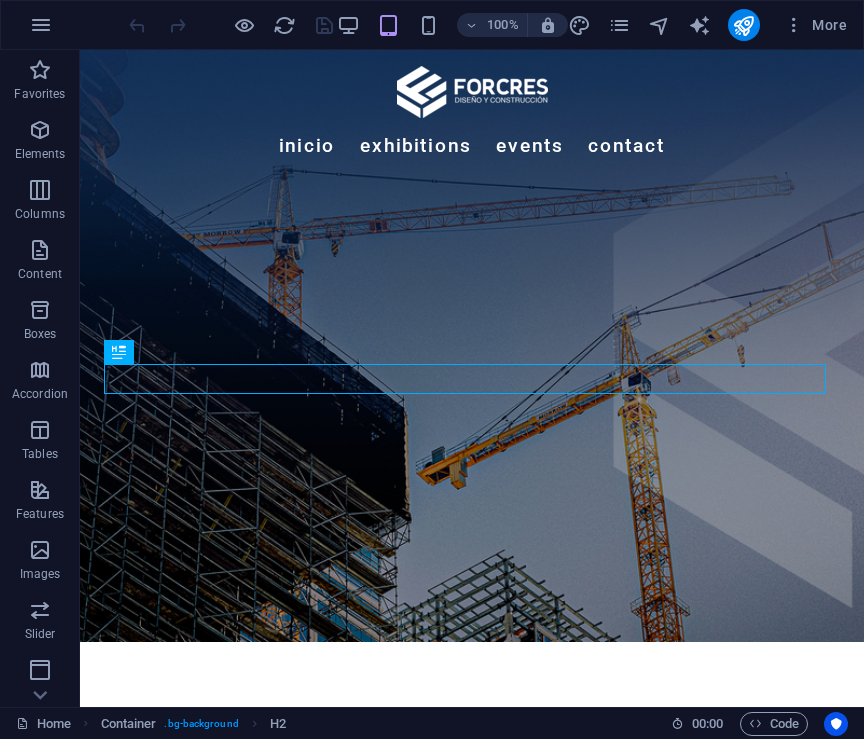 scroll, scrollTop: 397, scrollLeft: 0, axis: vertical 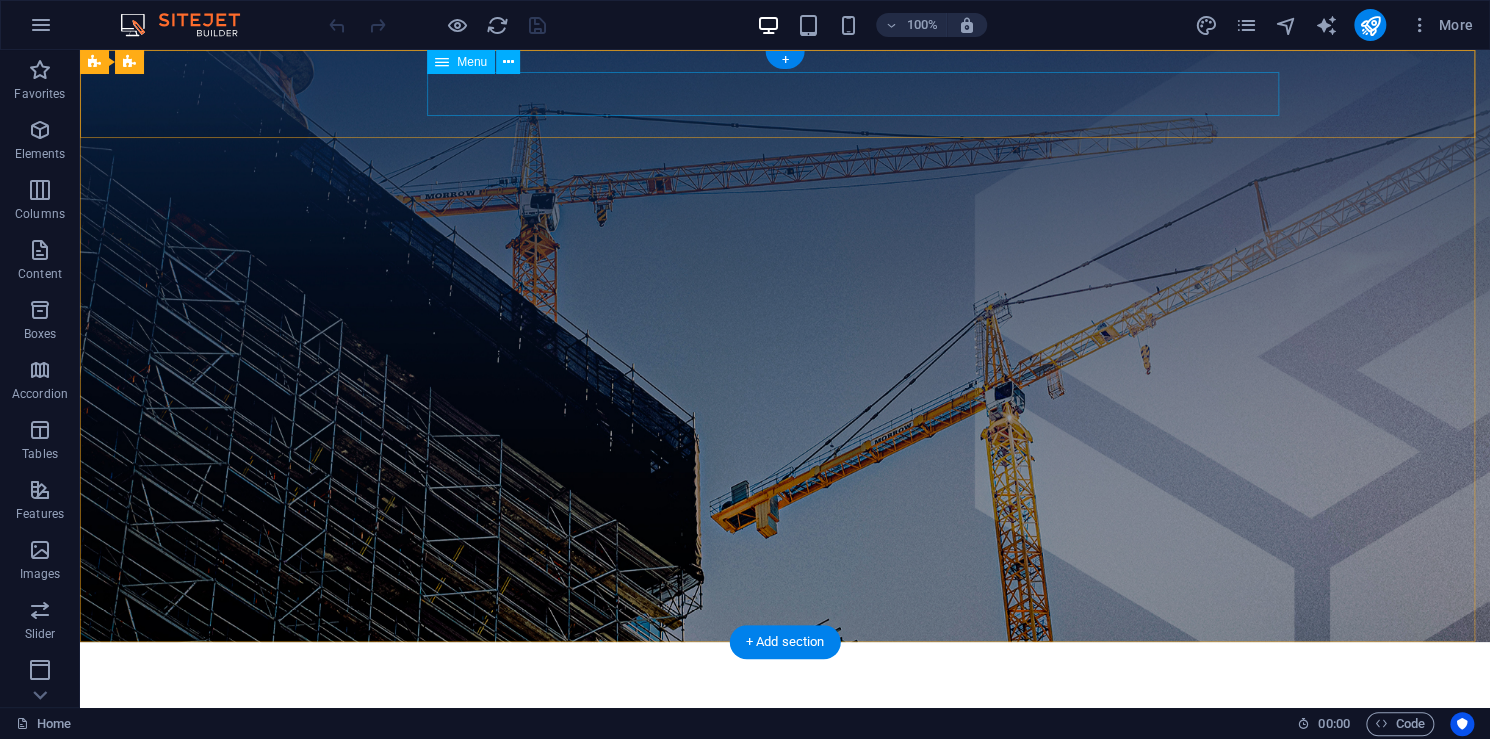 click on "INICIO Exhibitions Events Contact" at bounding box center [785, 738] 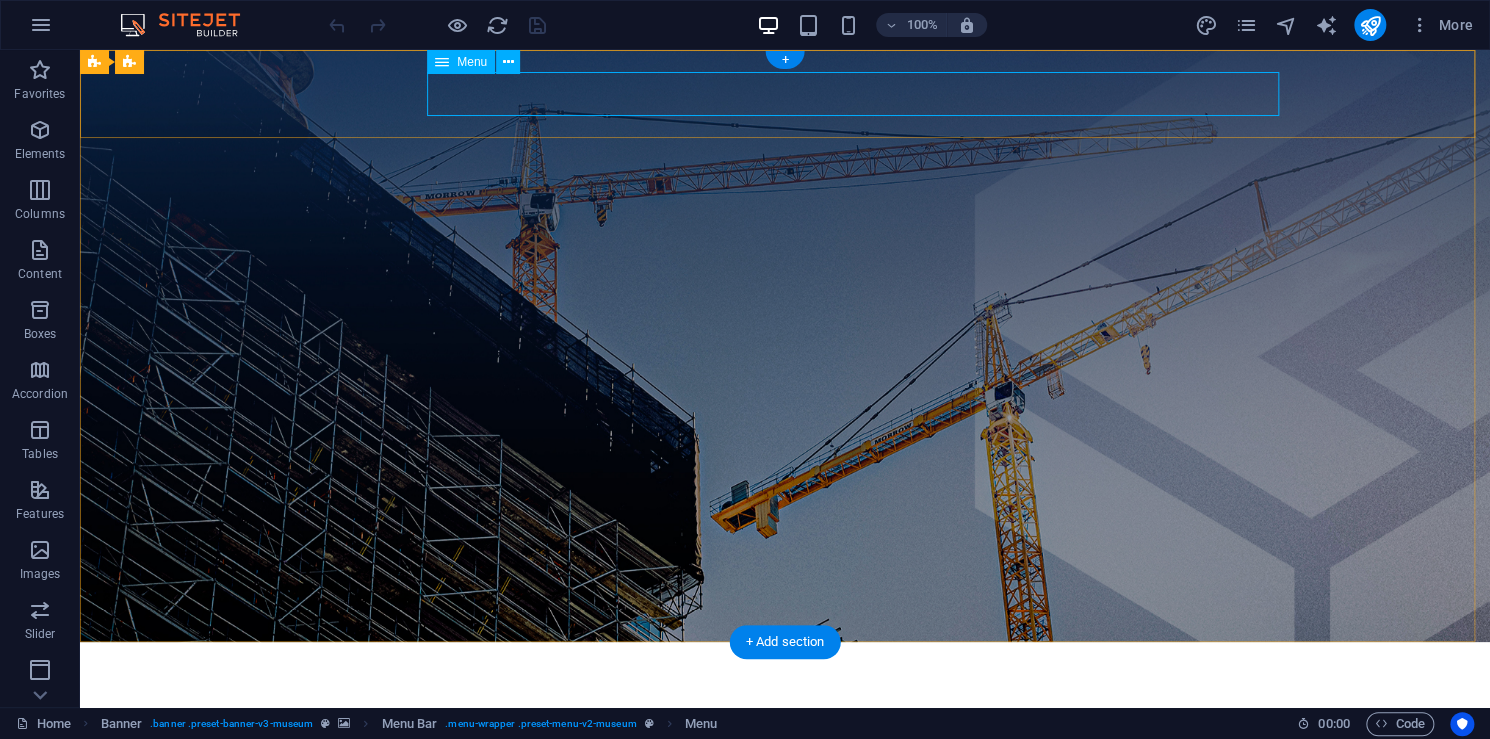 click on "INICIO Exhibitions Events Contact" at bounding box center (785, 738) 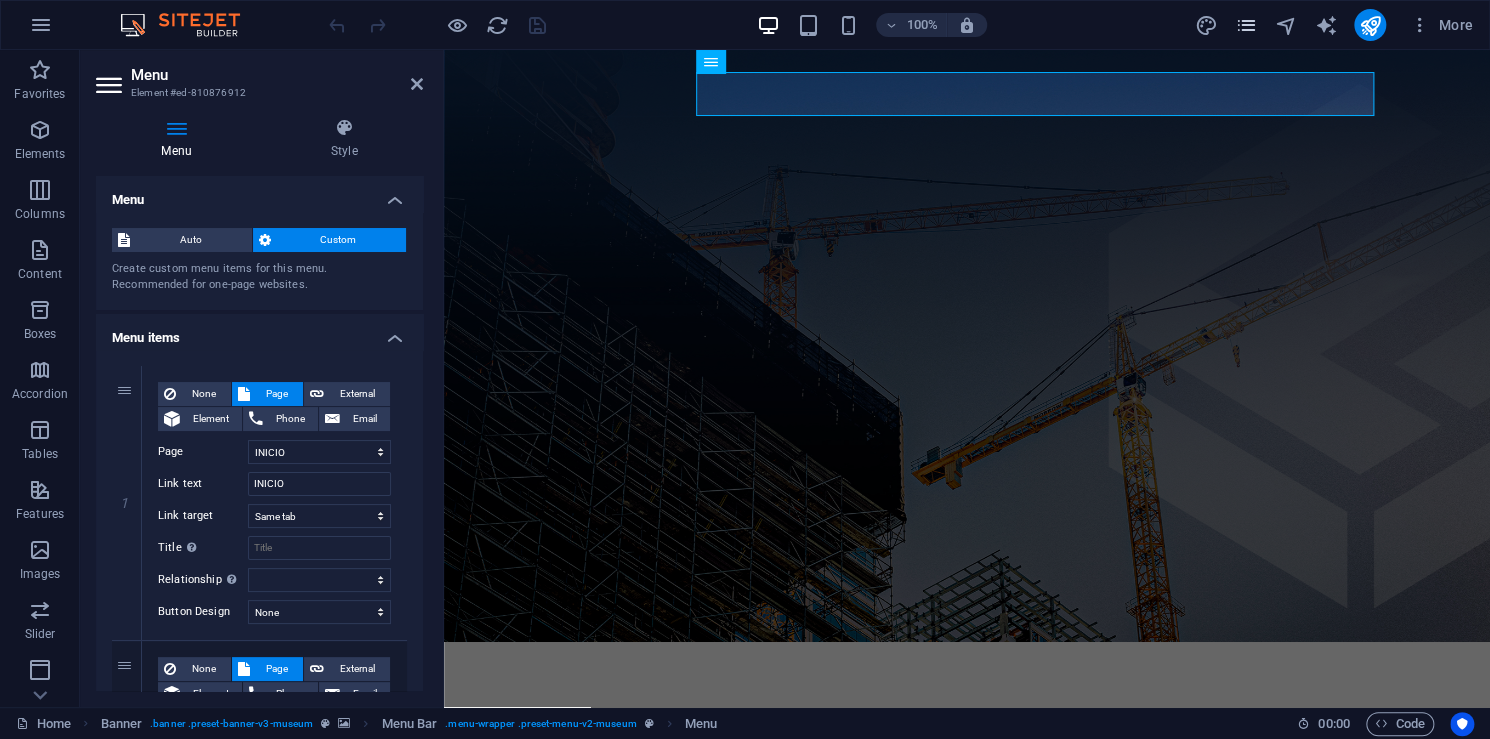 click at bounding box center (1245, 25) 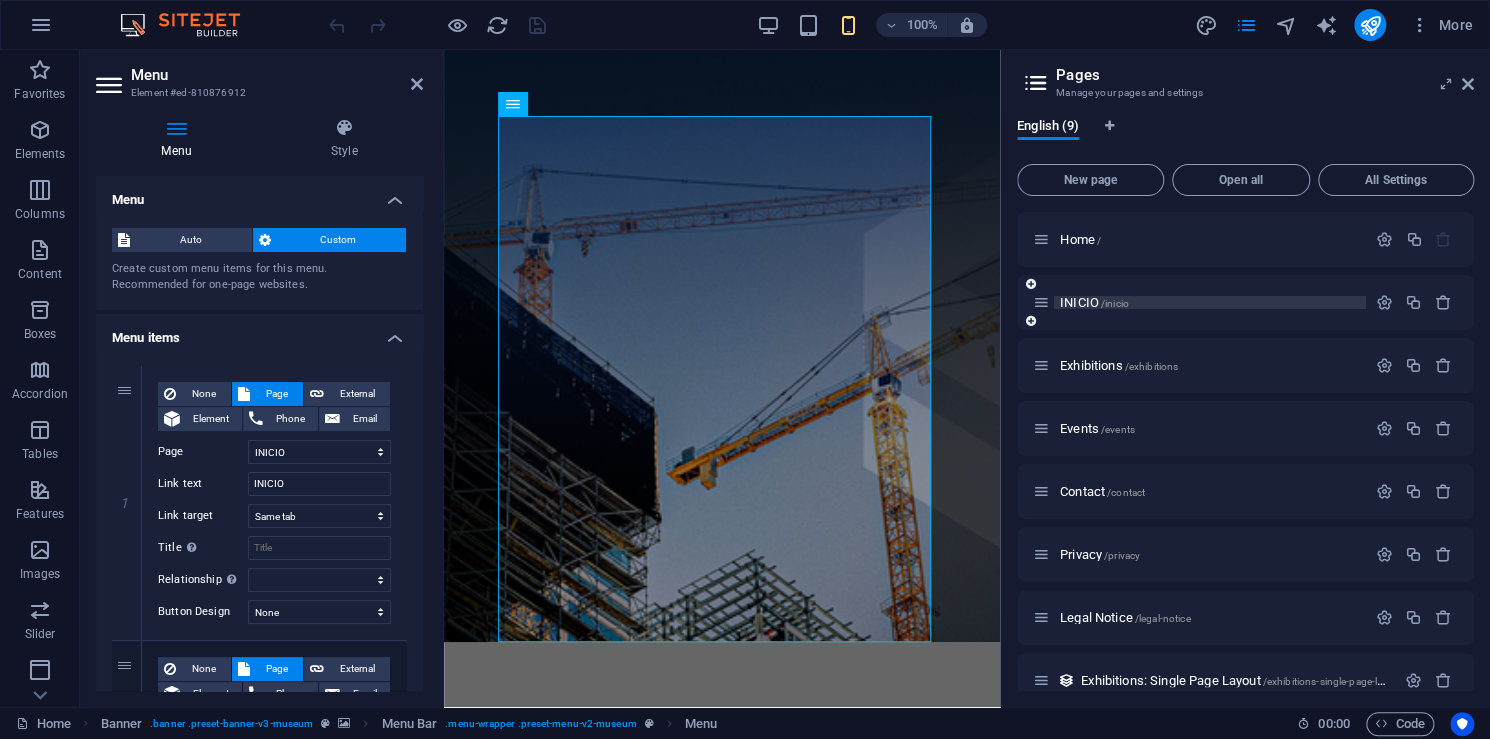 click on "/inicio" at bounding box center (1115, 303) 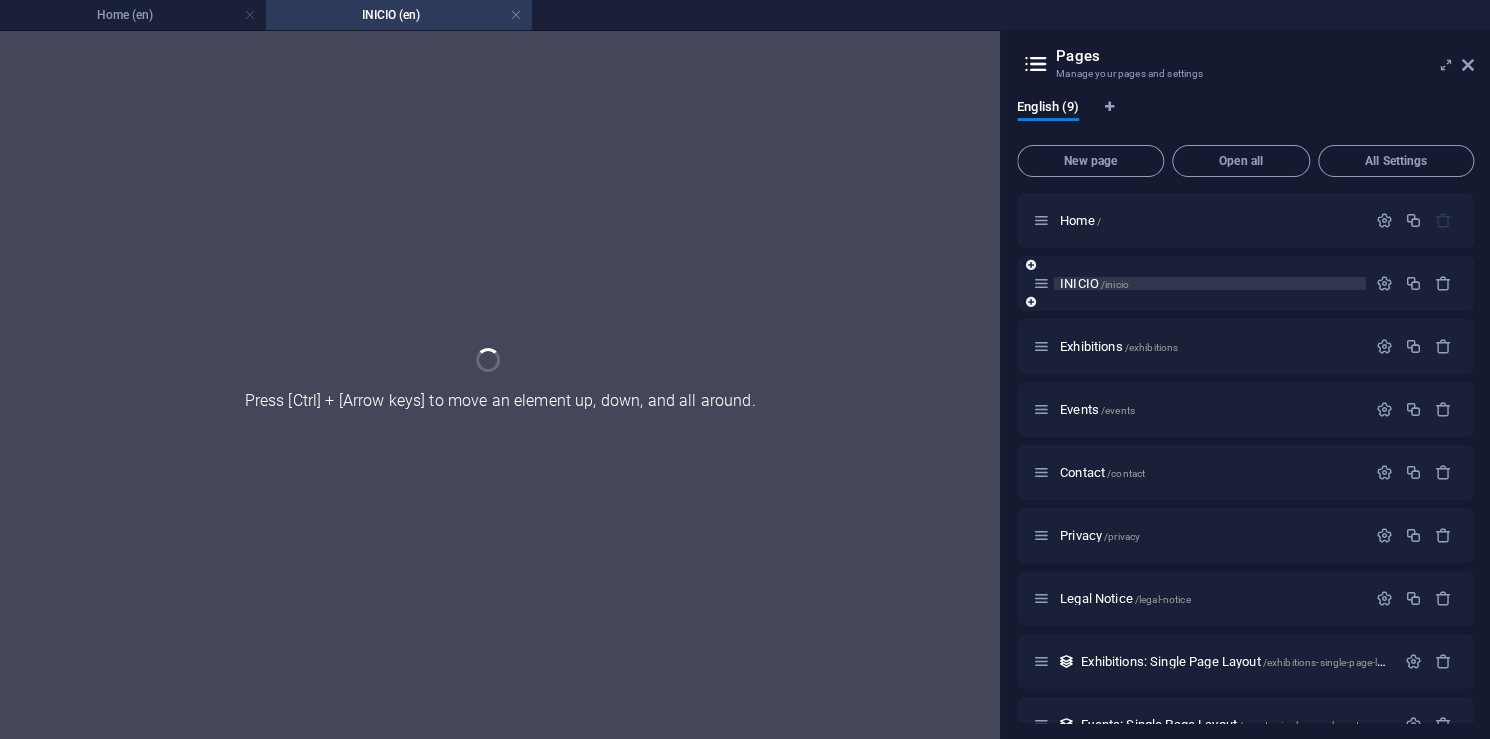 click on "INICIO /inicio" at bounding box center (1245, 283) 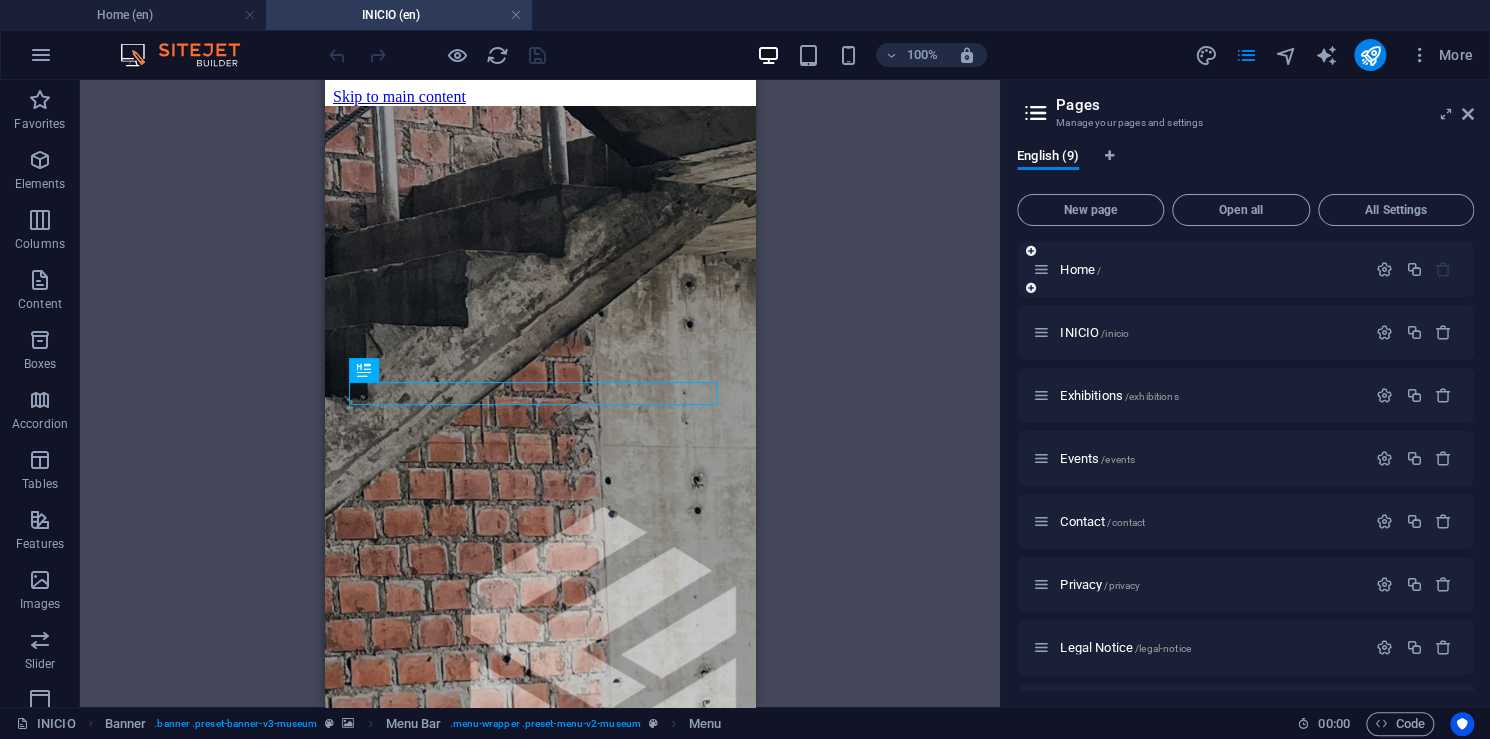 scroll, scrollTop: 532, scrollLeft: 0, axis: vertical 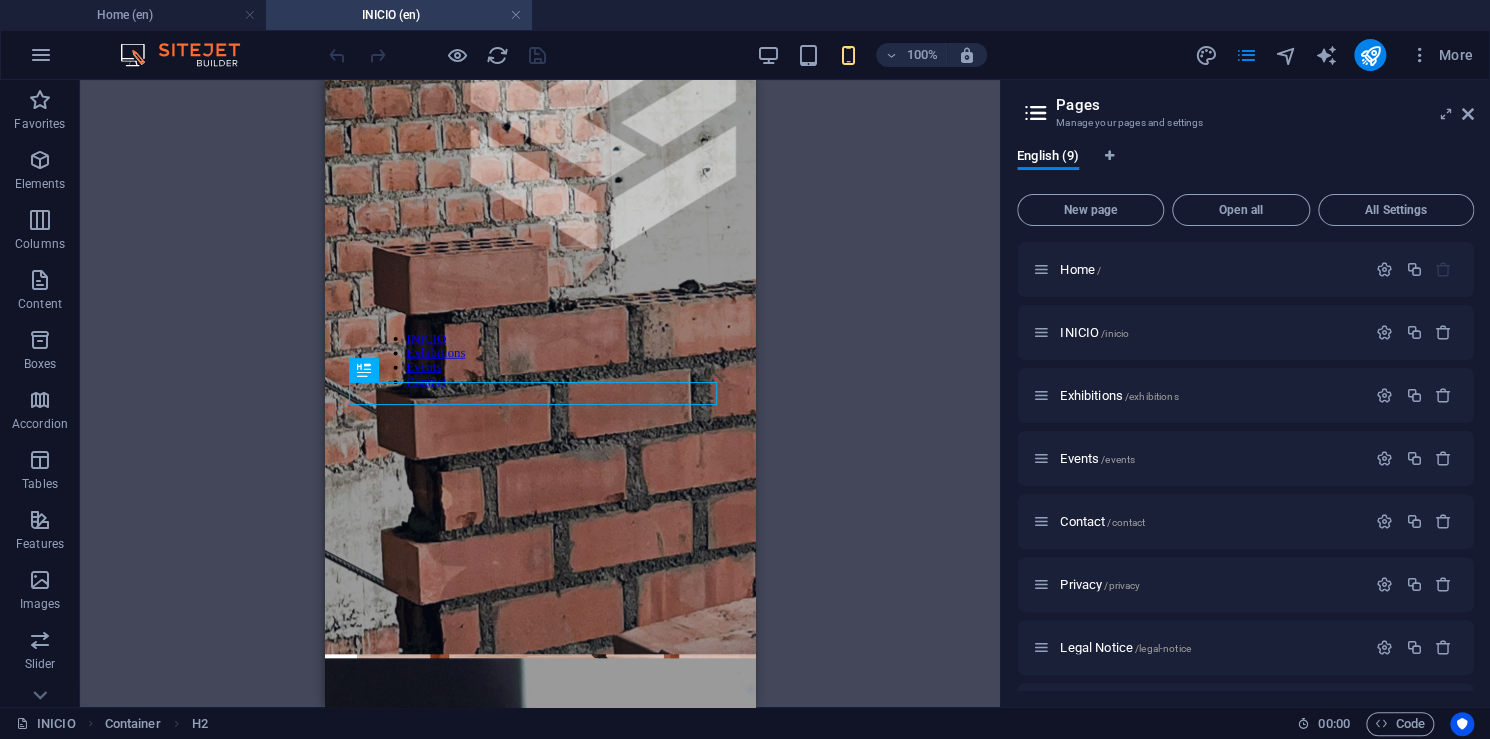 click on "Drag here to replace the existing content. Press “Ctrl” if you want to create a new element.
H2   Container   Image" at bounding box center [540, 393] 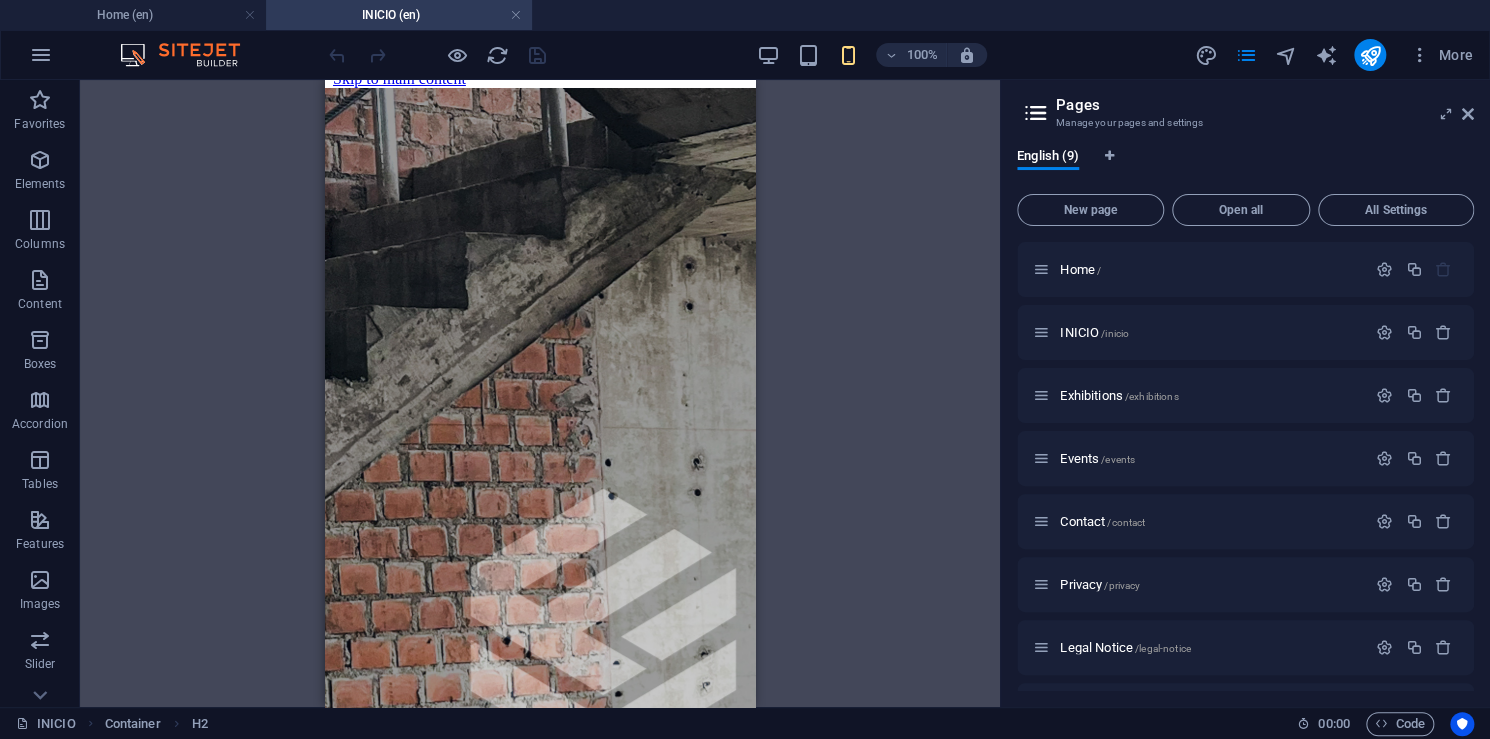 scroll, scrollTop: 0, scrollLeft: 0, axis: both 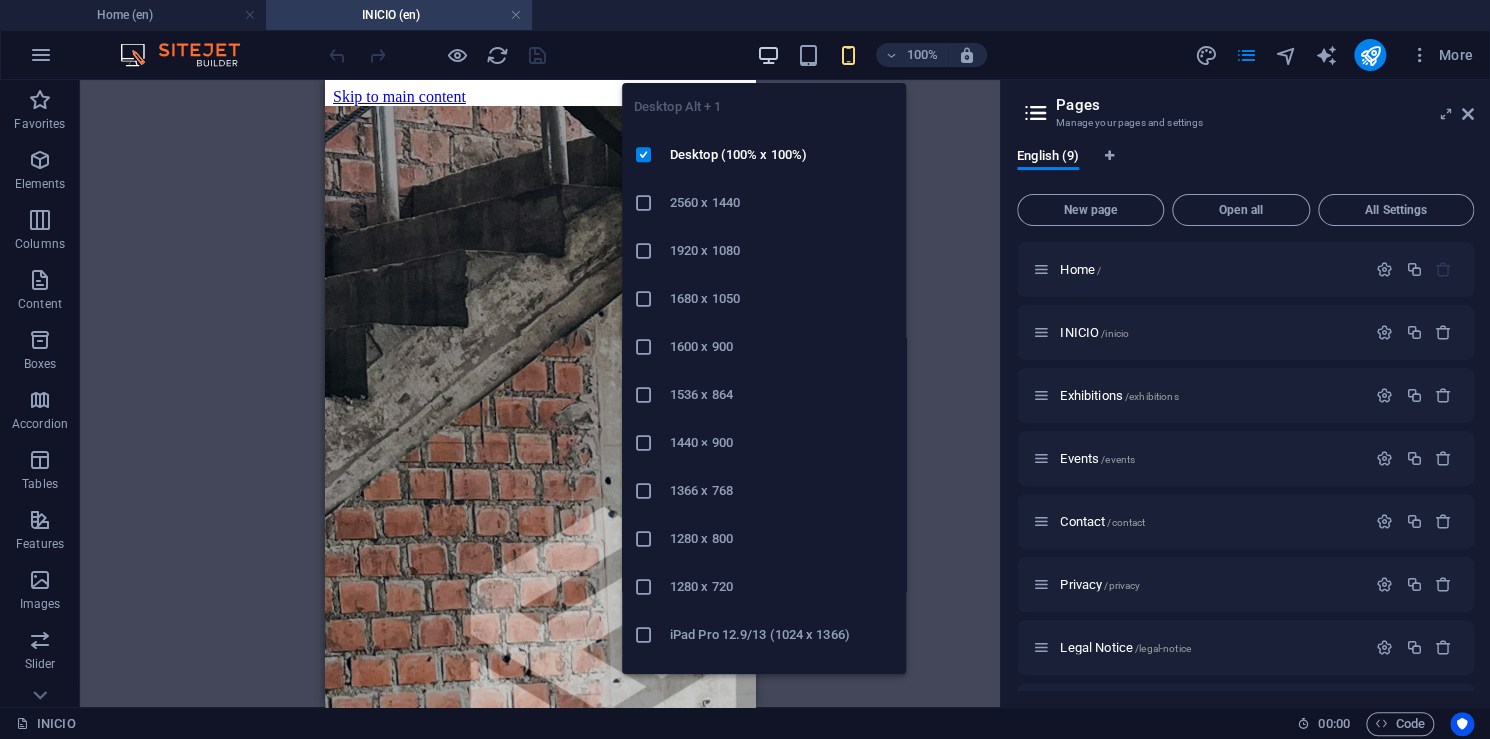click at bounding box center (767, 55) 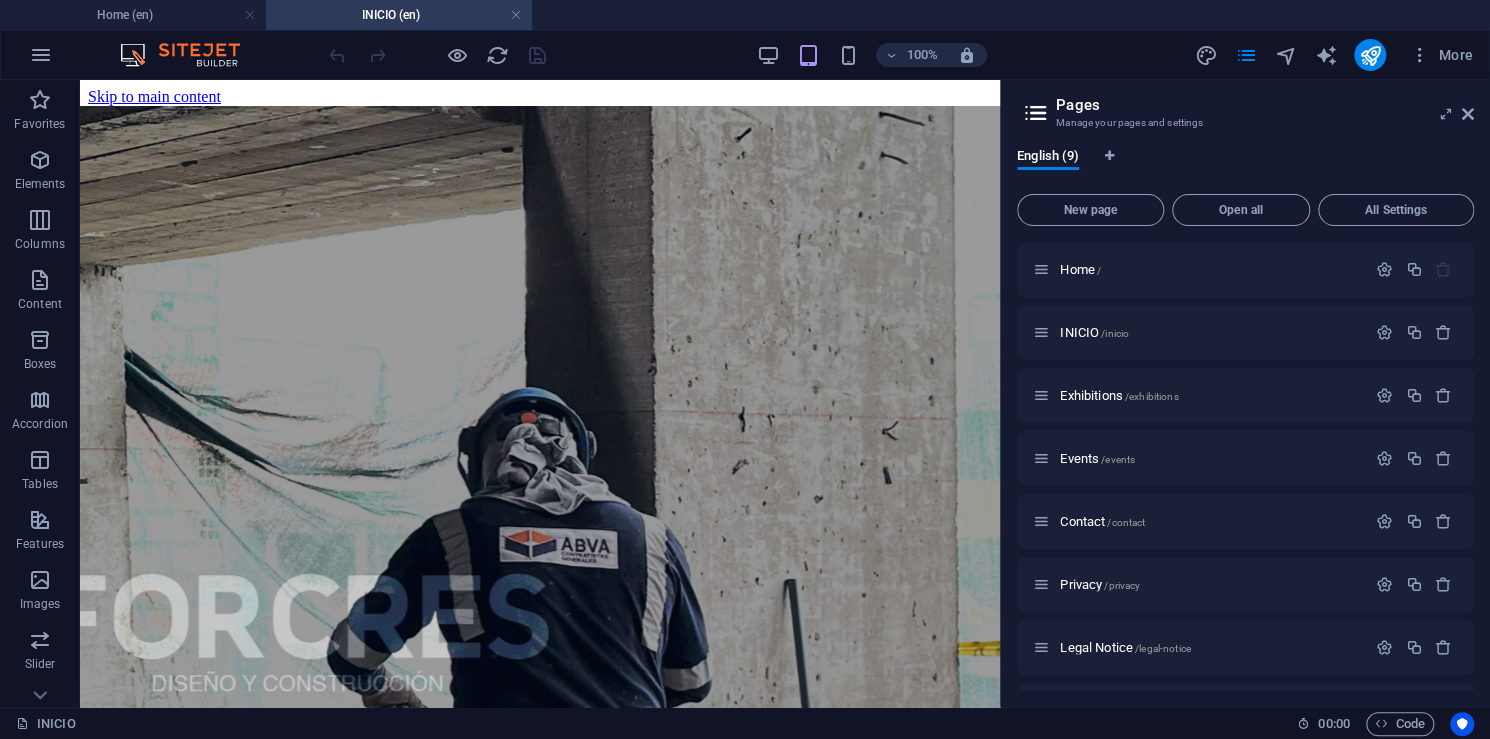 click at bounding box center [142, 1730] 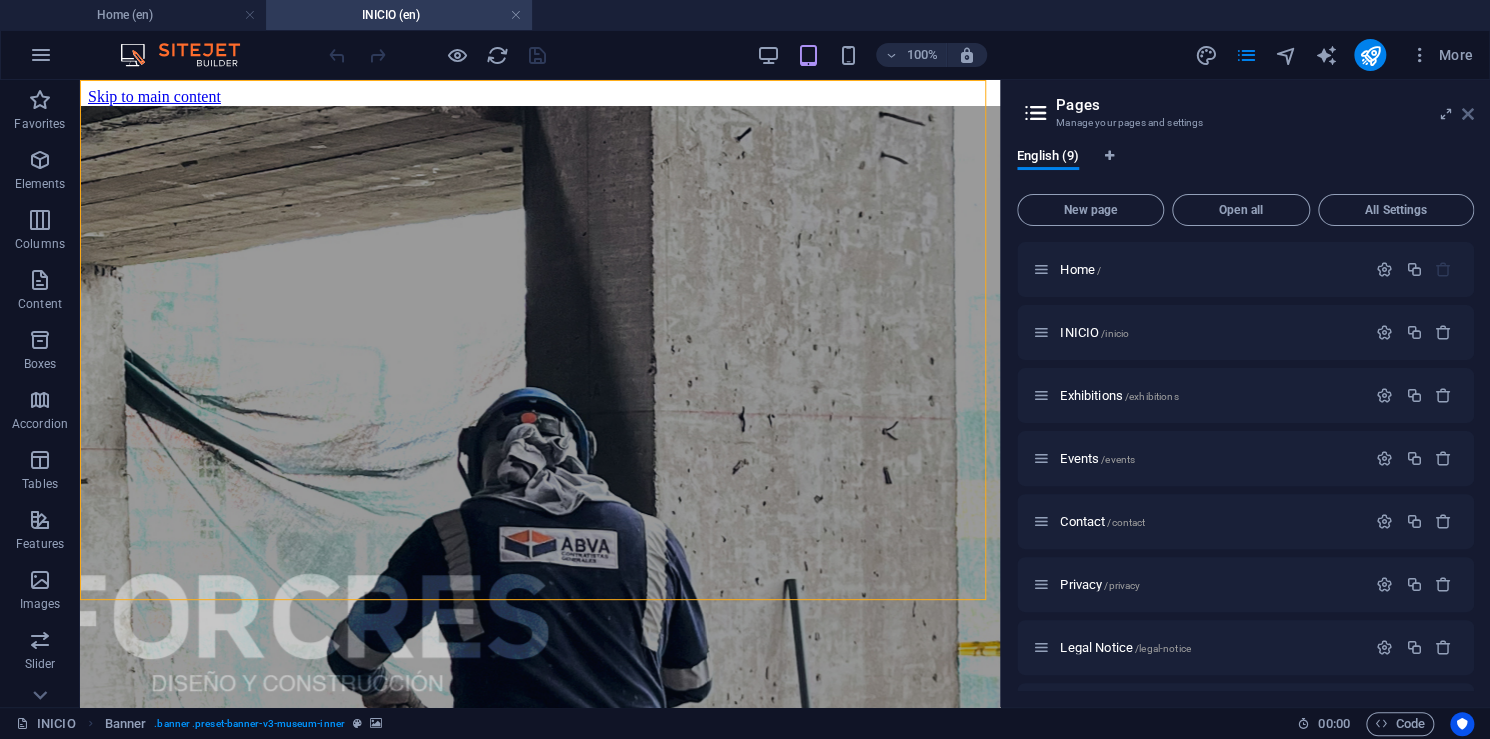 click at bounding box center (1468, 114) 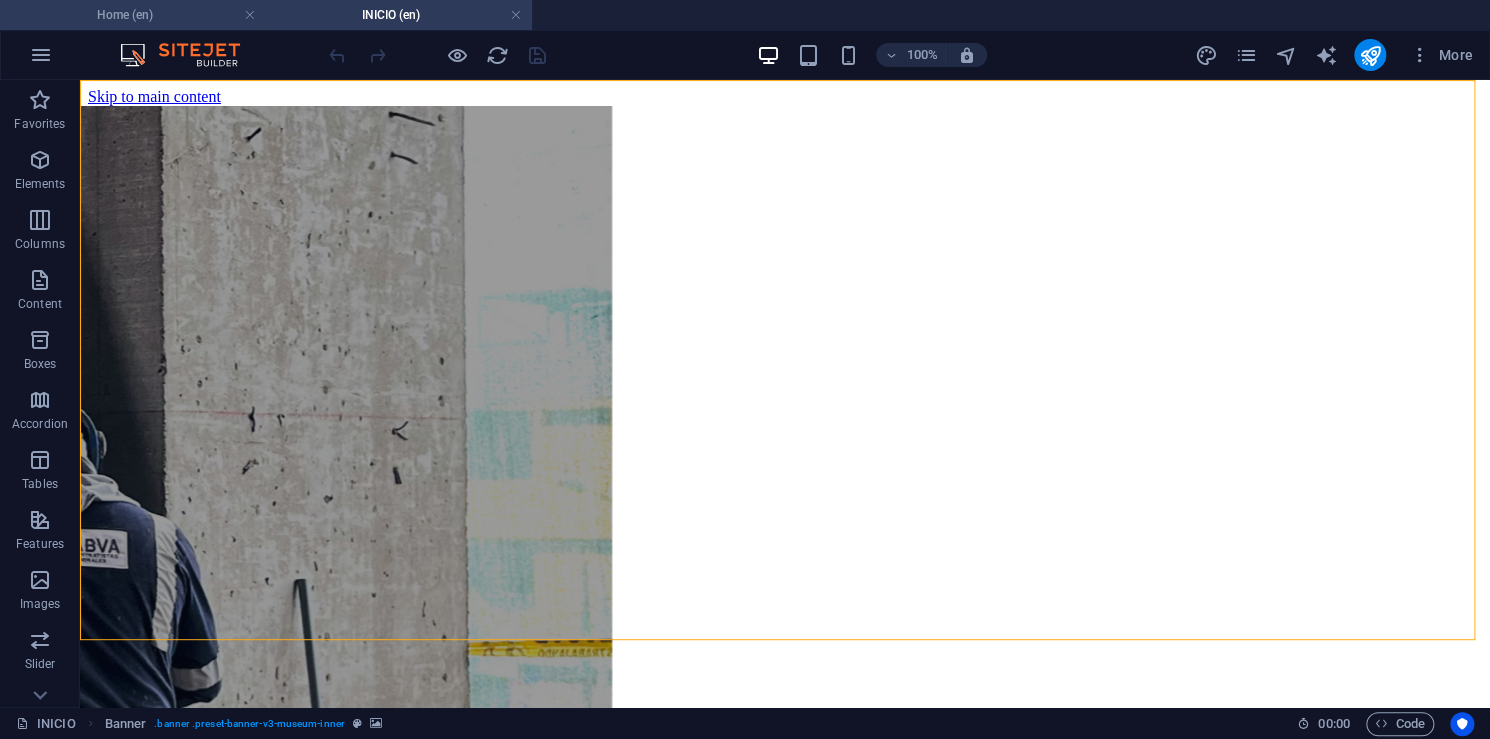 click on "Home (en)" at bounding box center (133, 15) 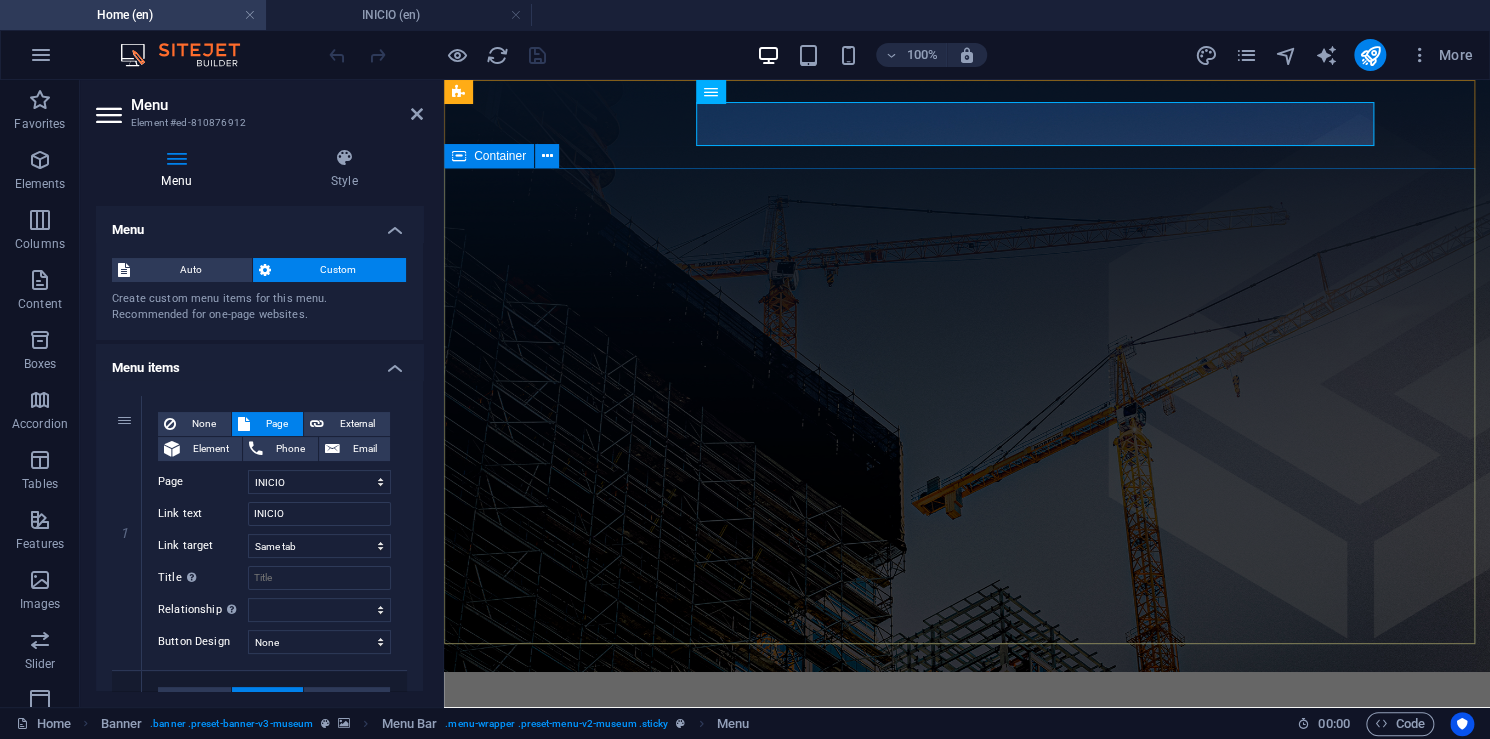 click on "En FORCRES , transformamos ideas en estructuras sólidas. Nos especializamos en el diseño arquitectónico y la construcción de obras civiles que combinan funcionalidad, estética y durabilidad." at bounding box center [967, 1011] 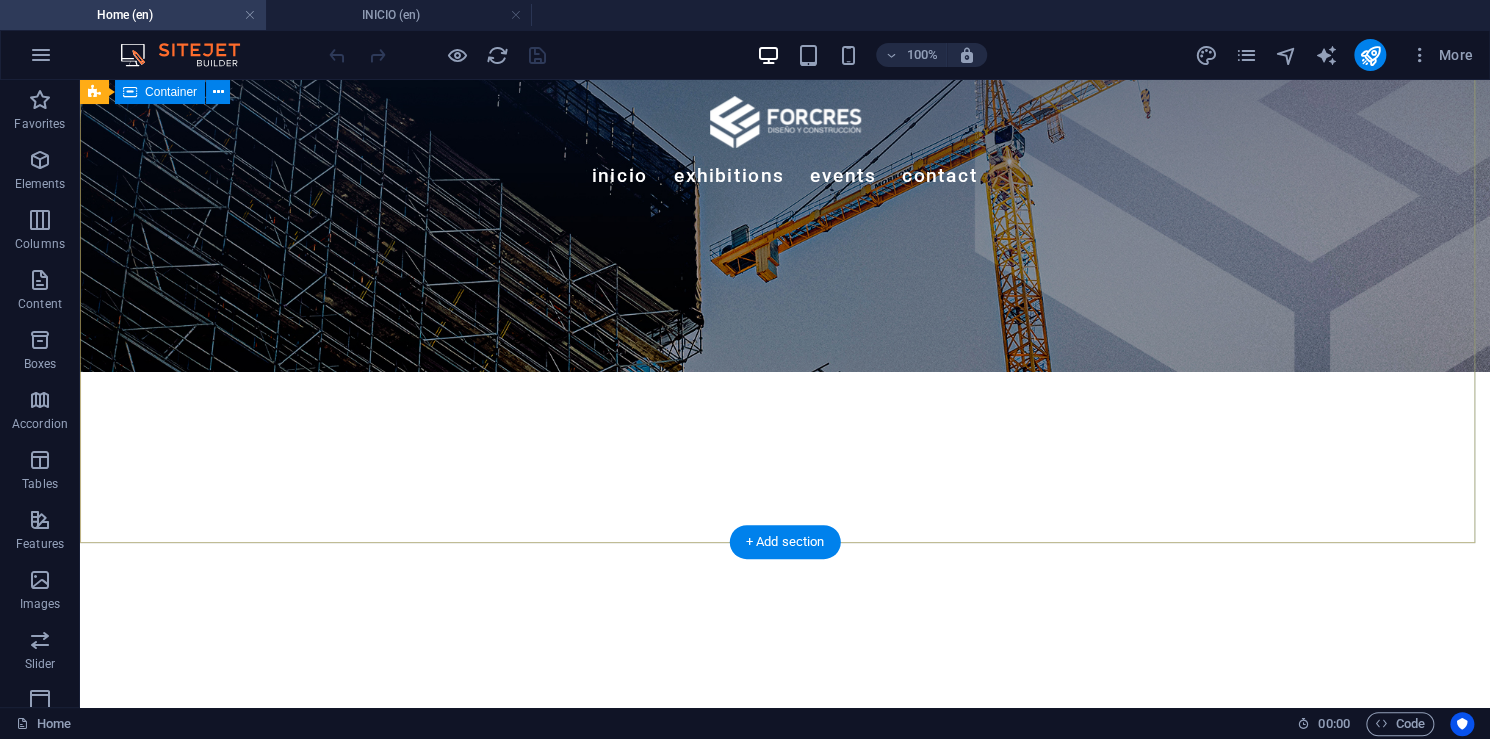 scroll, scrollTop: 0, scrollLeft: 0, axis: both 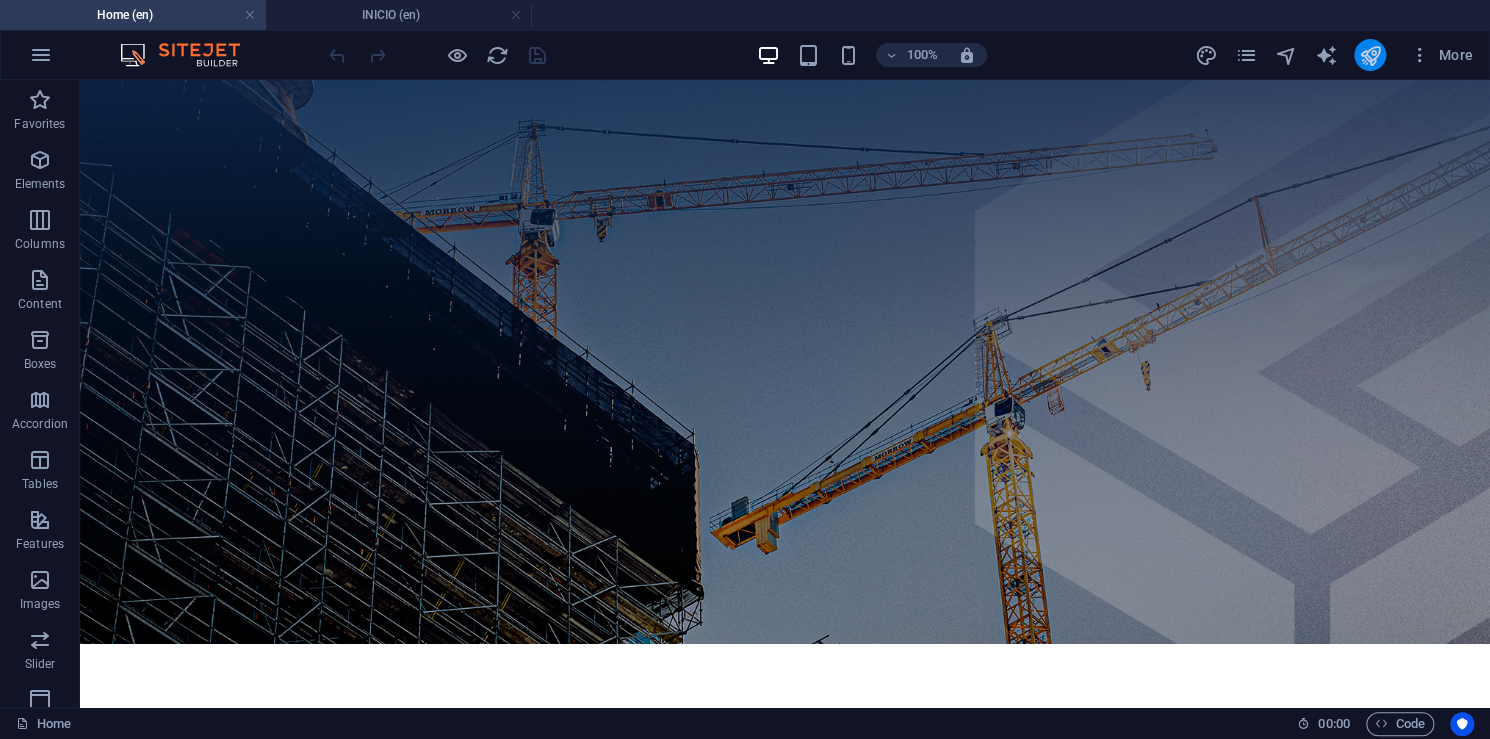 click at bounding box center [1369, 55] 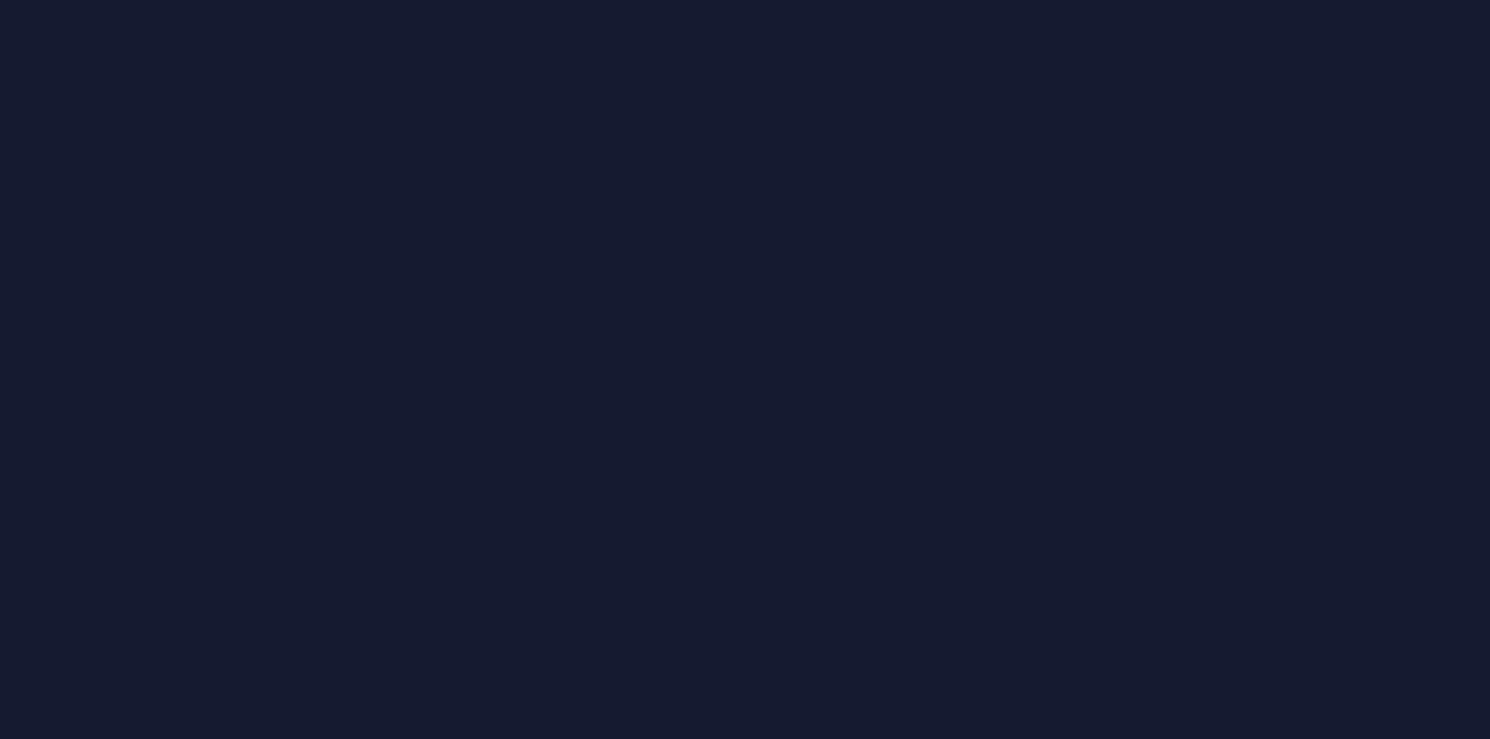 scroll, scrollTop: 0, scrollLeft: 0, axis: both 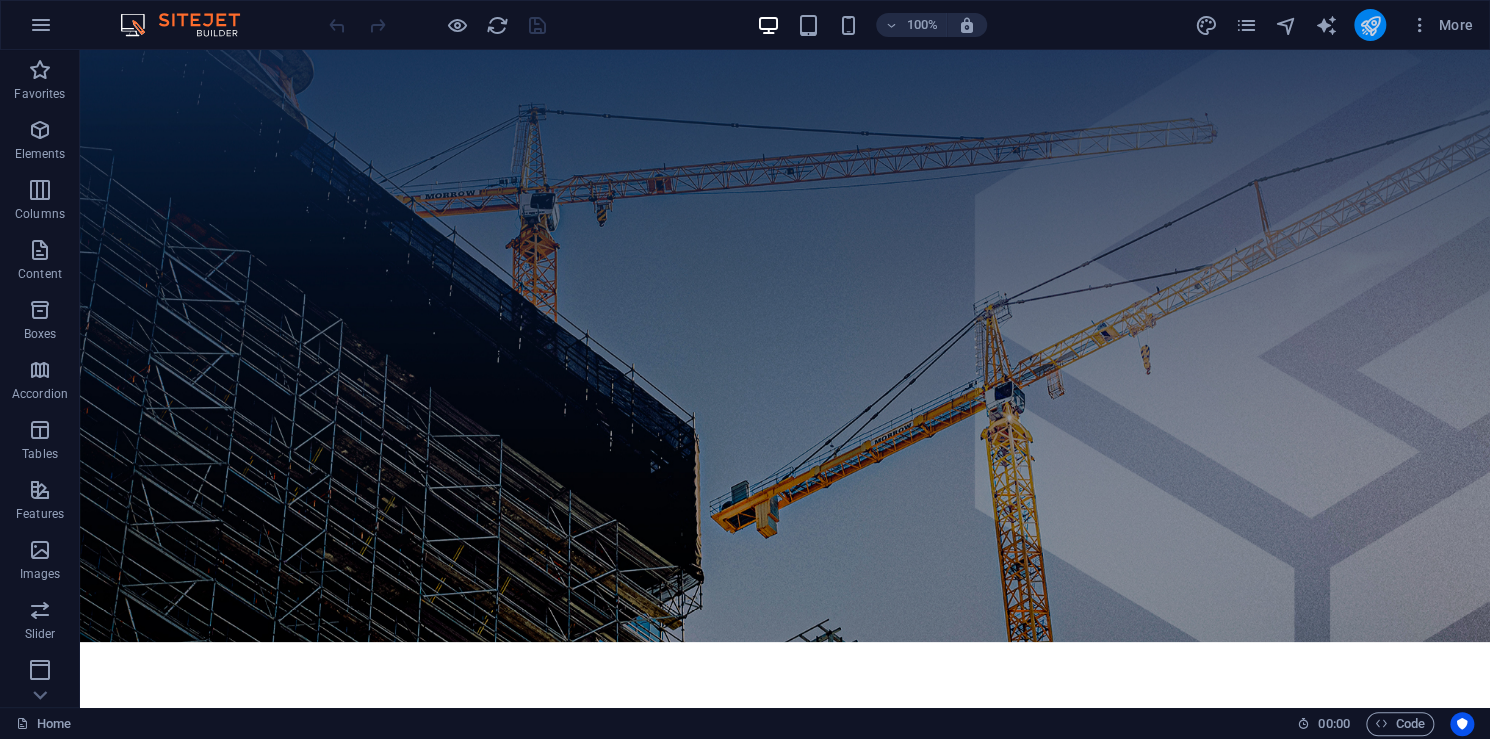 click at bounding box center [1369, 25] 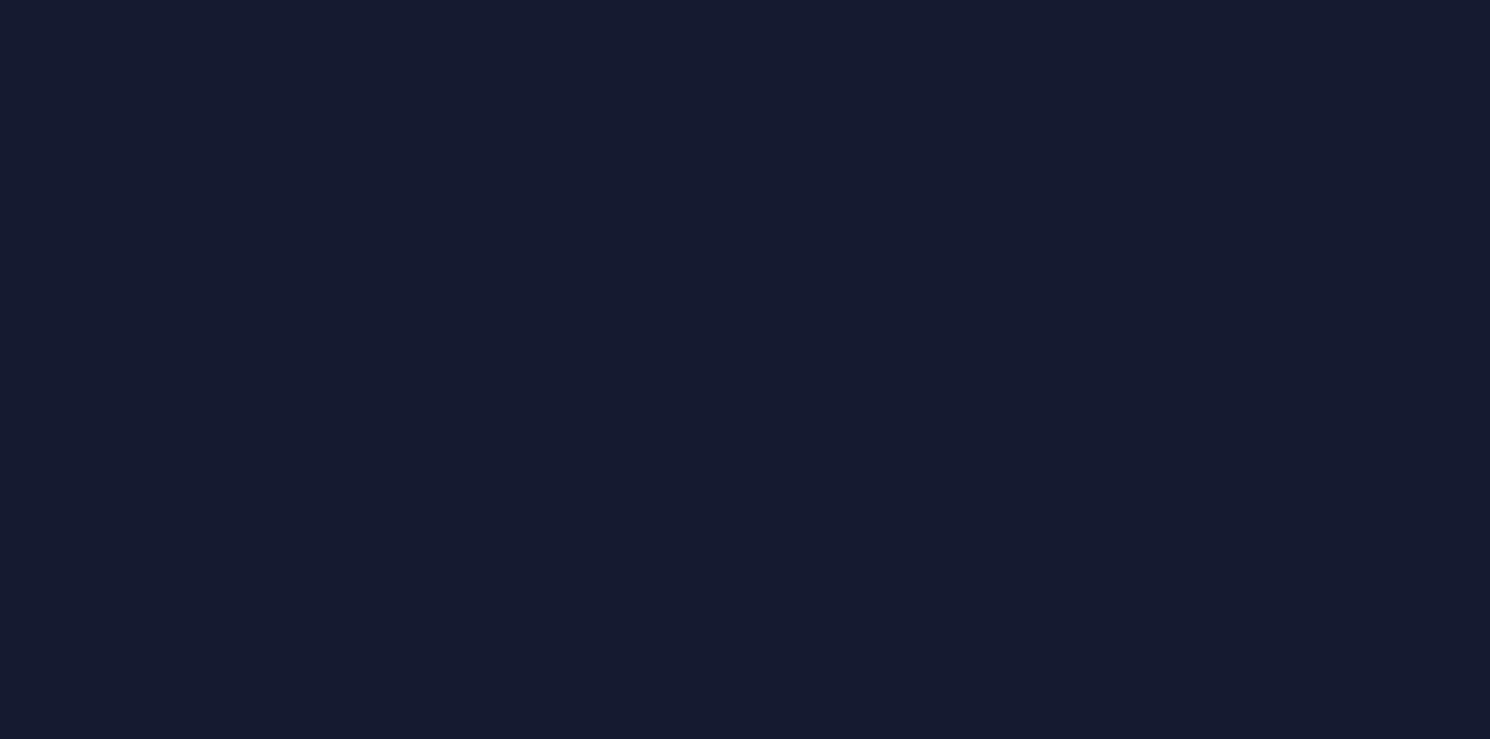 scroll, scrollTop: 0, scrollLeft: 0, axis: both 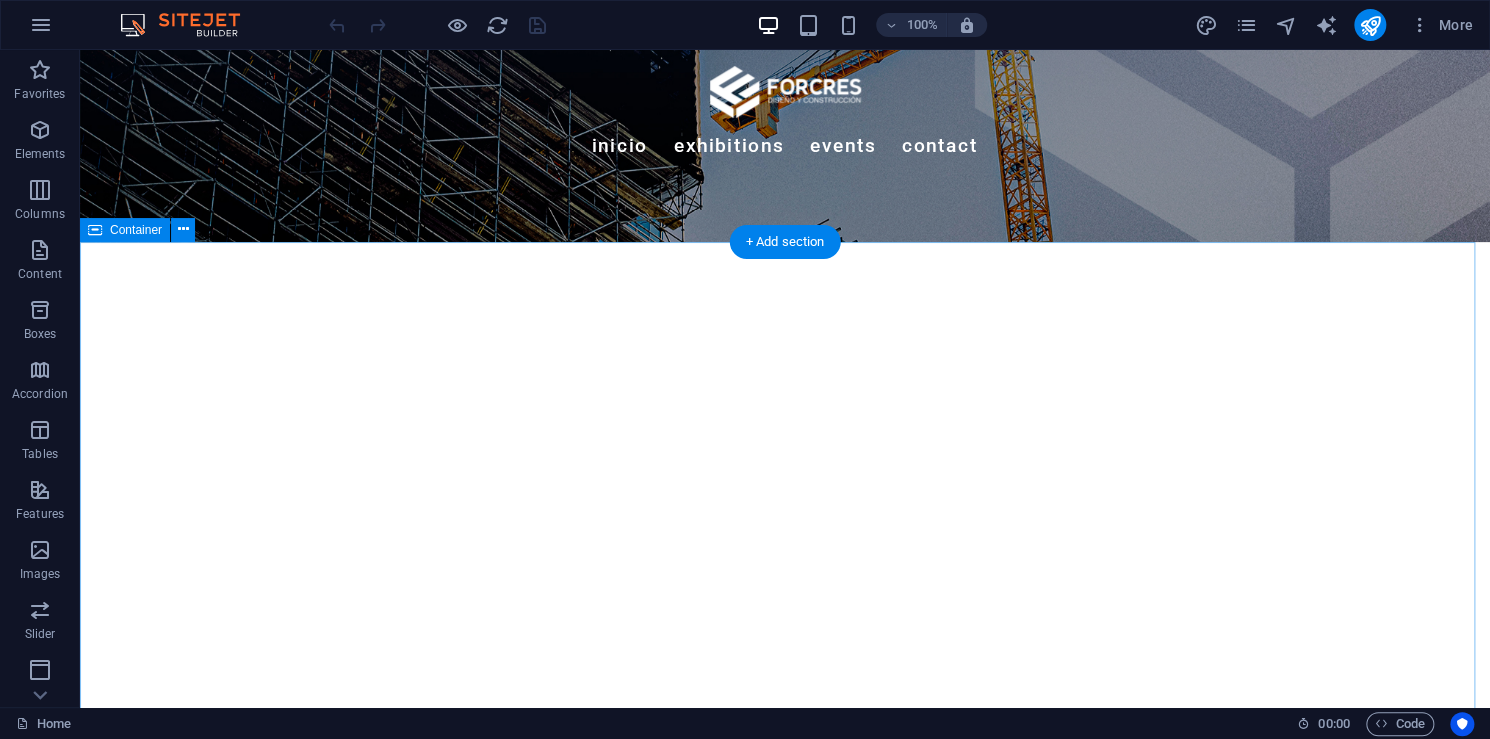 click on "Próximas exposiciones October [DATE] Artistic View Lorem ipsum dolor sit amet, consectetur adipiscing elit, sed do eiusmod tempor incididunt ut labore October [DATE] Modern Artists Lorem ipsum dolor sit amet, consectetur adipiscing elit, sed do eiusmod tempor incididunt ut labore October [DATE] Art and Music Lorem ipsum dolor sit amet, consectetur adipiscing elit, sed do eiusmod tempor incididunt ut labore October [DATE] Making New Era Lorem ipsum dolor sit amet, consectetur adipiscing elit, sed do eiusmod tempor incididunt ut labore November [DATE] The Evolution of Painting Lorem ipsum dolor sit amet, consectetur adipiscing elit, sed do eiusmod tempor incididunt ut labore November [DATE] Classical Art Lorem ipsum dolor sit amet, consectetur adipiscing elit, sed do eiusmod tempor incididunt ut labore Anterior Siguiente" at bounding box center [785, 5506] 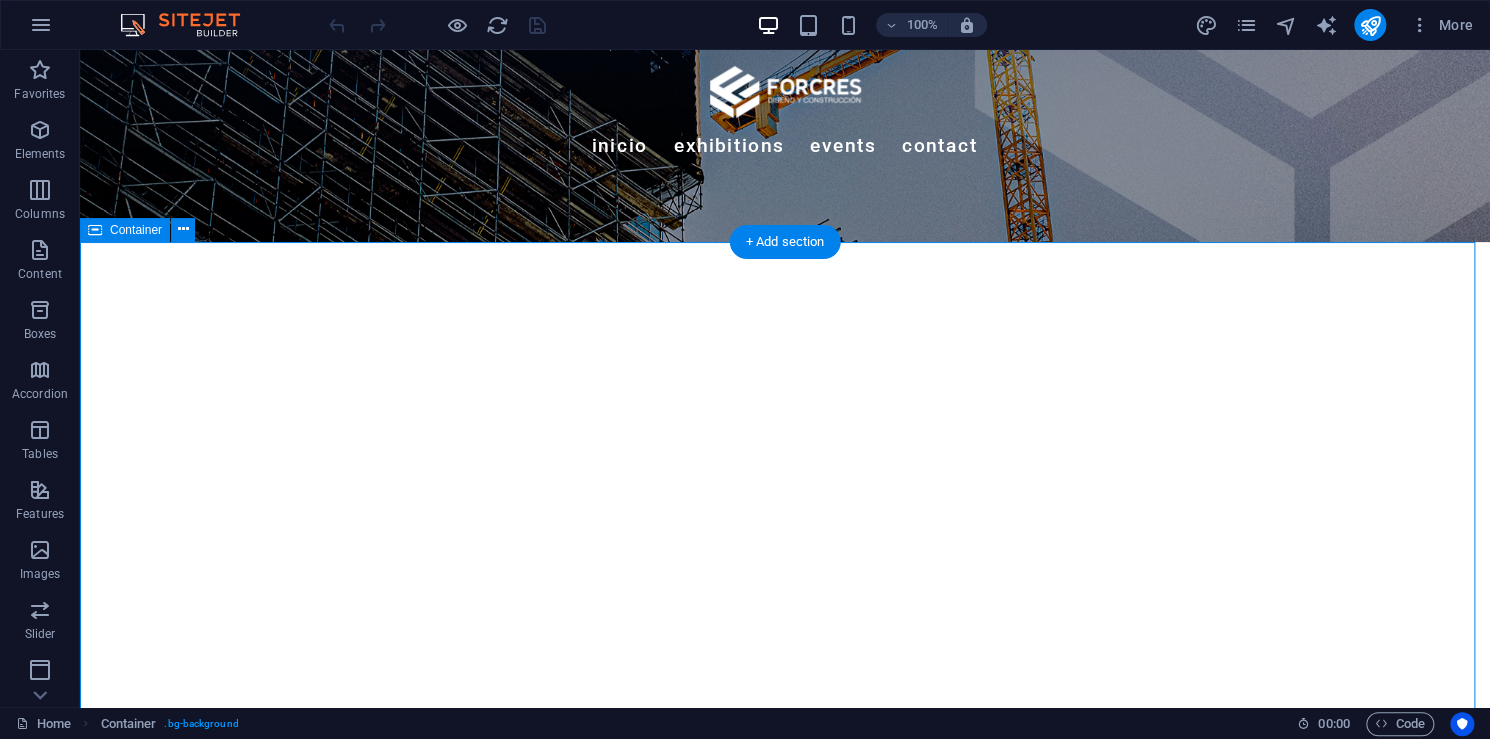 click on "Próximas exposiciones October [DATE] Artistic View Lorem ipsum dolor sit amet, consectetur adipiscing elit, sed do eiusmod tempor incididunt ut labore October [DATE] Modern Artists Lorem ipsum dolor sit amet, consectetur adipiscing elit, sed do eiusmod tempor incididunt ut labore October [DATE] Art and Music Lorem ipsum dolor sit amet, consectetur adipiscing elit, sed do eiusmod tempor incididunt ut labore October [DATE] Making New Era Lorem ipsum dolor sit amet, consectetur adipiscing elit, sed do eiusmod tempor incididunt ut labore November [DATE] The Evolution of Painting Lorem ipsum dolor sit amet, consectetur adipiscing elit, sed do eiusmod tempor incididunt ut labore November [DATE] Classical Art Lorem ipsum dolor sit amet, consectetur adipiscing elit, sed do eiusmod tempor incididunt ut labore Anterior Siguiente" at bounding box center (785, 5506) 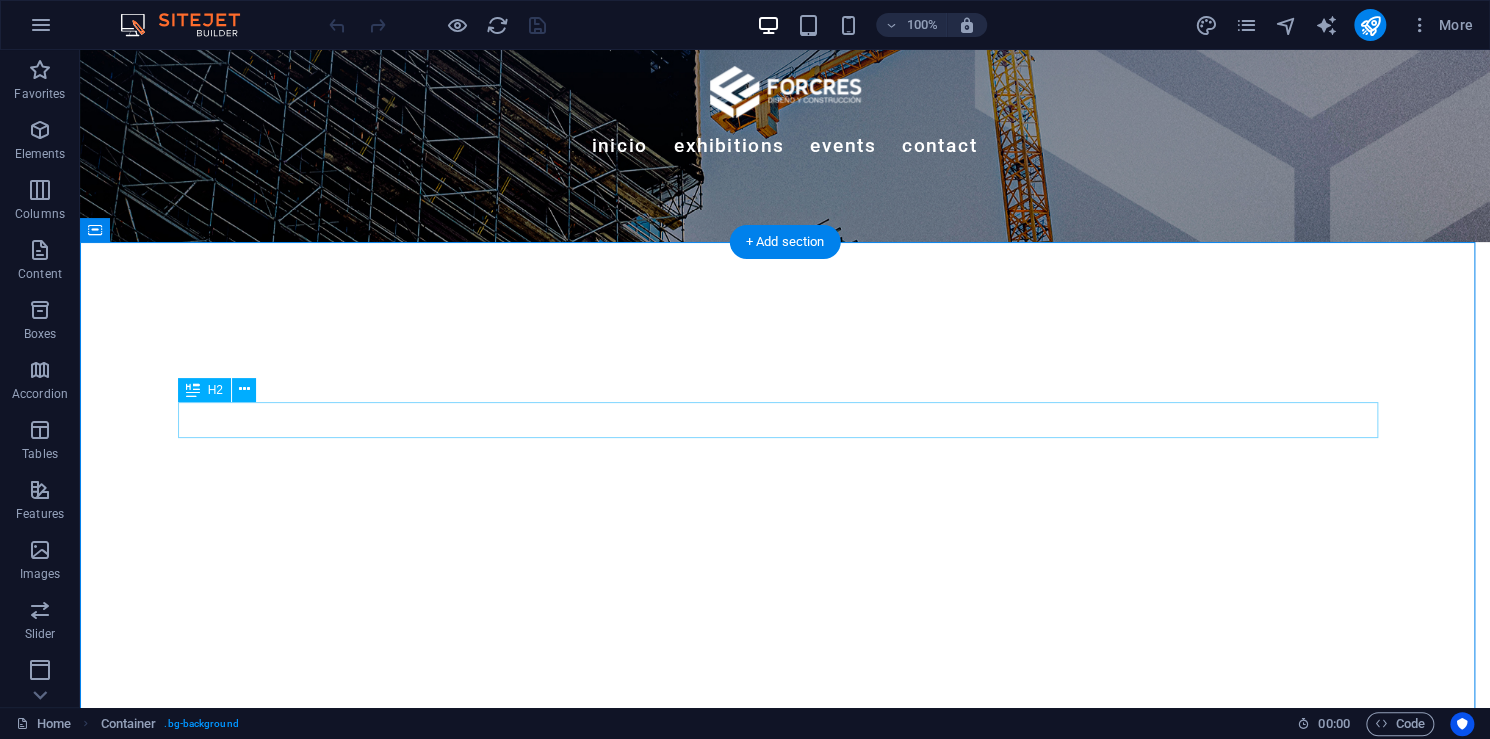 click on "Próximas exposiciones" at bounding box center [785, 906] 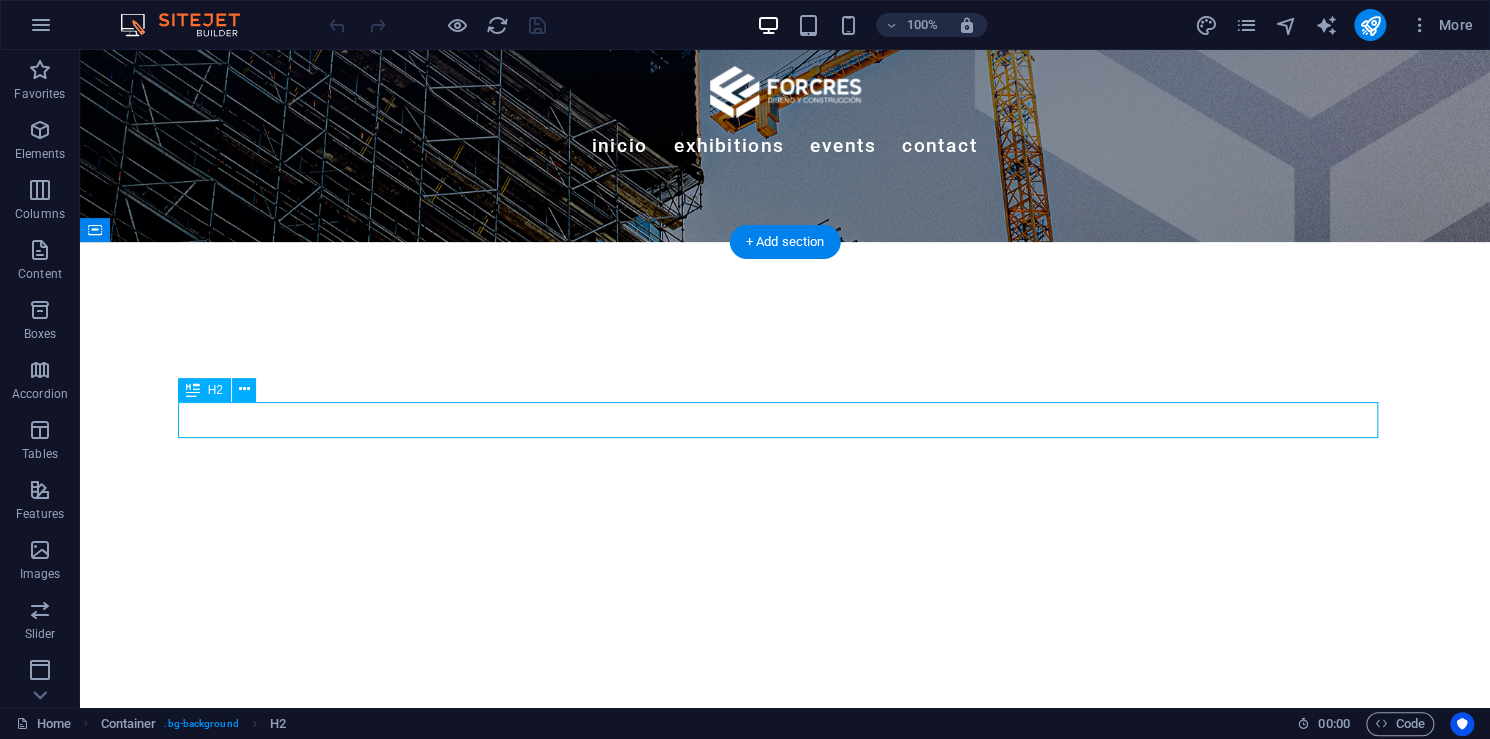 click on "Próximas exposiciones" at bounding box center (785, 906) 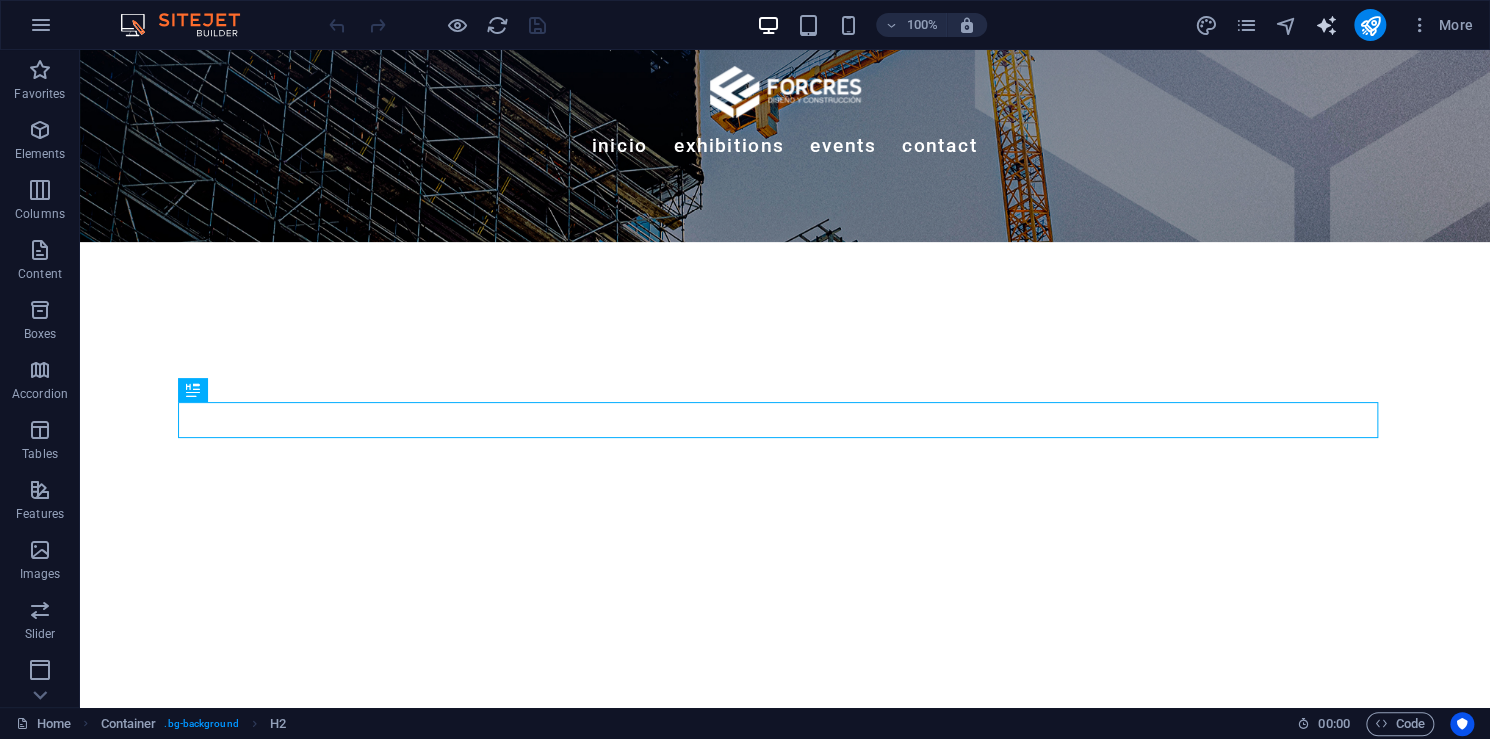 click at bounding box center [1325, 25] 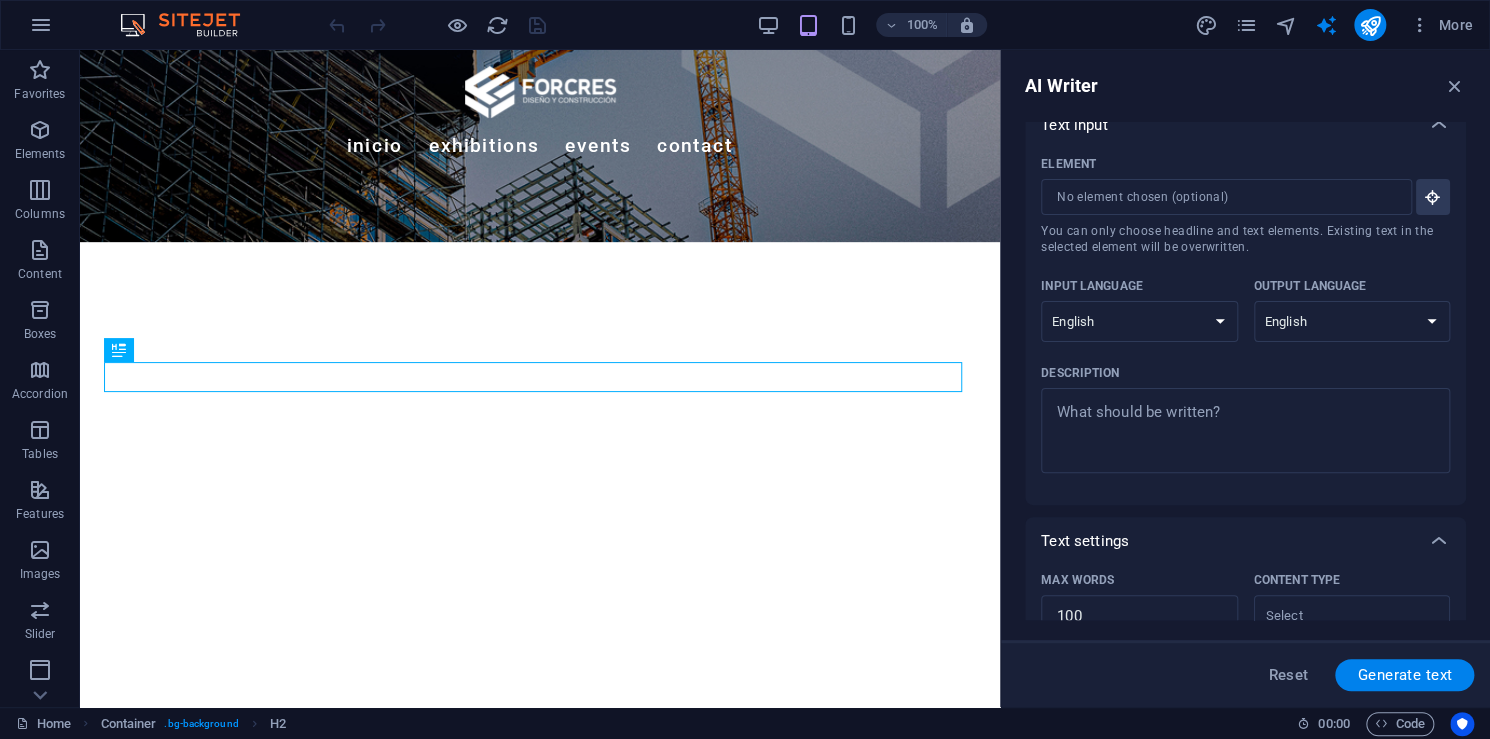 scroll, scrollTop: 0, scrollLeft: 0, axis: both 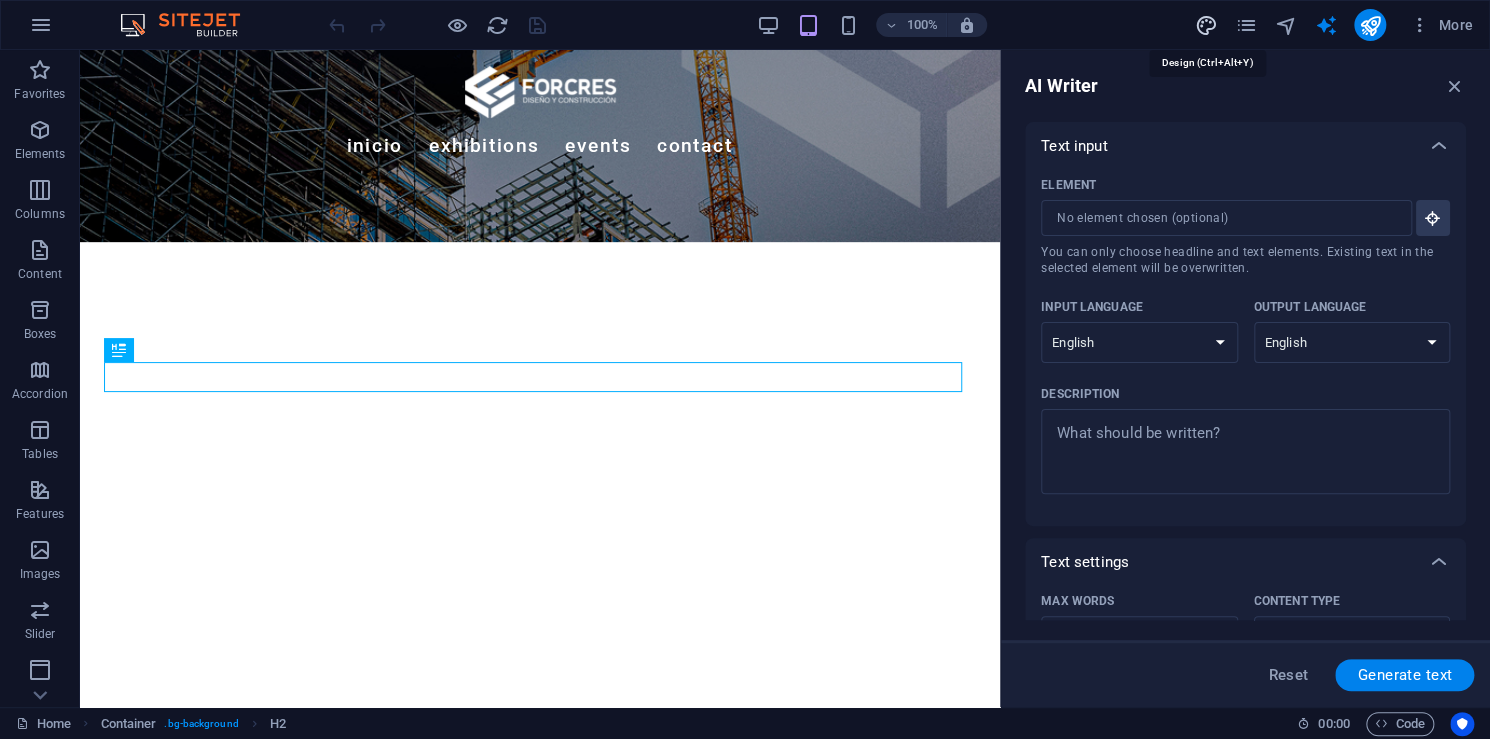 click at bounding box center (1205, 25) 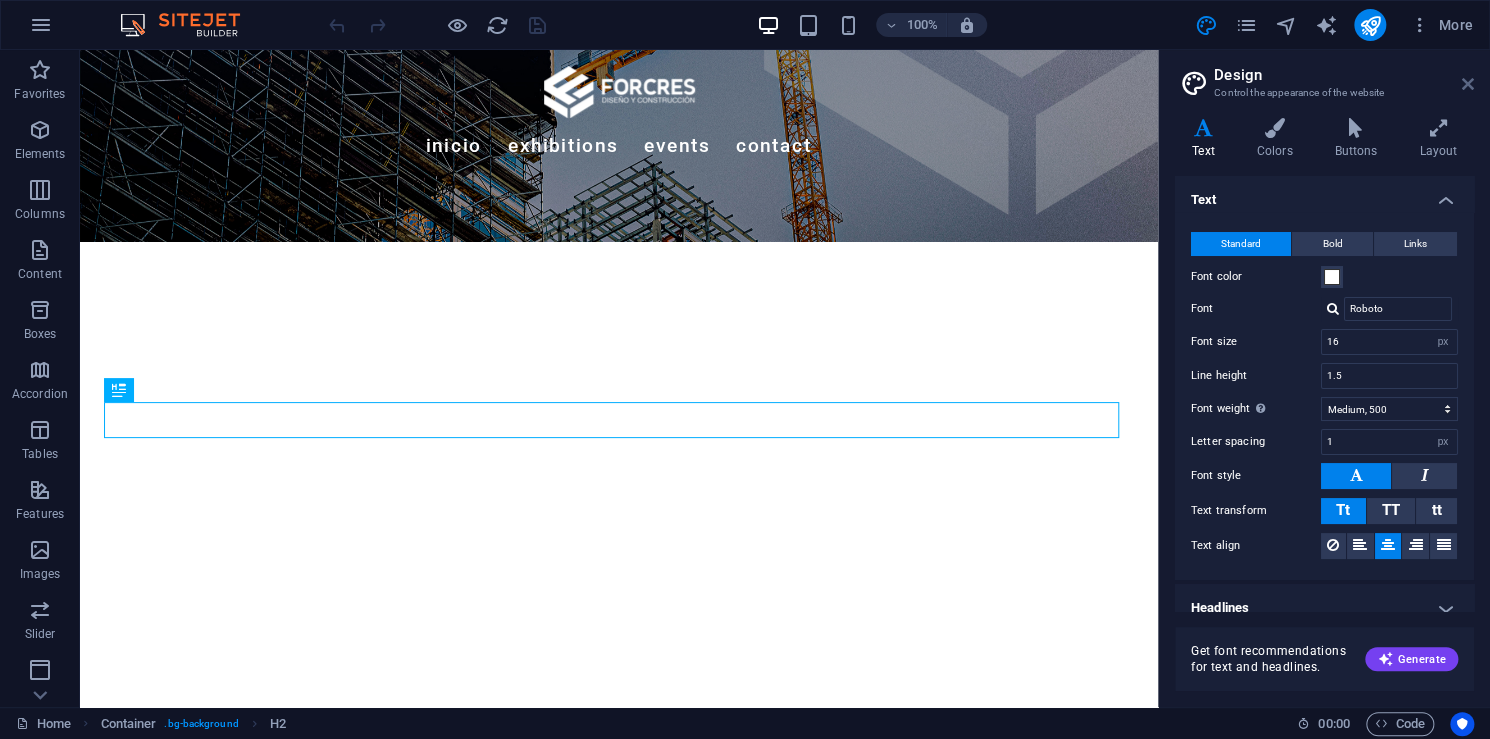 click at bounding box center (1468, 84) 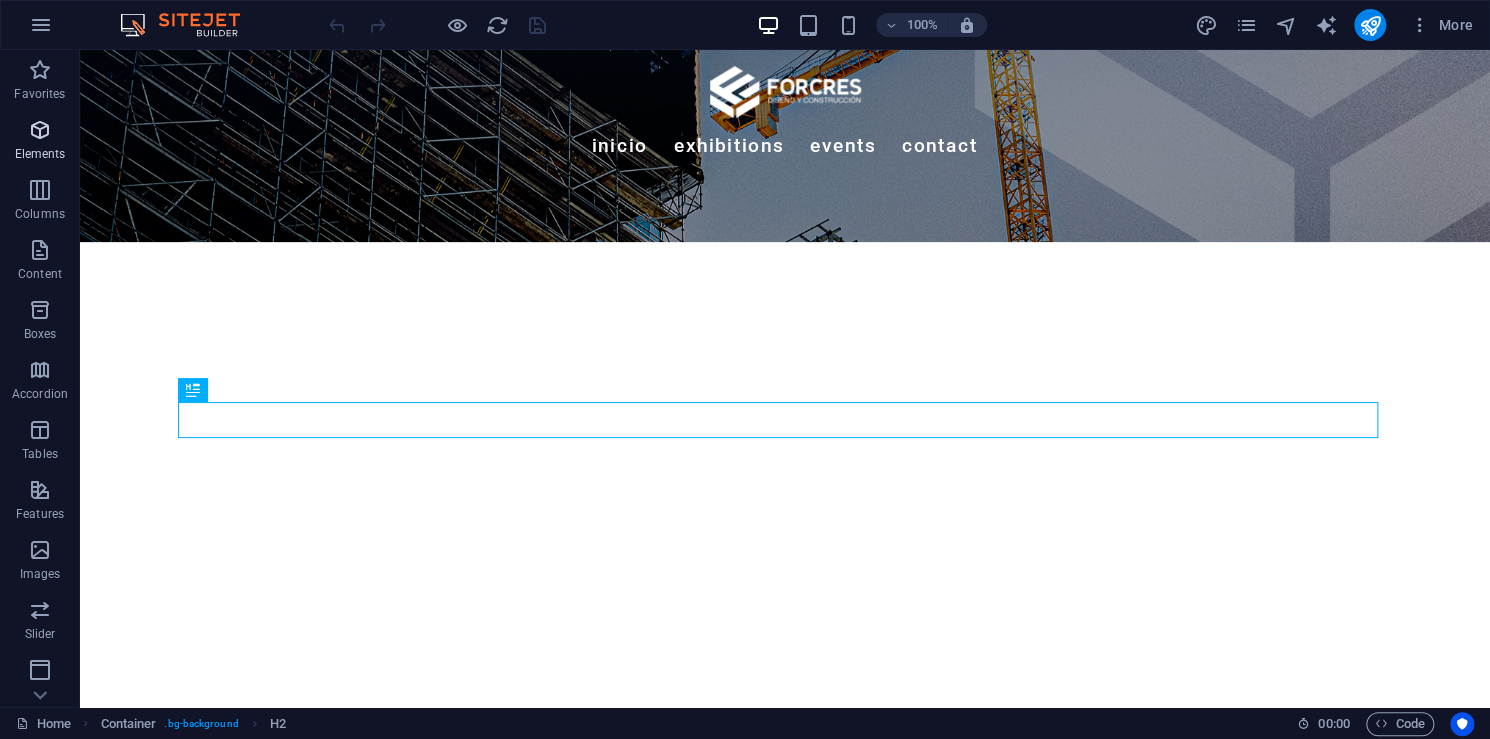 click on "Elements" at bounding box center [40, 154] 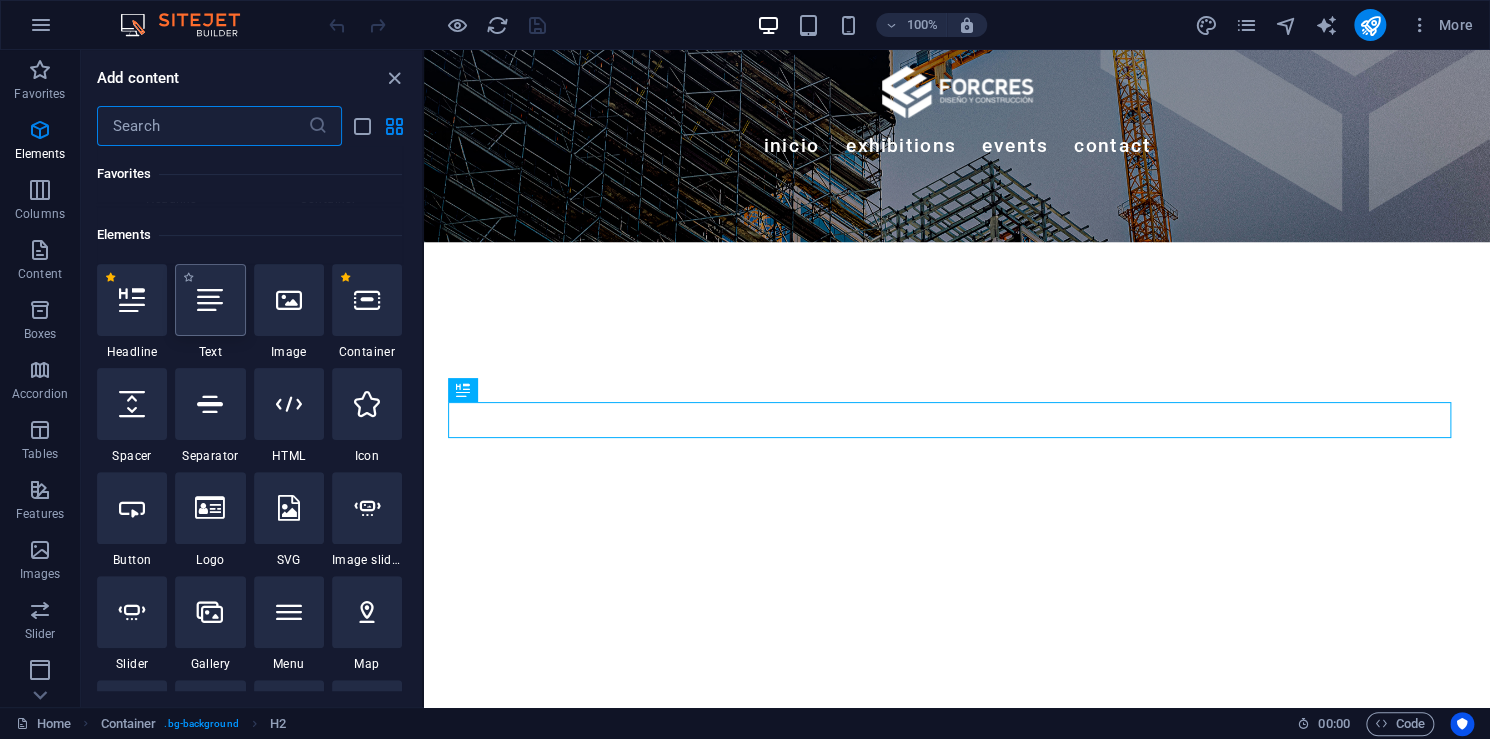 scroll, scrollTop: 212, scrollLeft: 0, axis: vertical 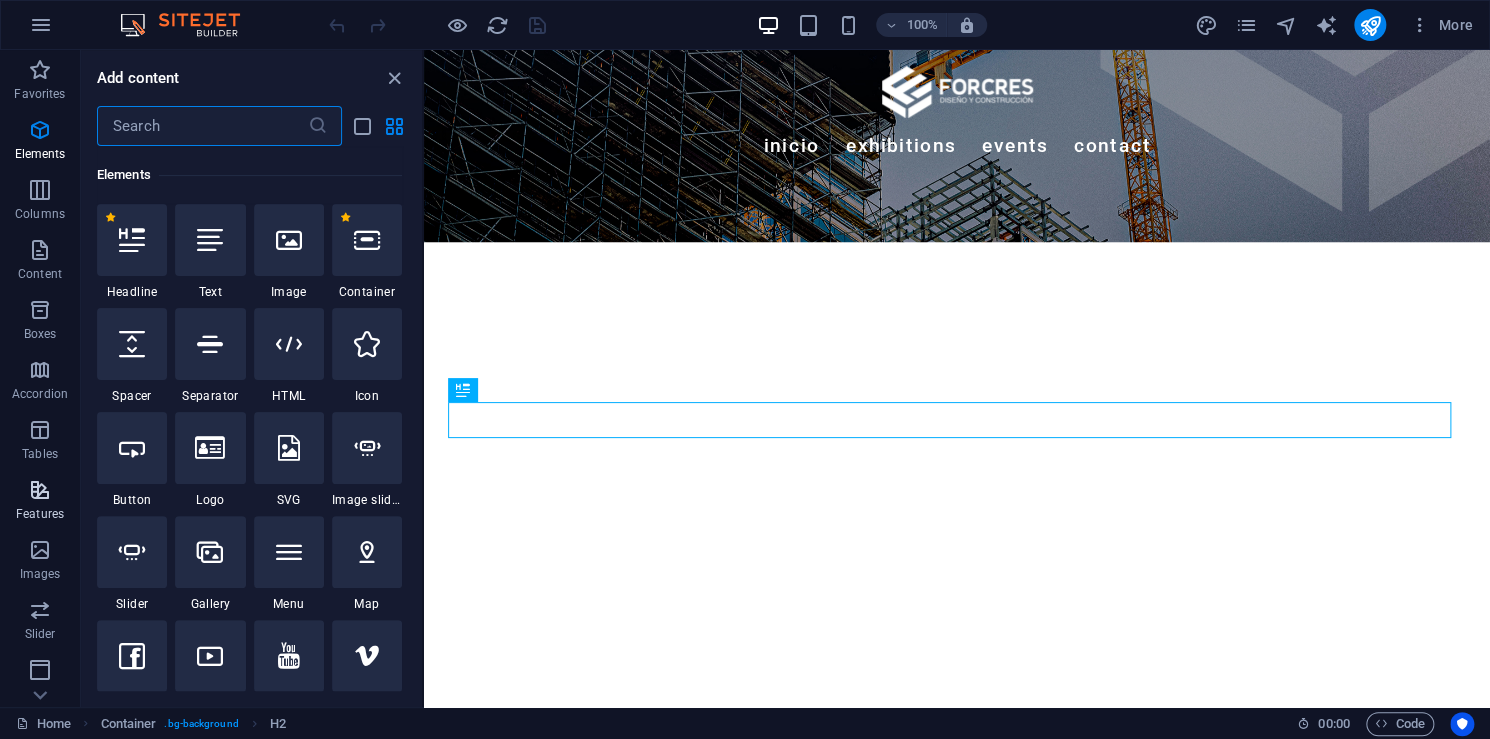 click on "Features" at bounding box center (40, 502) 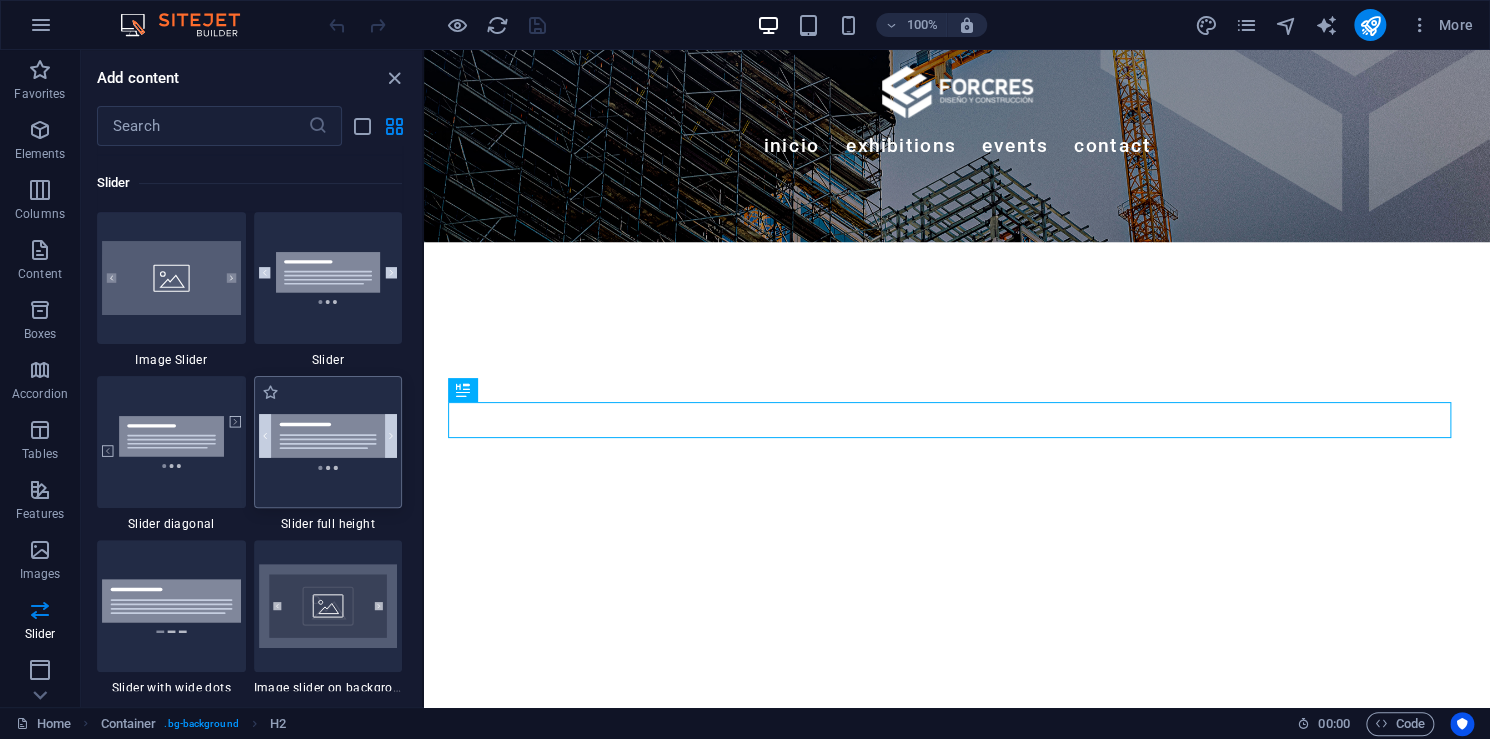 scroll, scrollTop: 11495, scrollLeft: 0, axis: vertical 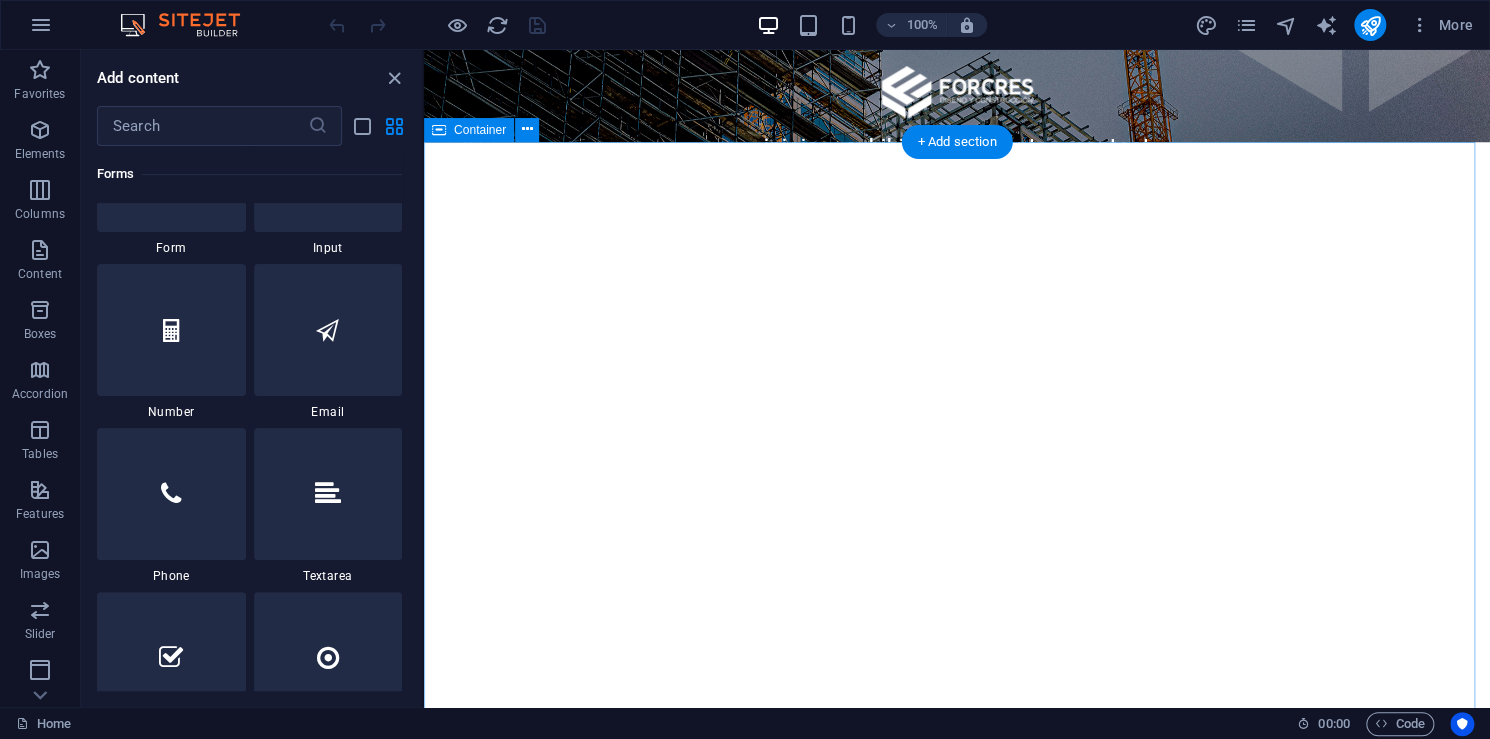 click on "Próximas exposiciones October [DATE] Artistic View Lorem ipsum dolor sit amet, consectetur adipiscing elit, sed do eiusmod tempor incididunt ut labore October [DATE] Modern Artists Lorem ipsum dolor sit amet, consectetur adipiscing elit, sed do eiusmod tempor incididunt ut labore October [DATE] Art and Music Lorem ipsum dolor sit amet, consectetur adipiscing elit, sed do eiusmod tempor incididunt ut labore October [DATE] Making New Era Lorem ipsum dolor sit amet, consectetur adipiscing elit, sed do eiusmod tempor incididunt ut labore November [DATE] The Evolution of Painting Lorem ipsum dolor sit amet, consectetur adipiscing elit, sed do eiusmod tempor incididunt ut labore November [DATE] Classical Art Lorem ipsum dolor sit amet, consectetur adipiscing elit, sed do eiusmod tempor incididunt ut labore Anterior Siguiente" at bounding box center [957, 5234] 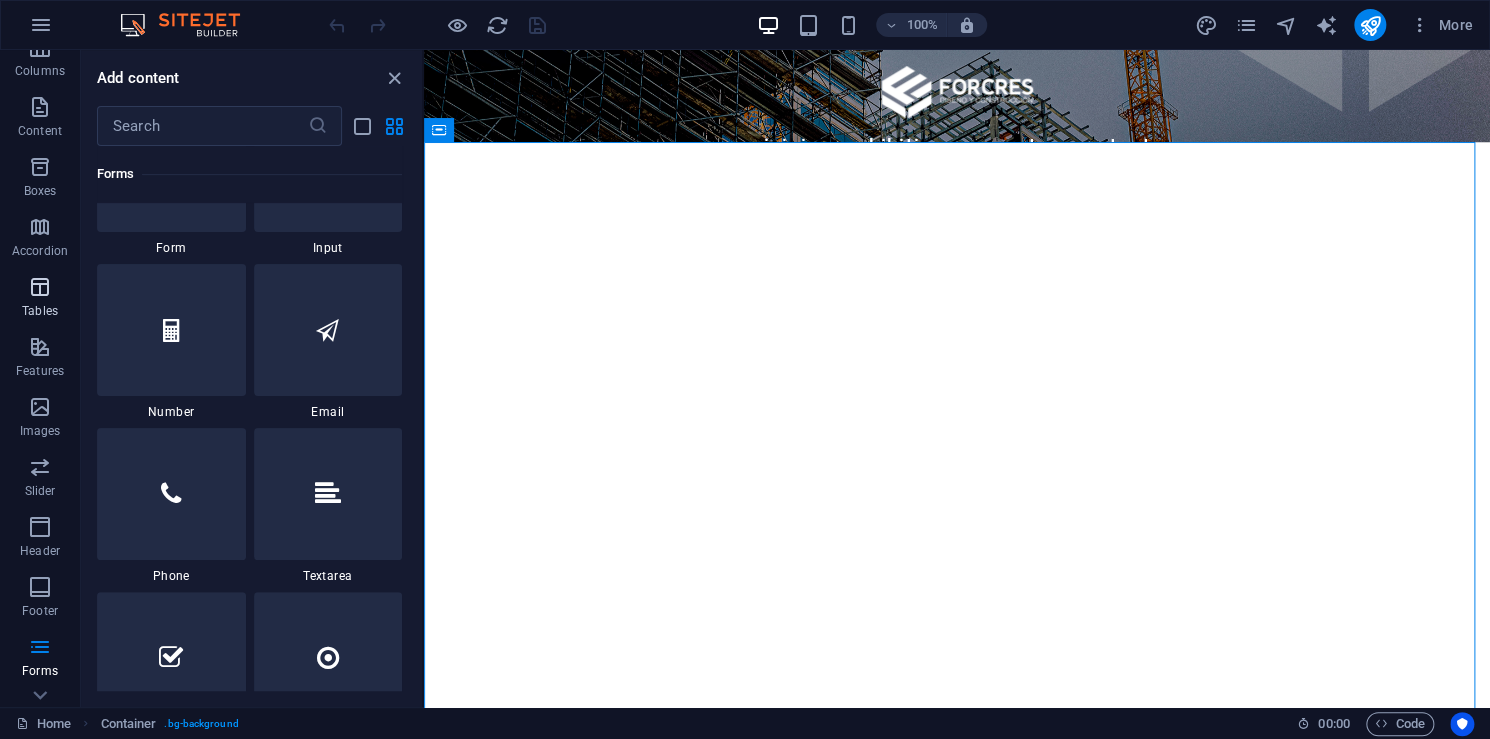 scroll, scrollTop: 242, scrollLeft: 0, axis: vertical 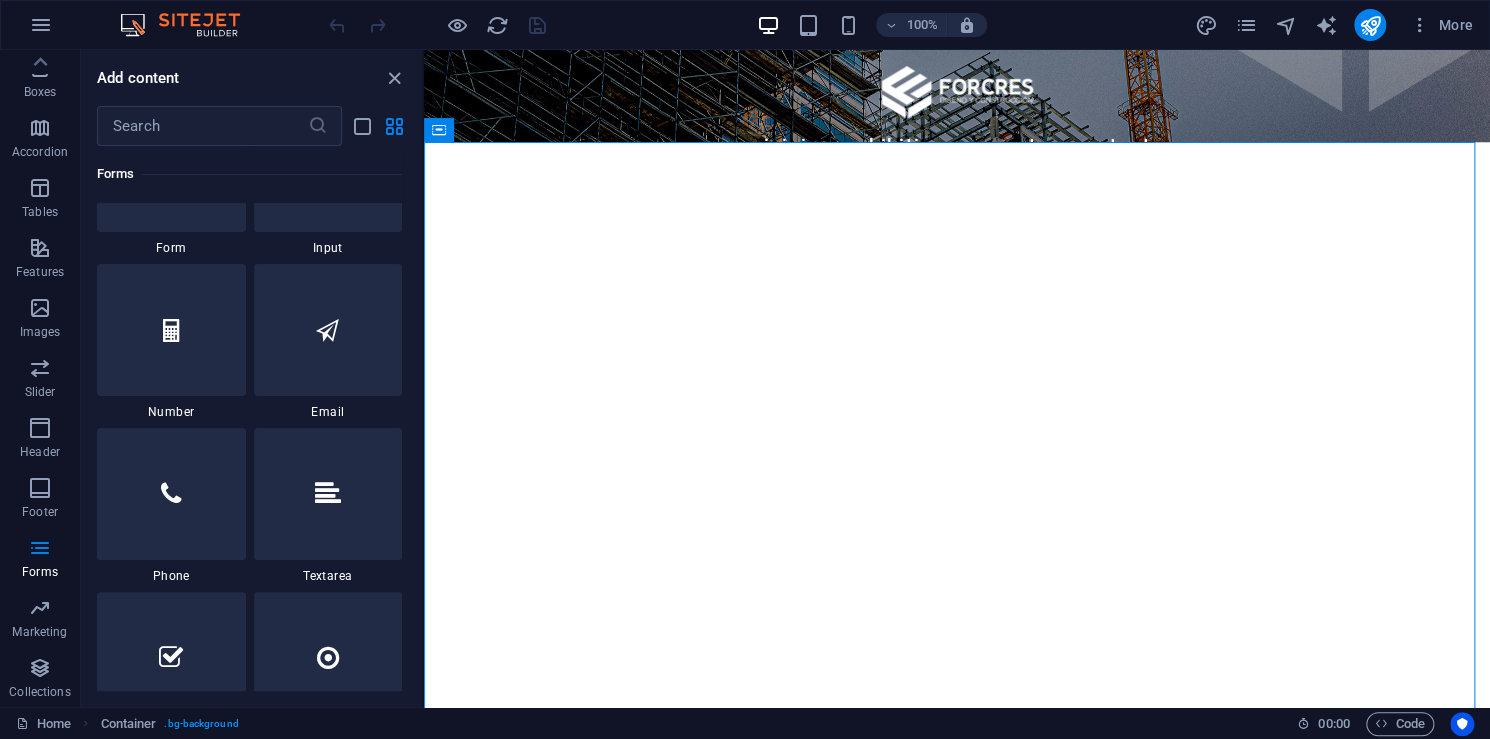 click on "Home Container . bg-background 00 : 00 Code" at bounding box center (745, 723) 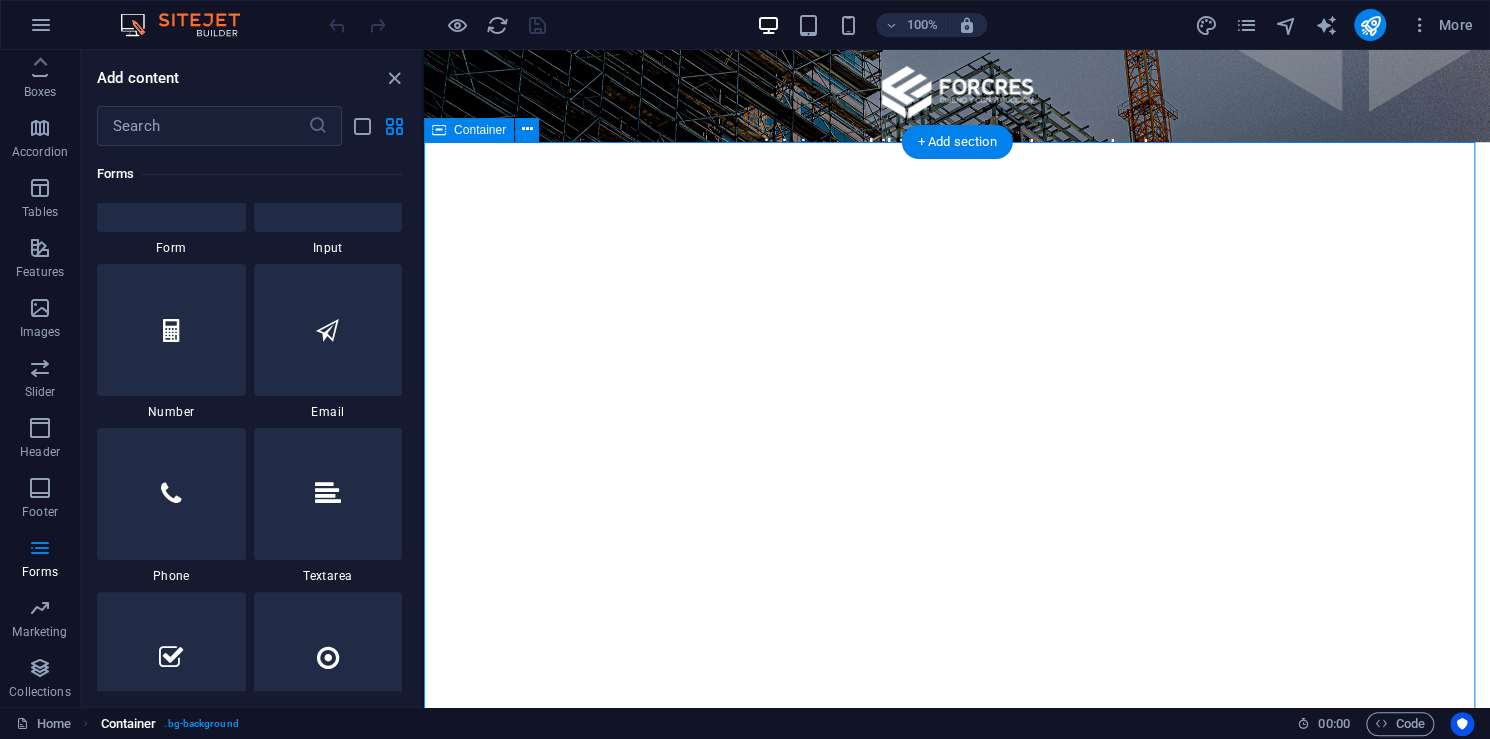 click on ". bg-background" at bounding box center (201, 724) 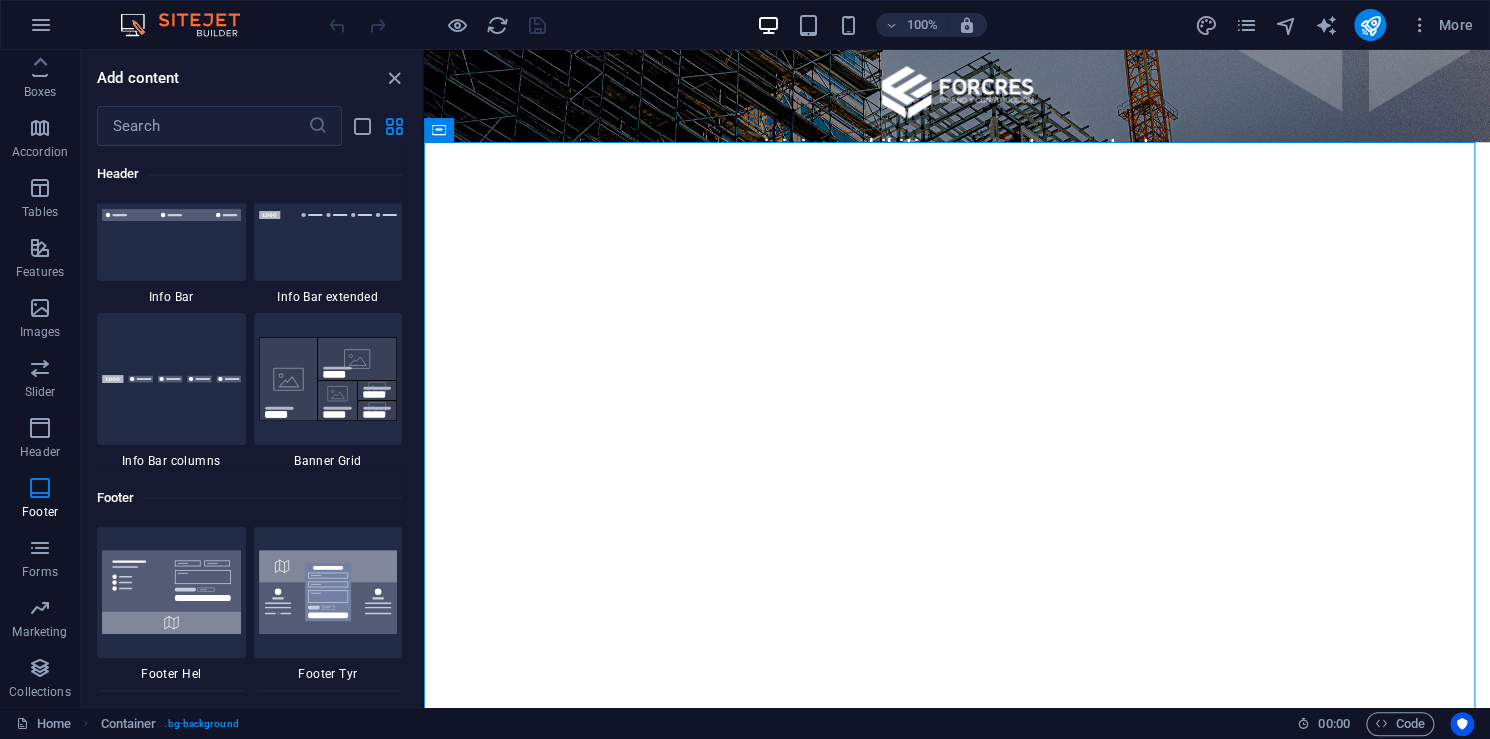 scroll, scrollTop: 12595, scrollLeft: 0, axis: vertical 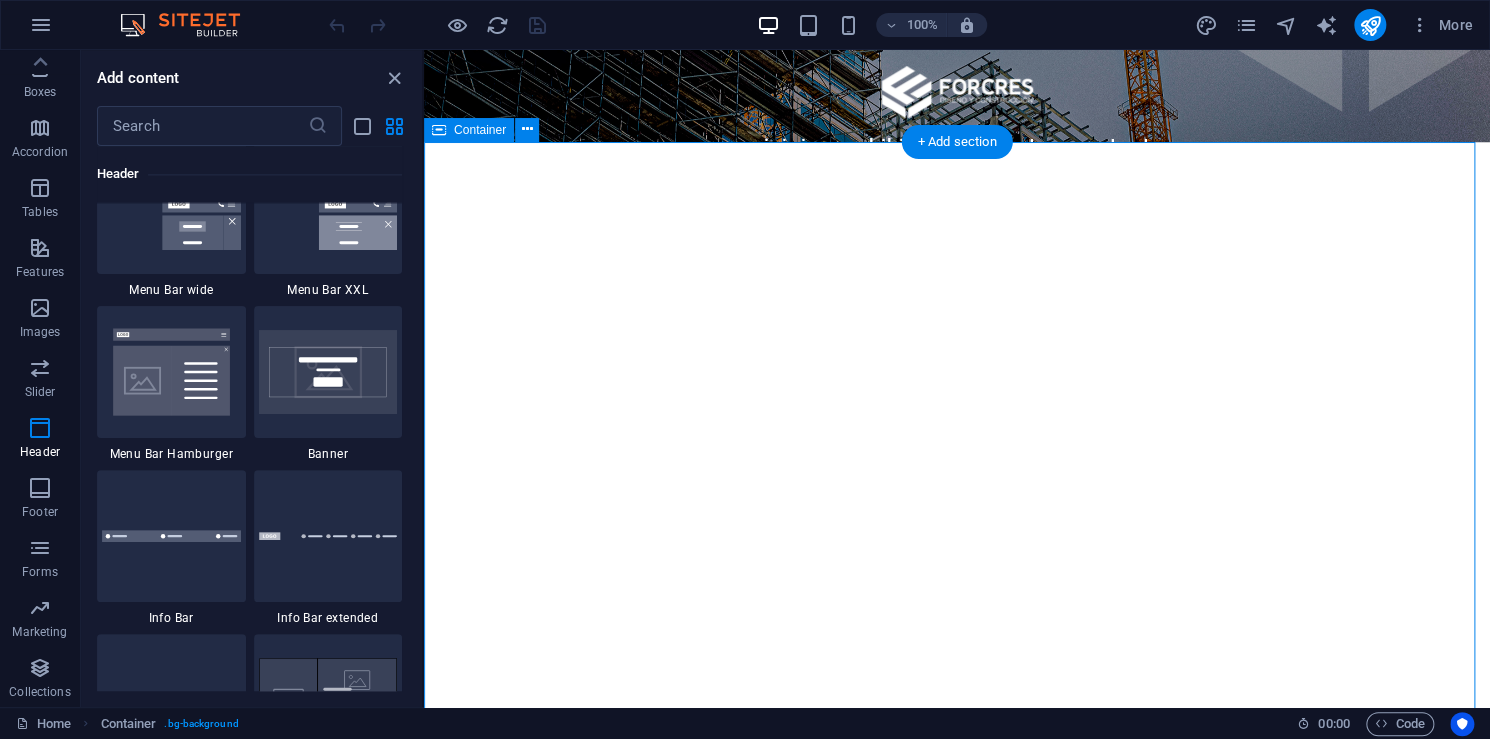 click on "Próximas exposiciones October [DATE] Artistic View Lorem ipsum dolor sit amet, consectetur adipiscing elit, sed do eiusmod tempor incididunt ut labore October [DATE] Modern Artists Lorem ipsum dolor sit amet, consectetur adipiscing elit, sed do eiusmod tempor incididunt ut labore October [DATE] Art and Music Lorem ipsum dolor sit amet, consectetur adipiscing elit, sed do eiusmod tempor incididunt ut labore October [DATE] Making New Era Lorem ipsum dolor sit amet, consectetur adipiscing elit, sed do eiusmod tempor incididunt ut labore November [DATE] The Evolution of Painting Lorem ipsum dolor sit amet, consectetur adipiscing elit, sed do eiusmod tempor incididunt ut labore November [DATE] Classical Art Lorem ipsum dolor sit amet, consectetur adipiscing elit, sed do eiusmod tempor incididunt ut labore Anterior Siguiente" at bounding box center (957, 5234) 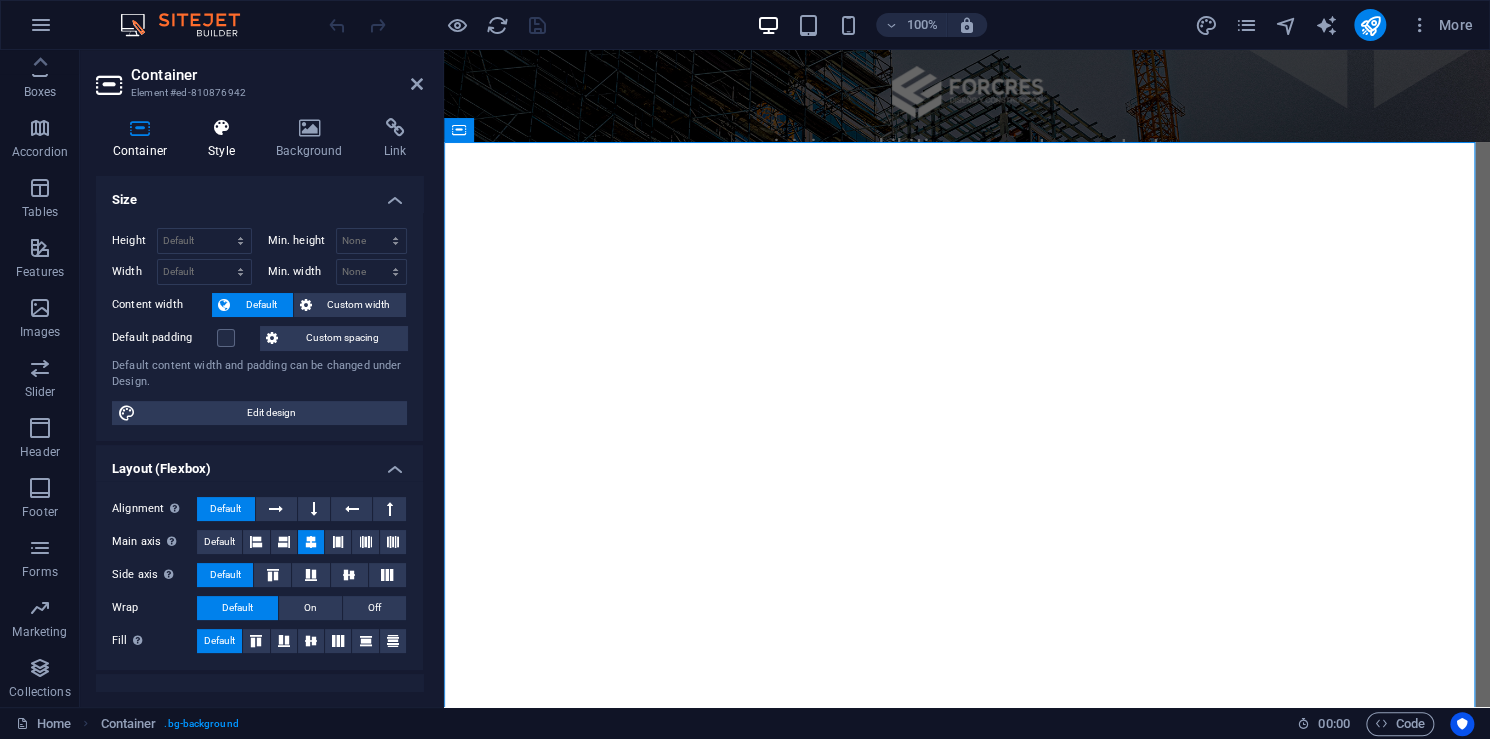 click on "Style" at bounding box center (226, 139) 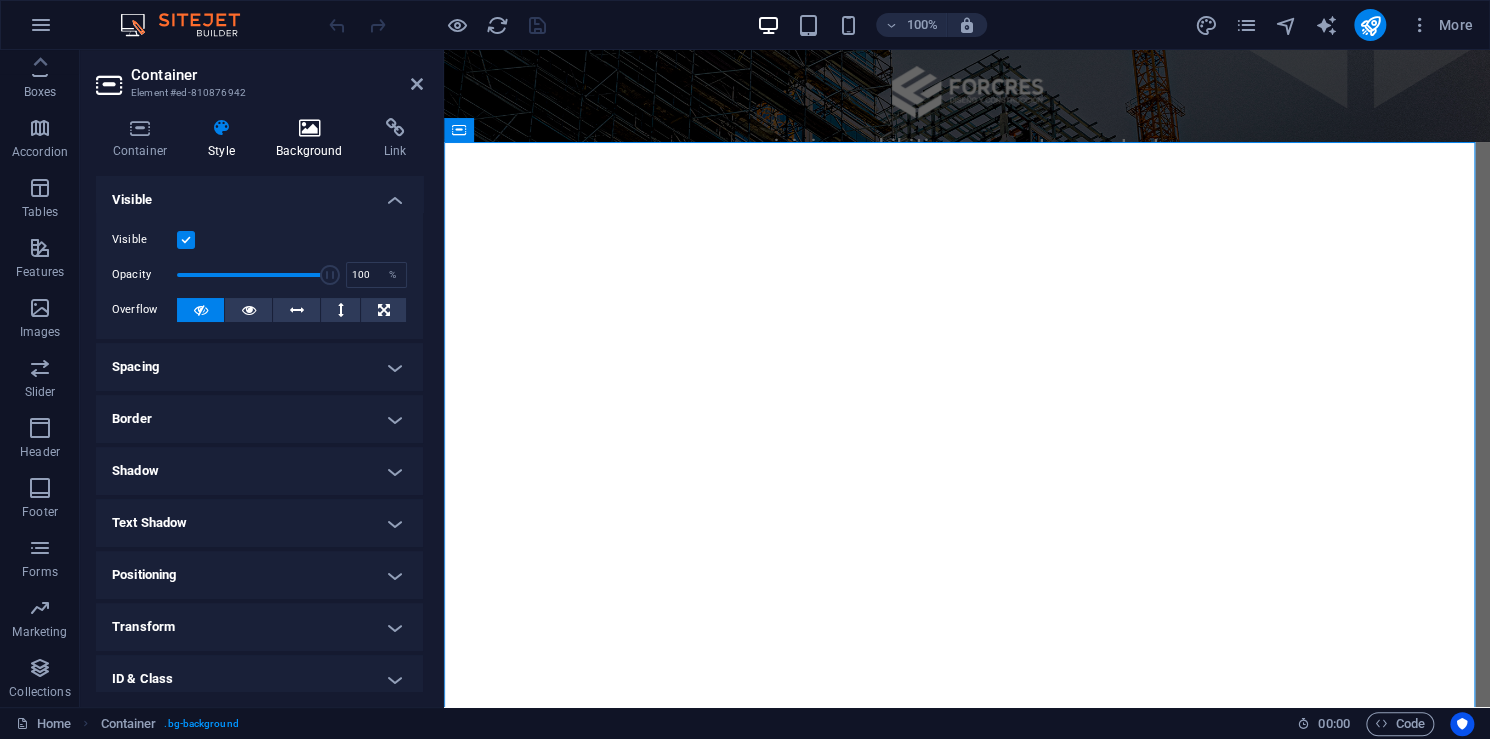 click on "Background" at bounding box center (314, 139) 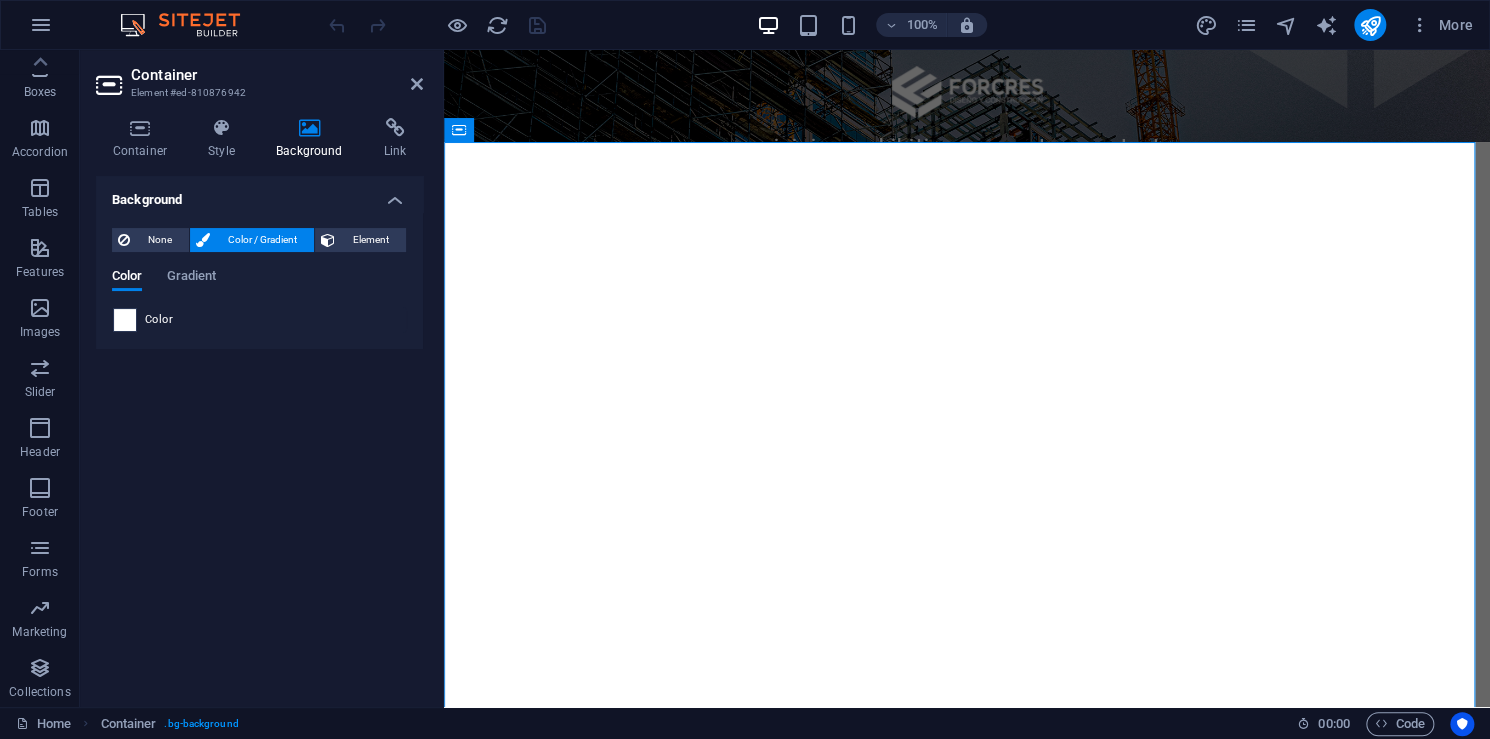 click at bounding box center [125, 320] 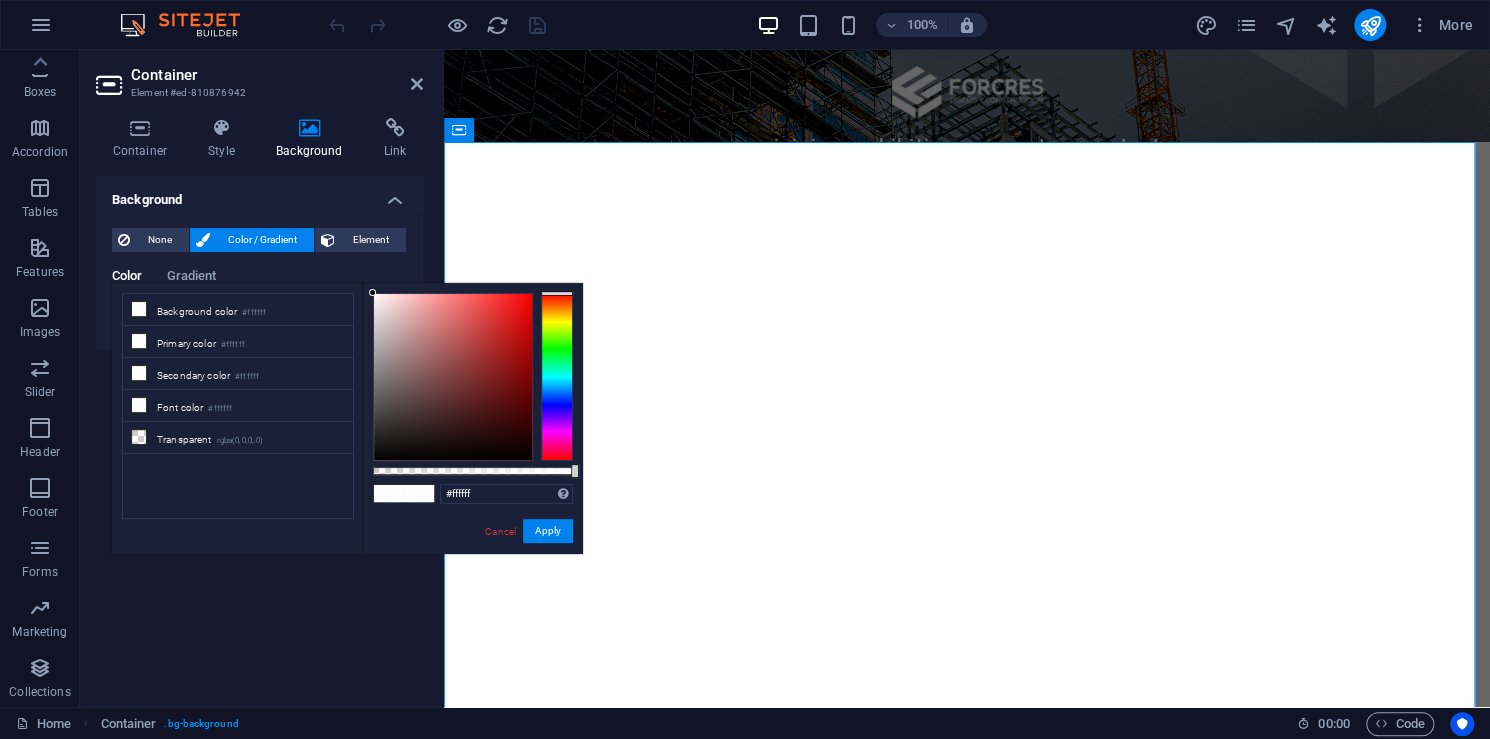 drag, startPoint x: 394, startPoint y: 291, endPoint x: 373, endPoint y: 309, distance: 27.658634 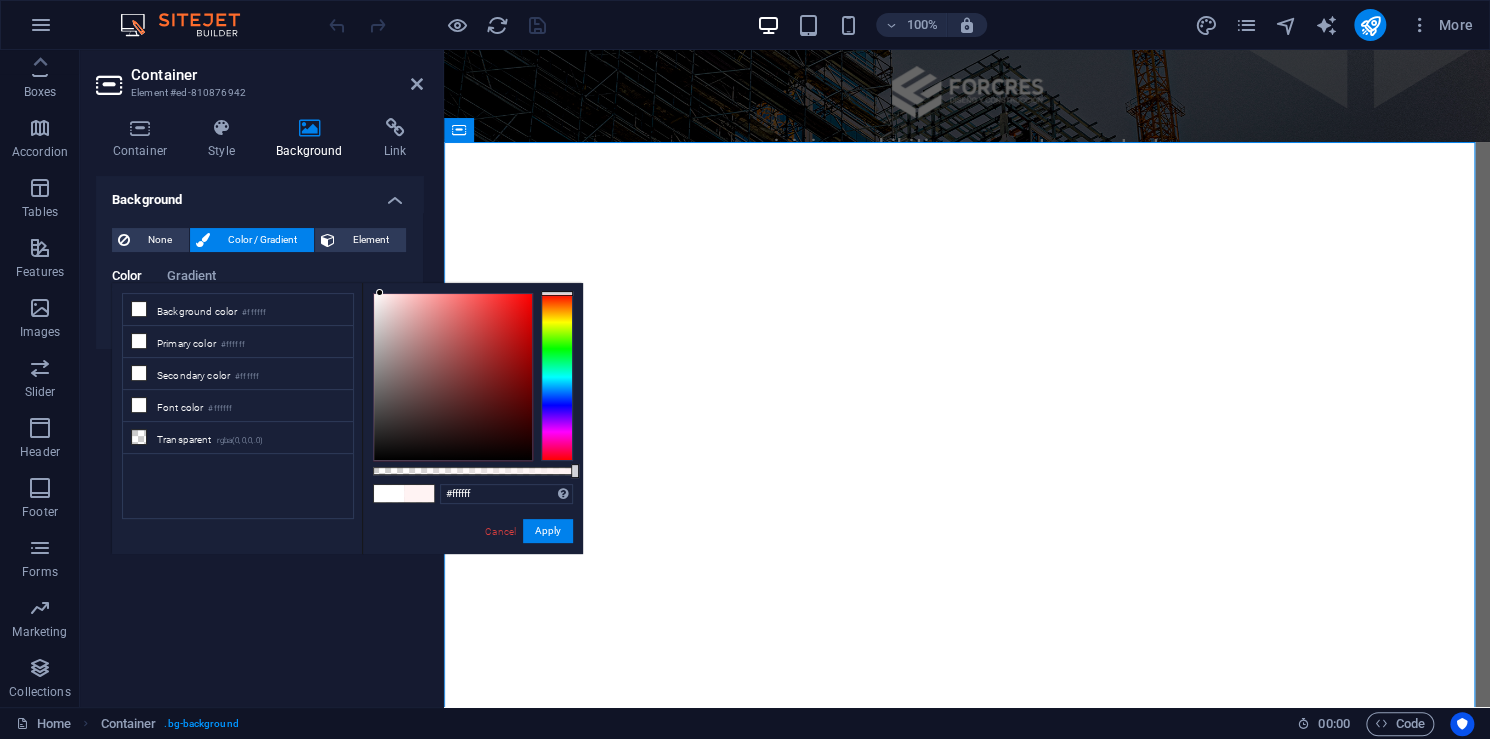 drag, startPoint x: 381, startPoint y: 313, endPoint x: 368, endPoint y: 256, distance: 58.463665 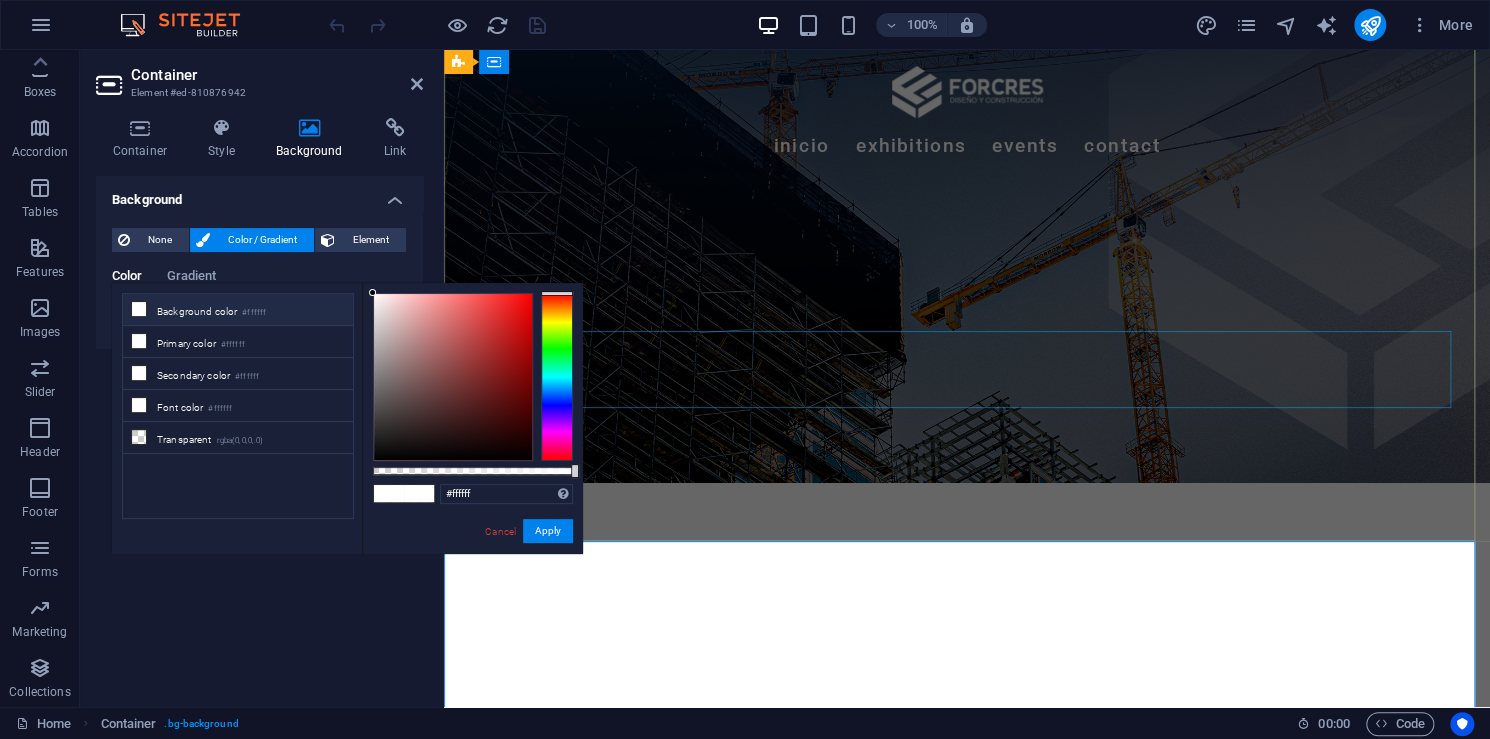 scroll, scrollTop: 300, scrollLeft: 0, axis: vertical 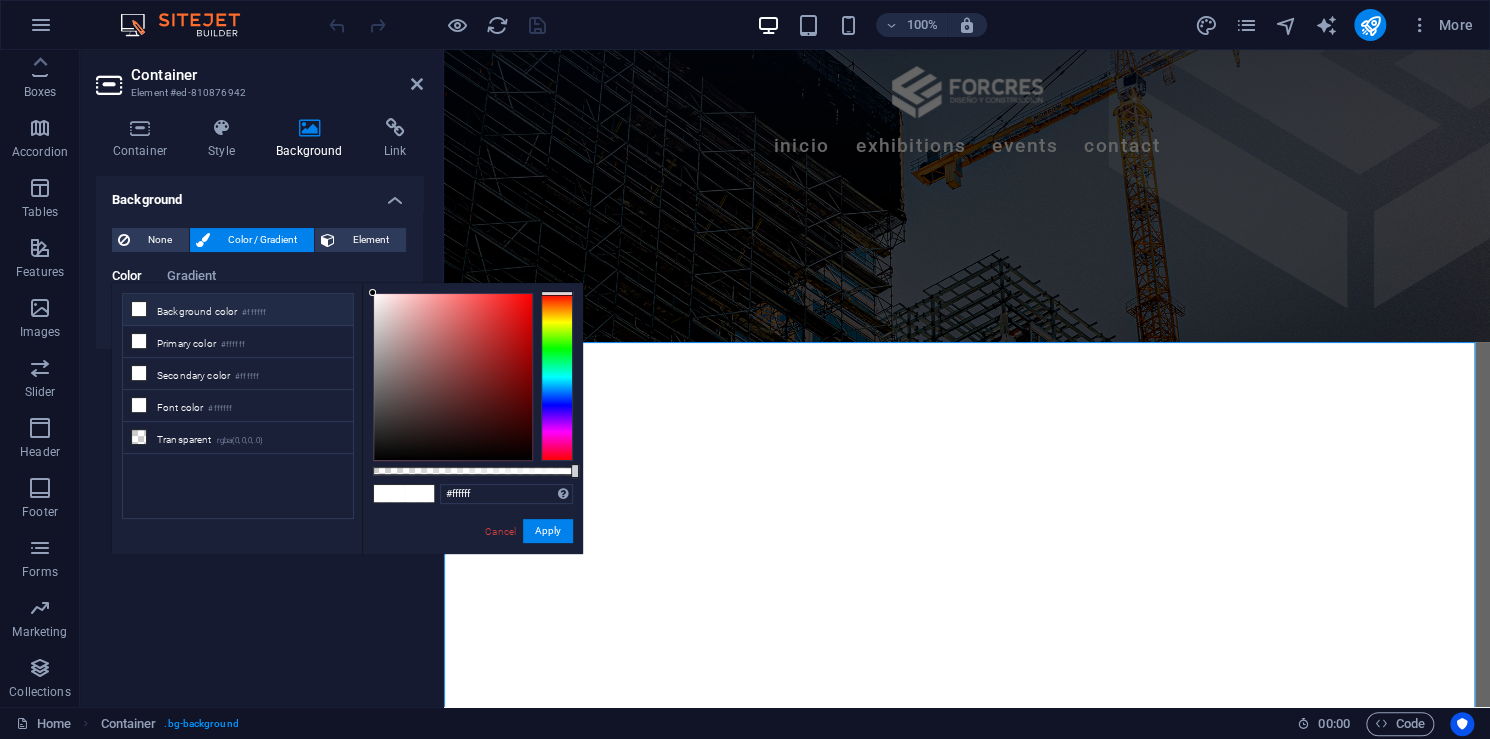 click on "Próximas exposiciones October [DATE] Artistic View Lorem ipsum dolor sit amet, consectetur adipiscing elit, sed do eiusmod tempor incididunt ut labore October [DATE] Modern Artists Lorem ipsum dolor sit amet, consectetur adipiscing elit, sed do eiusmod tempor incididunt ut labore October [DATE] Art and Music Lorem ipsum dolor sit amet, consectetur adipiscing elit, sed do eiusmod tempor incididunt ut labore October [DATE] Making New Era Lorem ipsum dolor sit amet, consectetur adipiscing elit, sed do eiusmod tempor incididunt ut labore November [DATE] The Evolution of Painting Lorem ipsum dolor sit amet, consectetur adipiscing elit, sed do eiusmod tempor incididunt ut labore November [DATE] Classical Art Lorem ipsum dolor sit amet, consectetur adipiscing elit, sed do eiusmod tempor incididunt ut labore Anterior Siguiente" at bounding box center [967, 5424] 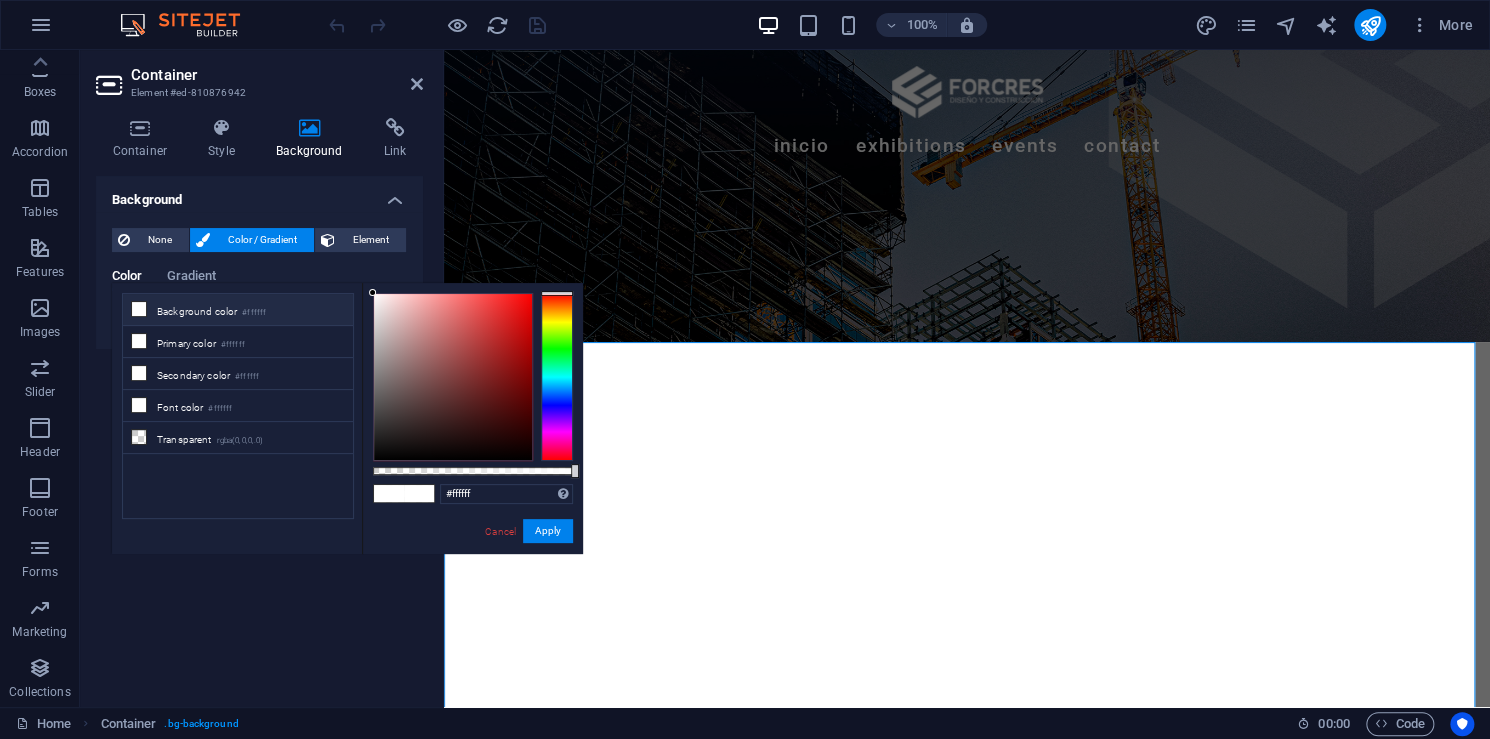 click on "En FORCRES , transformamos ideas en estructuras sólidas. Nos especializamos en el diseño arquitectónico y la construcción de obras civiles que combinan funcionalidad, estética y durabilidad." at bounding box center (967, 585) 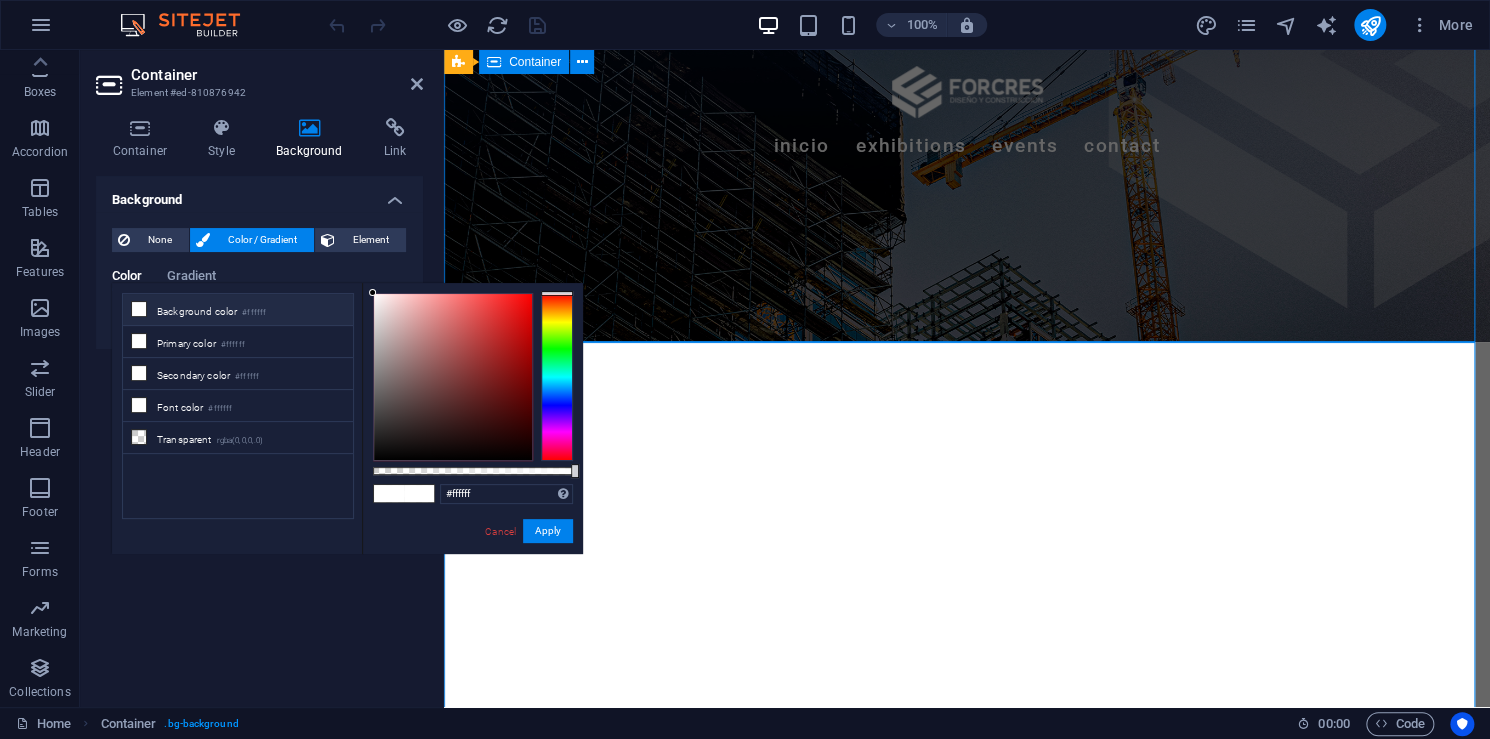 click on "En FORCRES , transformamos ideas en estructuras sólidas. Nos especializamos en el diseño arquitectónico y la construcción de obras civiles que combinan funcionalidad, estética y durabilidad." at bounding box center (967, 585) 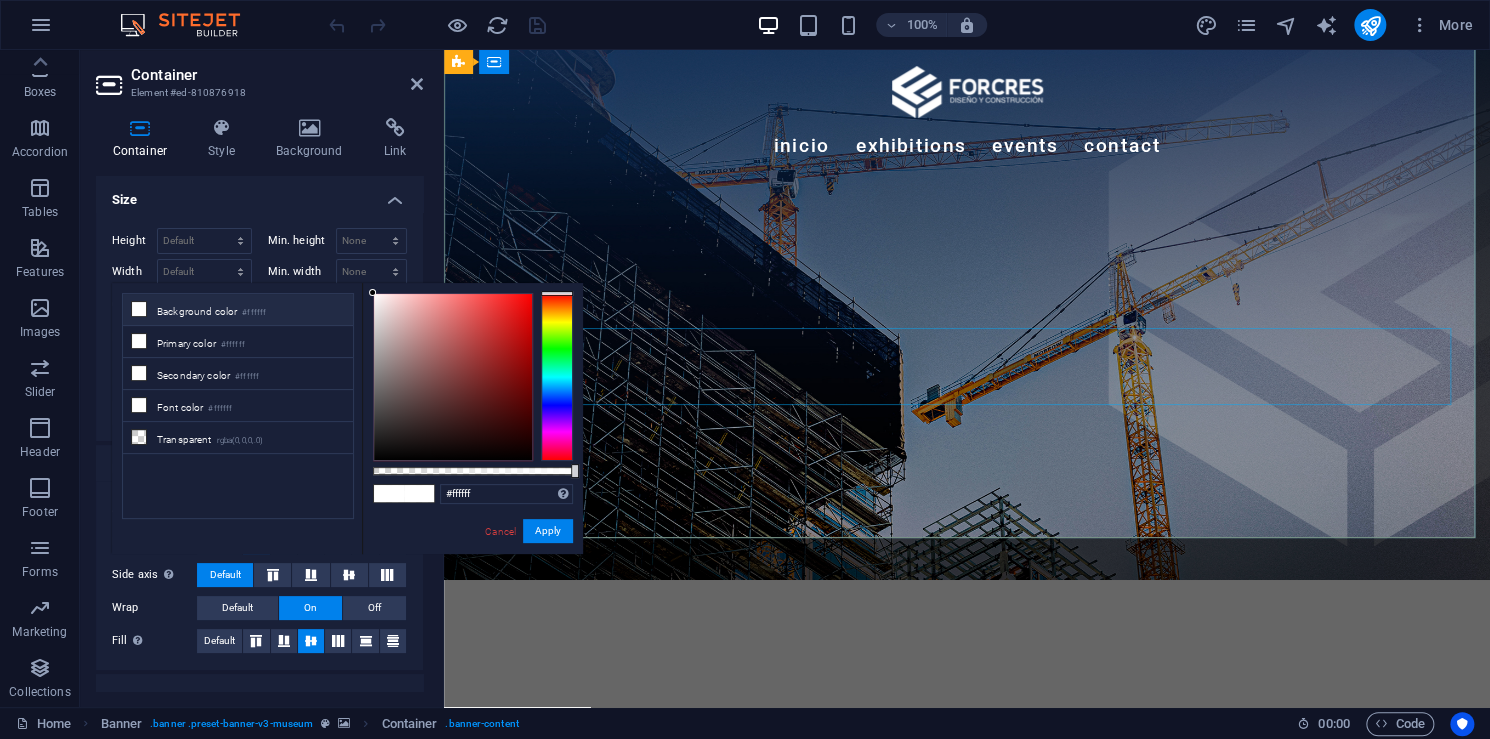 scroll, scrollTop: 0, scrollLeft: 0, axis: both 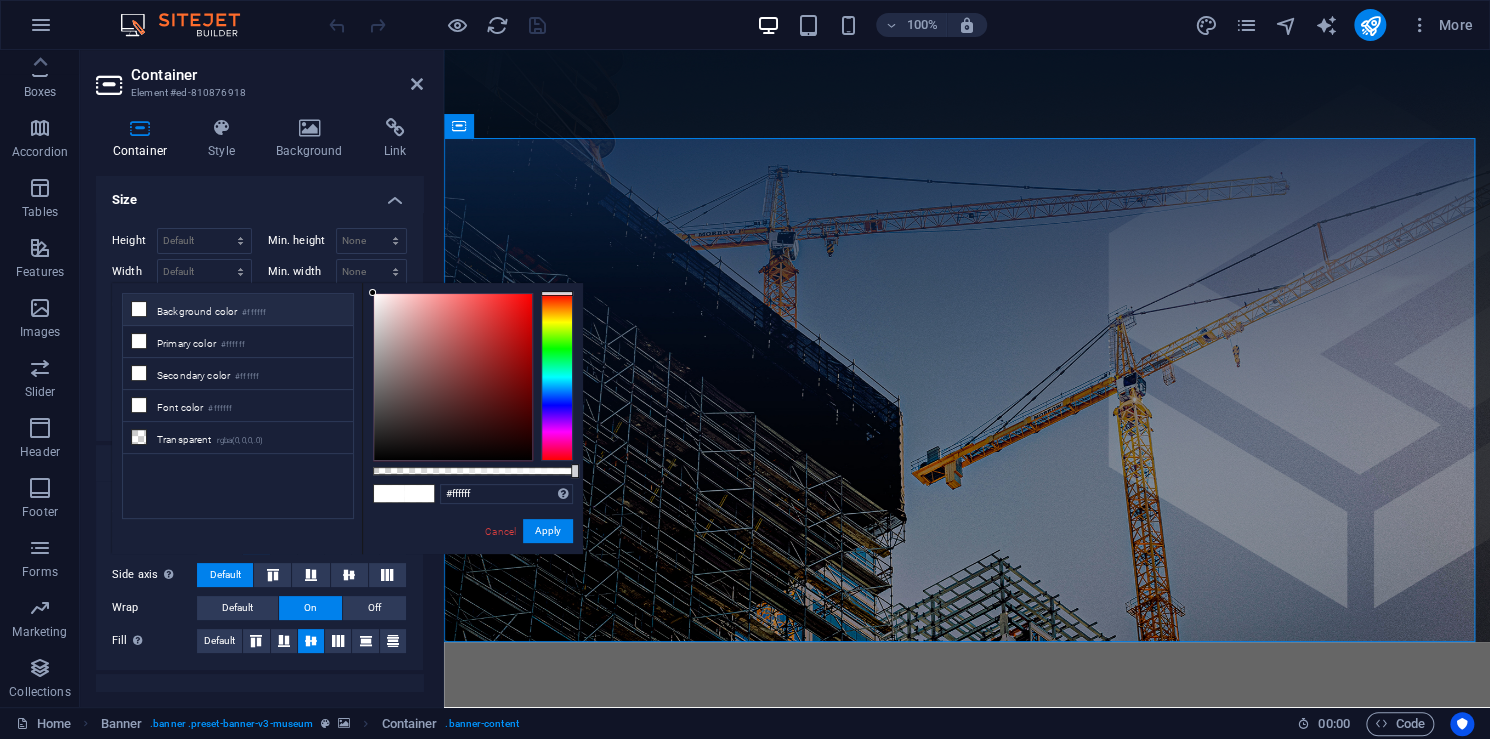 click on "Background color
#ffffff
Primary color
#ffffff
Secondary color
#ffffff
Font color
#ffffff" at bounding box center (238, 406) 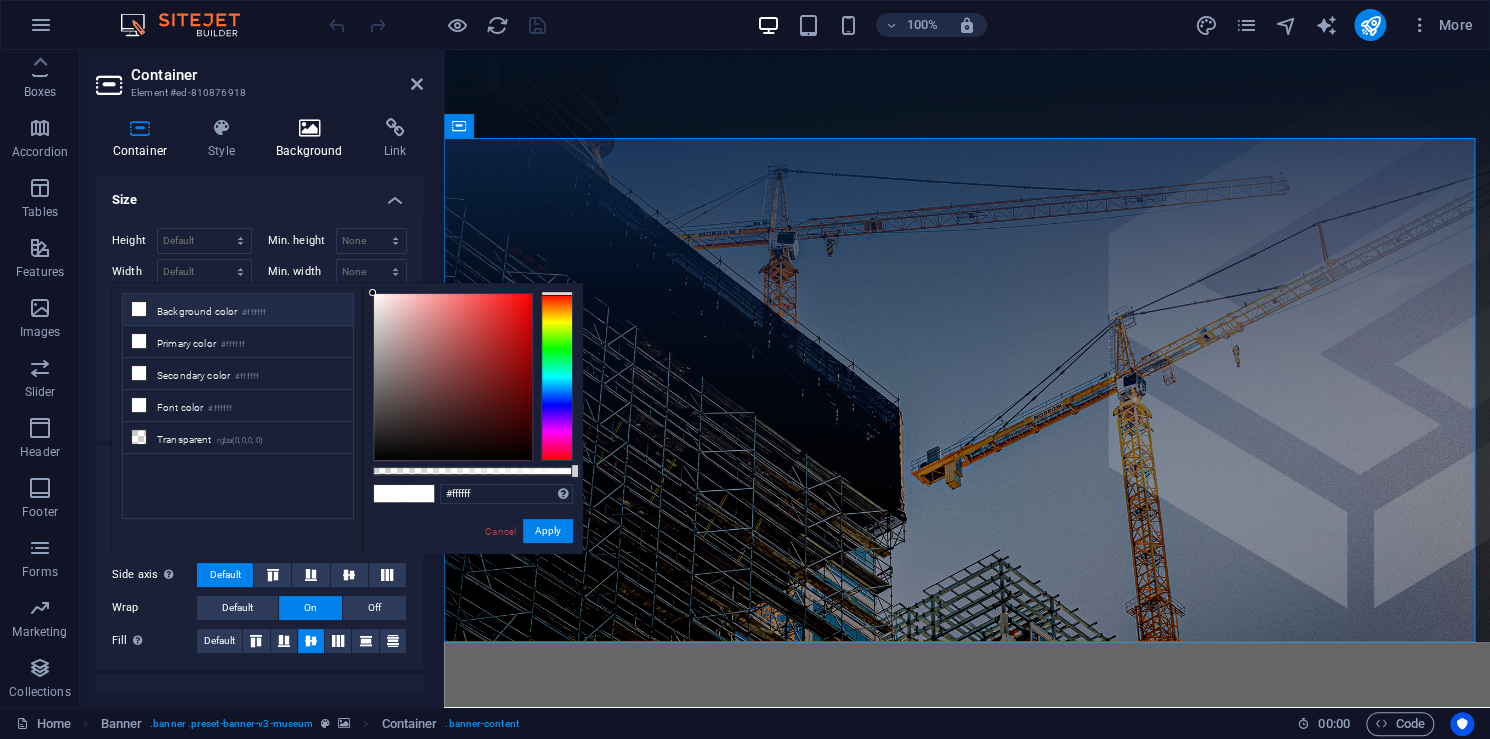click on "Background" at bounding box center [314, 139] 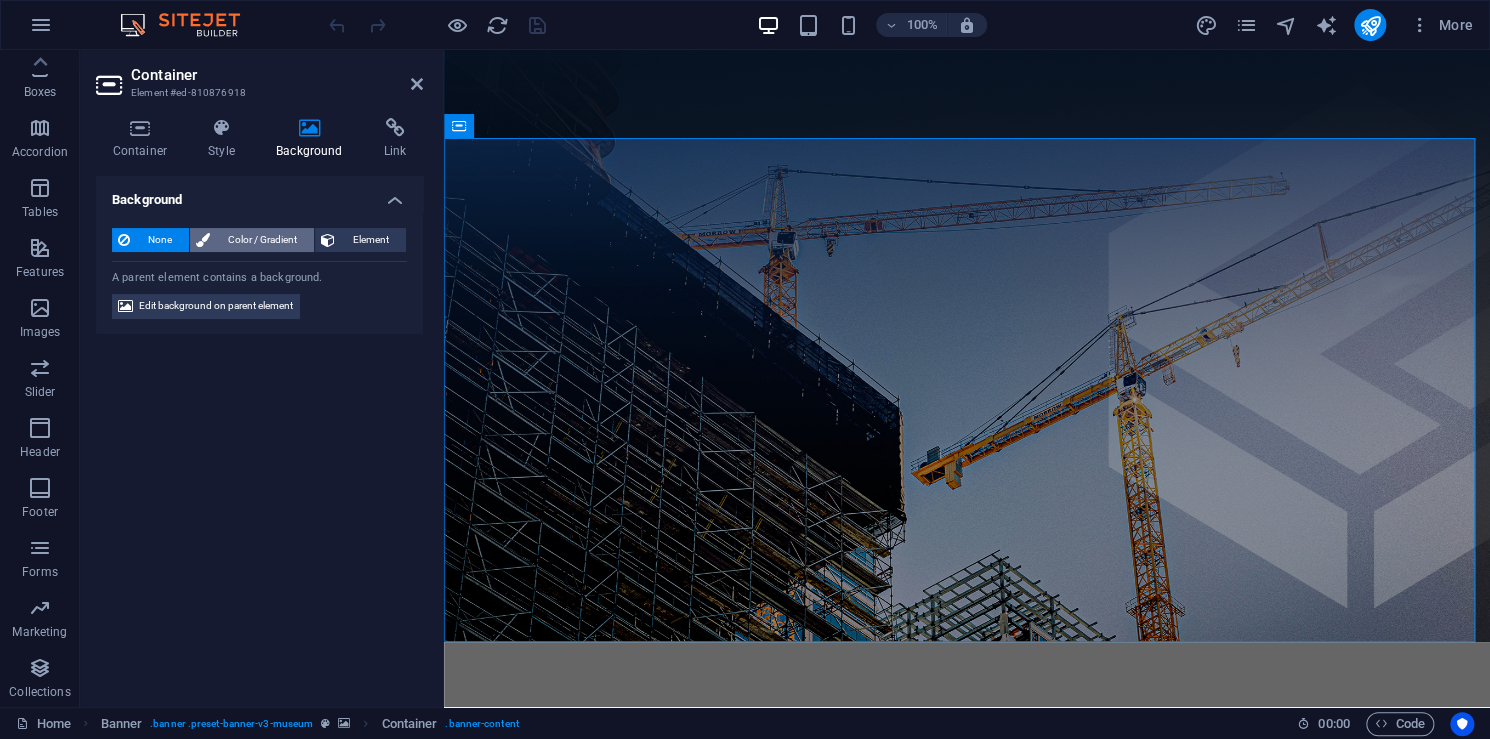 click on "Color / Gradient" at bounding box center [262, 240] 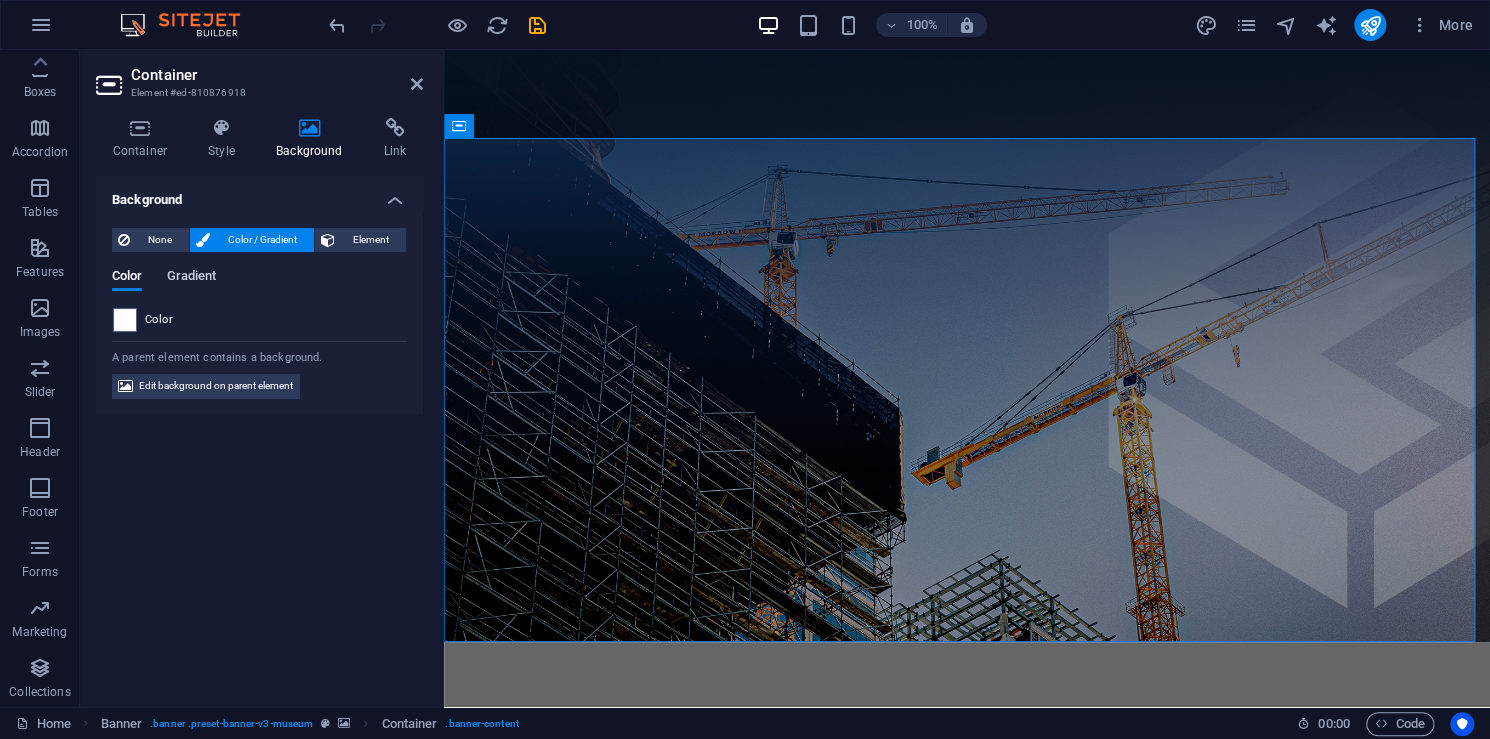 click on "Gradient" at bounding box center (191, 280) 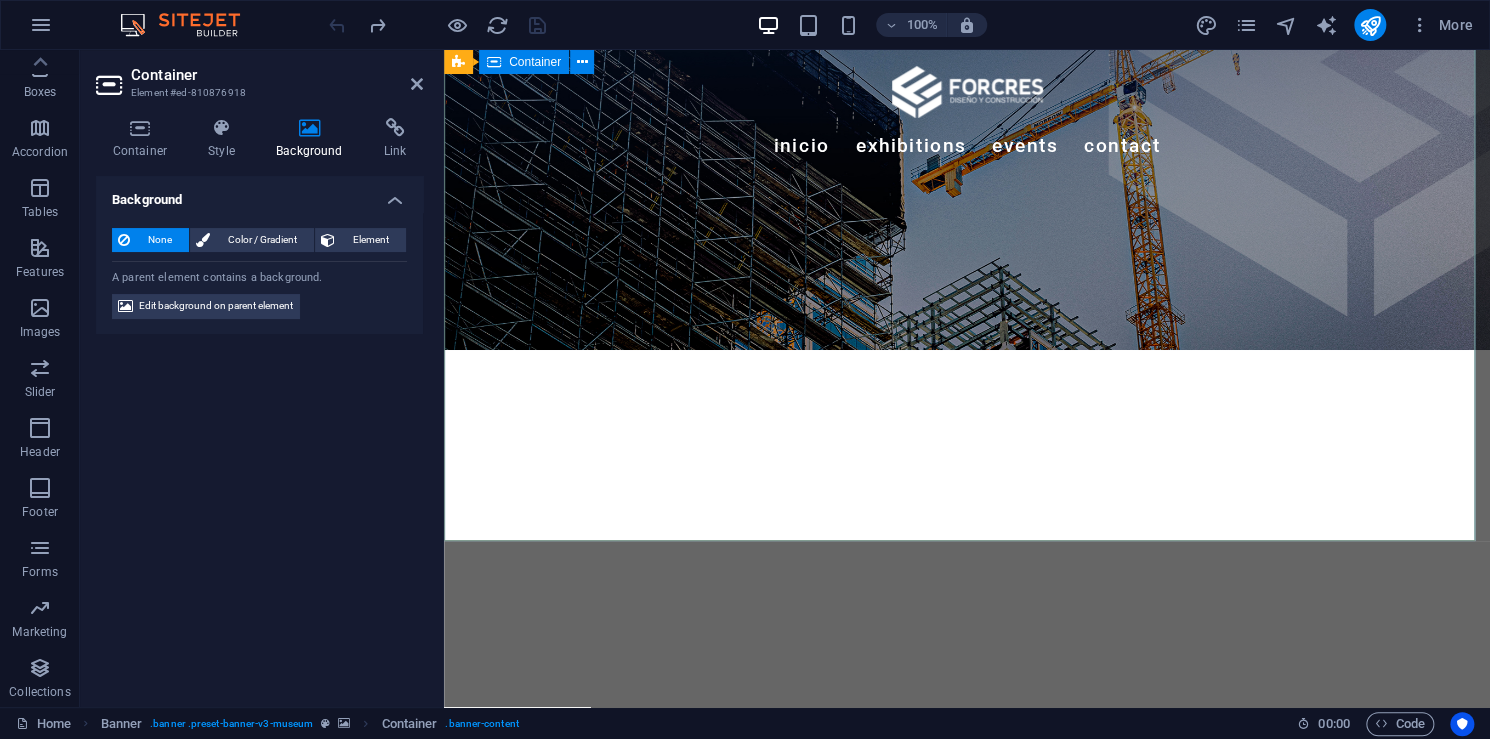 scroll, scrollTop: 300, scrollLeft: 0, axis: vertical 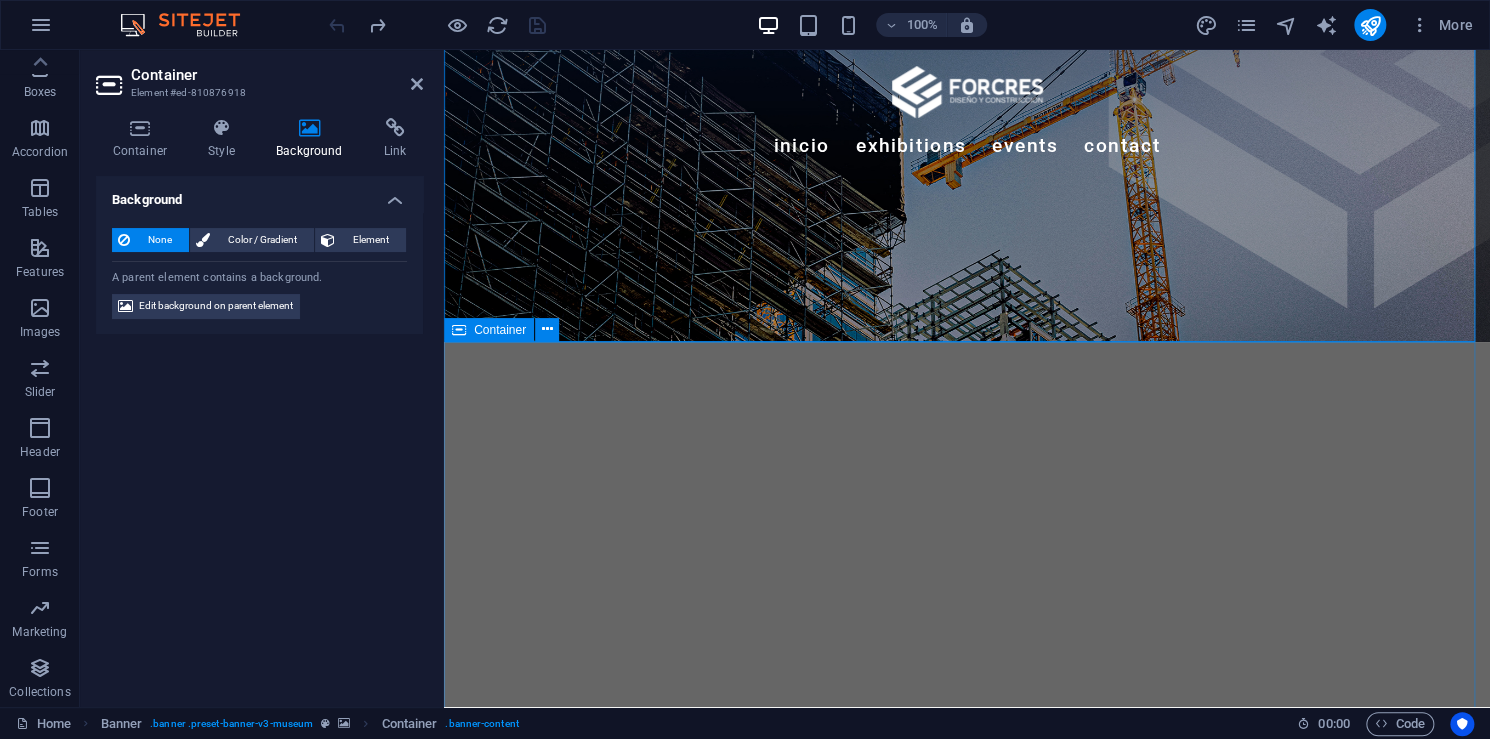 click on "Próximas exposiciones October [DATE] Artistic View Lorem ipsum dolor sit amet, consectetur adipiscing elit, sed do eiusmod tempor incididunt ut labore October [DATE] Modern Artists Lorem ipsum dolor sit amet, consectetur adipiscing elit, sed do eiusmod tempor incididunt ut labore October [DATE] Art and Music Lorem ipsum dolor sit amet, consectetur adipiscing elit, sed do eiusmod tempor incididunt ut labore October [DATE] Making New Era Lorem ipsum dolor sit amet, consectetur adipiscing elit, sed do eiusmod tempor incididunt ut labore November [DATE] The Evolution of Painting Lorem ipsum dolor sit amet, consectetur adipiscing elit, sed do eiusmod tempor incididunt ut labore November [DATE] Classical Art Lorem ipsum dolor sit amet, consectetur adipiscing elit, sed do eiusmod tempor incididunt ut labore Anterior Siguiente" at bounding box center (967, 5424) 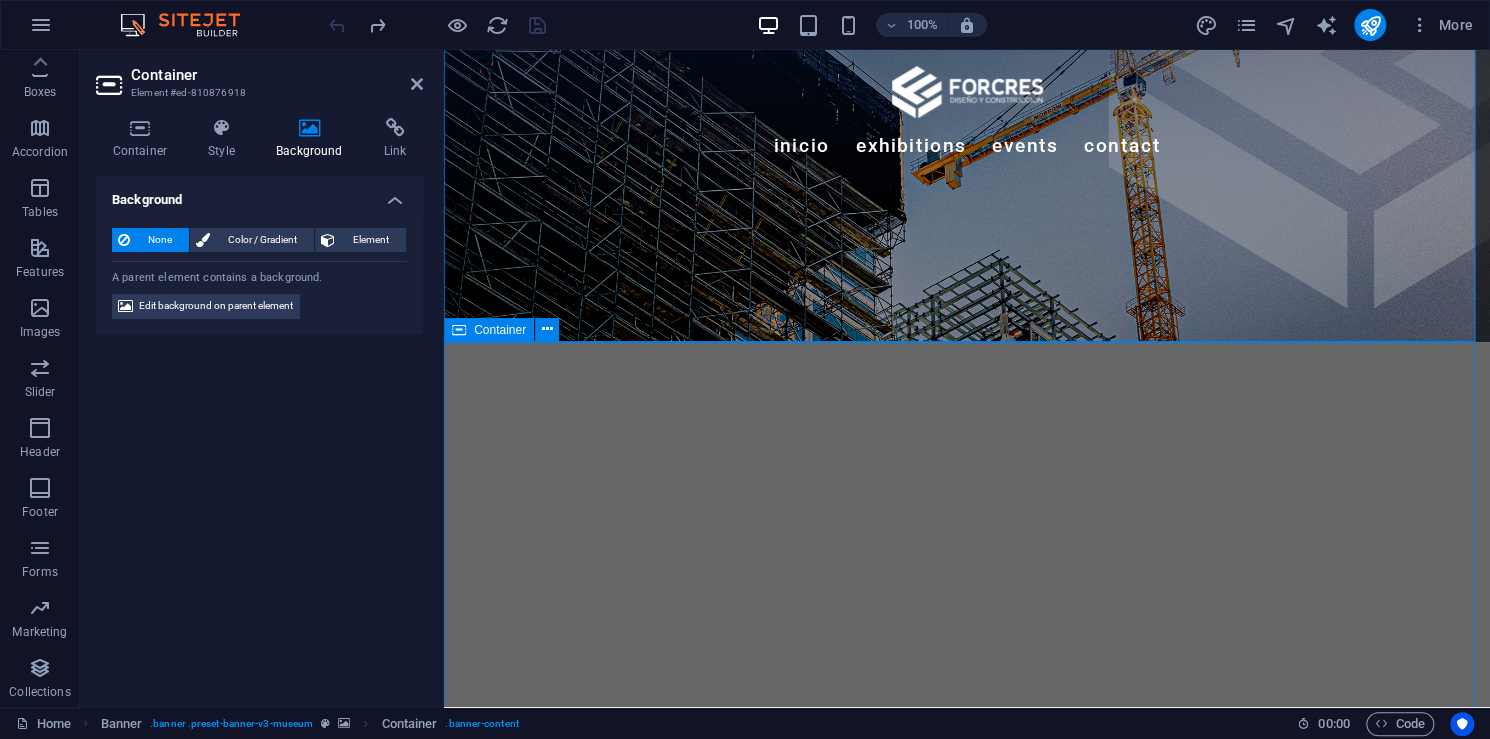 click on "Próximas exposiciones October [DATE] Artistic View Lorem ipsum dolor sit amet, consectetur adipiscing elit, sed do eiusmod tempor incididunt ut labore October [DATE] Modern Artists Lorem ipsum dolor sit amet, consectetur adipiscing elit, sed do eiusmod tempor incididunt ut labore October [DATE] Art and Music Lorem ipsum dolor sit amet, consectetur adipiscing elit, sed do eiusmod tempor incididunt ut labore October [DATE] Making New Era Lorem ipsum dolor sit amet, consectetur adipiscing elit, sed do eiusmod tempor incididunt ut labore November [DATE] The Evolution of Painting Lorem ipsum dolor sit amet, consectetur adipiscing elit, sed do eiusmod tempor incididunt ut labore November [DATE] Classical Art Lorem ipsum dolor sit amet, consectetur adipiscing elit, sed do eiusmod tempor incididunt ut labore Anterior Siguiente" at bounding box center (967, 5424) 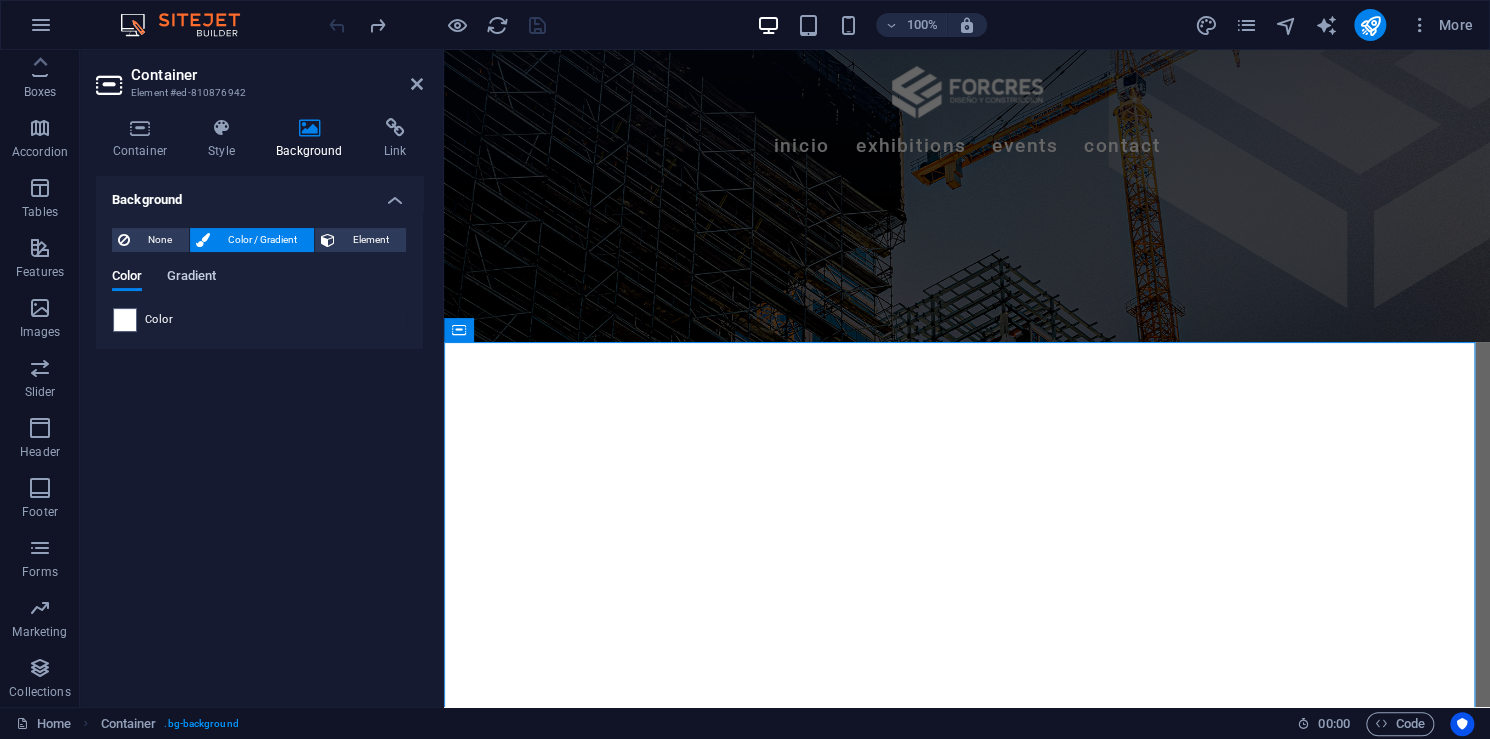 click on "Gradient" at bounding box center [191, 278] 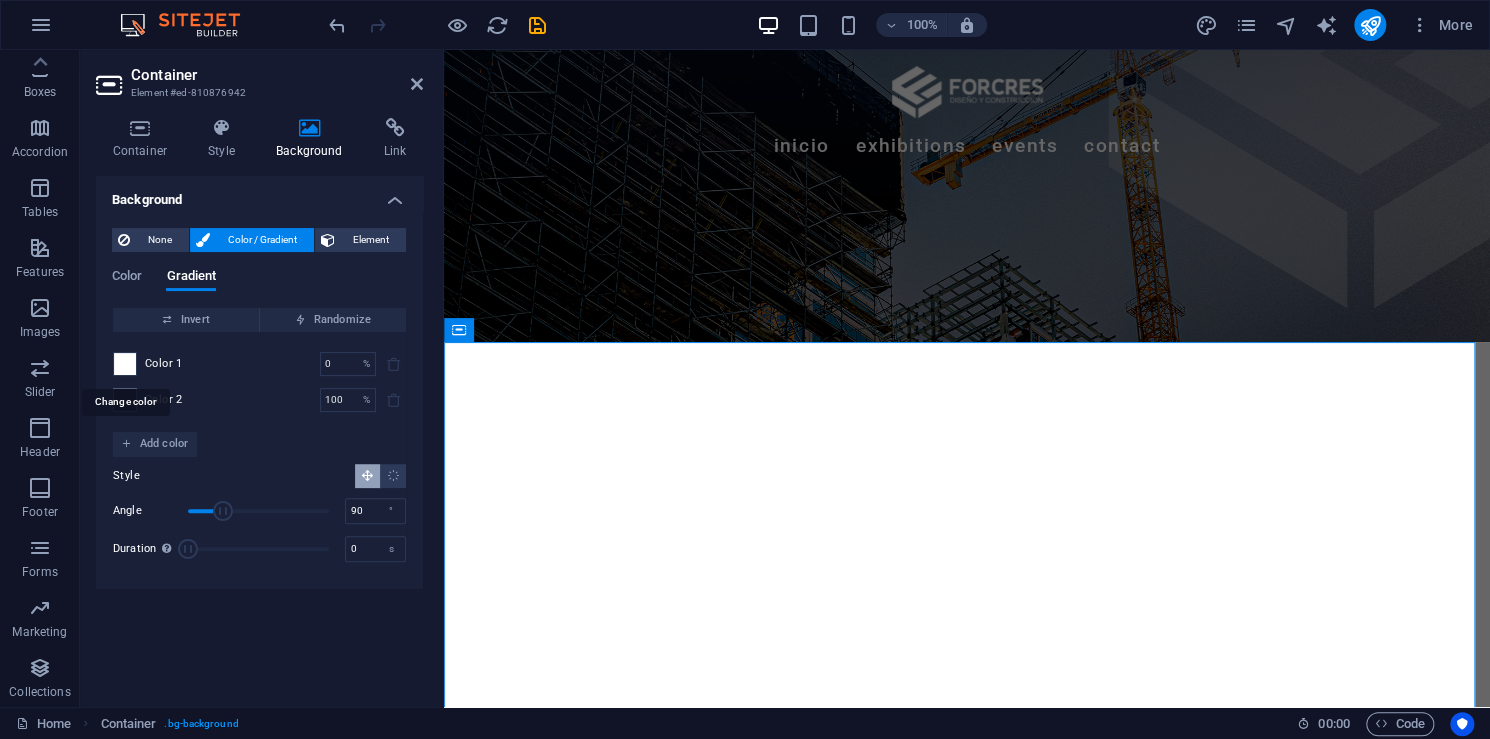 click at bounding box center [125, 364] 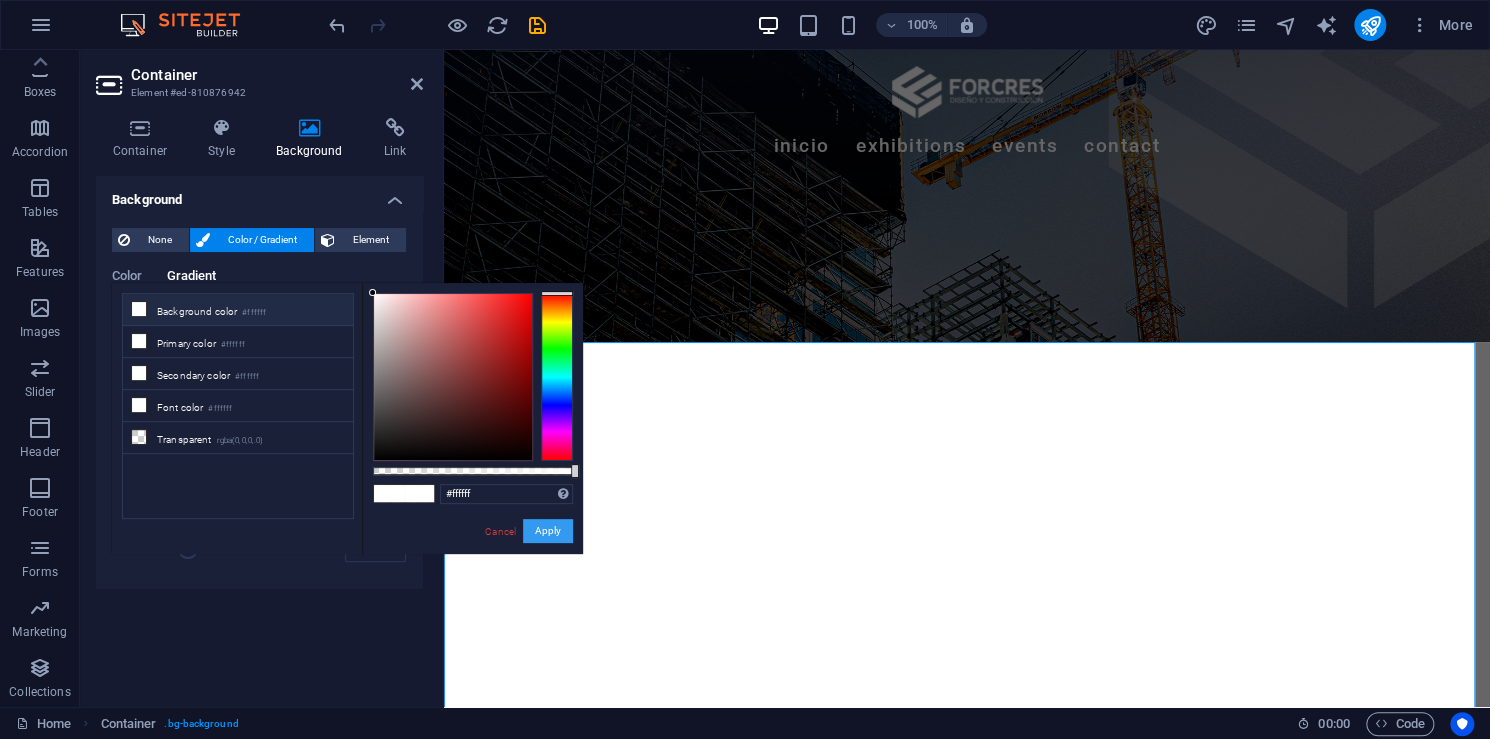 click on "Apply" at bounding box center [548, 531] 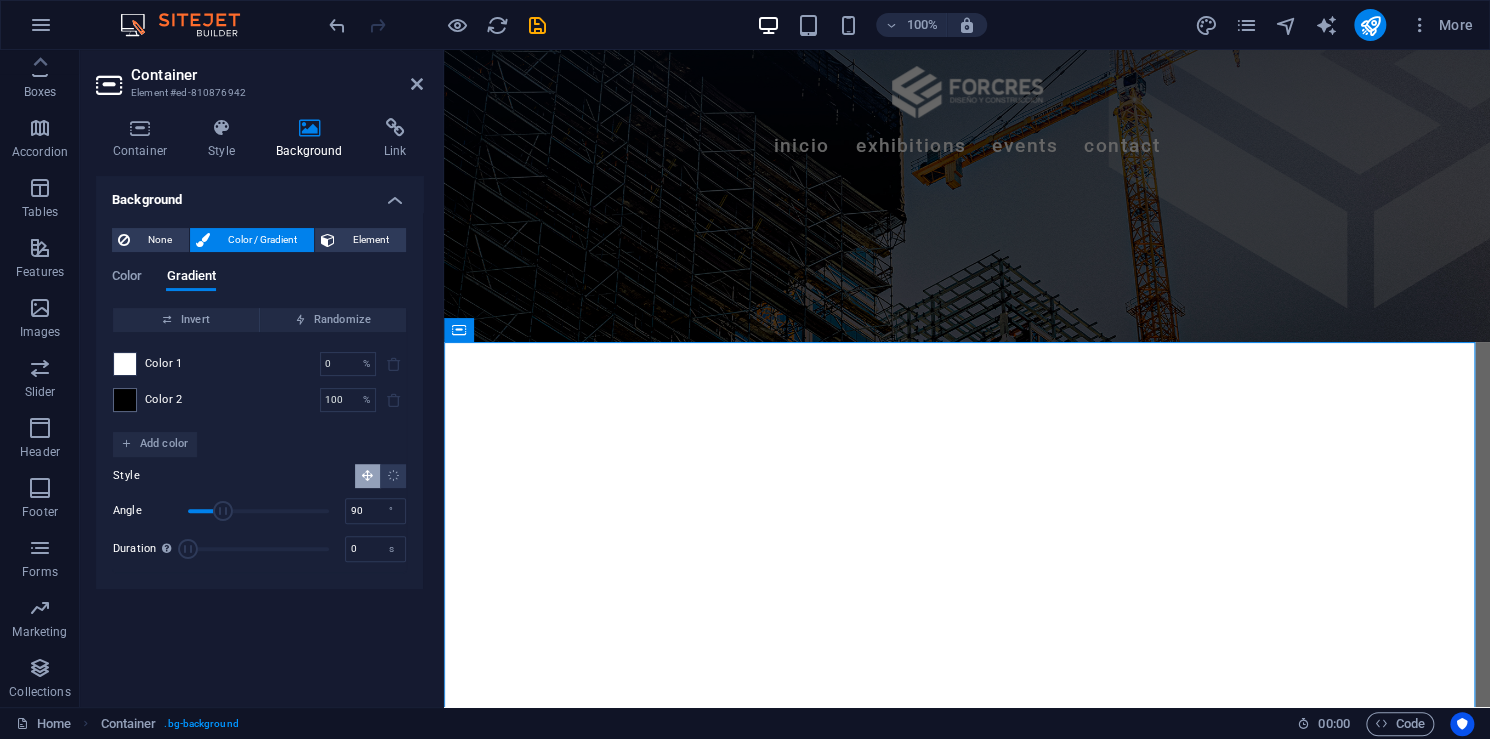 click at bounding box center (125, 364) 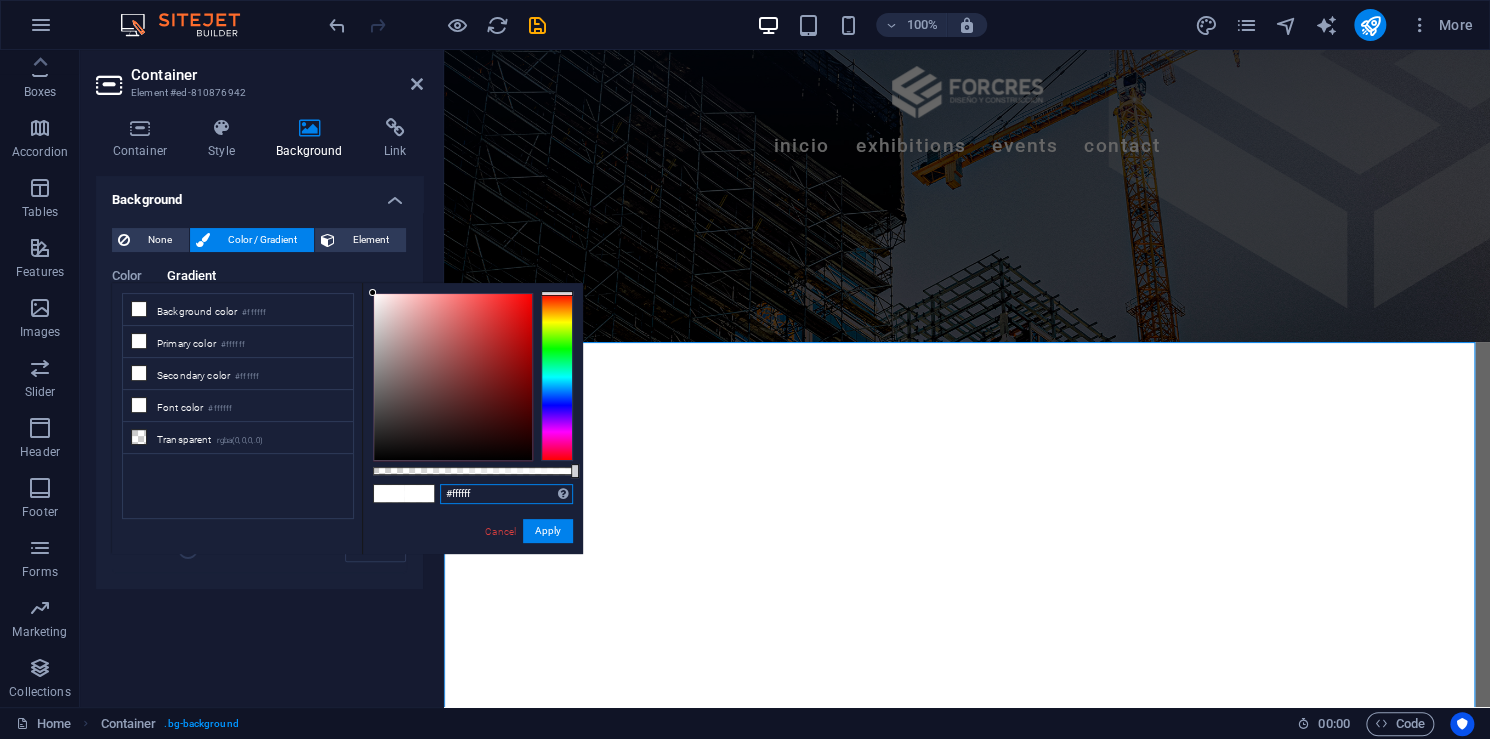 drag, startPoint x: 495, startPoint y: 495, endPoint x: 358, endPoint y: 494, distance: 137.00365 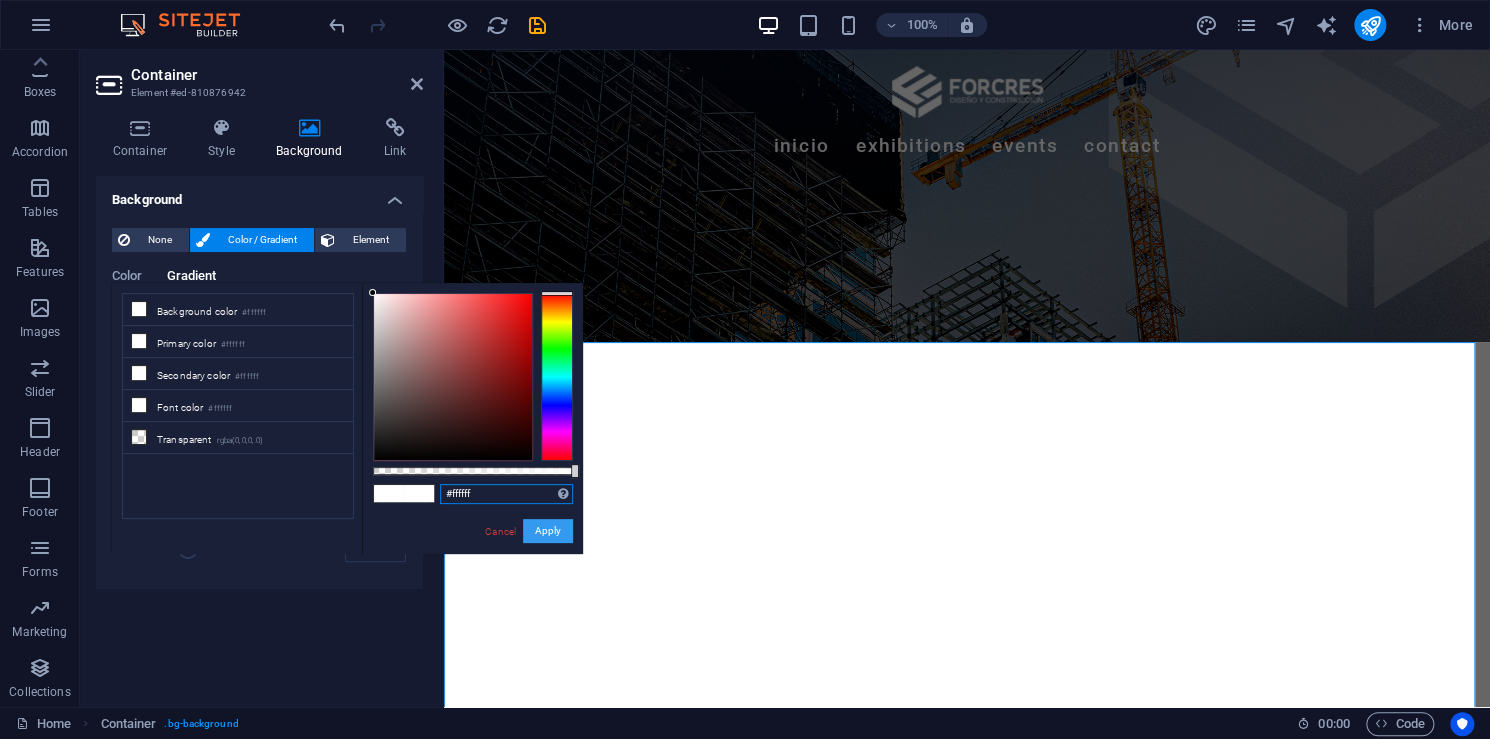 paste on "0e151" 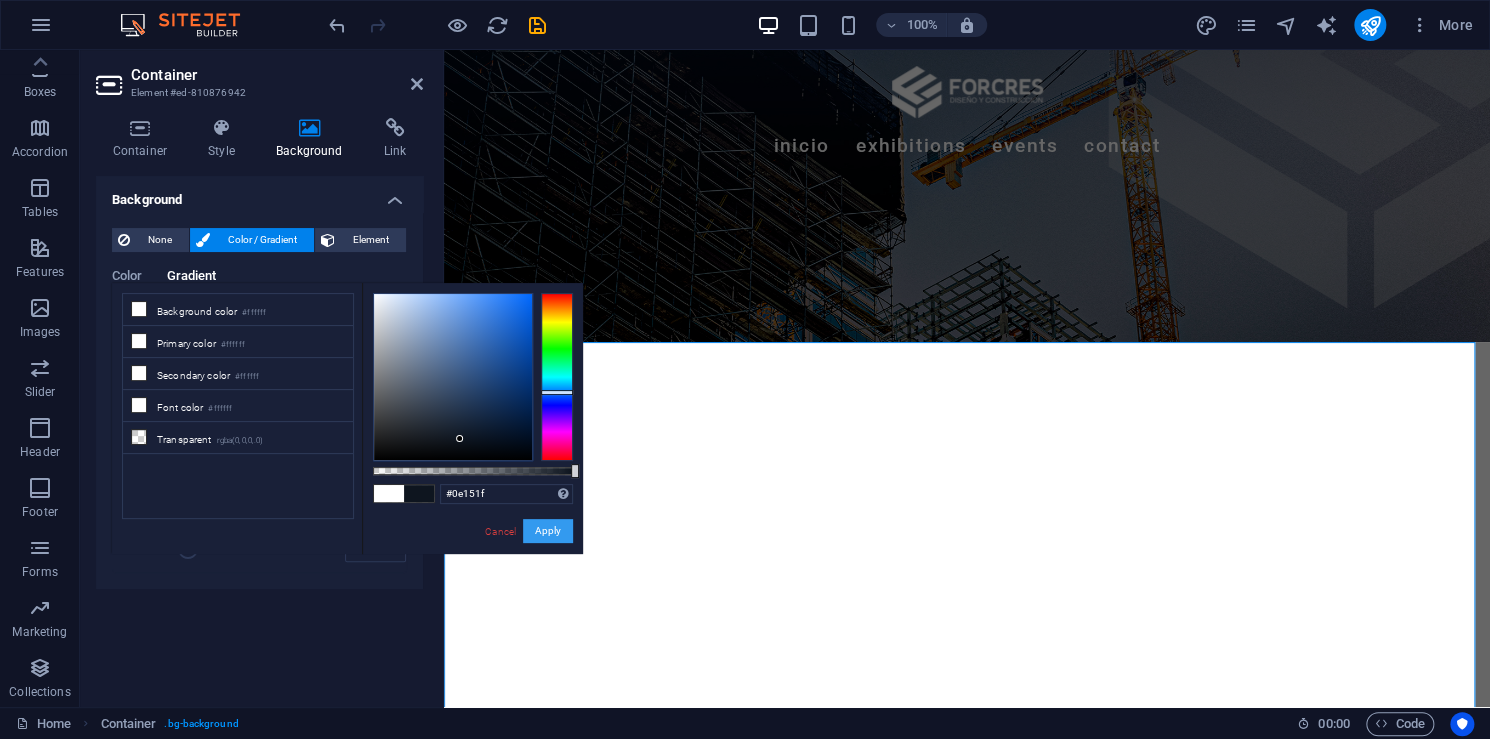 click on "Apply" at bounding box center [548, 531] 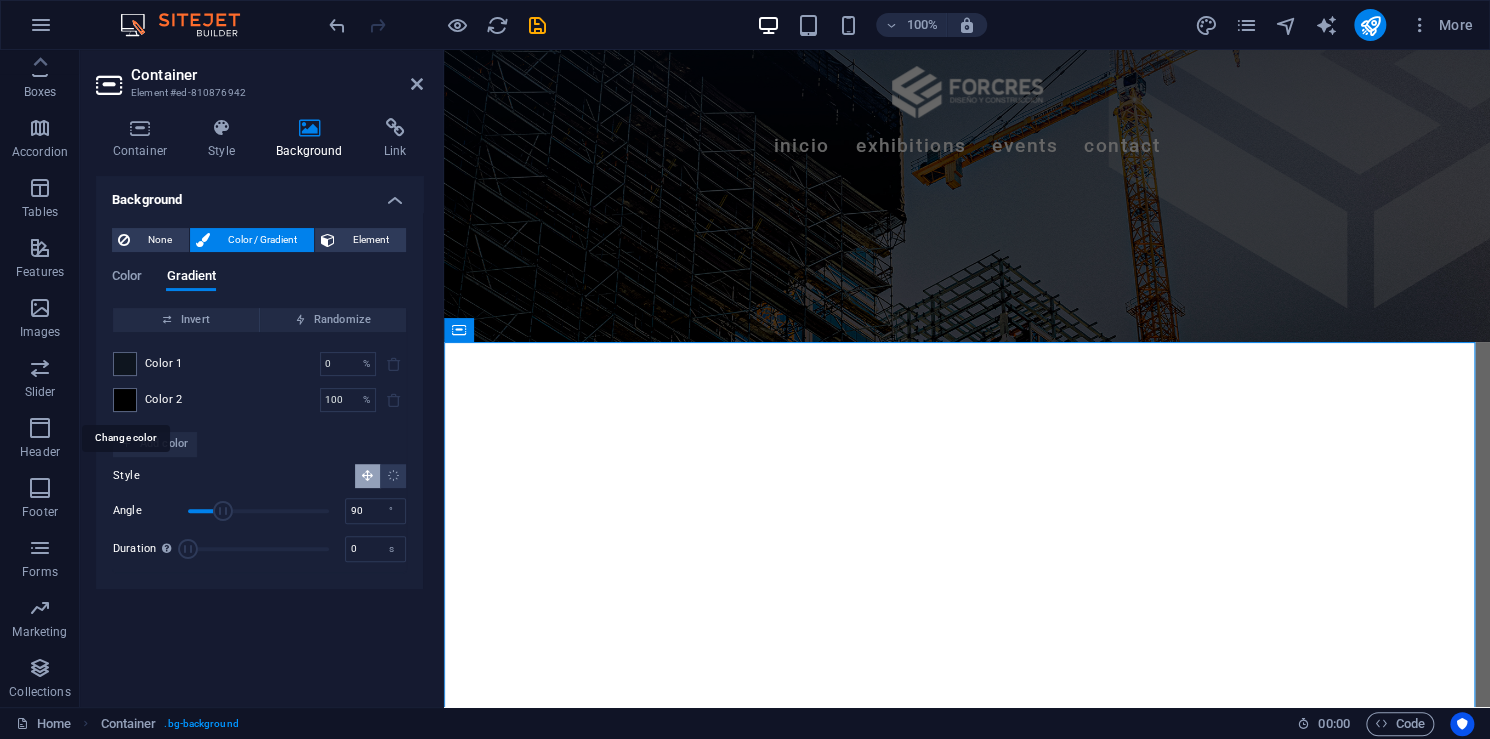 click at bounding box center (125, 400) 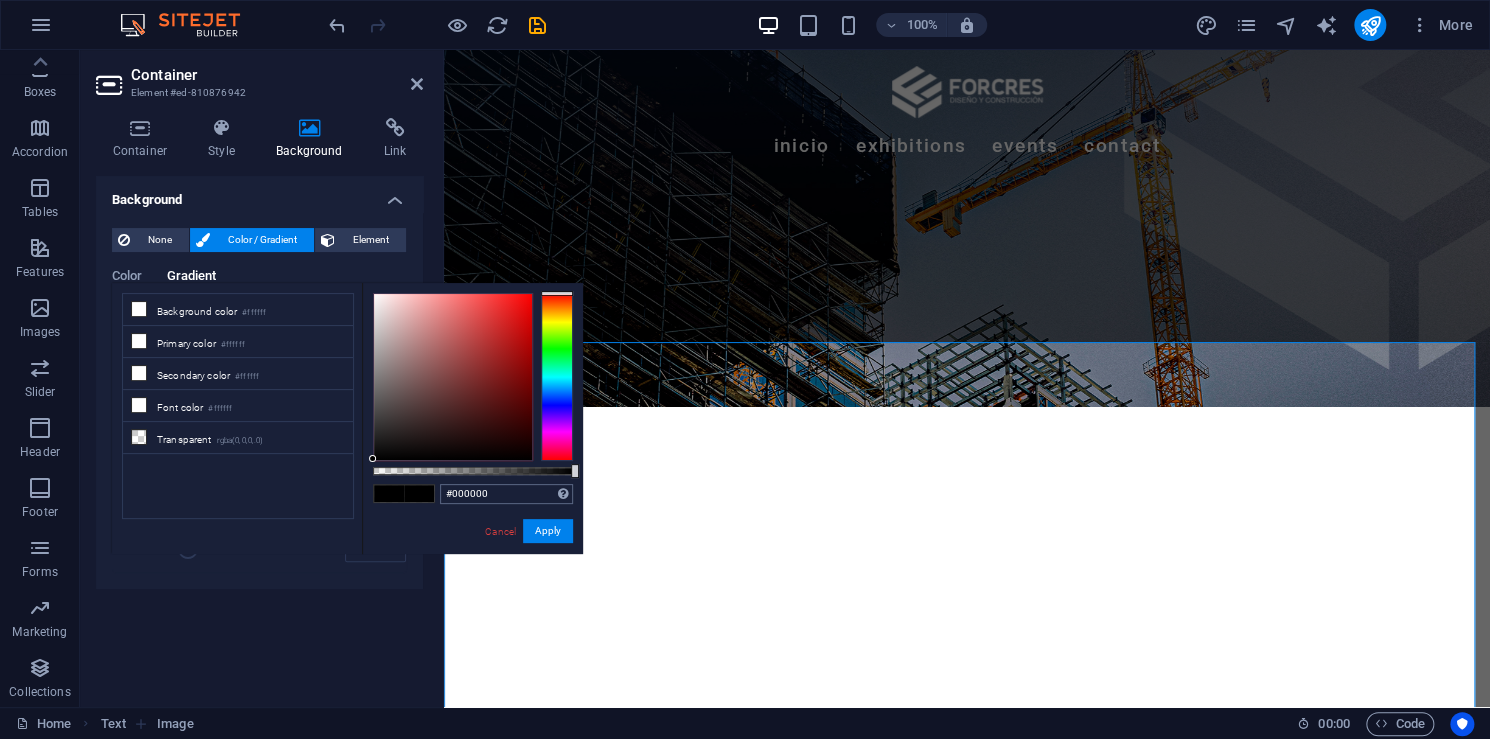 scroll, scrollTop: 1844, scrollLeft: 0, axis: vertical 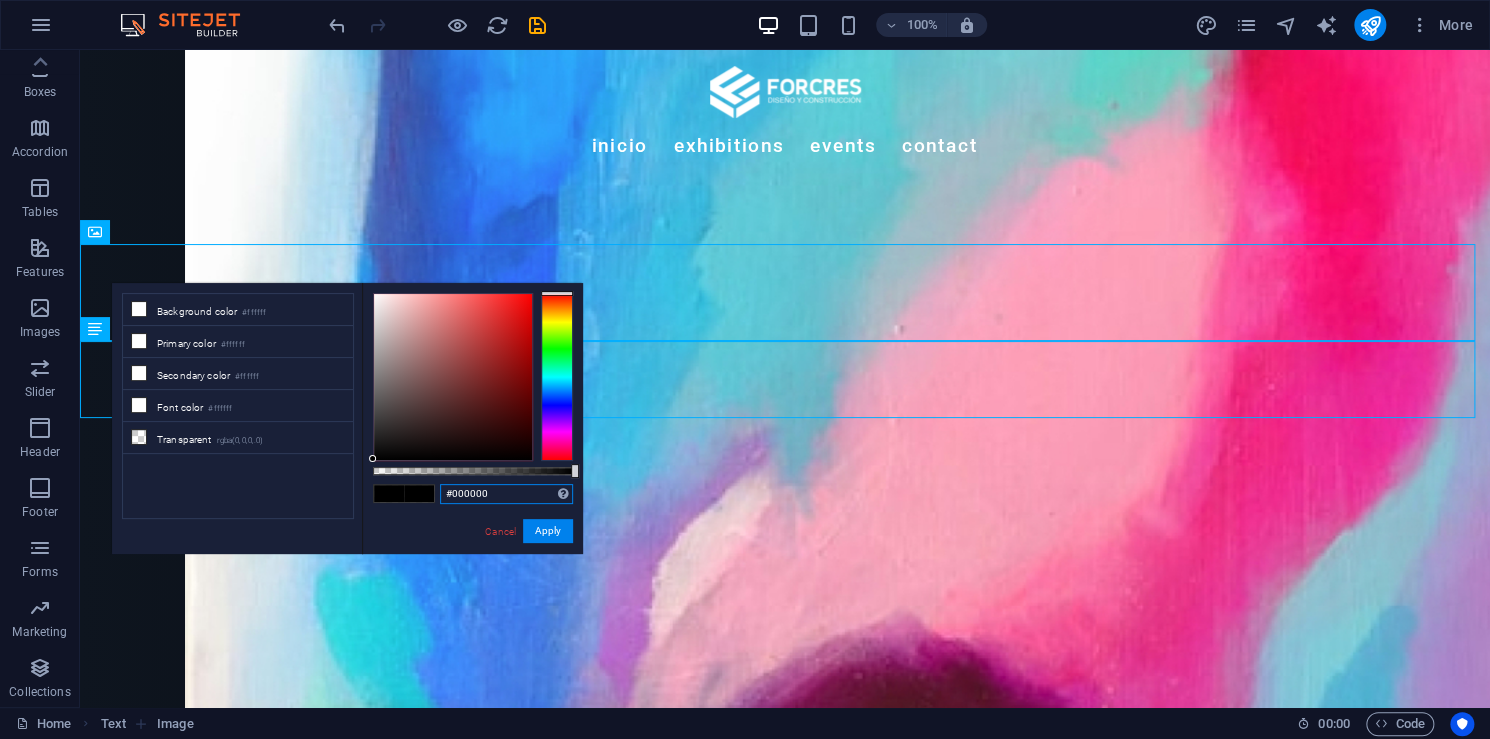 drag, startPoint x: 510, startPoint y: 495, endPoint x: 376, endPoint y: 495, distance: 134 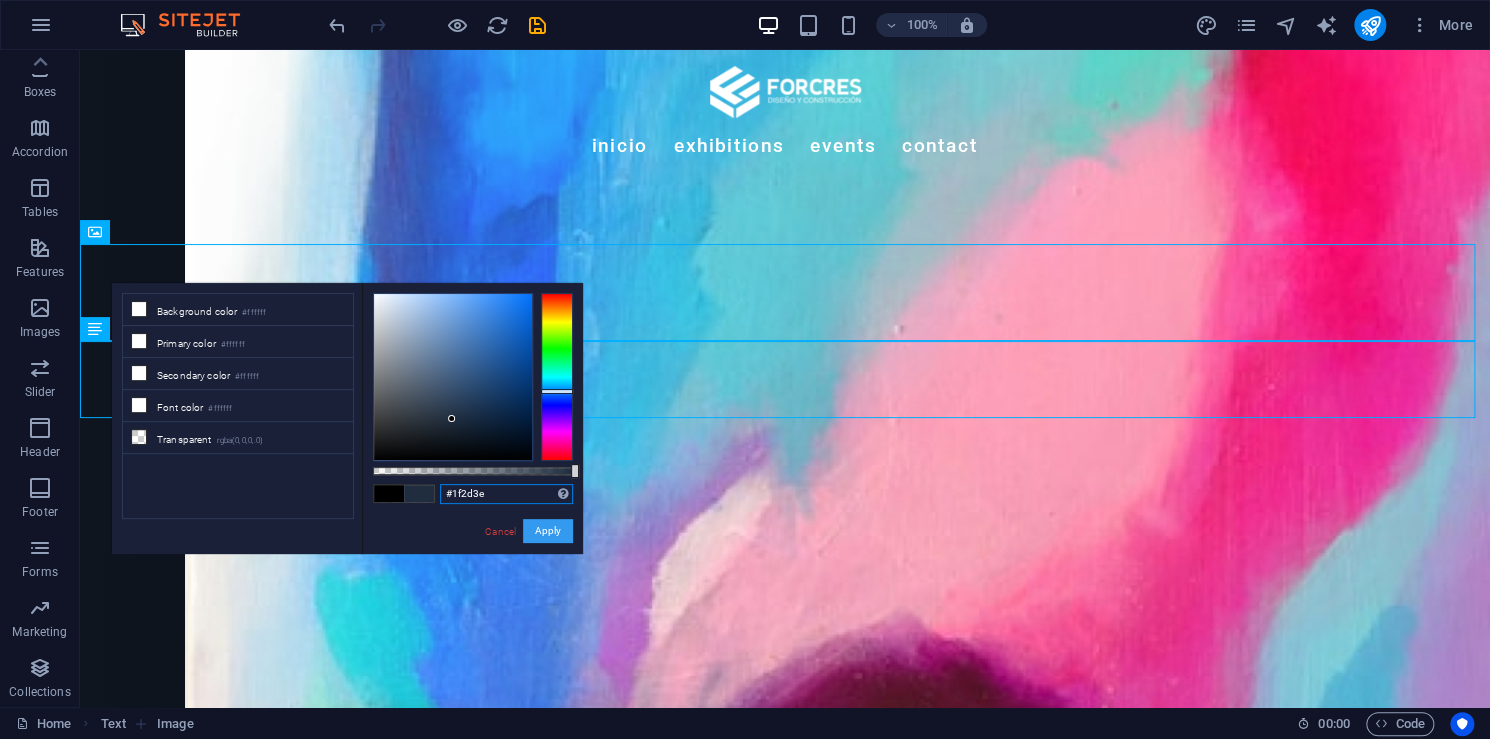 type on "#1f2d3e" 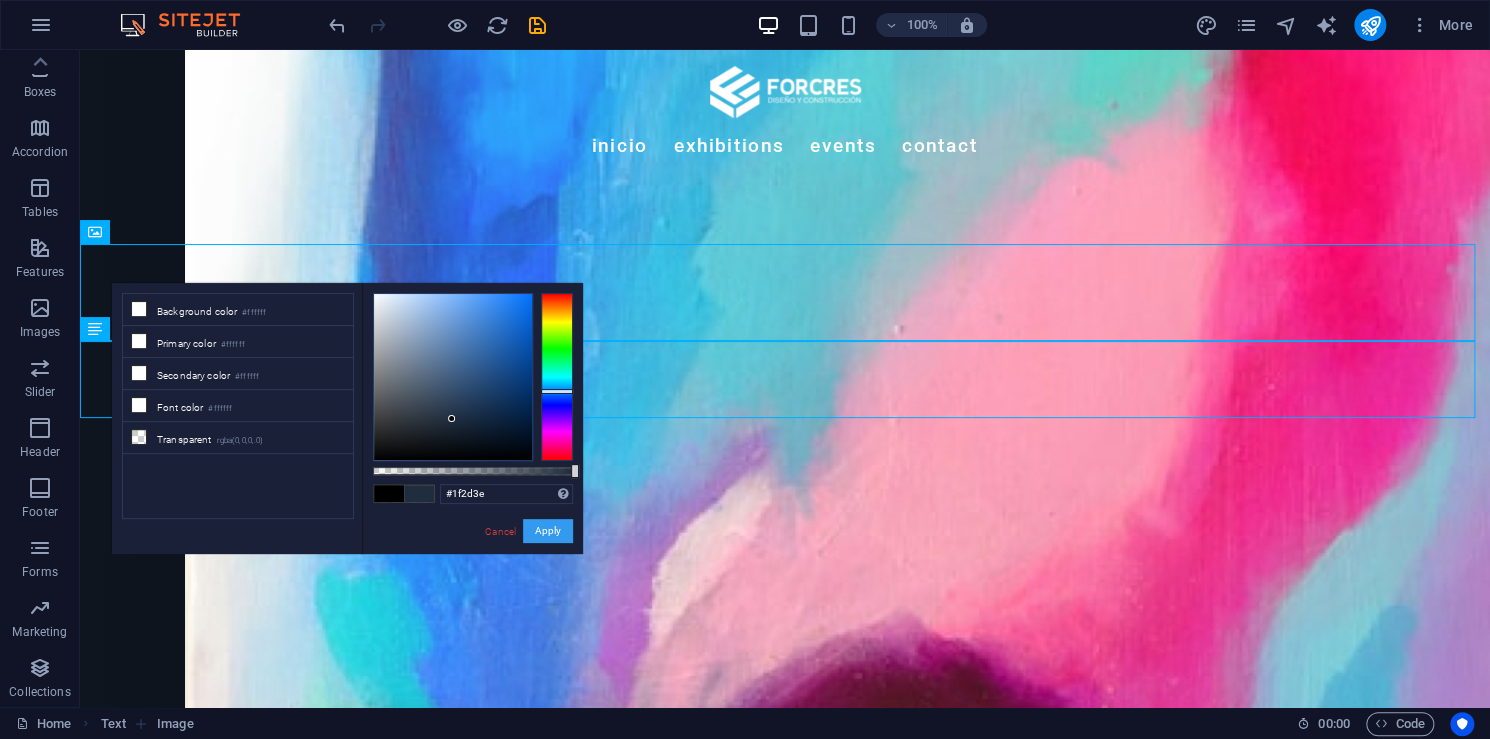 click on "Apply" at bounding box center [548, 531] 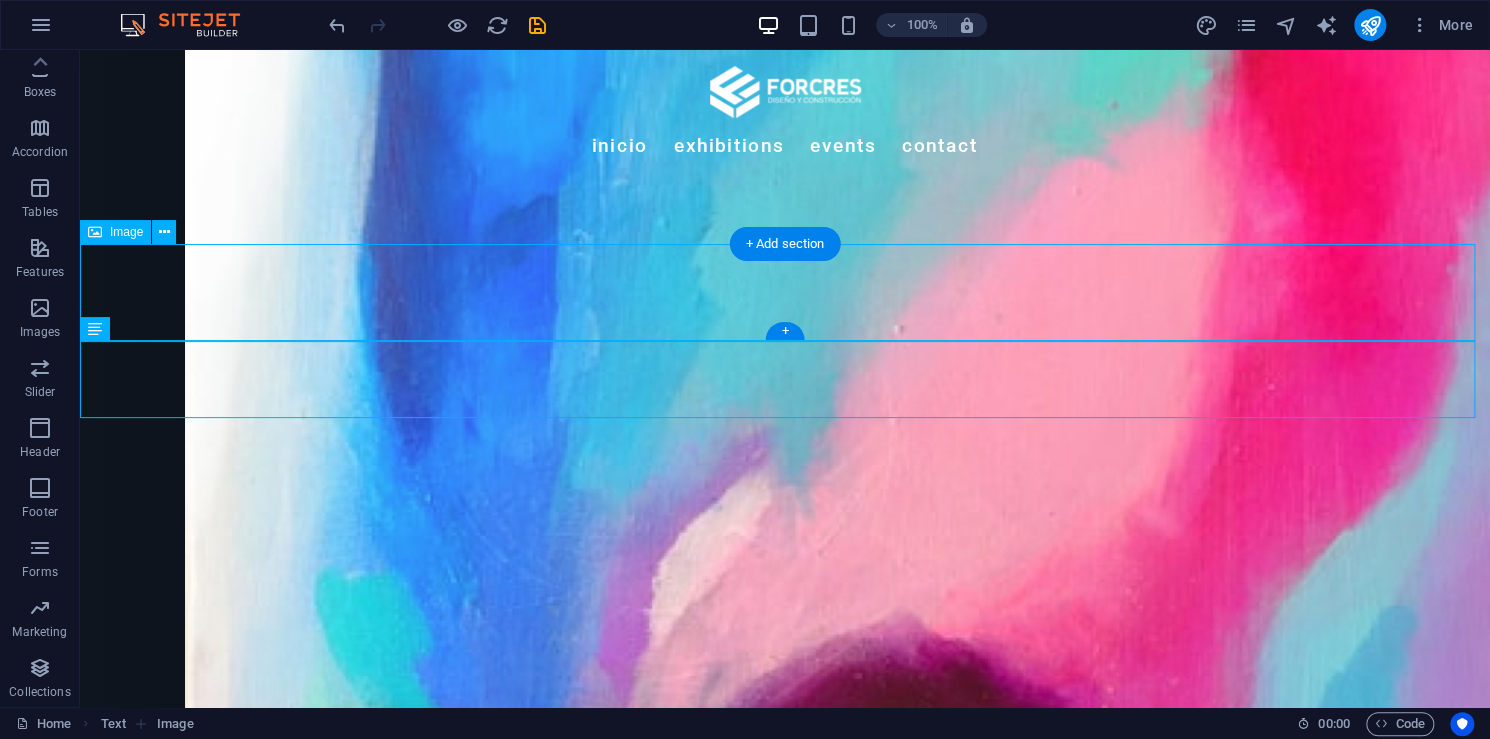 click at bounding box center [785, 8888] 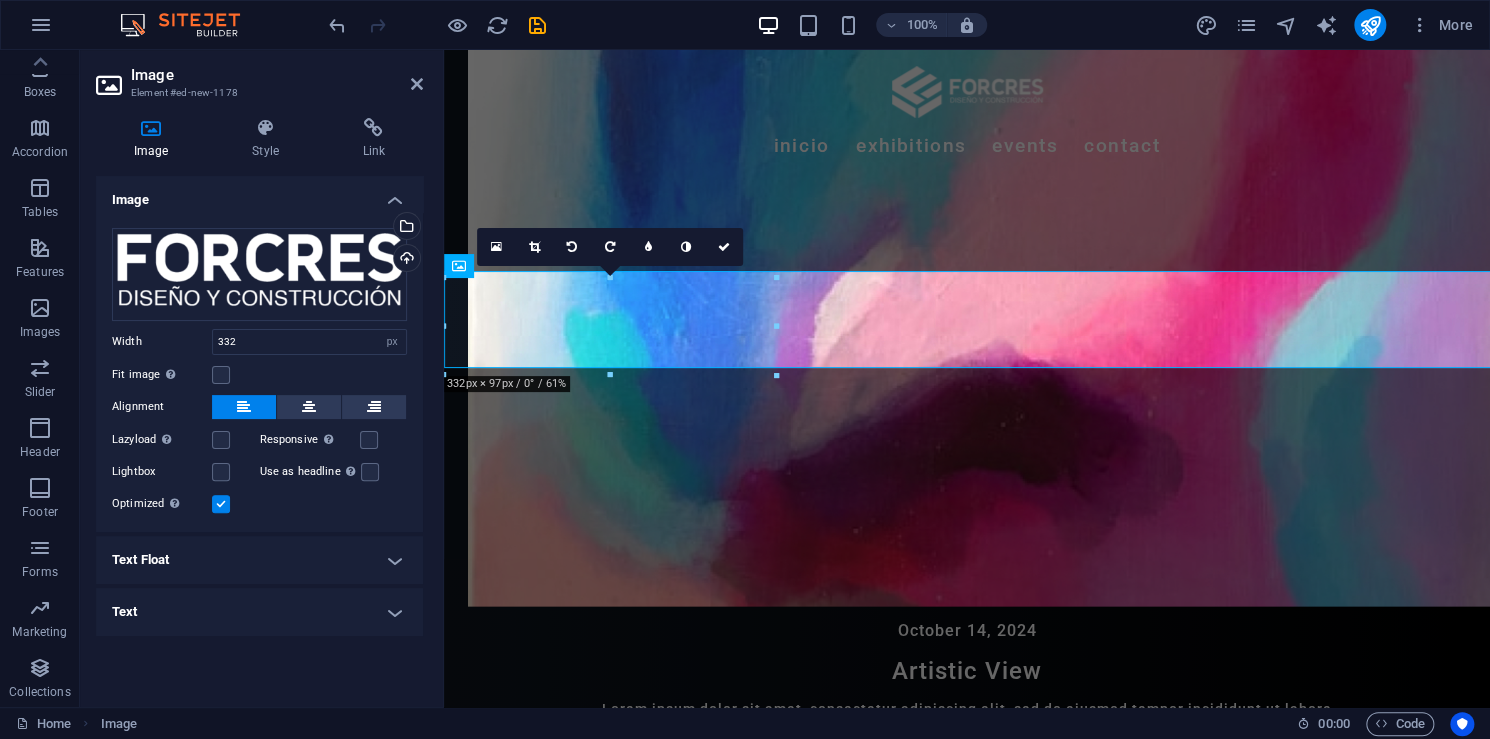 scroll, scrollTop: 1816, scrollLeft: 0, axis: vertical 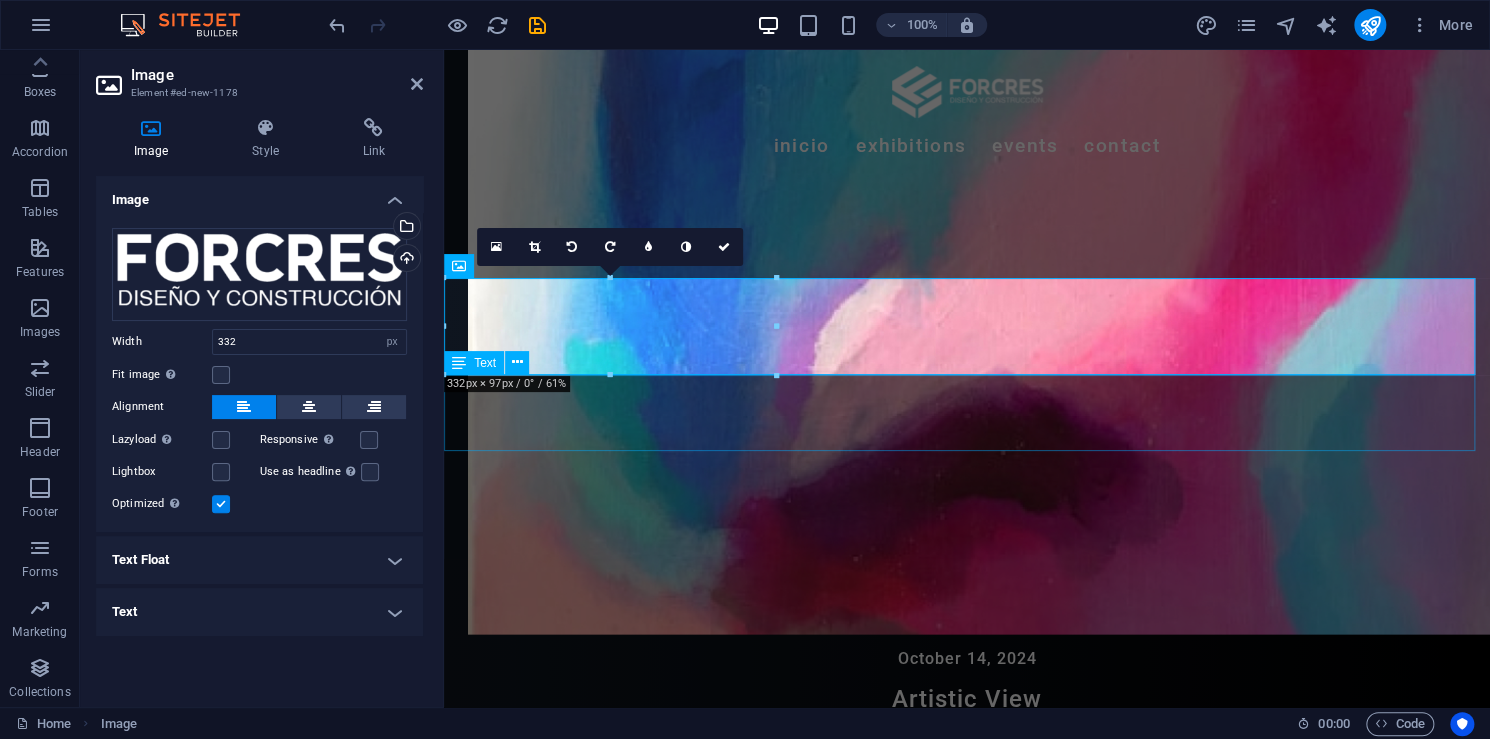 click on "En FORCRES , transformamos ideas en estructuras sólidas. Nos especializamos en el diseño arquitectónico y la construcción de obras civiles que combinan funcionalidad, estética y durabilidad." at bounding box center [967, 8639] 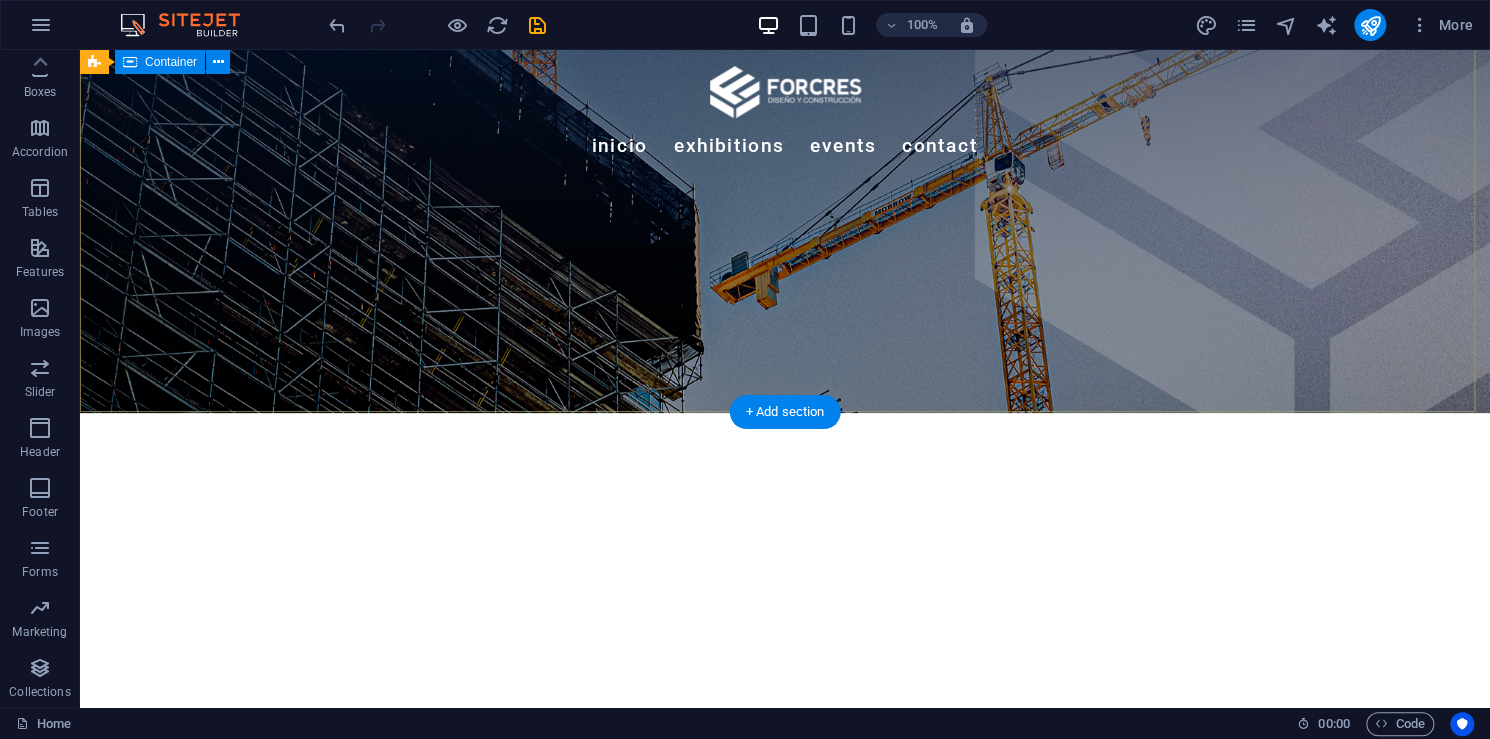 scroll, scrollTop: 410, scrollLeft: 0, axis: vertical 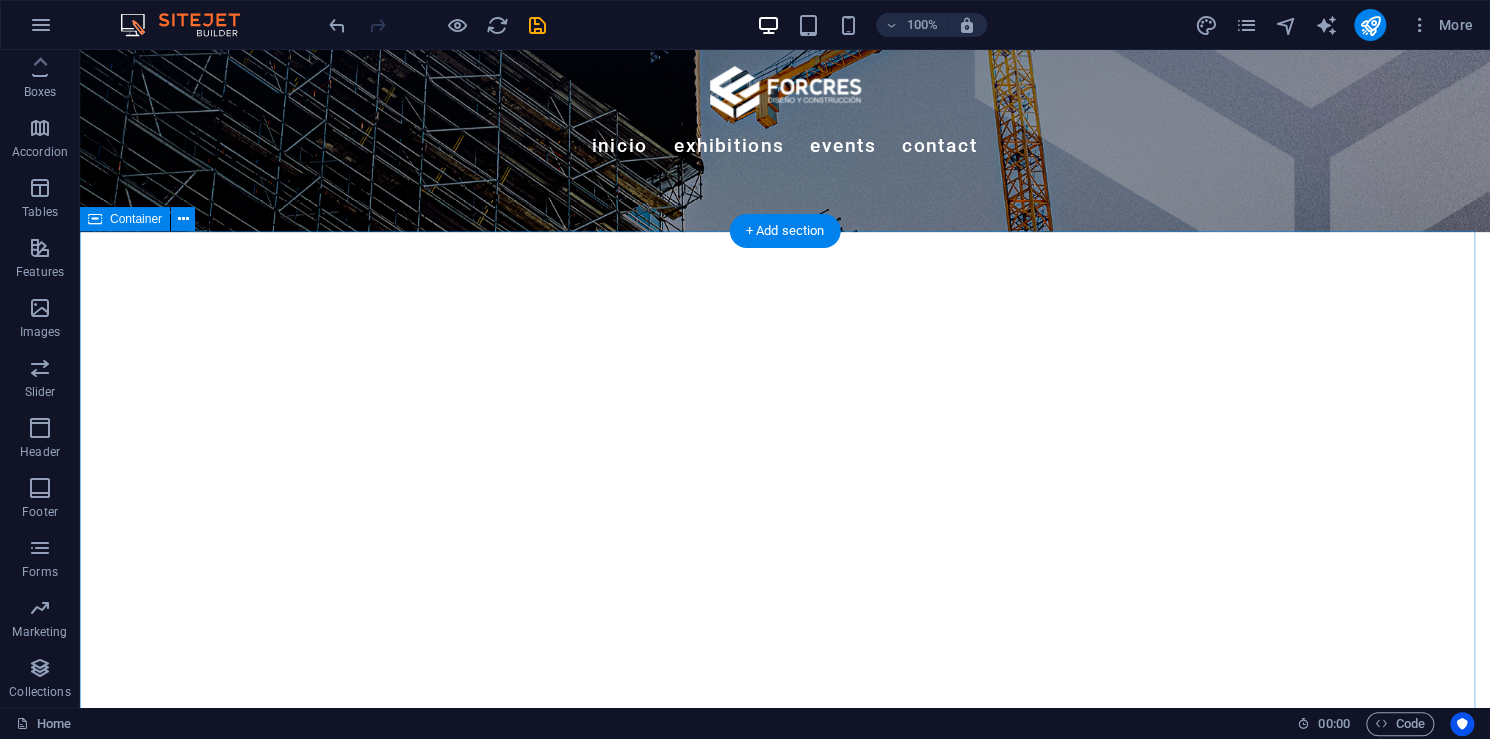 click on "Próximas exposiciones October [DATE] Artistic View Lorem ipsum dolor sit amet, consectetur adipiscing elit, sed do eiusmod tempor incididunt ut labore October [DATE] Modern Artists Lorem ipsum dolor sit amet, consectetur adipiscing elit, sed do eiusmod tempor incididunt ut labore October [DATE] Art and Music Lorem ipsum dolor sit amet, consectetur adipiscing elit, sed do eiusmod tempor incididunt ut labore October [DATE] Making New Era Lorem ipsum dolor sit amet, consectetur adipiscing elit, sed do eiusmod tempor incididunt ut labore November [DATE] The Evolution of Painting Lorem ipsum dolor sit amet, consectetur adipiscing elit, sed do eiusmod tempor incididunt ut labore November [DATE] Classical Art Lorem ipsum dolor sit amet, consectetur adipiscing elit, sed do eiusmod tempor incididunt ut labore Anterior Siguiente" at bounding box center (785, 5496) 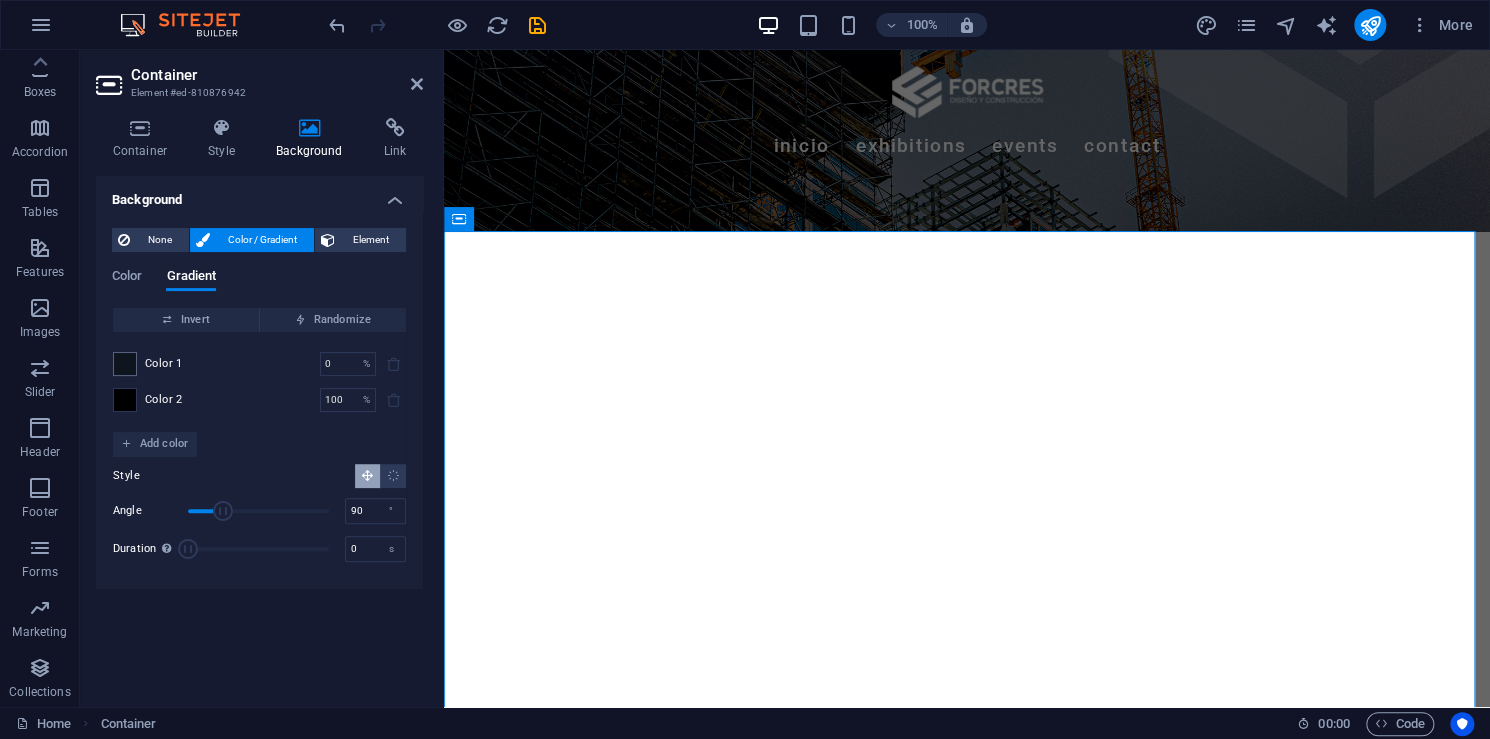 click at bounding box center (125, 400) 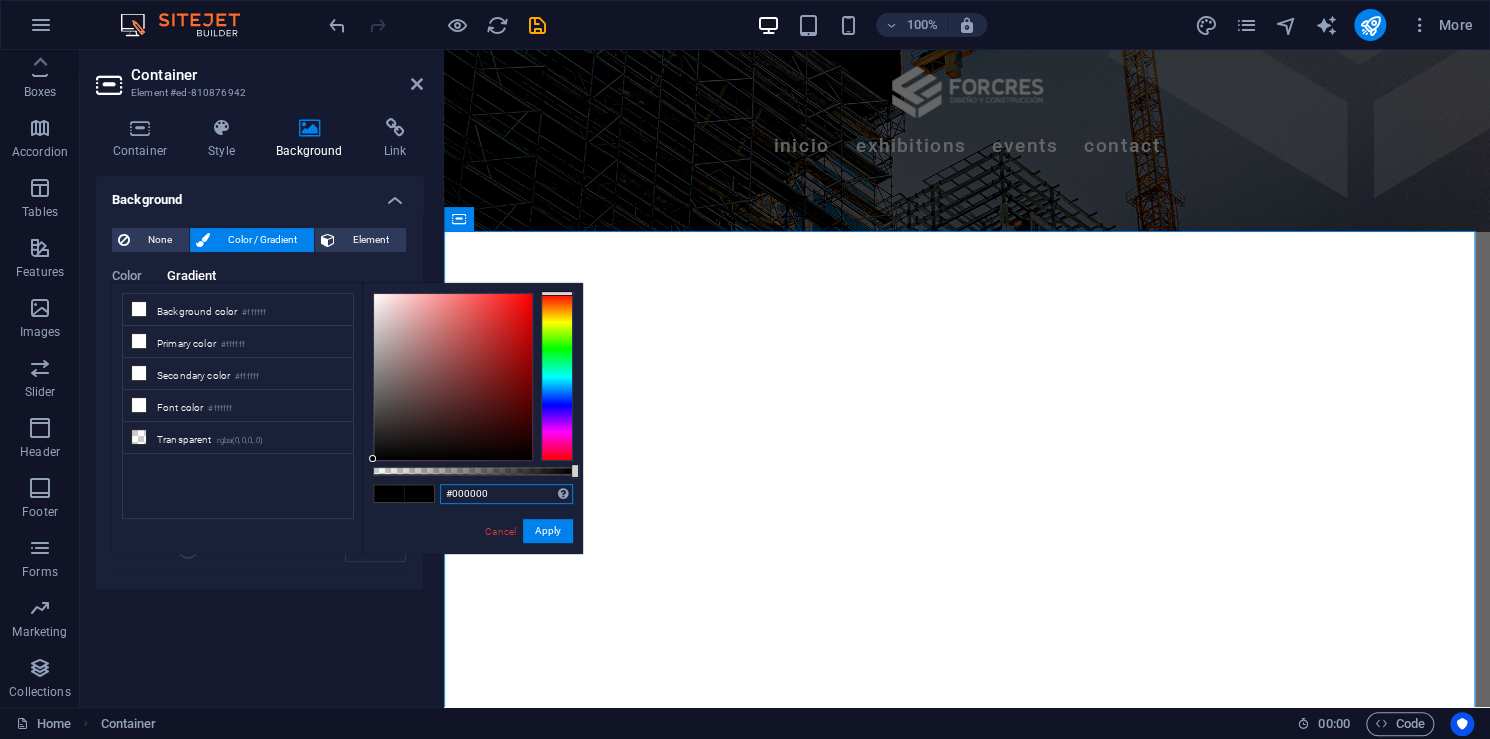 drag, startPoint x: 529, startPoint y: 498, endPoint x: 349, endPoint y: 486, distance: 180.39955 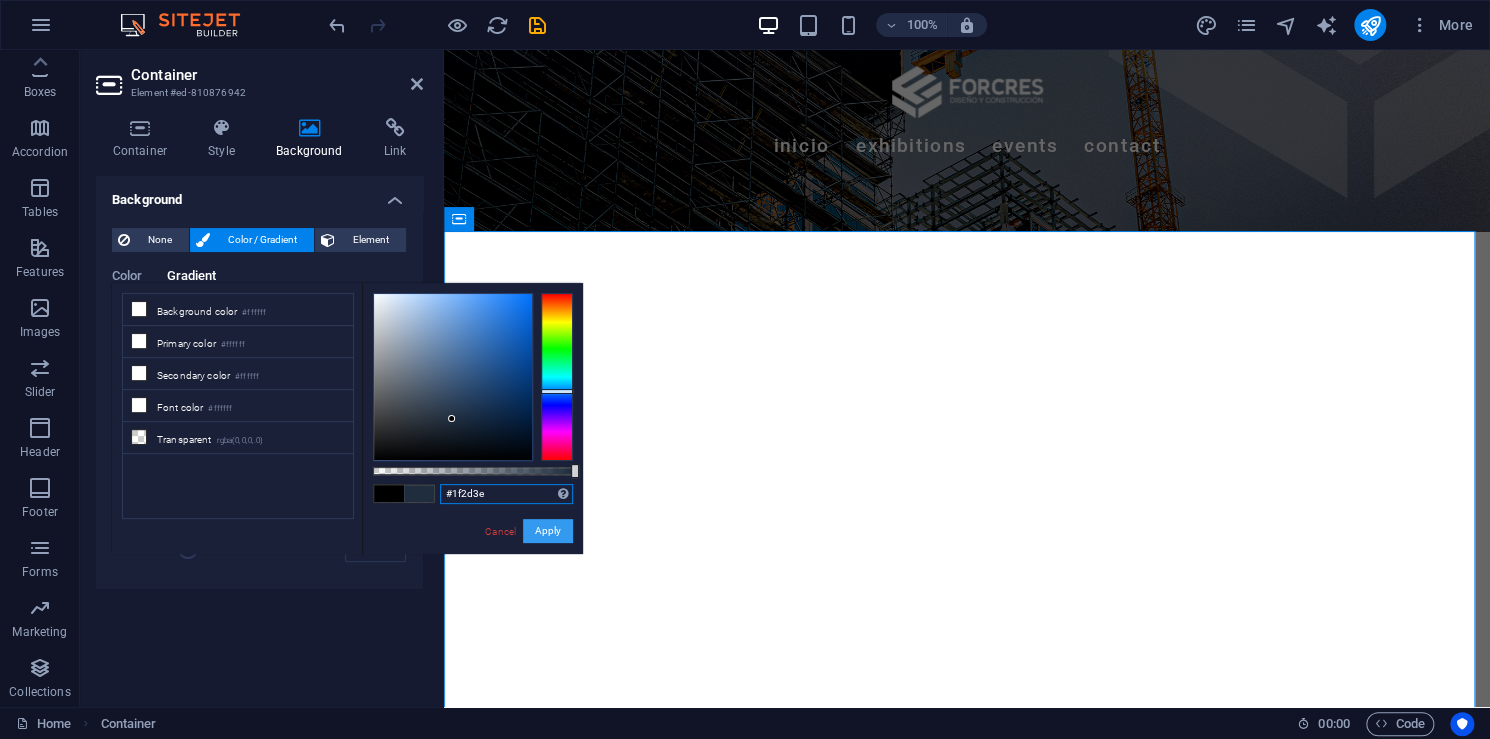 type on "#1f2d3e" 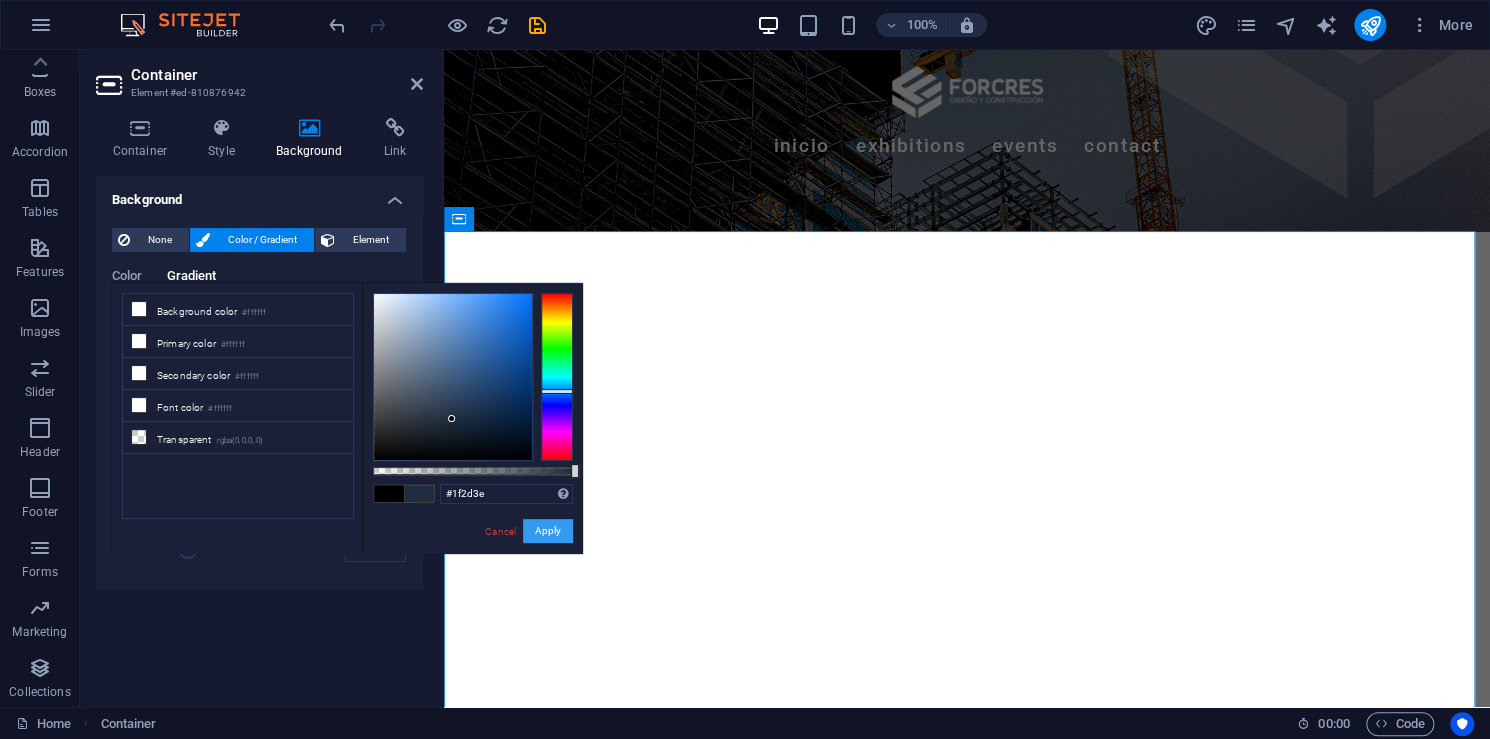 click on "Apply" at bounding box center (548, 531) 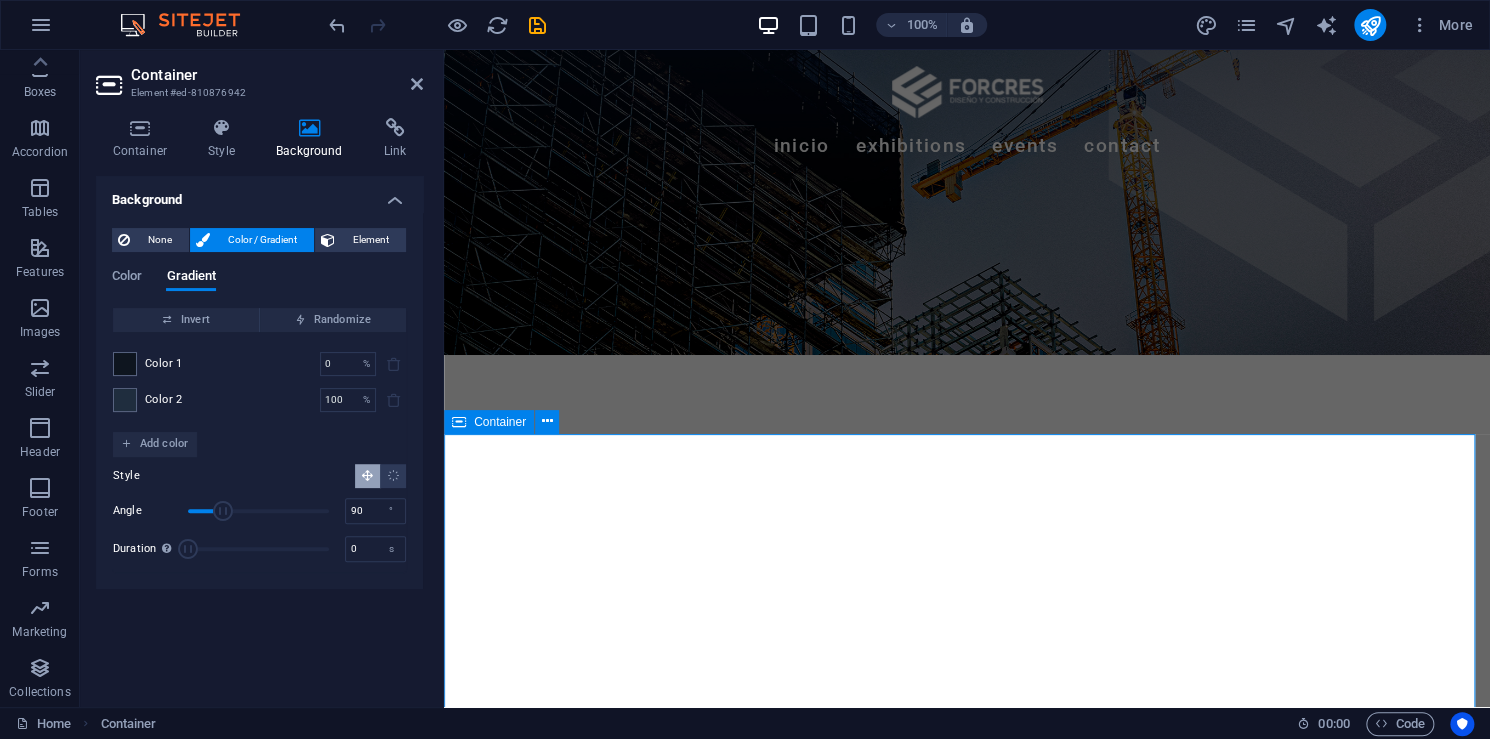scroll, scrollTop: 300, scrollLeft: 0, axis: vertical 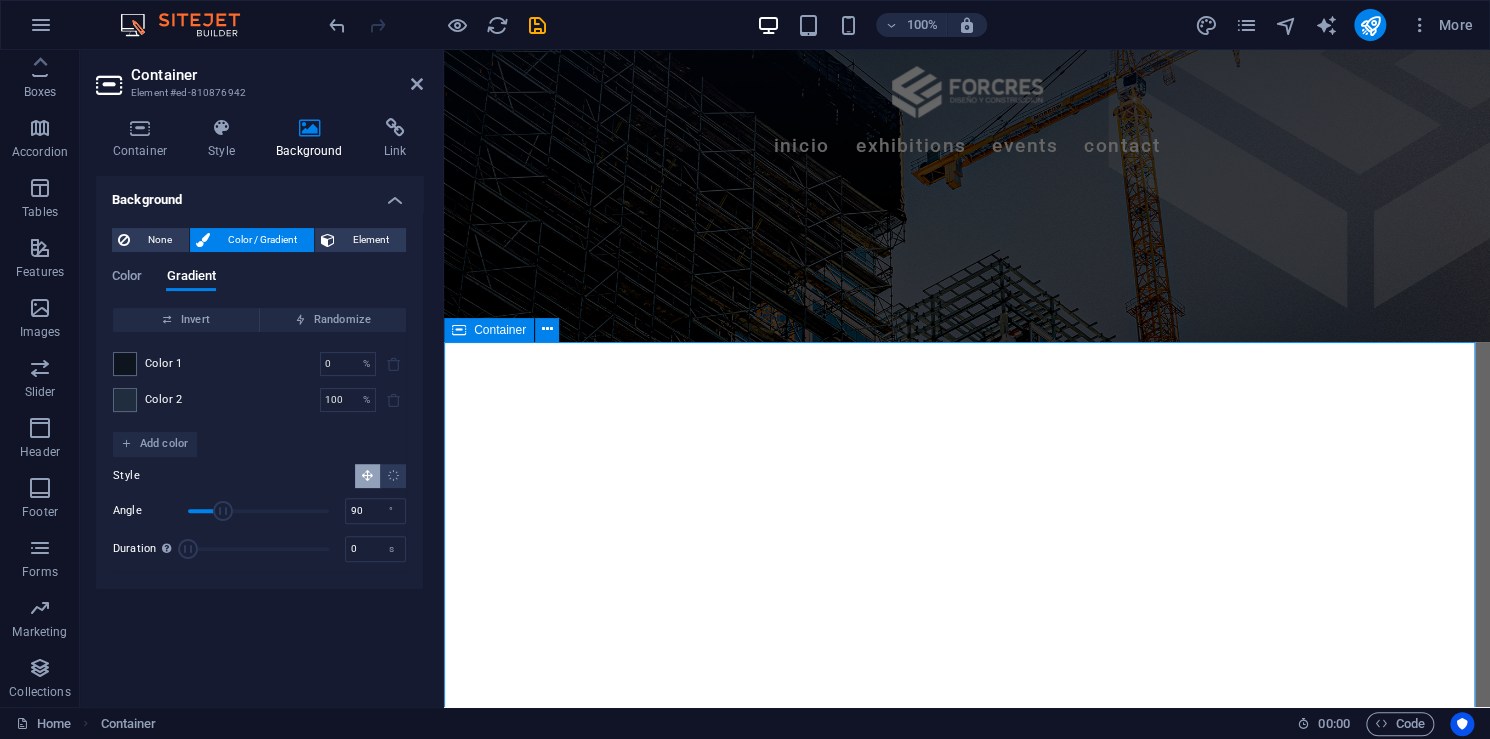 click on "Próximas exposiciones October [DATE] Artistic View Lorem ipsum dolor sit amet, consectetur adipiscing elit, sed do eiusmod tempor incididunt ut labore October [DATE] Modern Artists Lorem ipsum dolor sit amet, consectetur adipiscing elit, sed do eiusmod tempor incididunt ut labore October [DATE] Art and Music Lorem ipsum dolor sit amet, consectetur adipiscing elit, sed do eiusmod tempor incididunt ut labore October [DATE] Making New Era Lorem ipsum dolor sit amet, consectetur adipiscing elit, sed do eiusmod tempor incididunt ut labore November [DATE] The Evolution of Painting Lorem ipsum dolor sit amet, consectetur adipiscing elit, sed do eiusmod tempor incididunt ut labore November [DATE] Classical Art Lorem ipsum dolor sit amet, consectetur adipiscing elit, sed do eiusmod tempor incididunt ut labore Anterior Siguiente" at bounding box center (967, 5424) 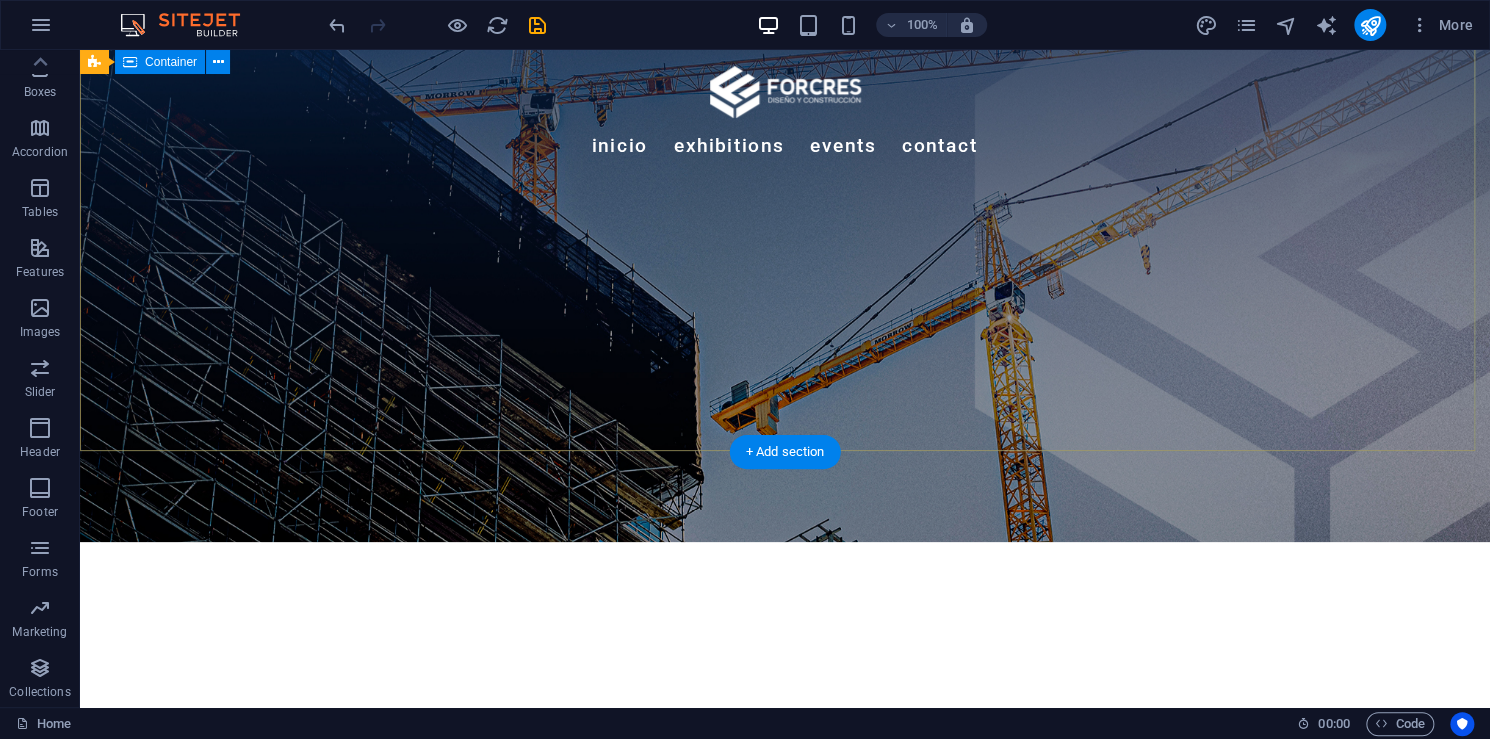 click on "En FORCRES , transformamos ideas en estructuras sólidas. Nos especializamos en el diseño arquitectónico y la construcción de obras civiles que combinan funcionalidad, estética y durabilidad." at bounding box center (785, 909) 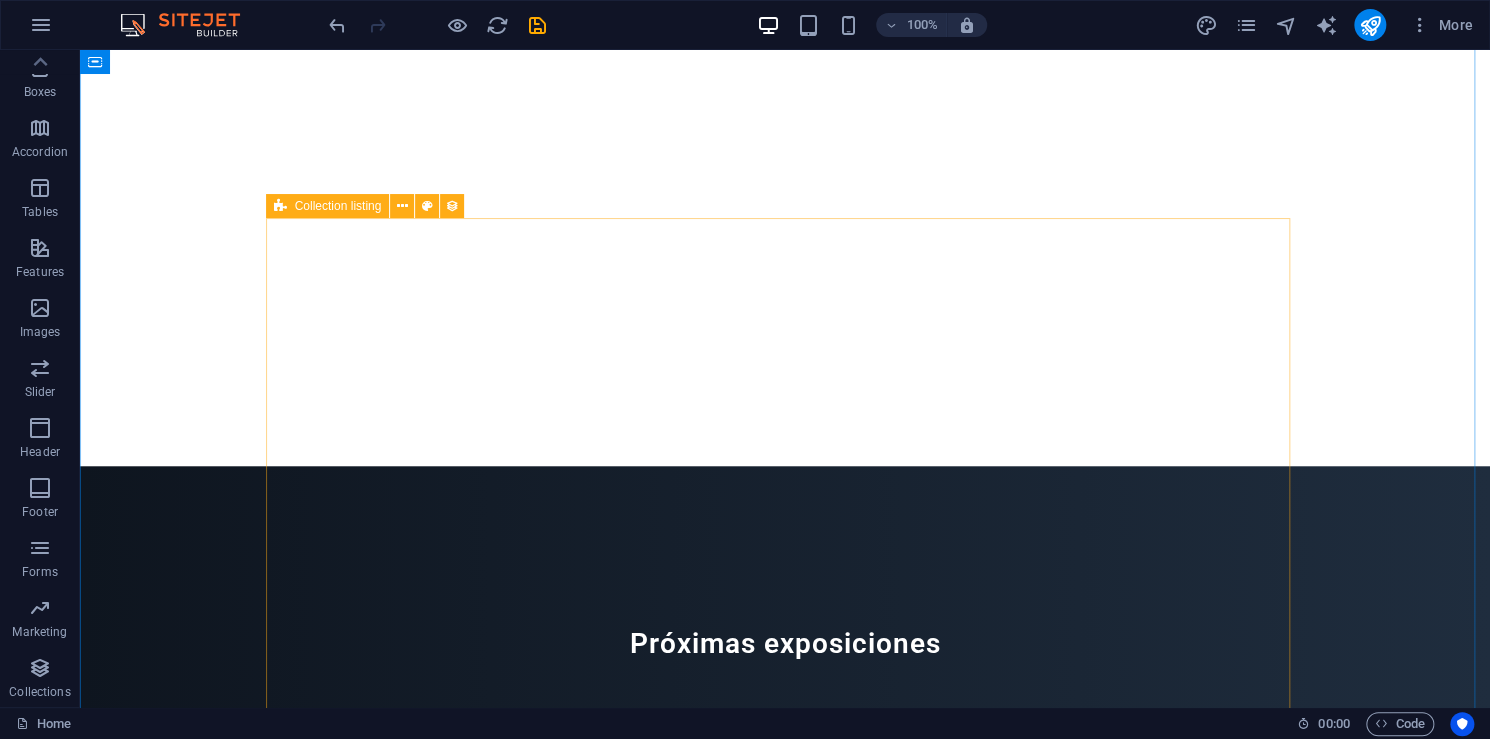 scroll, scrollTop: 600, scrollLeft: 0, axis: vertical 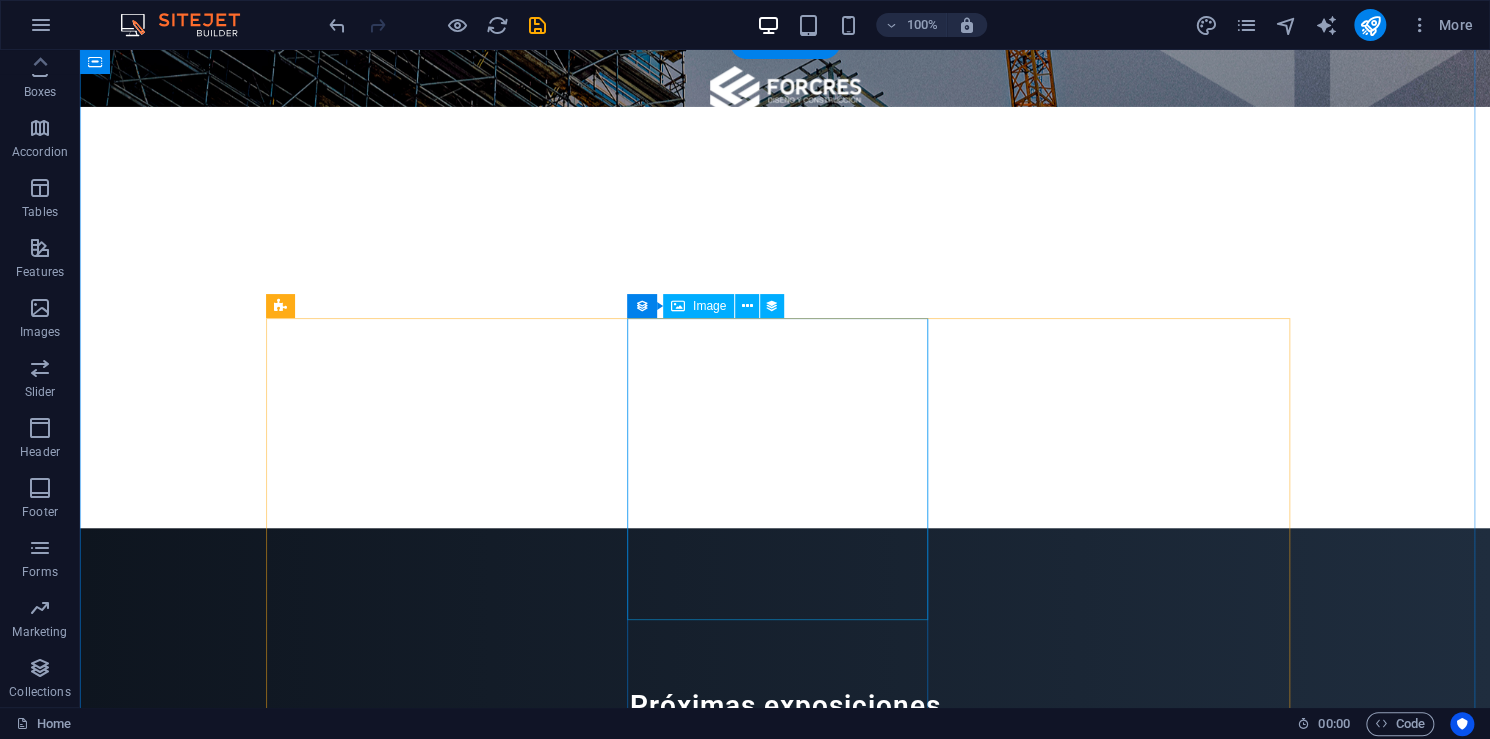click on "Preset October [DATE] Artistic View Lorem ipsum dolor sit amet, consectetur adipiscing elit, sed do eiusmod tempor incididunt ut labore October [DATE] Modern Artists Lorem ipsum dolor sit amet, consectetur adipiscing elit, sed do eiusmod tempor incididunt ut labore October [DATE] Art and Music Lorem ipsum dolor sit amet, consectetur adipiscing elit, sed do eiusmod tempor incididunt ut labore October [DATE] Making New Era Lorem ipsum dolor sit amet, consectetur adipiscing elit, sed do eiusmod tempor incididunt ut labore November [DATE] The Evolution of Painting Lorem ipsum dolor sit amet, consectetur adipiscing elit, sed do eiusmod tempor incididunt ut labore November [DATE] Classical Art Lorem ipsum dolor sit amet, consectetur adipiscing elit, sed do eiusmod tempor incididunt ut labore Anterior Siguiente" at bounding box center [697, 5404] 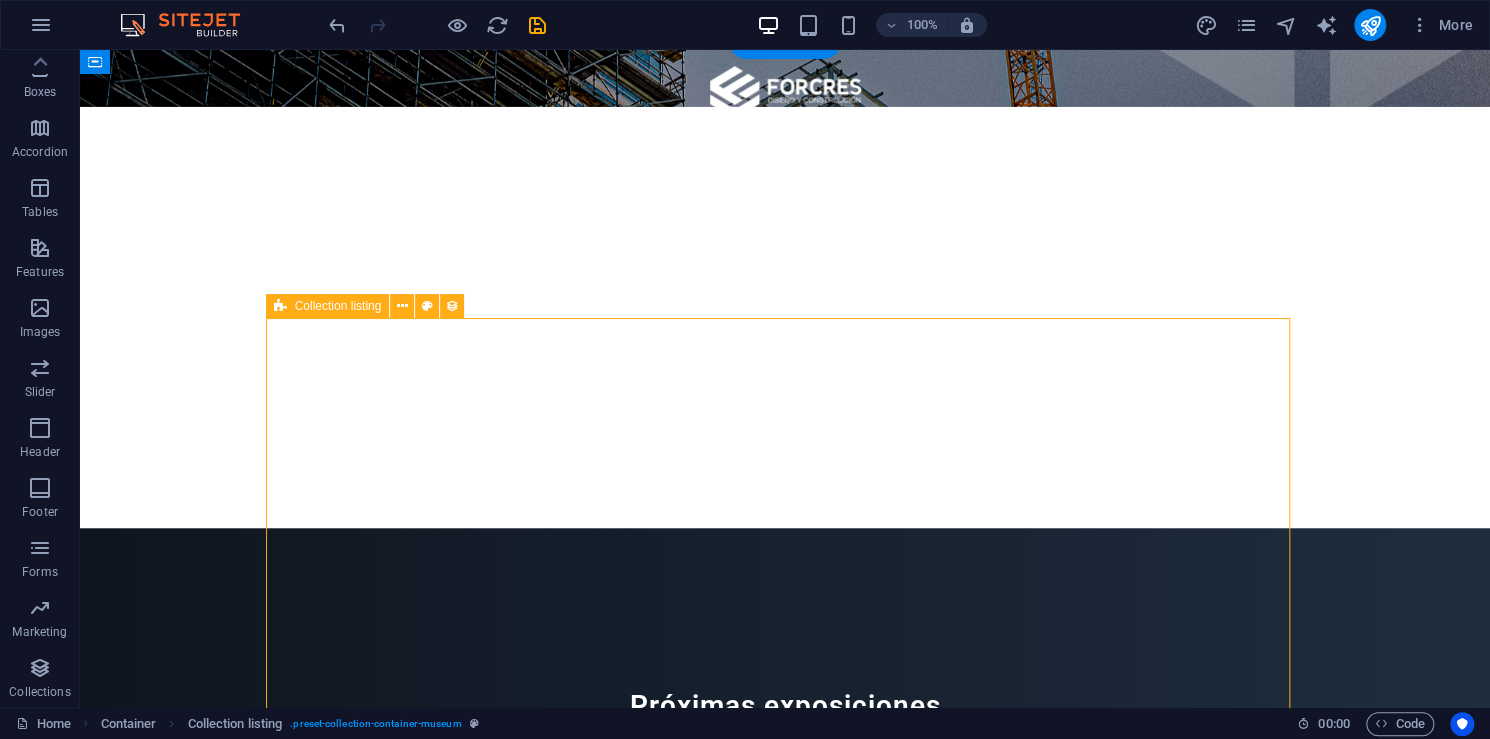 click on "Preset October [DATE] Artistic View Lorem ipsum dolor sit amet, consectetur adipiscing elit, sed do eiusmod tempor incididunt ut labore October [DATE] Modern Artists Lorem ipsum dolor sit amet, consectetur adipiscing elit, sed do eiusmod tempor incididunt ut labore October [DATE] Art and Music Lorem ipsum dolor sit amet, consectetur adipiscing elit, sed do eiusmod tempor incididunt ut labore October [DATE] Making New Era Lorem ipsum dolor sit amet, consectetur adipiscing elit, sed do eiusmod tempor incididunt ut labore November [DATE] The Evolution of Painting Lorem ipsum dolor sit amet, consectetur adipiscing elit, sed do eiusmod tempor incididunt ut labore November [DATE] Classical Art Lorem ipsum dolor sit amet, consectetur adipiscing elit, sed do eiusmod tempor incididunt ut labore Anterior Siguiente" at bounding box center [697, 5404] 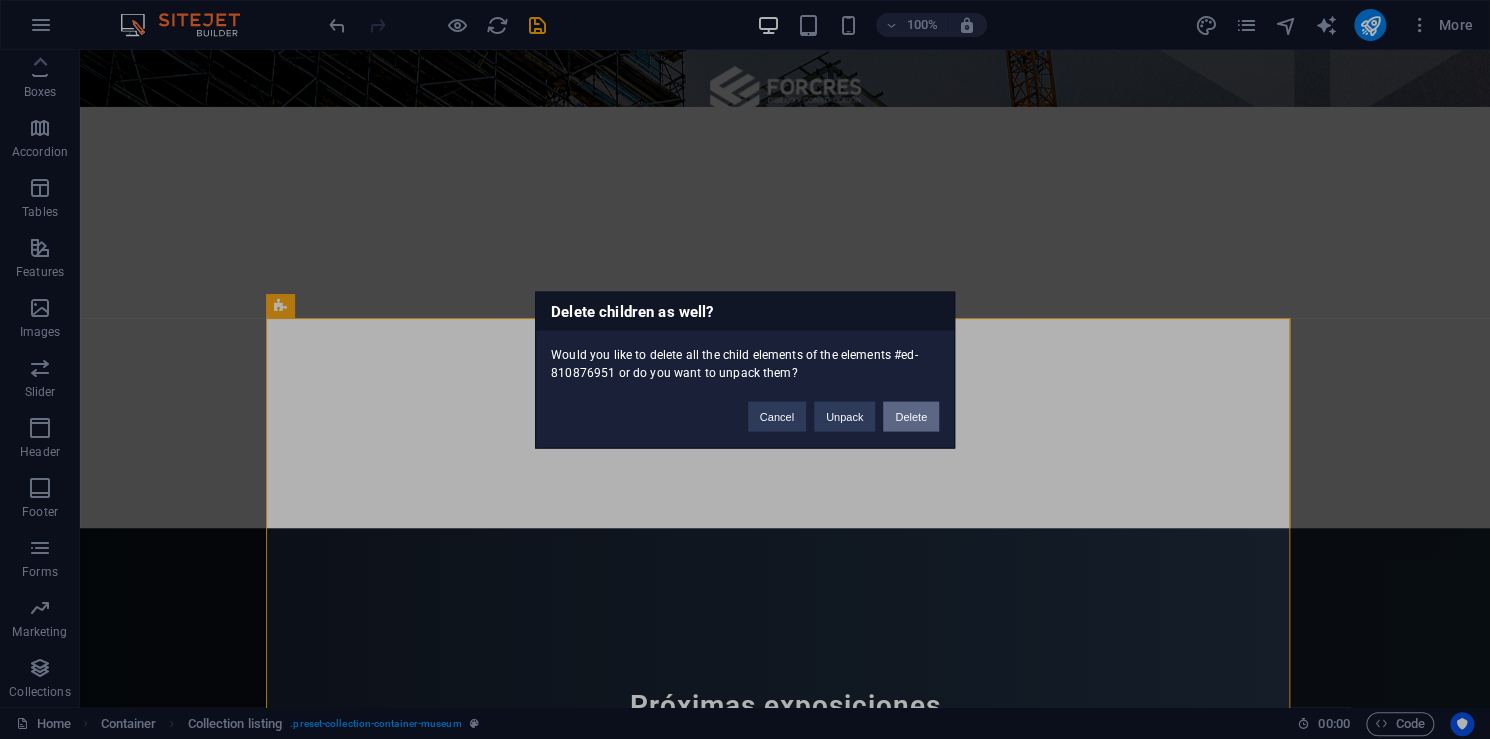 click on "Delete" at bounding box center (911, 416) 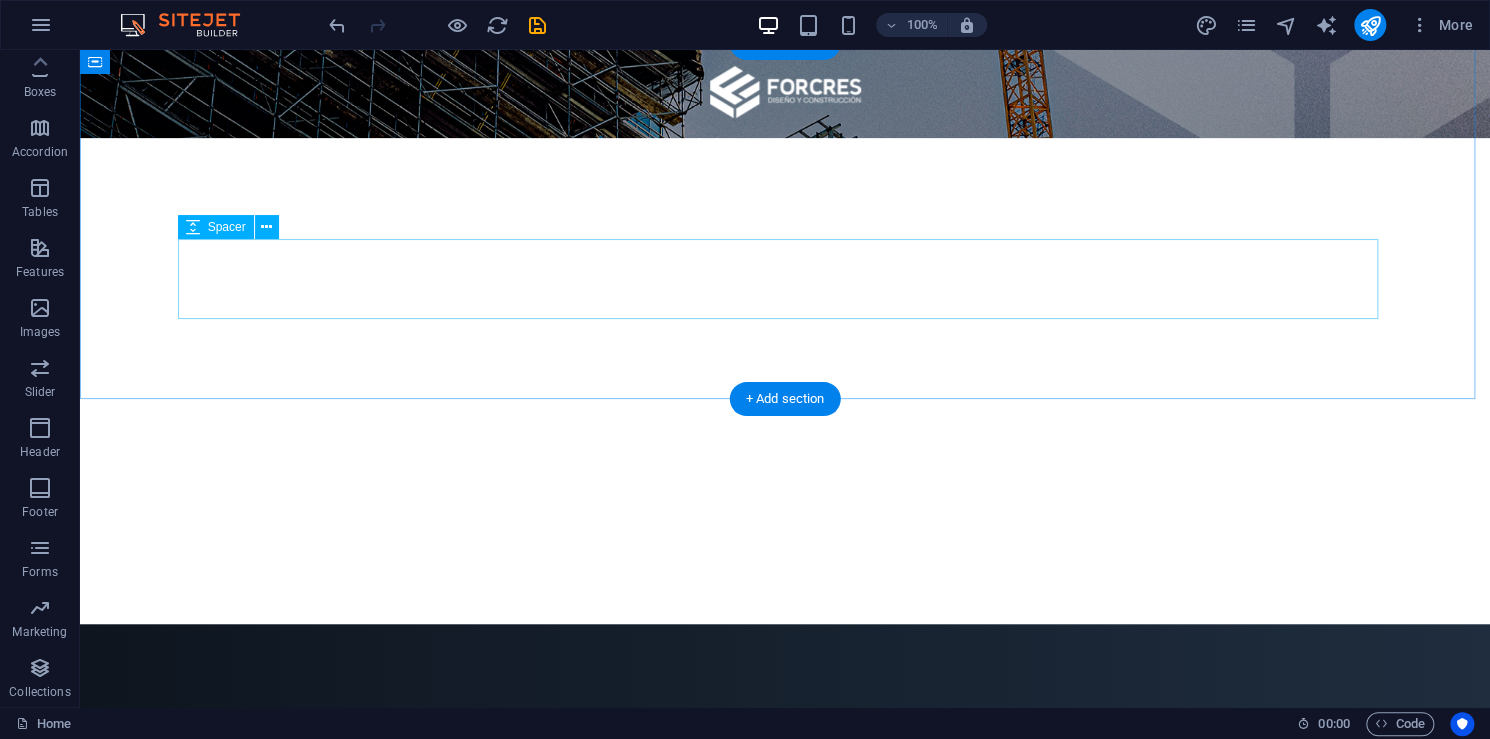 scroll, scrollTop: 500, scrollLeft: 0, axis: vertical 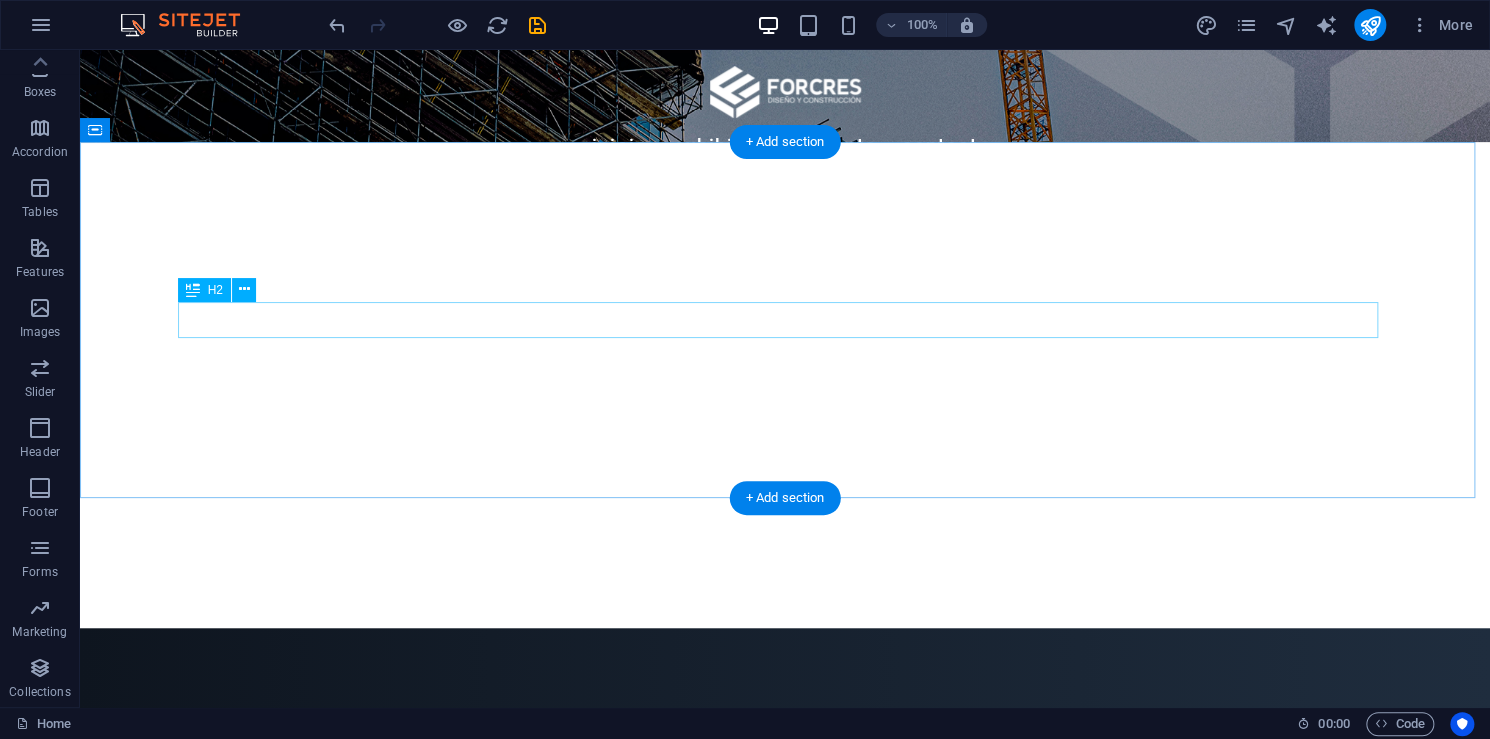 click on "Próximas exposiciones" at bounding box center (785, 806) 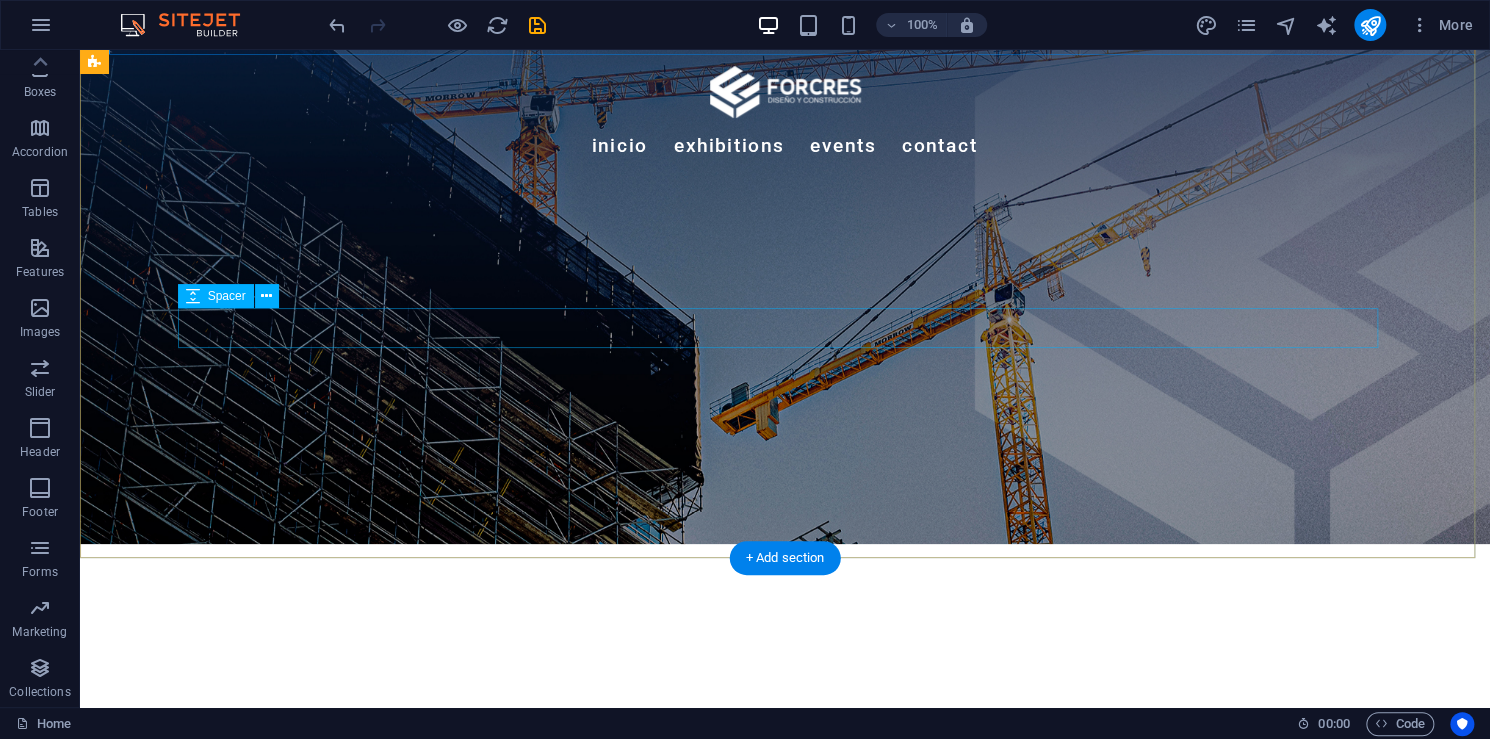 scroll, scrollTop: 100, scrollLeft: 0, axis: vertical 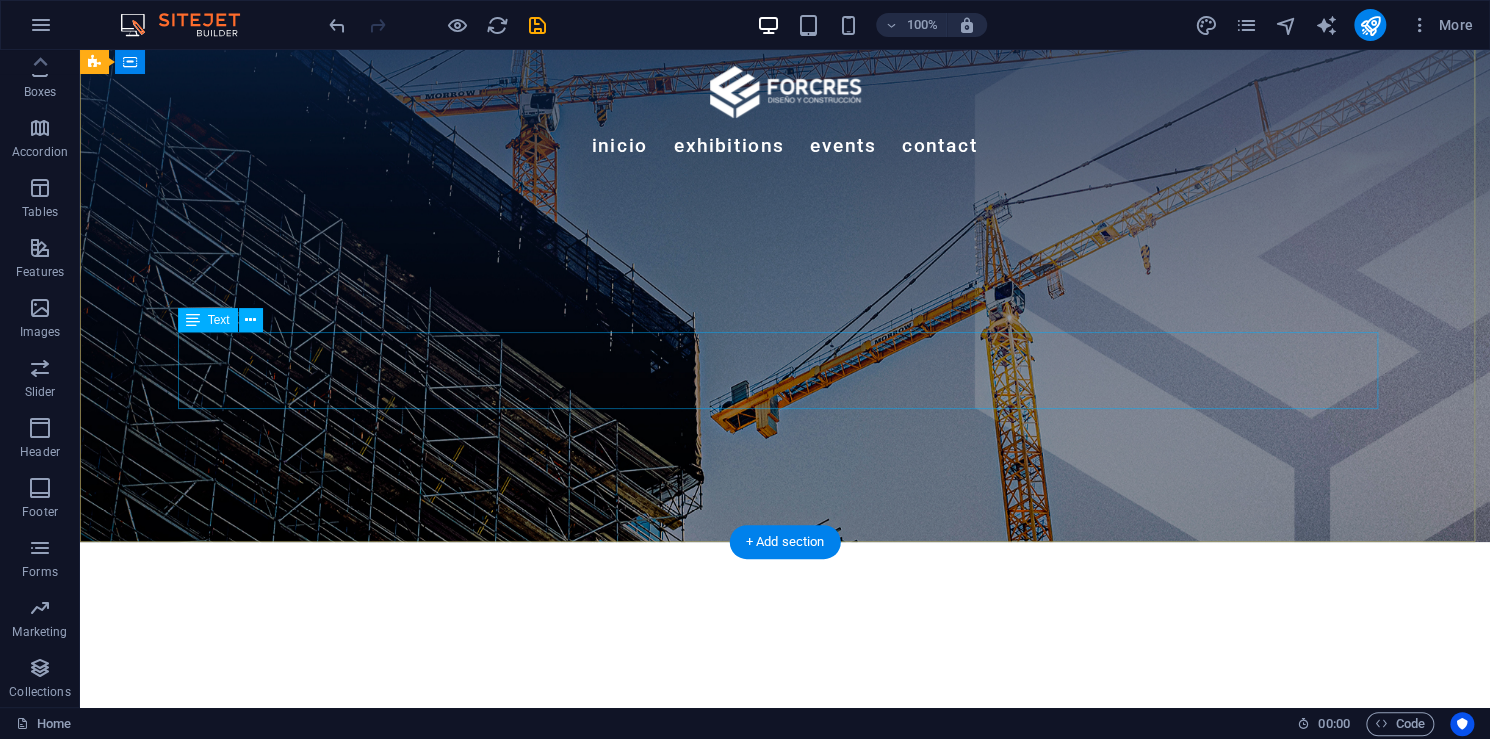 click on "En FORCRES , transformamos ideas en estructuras sólidas. Nos especializamos en el diseño arquitectónico y la construcción de obras civiles que combinan funcionalidad, estética y durabilidad." at bounding box center [785, 909] 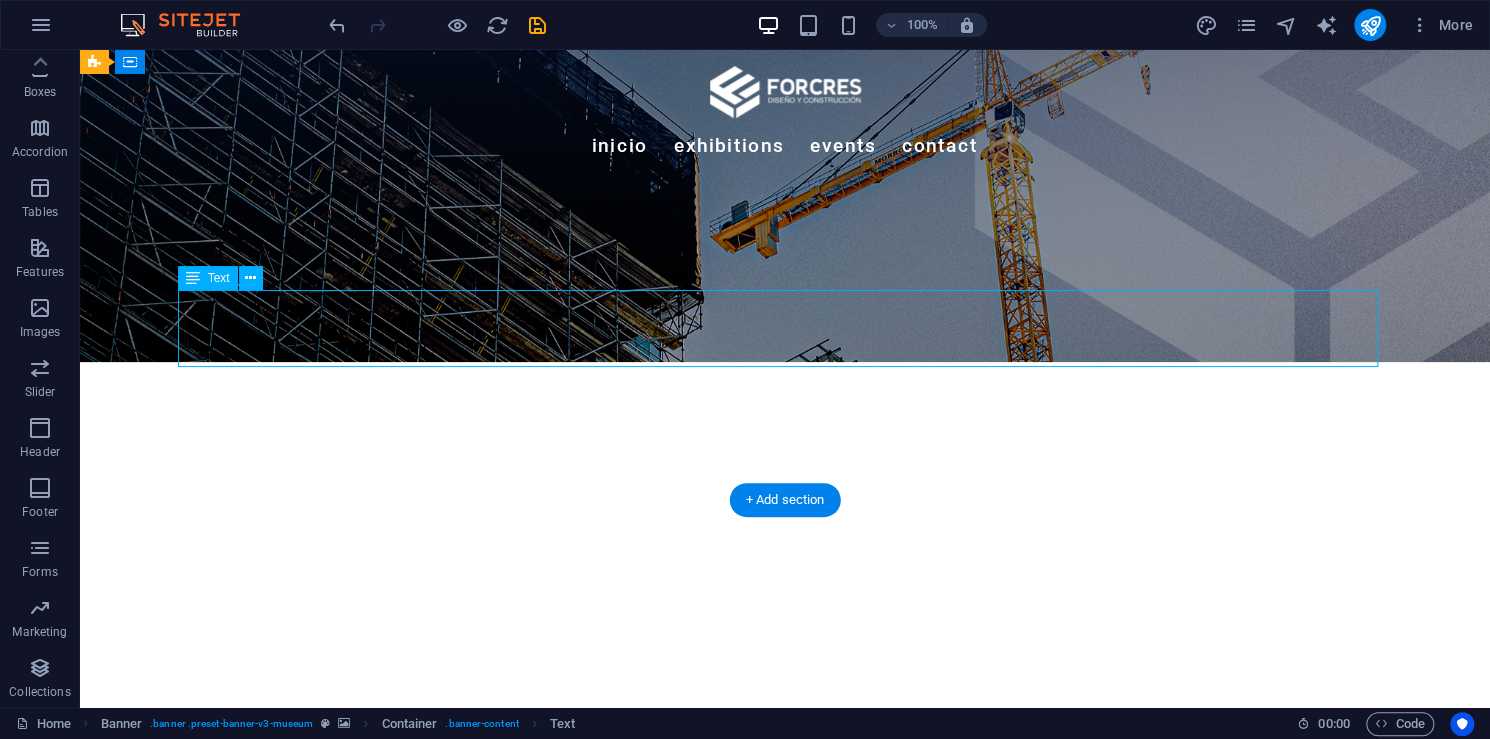 scroll, scrollTop: 300, scrollLeft: 0, axis: vertical 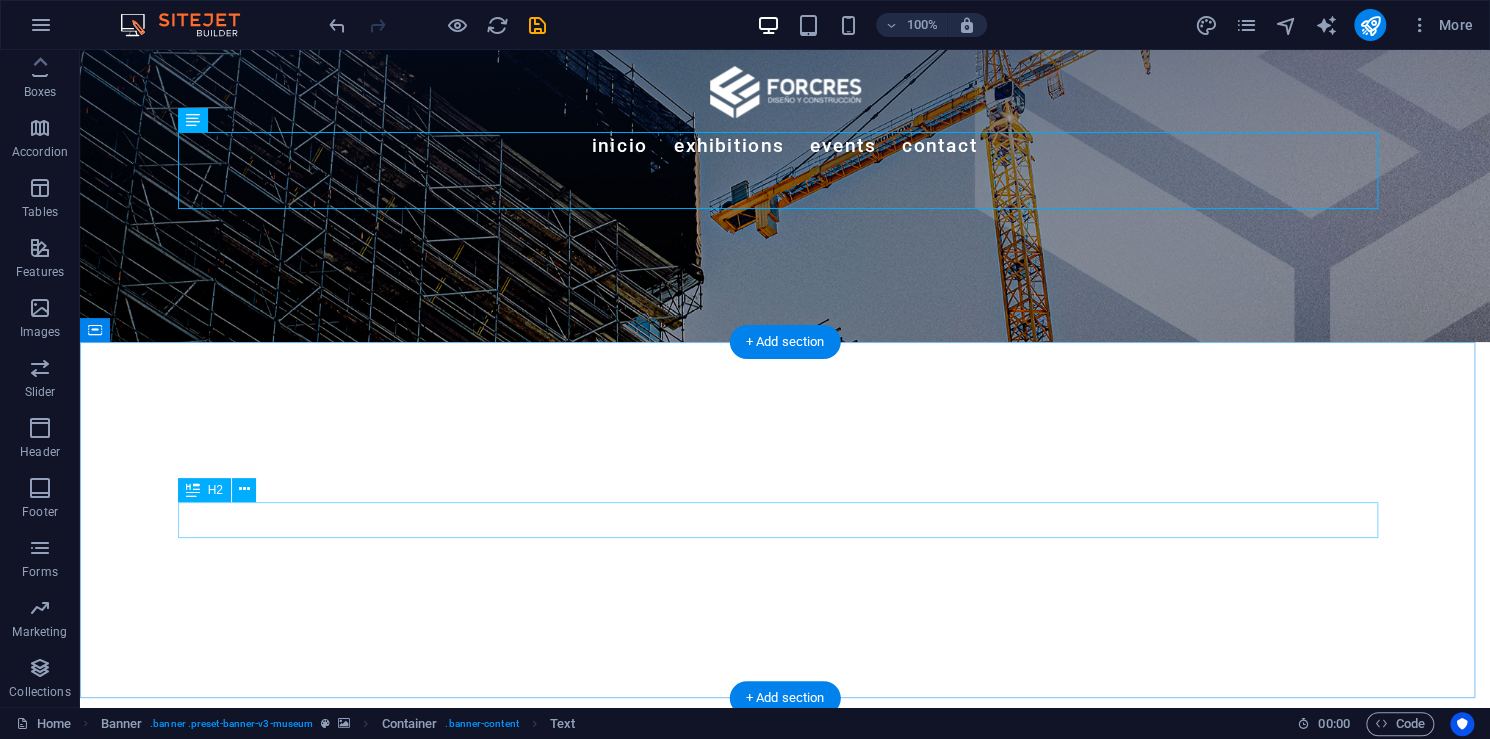 click on "Próximas exposiciones" at bounding box center (785, 1006) 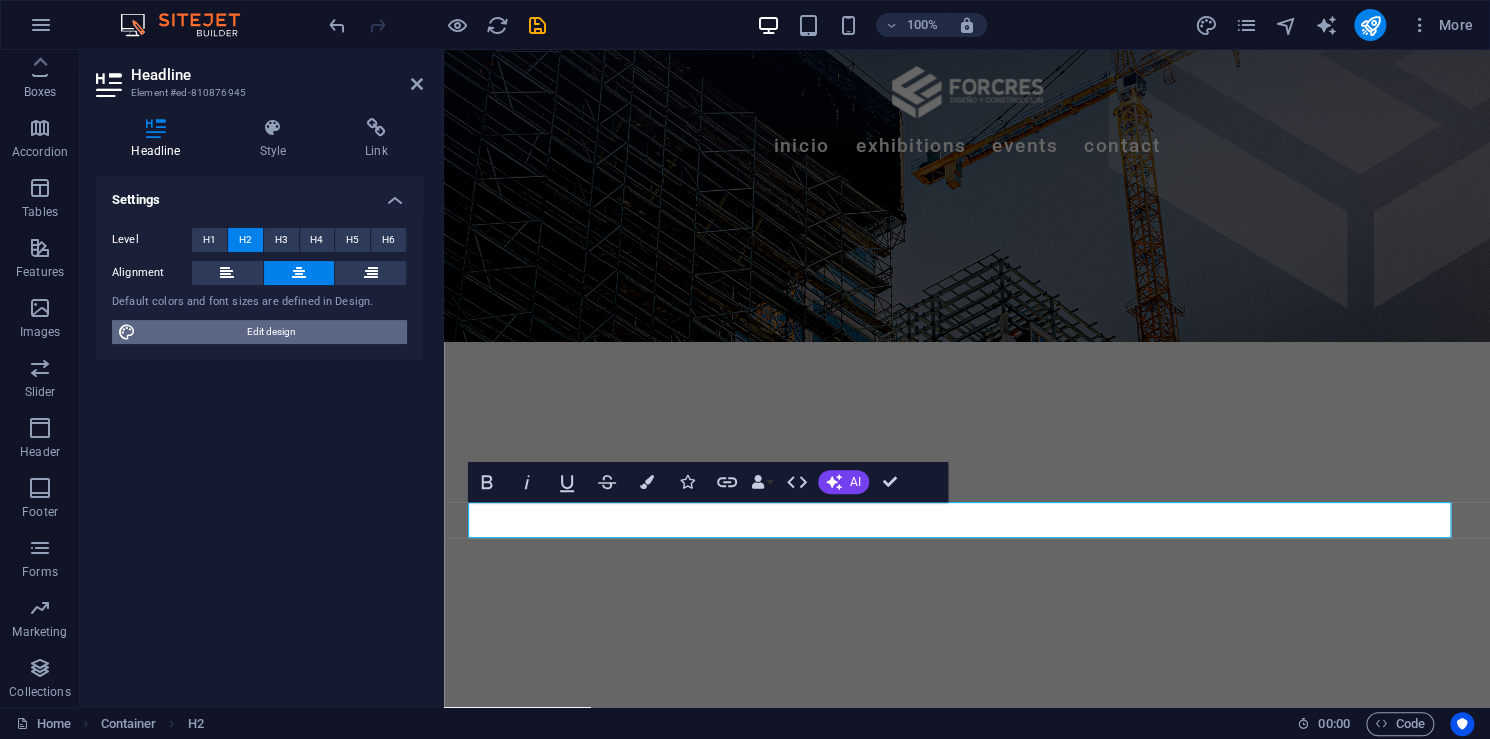 click on "Edit design" at bounding box center (271, 332) 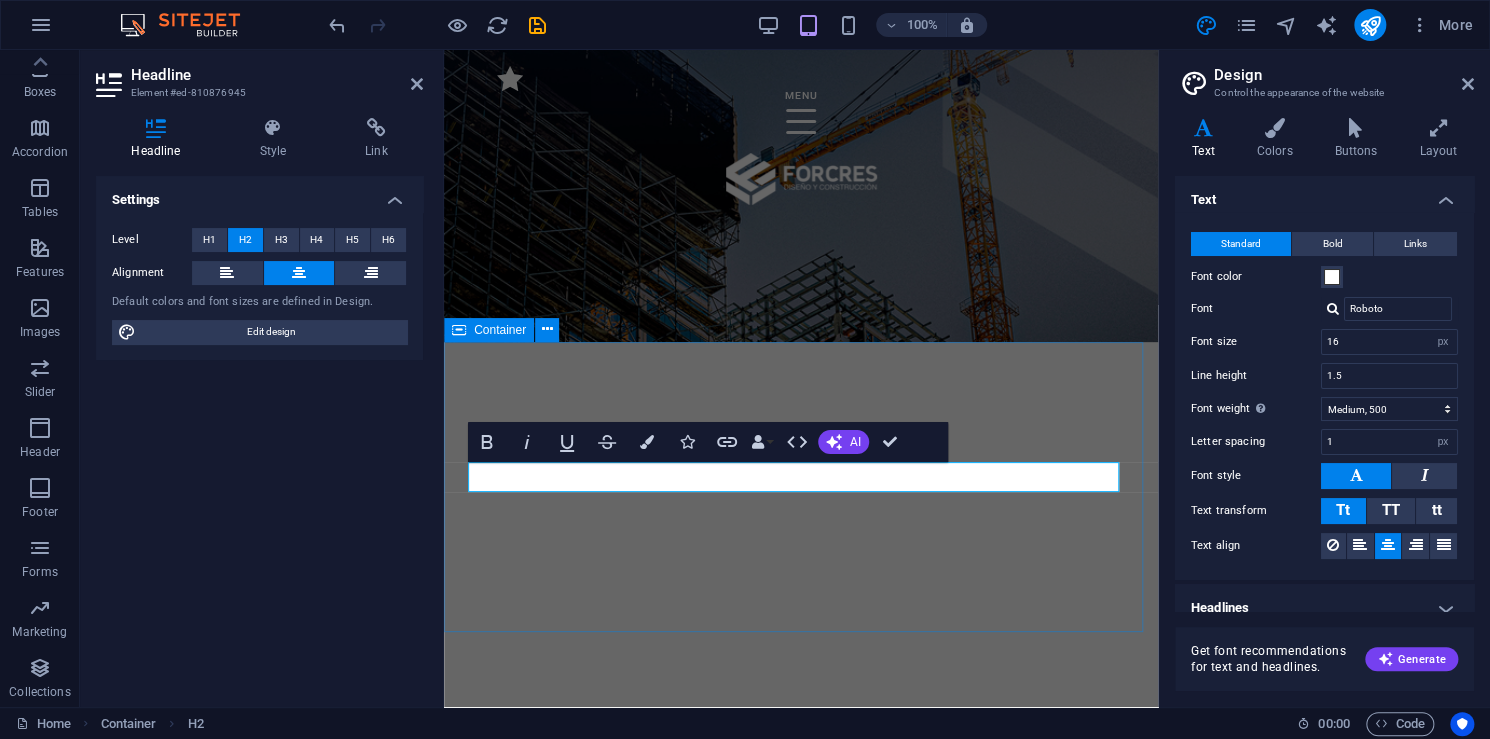 type 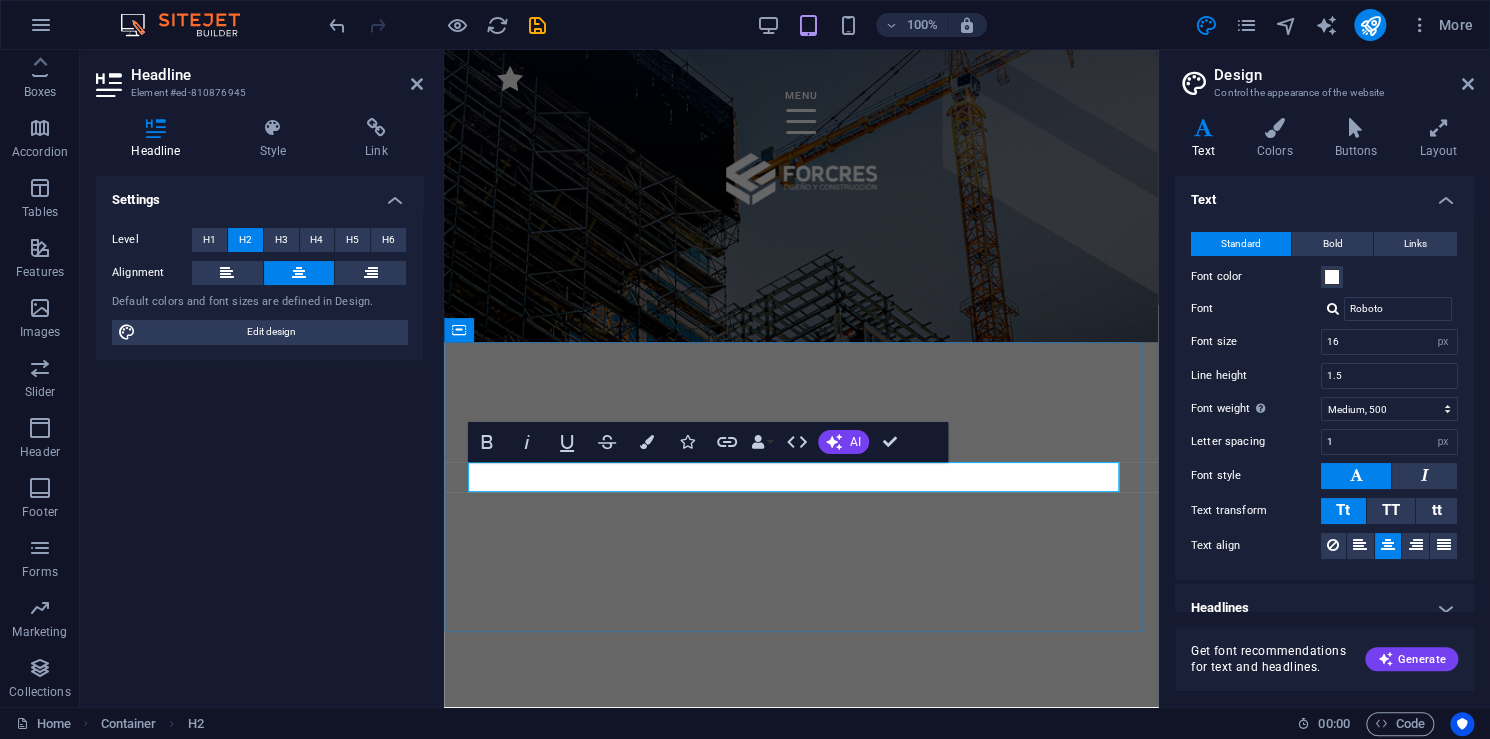 click on "Próximas exposiciones" at bounding box center [801, 929] 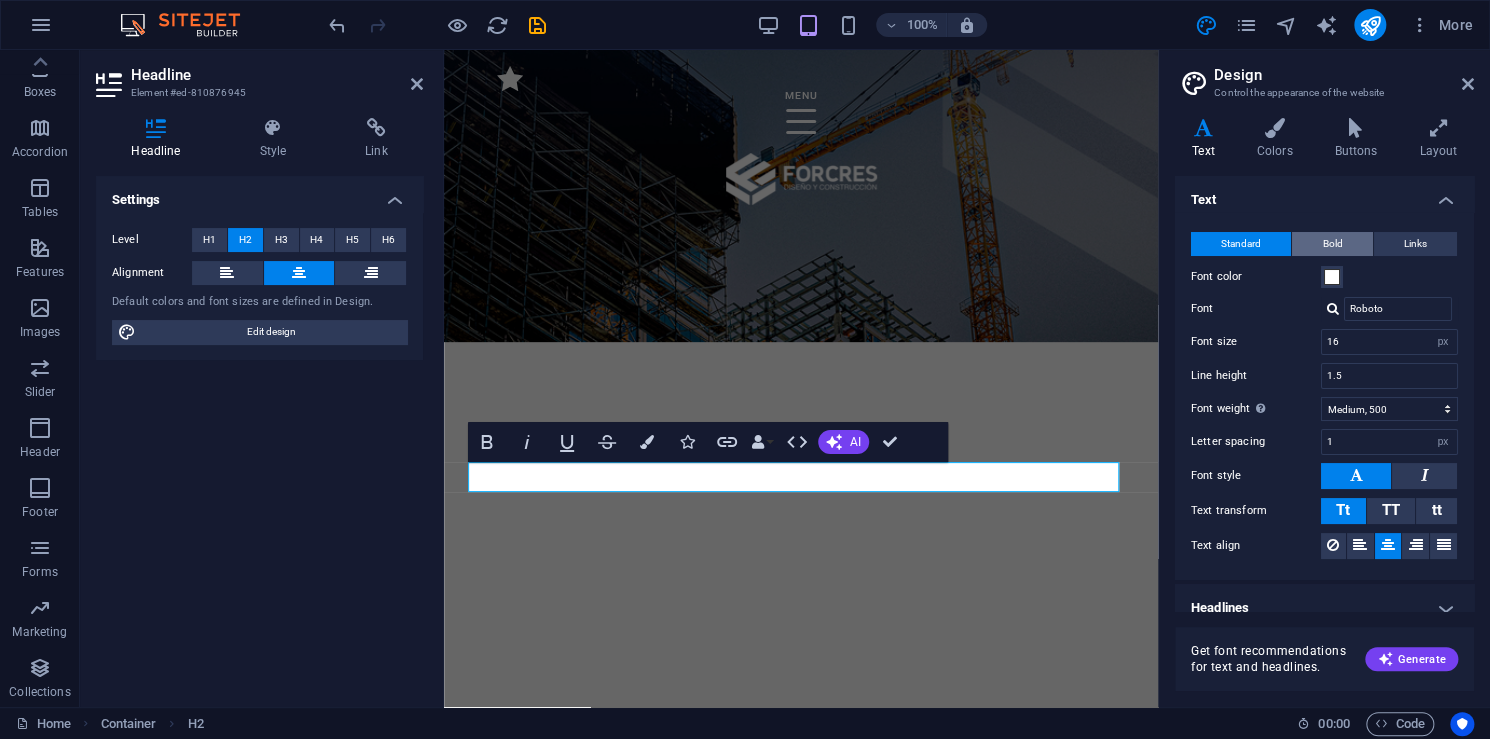 click on "Bold" at bounding box center [1332, 244] 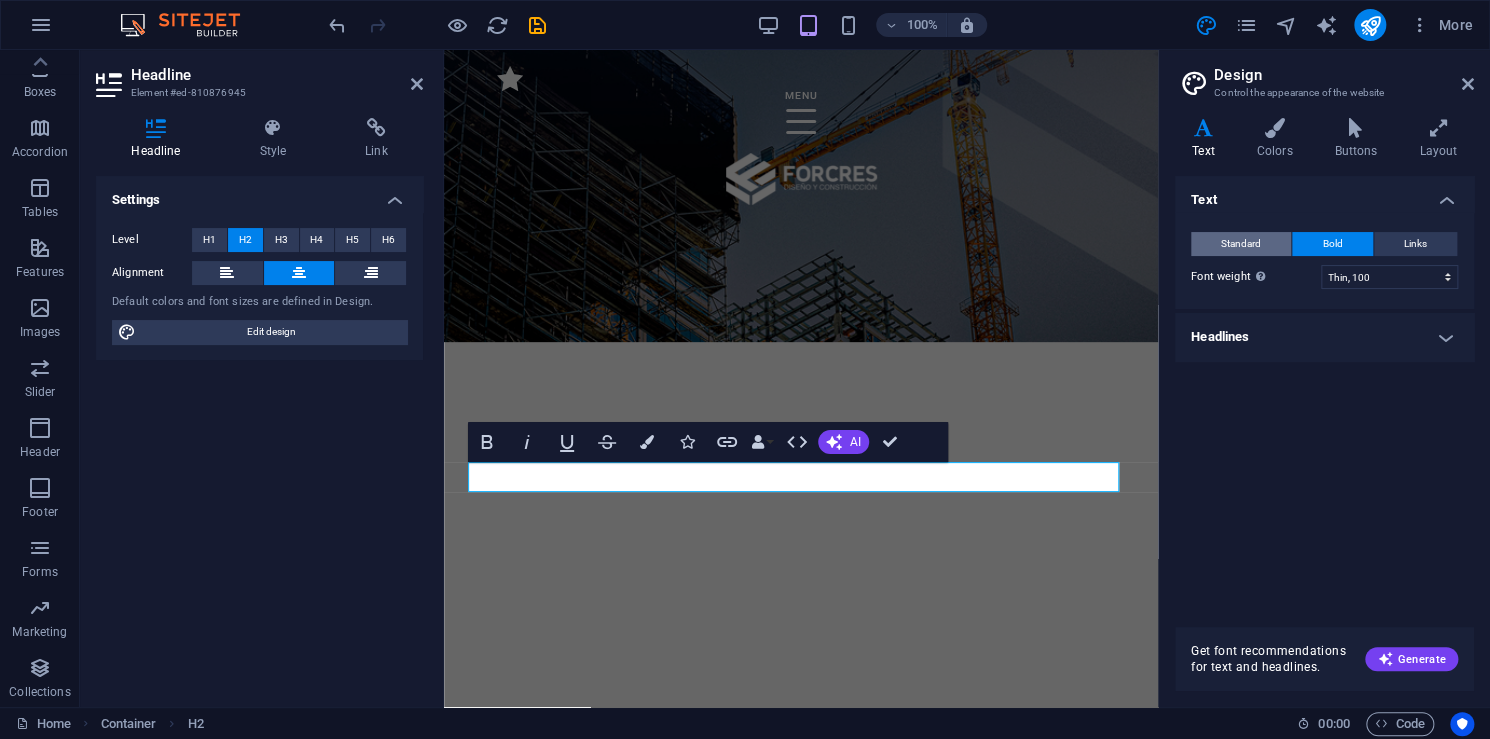 click on "Standard" at bounding box center (1241, 244) 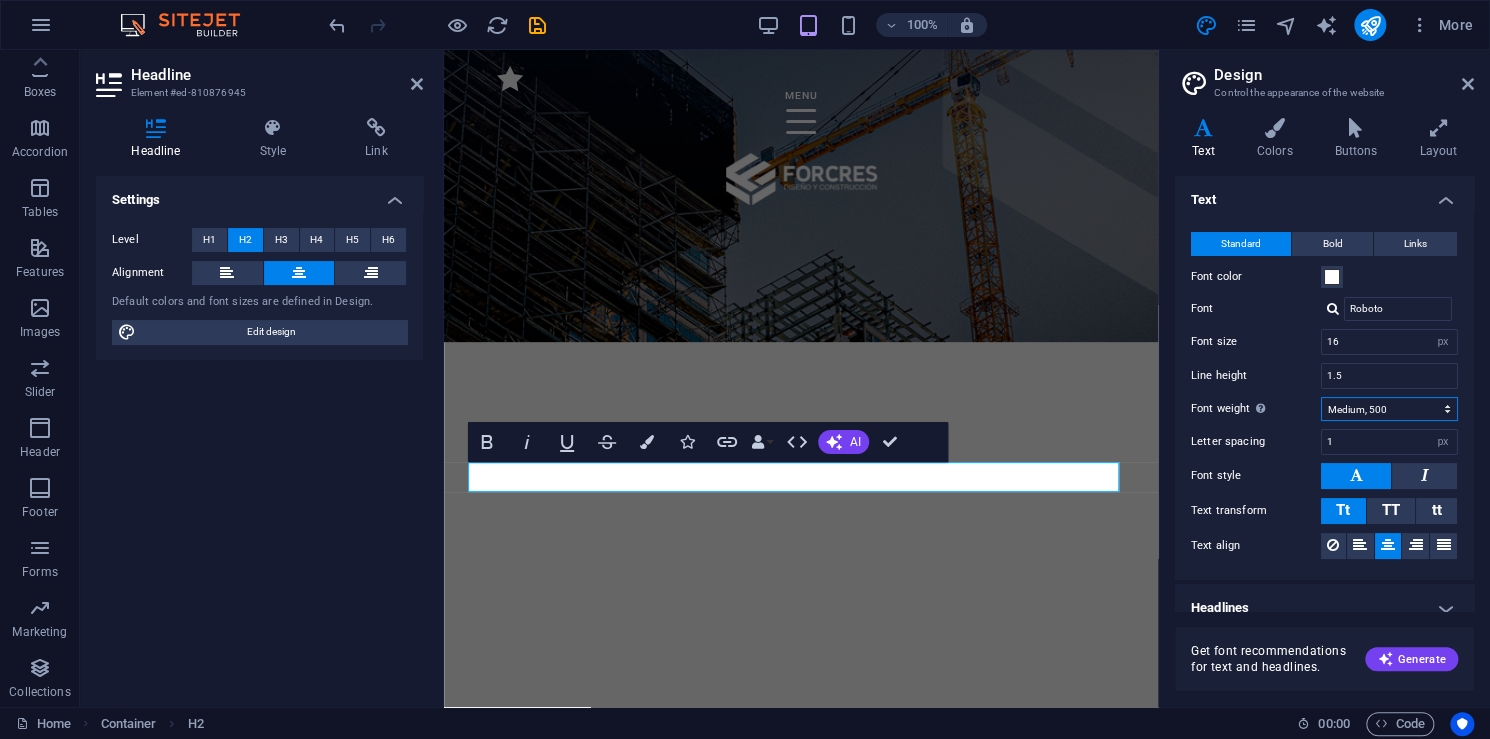 click on "Thin, 100 Extra-light, 200 Light, 300 Regular, 400 Medium, 500 Semi-bold, 600 Bold, 700 Extra-bold, 800 Black, 900" at bounding box center (1389, 409) 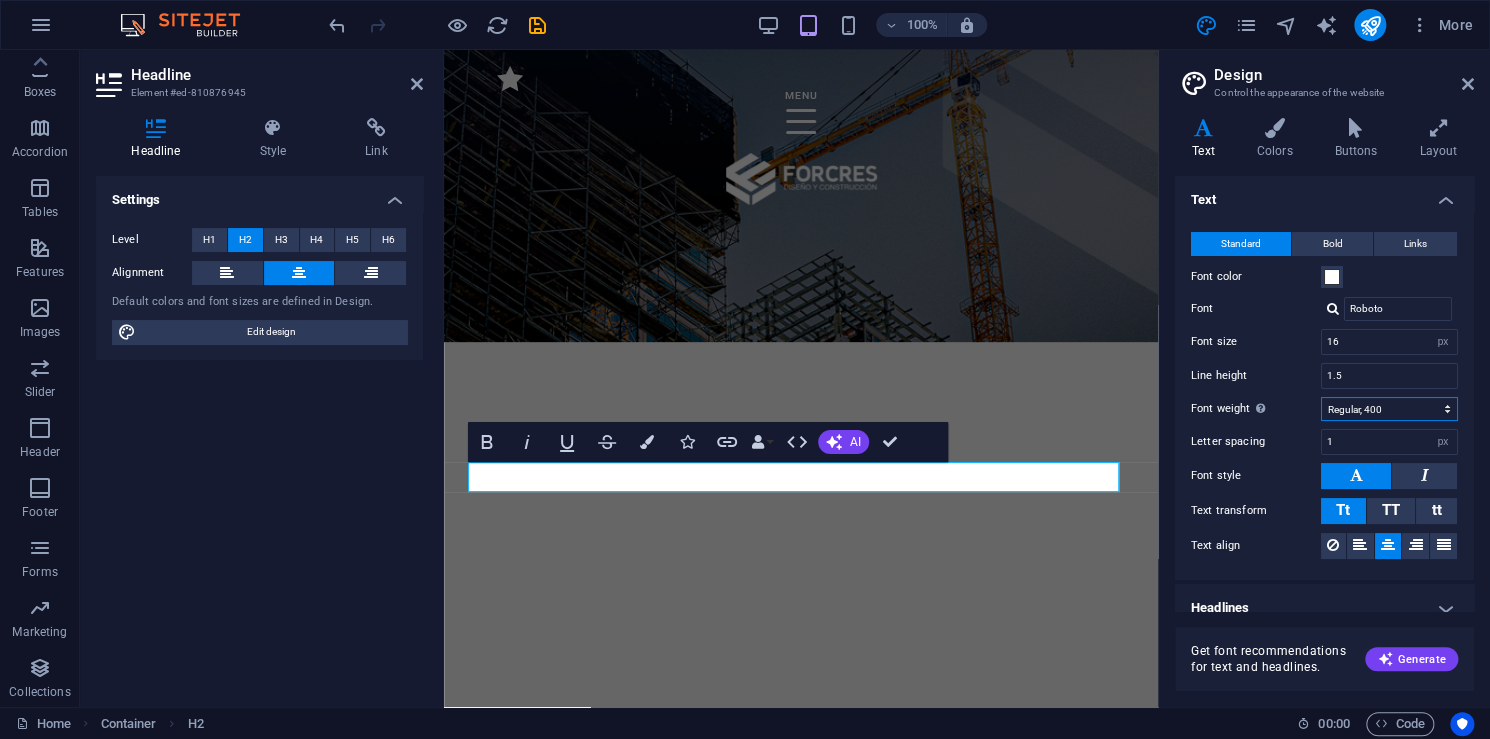 click on "Thin, 100 Extra-light, 200 Light, 300 Regular, 400 Medium, 500 Semi-bold, 600 Bold, 700 Extra-bold, 800 Black, 900" at bounding box center (1389, 409) 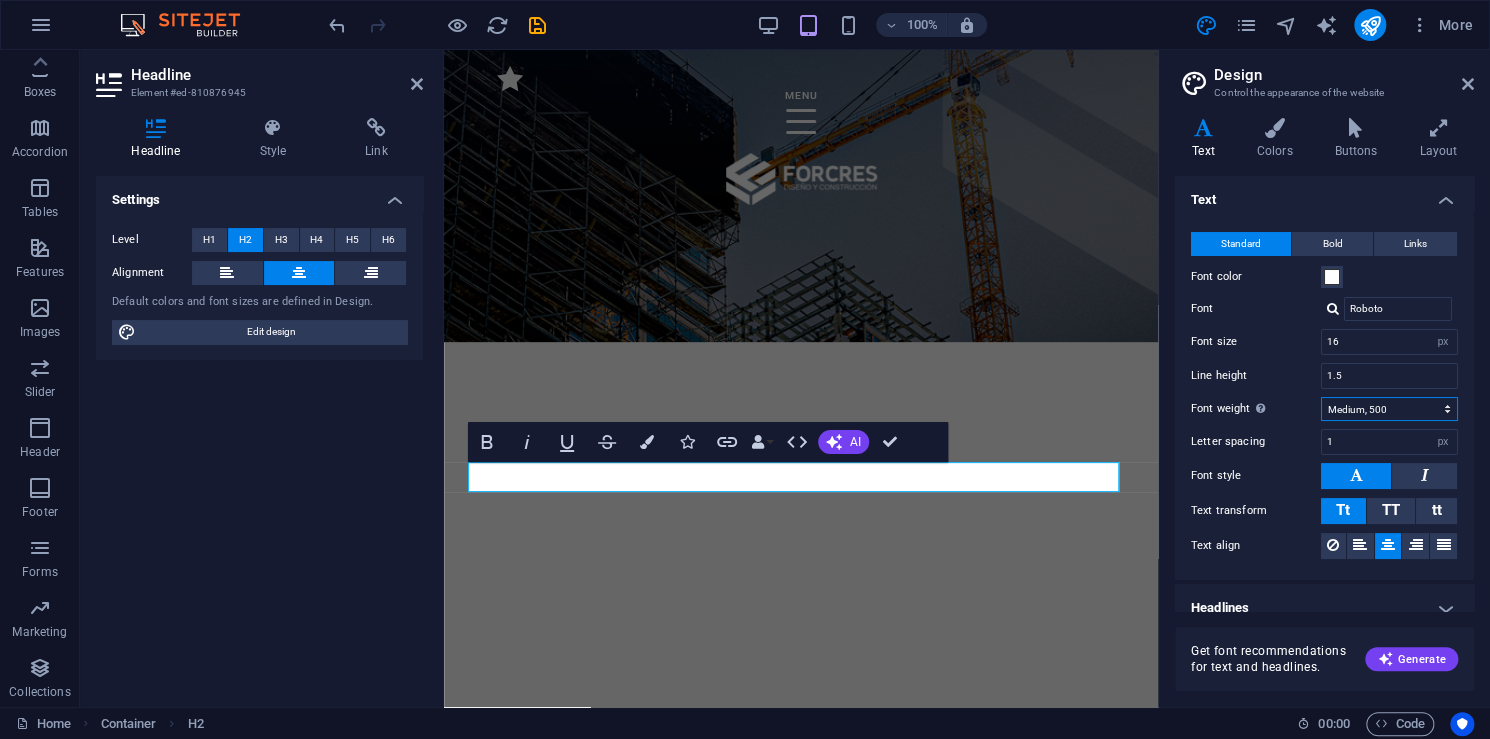 click on "Thin, 100 Extra-light, 200 Light, 300 Regular, 400 Medium, 500 Semi-bold, 600 Bold, 700 Extra-bold, 800 Black, 900" at bounding box center [1389, 409] 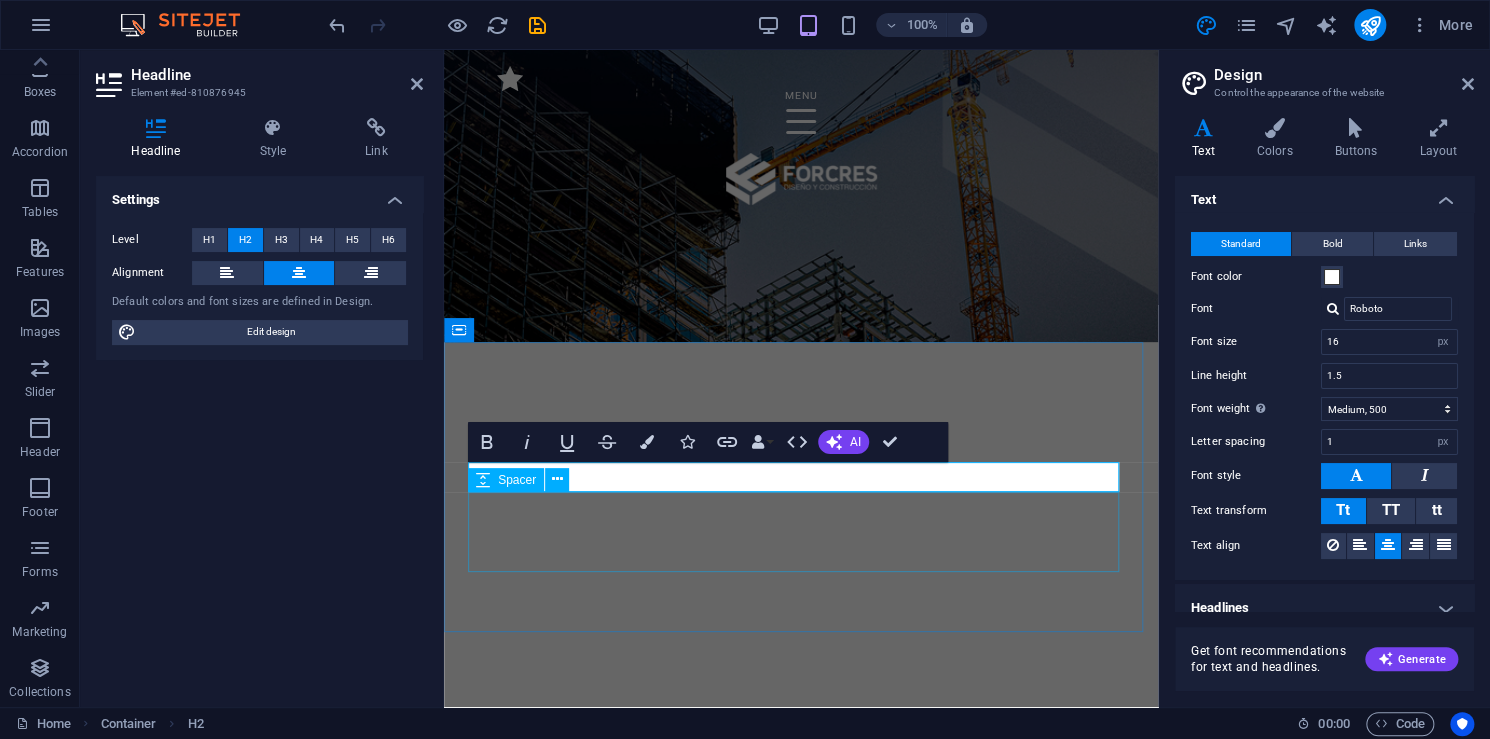 click at bounding box center [801, 984] 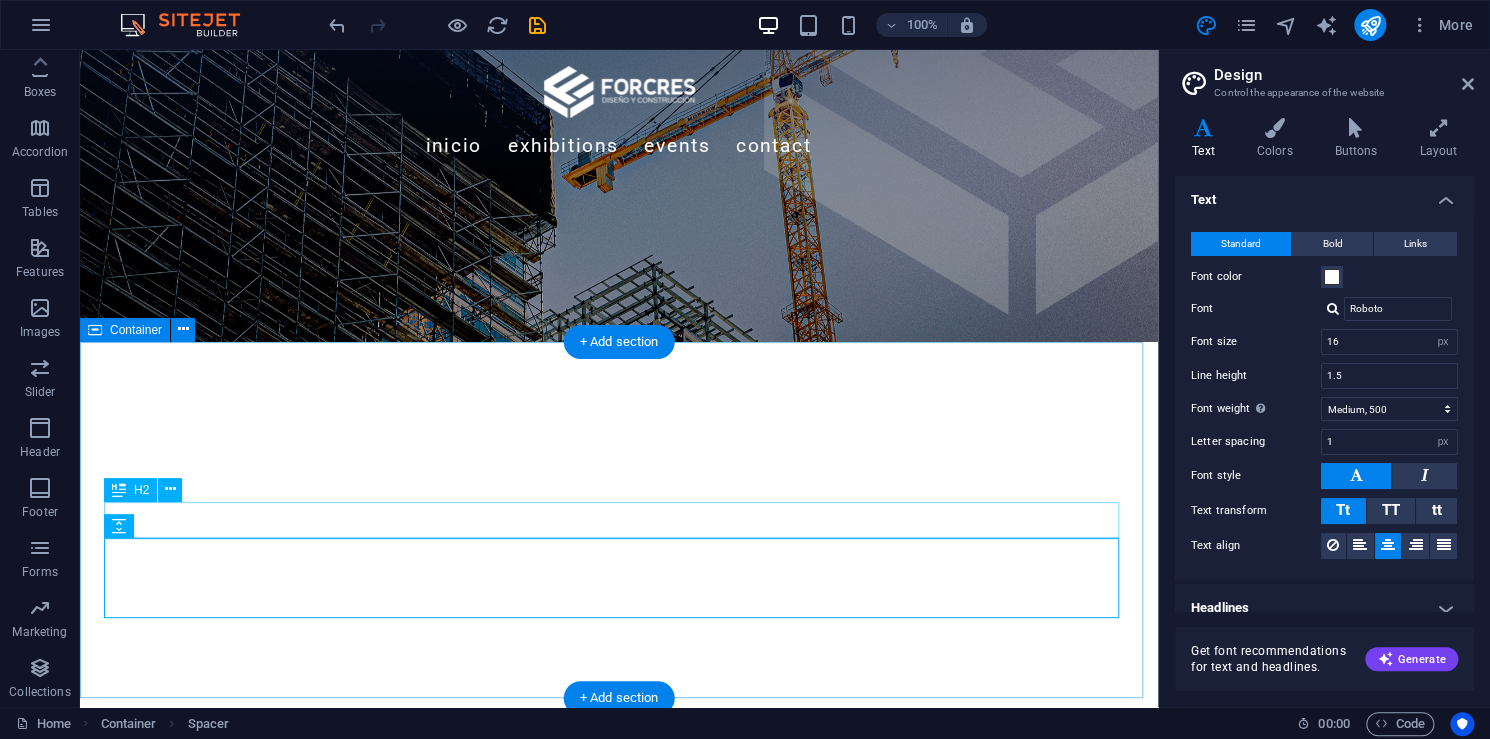 click on "¿Quiénes Somos?" at bounding box center (619, 1016) 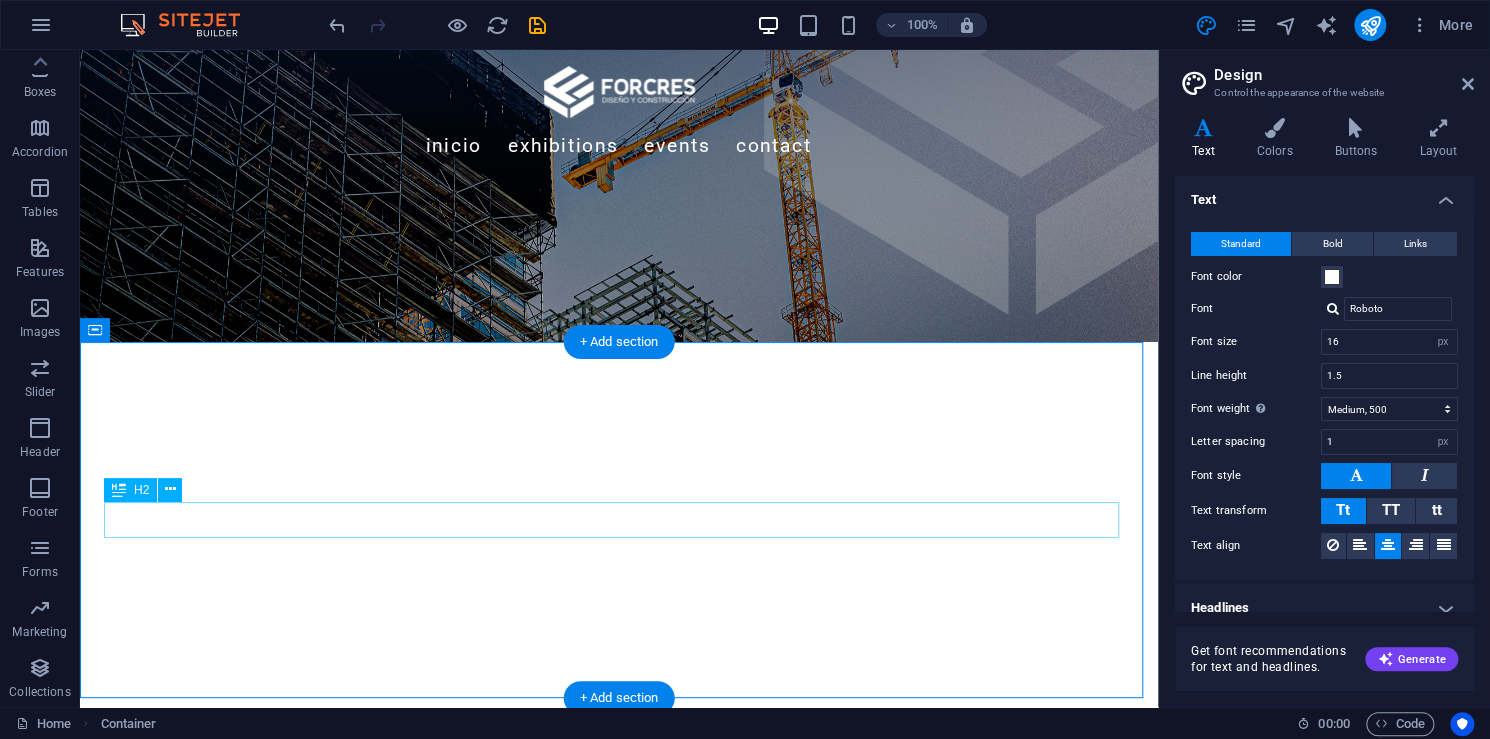 click on "¿Quiénes Somos?" at bounding box center [619, 1006] 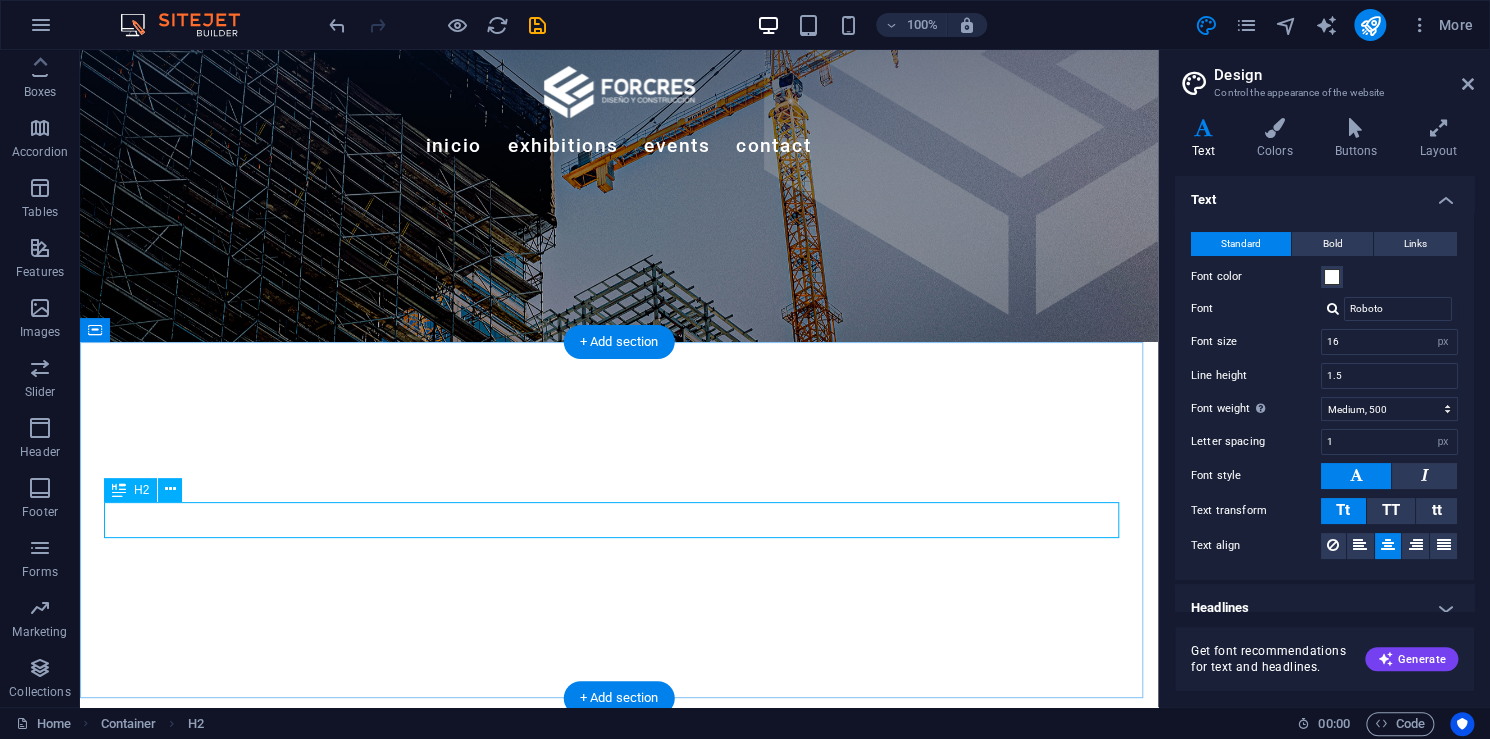 click on "¿Quiénes Somos?" at bounding box center (619, 1006) 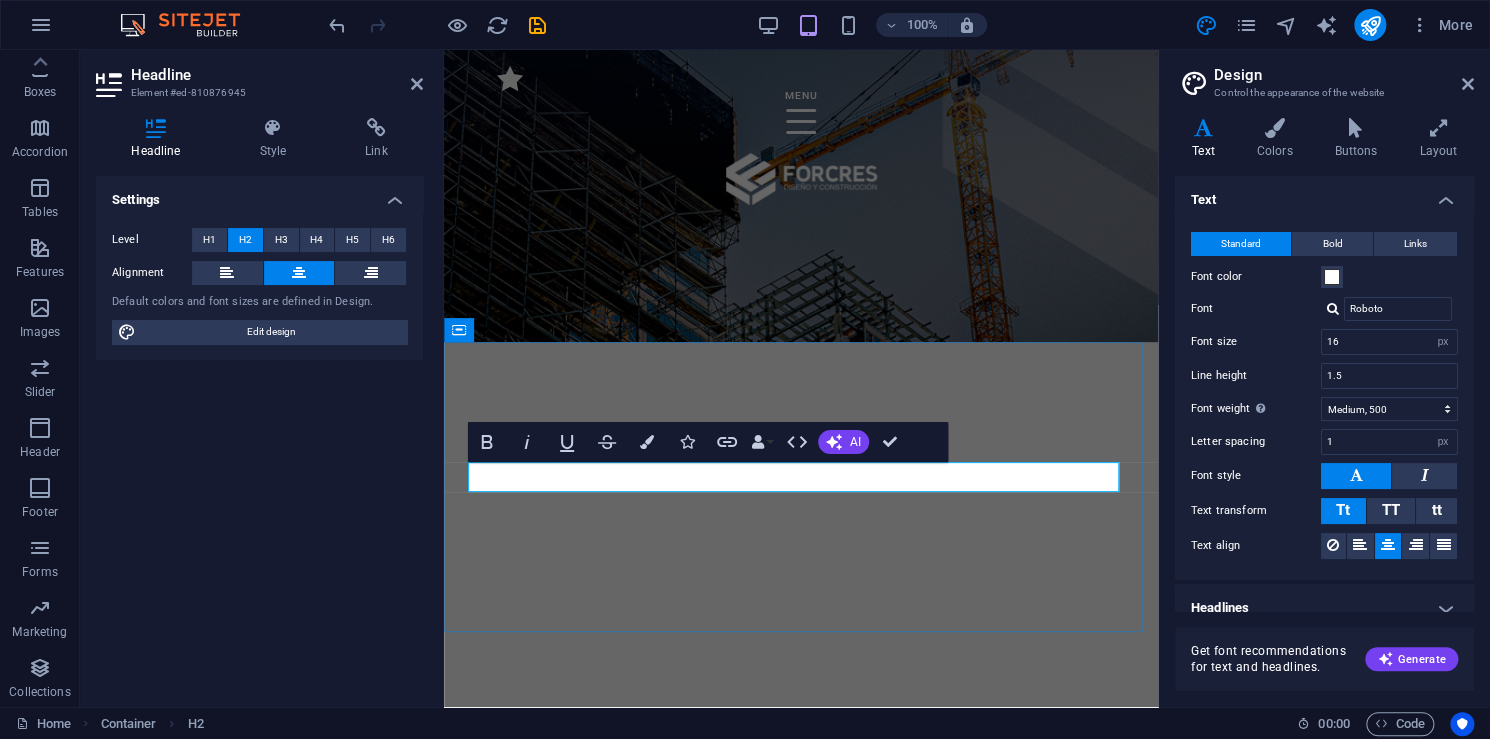 click on "¿Quiénes Somos?" at bounding box center [801, 929] 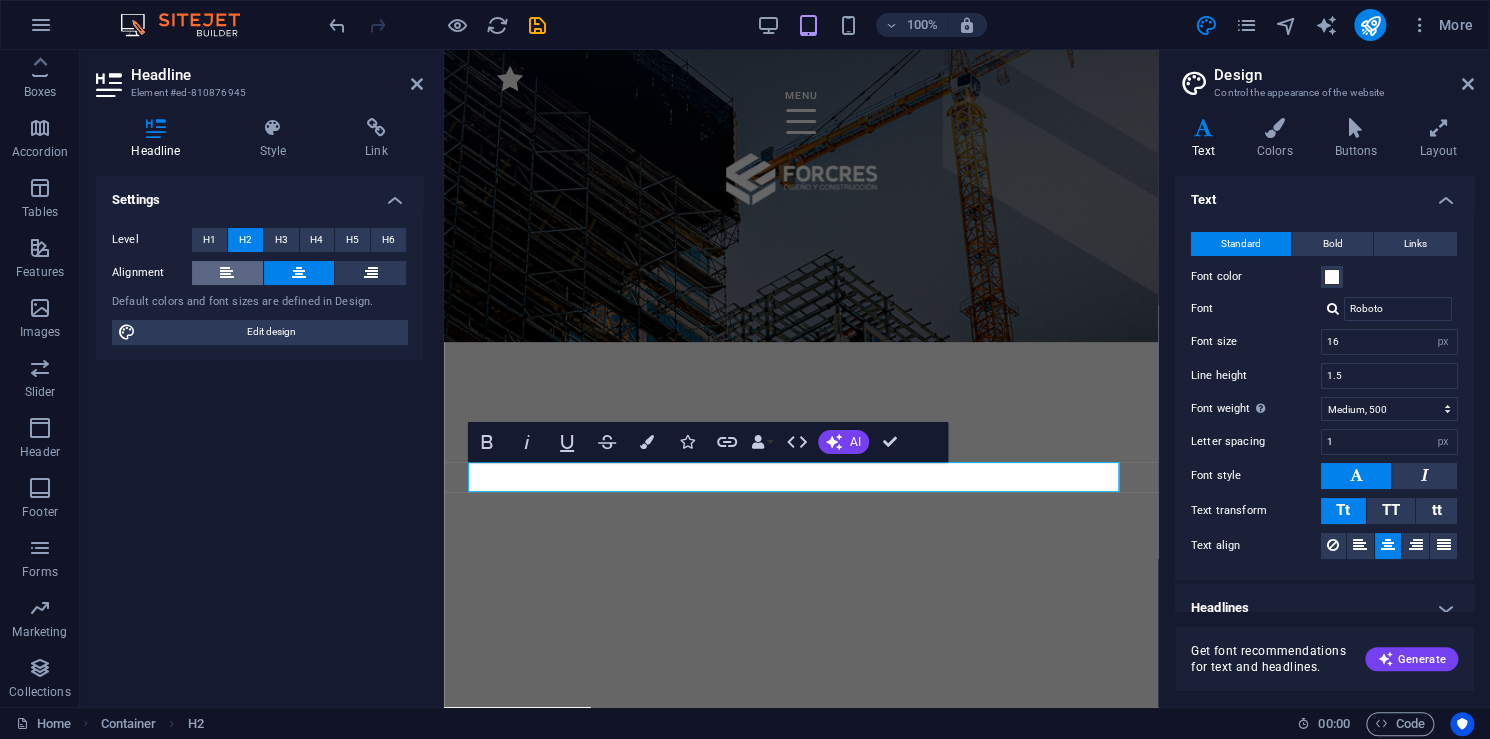 click at bounding box center [227, 273] 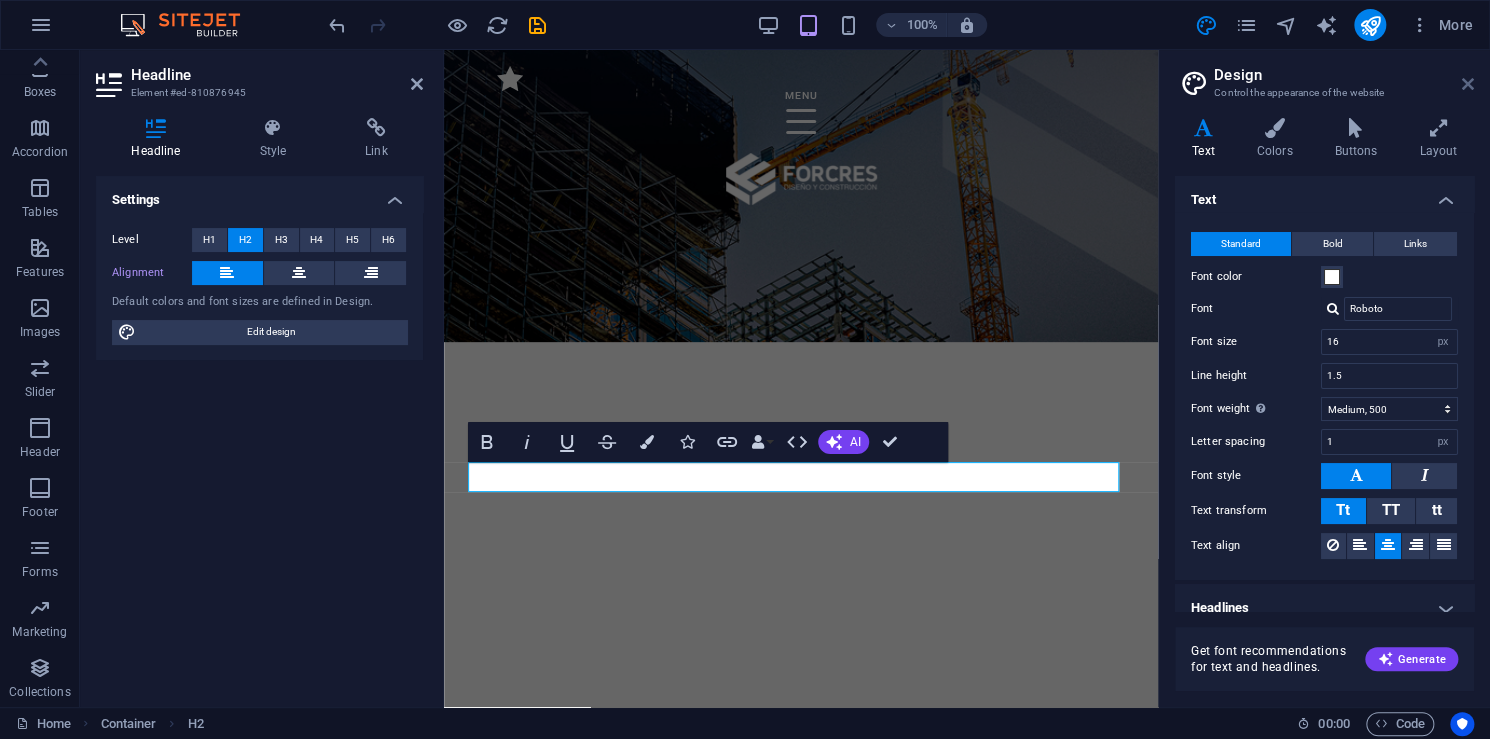 drag, startPoint x: 1468, startPoint y: 78, endPoint x: 889, endPoint y: 182, distance: 588.2661 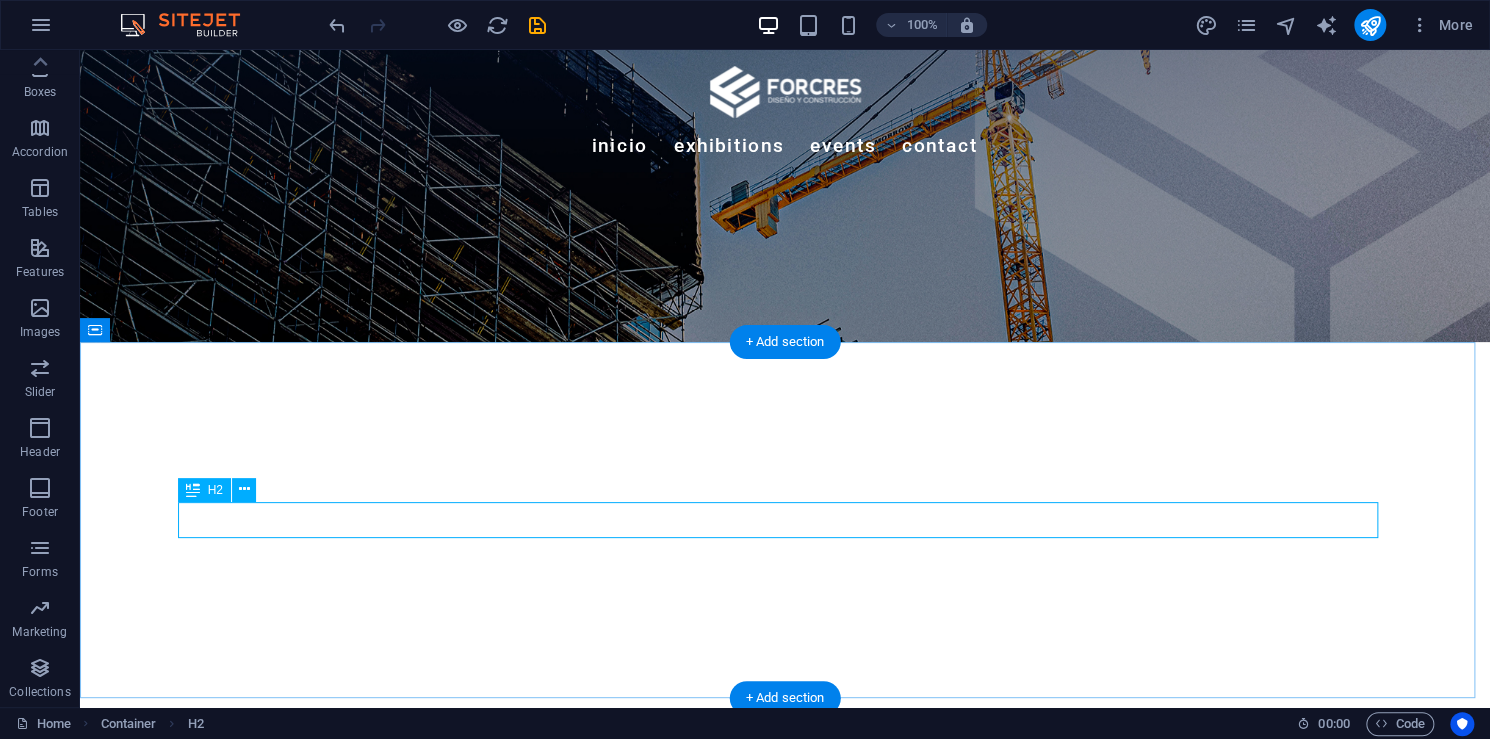 click on "¿Quiénes Somos?" at bounding box center (785, 1006) 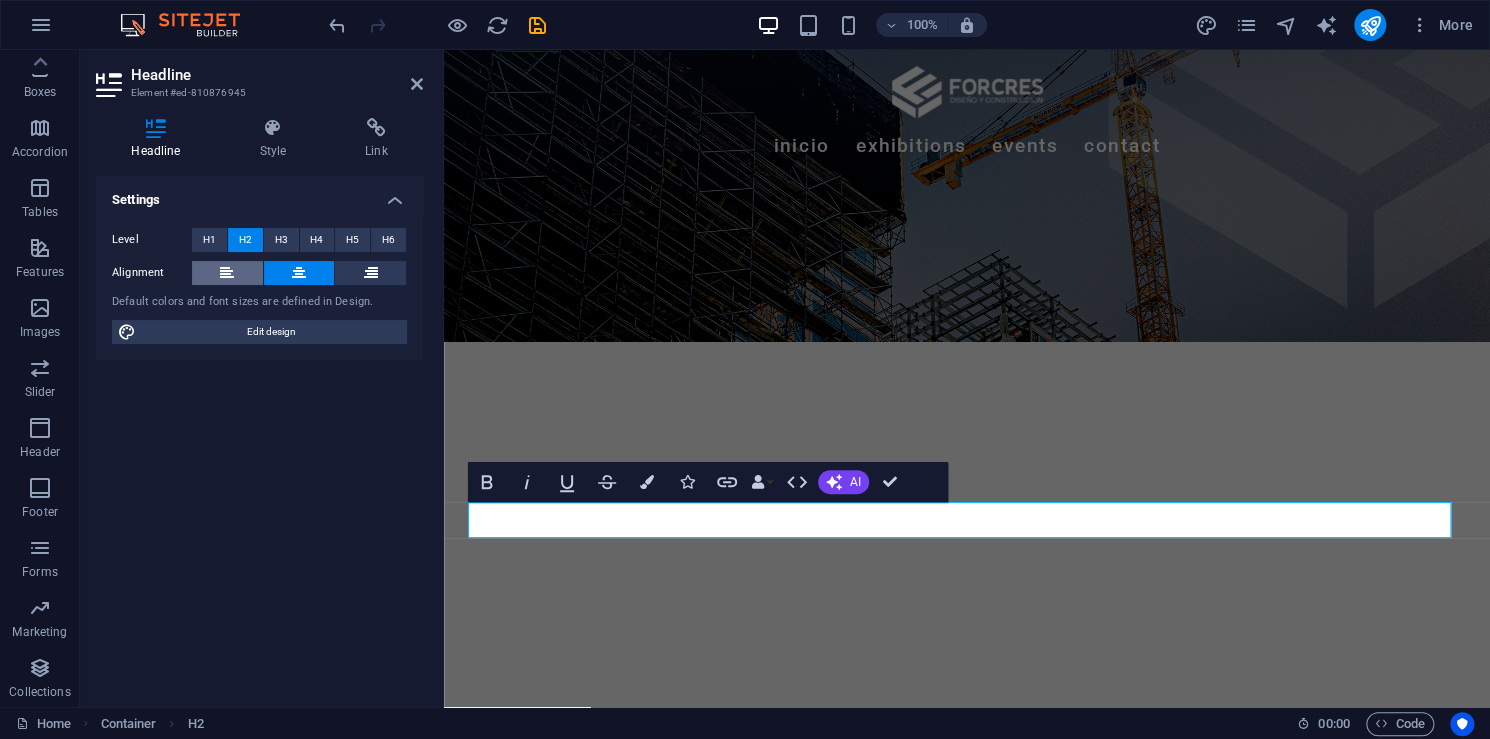 click at bounding box center [227, 273] 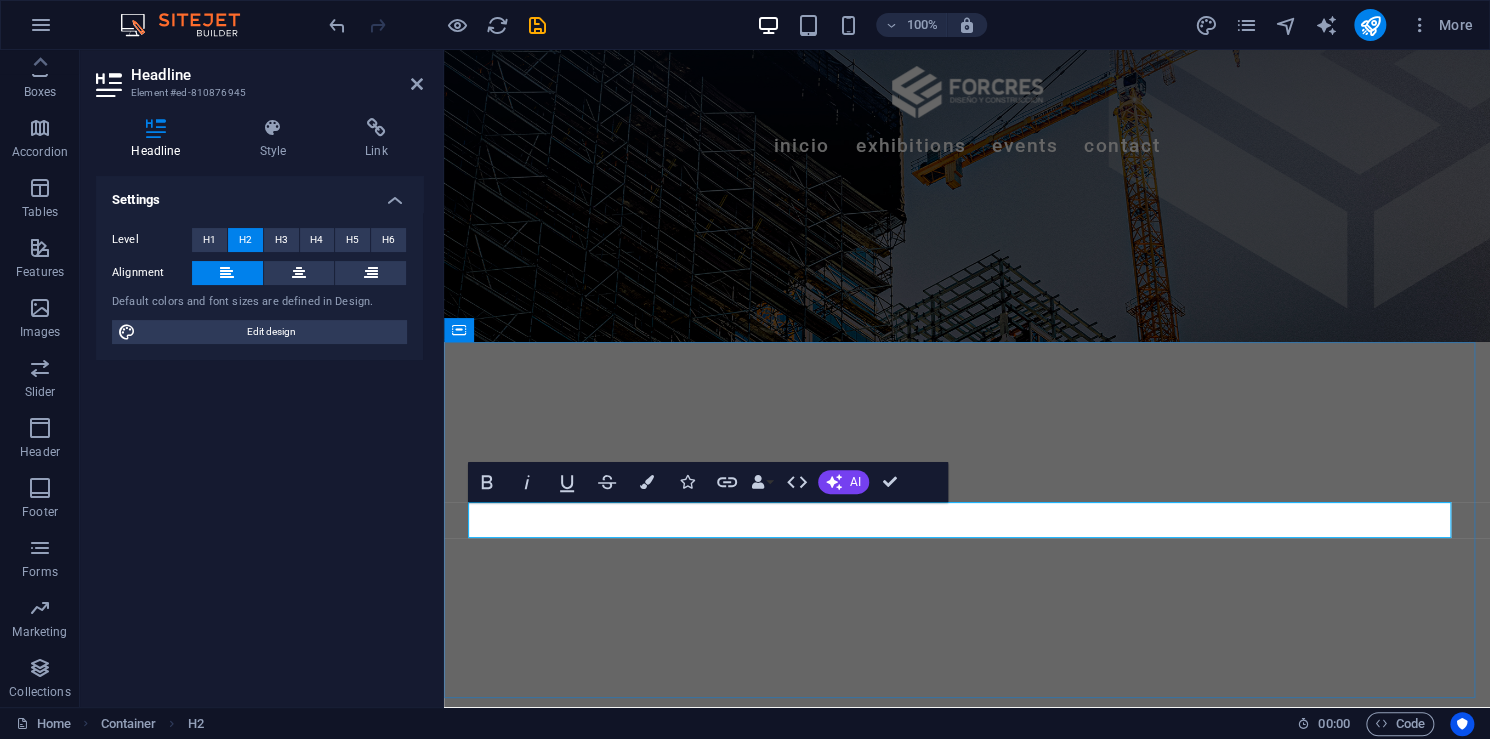 click on "¿Quiénes Somos?" at bounding box center [967, 1006] 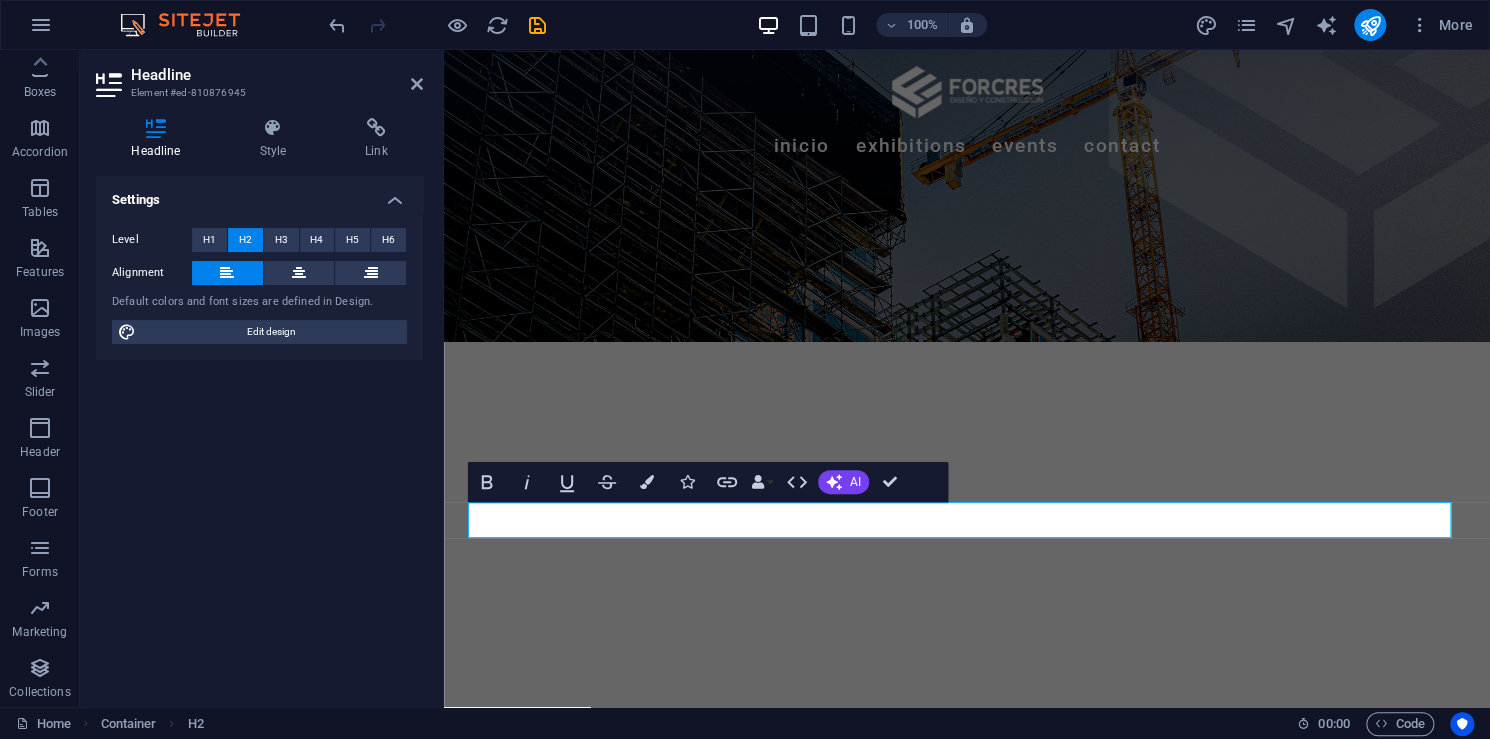 click on "Settings" at bounding box center (259, 194) 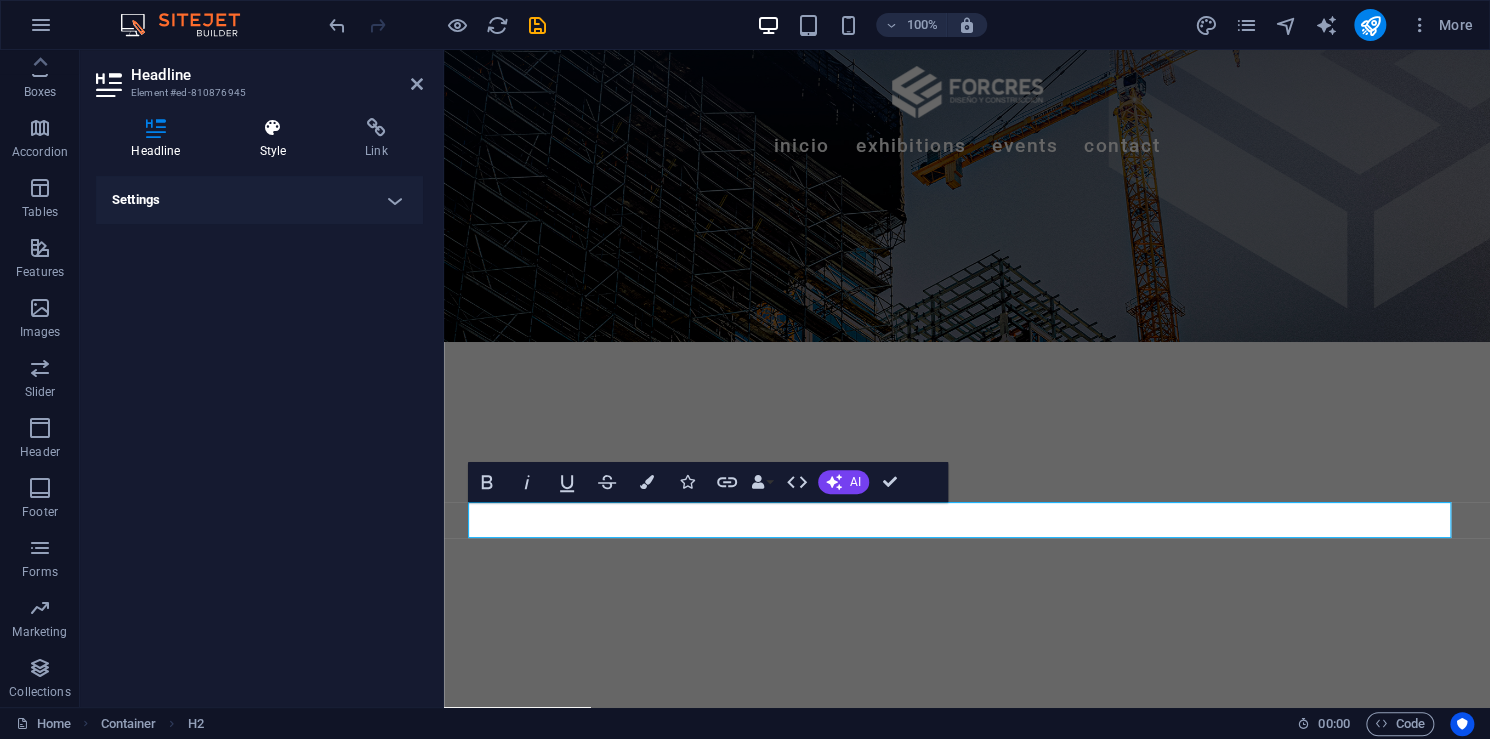 click at bounding box center [273, 128] 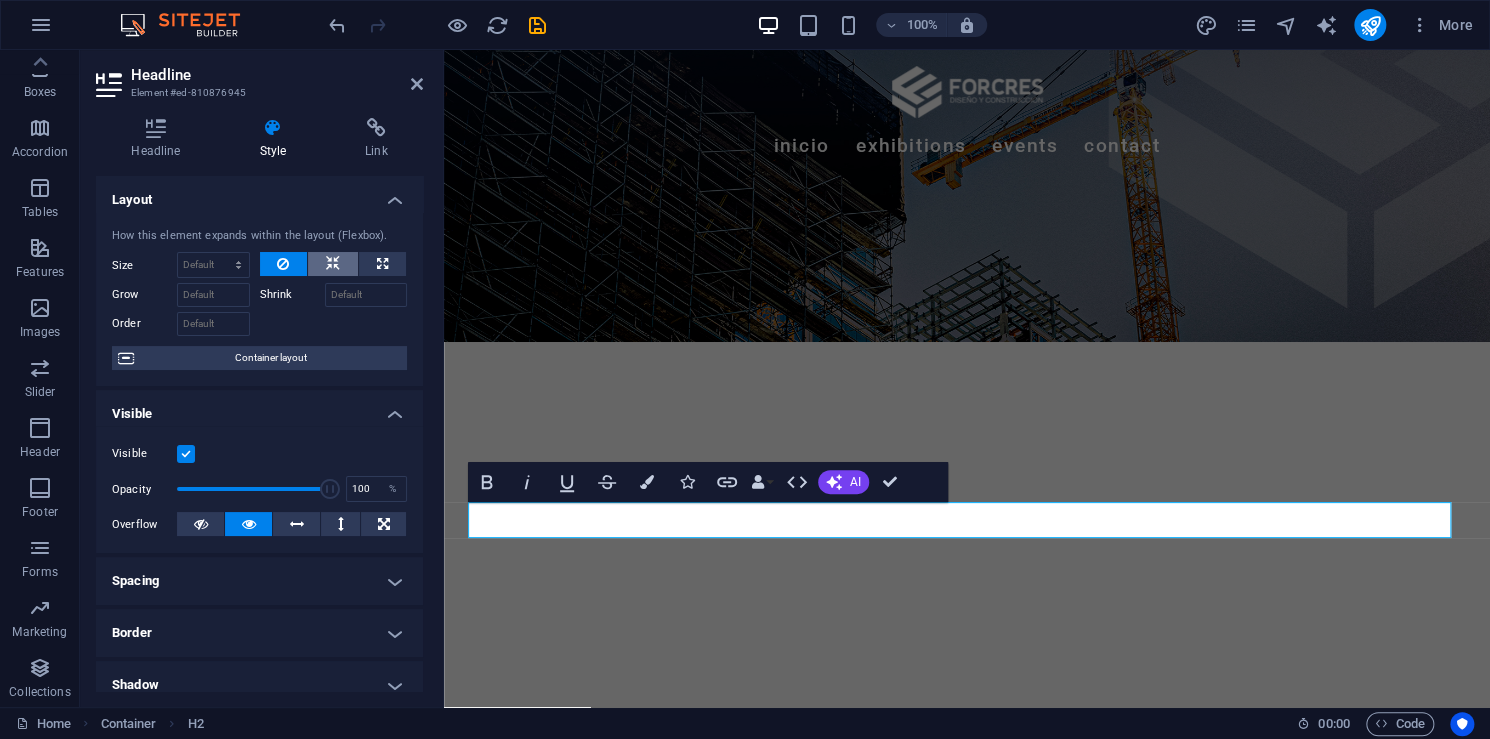 click at bounding box center (333, 264) 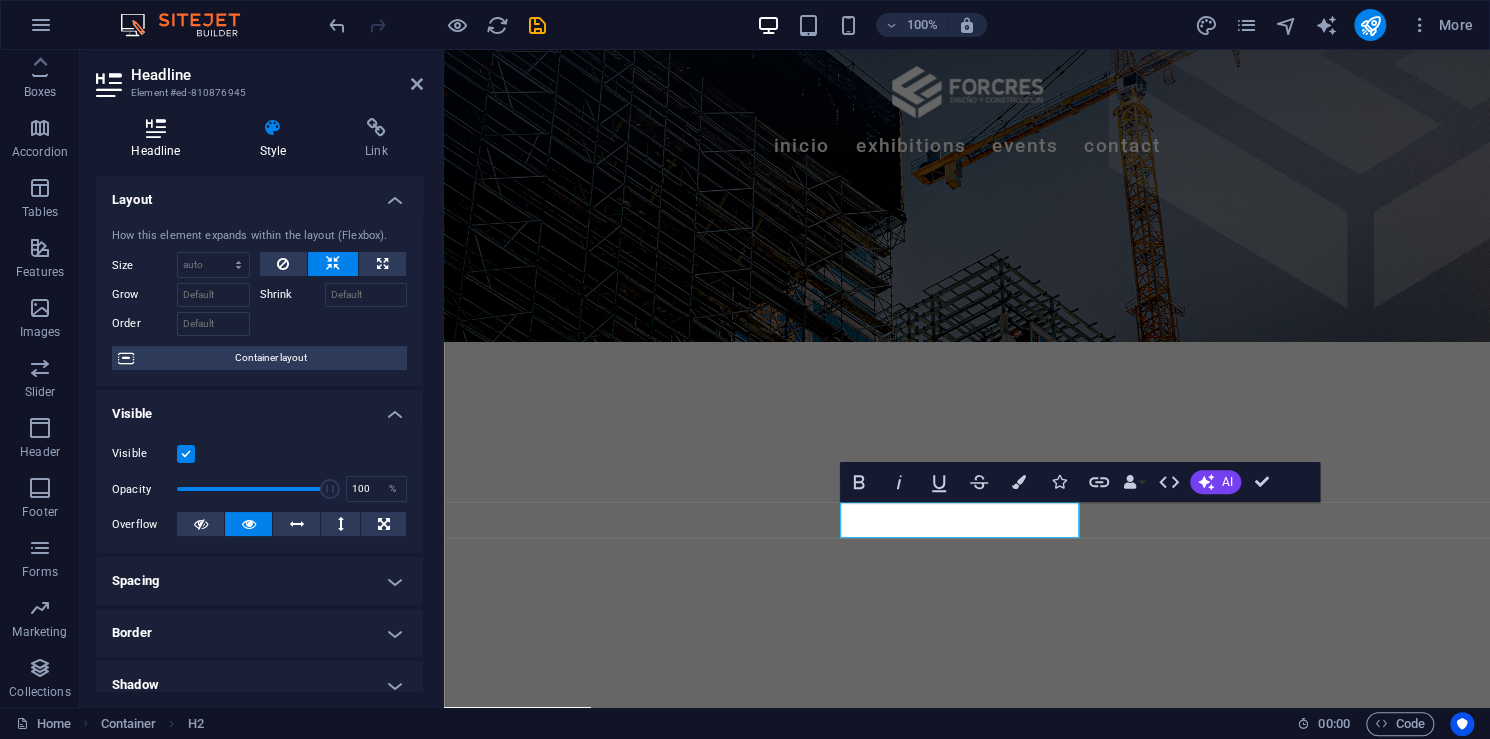 click on "Headline" at bounding box center [160, 139] 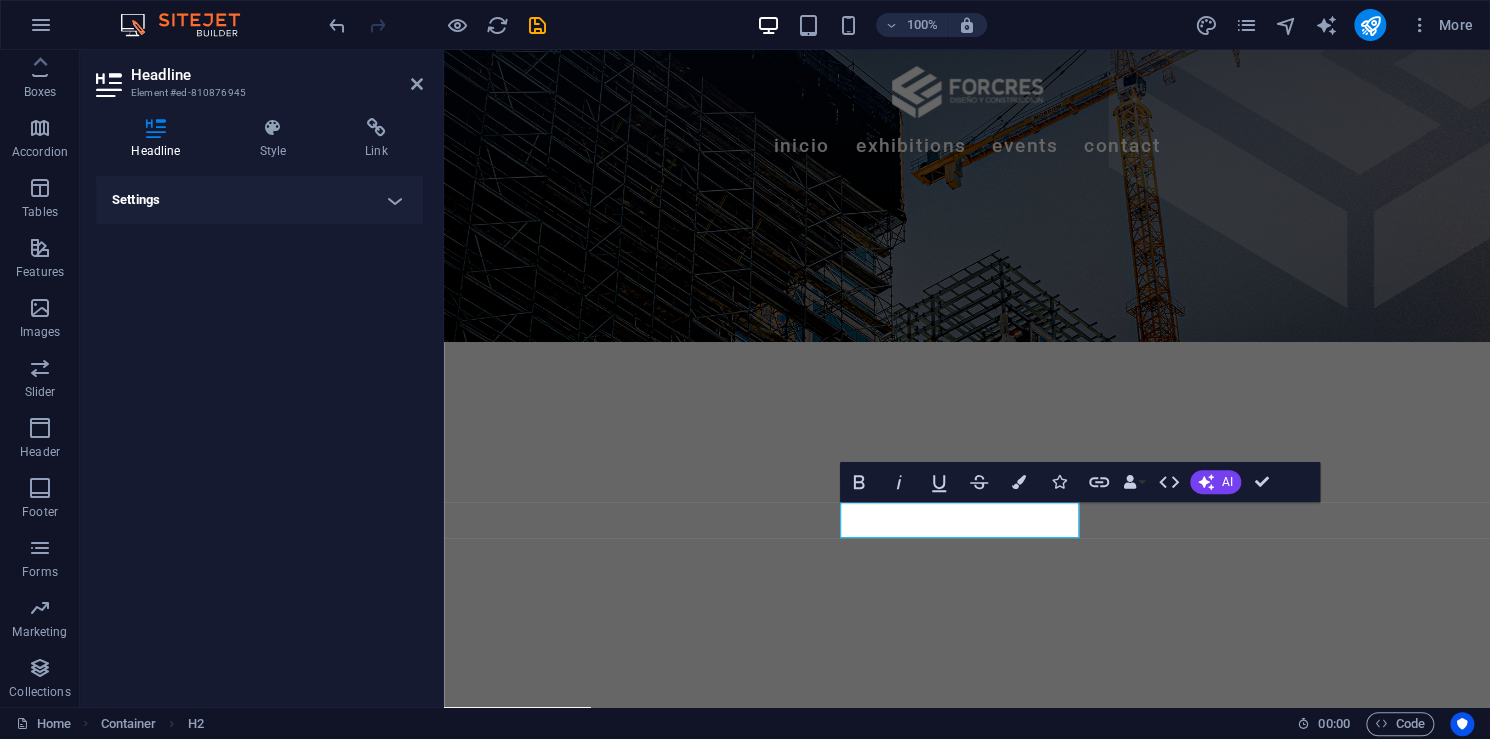 click on "Settings" at bounding box center (259, 200) 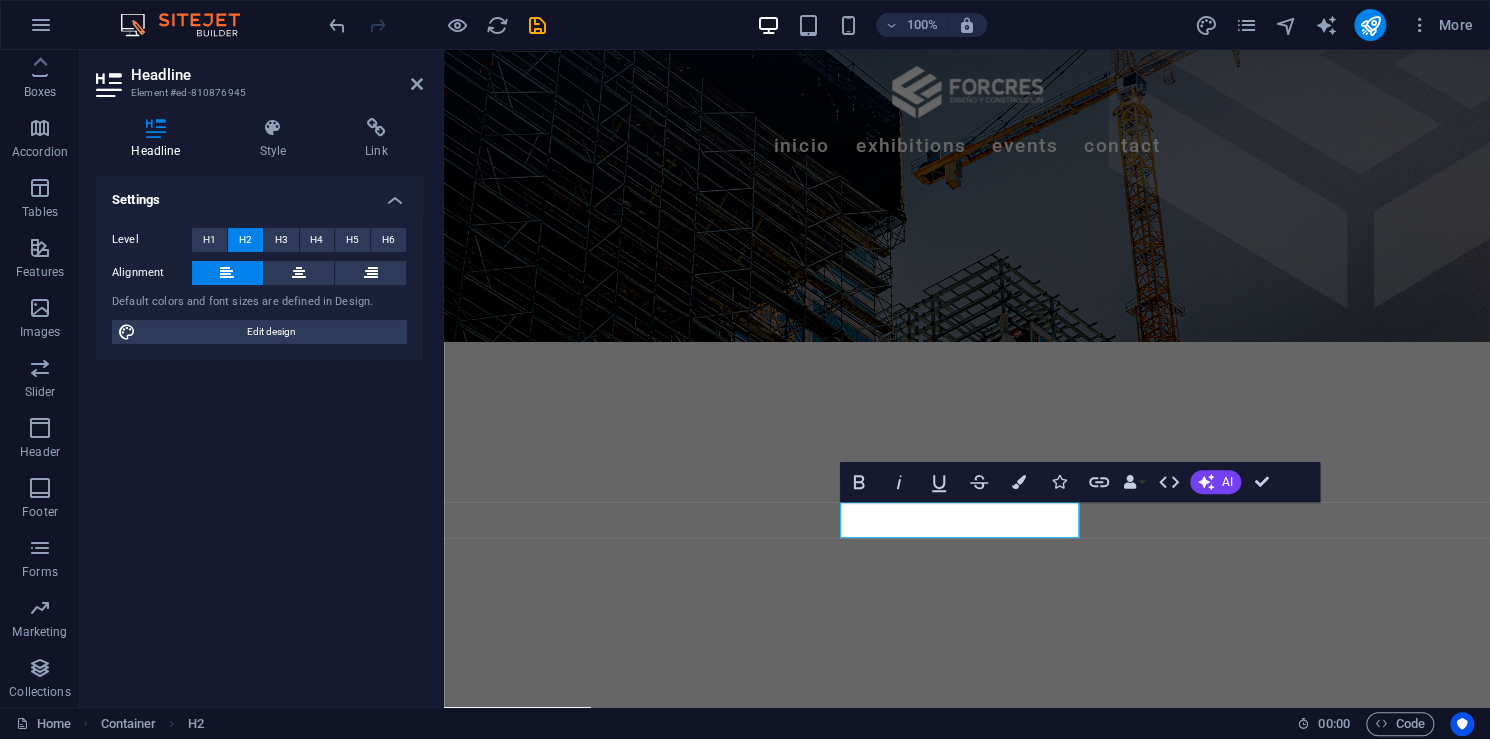 click at bounding box center (227, 273) 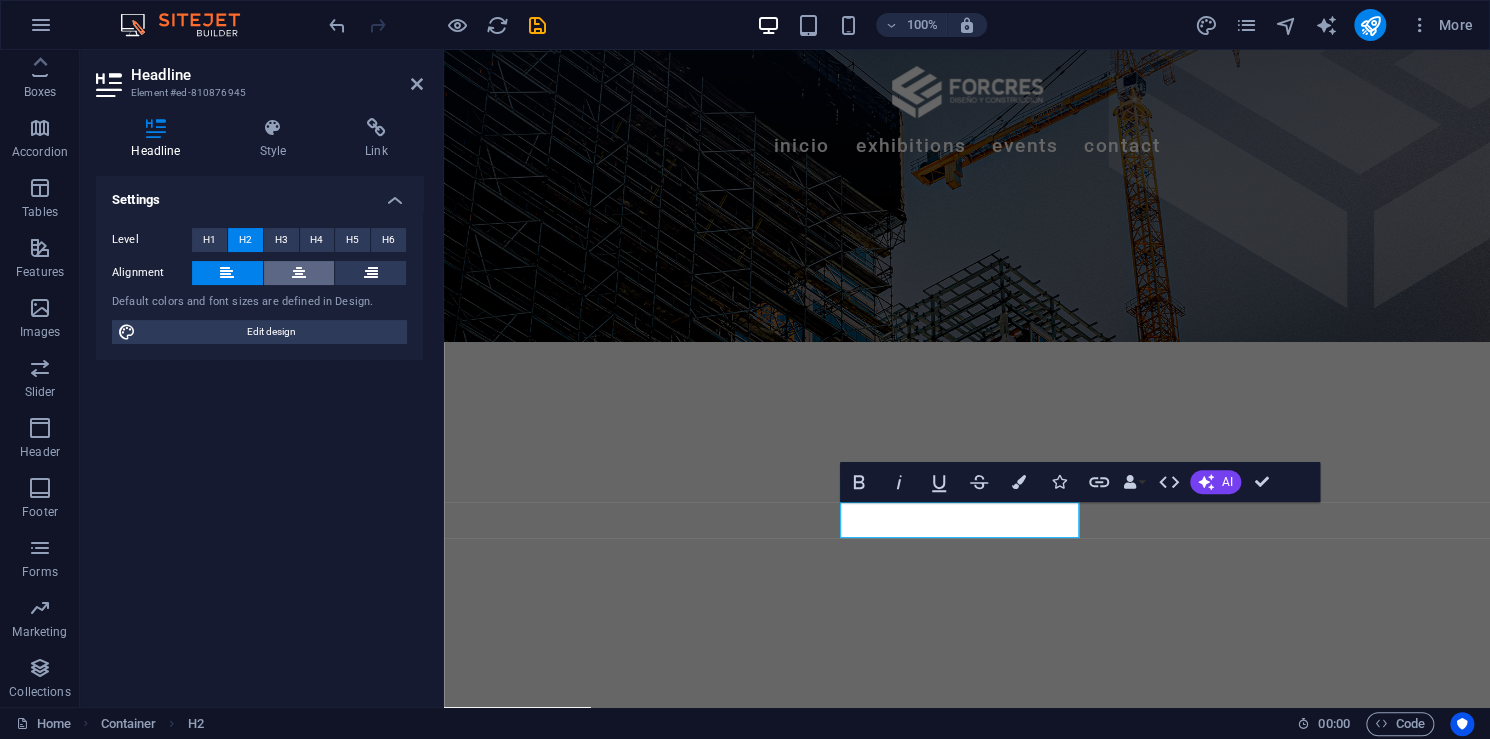 click at bounding box center [299, 273] 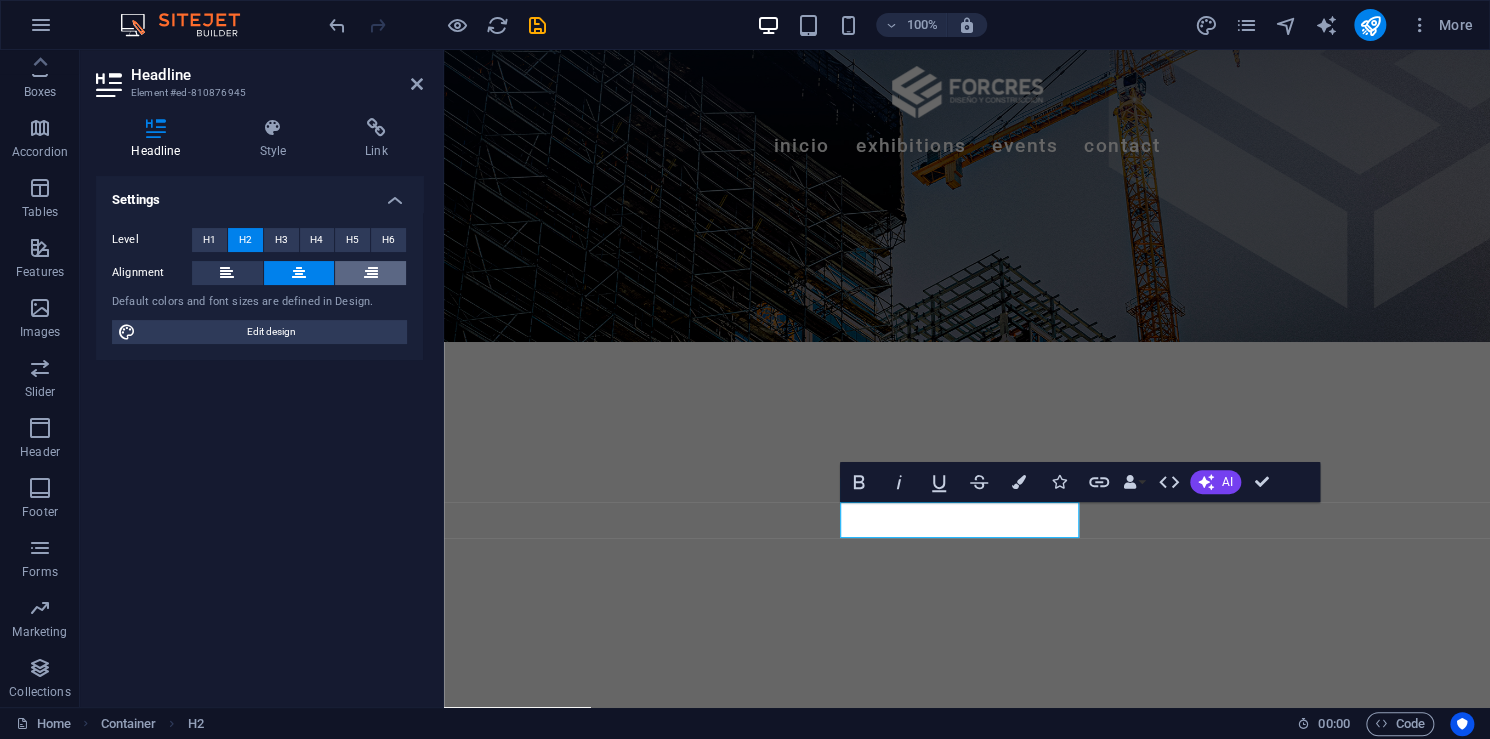 click at bounding box center [370, 273] 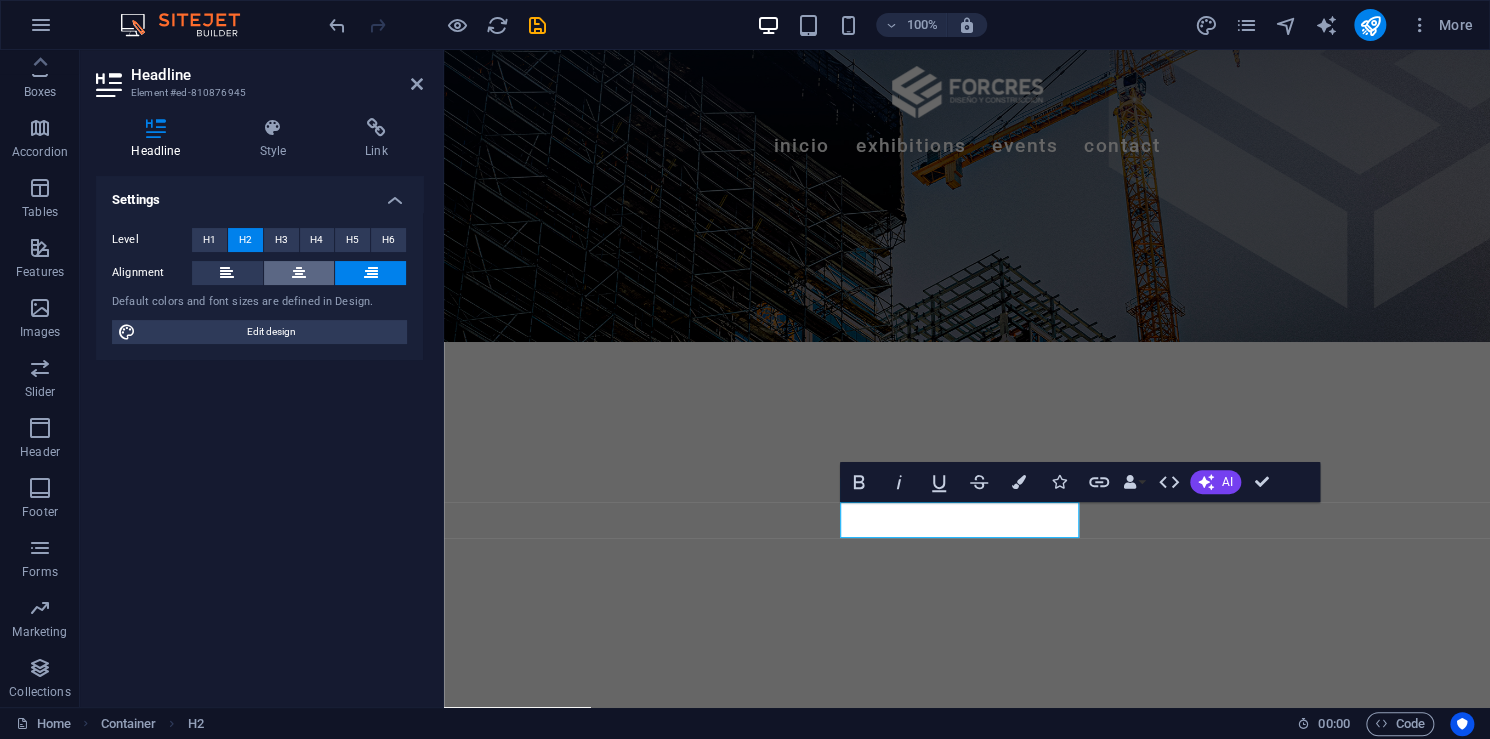 click at bounding box center (299, 273) 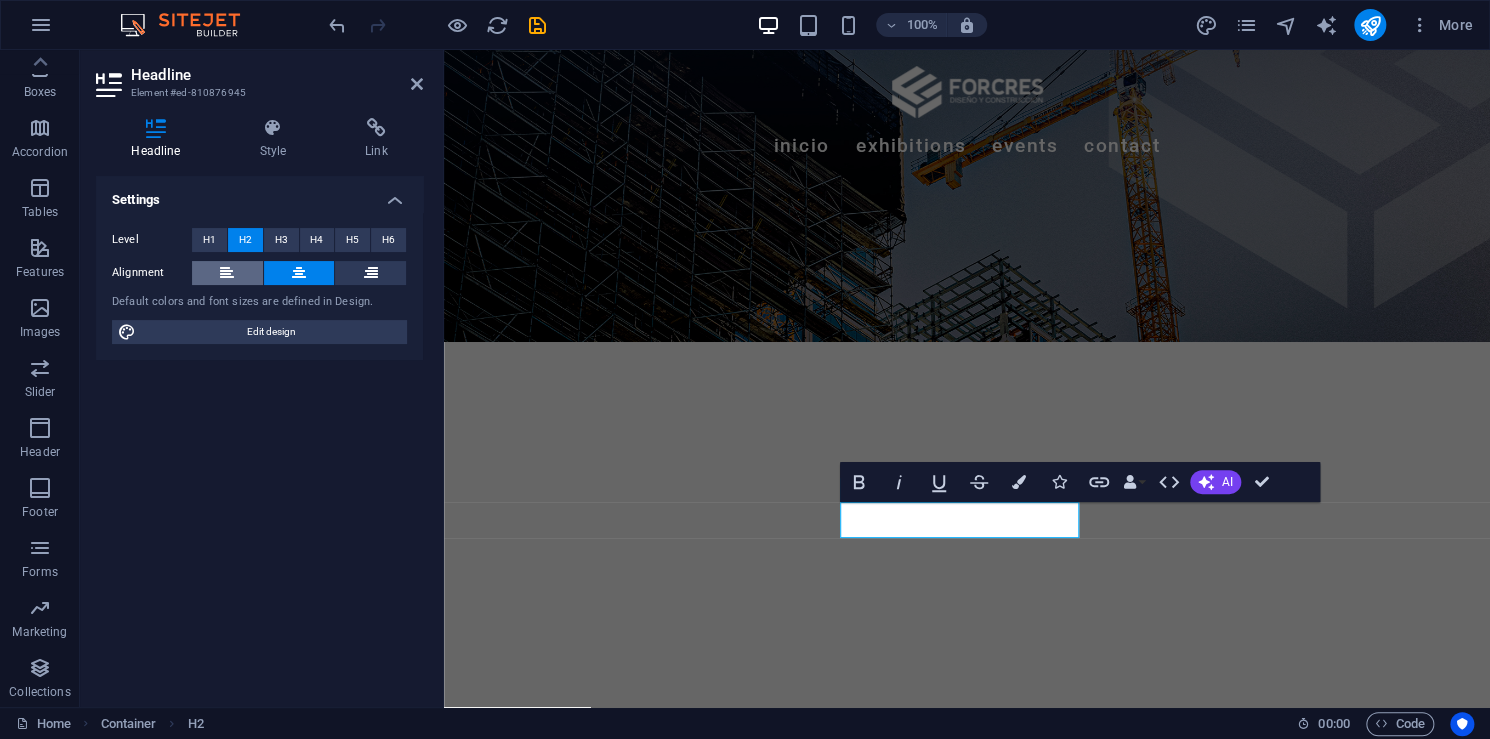 click at bounding box center [227, 273] 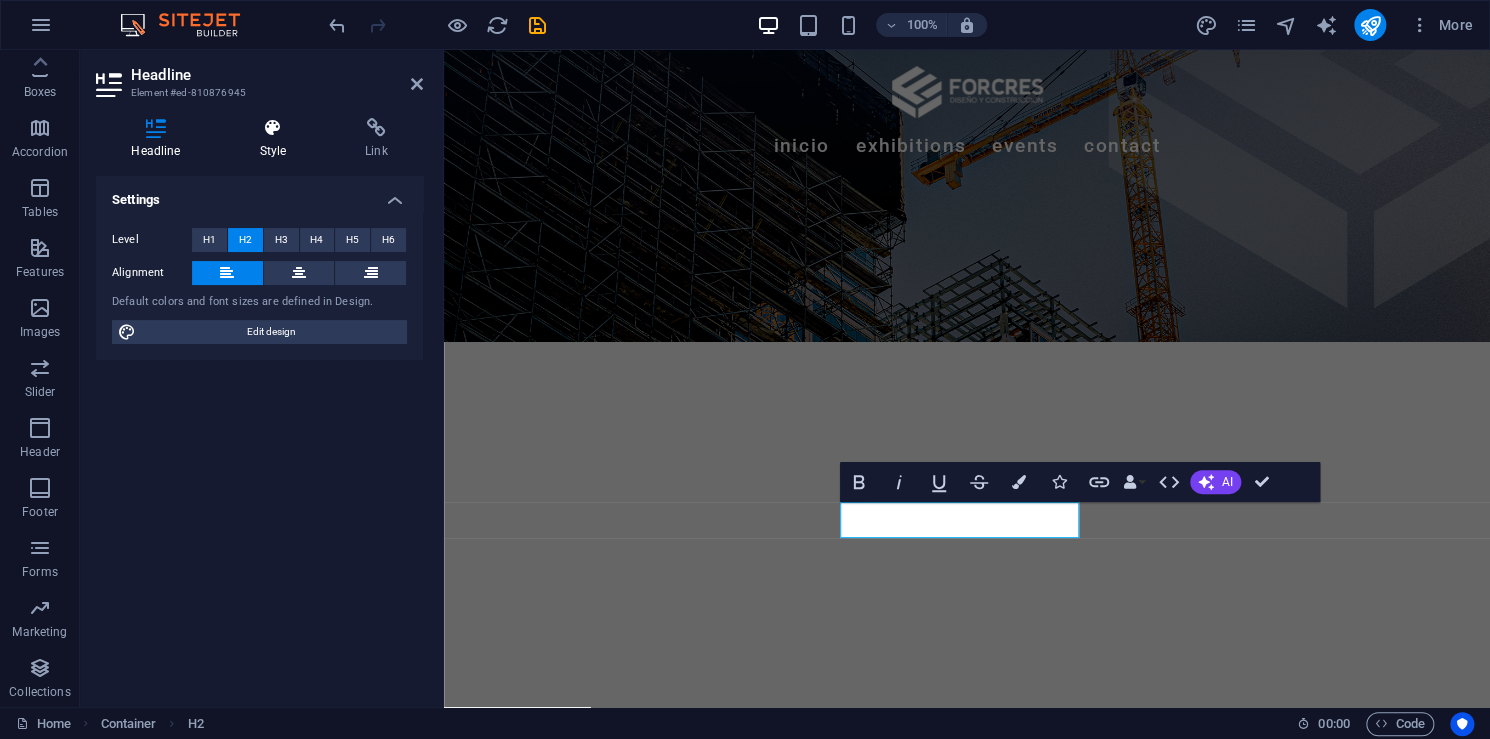 click on "Style" at bounding box center (277, 139) 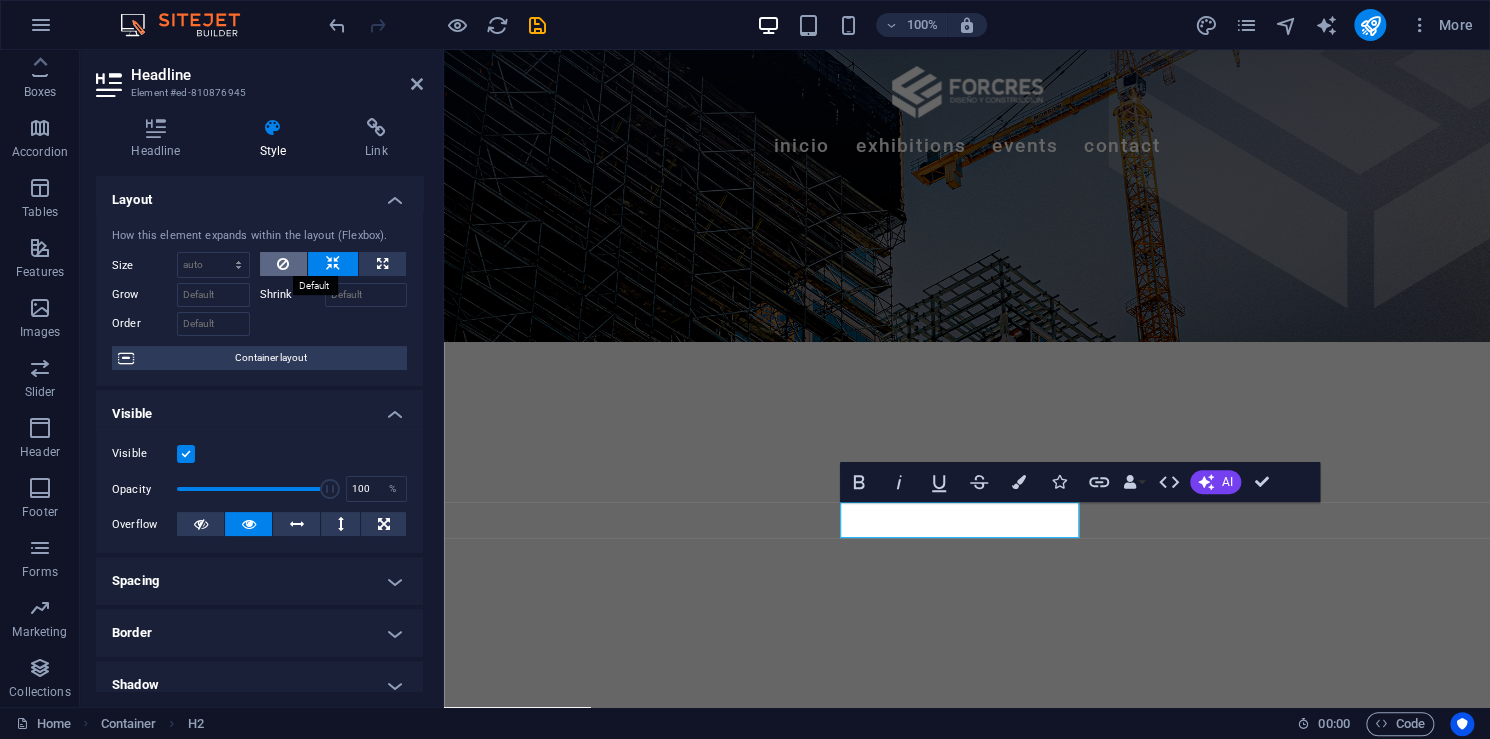 click at bounding box center (284, 264) 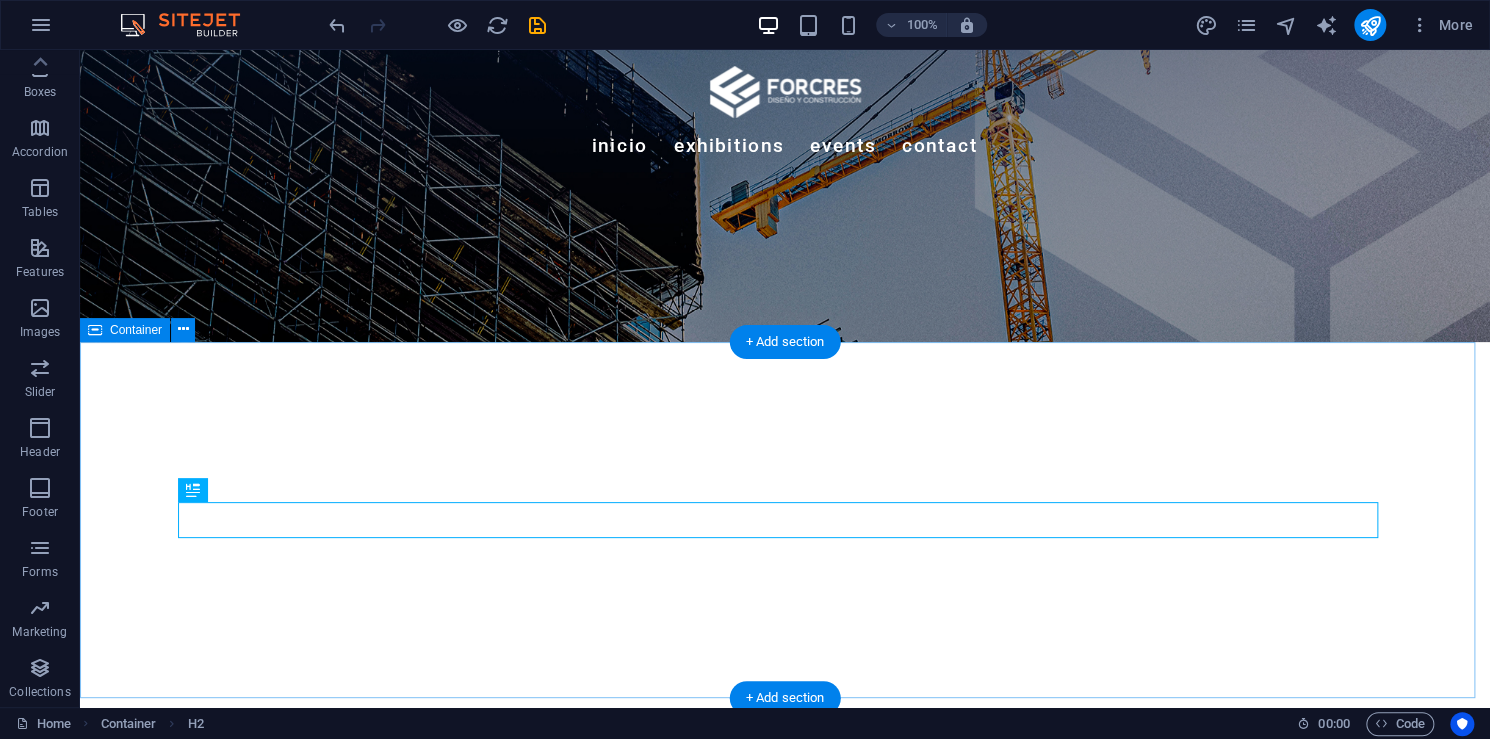 click on "¿Quiénes Somos?" at bounding box center [785, 1006] 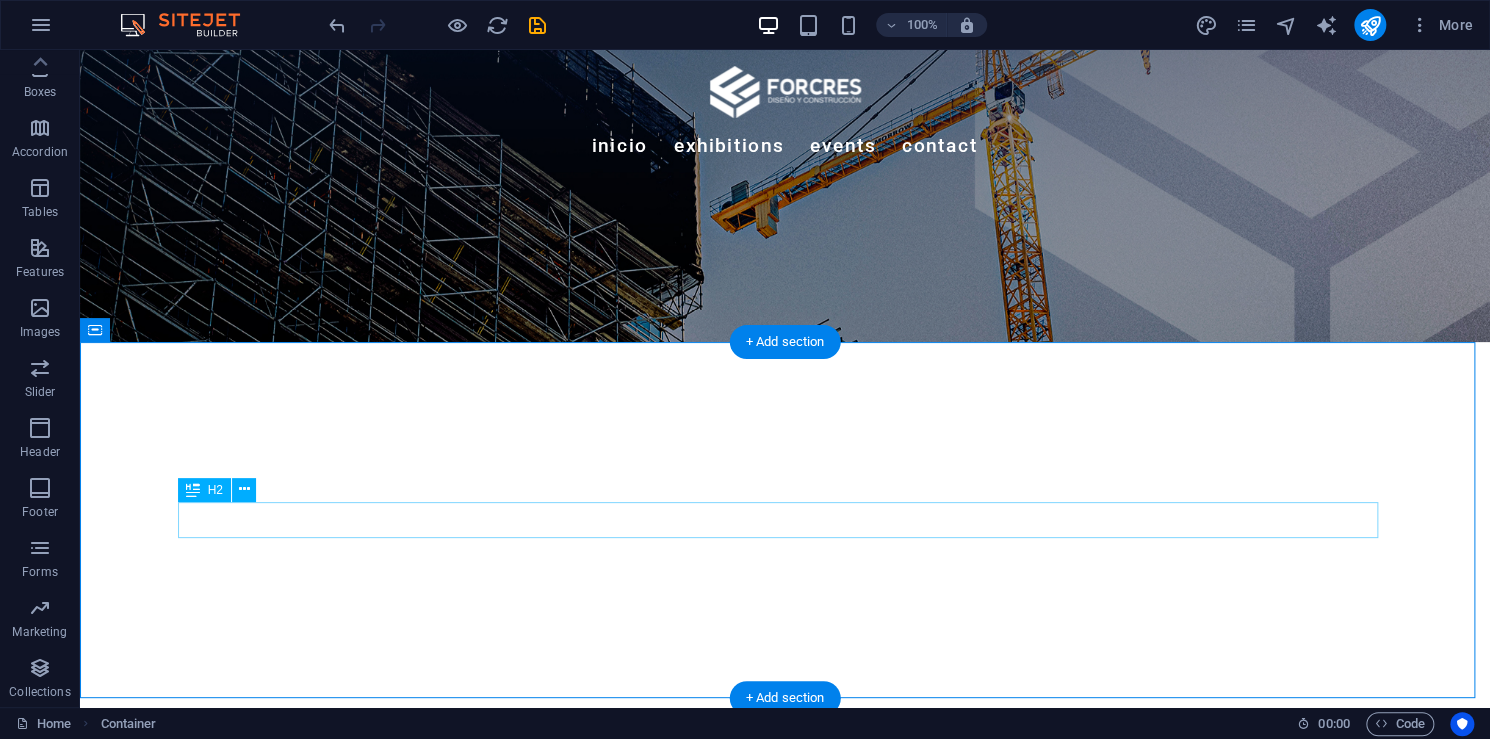 click on "¿Quiénes Somos?" at bounding box center (785, 1006) 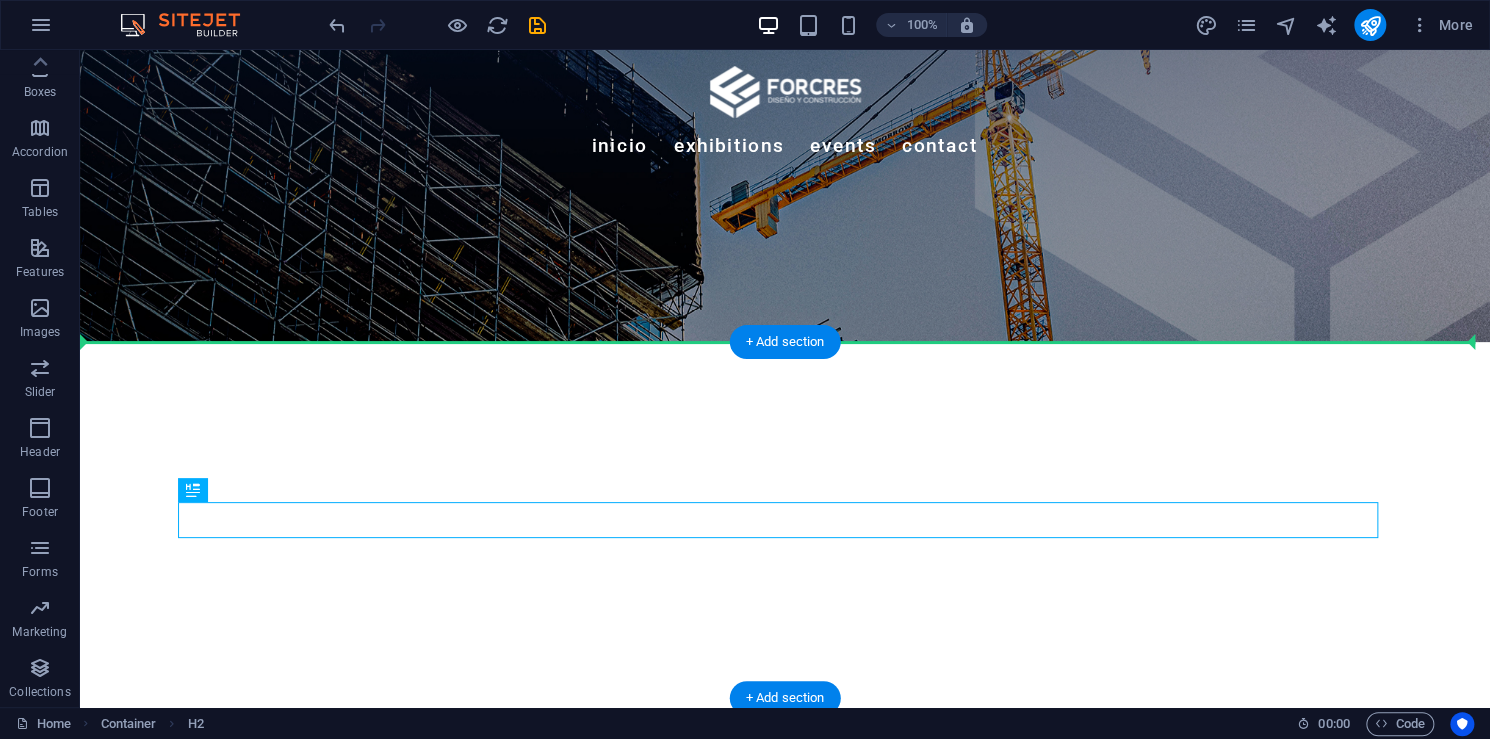 drag, startPoint x: 317, startPoint y: 513, endPoint x: 328, endPoint y: 454, distance: 60.016663 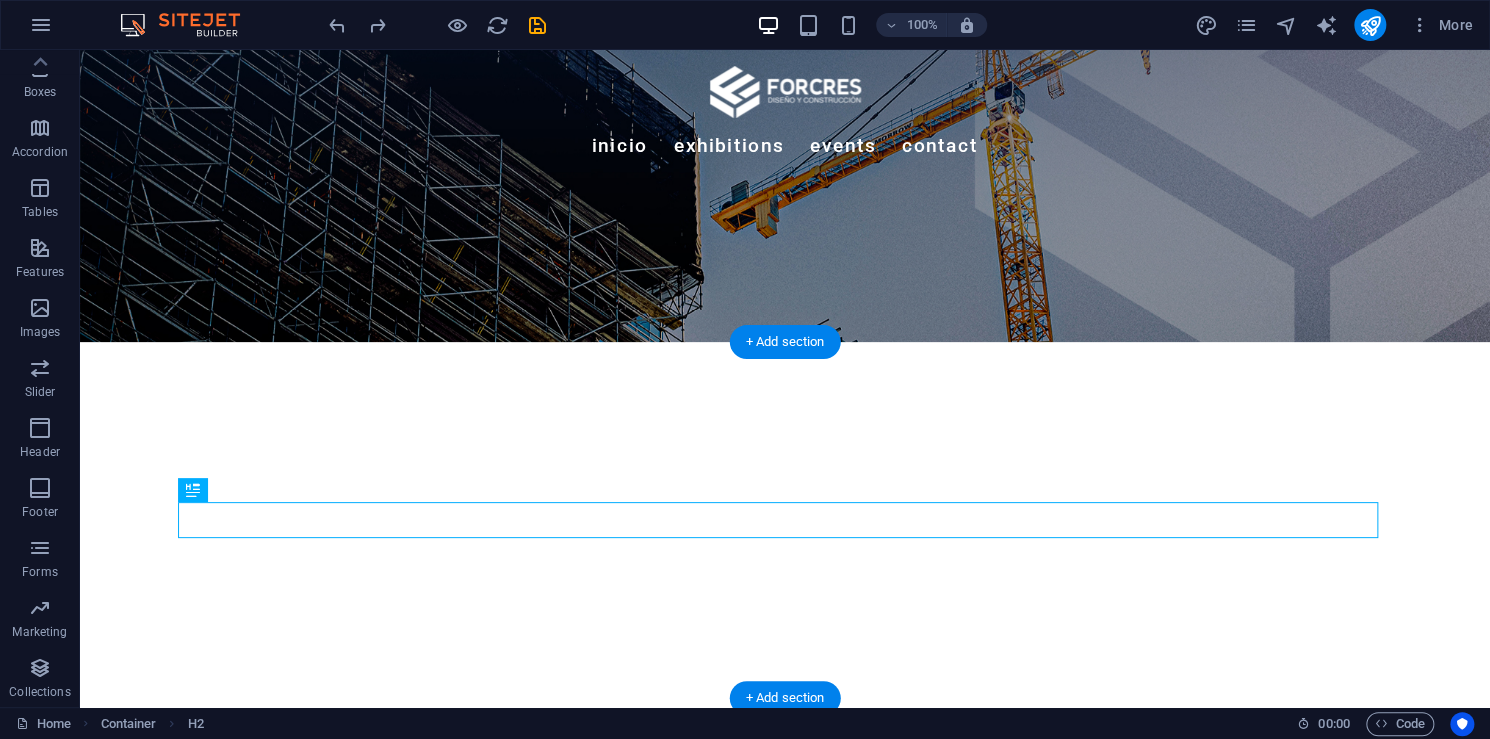 click on "¿Quiénes Somos?" at bounding box center (785, 1006) 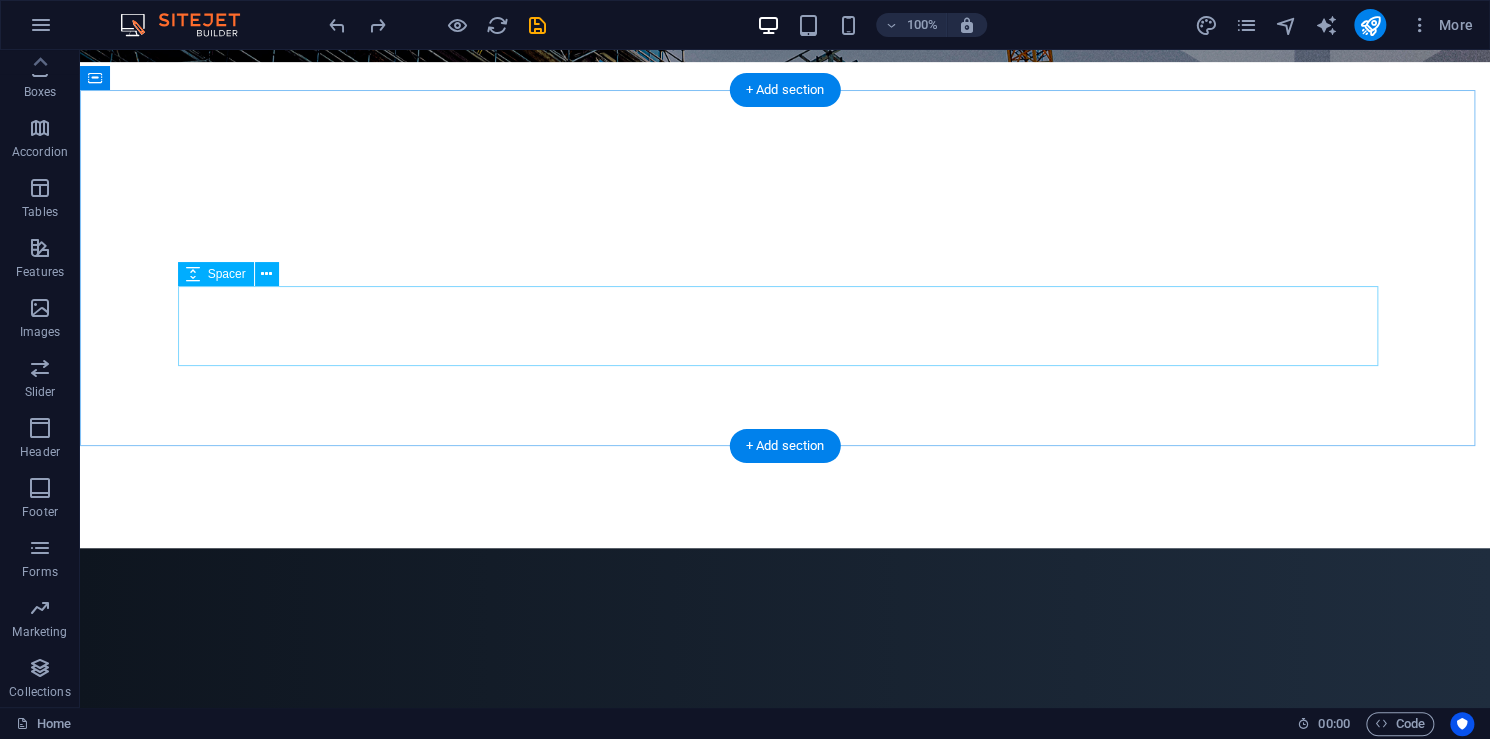 scroll, scrollTop: 500, scrollLeft: 0, axis: vertical 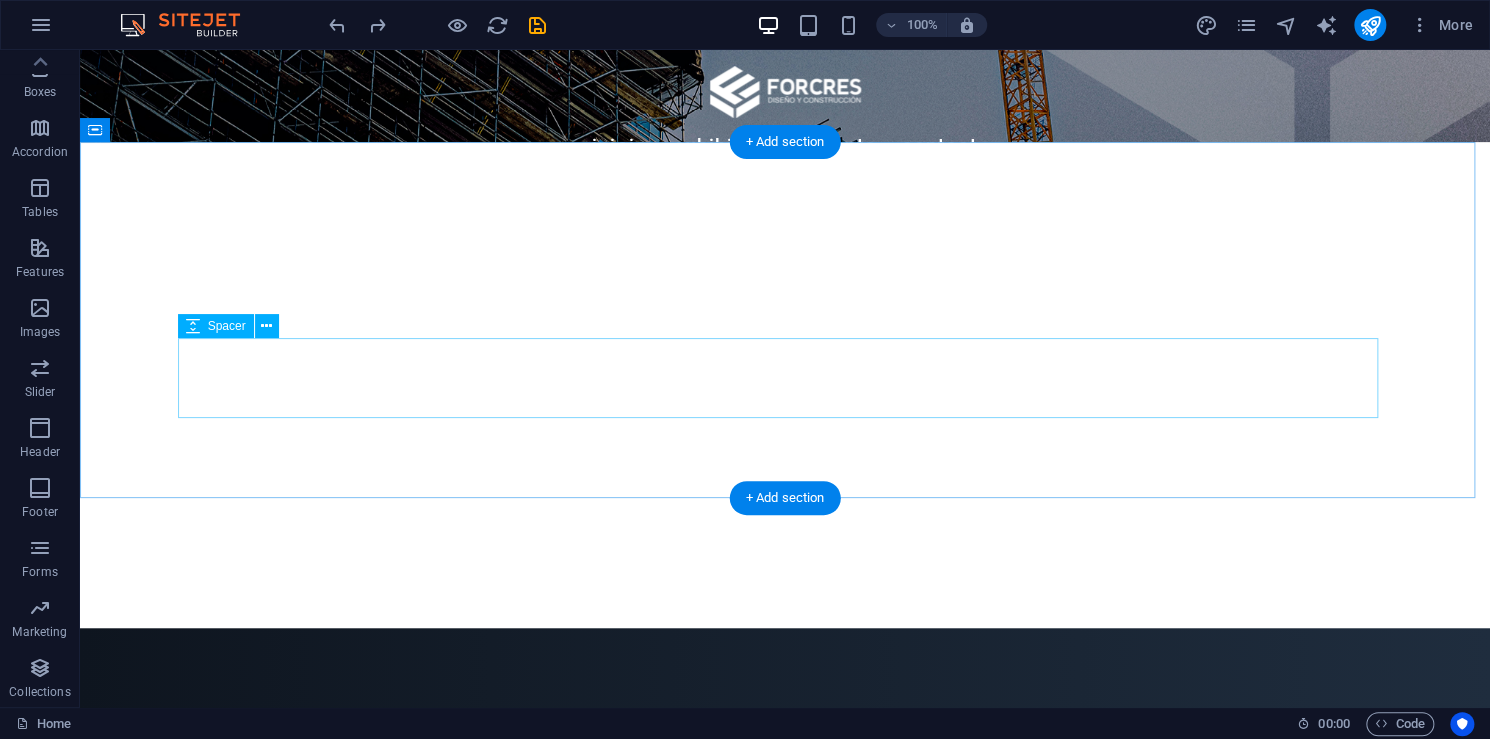 click at bounding box center (785, 864) 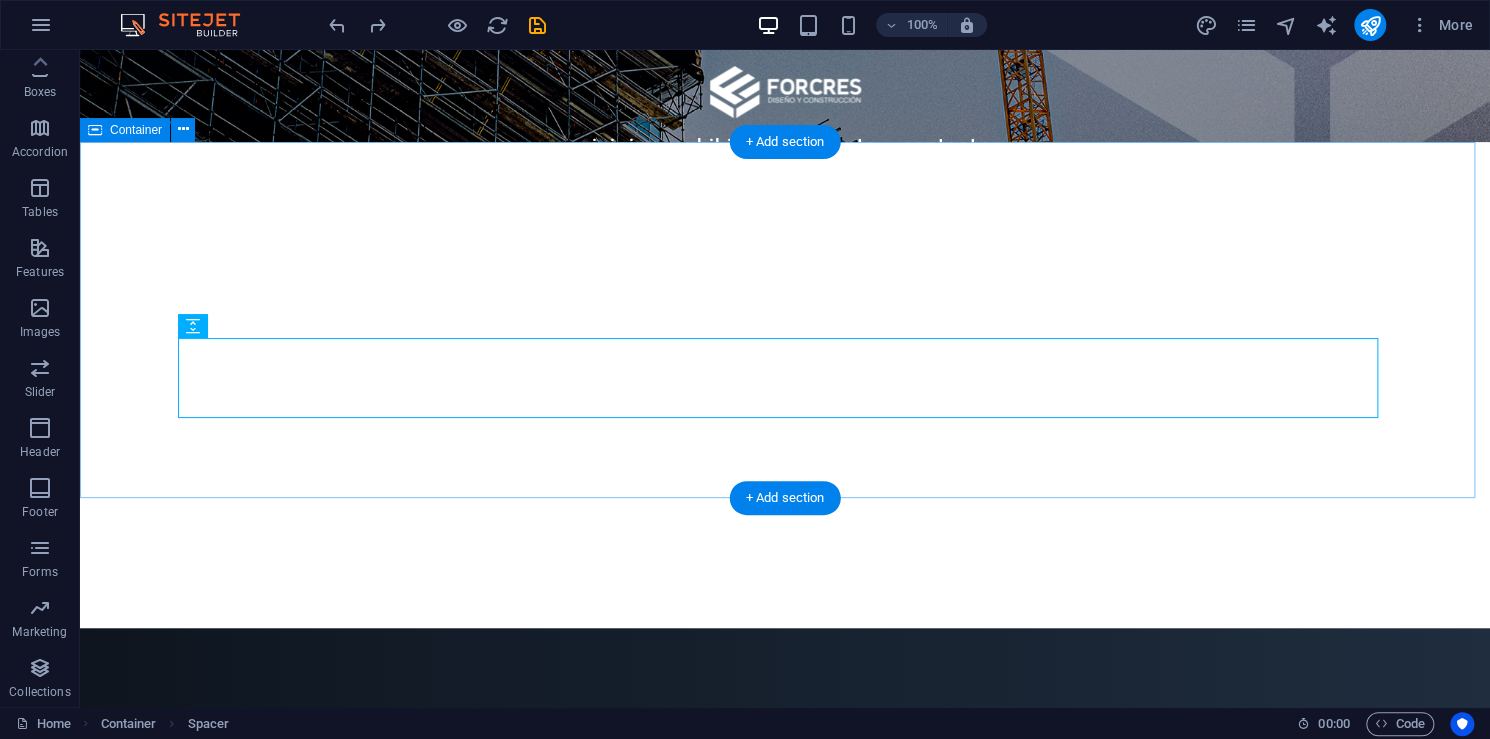 click on "¿Quiénes Somos?" at bounding box center [785, 806] 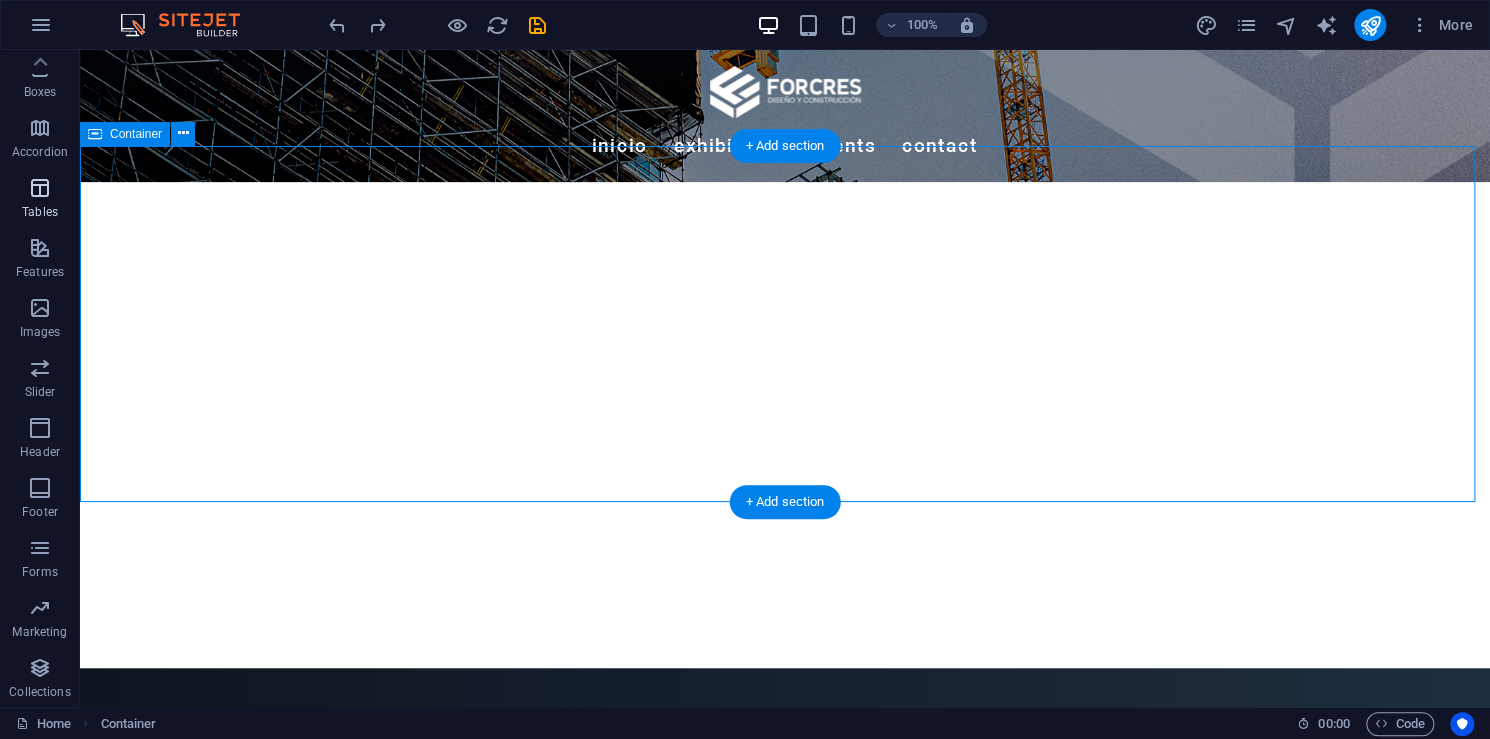 scroll, scrollTop: 400, scrollLeft: 0, axis: vertical 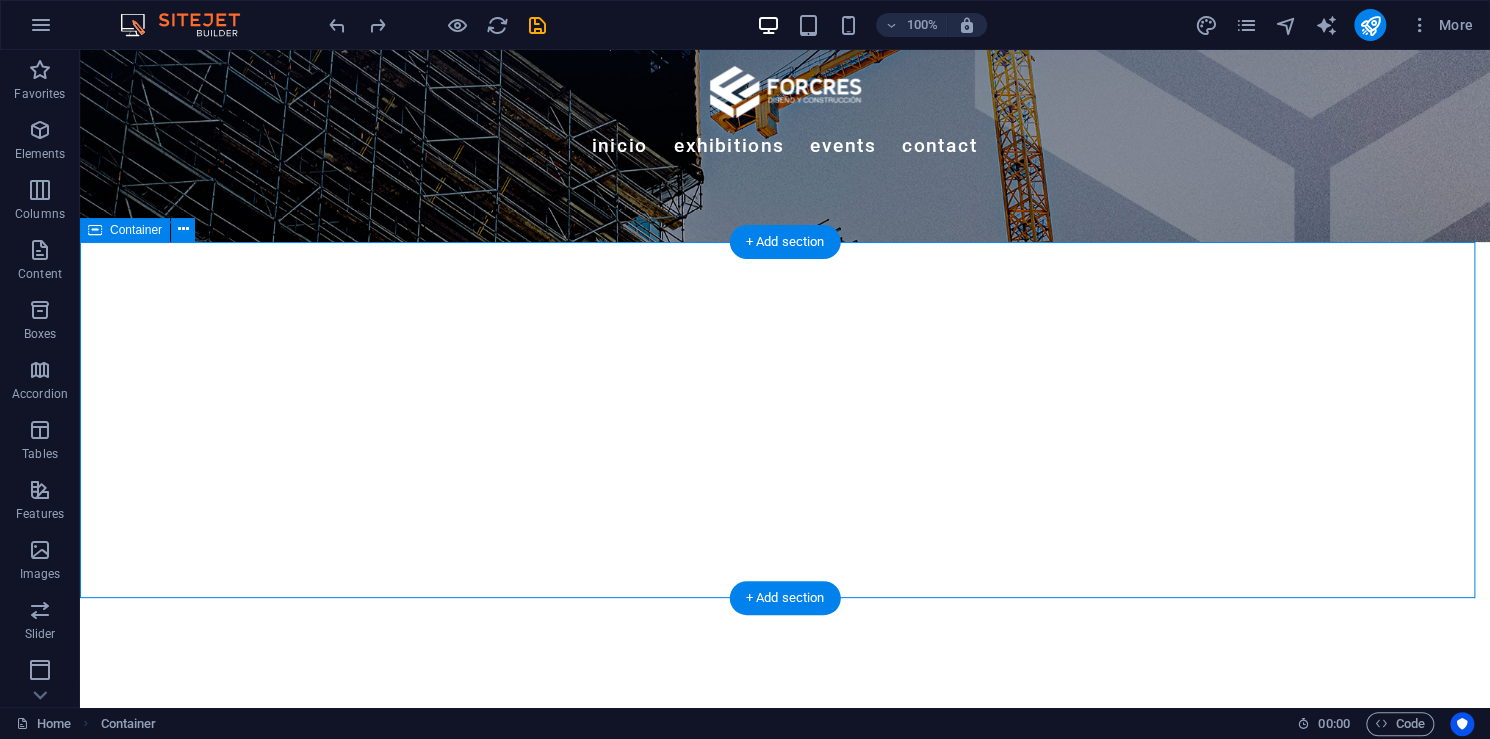 click on "¿Quiénes Somos?" at bounding box center [785, 906] 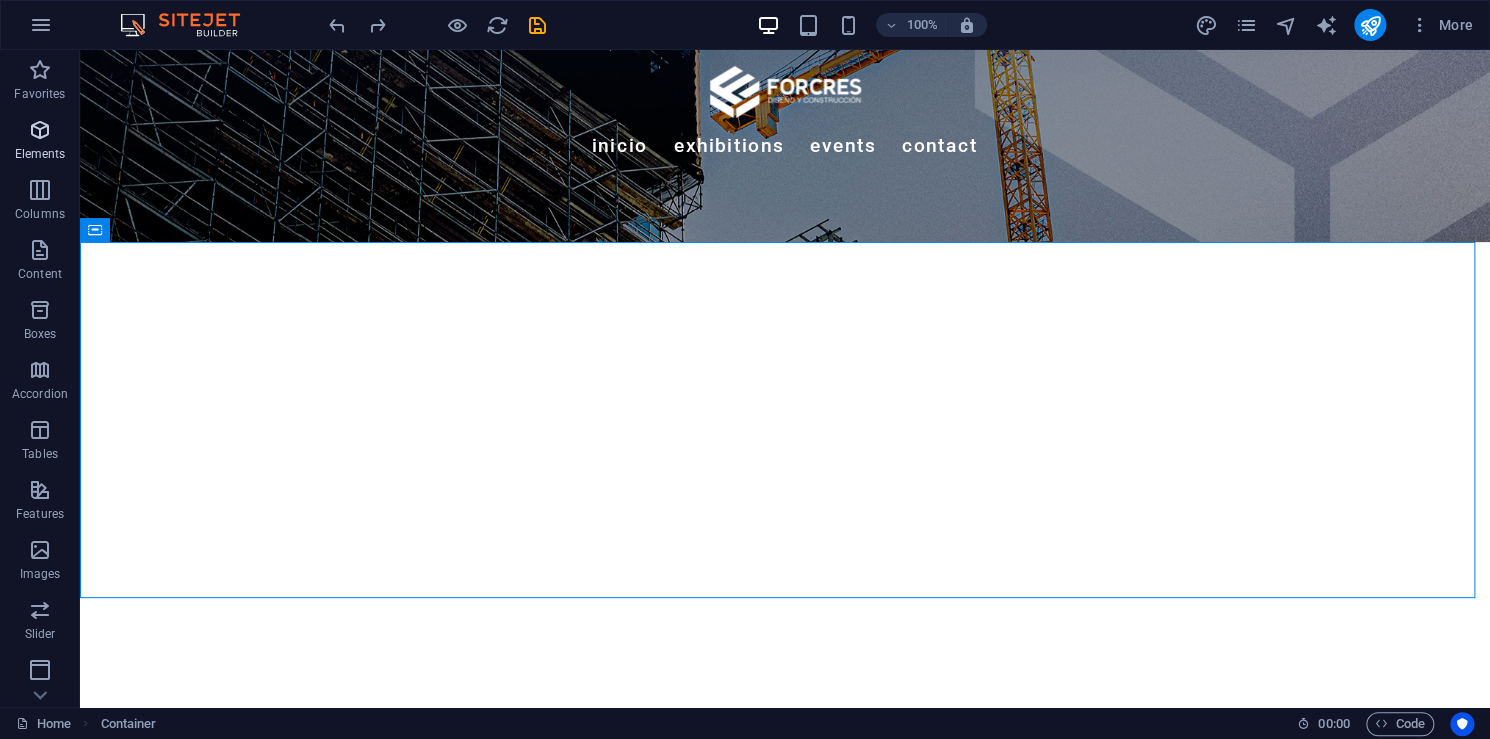 click at bounding box center [40, 130] 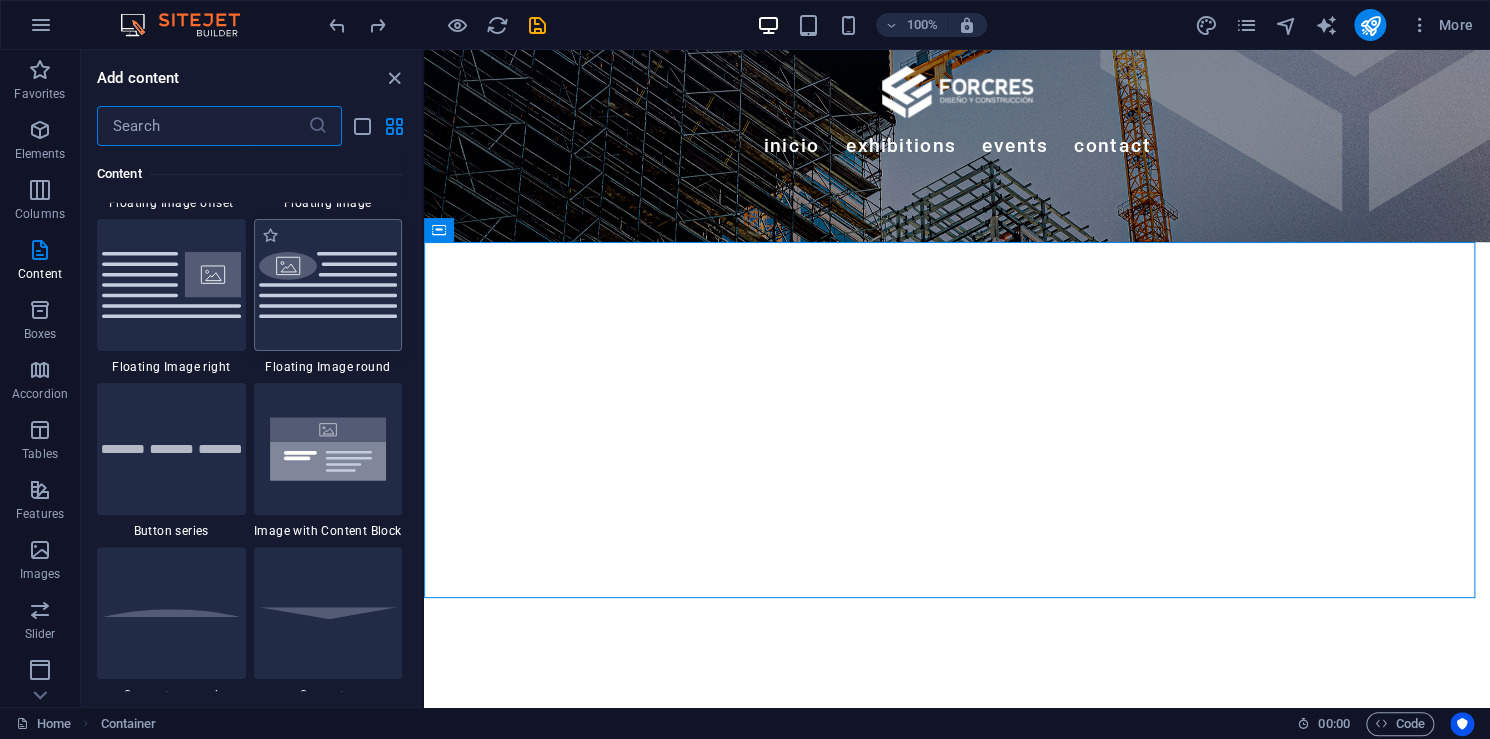 scroll, scrollTop: 4500, scrollLeft: 0, axis: vertical 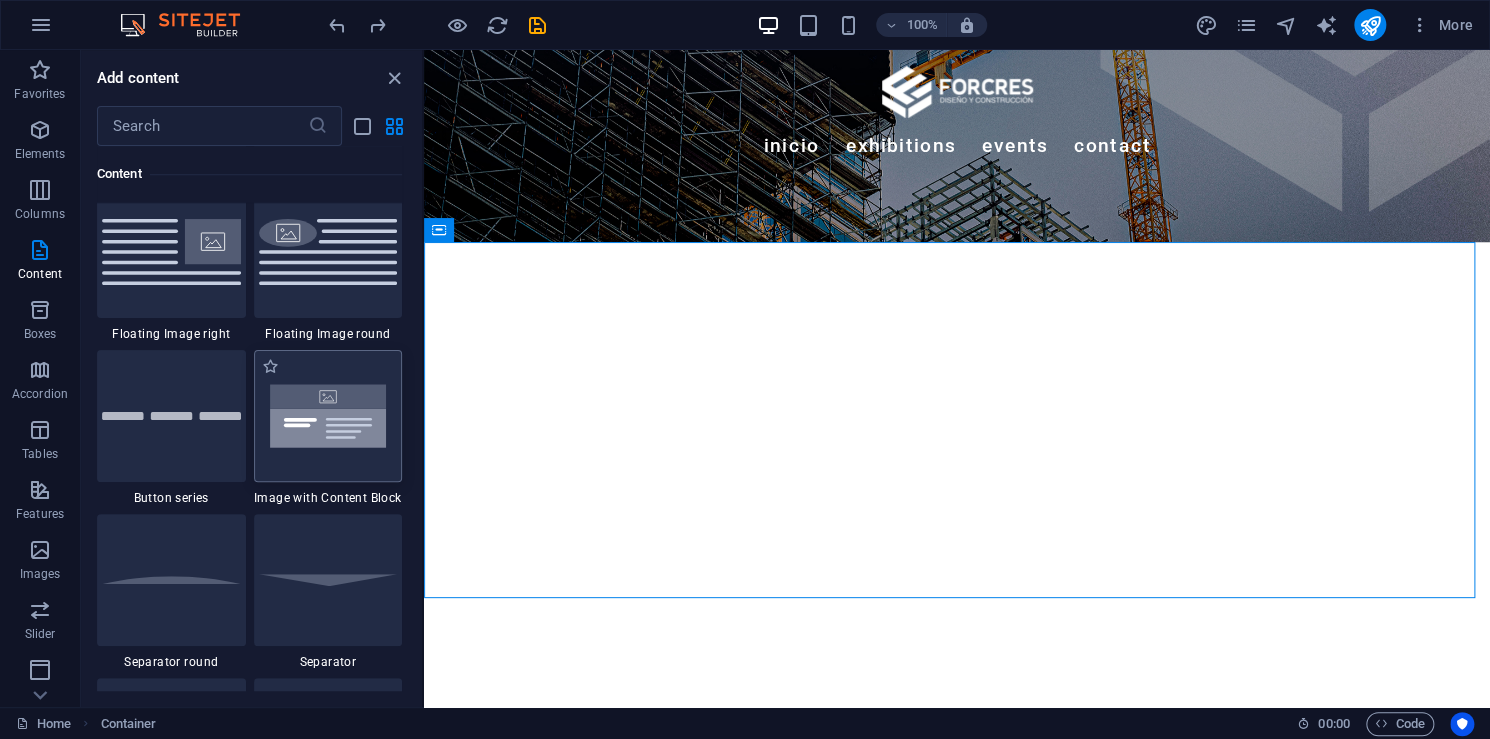 drag, startPoint x: 352, startPoint y: 436, endPoint x: 340, endPoint y: 416, distance: 23.323807 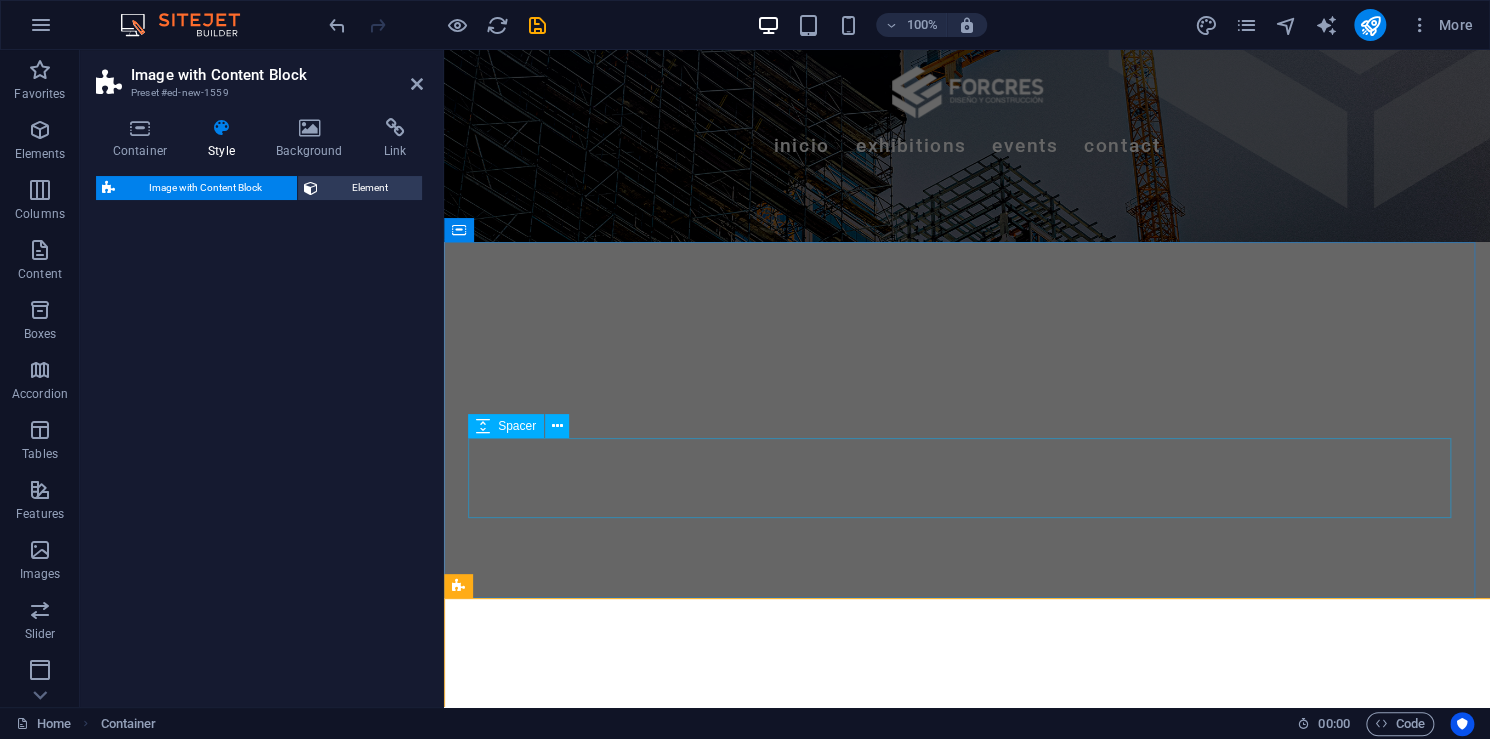 select on "rem" 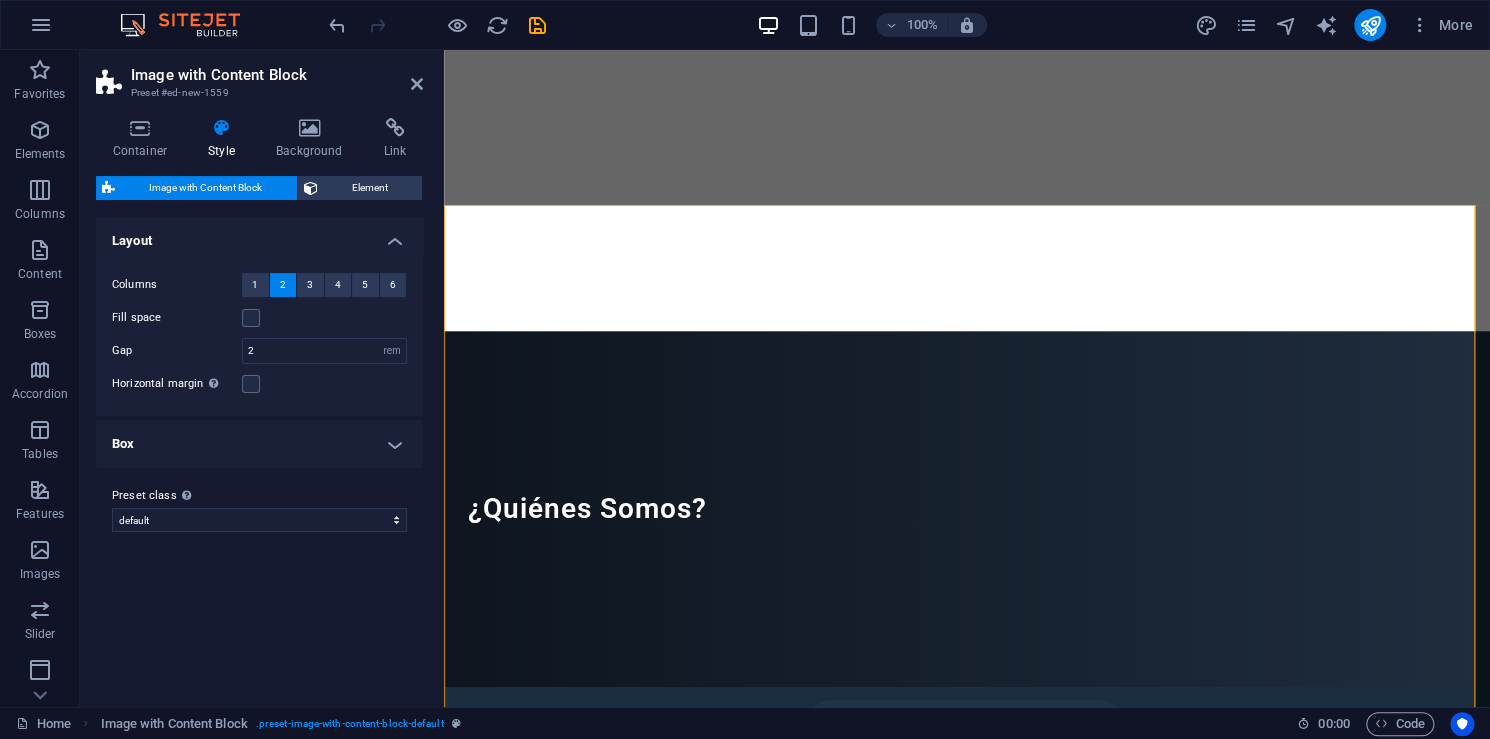 scroll, scrollTop: 800, scrollLeft: 0, axis: vertical 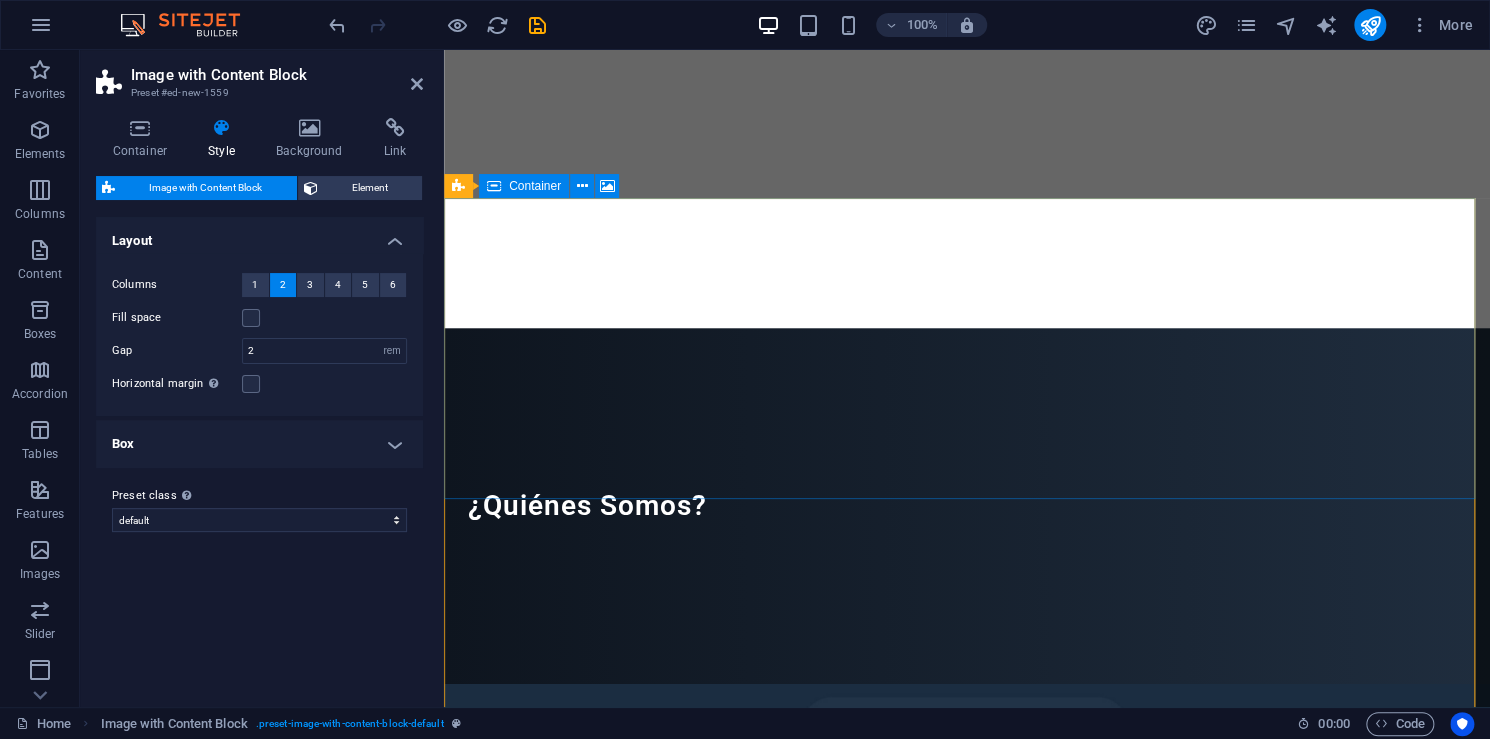 click on "Drop content here or  Add elements  Paste clipboard" at bounding box center [967, 1136] 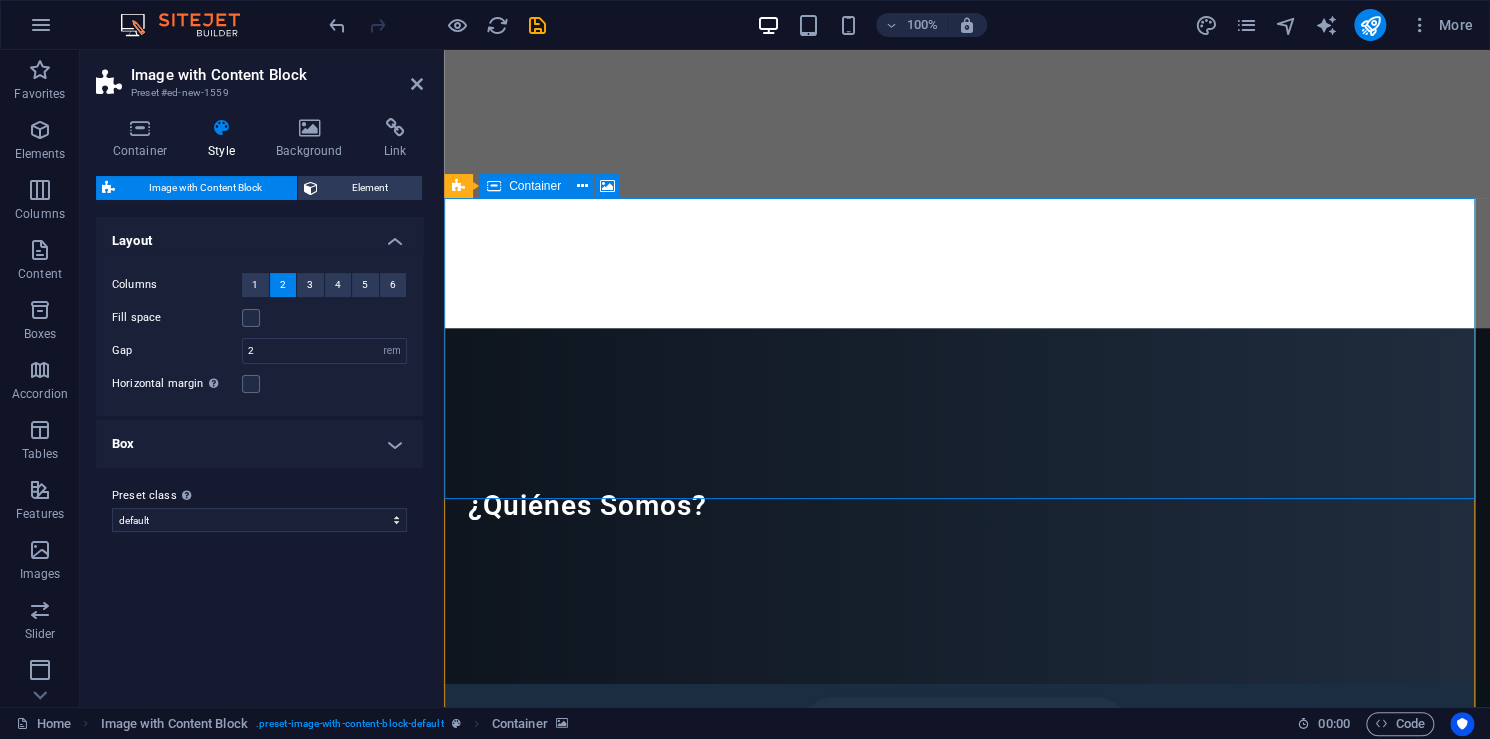 click on "Add elements" at bounding box center [908, 1166] 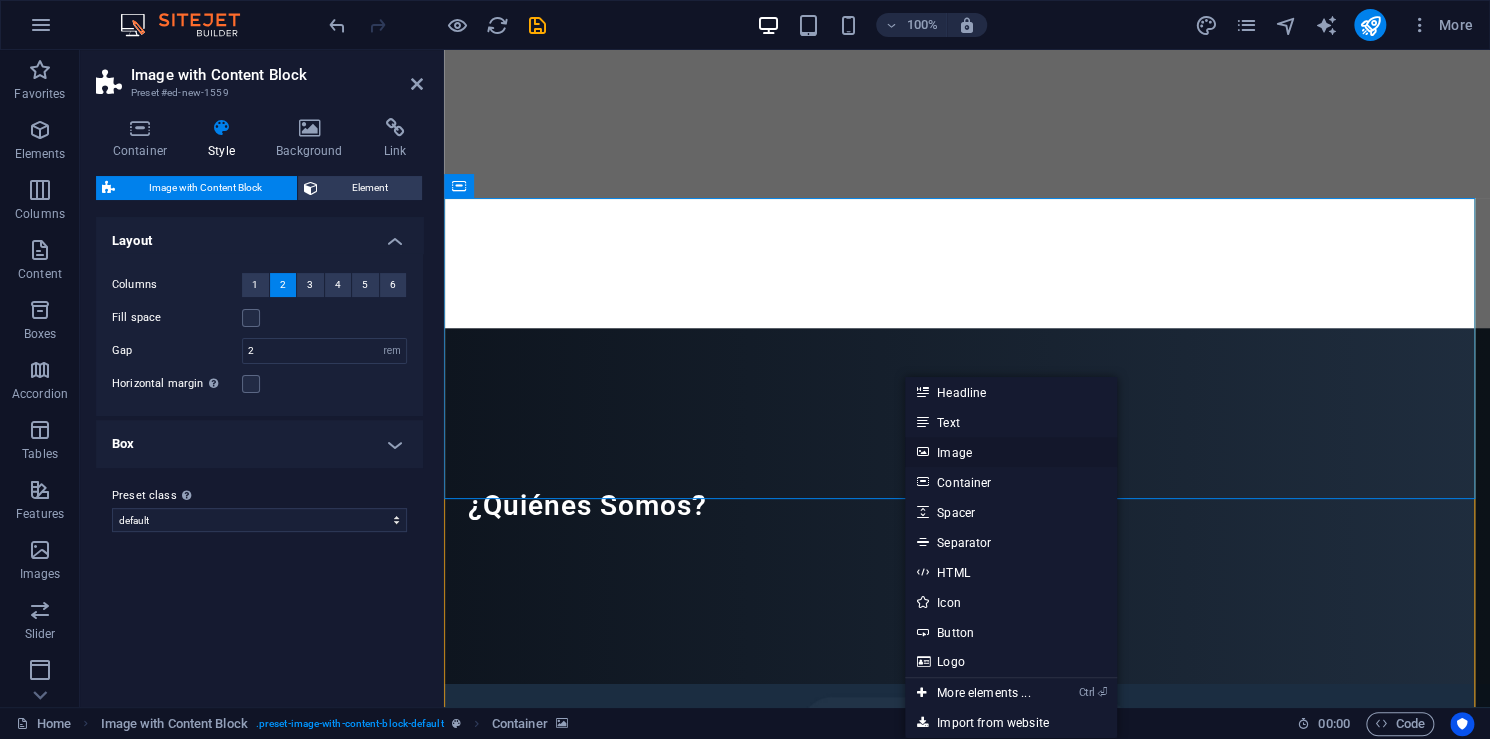 click on "Image" at bounding box center (1011, 452) 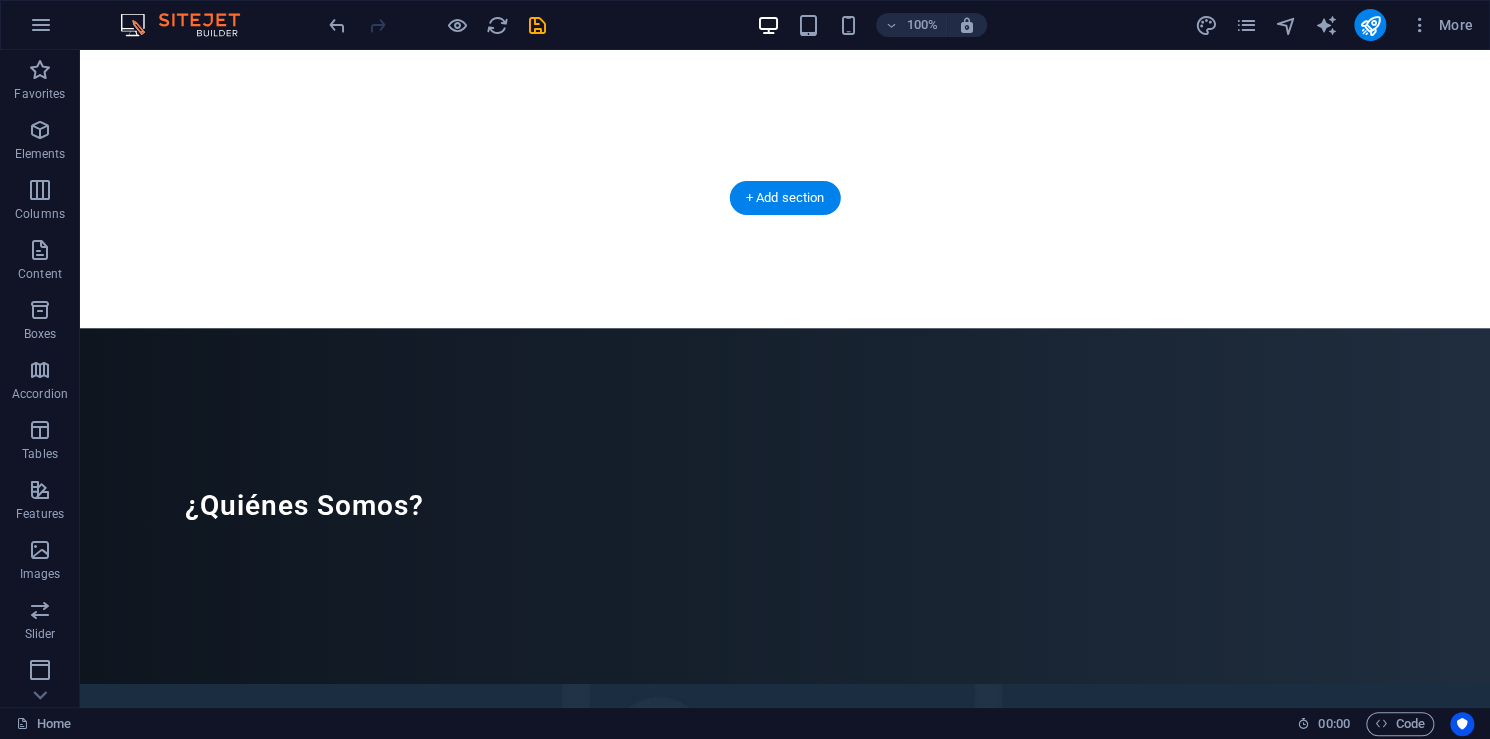 click at bounding box center (785, 834) 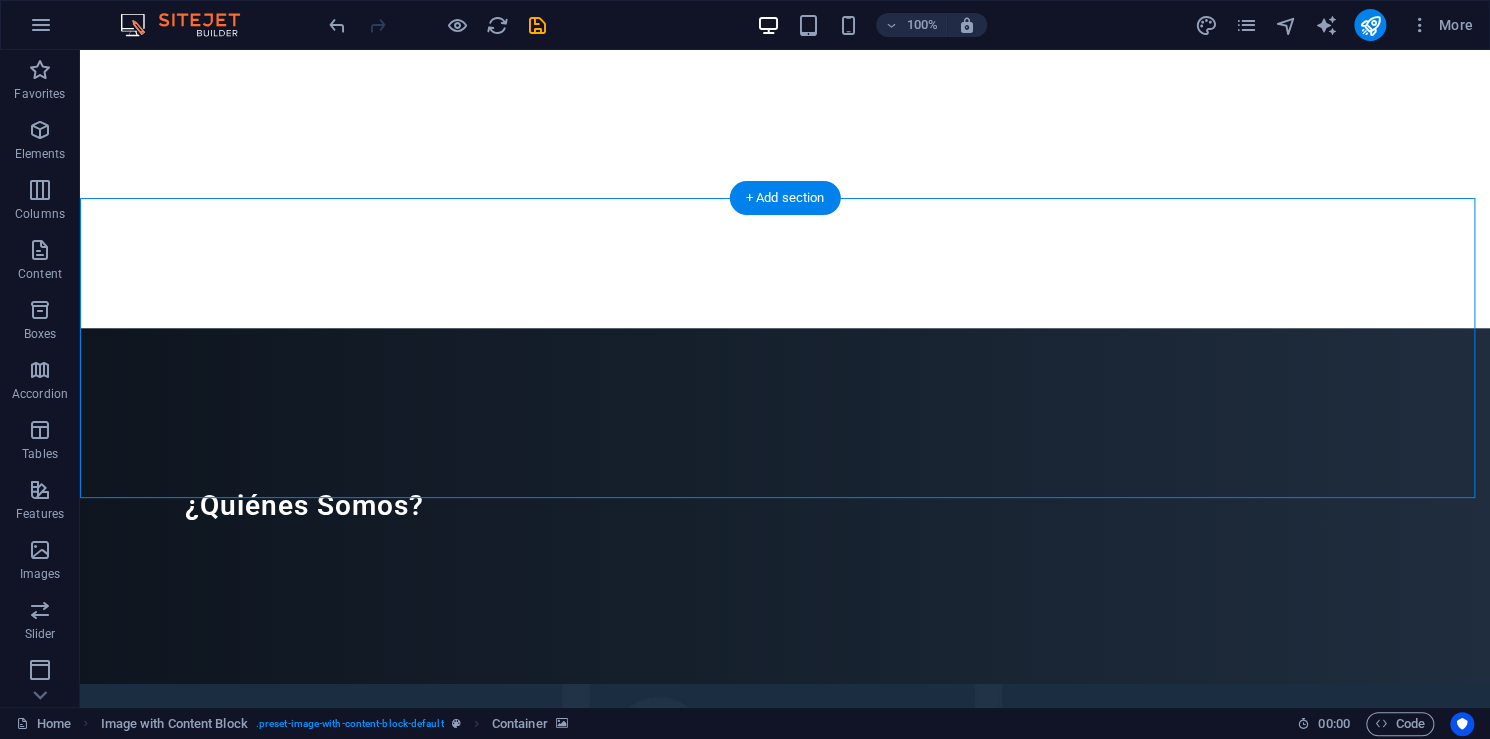 click at bounding box center (785, 834) 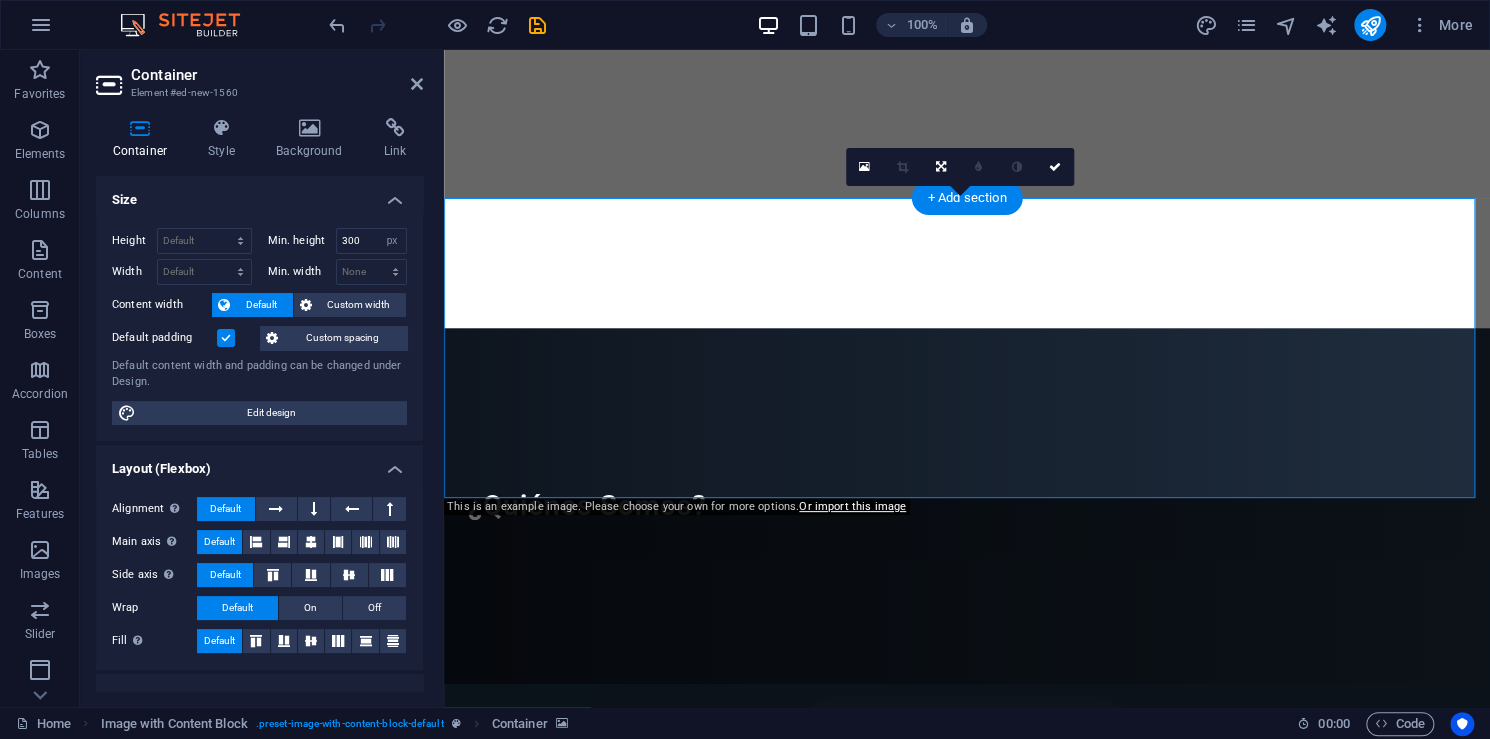 click at bounding box center (967, 834) 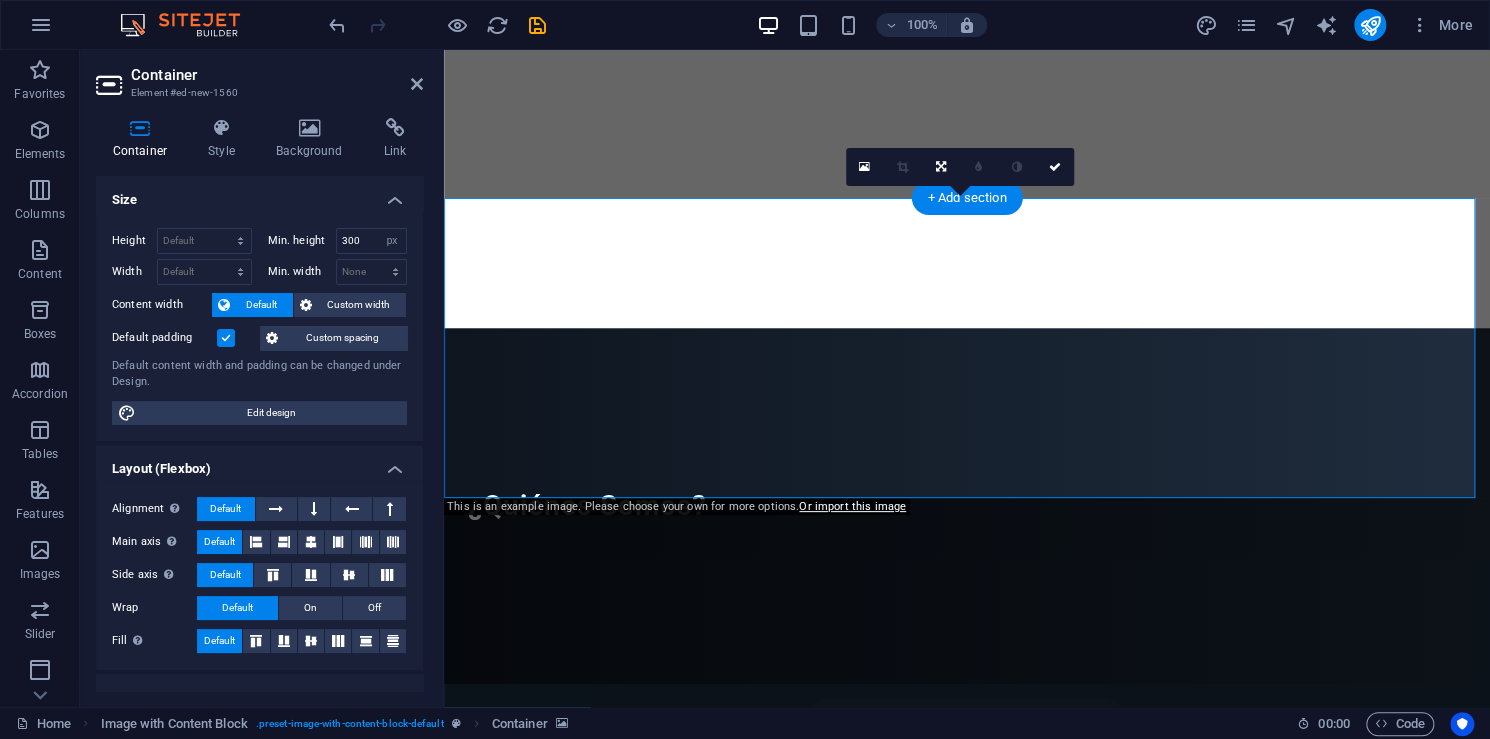 click at bounding box center [967, 834] 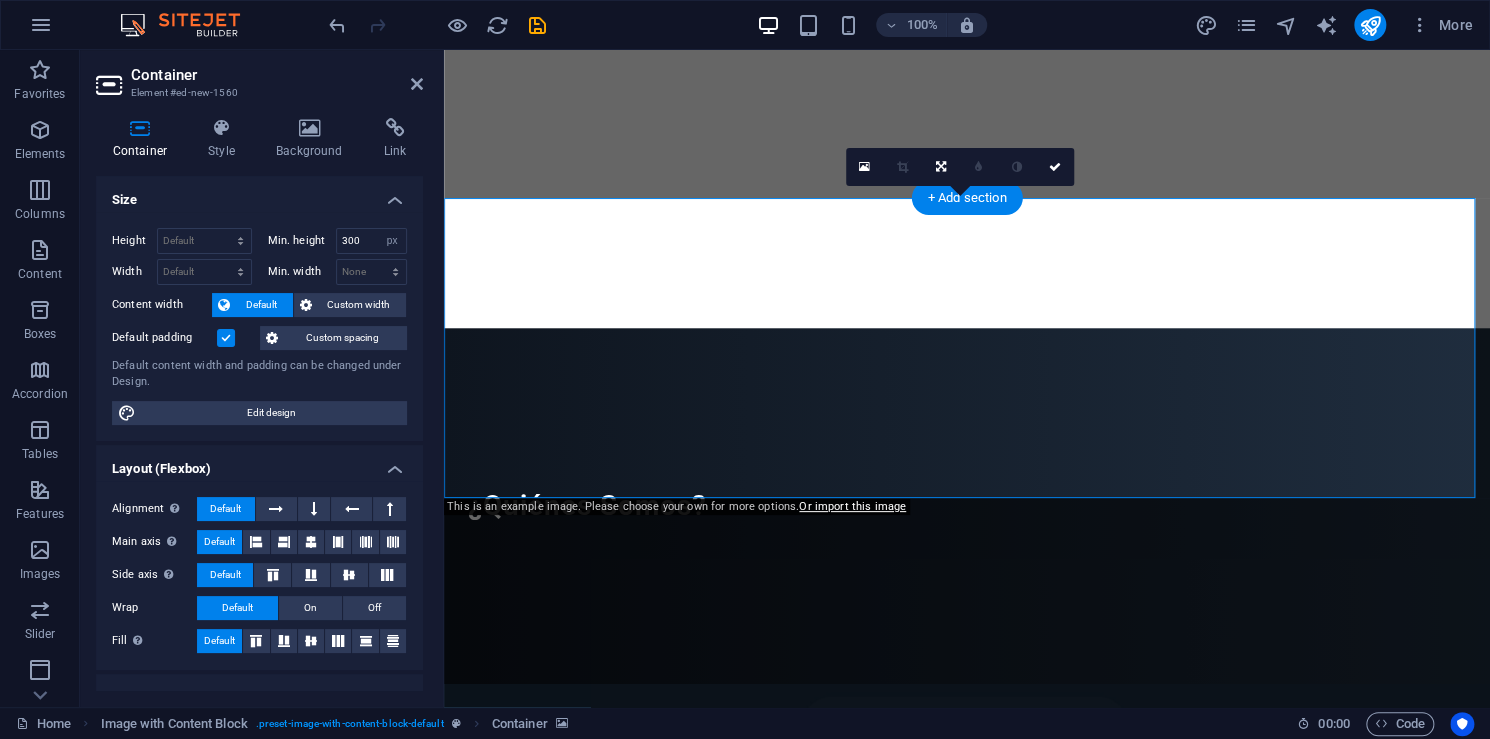 click at bounding box center (967, 834) 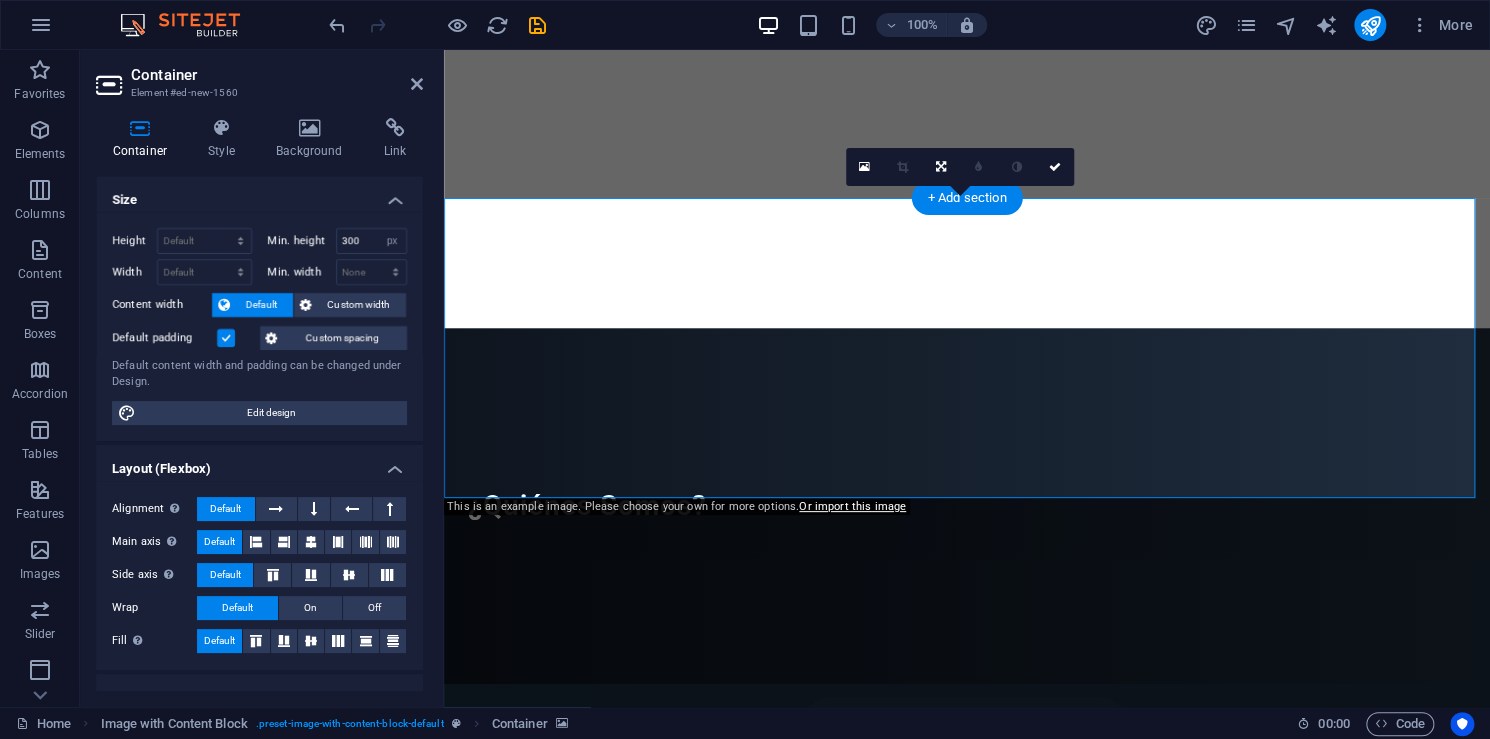 click at bounding box center [967, 834] 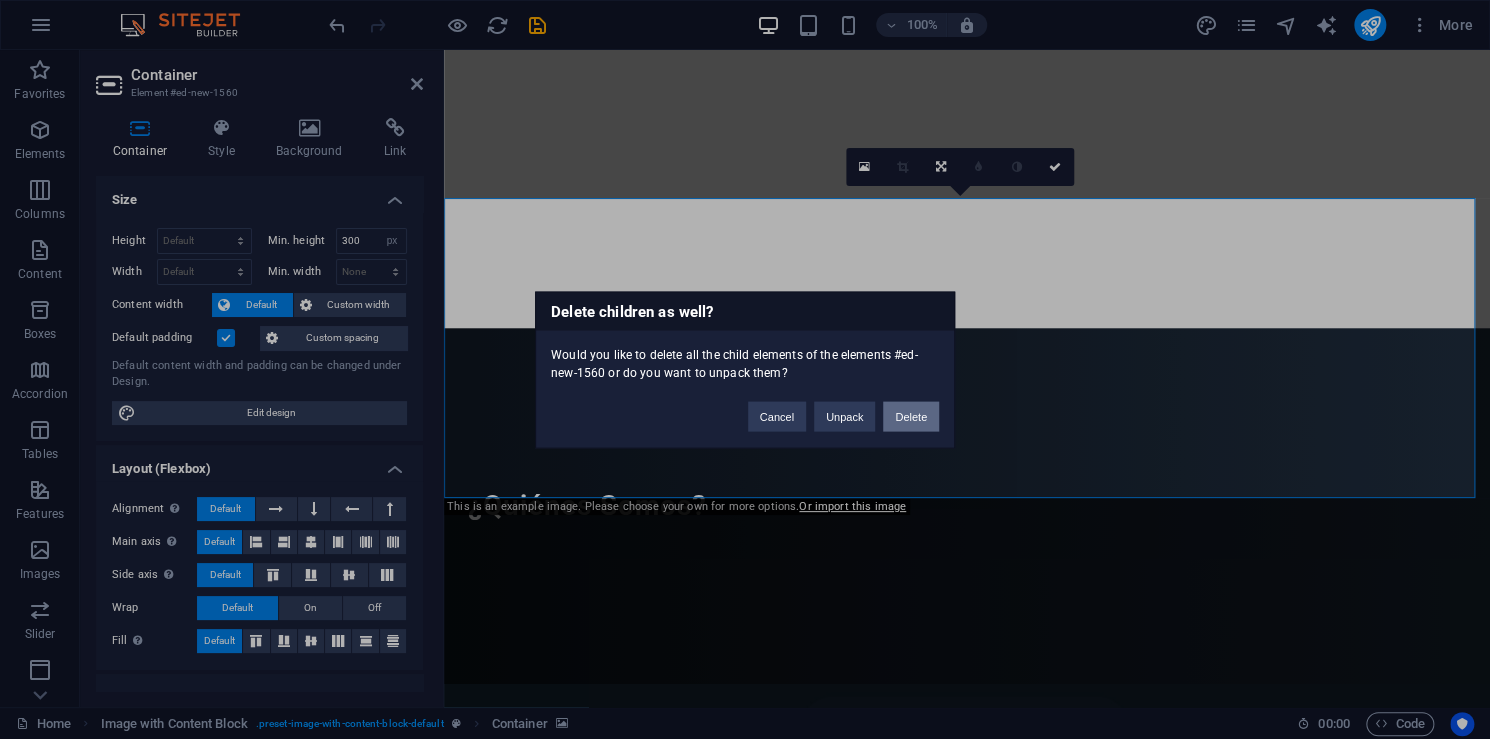 click on "Delete" at bounding box center (911, 416) 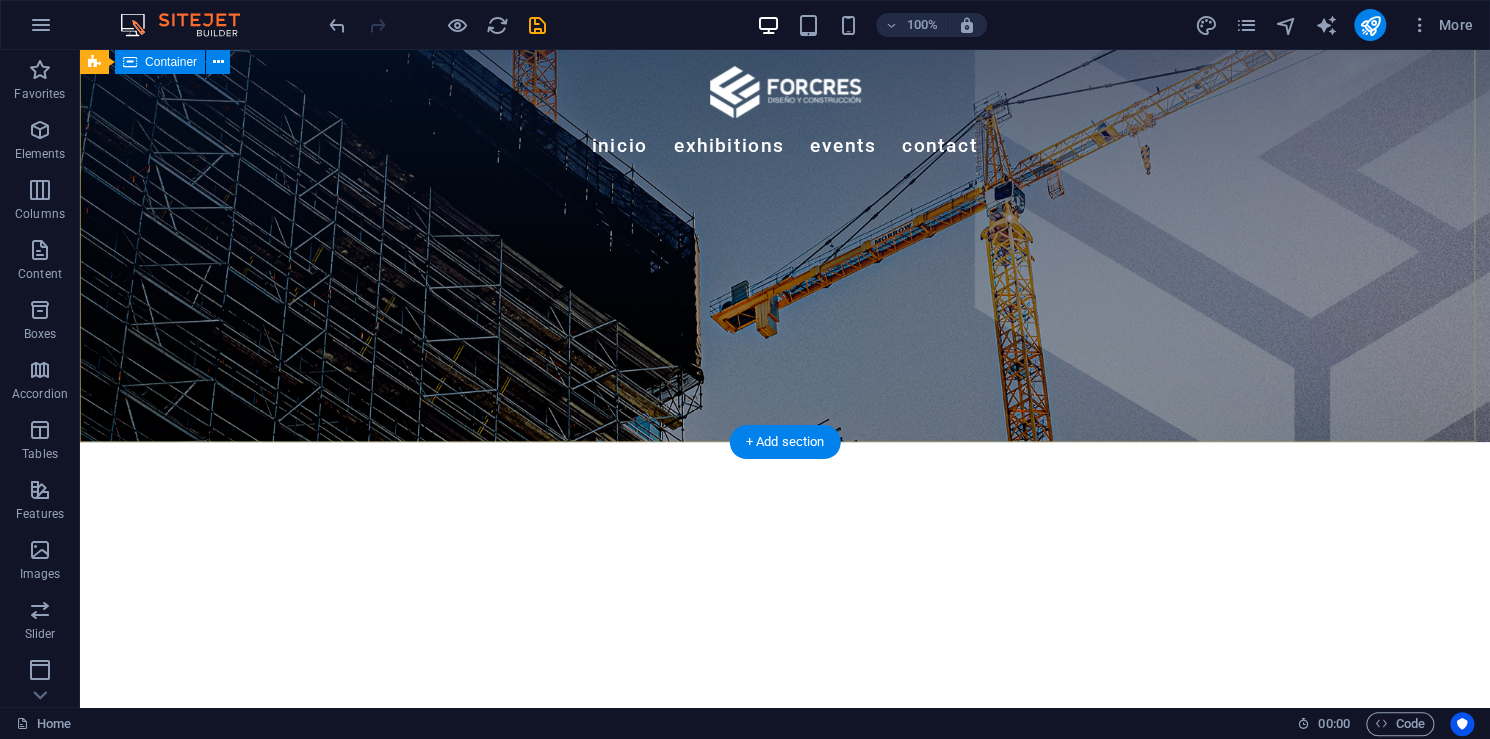 click on "En FORCRES , transformamos ideas en estructuras sólidas. Nos especializamos en el diseño arquitectónico y la construcción de obras civiles que combinan funcionalidad, estética y durabilidad." at bounding box center (785, 685) 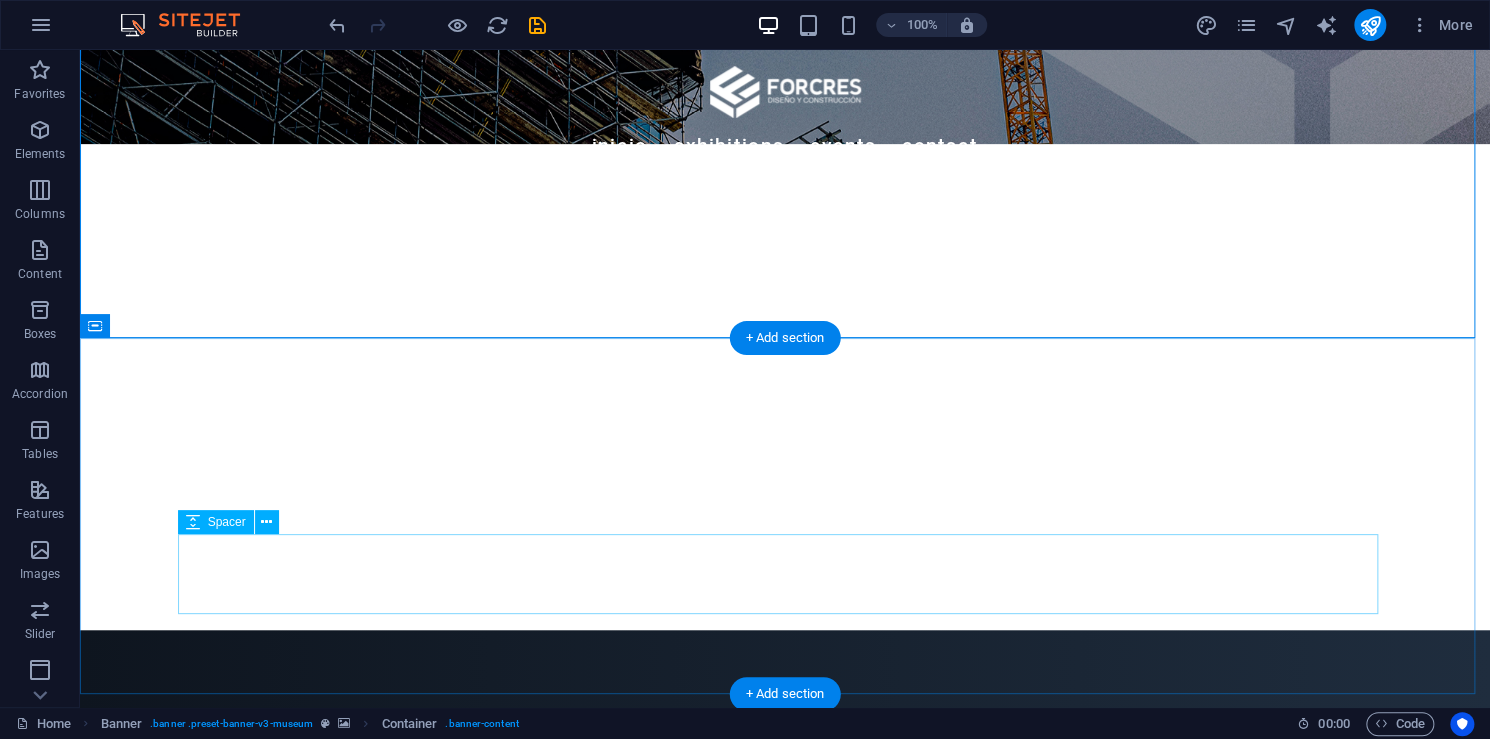 scroll, scrollTop: 500, scrollLeft: 0, axis: vertical 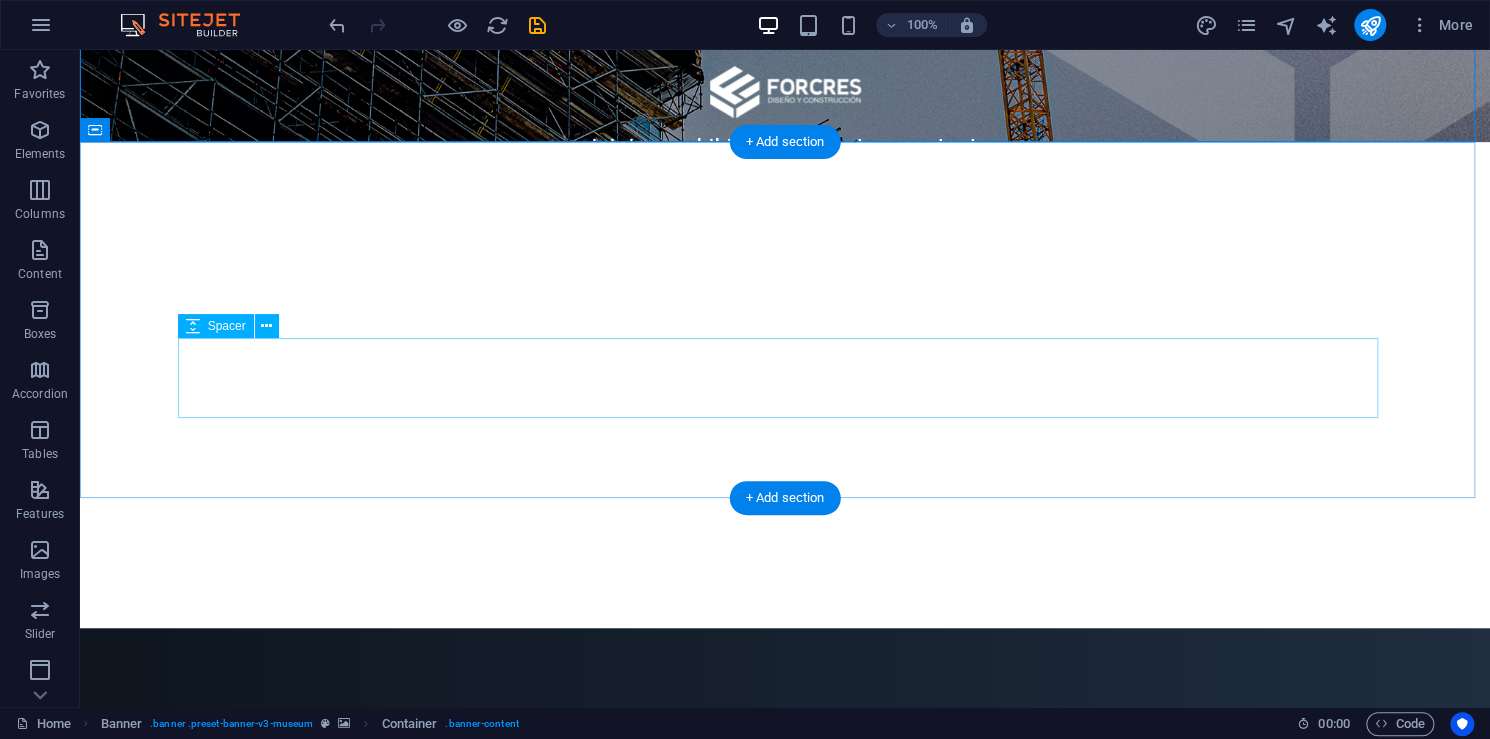 click at bounding box center (785, 864) 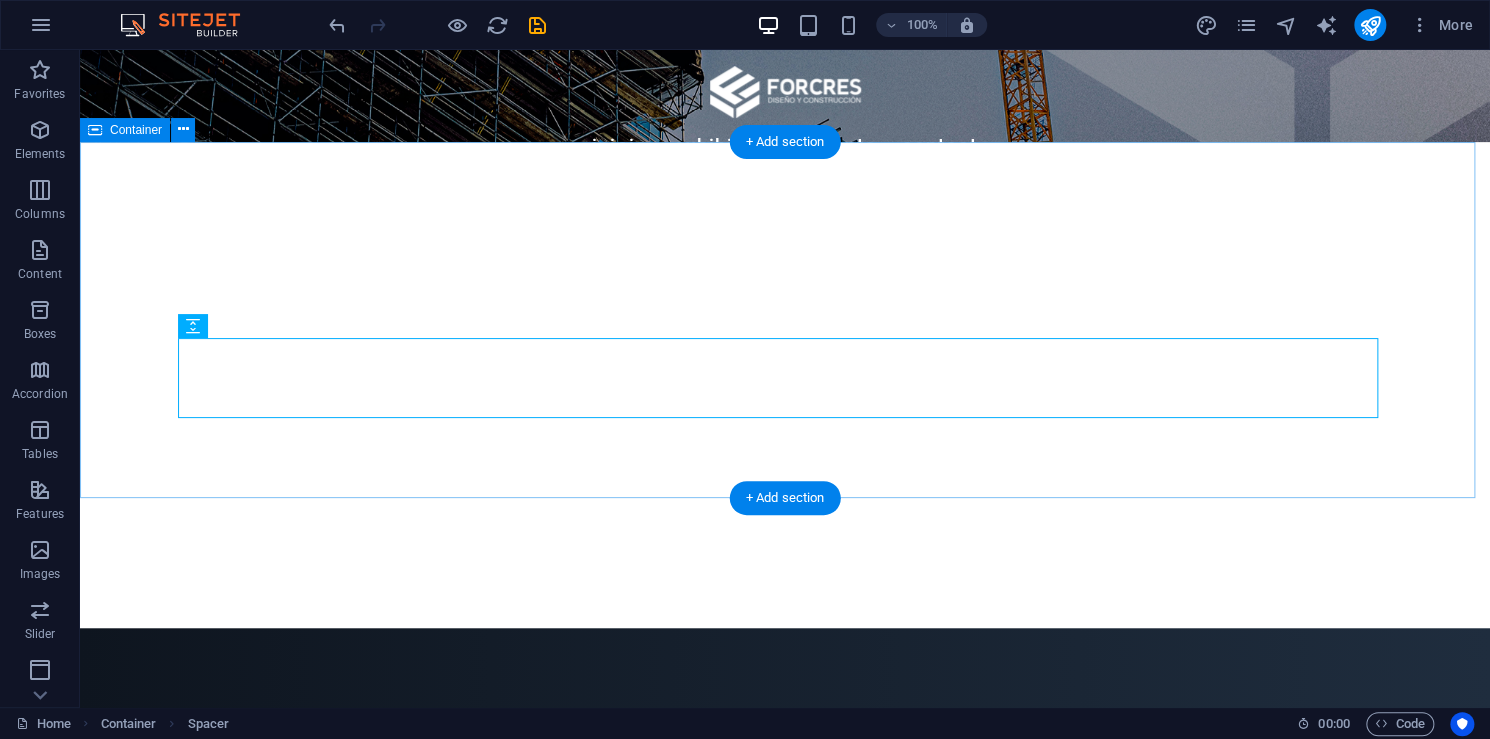click on "¿Quiénes Somos?" at bounding box center [785, 806] 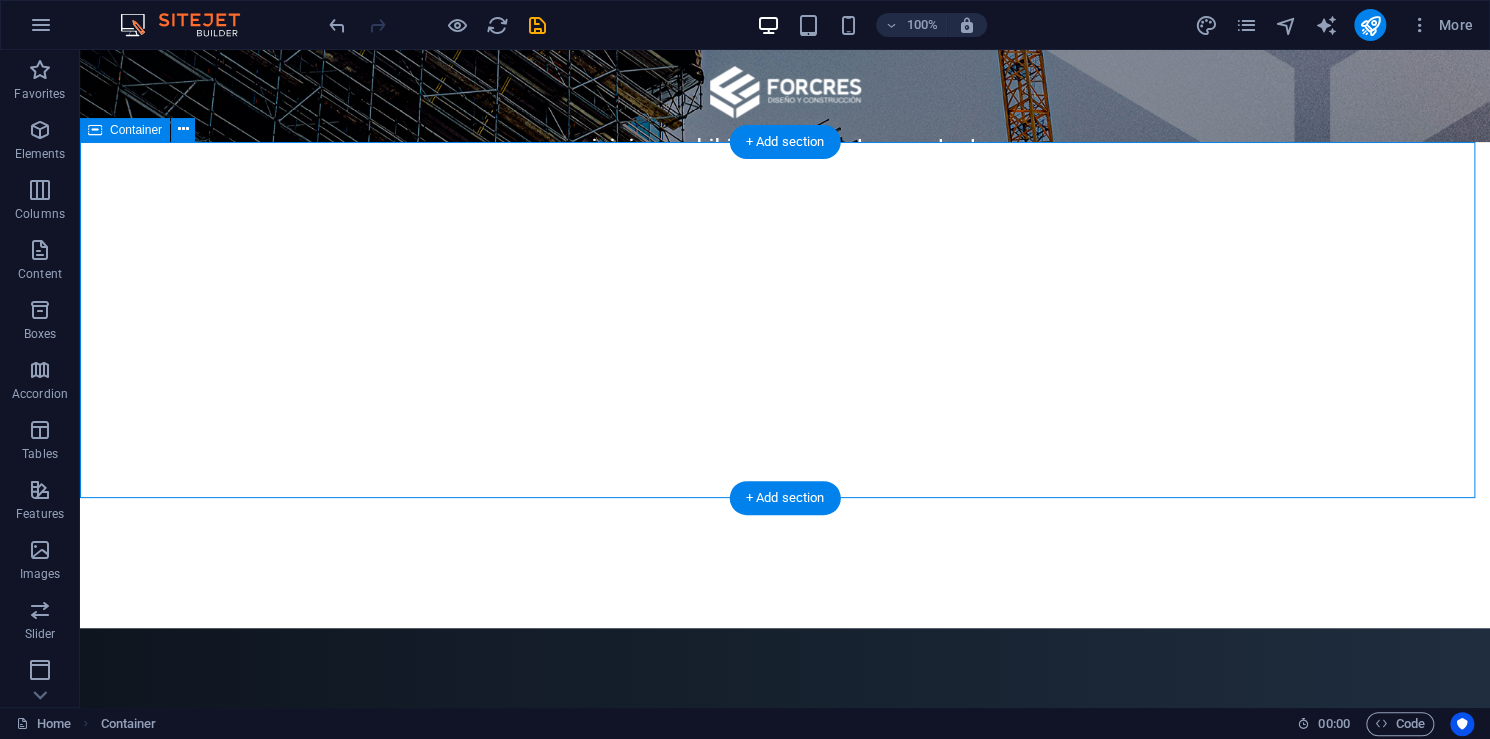 click on "¿Quiénes Somos?" at bounding box center (785, 806) 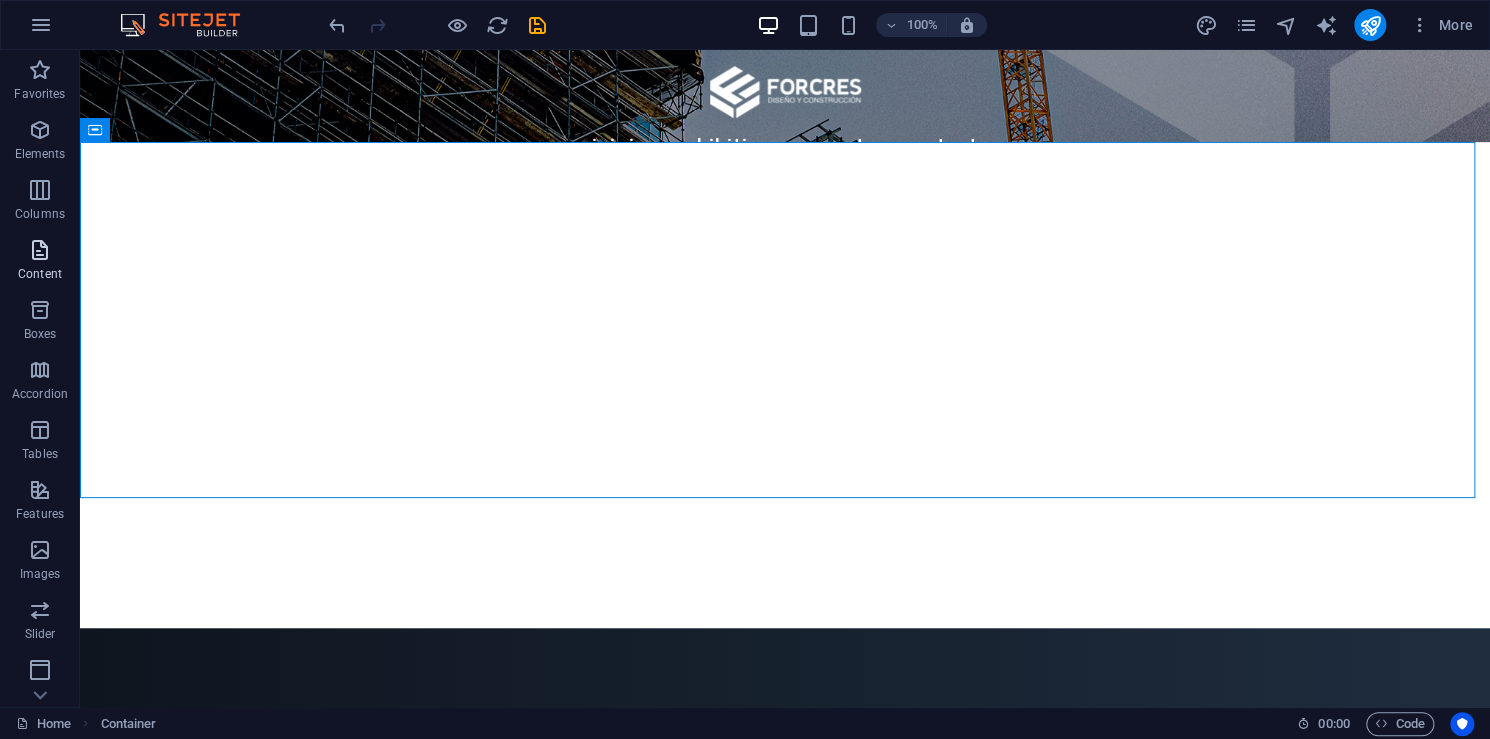 click at bounding box center [40, 250] 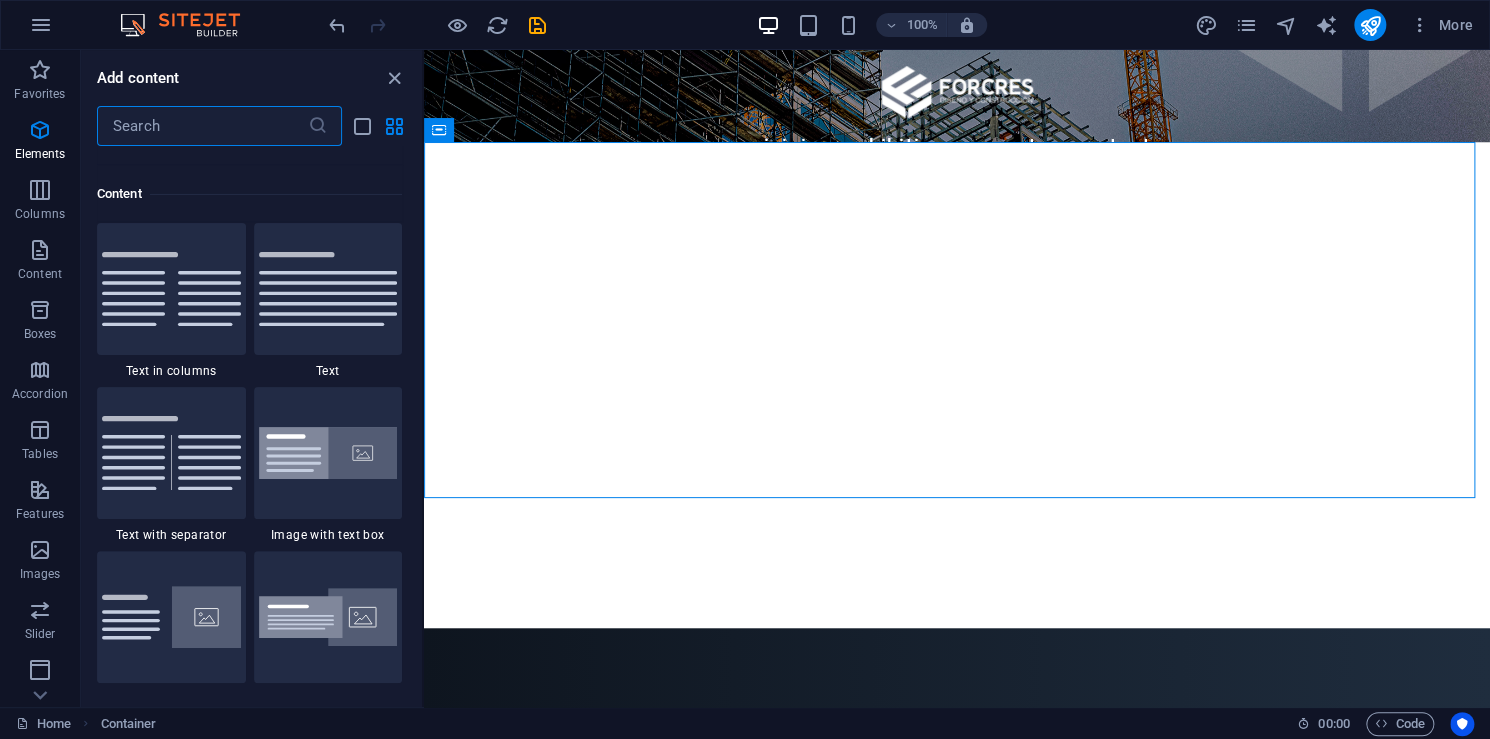 scroll, scrollTop: 0, scrollLeft: 0, axis: both 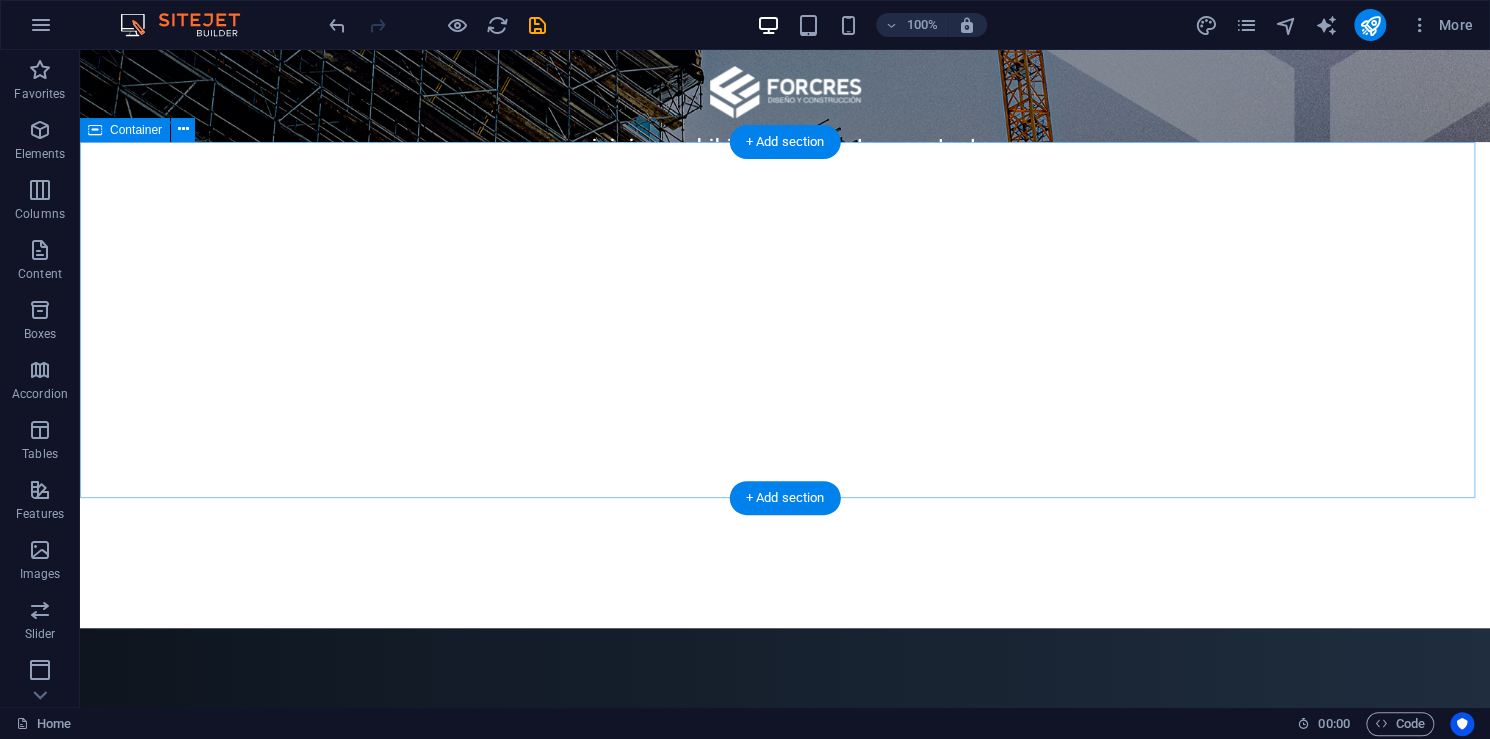 click on "¿Quiénes Somos?" at bounding box center [785, 806] 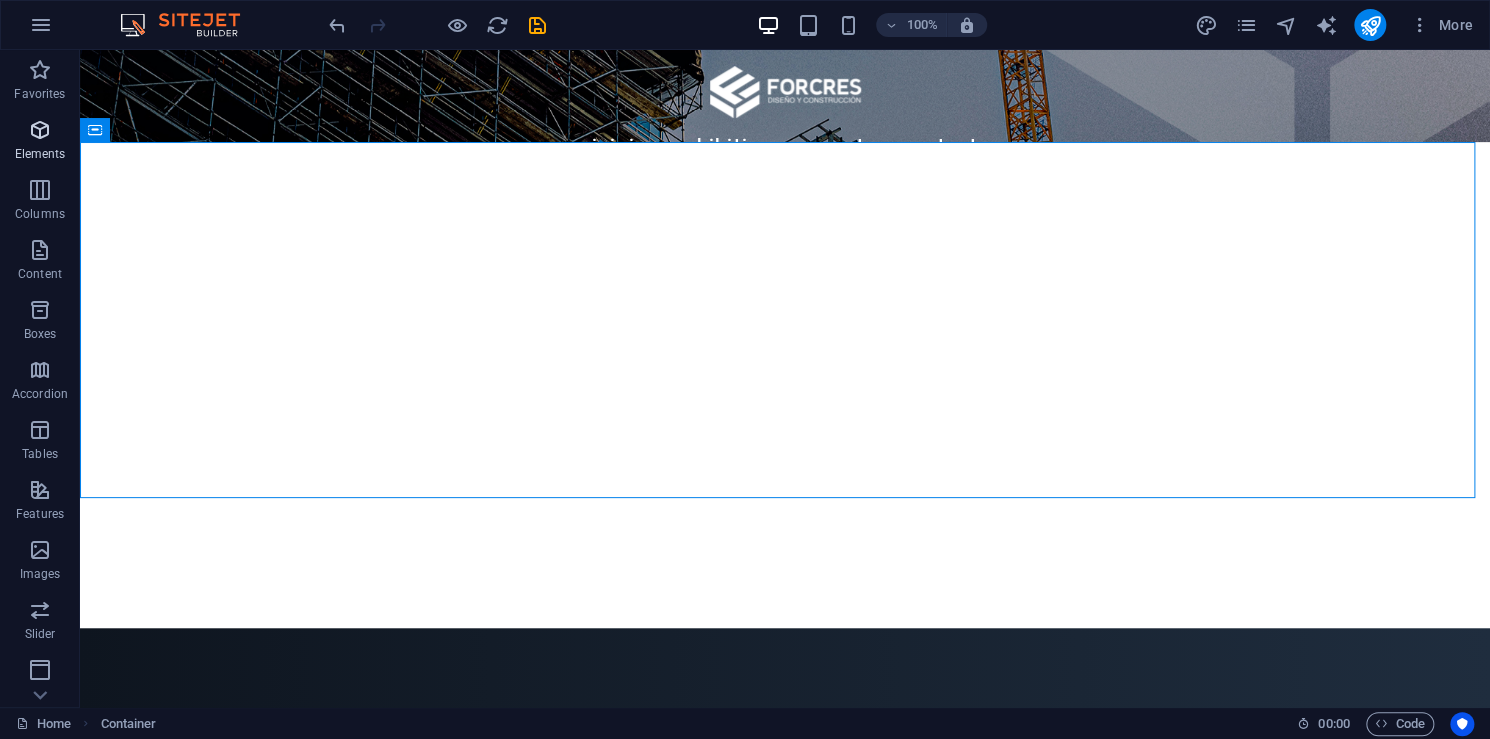 click at bounding box center [40, 130] 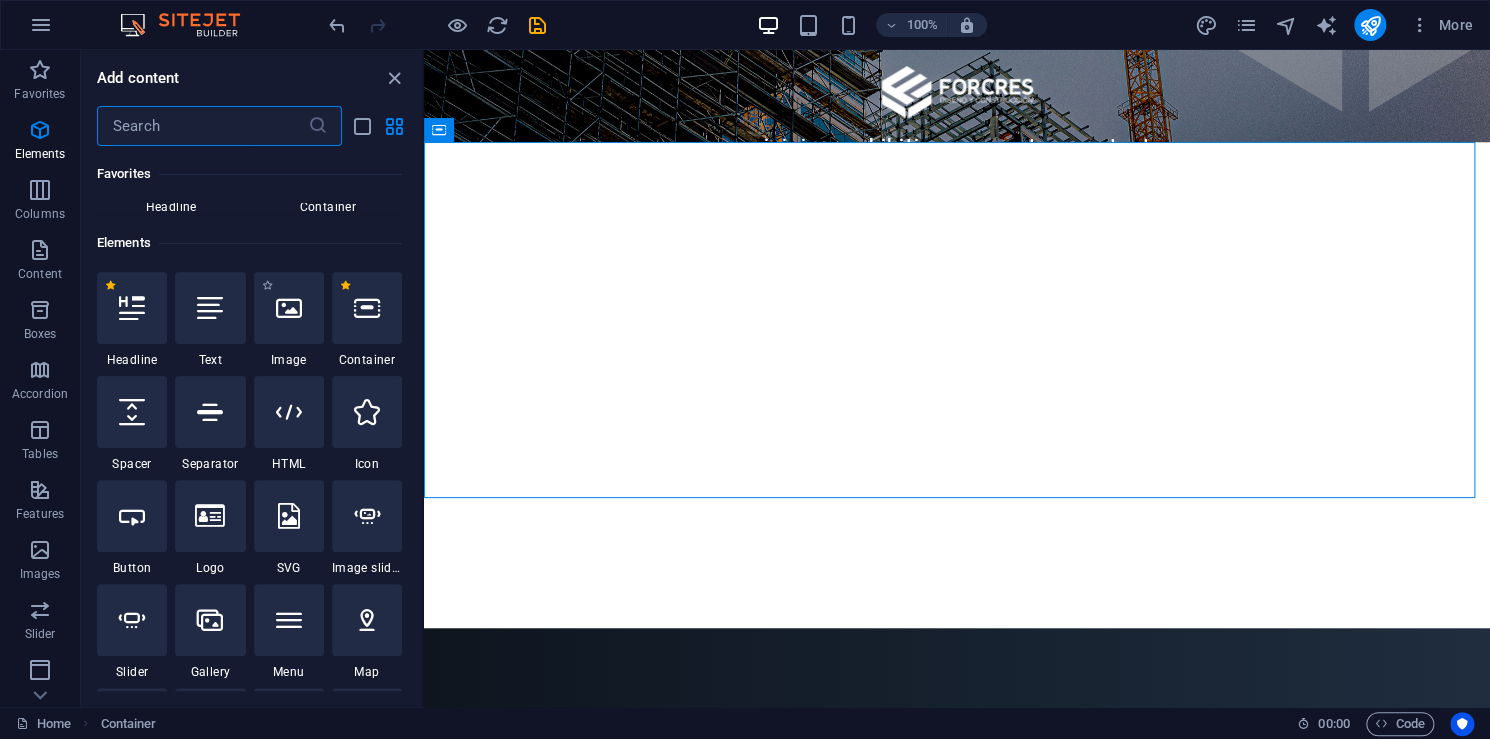 scroll, scrollTop: 0, scrollLeft: 0, axis: both 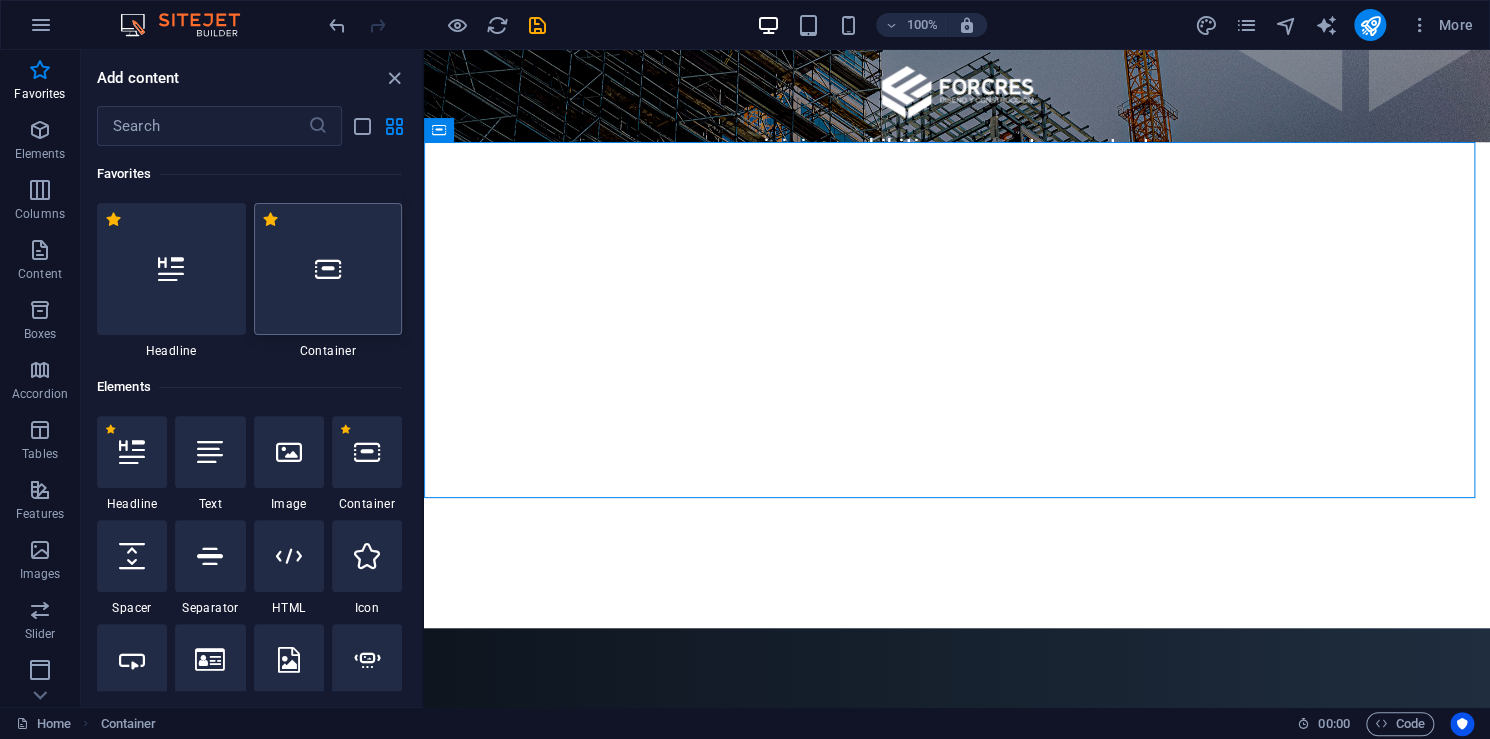 click at bounding box center [328, 269] 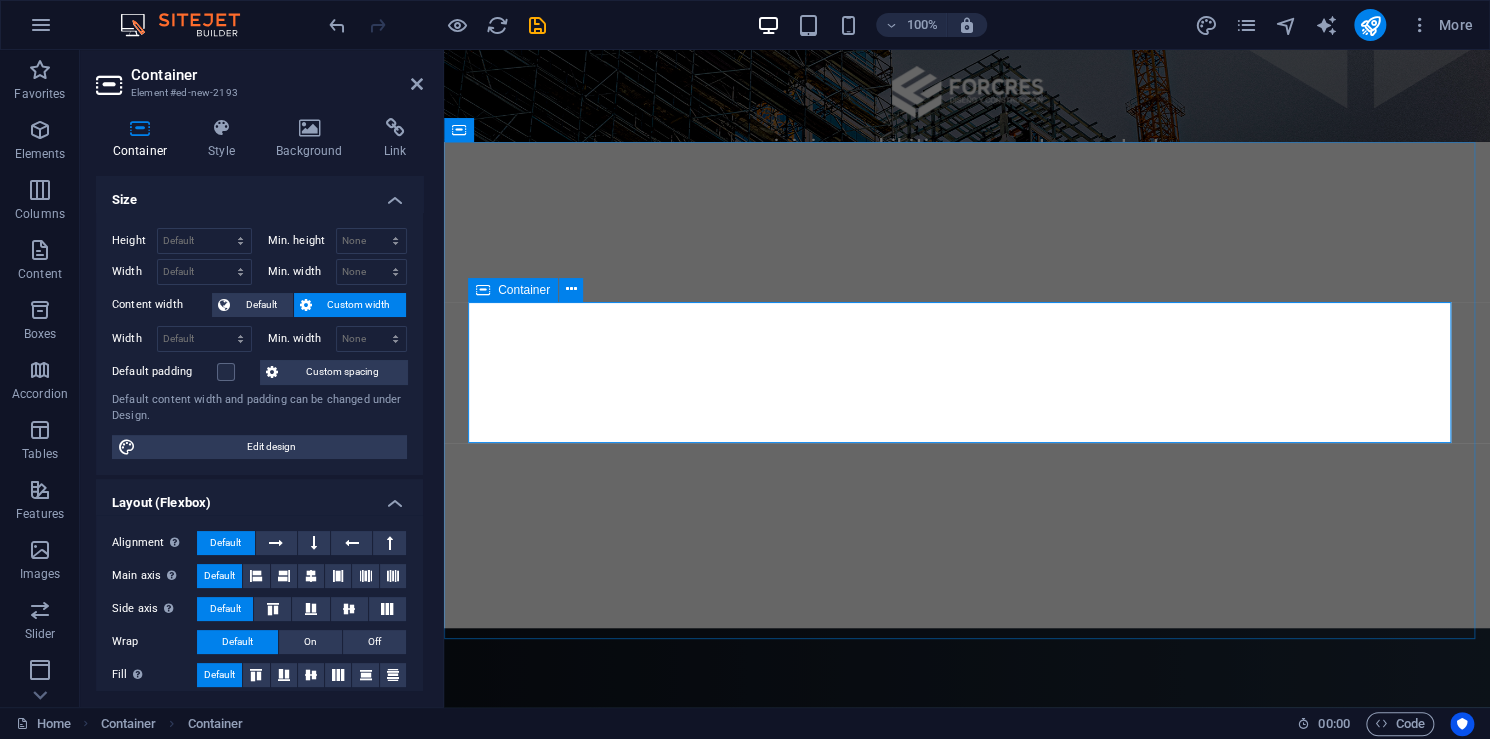 click on "Add elements" at bounding box center (908, 889) 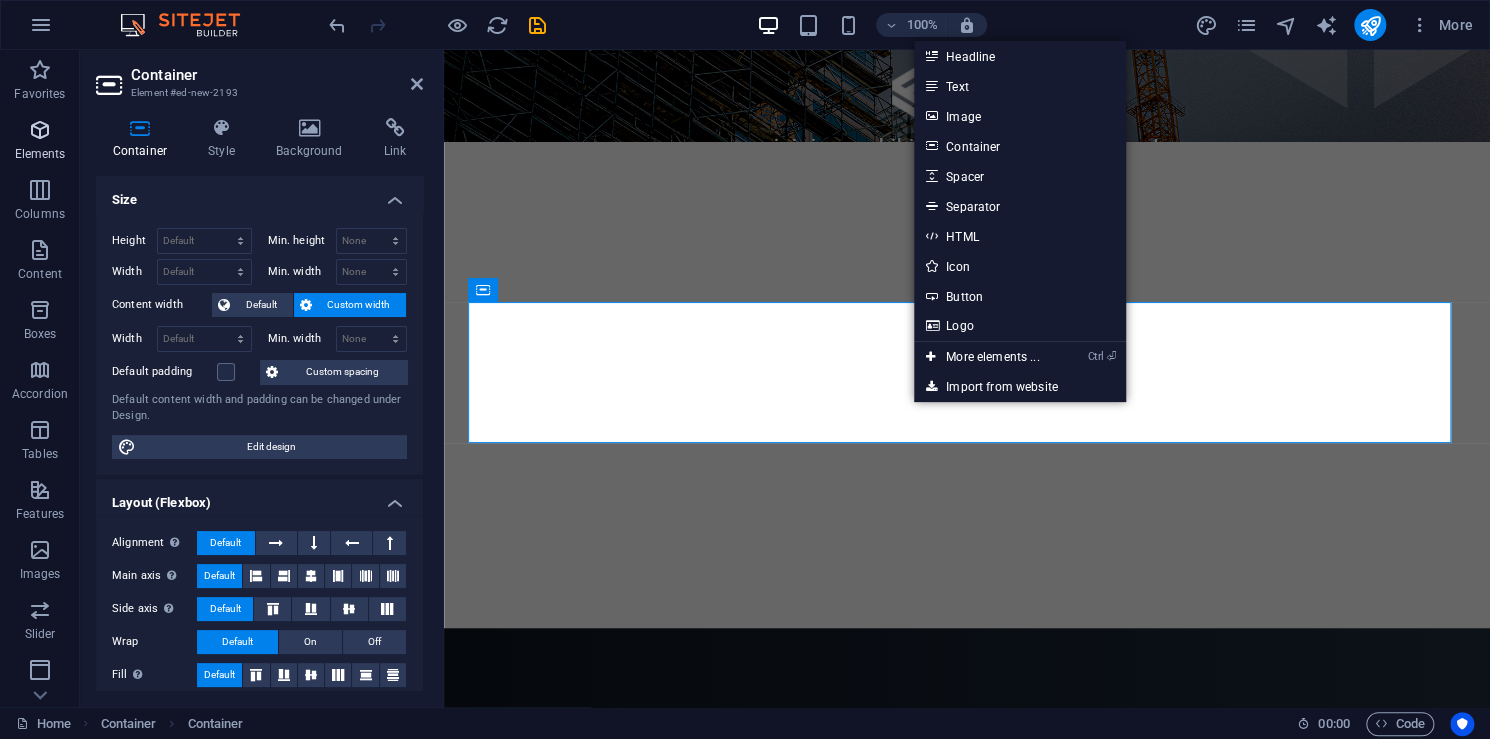 click on "Elements" at bounding box center [40, 154] 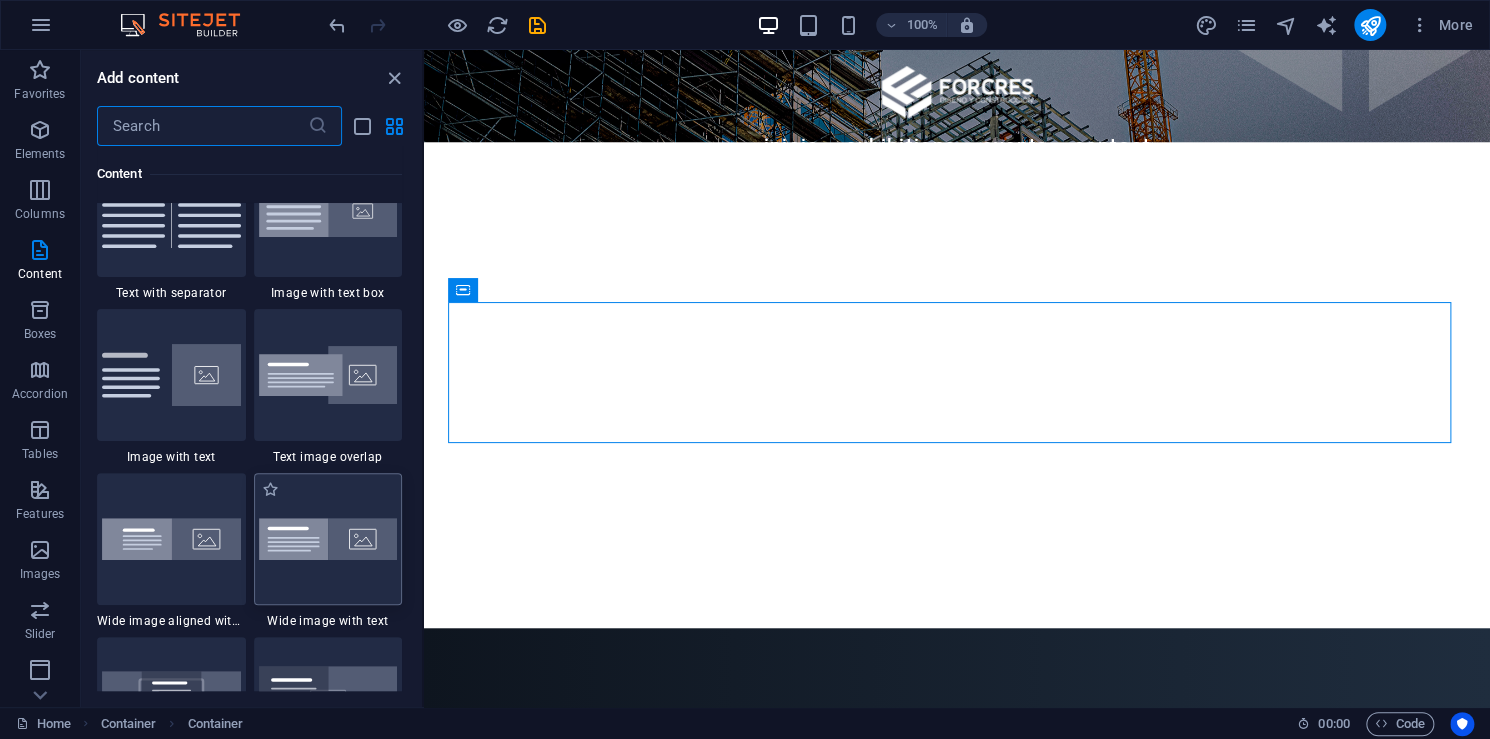 scroll, scrollTop: 3712, scrollLeft: 0, axis: vertical 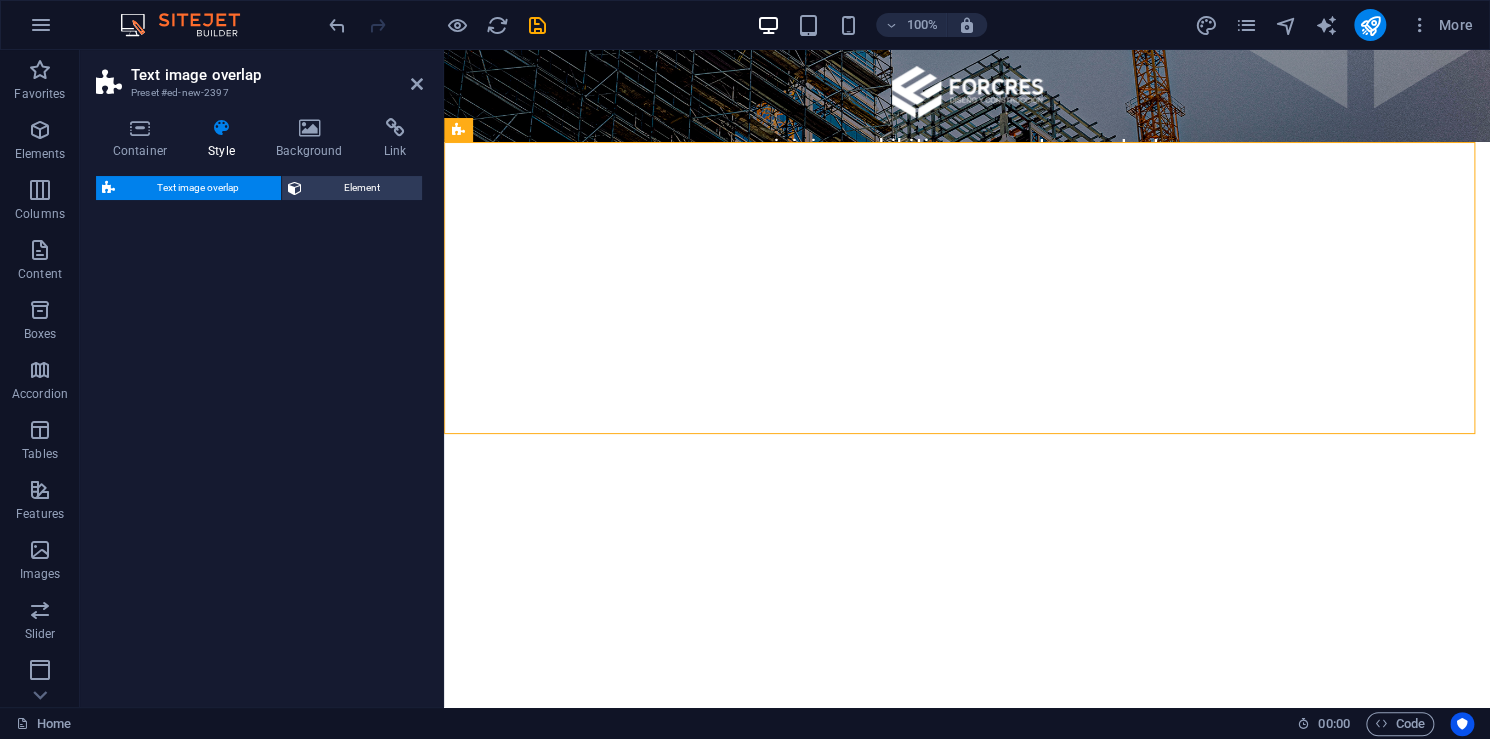 select on "rem" 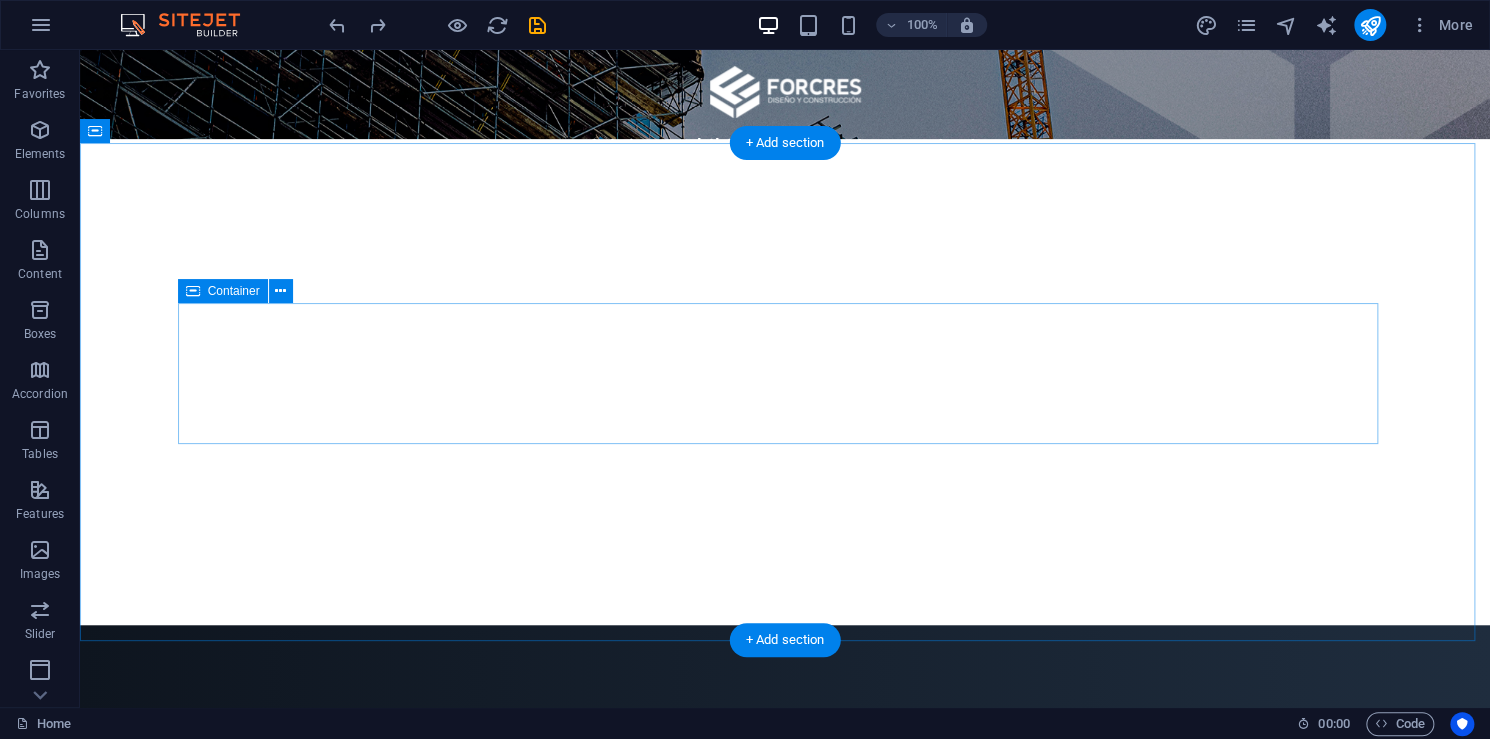 scroll, scrollTop: 498, scrollLeft: 0, axis: vertical 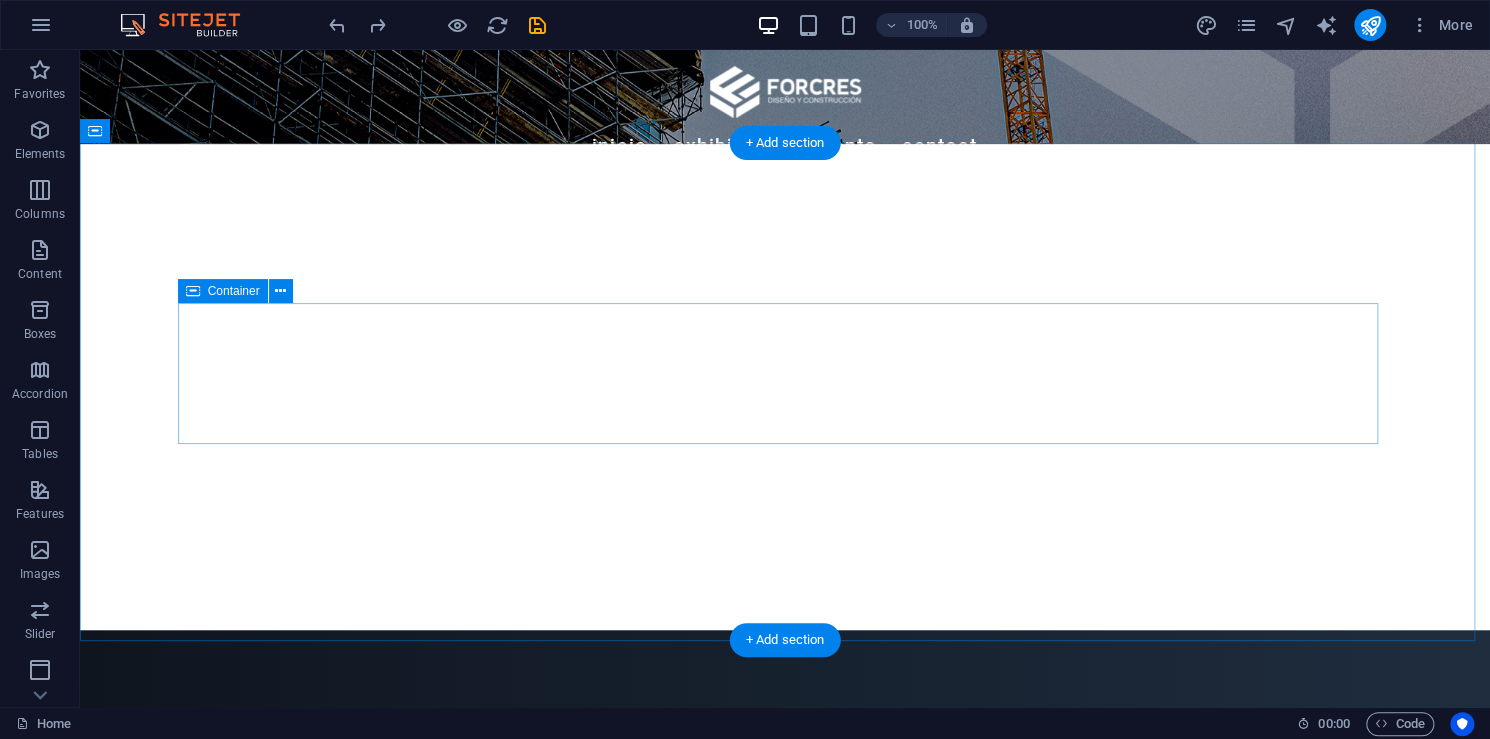 click on "Paste clipboard" at bounding box center [839, 891] 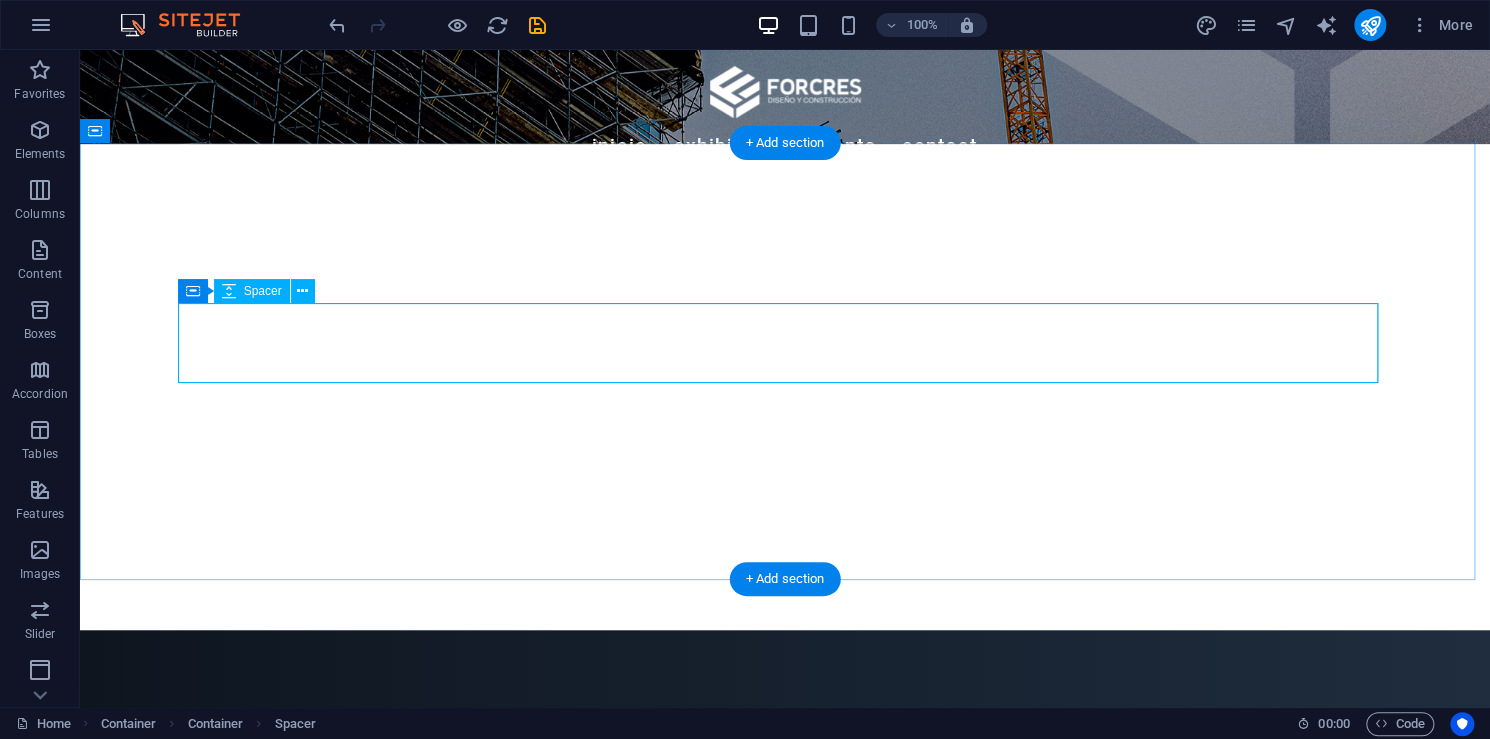 click at bounding box center [785, 830] 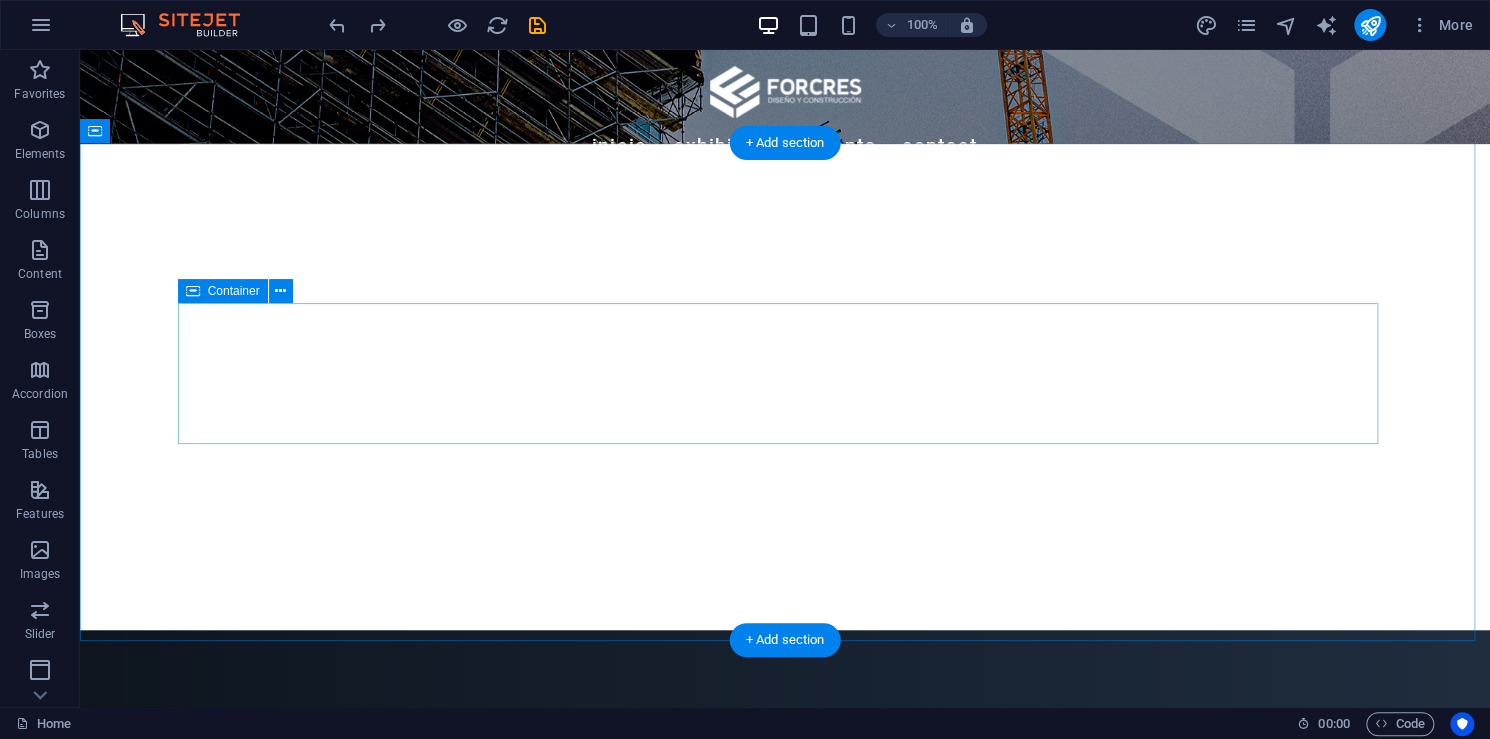 click on "Drop content here or  Add elements  Paste clipboard" at bounding box center (785, 861) 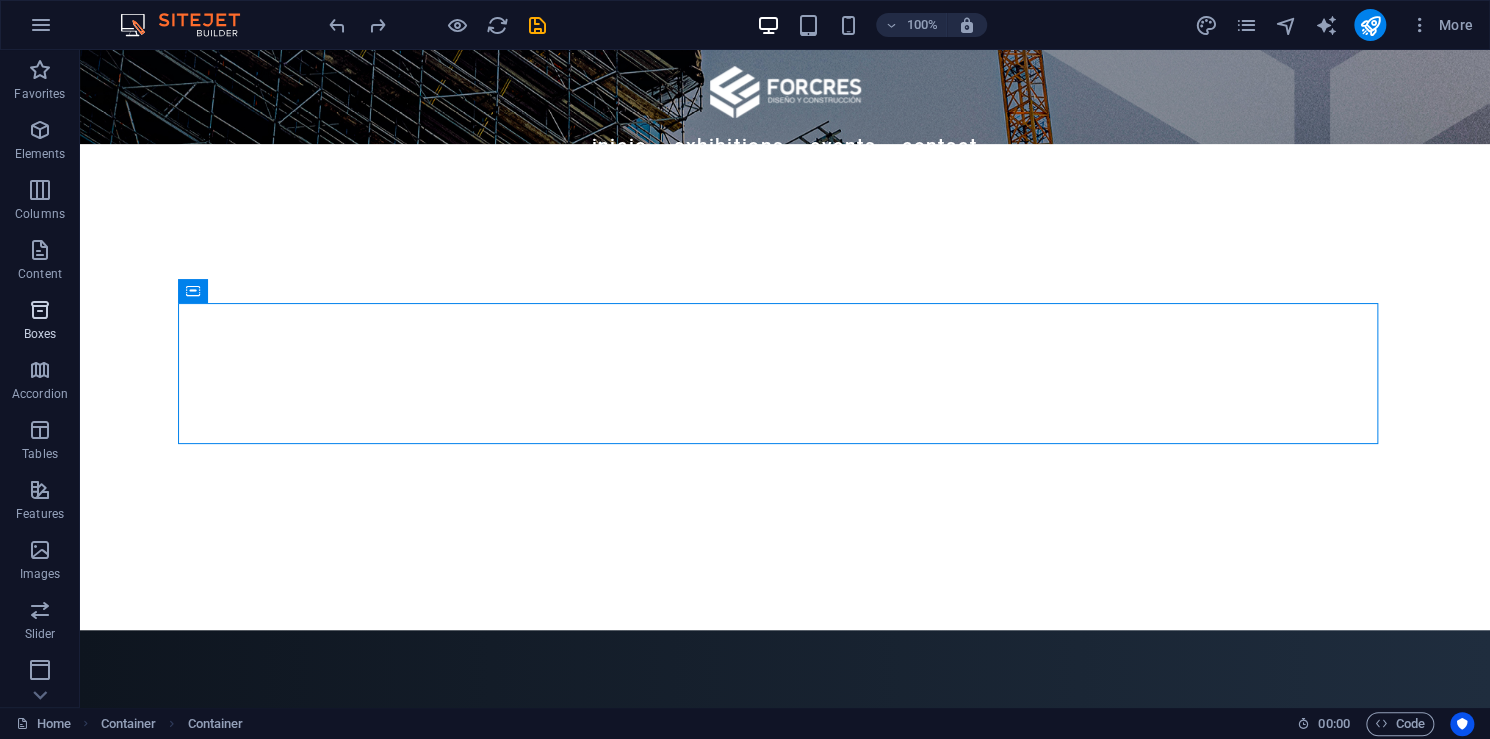 click at bounding box center [40, 310] 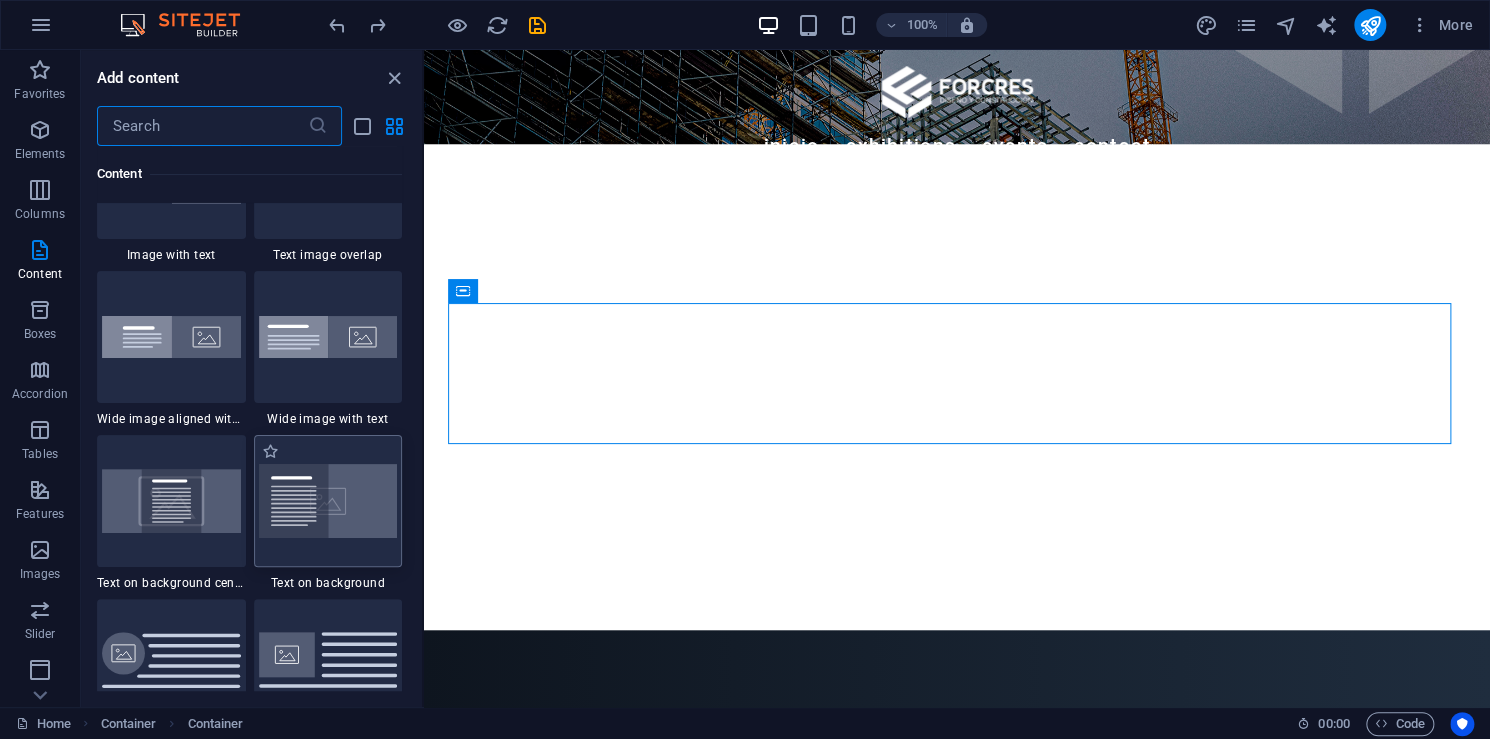 scroll, scrollTop: 3916, scrollLeft: 0, axis: vertical 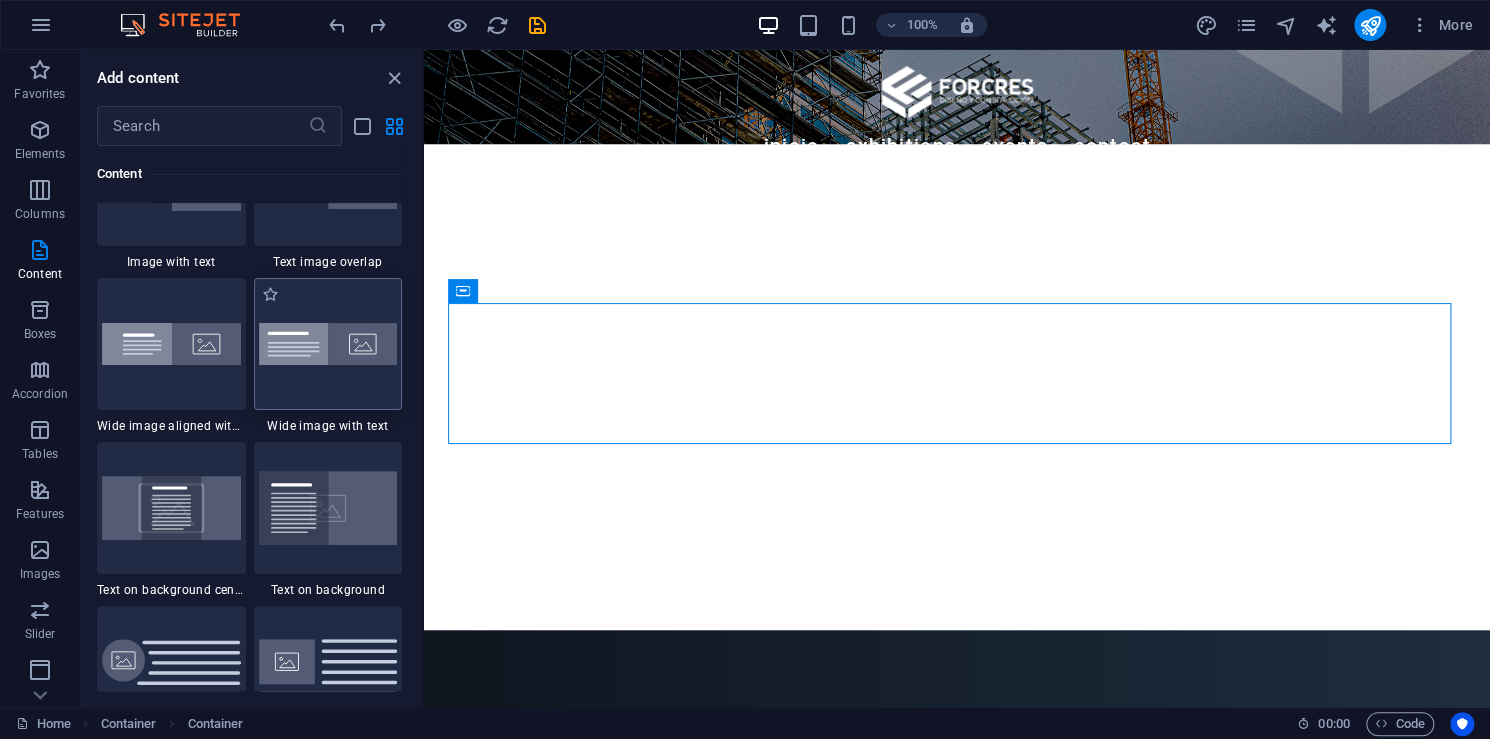 drag, startPoint x: 340, startPoint y: 364, endPoint x: 63, endPoint y: 333, distance: 278.72925 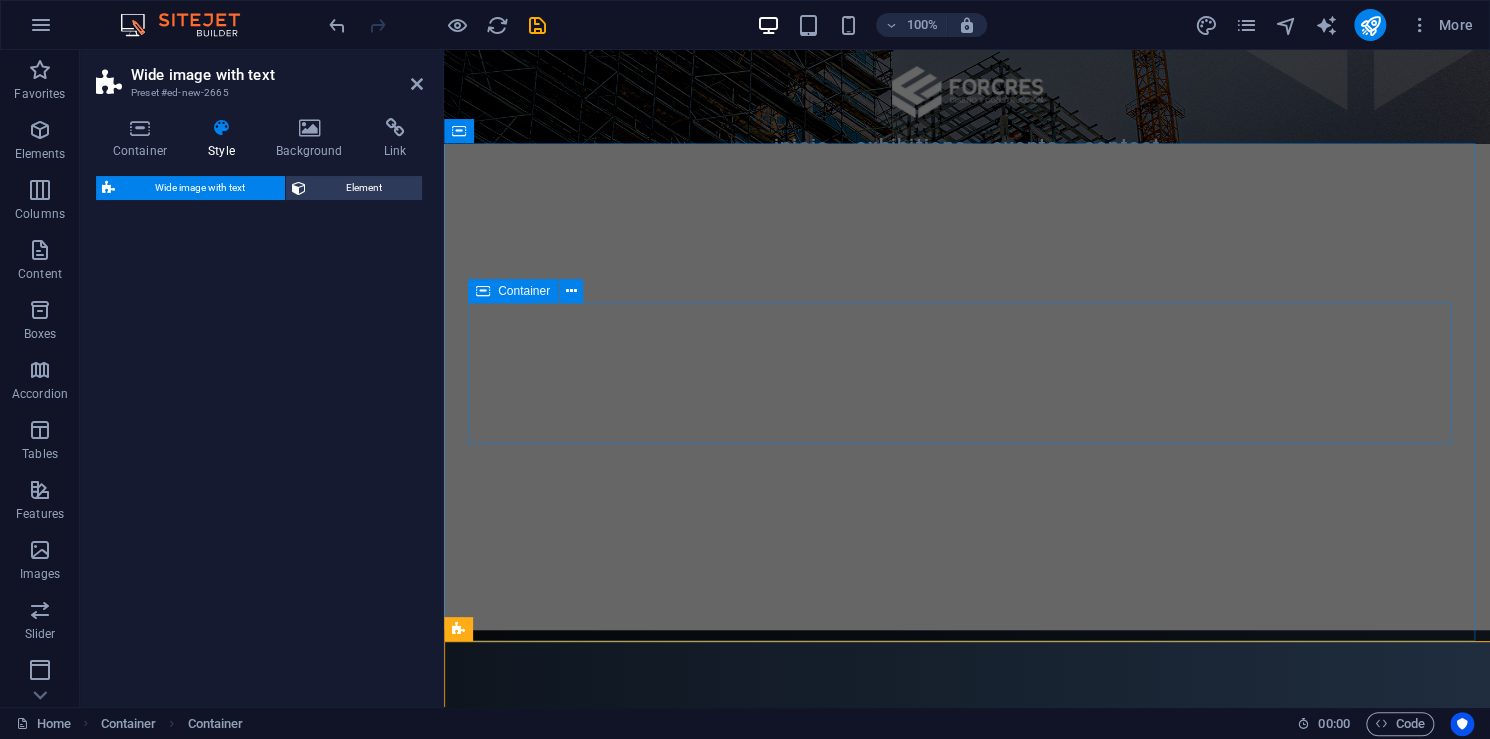 select on "%" 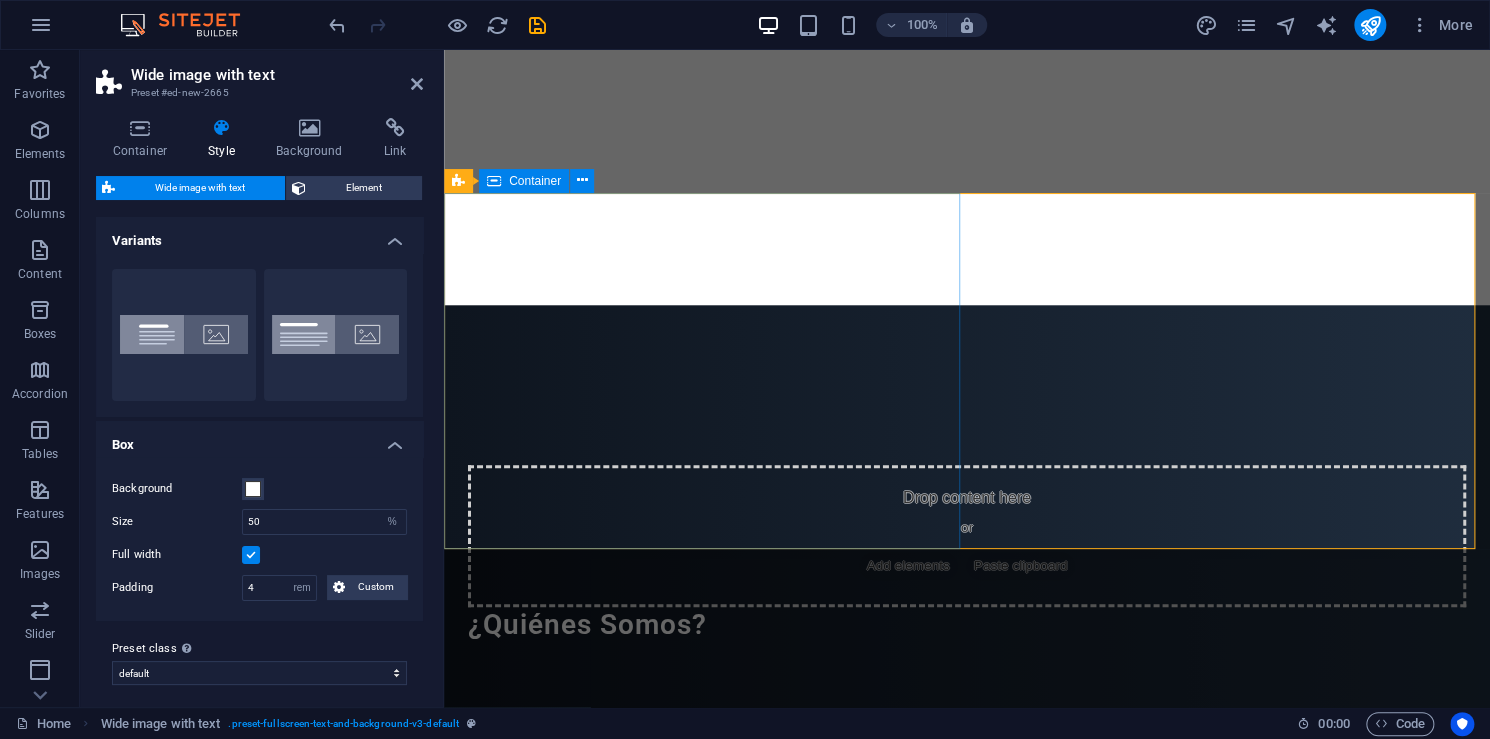 scroll, scrollTop: 798, scrollLeft: 0, axis: vertical 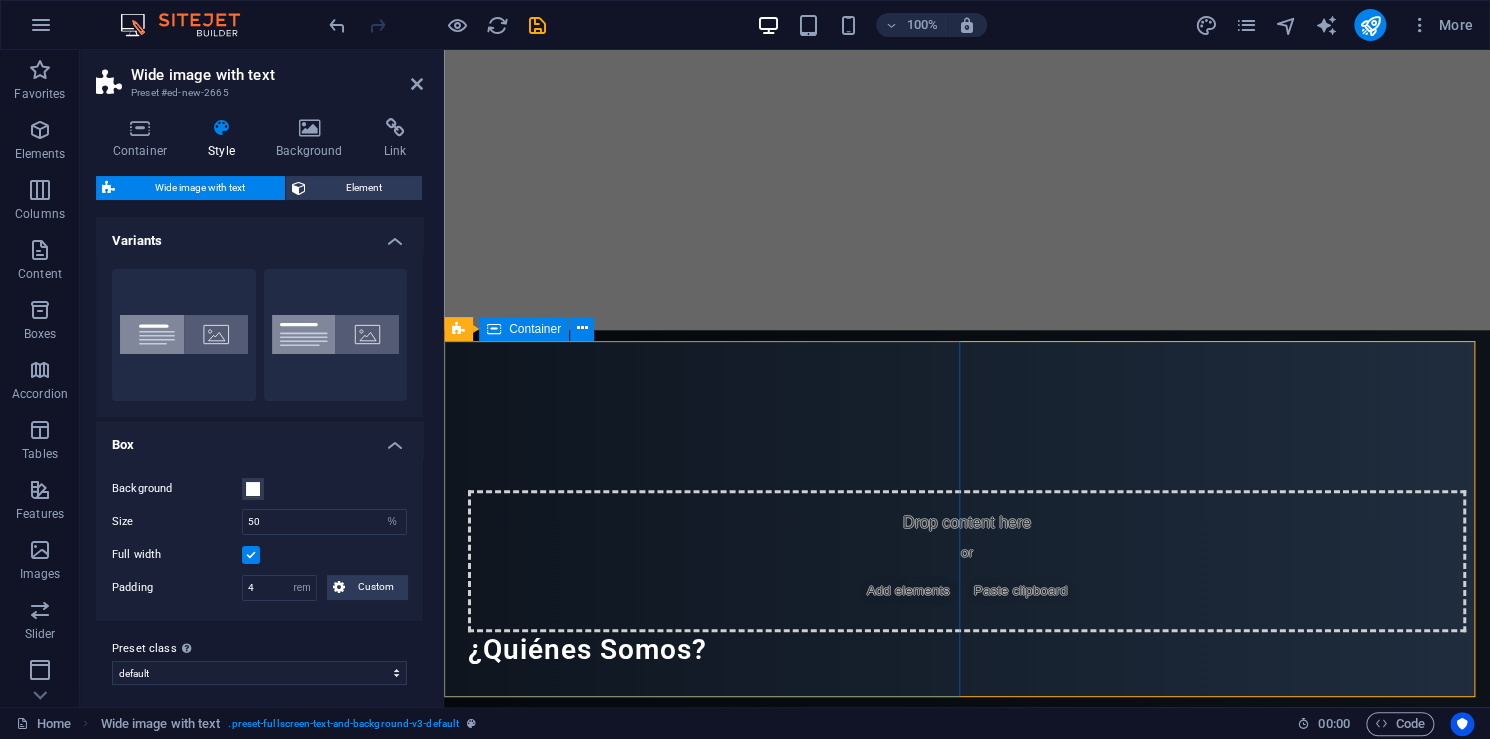 click on "Headline Lorem ipsum dolor sit amet, consectetuer adipiscing elit. Aenean commodo ligula eget dolor. Lorem ipsum dolor sit amet, consectetuer adipiscing elit leget dolor. Lorem ipsum dolor sit amet, consectetuer adipiscing elit. Aenean commodo ligula eget dolor. Lorem ipsum dolor sit amet, consectetuer adipiscing elit dolor." at bounding box center [967, 946] 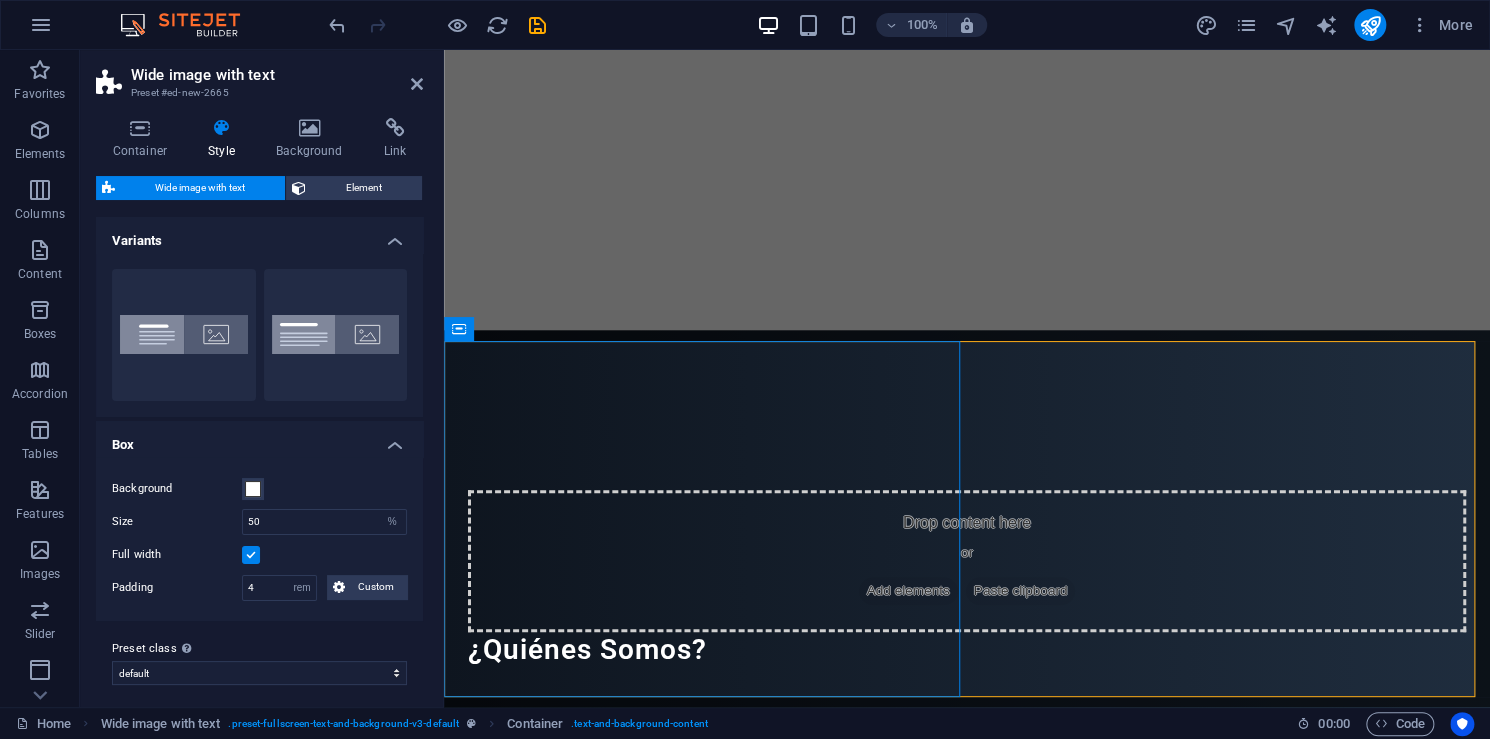click at bounding box center [967, 1243] 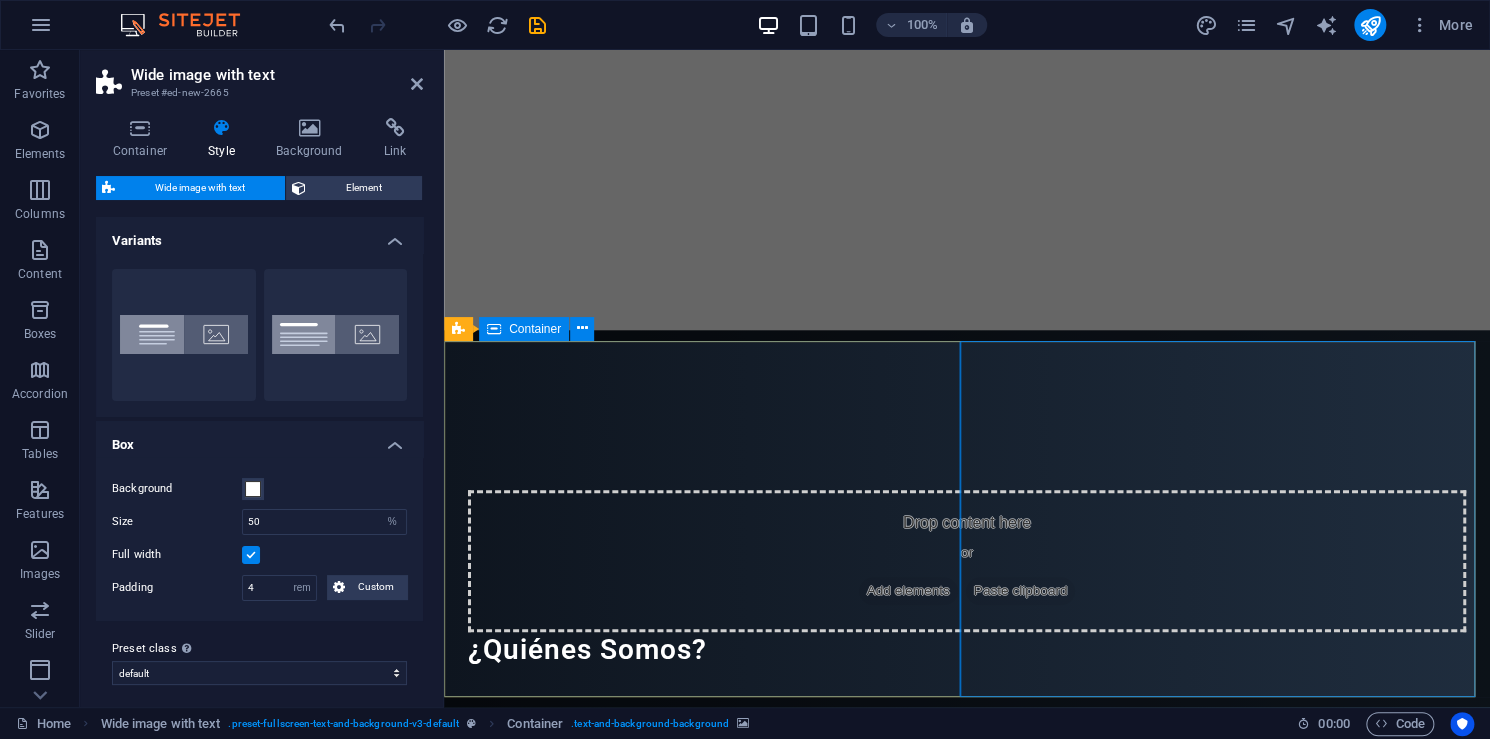 click on "Headline Lorem ipsum dolor sit amet, consectetuer adipiscing elit. Aenean commodo ligula eget dolor. Lorem ipsum dolor sit amet, consectetuer adipiscing elit leget dolor. Lorem ipsum dolor sit amet, consectetuer adipiscing elit. Aenean commodo ligula eget dolor. Lorem ipsum dolor sit amet, consectetuer adipiscing elit dolor." at bounding box center [967, 946] 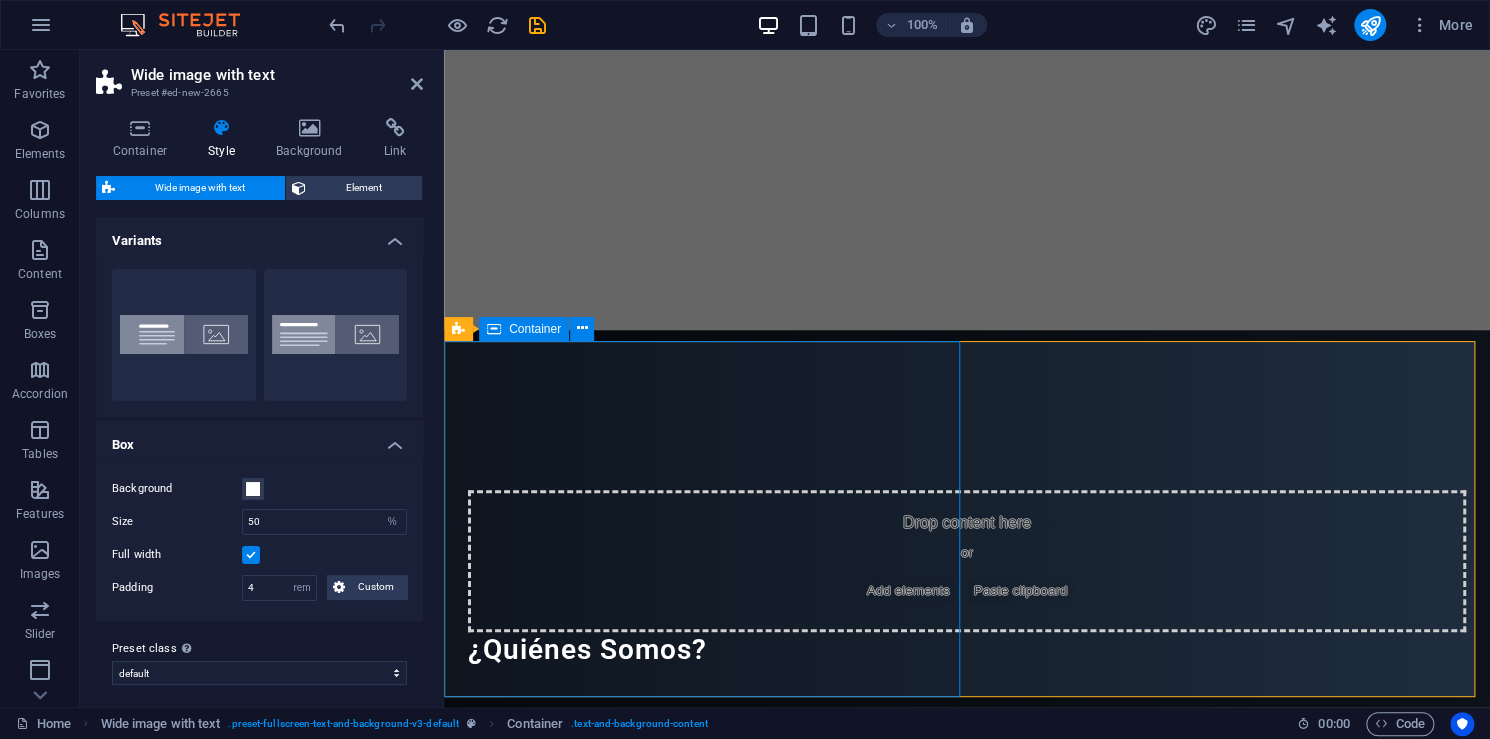 click on "Headline Lorem ipsum dolor sit amet, consectetuer adipiscing elit. Aenean commodo ligula eget dolor. Lorem ipsum dolor sit amet, consectetuer adipiscing elit leget dolor. Lorem ipsum dolor sit amet, consectetuer adipiscing elit. Aenean commodo ligula eget dolor. Lorem ipsum dolor sit amet, consectetuer adipiscing elit dolor." at bounding box center (967, 946) 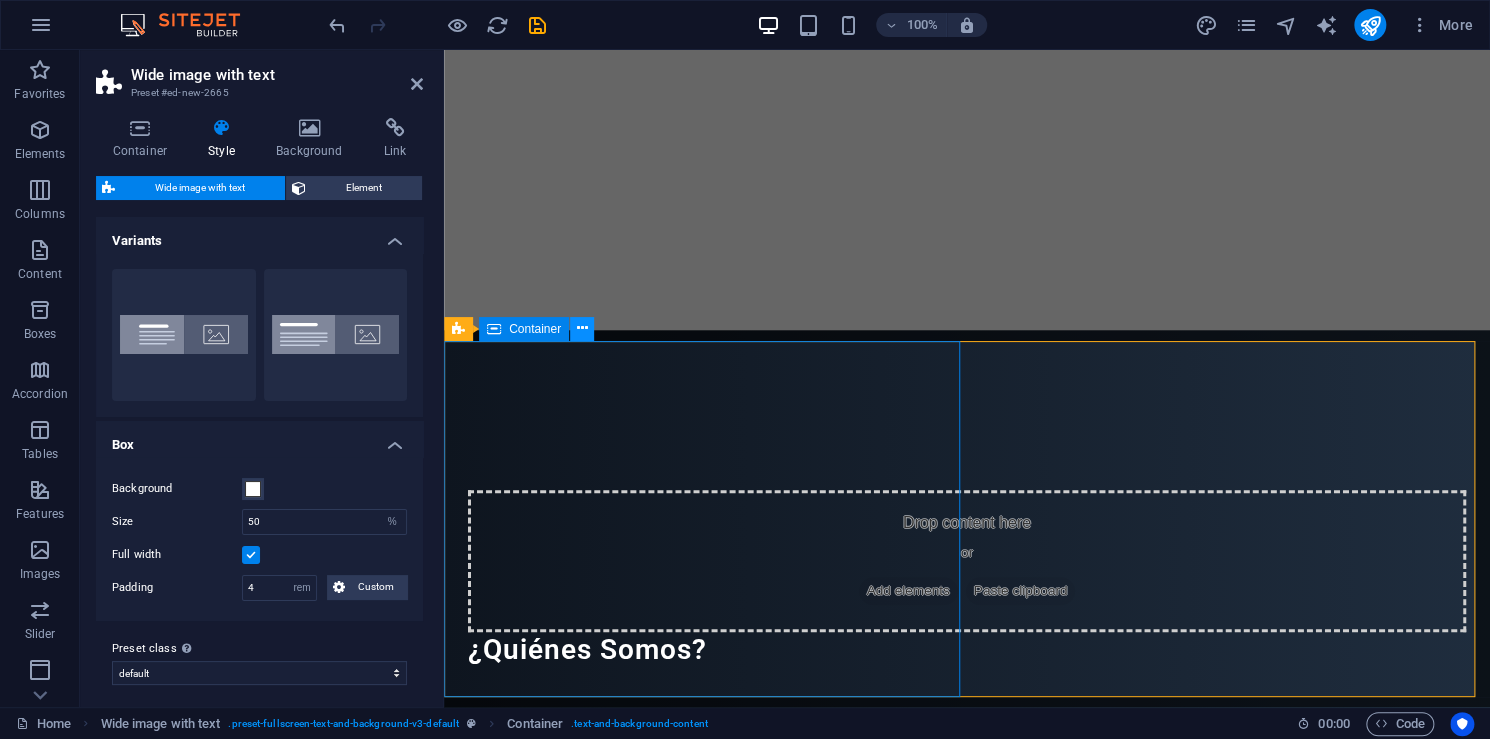 click at bounding box center (582, 328) 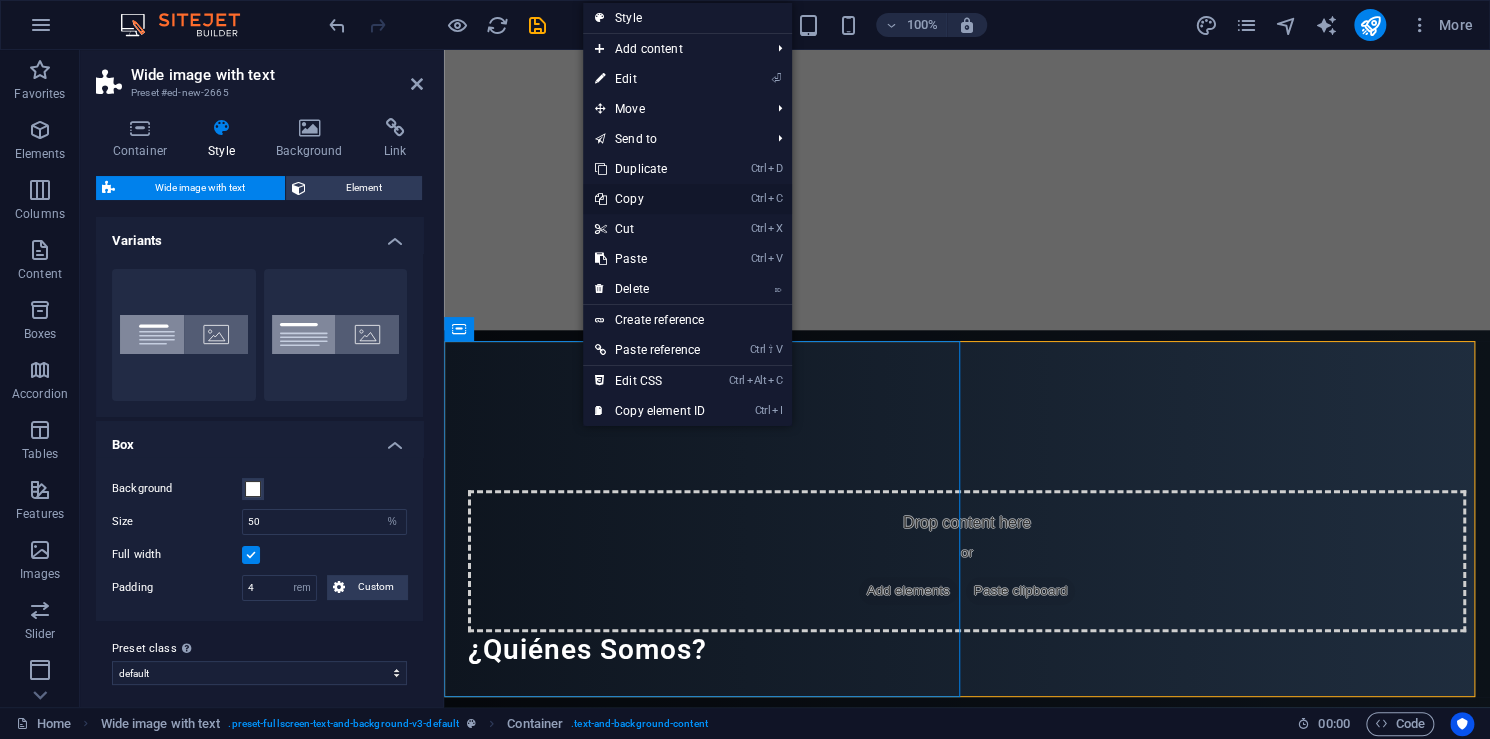 click on "Ctrl C  Copy" at bounding box center (650, 199) 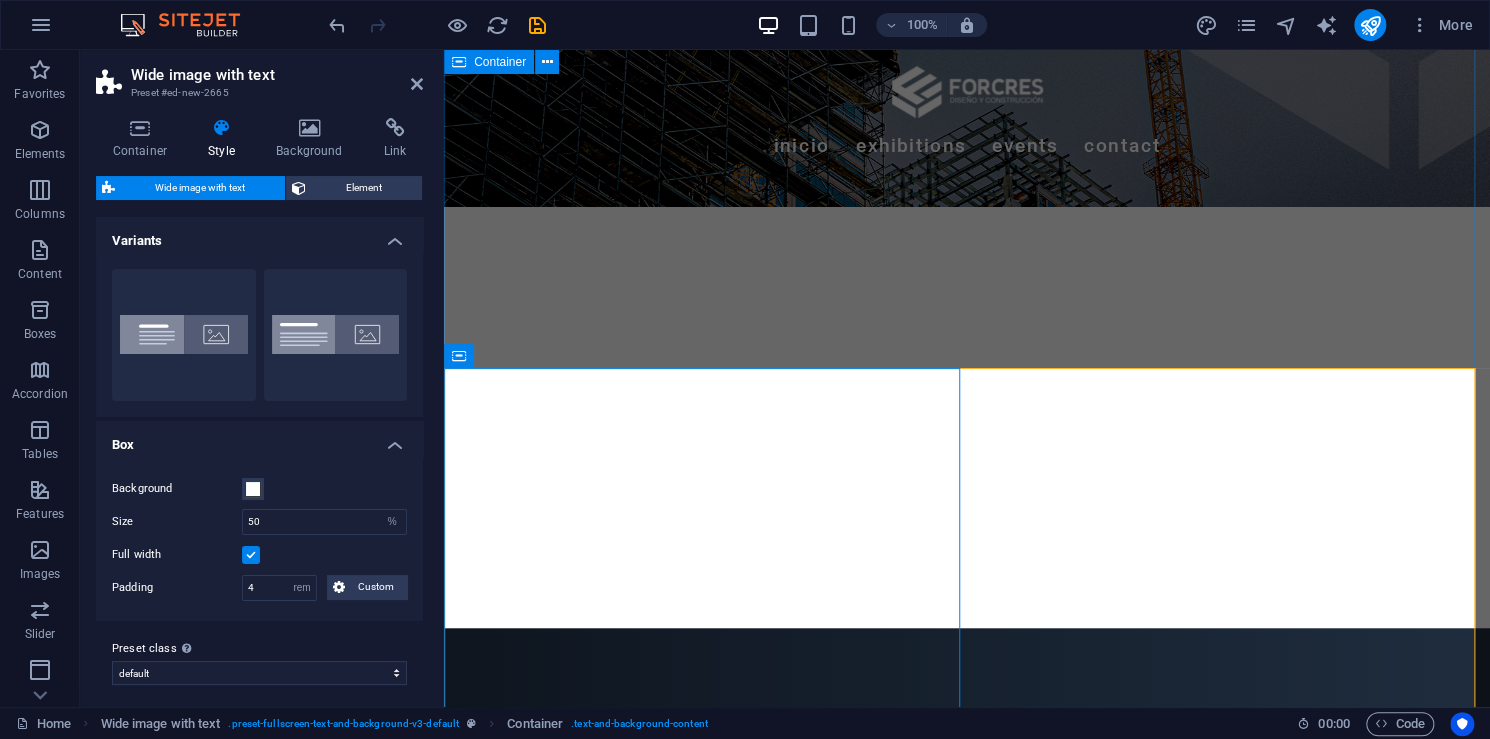 scroll, scrollTop: 498, scrollLeft: 0, axis: vertical 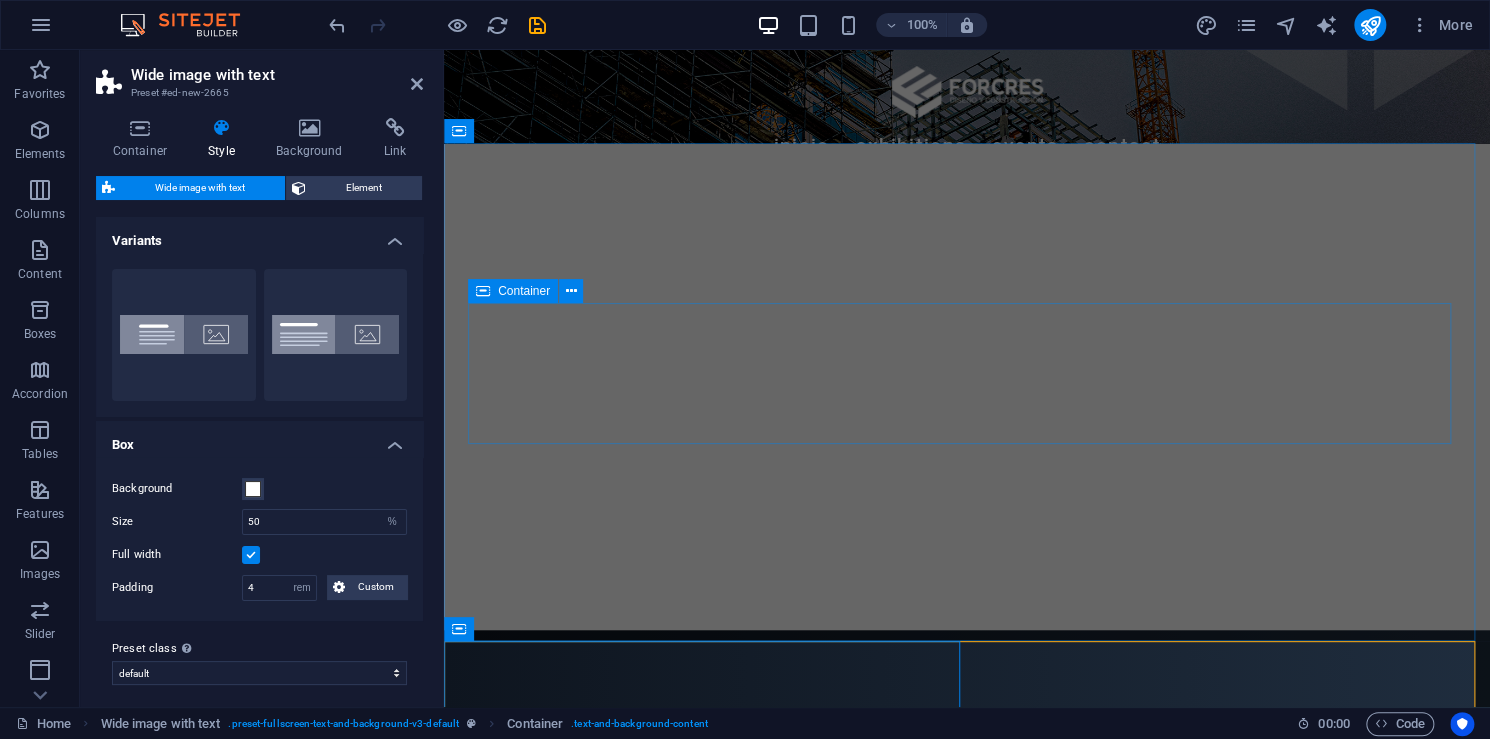 click on "Paste clipboard" at bounding box center (1021, 891) 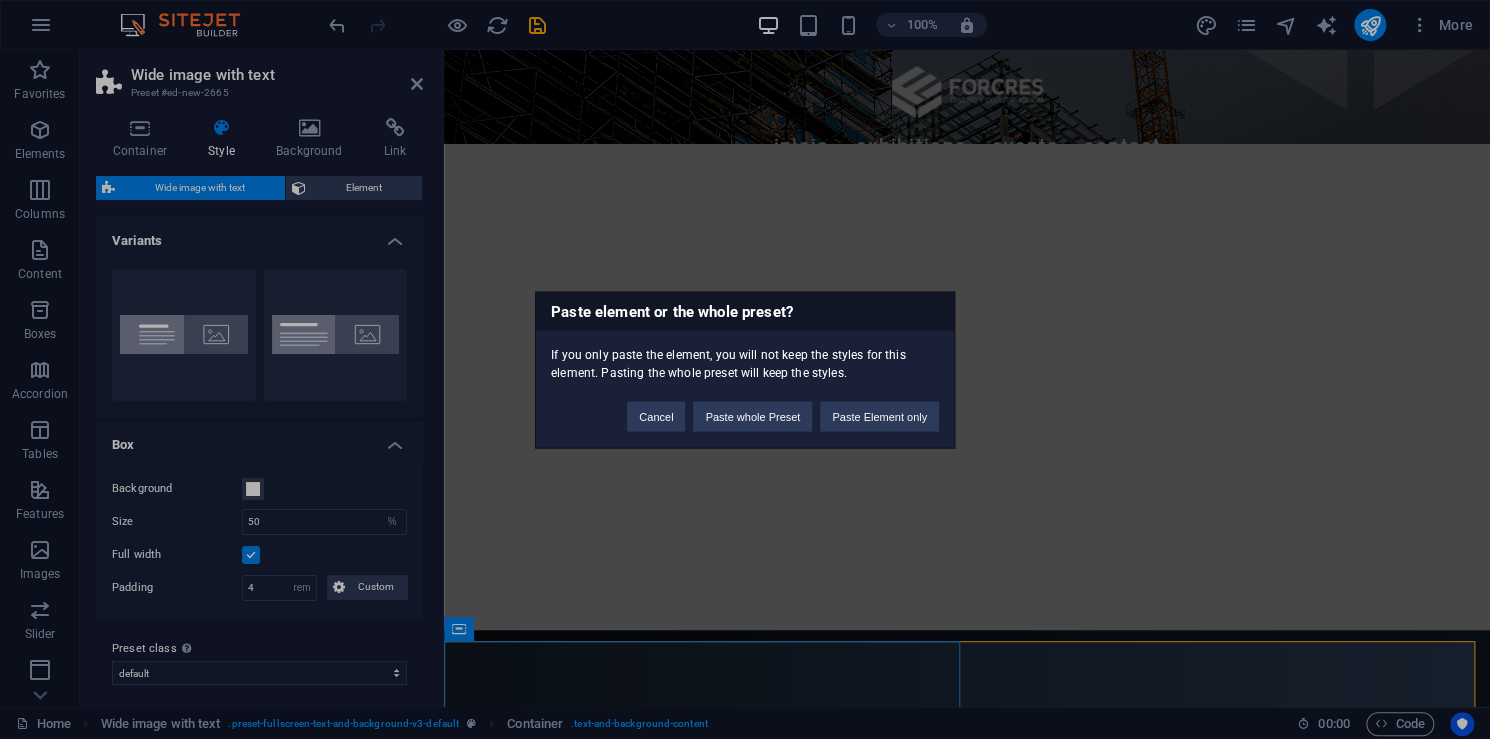 drag, startPoint x: 560, startPoint y: 346, endPoint x: 1077, endPoint y: 366, distance: 517.3867 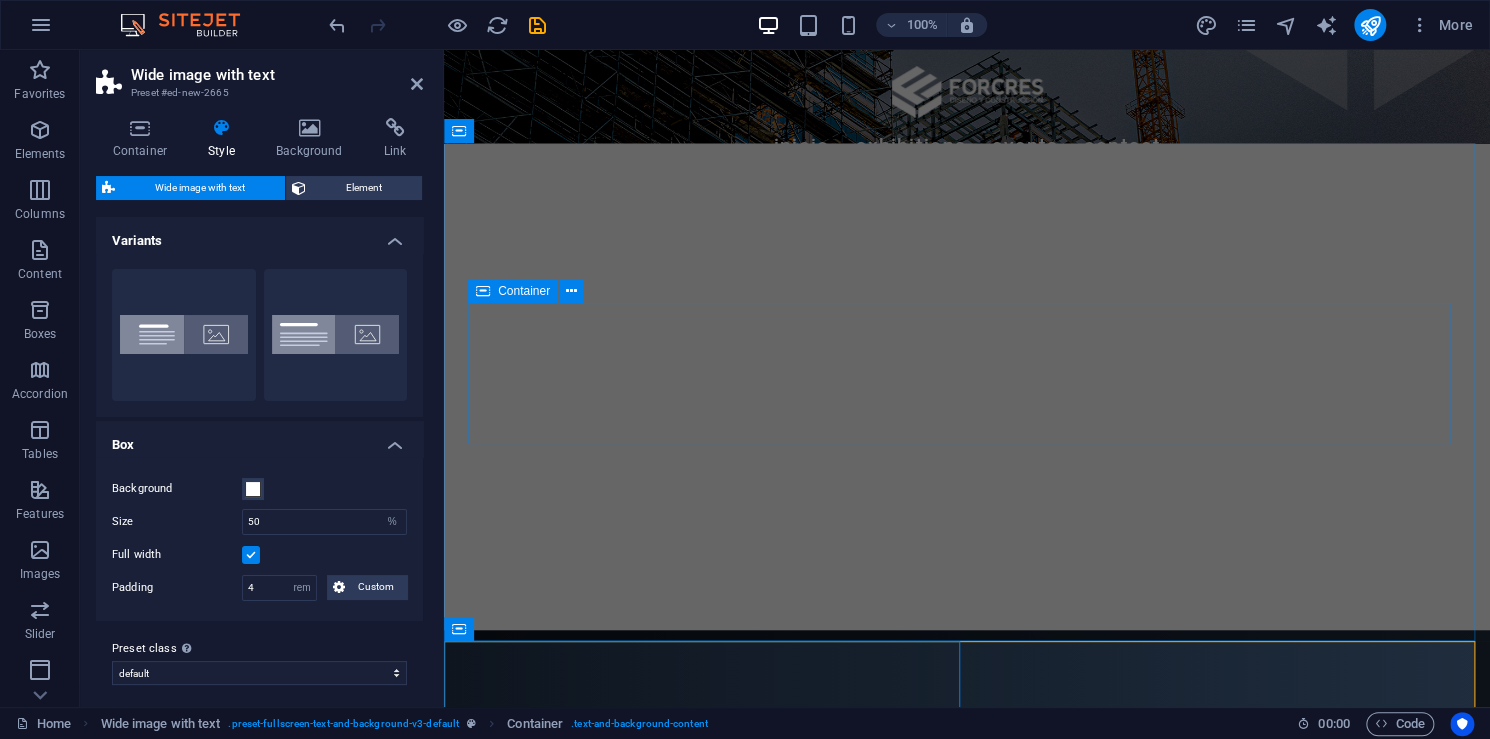 click on "Drop content here or  Add elements  Paste clipboard" at bounding box center (967, 861) 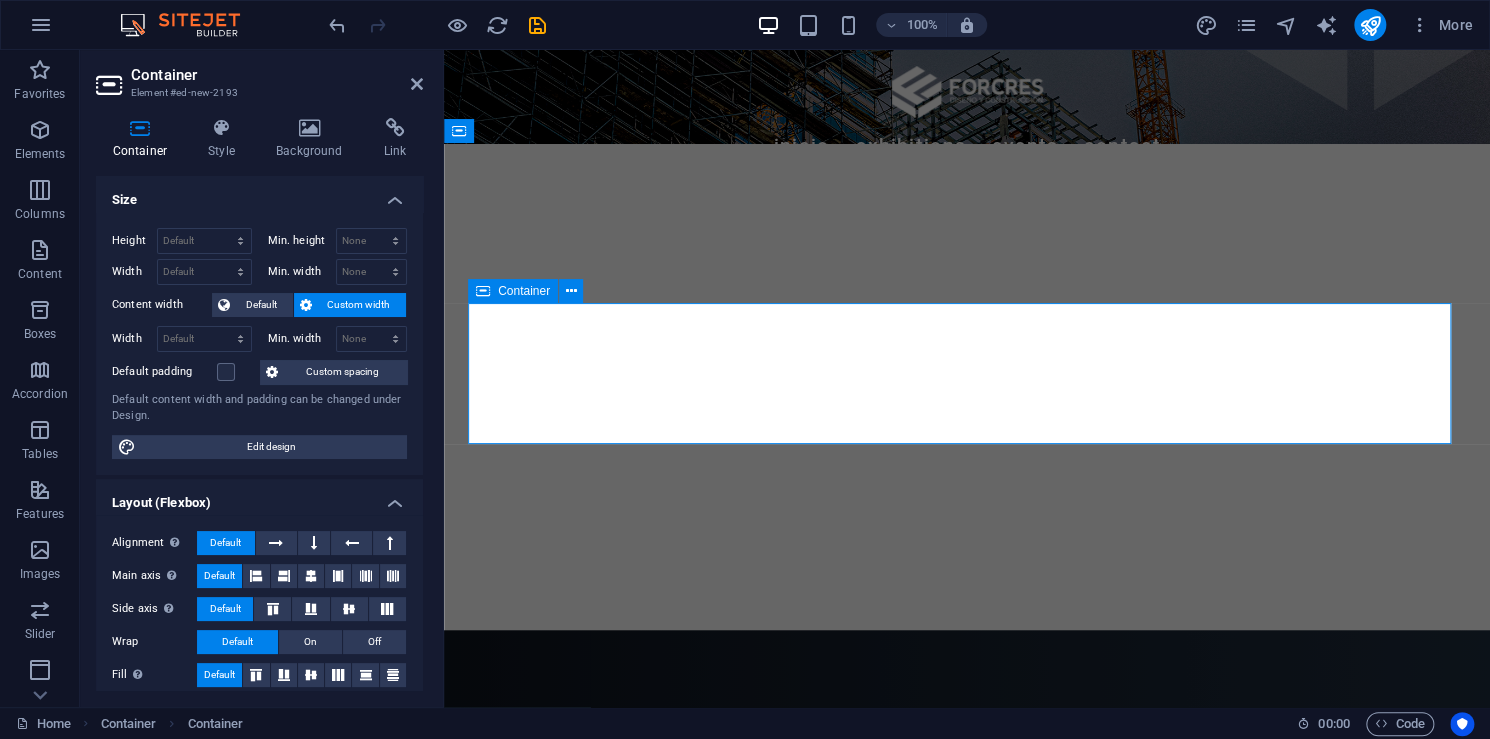 click on "Paste clipboard" at bounding box center [1021, 891] 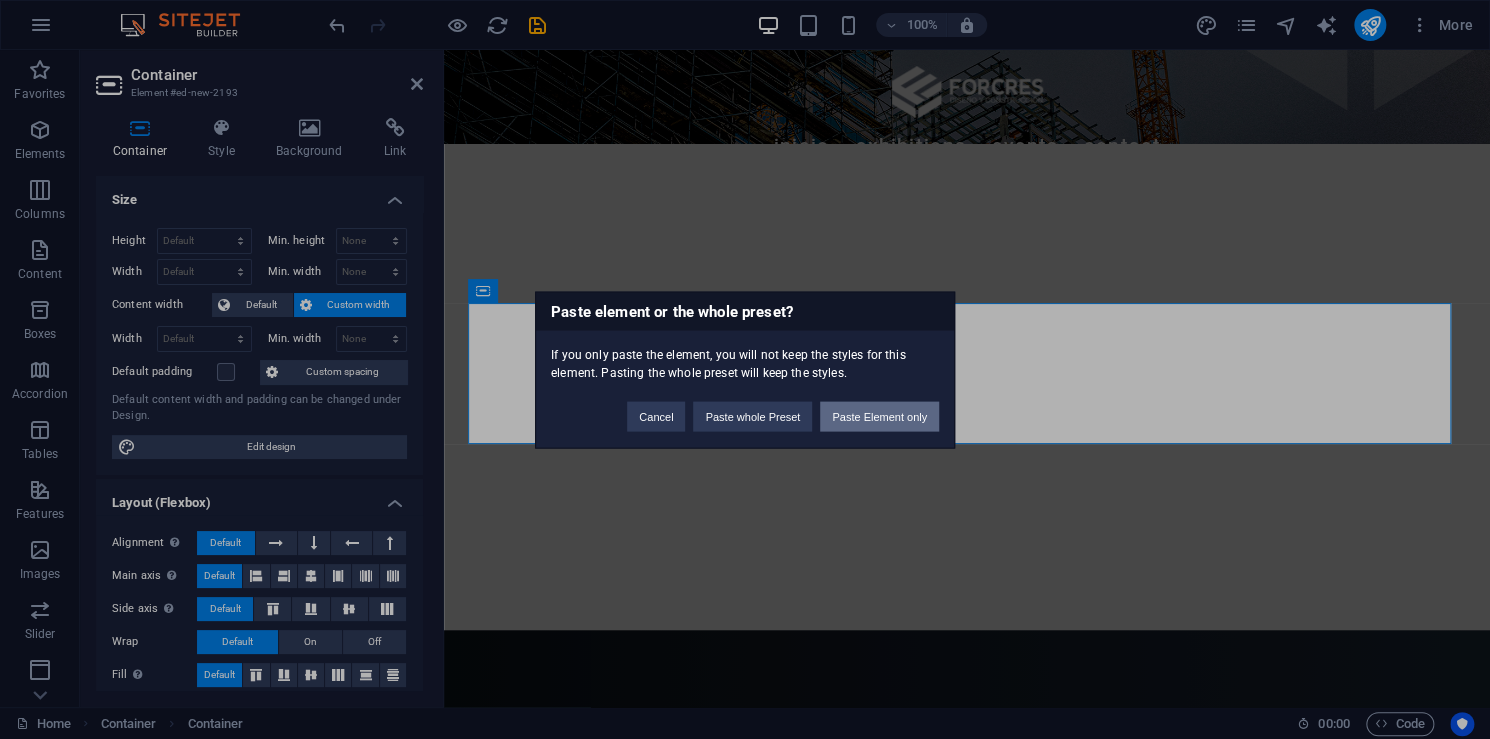 click on "Paste Element only" at bounding box center (879, 416) 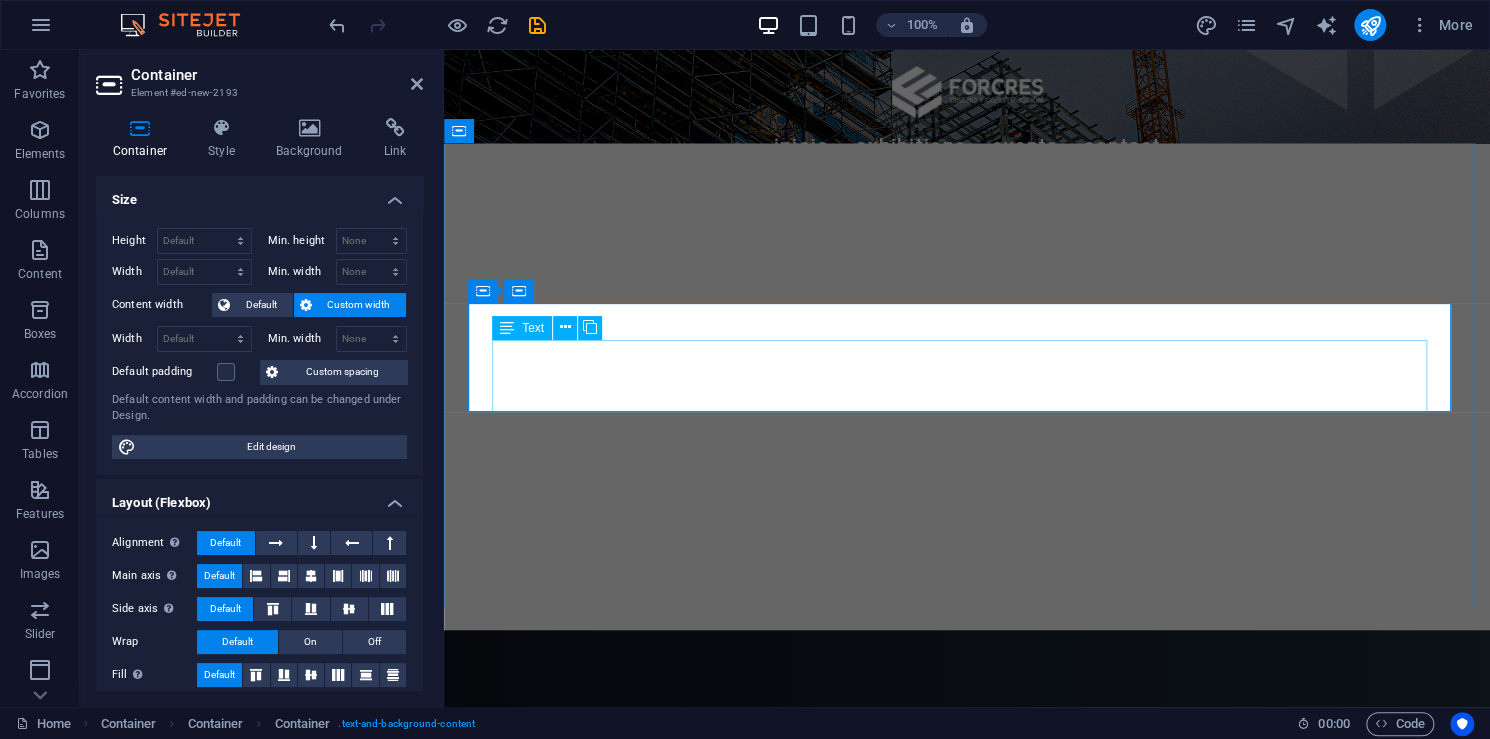 click on "Lorem ipsum dolor sit amet, consectetuer adipiscing elit. Aenean commodo ligula eget dolor. Lorem ipsum dolor sit amet, consectetuer adipiscing elit leget dolor. Lorem ipsum dolor sit amet, consectetuer adipiscing elit. Aenean commodo ligula eget dolor. Lorem ipsum dolor sit amet, consectetuer adipiscing elit dolor." at bounding box center [967, 862] 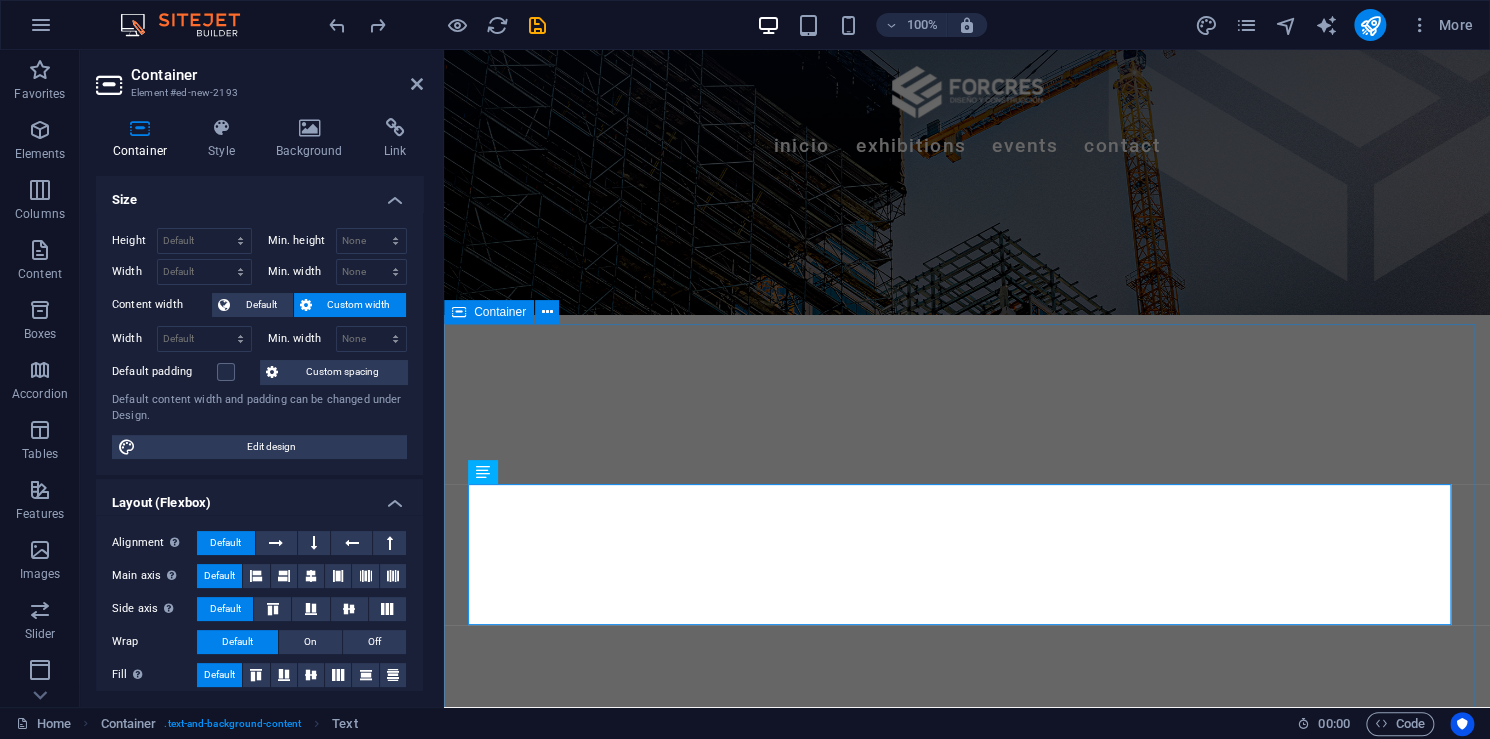 scroll, scrollTop: 476, scrollLeft: 0, axis: vertical 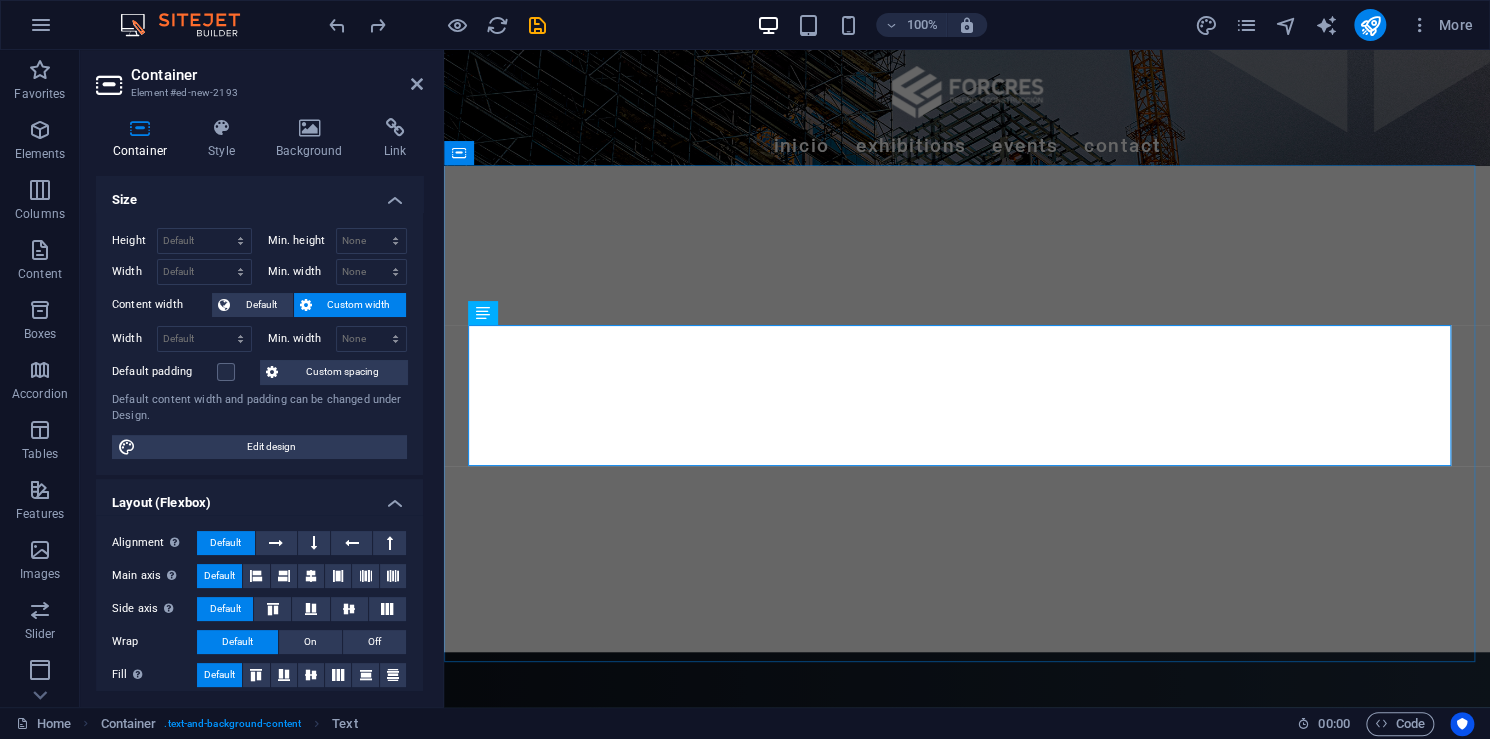 click on "Add elements" at bounding box center (908, 913) 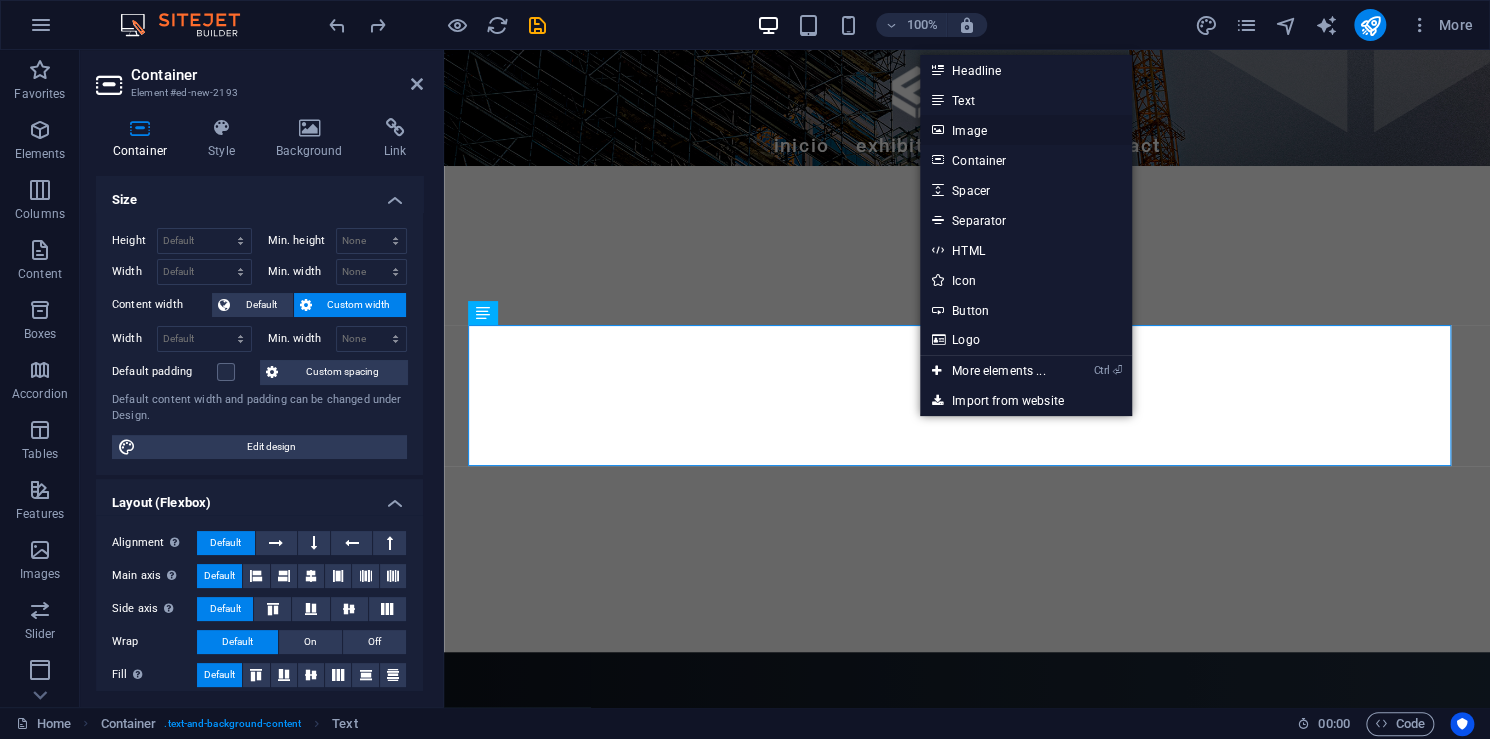 click on "Image" at bounding box center [1026, 130] 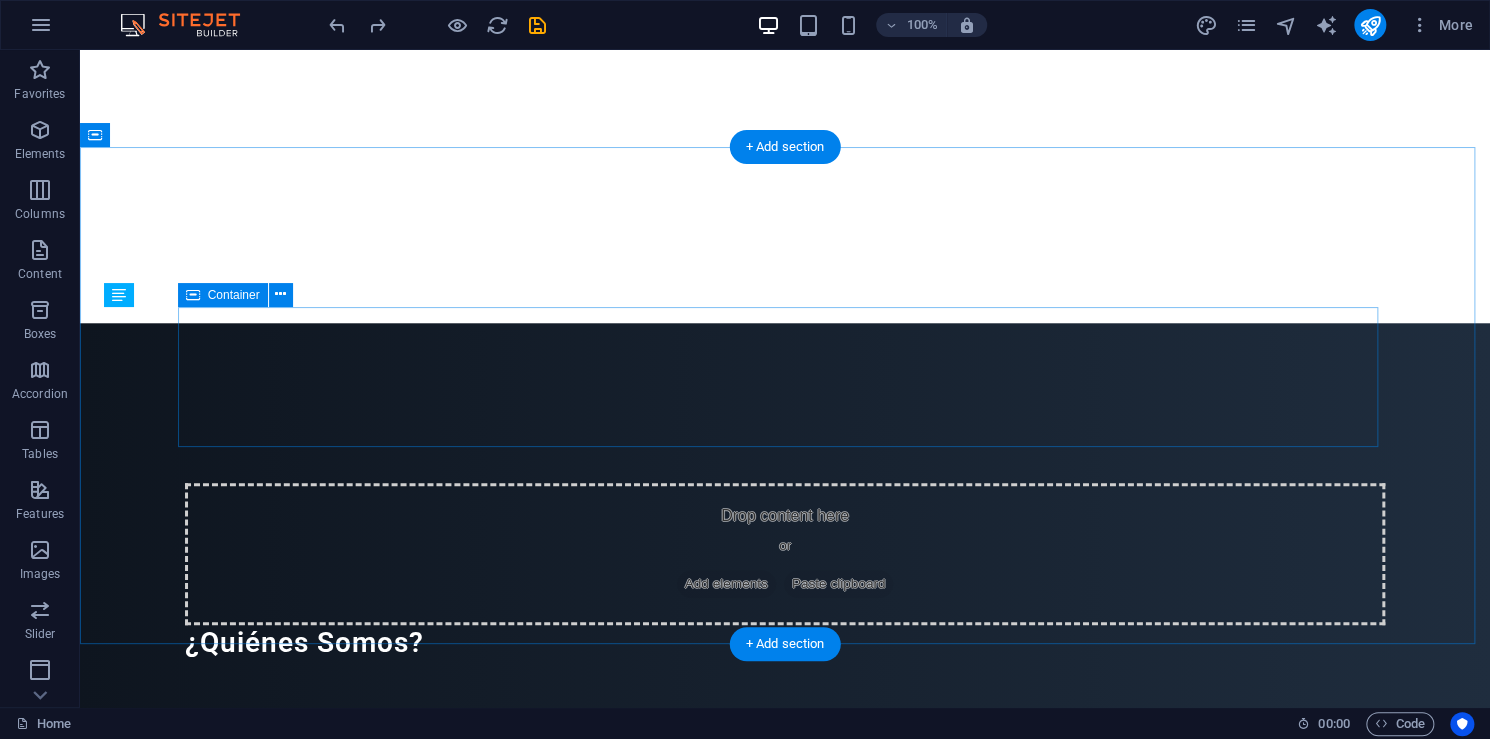 scroll, scrollTop: 879, scrollLeft: 0, axis: vertical 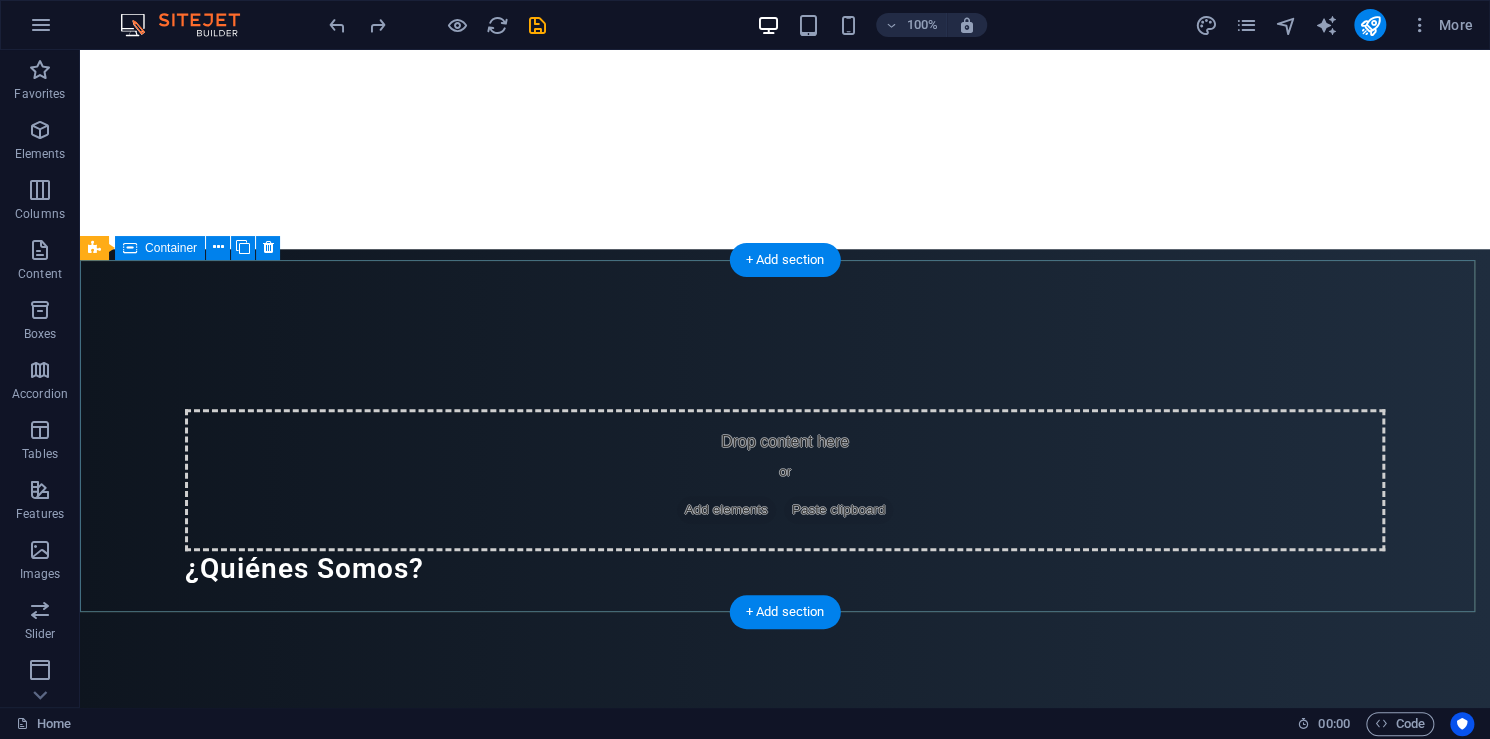 click on "Lorem ipsum dolor sit amet consectetur Quo facere optio ut repellat ipsam sed. Culpa deleniti molestiae ex. A doloremque provident eveniet est eligendi recusandae hic. Quam commodi aut omnis autem facilis eos. Omnis vitae quibusdam provident provident. Quia libero iste id eligendi est consequatur vel id. Natus iste in dicta qui consequuntur optio. Soluta voluptas harum quod ut officia quia. Nesciunt in quod suscipit sed animi laborum. Aut aut quia et quas iusto quae quos." at bounding box center [785, 949] 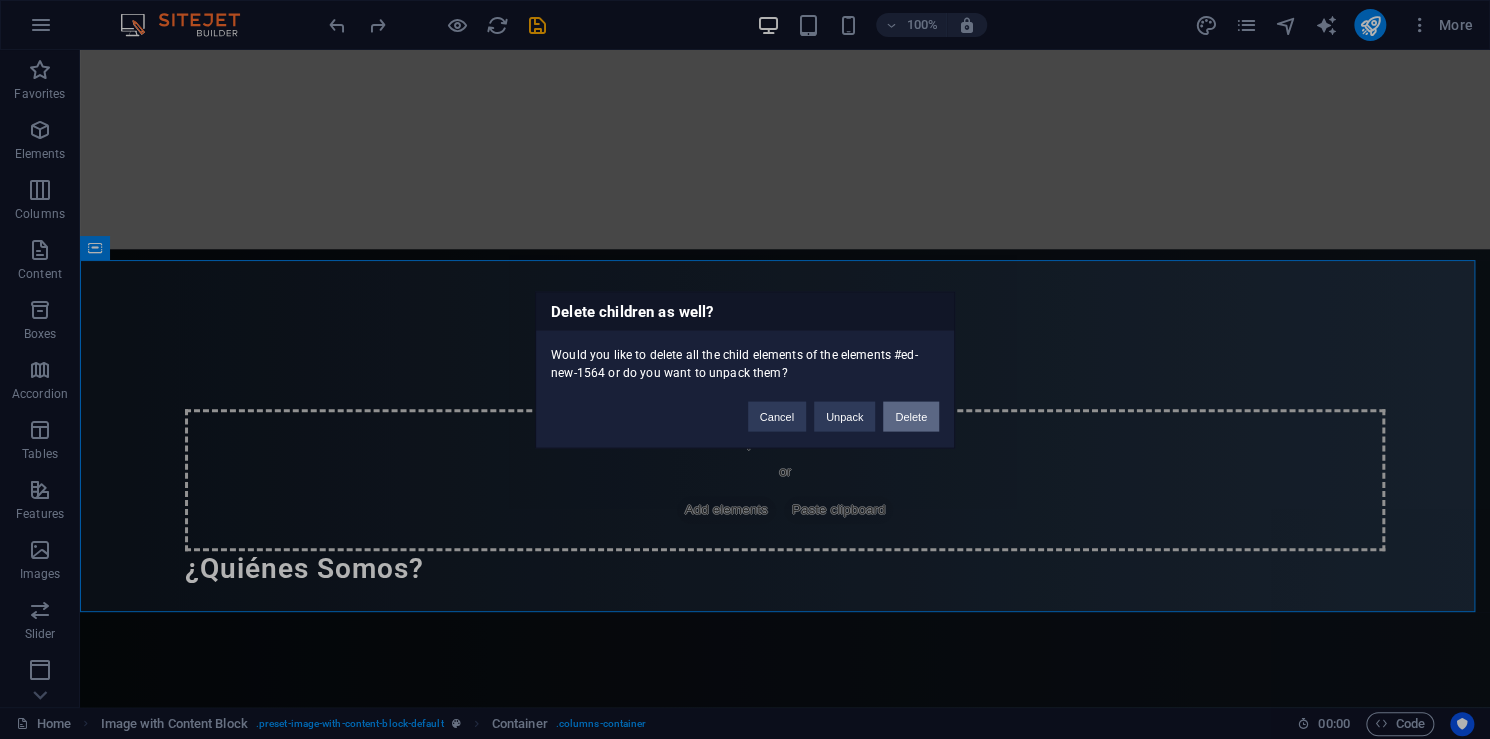 click on "Delete" at bounding box center [911, 416] 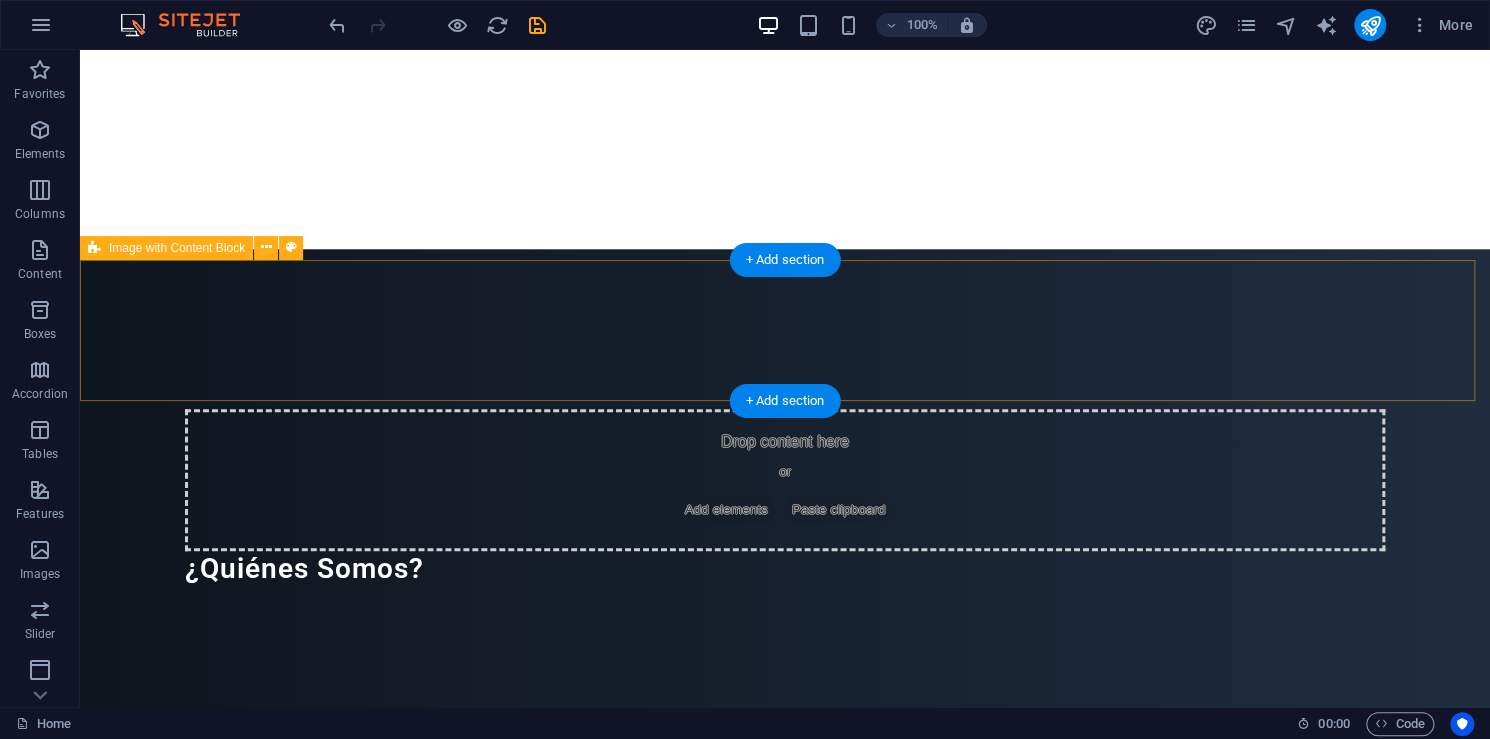 click on "Drop content here or  Add elements  Paste clipboard" at bounding box center (785, 818) 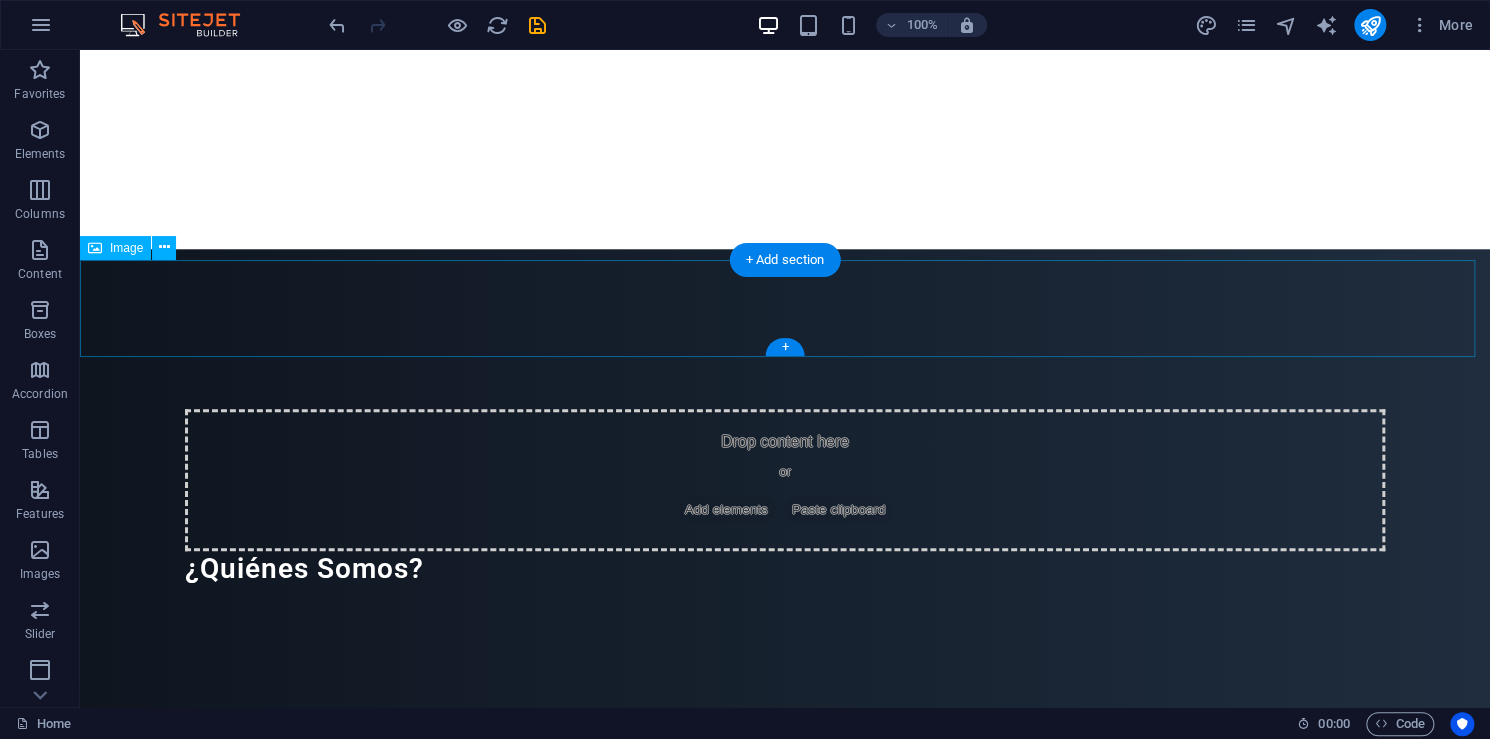 click at bounding box center (785, 795) 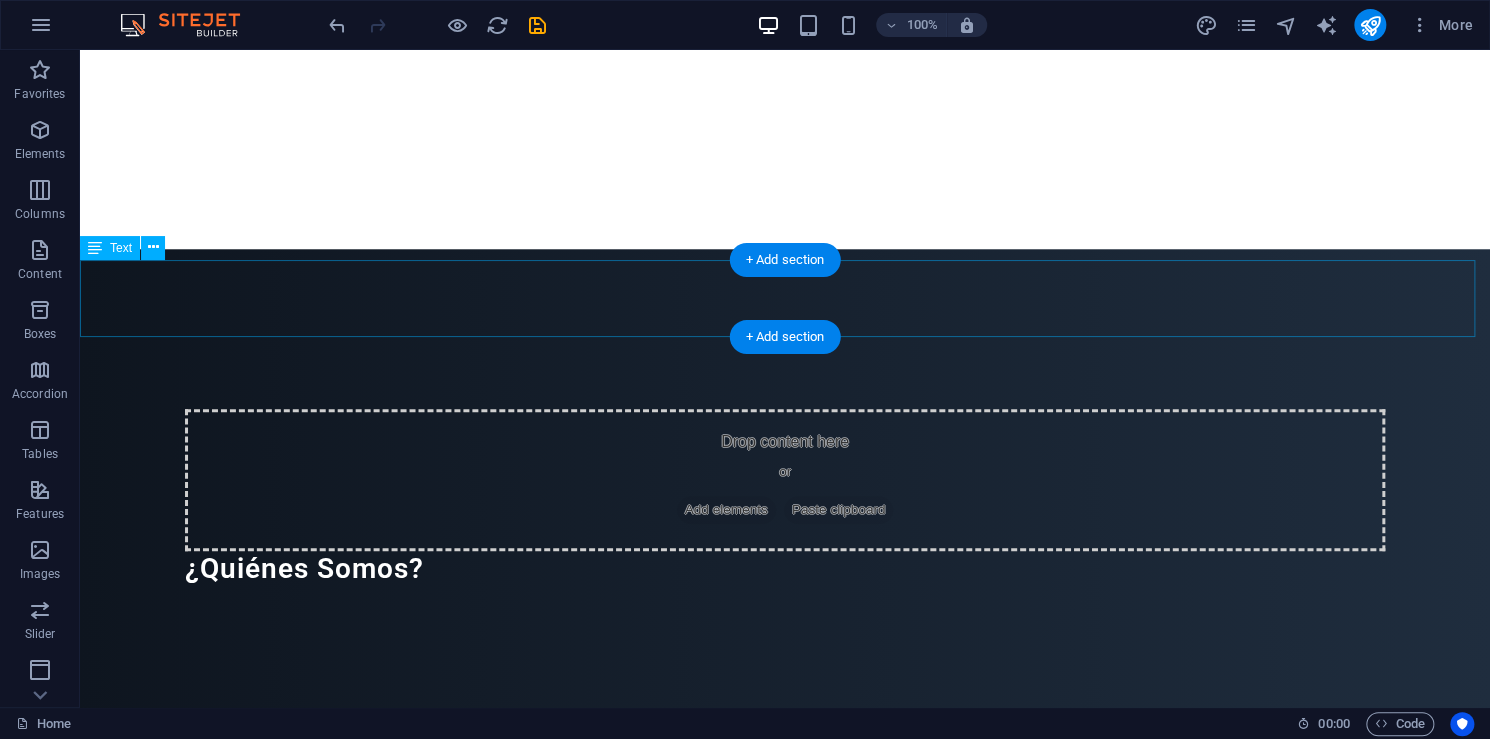 click on "En FORCRES , transformamos ideas en estructuras sólidas. Nos especializamos en el diseño arquitectónico y la construcción de obras civiles que combinan funcionalidad, estética y durabilidad." at bounding box center [785, 785] 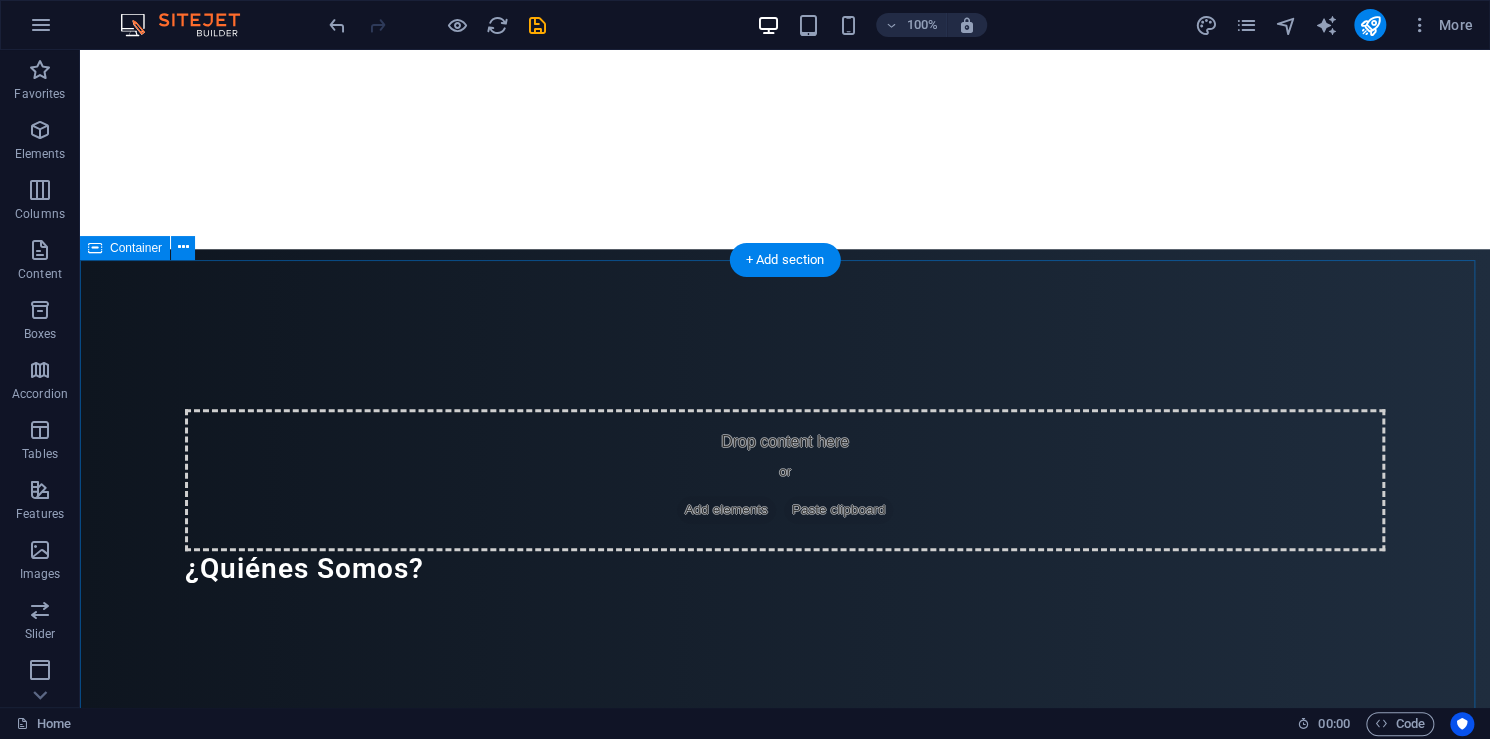 click at bounding box center [785, 1360] 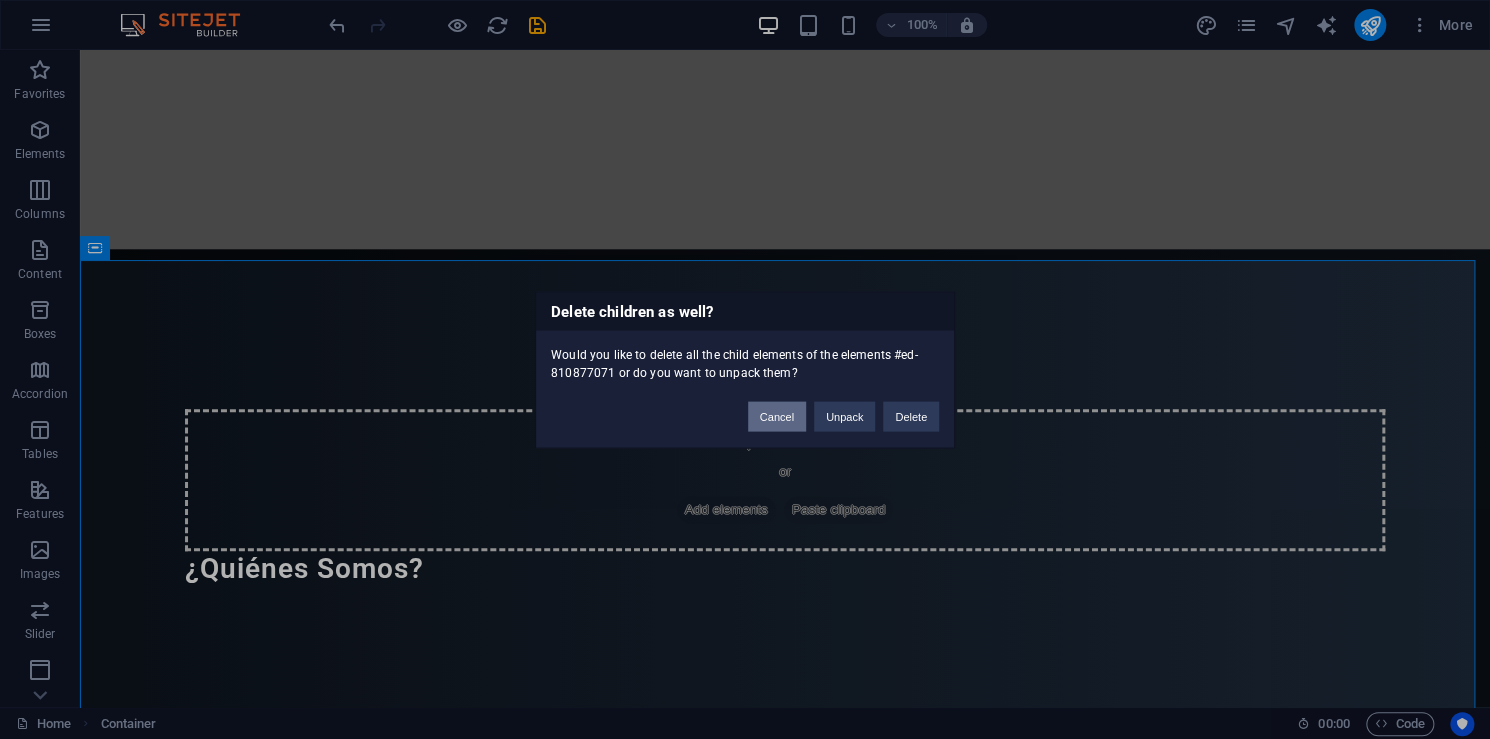 click on "Cancel" at bounding box center [777, 416] 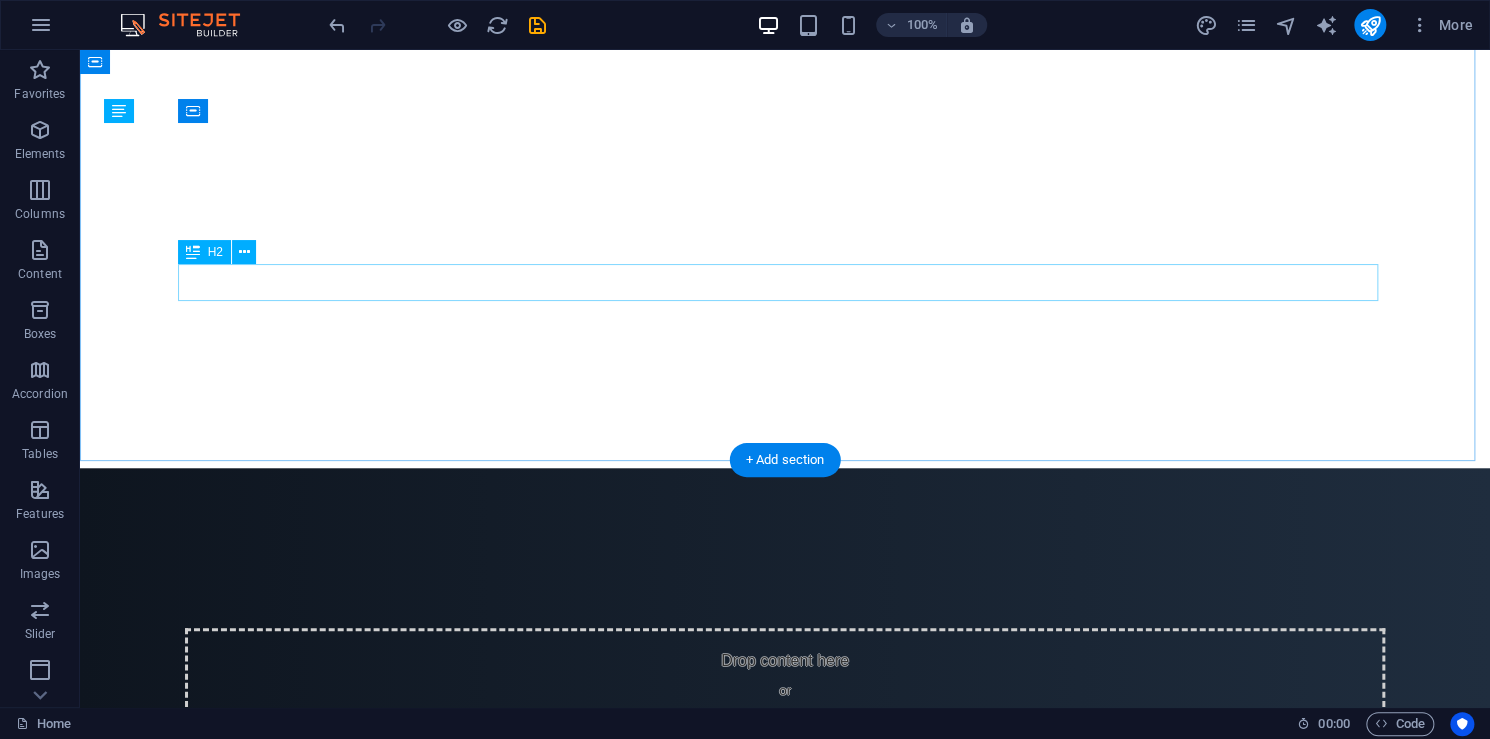 scroll, scrollTop: 500, scrollLeft: 0, axis: vertical 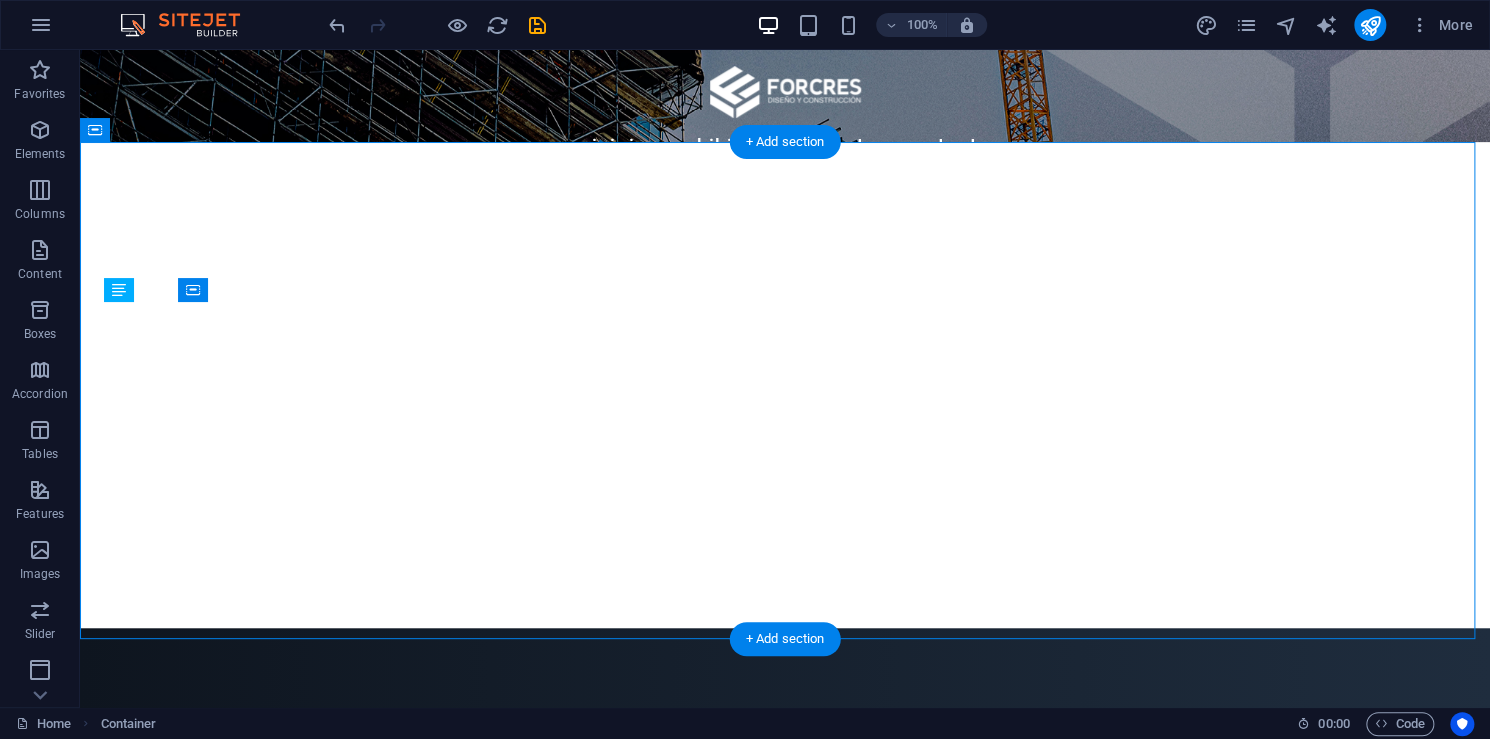 drag, startPoint x: 756, startPoint y: 377, endPoint x: 752, endPoint y: 507, distance: 130.06152 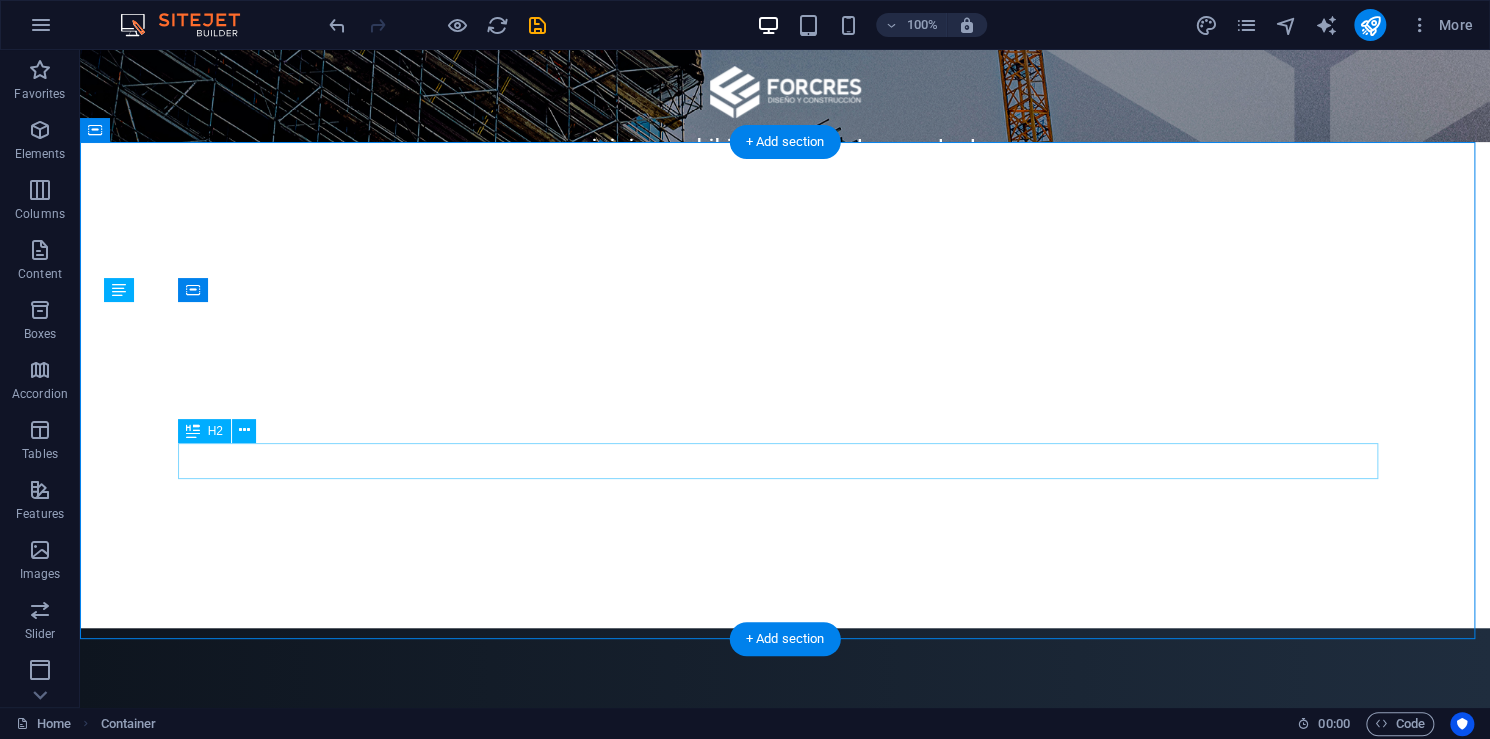 click on "¿Quiénes Somos?" at bounding box center (785, 948) 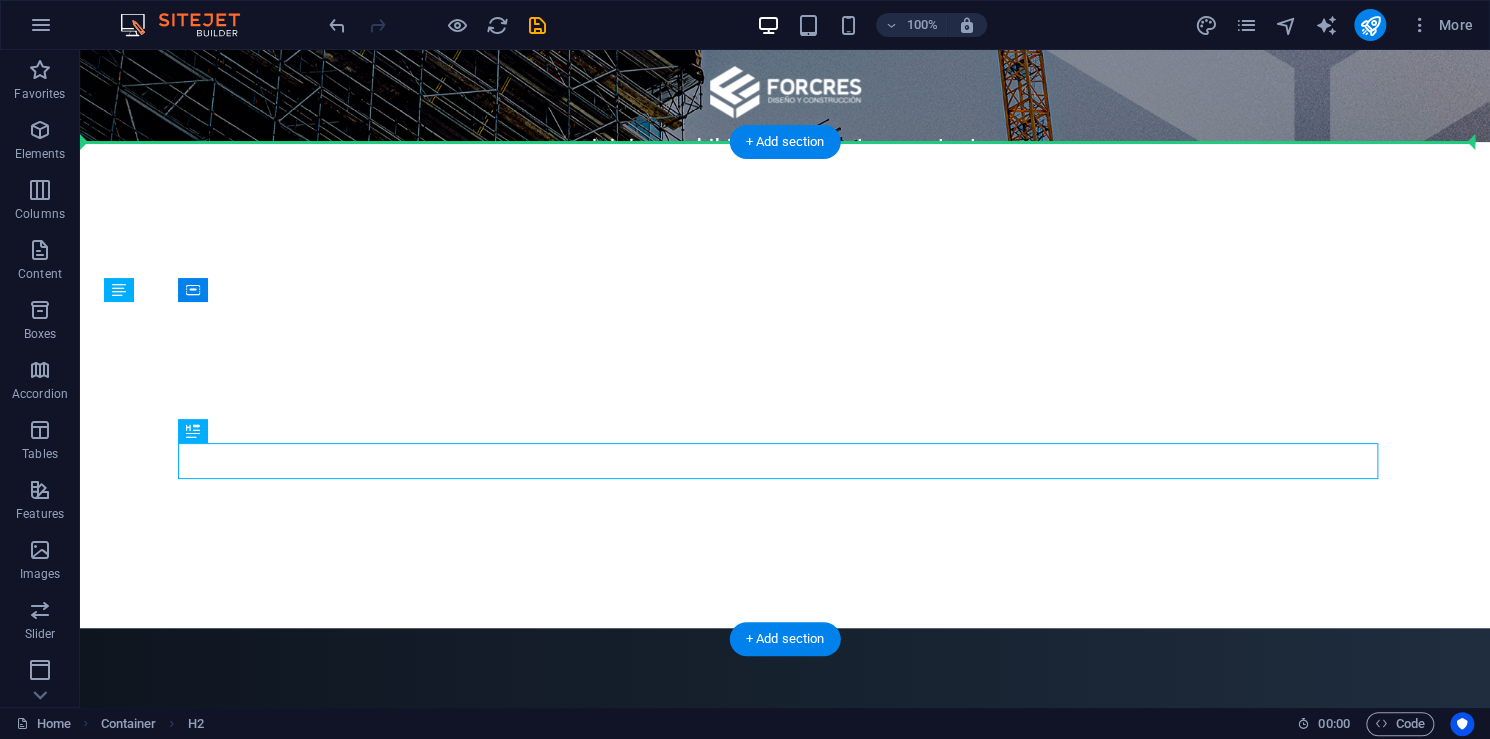 drag, startPoint x: 406, startPoint y: 466, endPoint x: 420, endPoint y: 298, distance: 168.58232 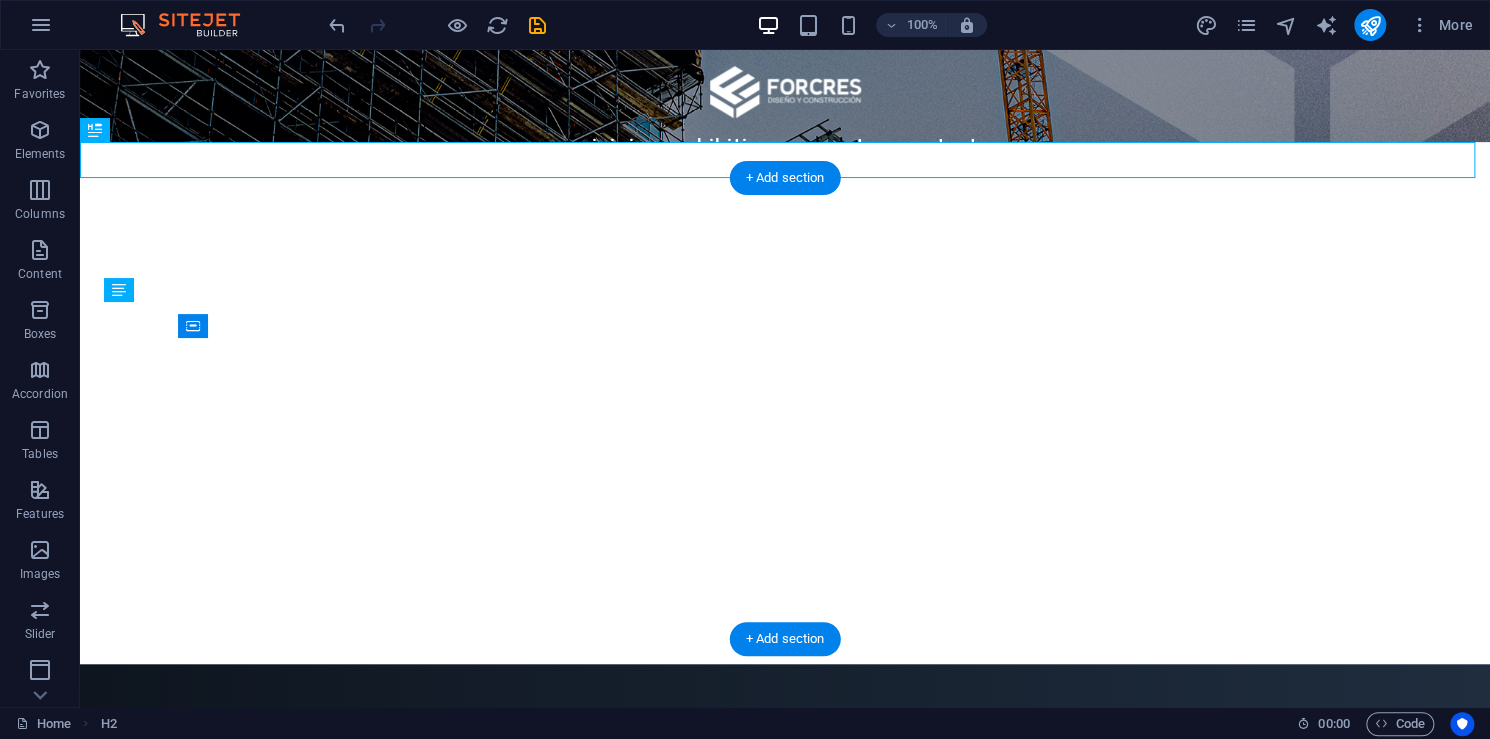 drag, startPoint x: 467, startPoint y: 165, endPoint x: 441, endPoint y: 342, distance: 178.89941 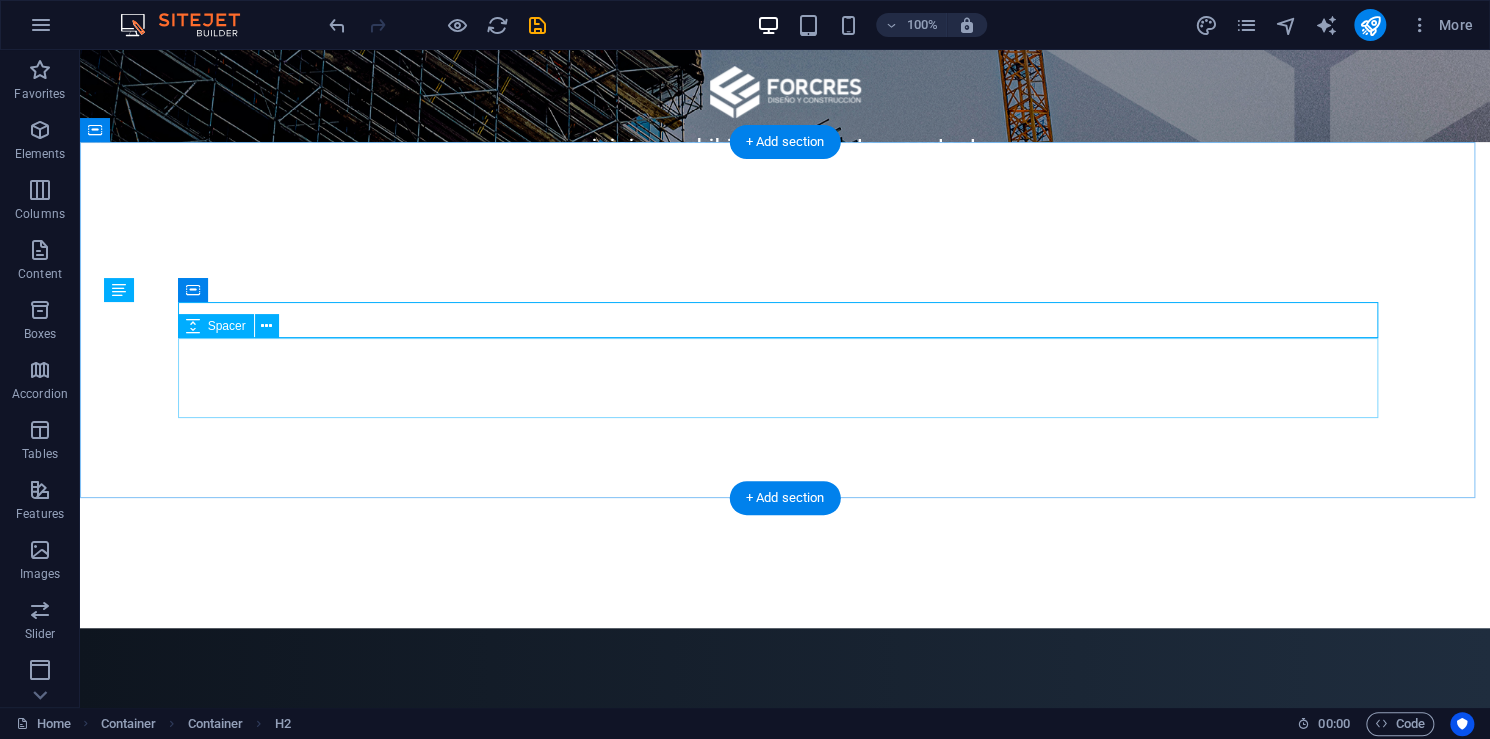 click at bounding box center (785, 864) 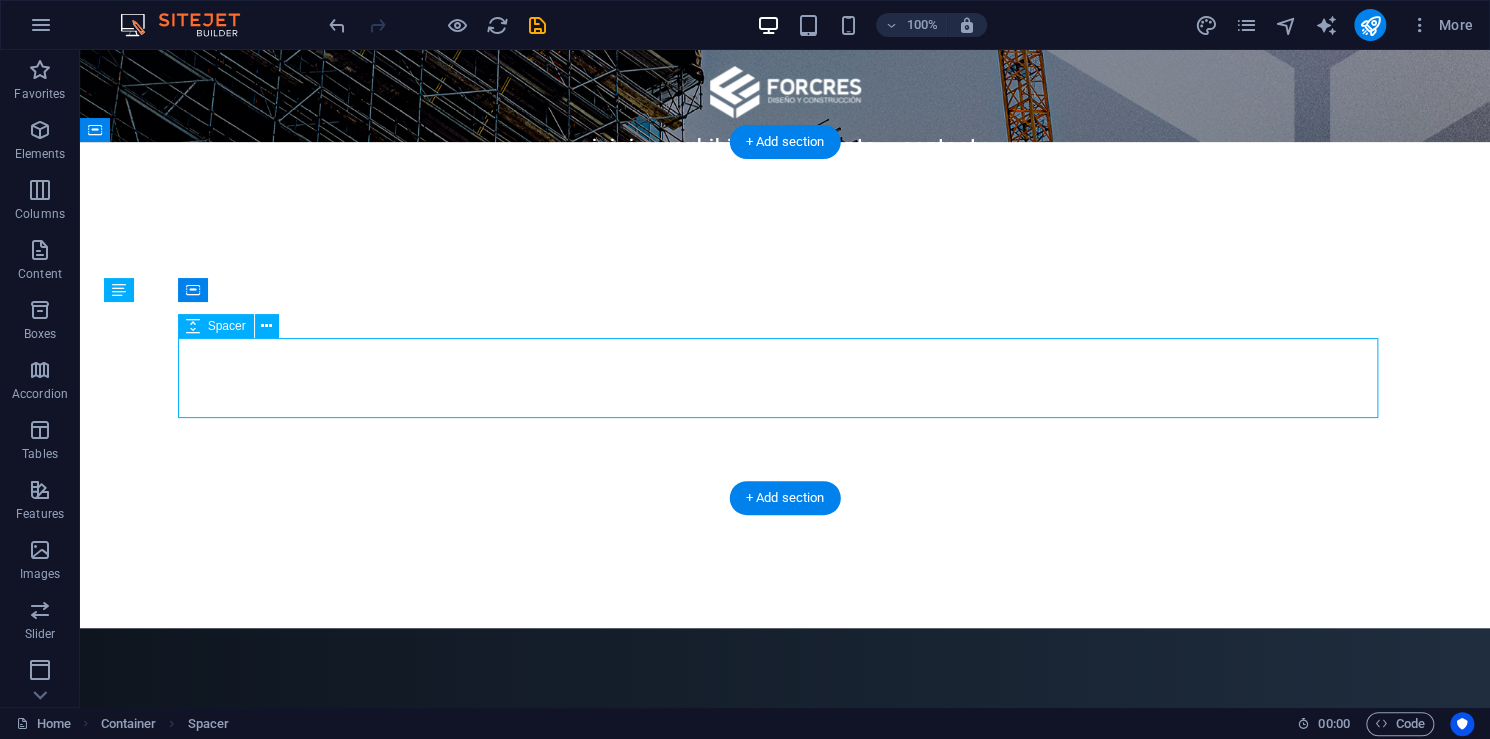 click at bounding box center (785, 864) 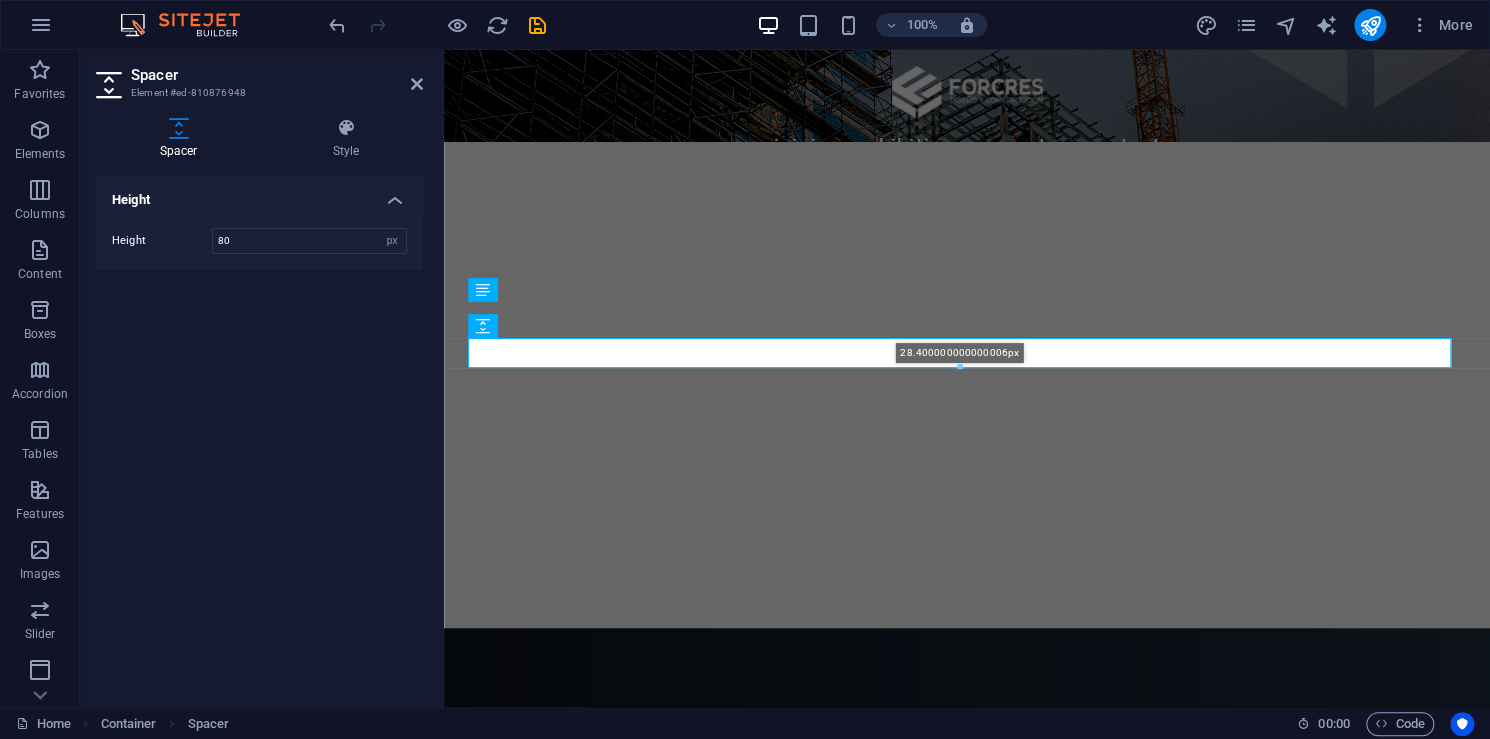 drag, startPoint x: 963, startPoint y: 418, endPoint x: 963, endPoint y: 367, distance: 51 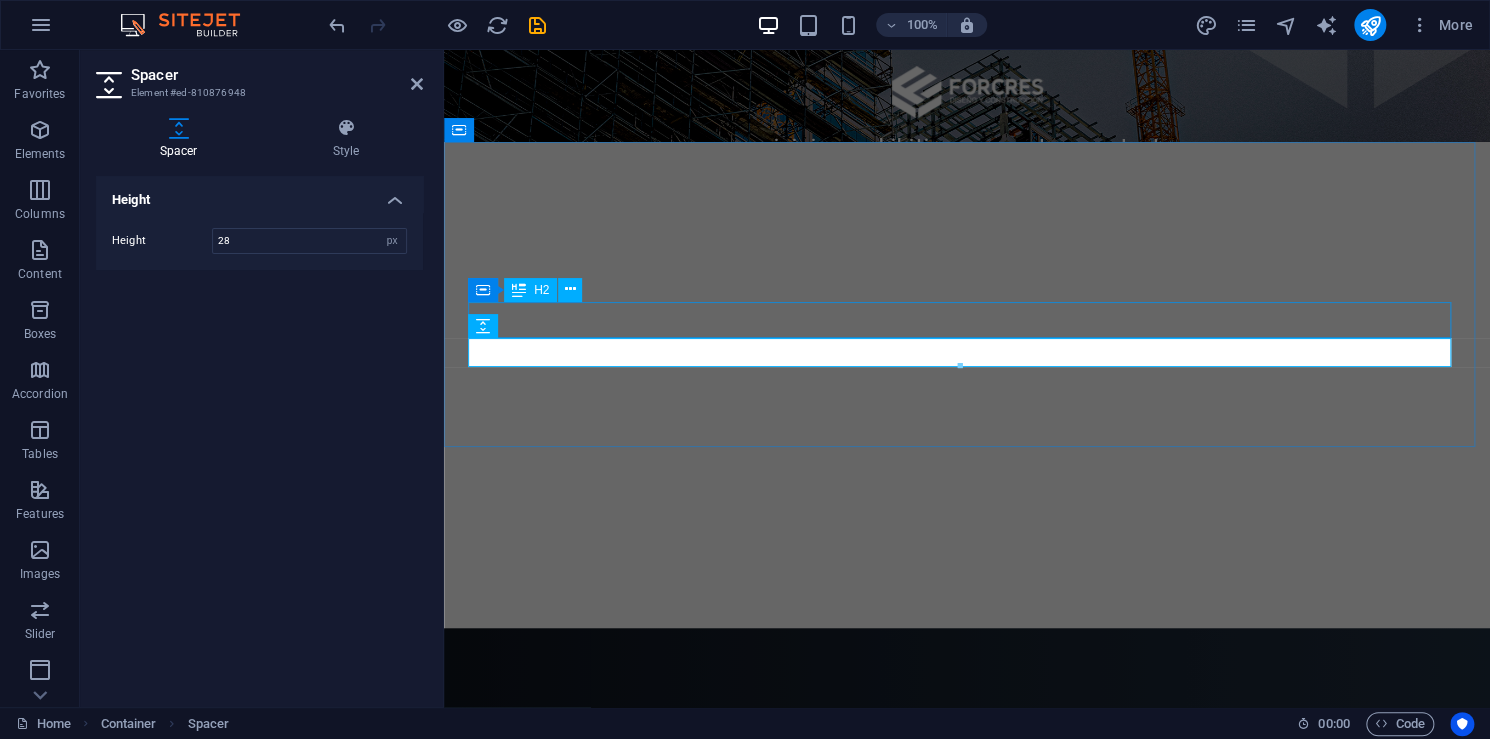 click on "¿Quiénes Somos?" at bounding box center (967, 780) 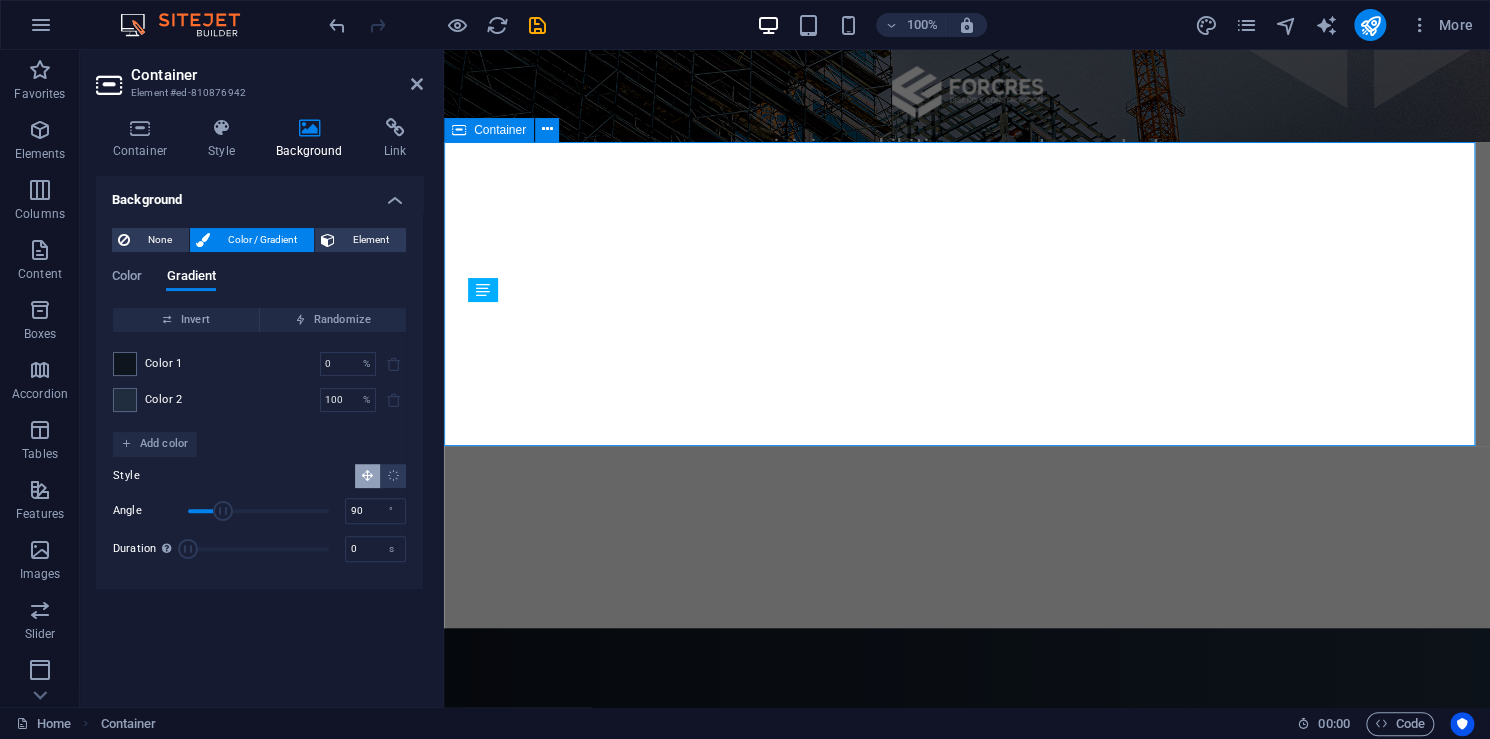 click on "¿Quiénes Somos?" at bounding box center [967, 780] 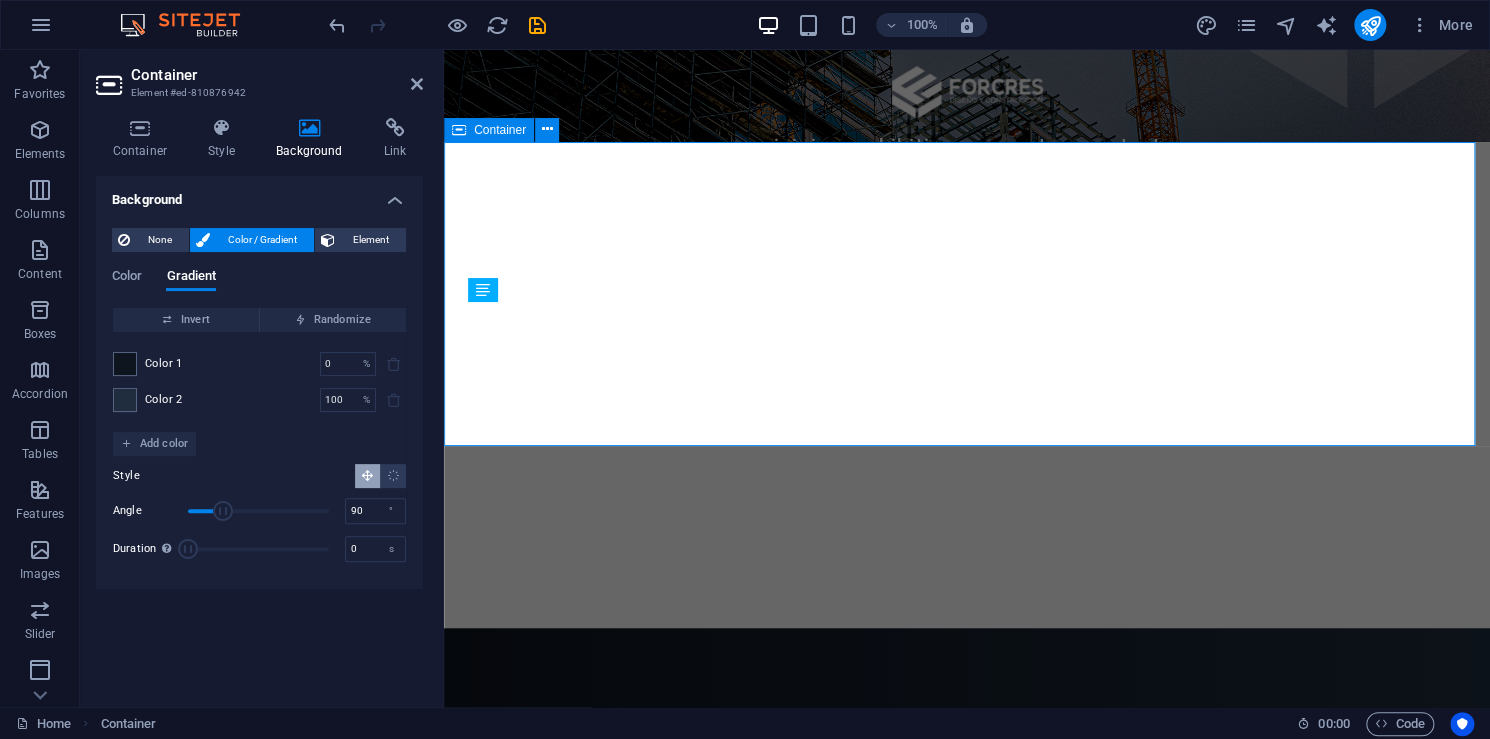 click on "¿Quiénes Somos?" at bounding box center [967, 780] 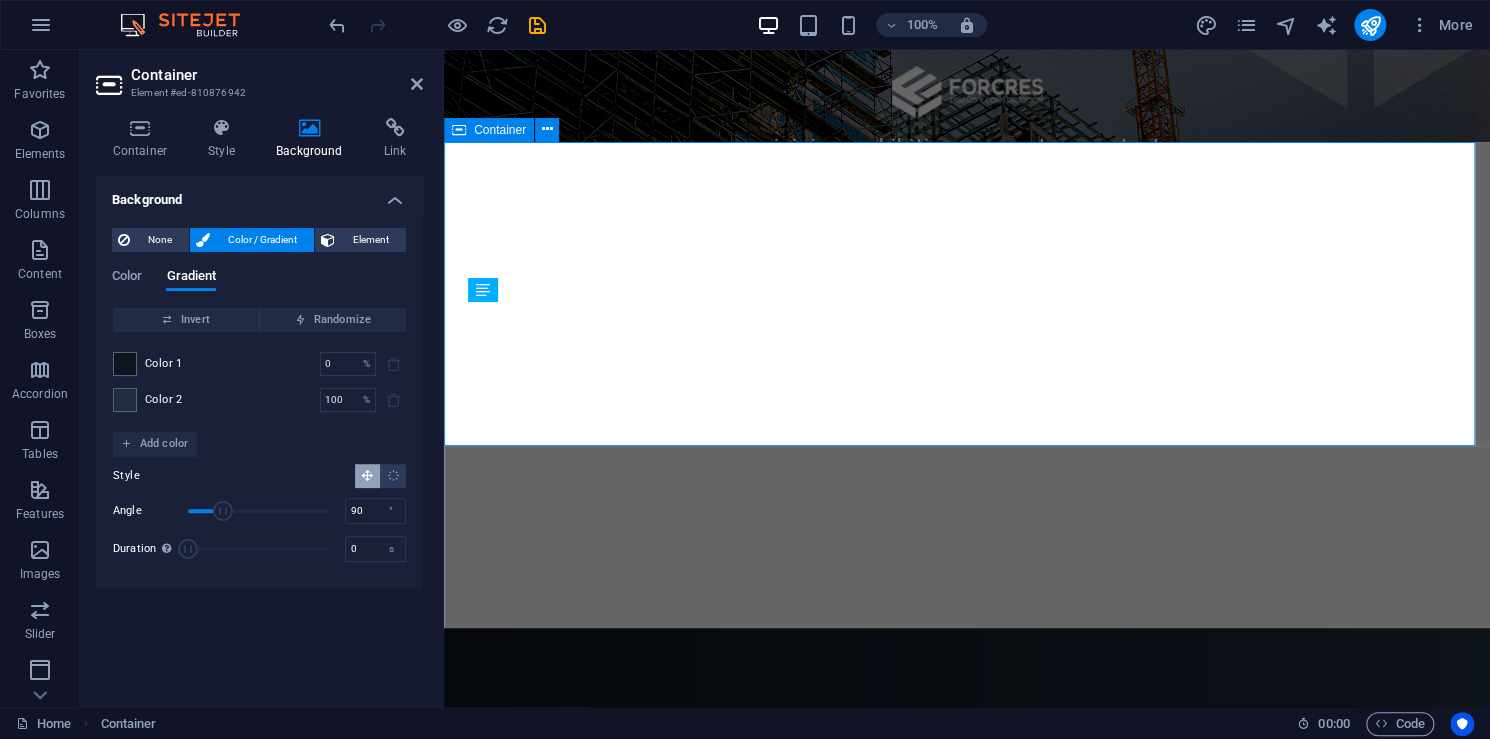 click on "¿Quiénes Somos?" at bounding box center (967, 780) 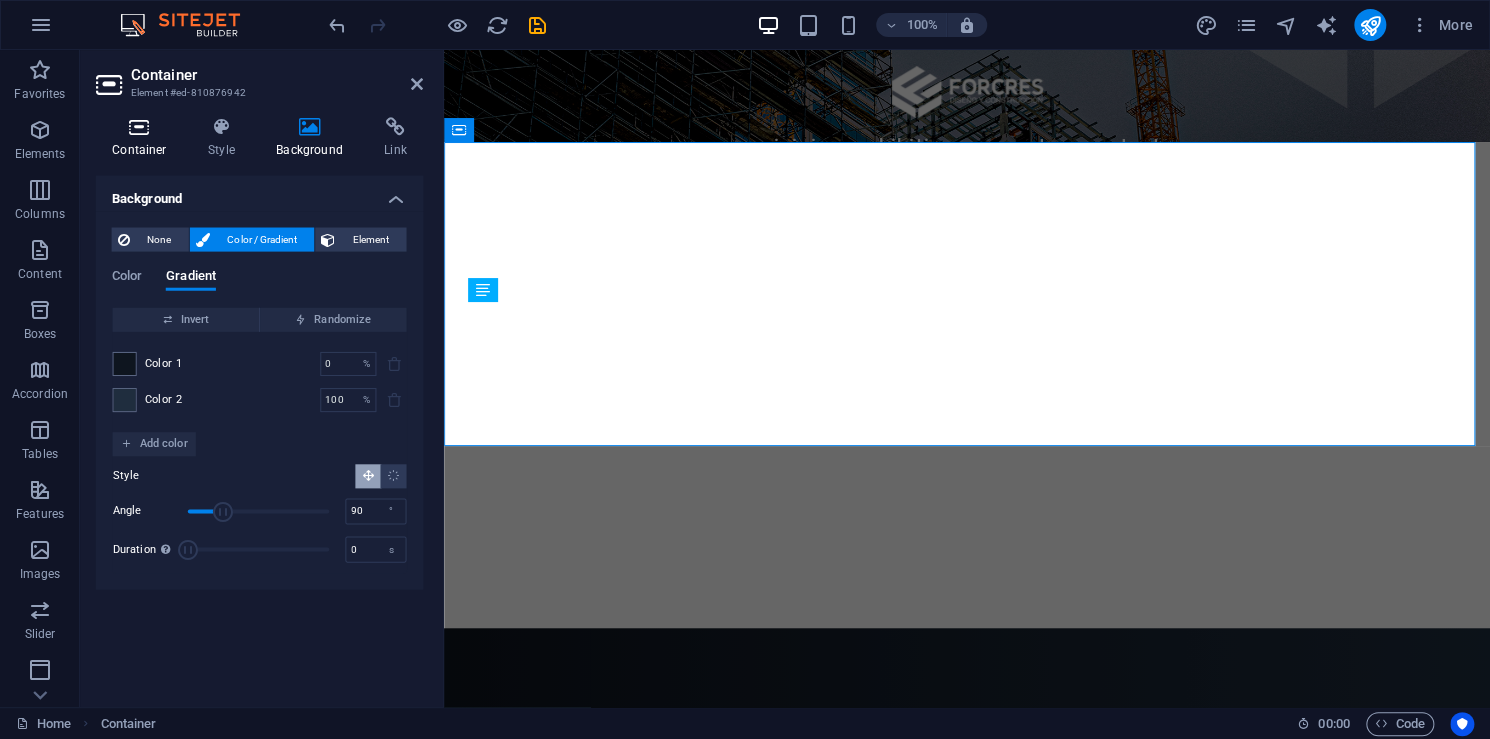 click on "Container" at bounding box center [144, 139] 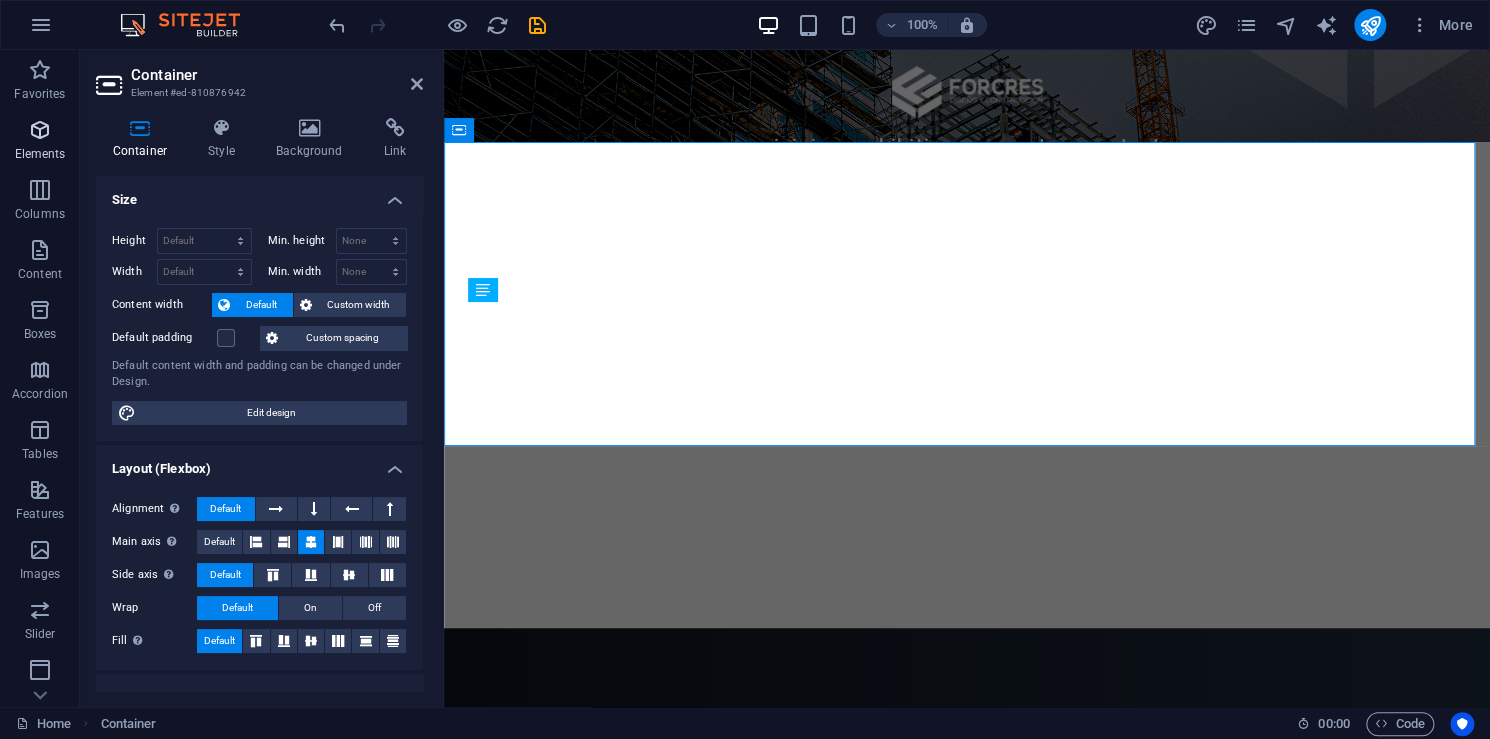 click on "Elements" at bounding box center [40, 154] 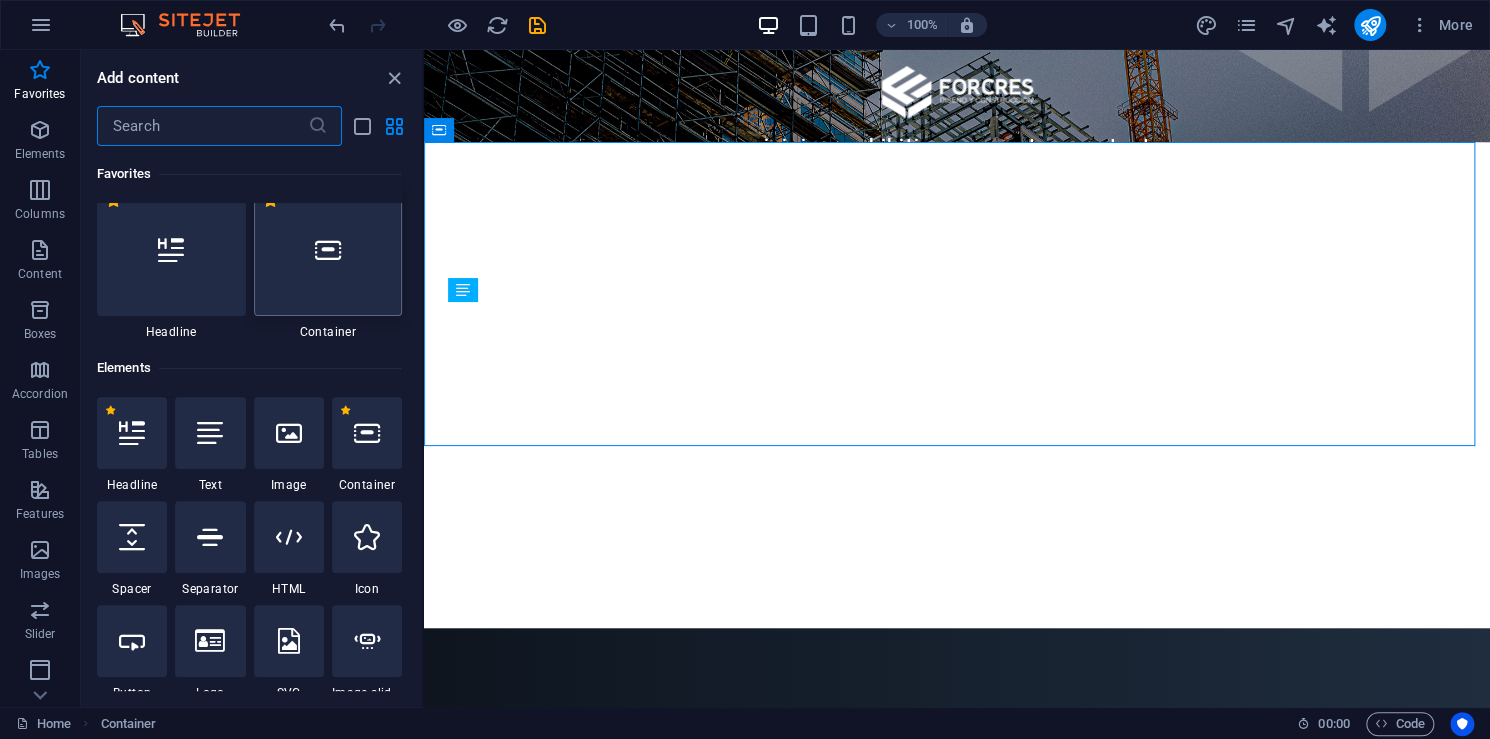 scroll, scrollTop: 12, scrollLeft: 0, axis: vertical 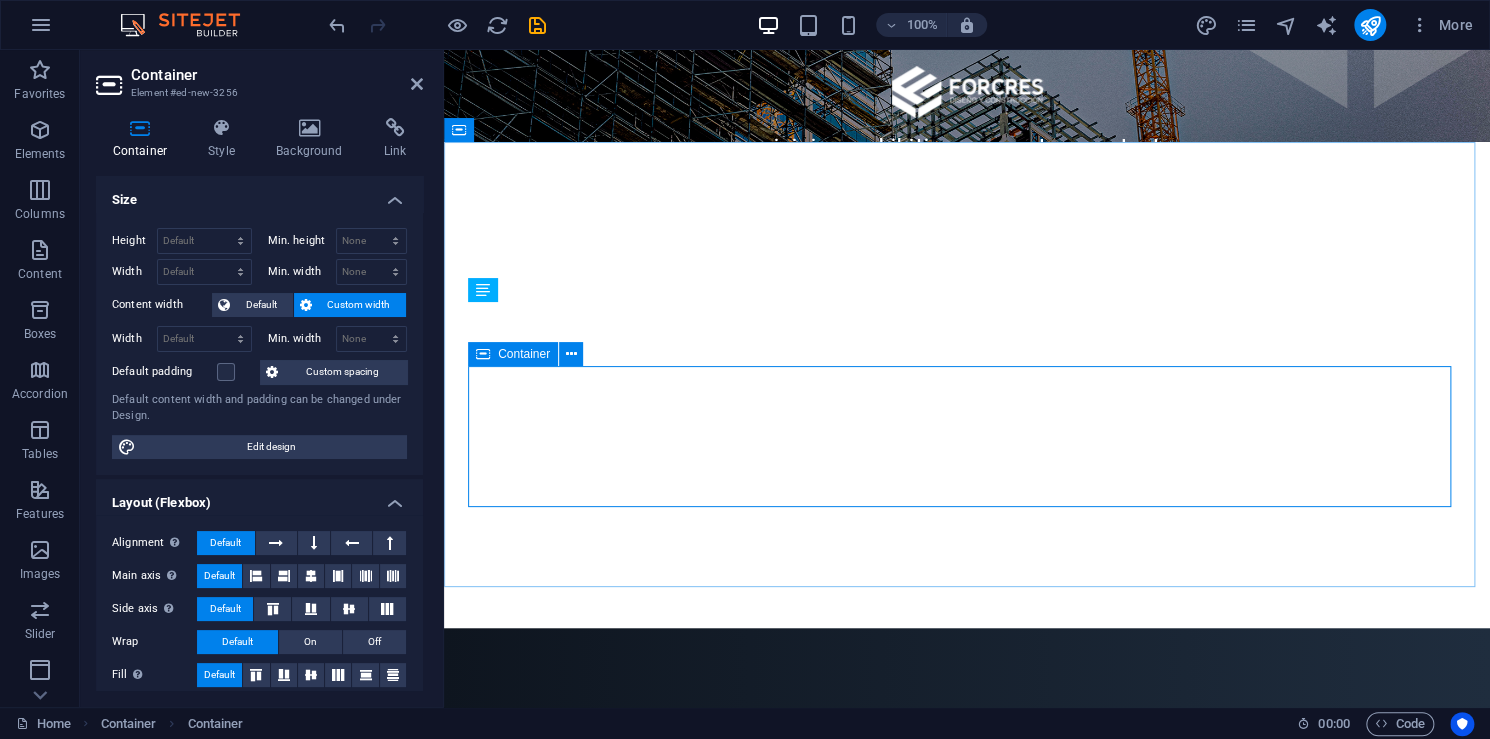 click on "Drop content here or  Add elements  Paste clipboard" at bounding box center (967, 923) 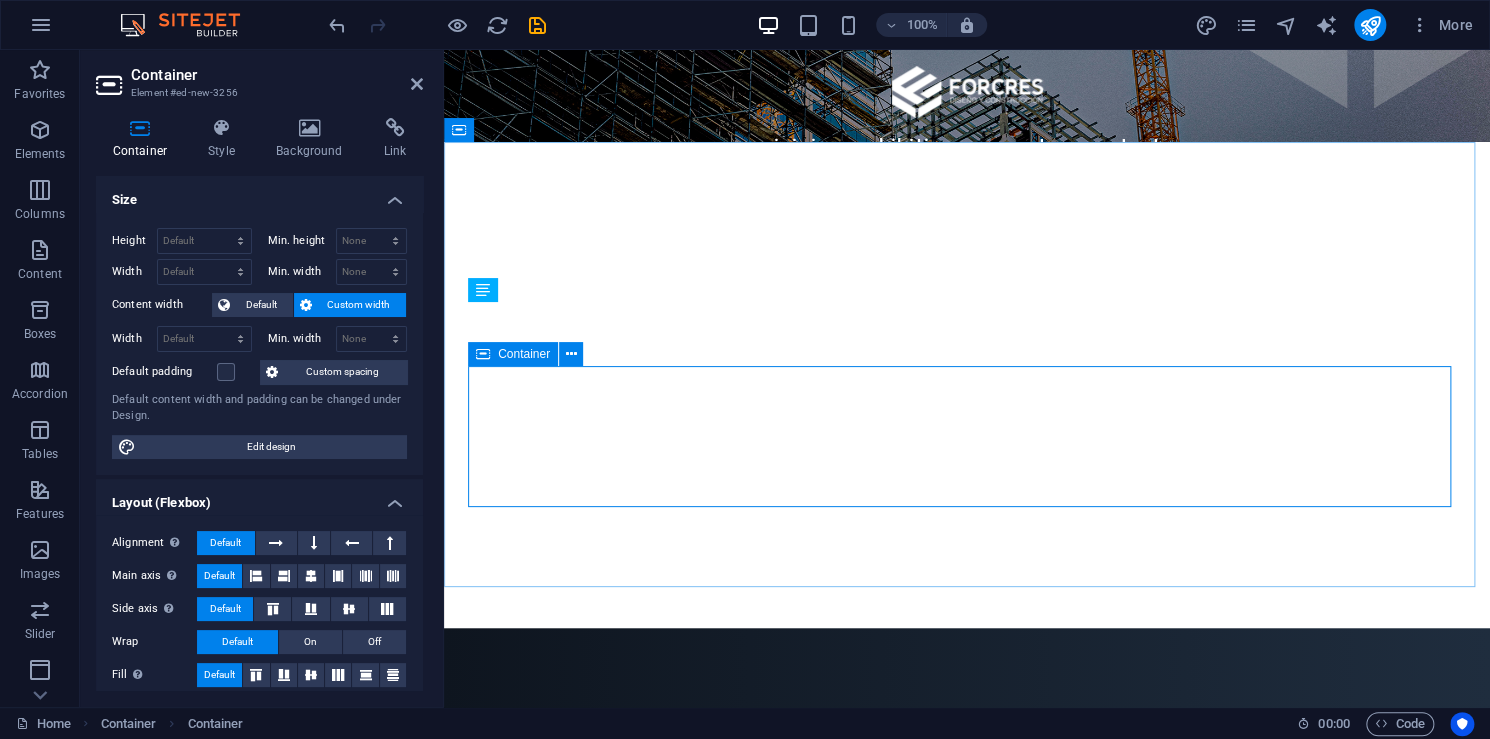 click on "Add elements" at bounding box center (908, 953) 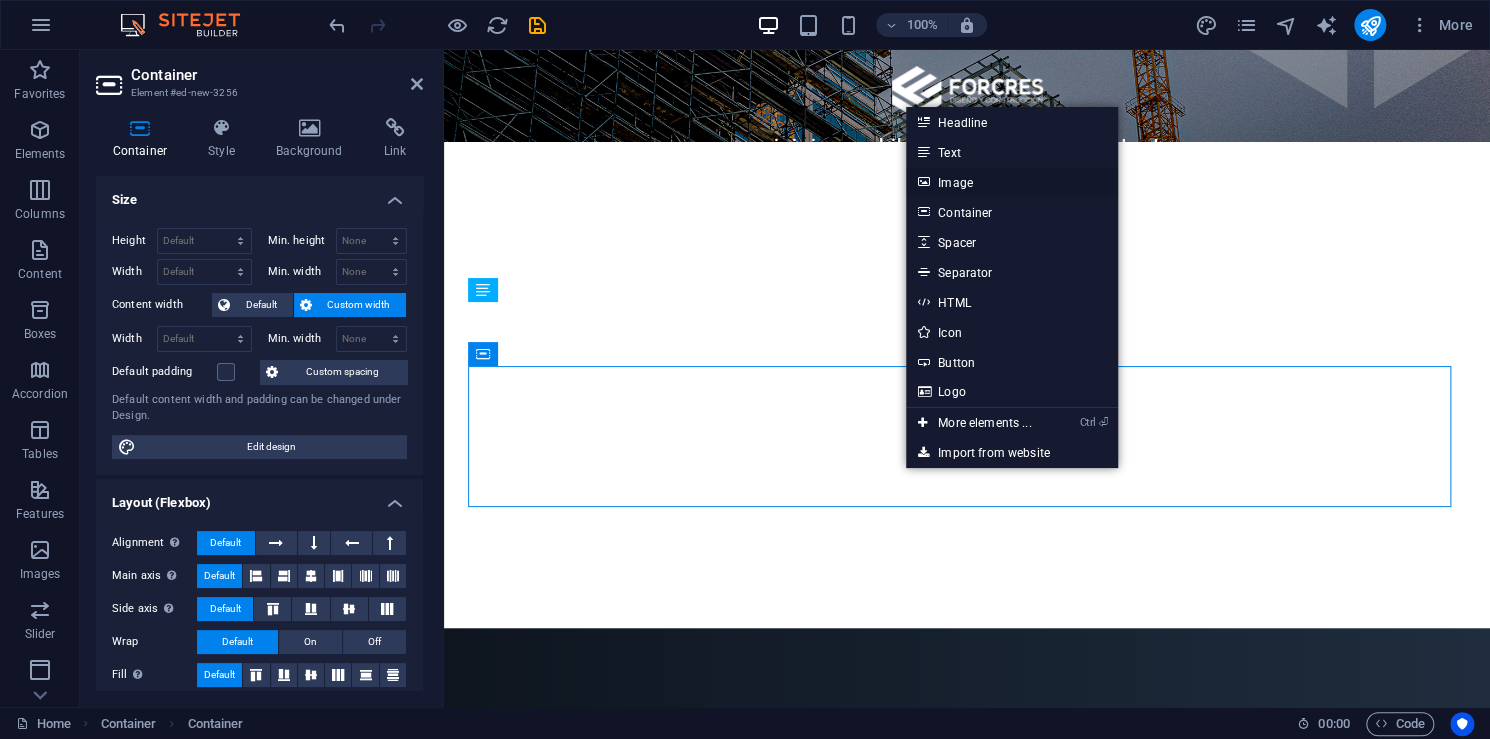 click on "Image" at bounding box center (1012, 182) 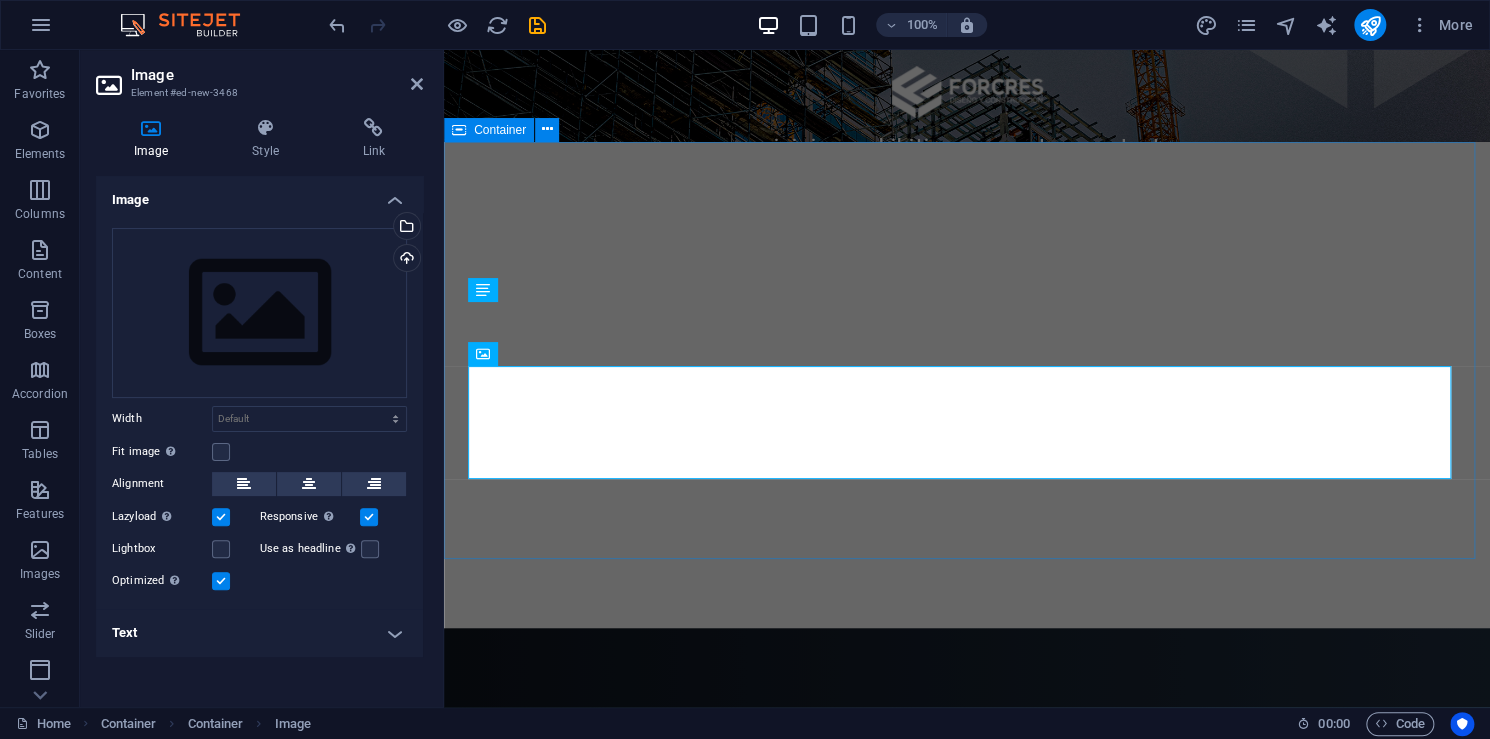 click on "¿Quiénes Somos?" at bounding box center [967, 836] 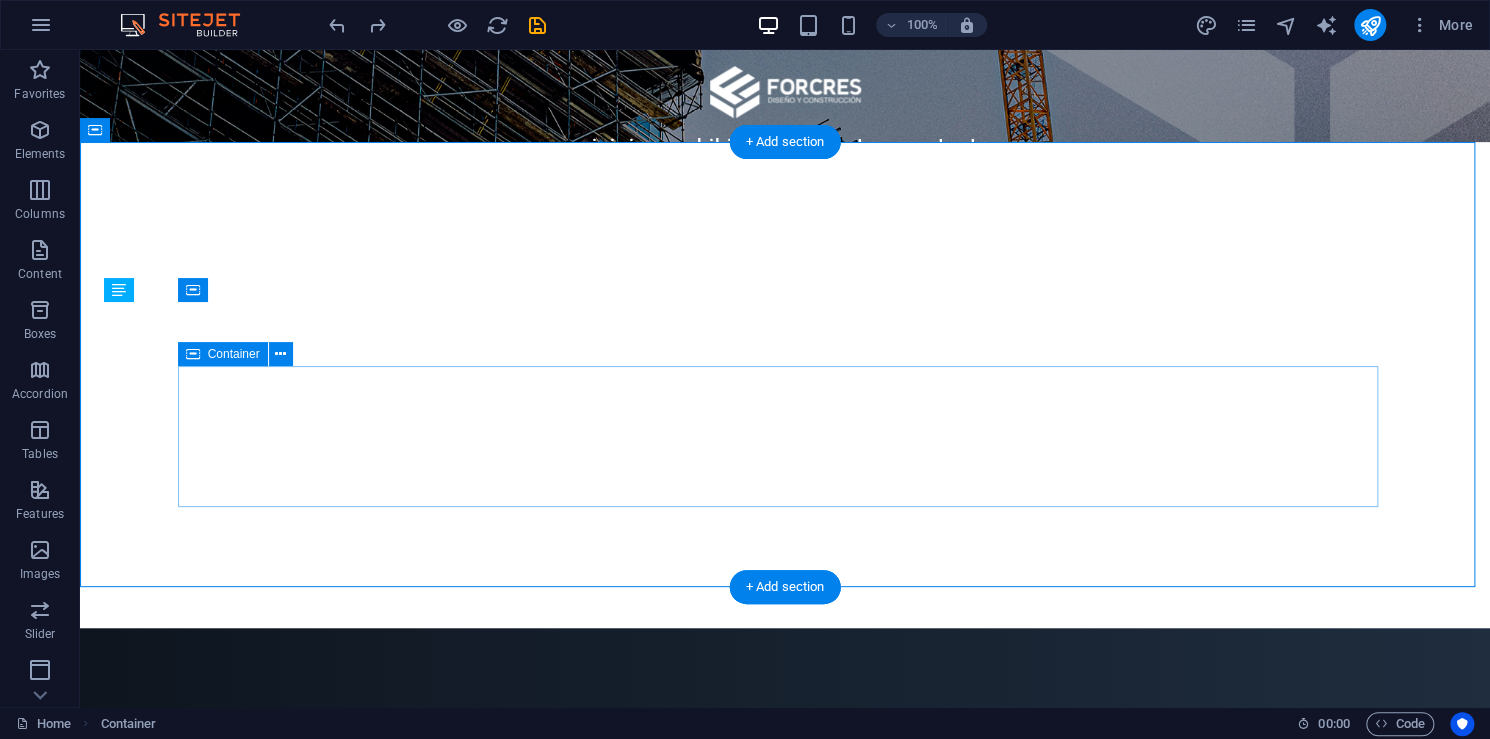 click on "Drop content here or  Add elements  Paste clipboard" at bounding box center [785, 923] 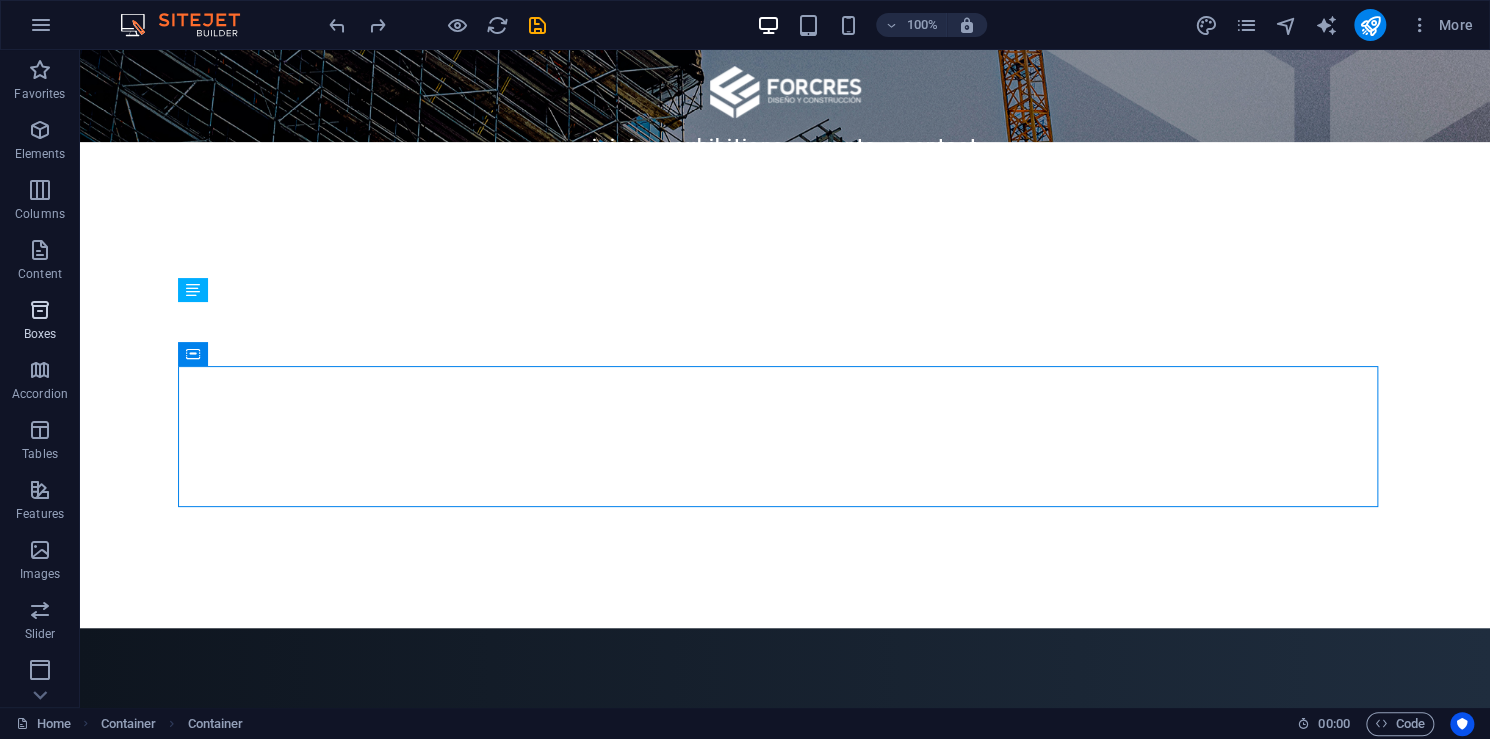 click at bounding box center (40, 310) 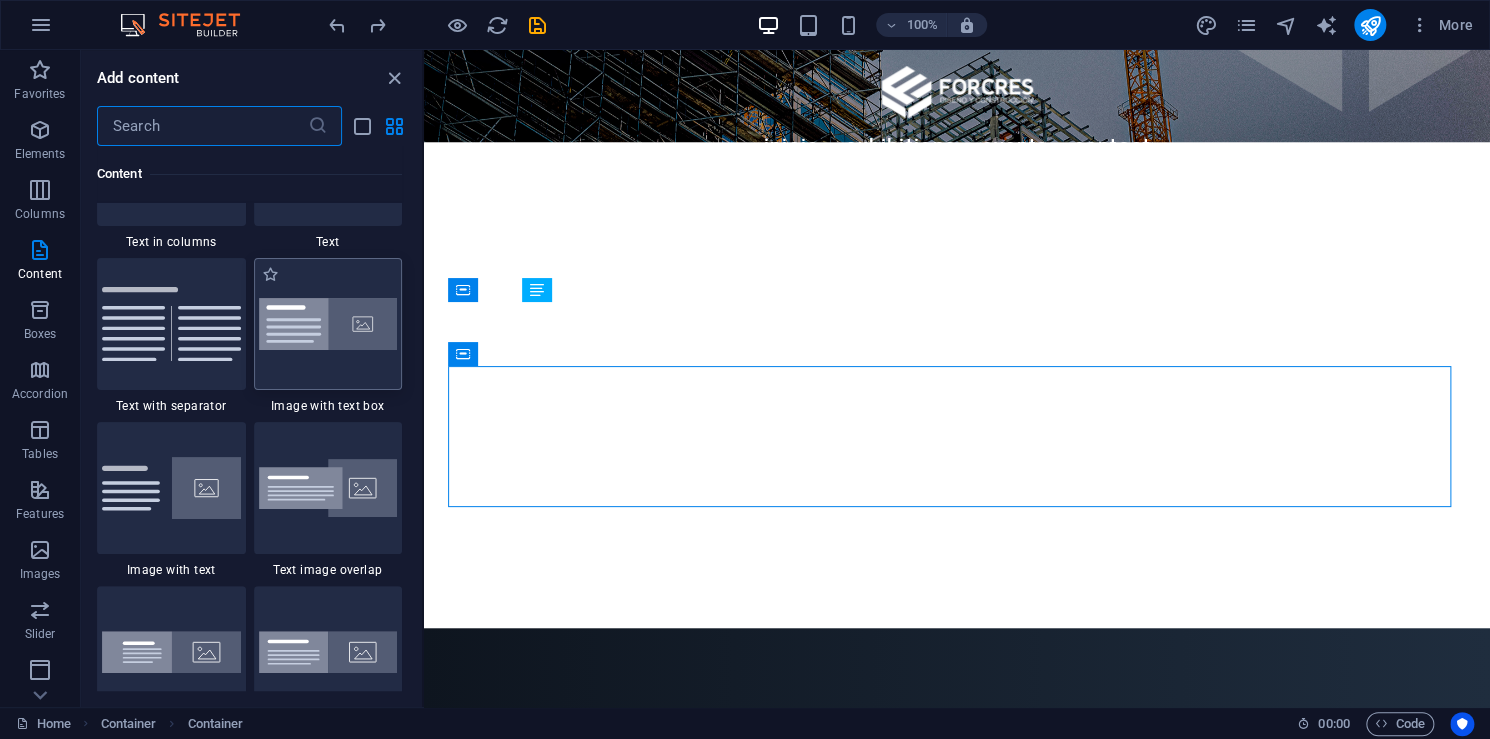 scroll, scrollTop: 3616, scrollLeft: 0, axis: vertical 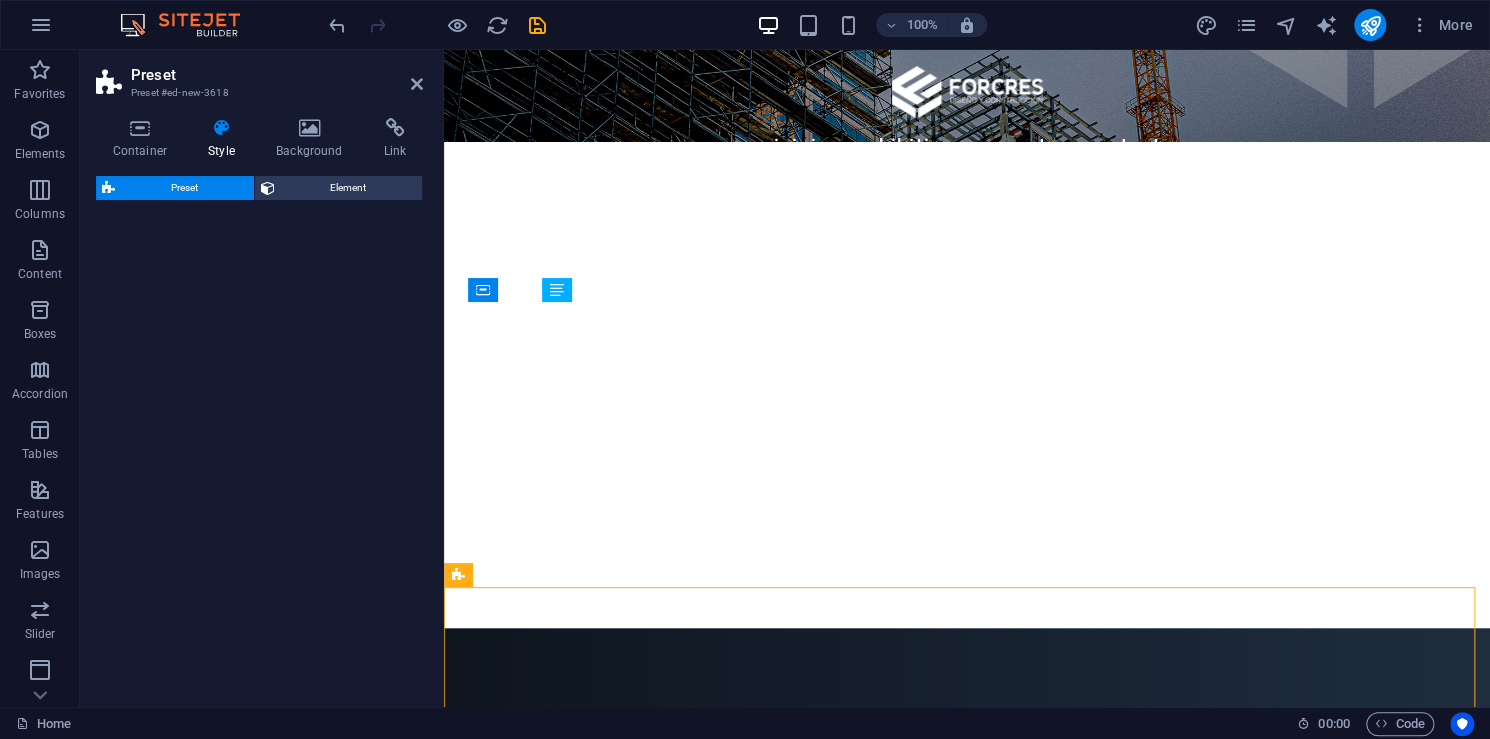 select on "rem" 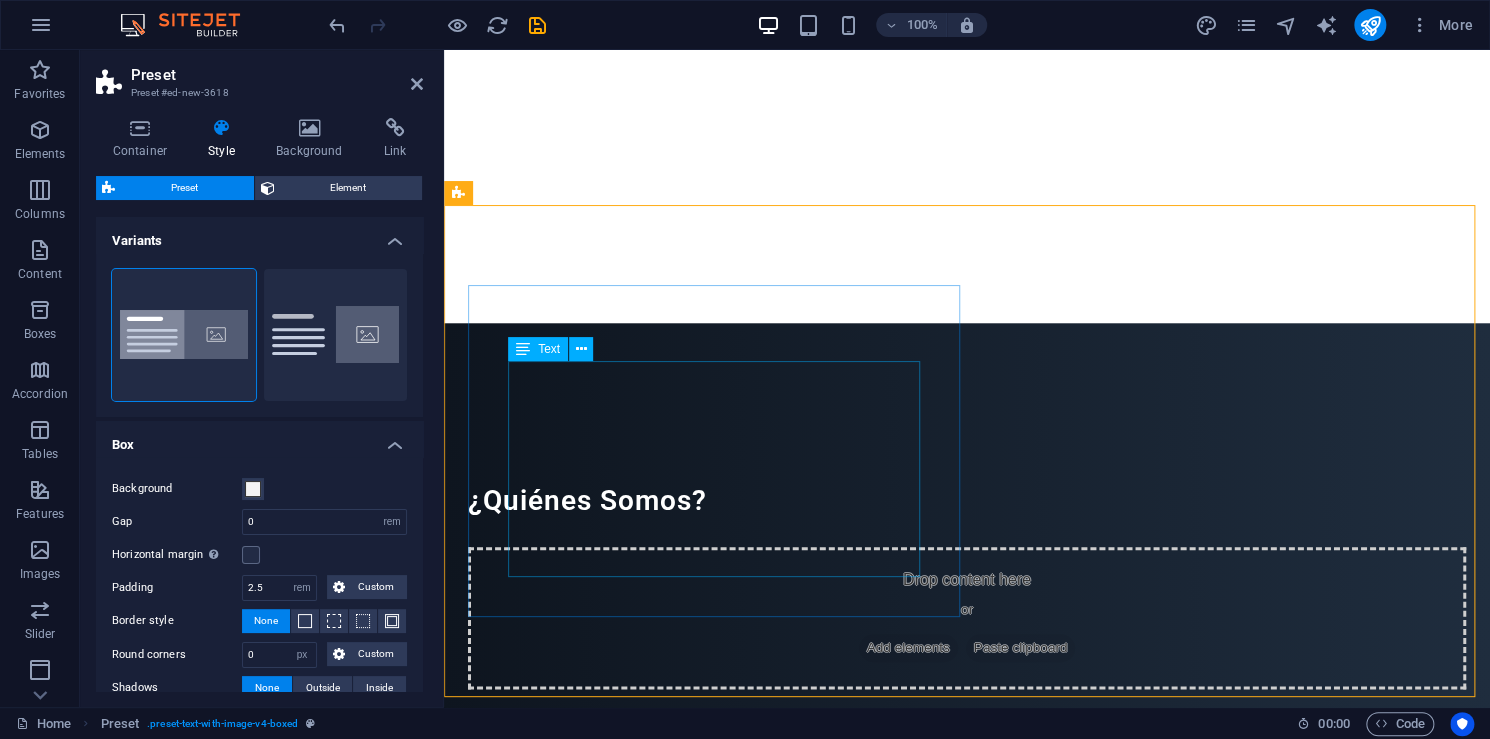 scroll, scrollTop: 800, scrollLeft: 0, axis: vertical 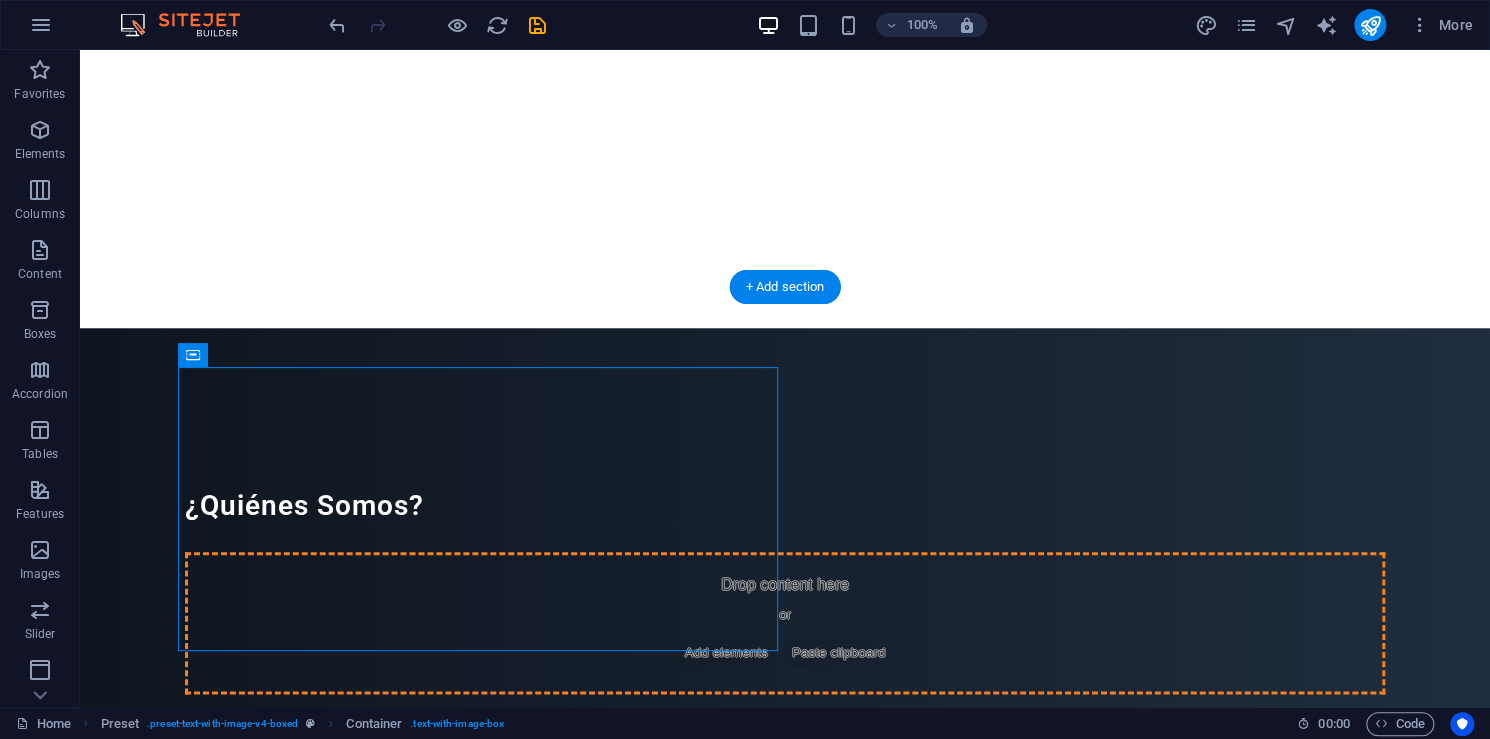 drag, startPoint x: 952, startPoint y: 390, endPoint x: 938, endPoint y: 200, distance: 190.51509 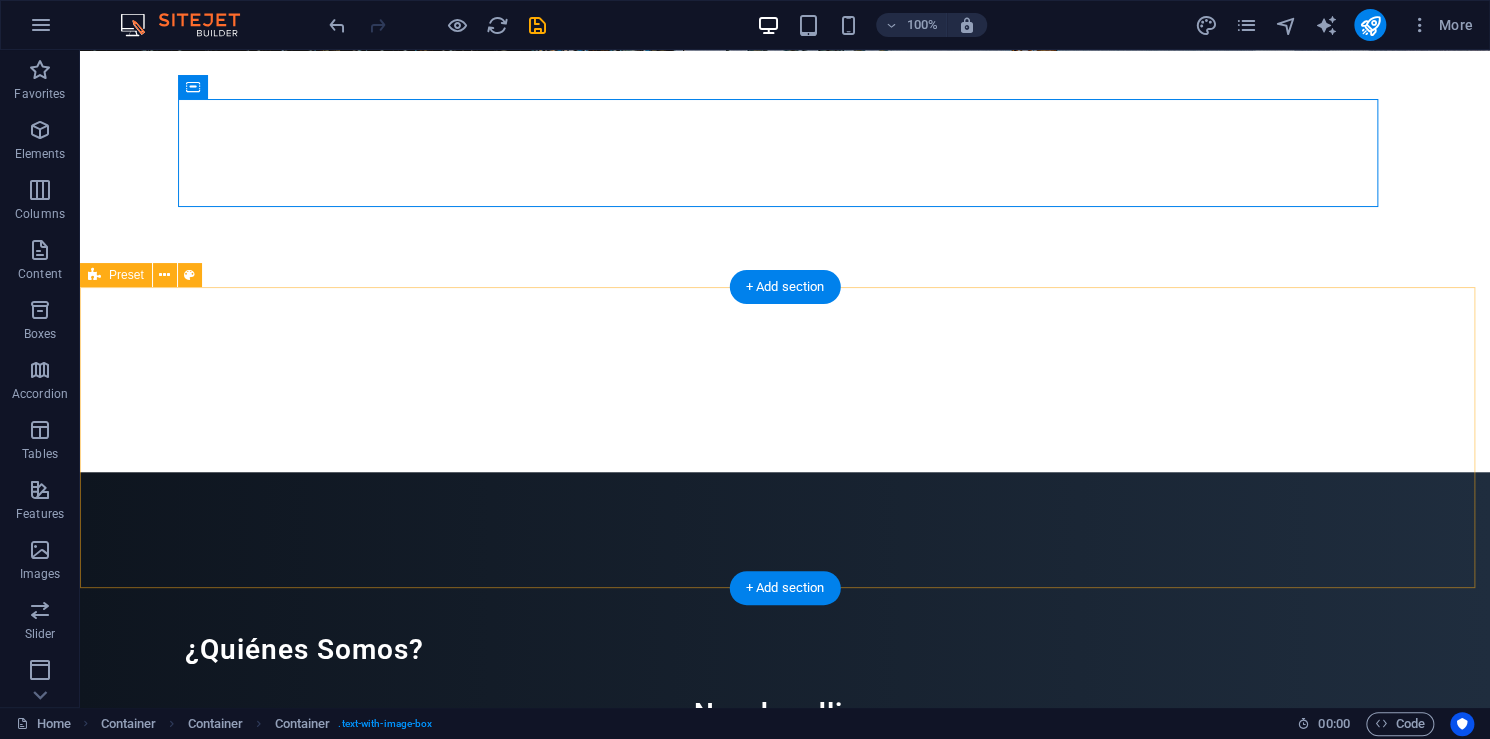 scroll, scrollTop: 600, scrollLeft: 0, axis: vertical 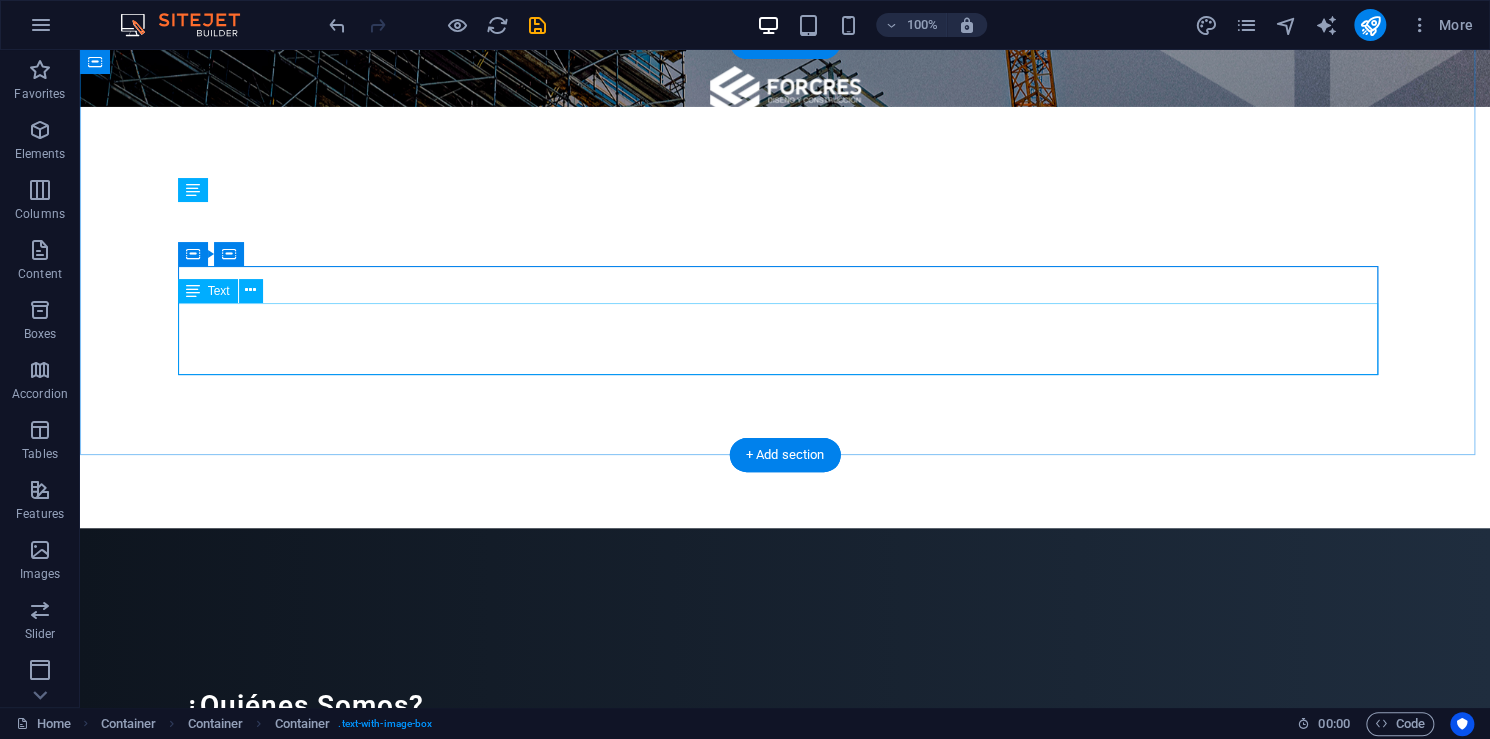 click on "Lorem ipsum dolor sit amet, consectetuer adipiscing elit. Aenean commodo ligula eget dolor. Lorem ipsum dolor sit amet, consectetuer adipiscing elit leget dolor. Lorem ipsum dolor sit amet, consectetuer adipiscing elit. Aenean commodo ligula eget dolor. Lorem ipsum dolor sit amet, consectetuer adipiscing elit dolor consectetuer adipiscing elit leget dolor. Lorem elit saget ipsum dolor sit amet, consectetuer." at bounding box center [785, 825] 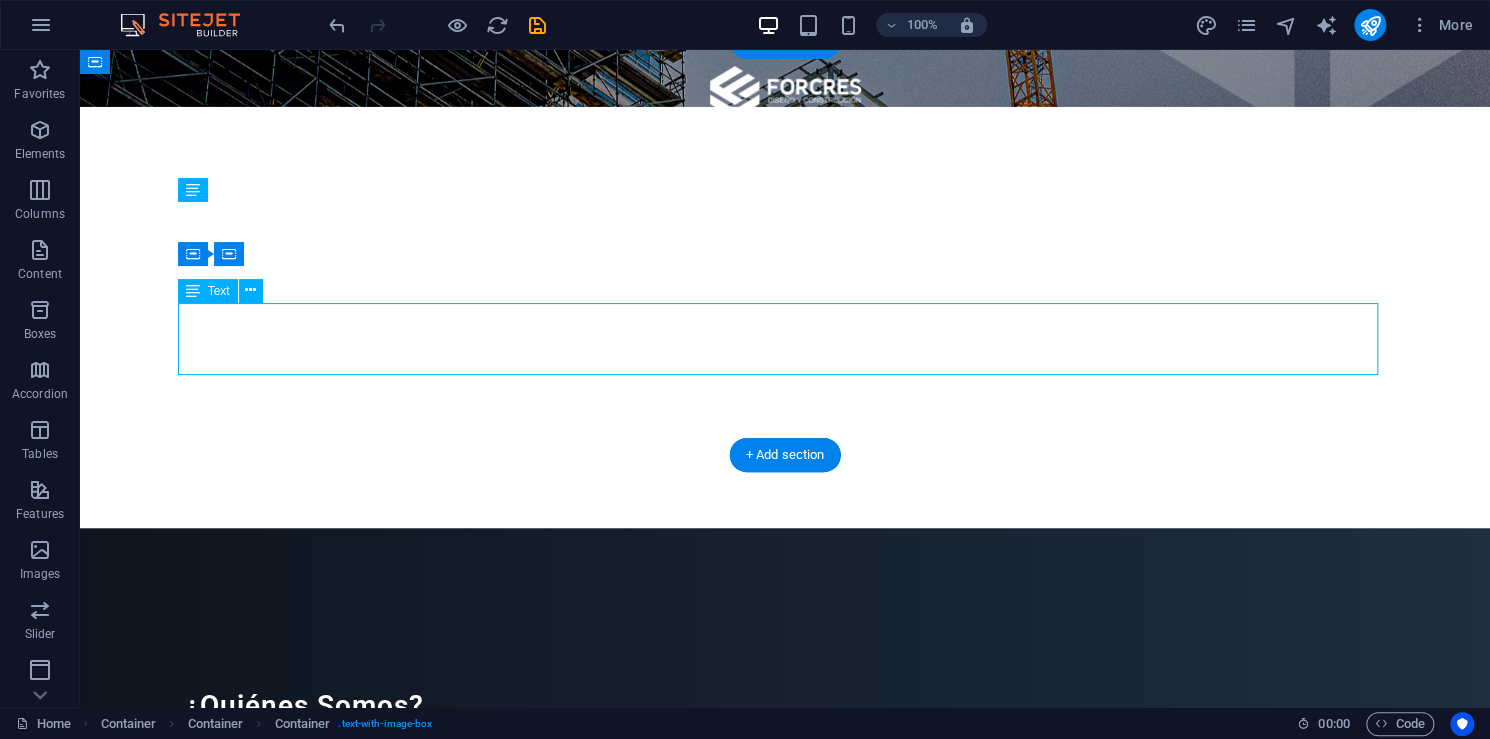 click on "Lorem ipsum dolor sit amet, consectetuer adipiscing elit. Aenean commodo ligula eget dolor. Lorem ipsum dolor sit amet, consectetuer adipiscing elit leget dolor. Lorem ipsum dolor sit amet, consectetuer adipiscing elit. Aenean commodo ligula eget dolor. Lorem ipsum dolor sit amet, consectetuer adipiscing elit dolor consectetuer adipiscing elit leget dolor. Lorem elit saget ipsum dolor sit amet, consectetuer." at bounding box center (785, 825) 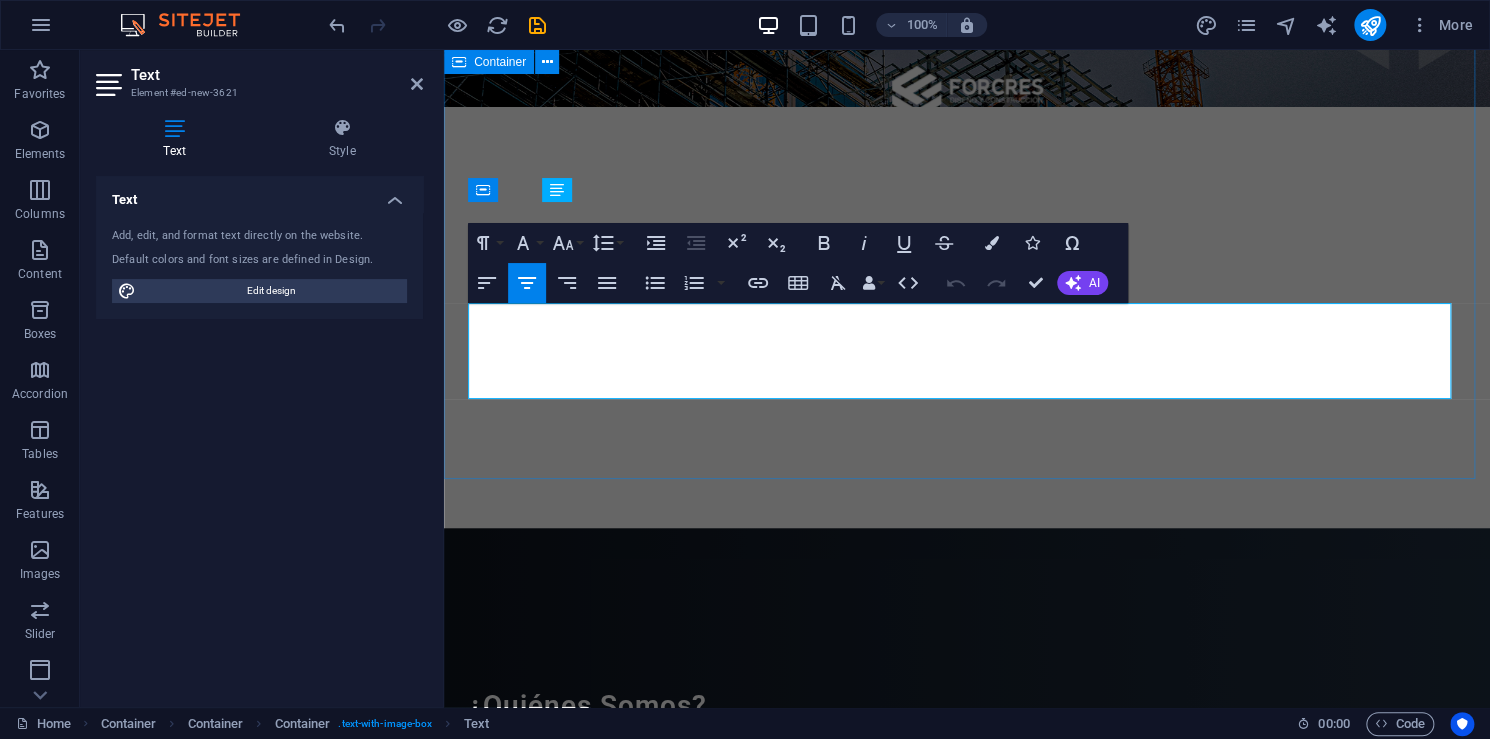 click on "¿Quiénes Somos? New headline Lorem ipsum dolor sit amet, consectetuer adipiscing elit. Aenean commodo ligula eget dolor. Lorem ipsum dolor sit amet, consectetuer adipiscing elit leget dolor. Lorem ipsum dolor sit amet, consectetuer adipiscing elit. Aenean commodo ligula eget dolor. Lorem ipsum dolor sit amet, consectetuer adipiscing elit dolor consectetuer adipiscing elit leget dolor. Lorem elit saget ipsum dolor sit amet, consectetuer." at bounding box center [967, 746] 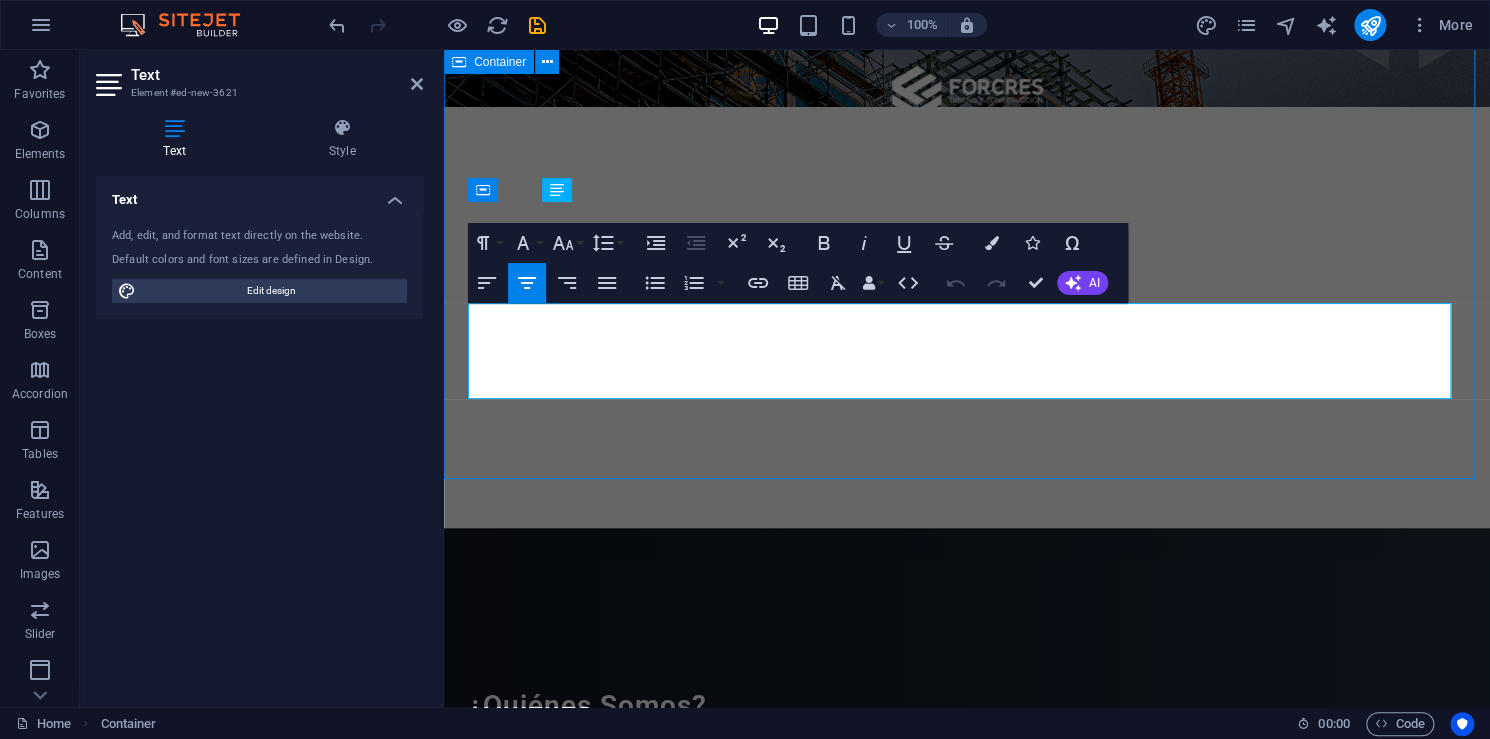 click on "¿Quiénes Somos? New headline Lorem ipsum dolor sit amet, consectetuer adipiscing elit. Aenean commodo ligula eget dolor. Lorem ipsum dolor sit amet, consectetuer adipiscing elit leget dolor. Lorem ipsum dolor sit amet, consectetuer adipiscing elit. Aenean commodo ligula eget dolor. Lorem ipsum dolor sit amet, consectetuer adipiscing elit dolor consectetuer adipiscing elit leget dolor. Lorem elit saget ipsum dolor sit amet, consectetuer." at bounding box center (967, 746) 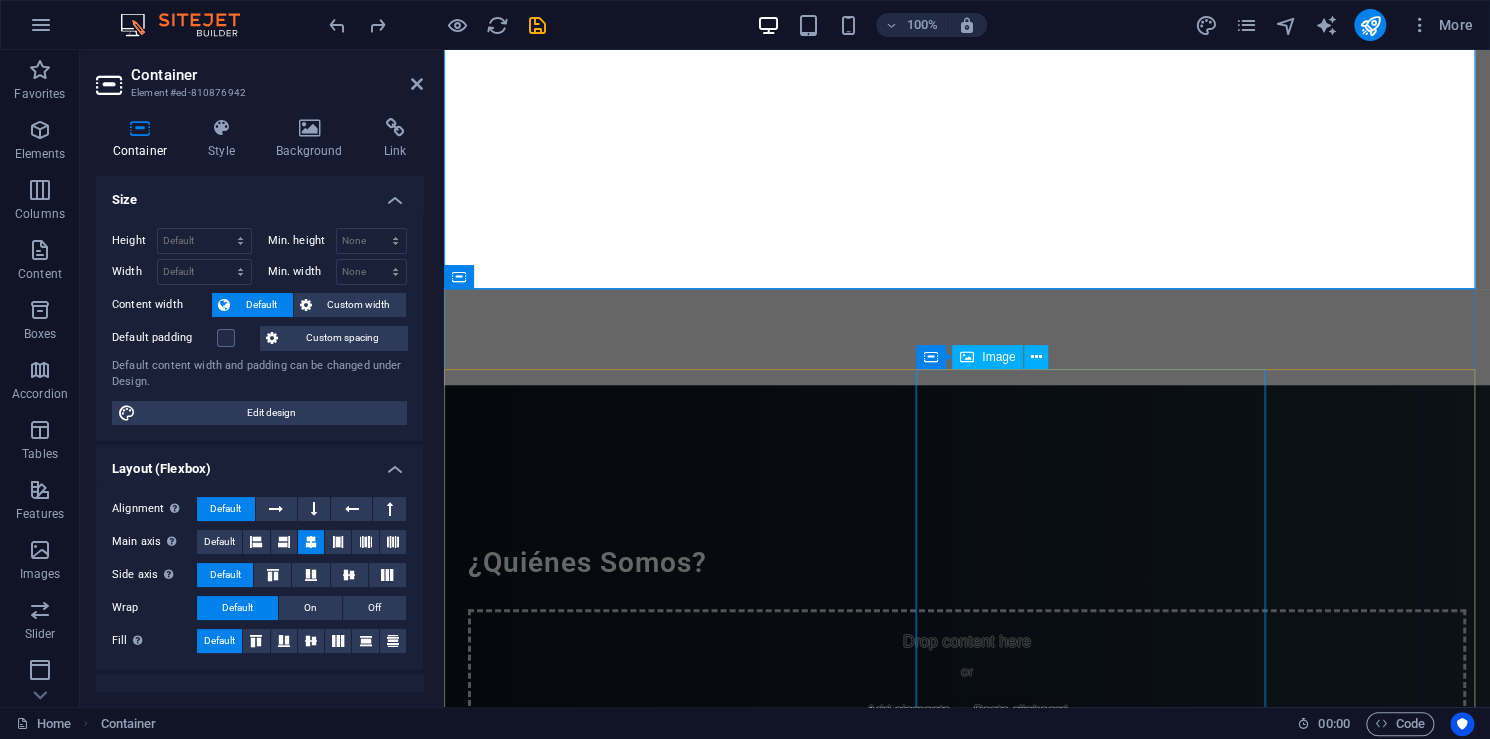 scroll, scrollTop: 700, scrollLeft: 0, axis: vertical 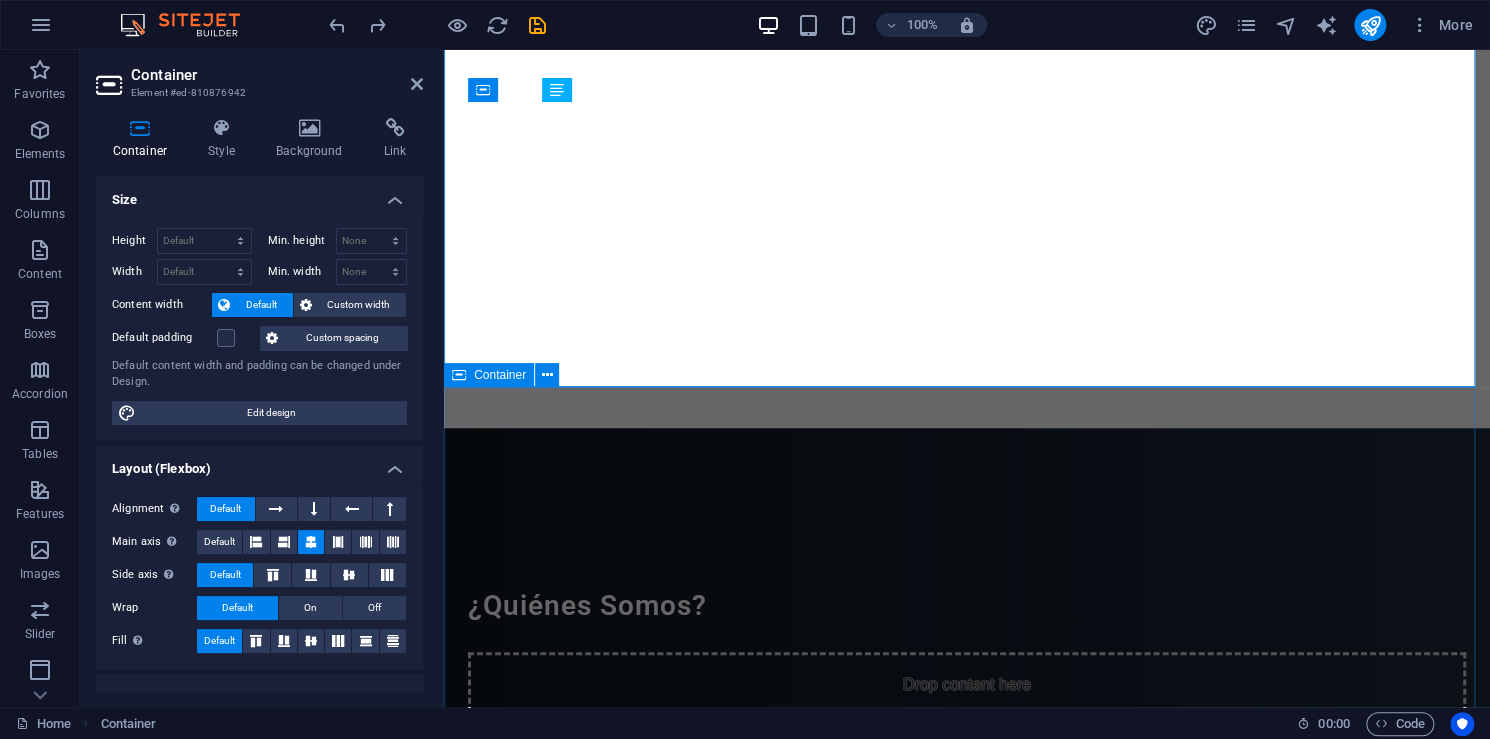 click at bounding box center [967, 1487] 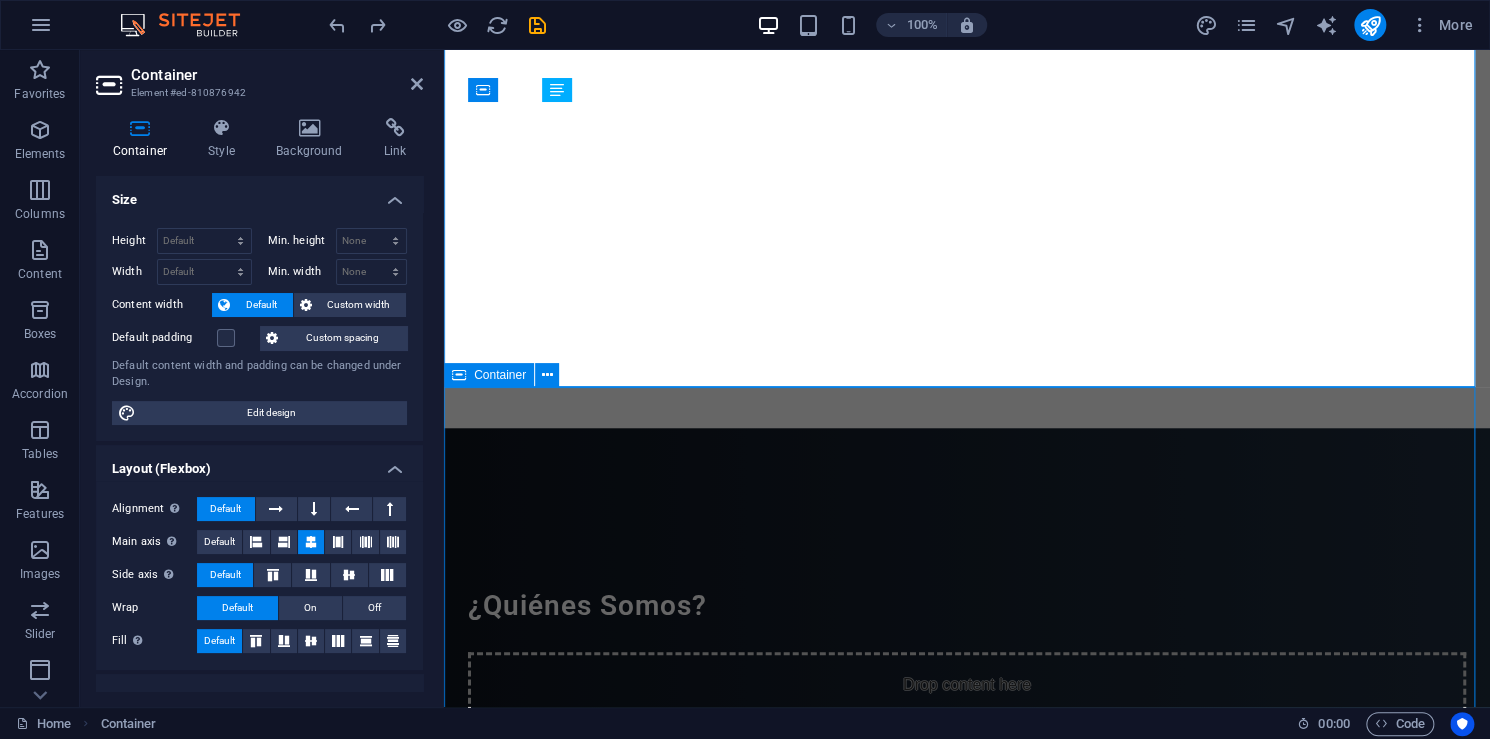 click at bounding box center (967, 1487) 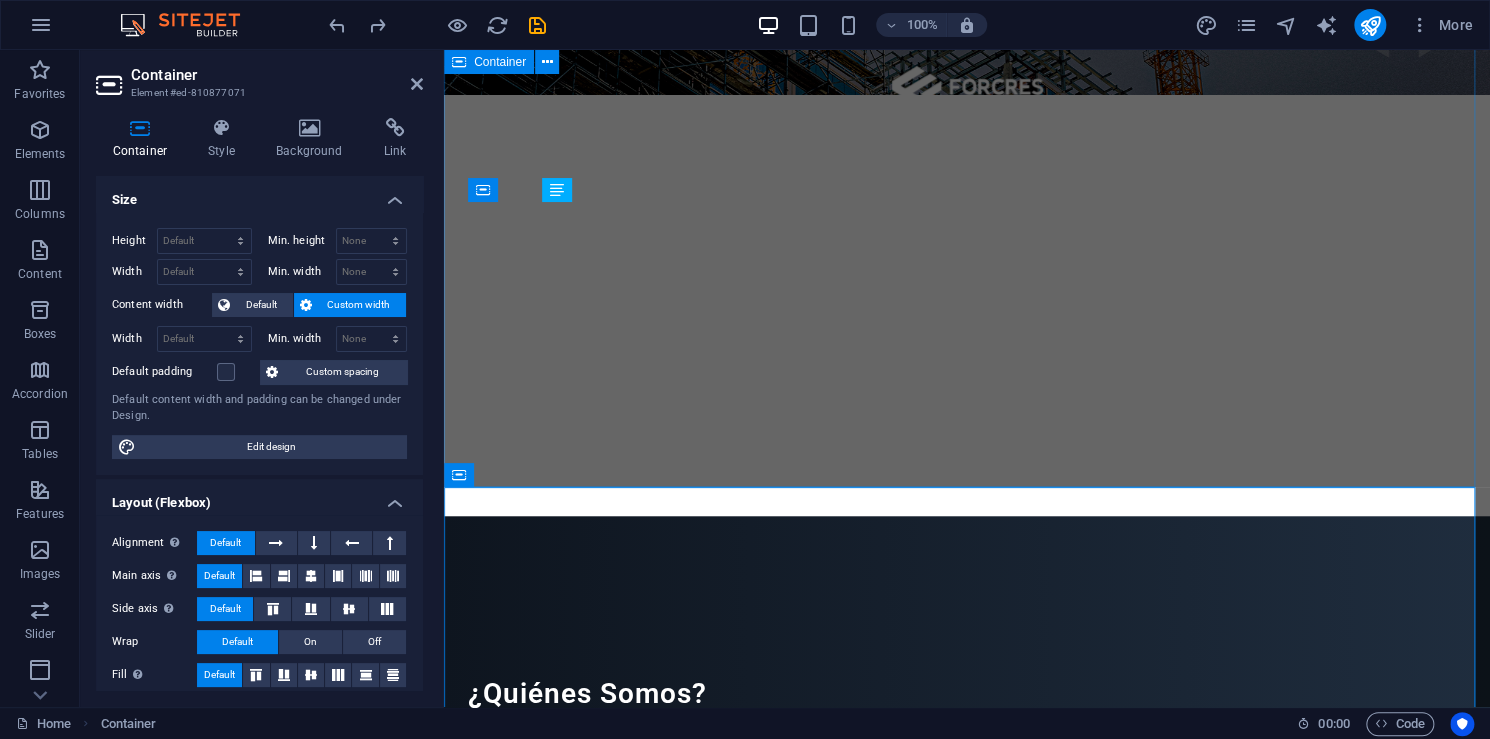 scroll, scrollTop: 600, scrollLeft: 0, axis: vertical 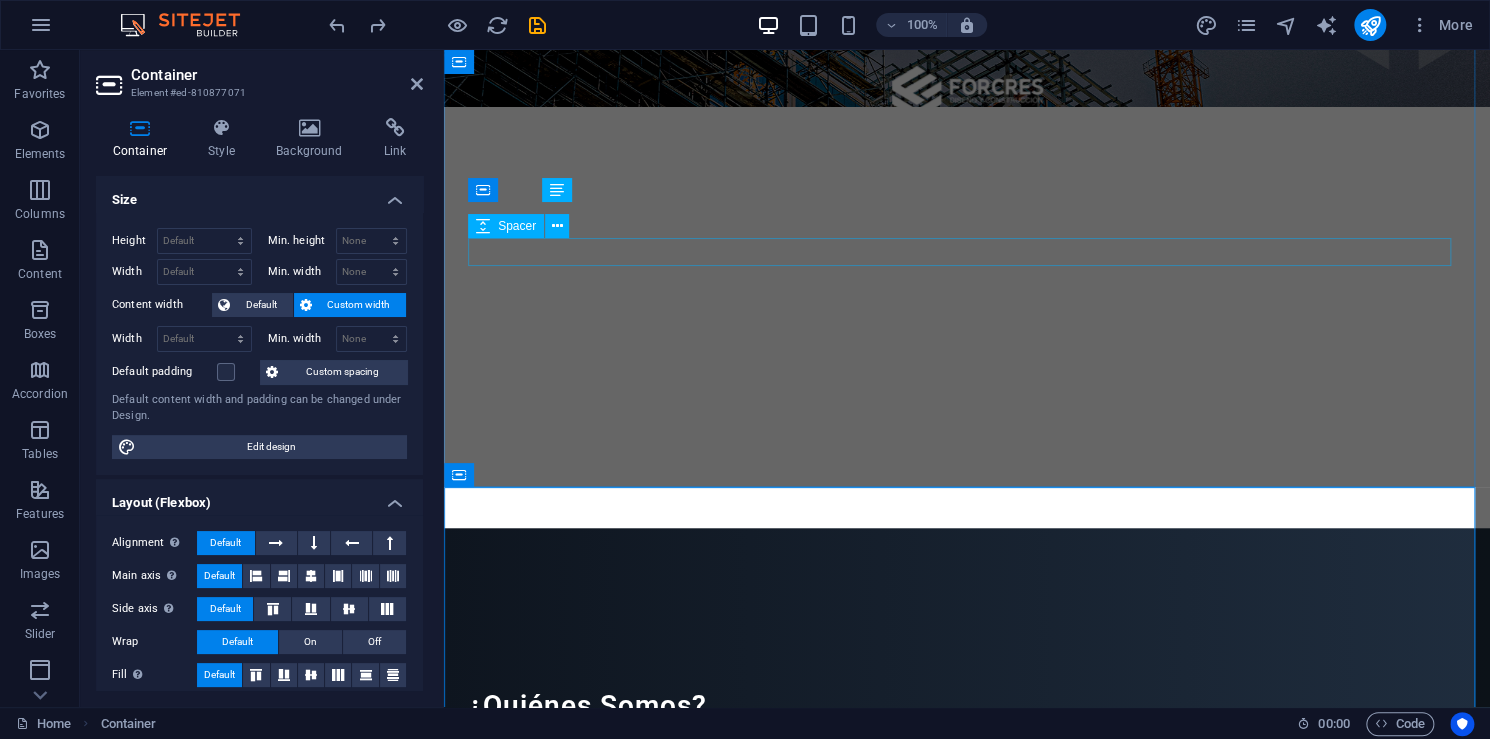 click at bounding box center [967, 738] 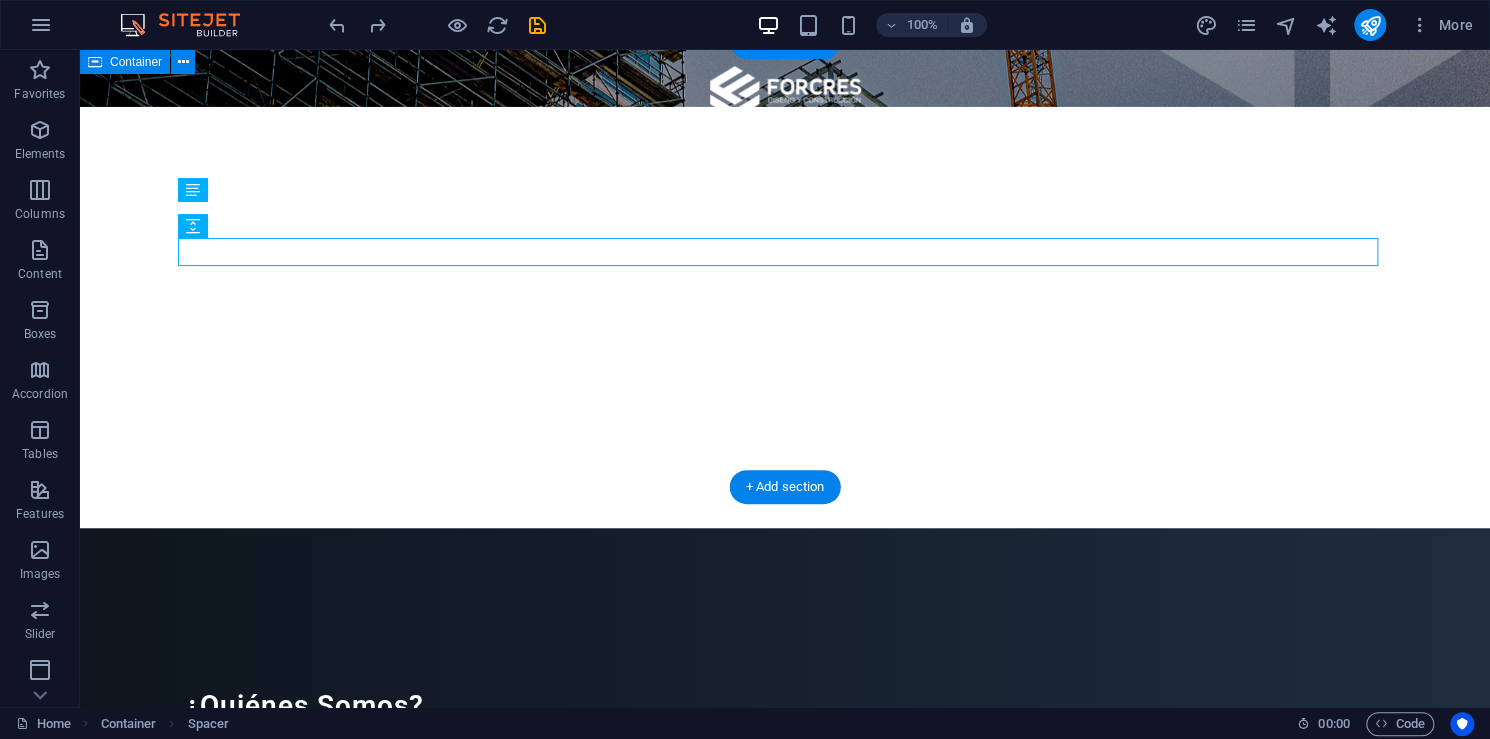 click on "¿Quiénes Somos? Drop content here or Add elements Paste clipboard" at bounding box center (785, 751) 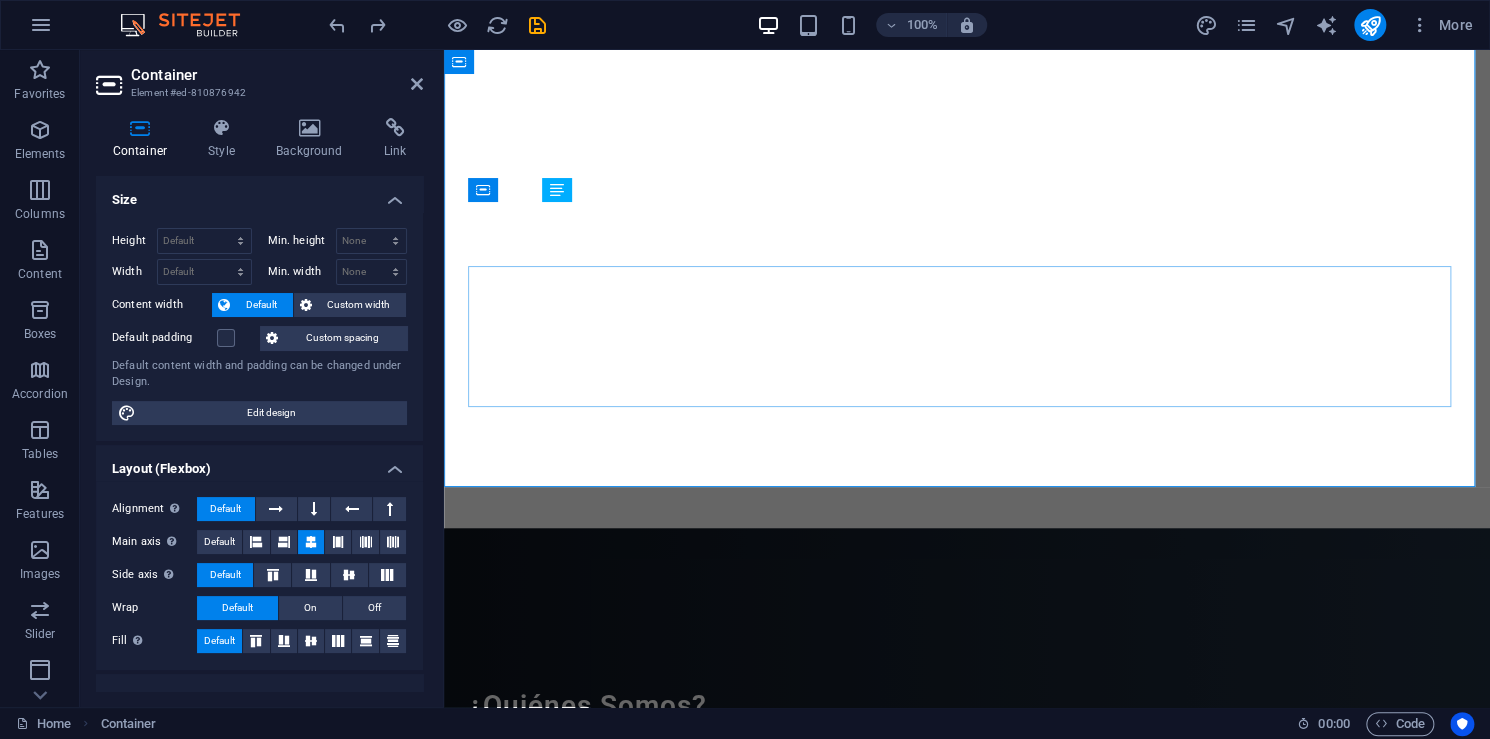scroll, scrollTop: 400, scrollLeft: 0, axis: vertical 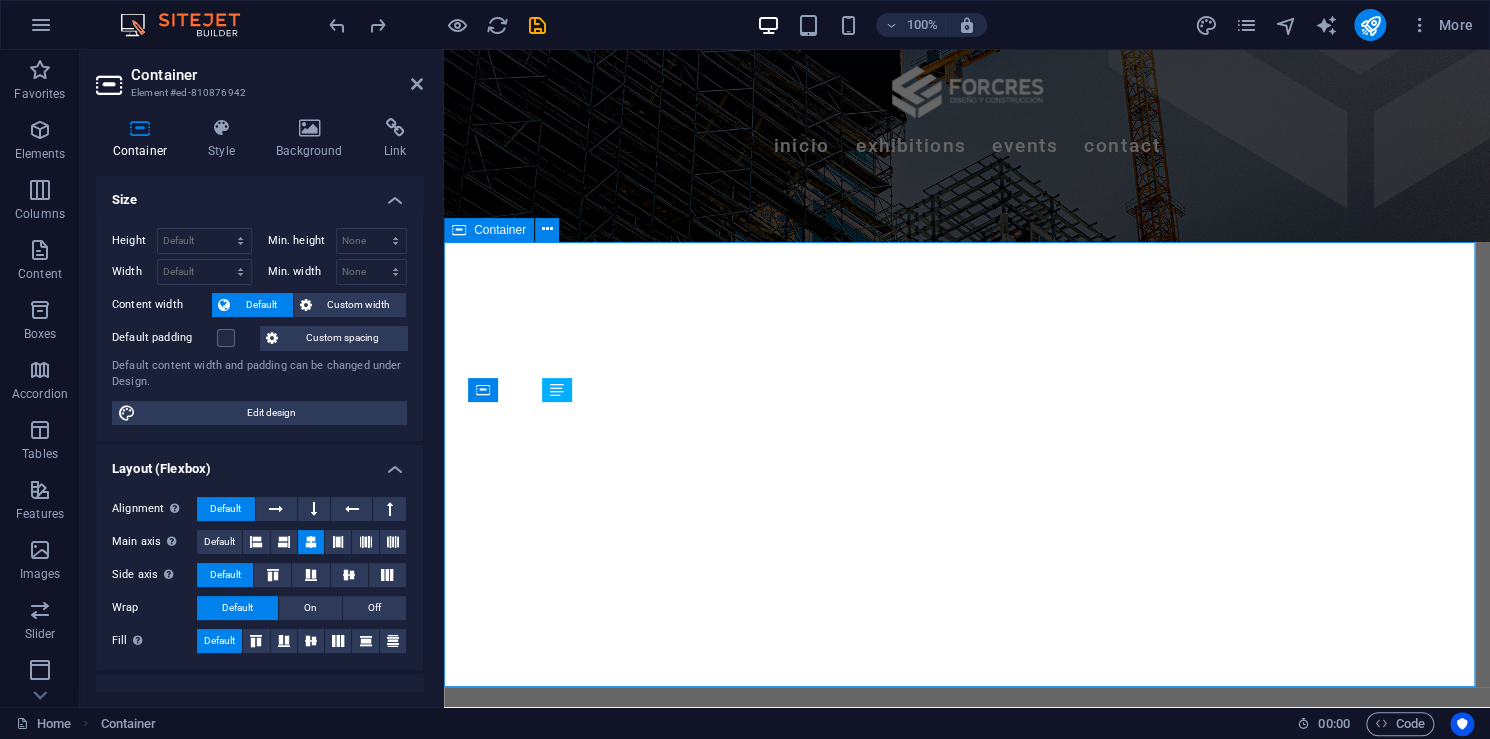 click on "¿Quiénes Somos? Drop content here or Add elements Paste clipboard" at bounding box center [967, 951] 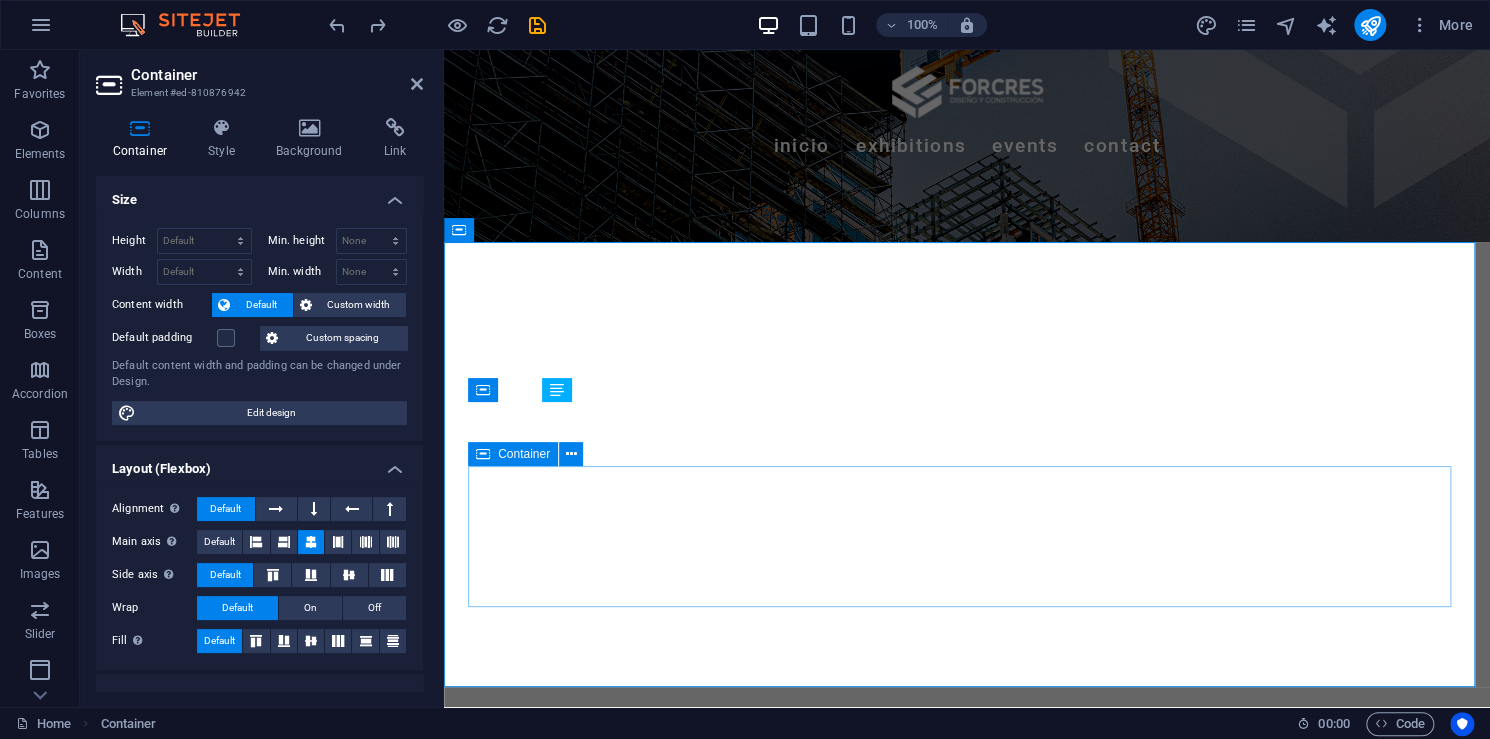click on "Drop content here or  Add elements  Paste clipboard" at bounding box center [967, 1023] 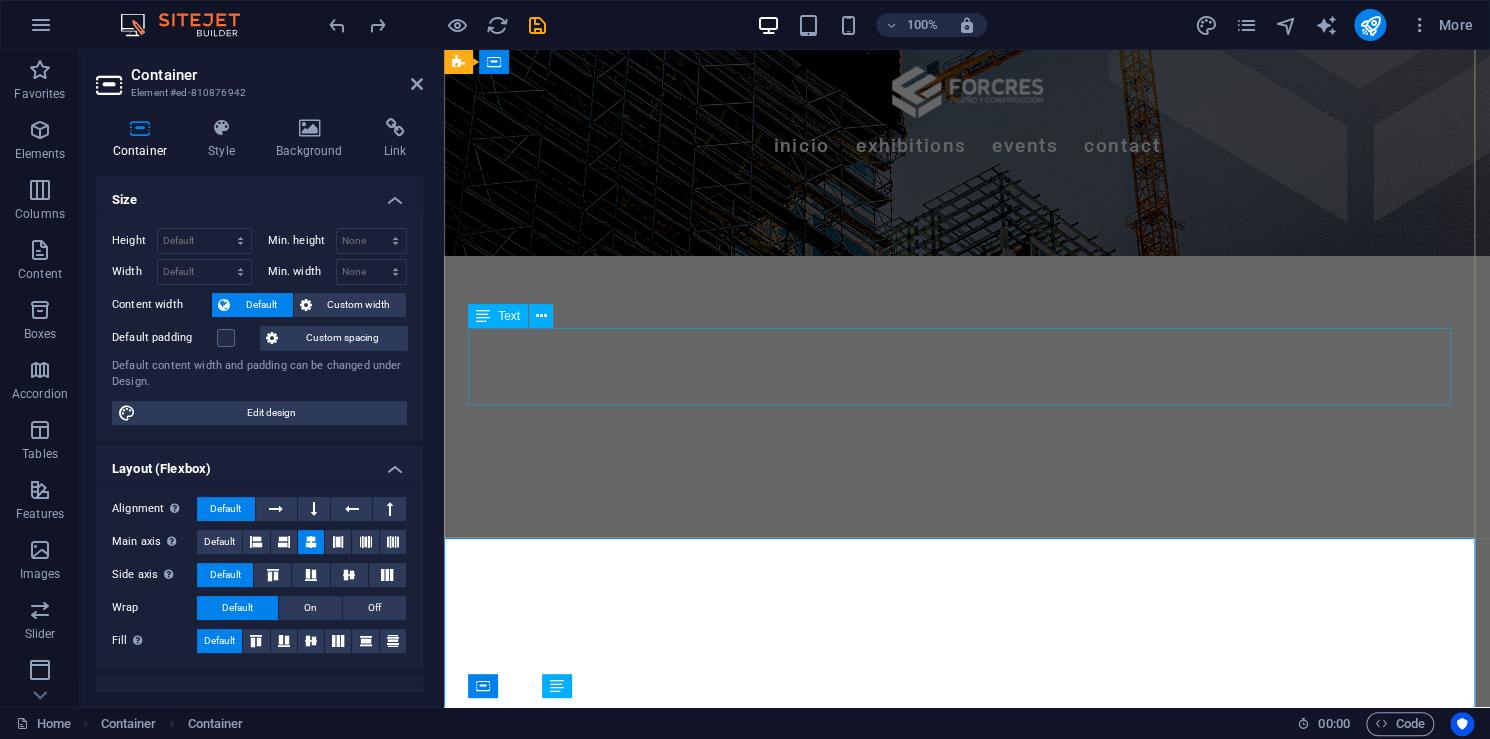 scroll, scrollTop: 400, scrollLeft: 0, axis: vertical 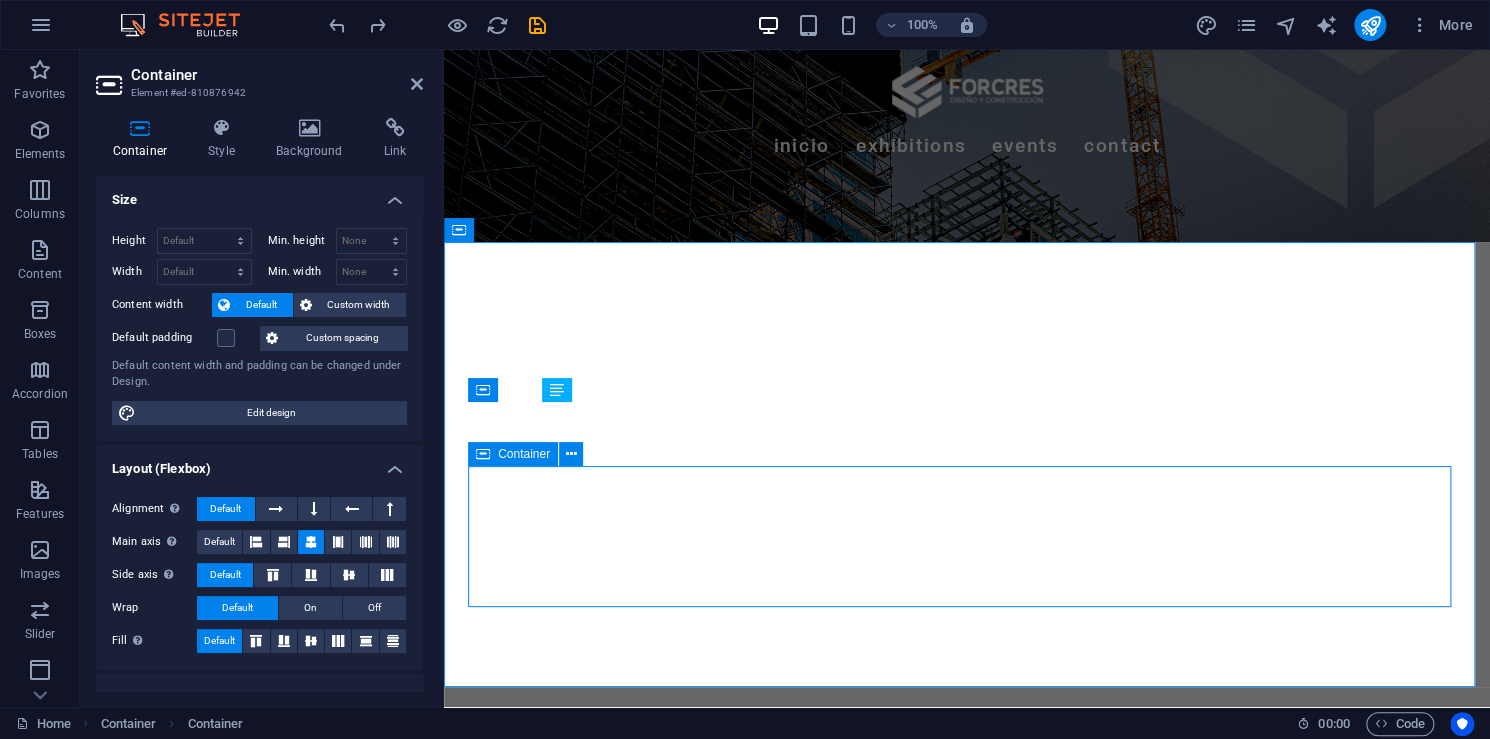 click on "Add elements" at bounding box center (908, 1053) 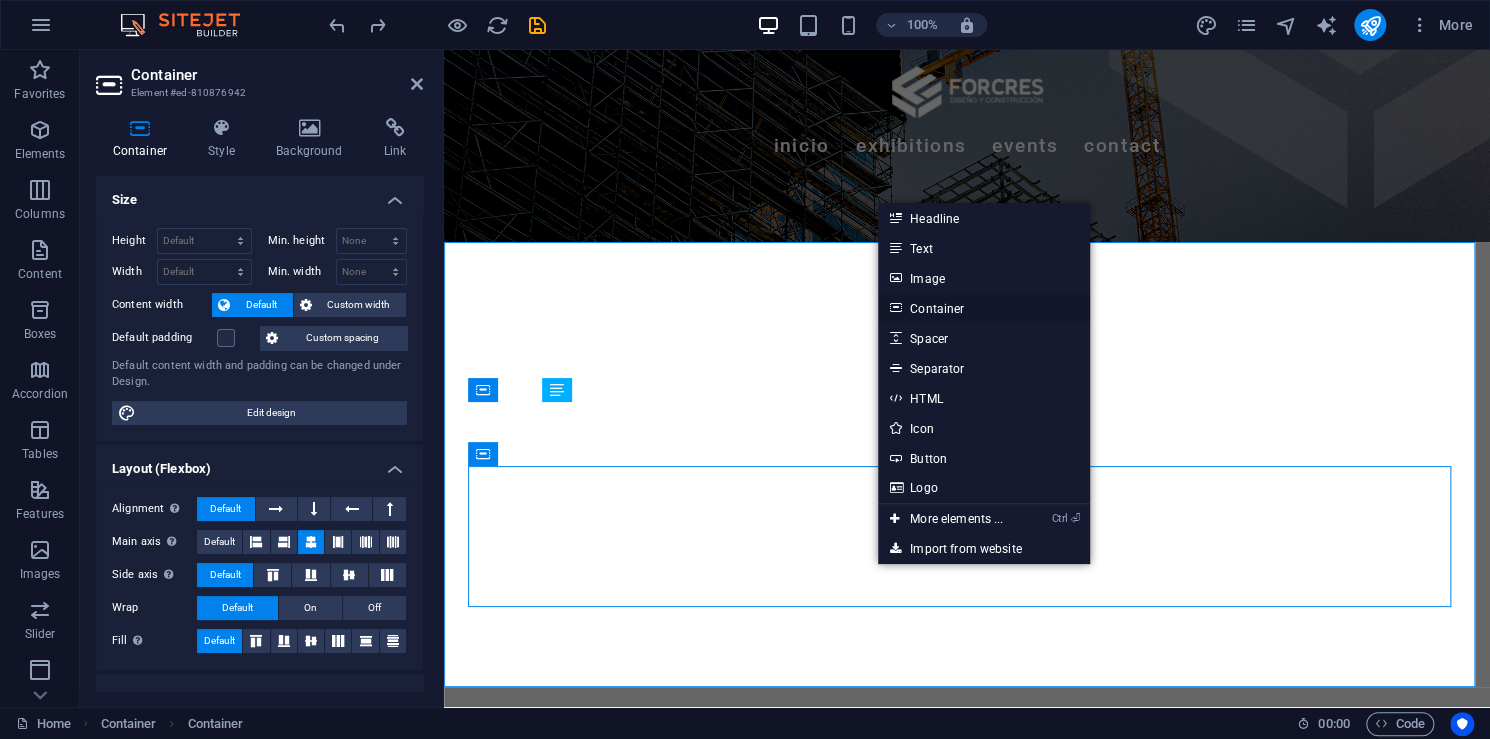 click on "Container" at bounding box center [984, 308] 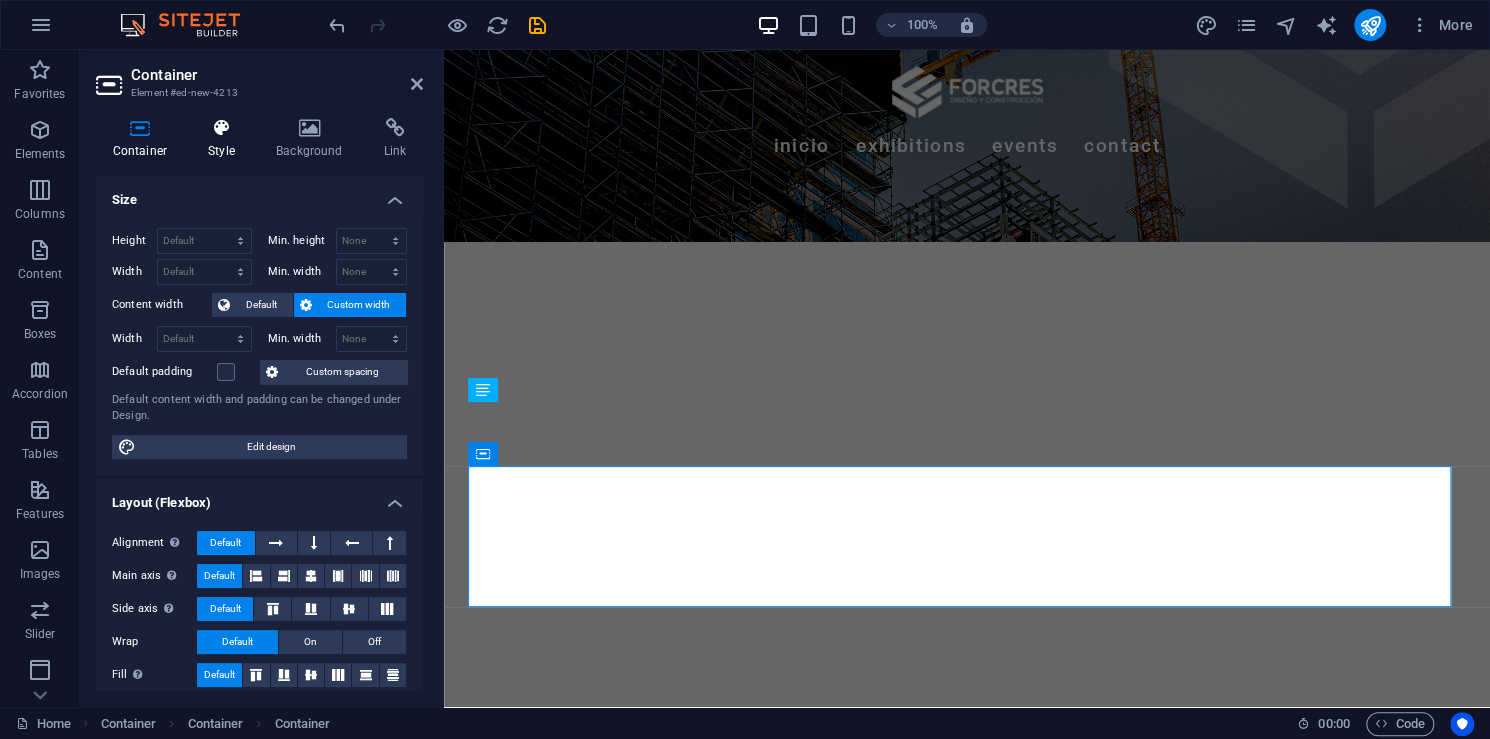 click on "Style" at bounding box center [226, 139] 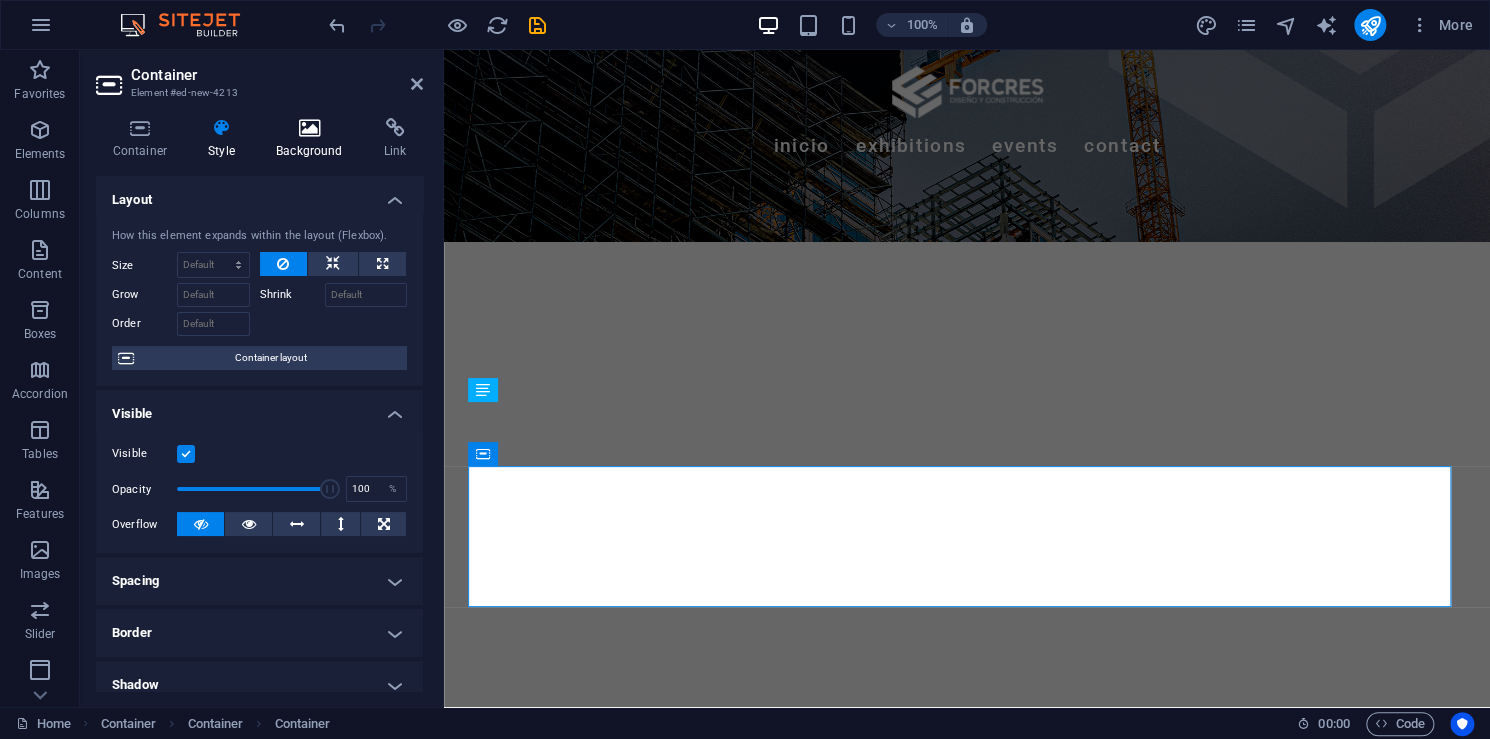 click at bounding box center (310, 128) 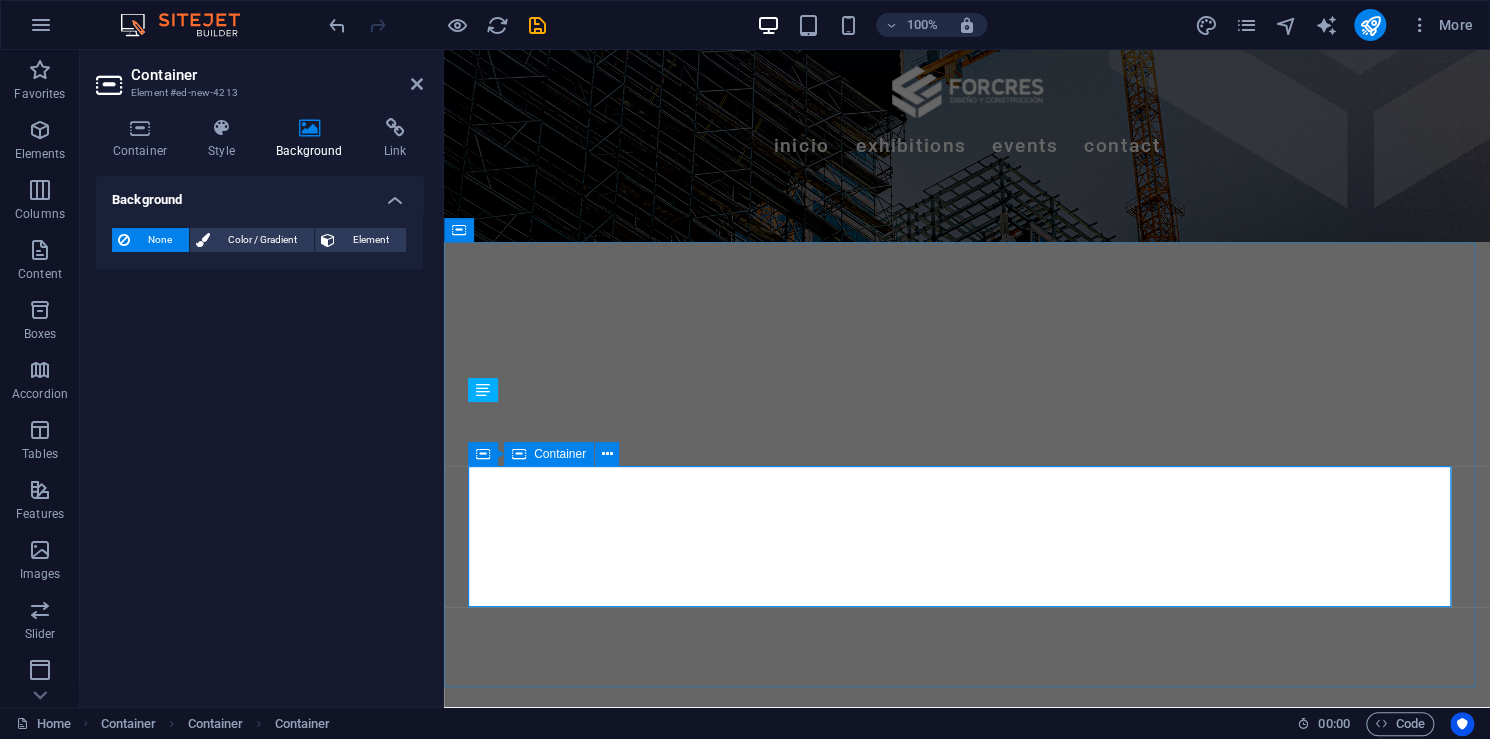 click on "Drop content here or  Add elements  Paste clipboard" at bounding box center (967, 1023) 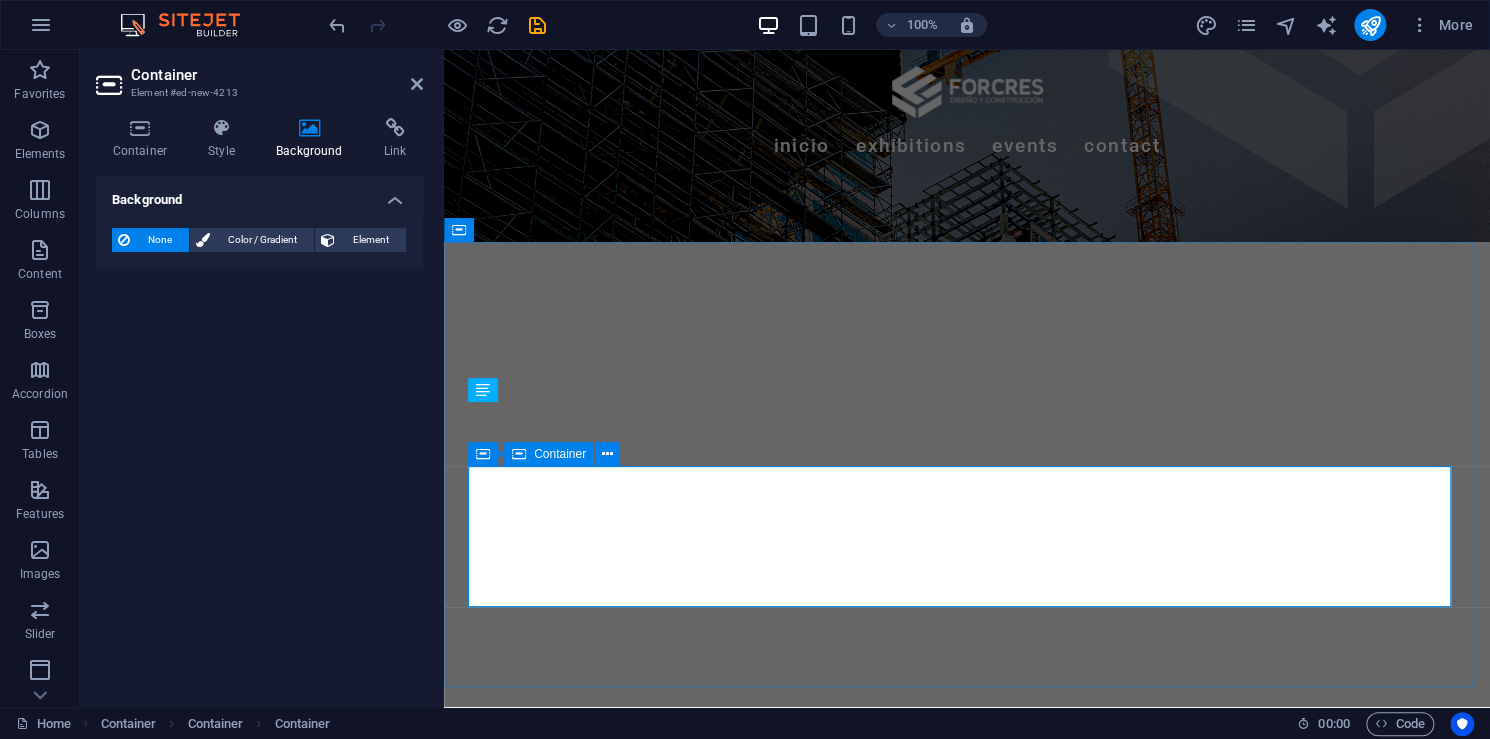 click on "Drop content here or  Add elements  Paste clipboard" at bounding box center [967, 1023] 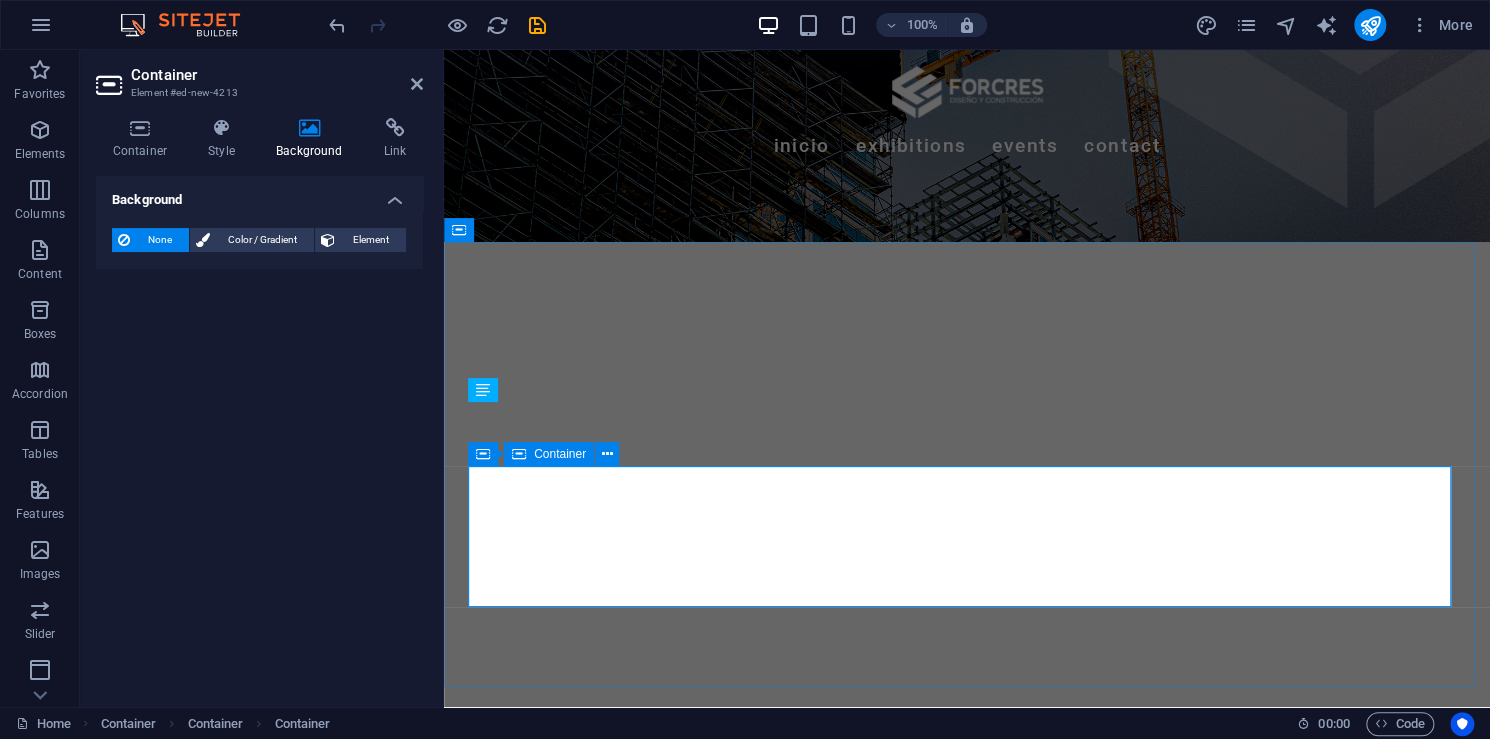 click on "Add elements" at bounding box center [908, 1053] 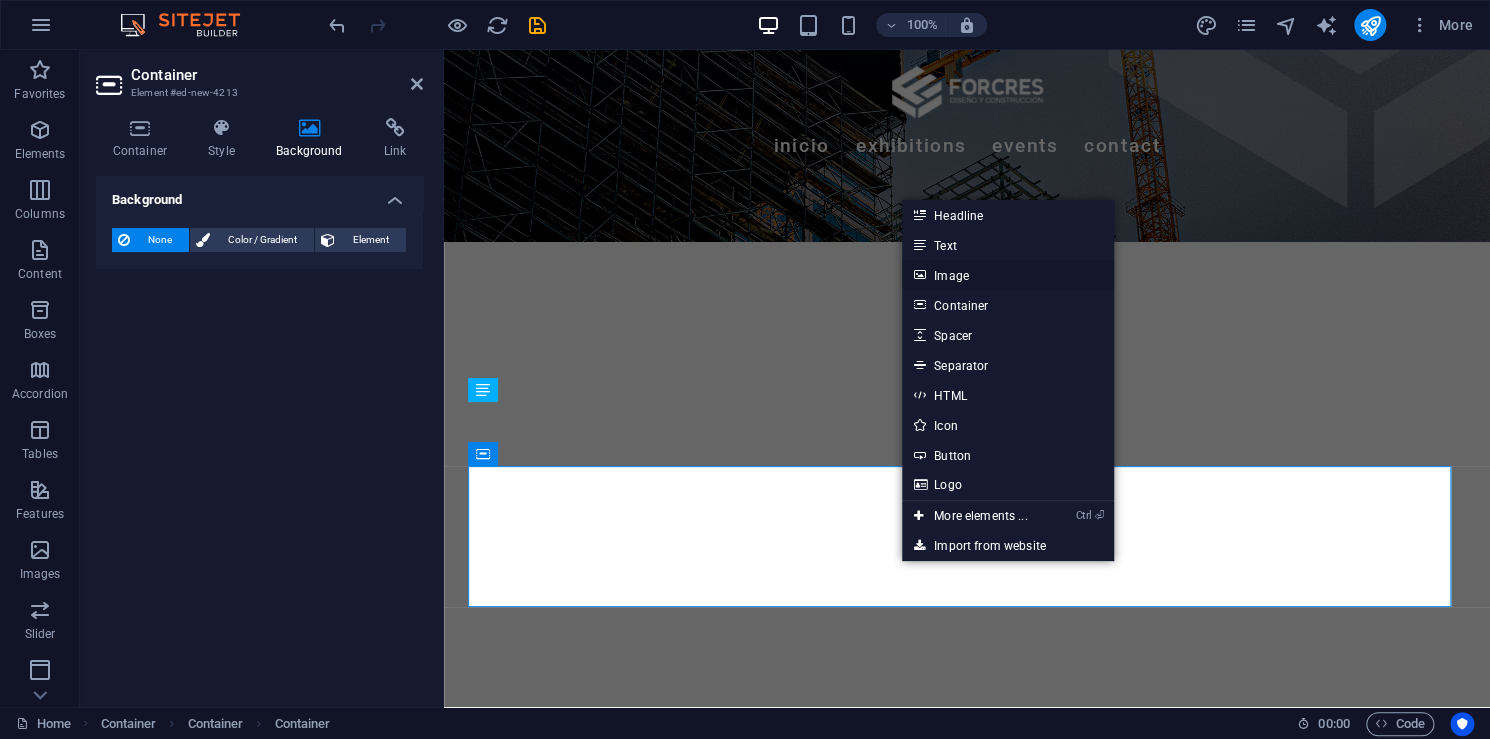 click on "Image" at bounding box center [1008, 275] 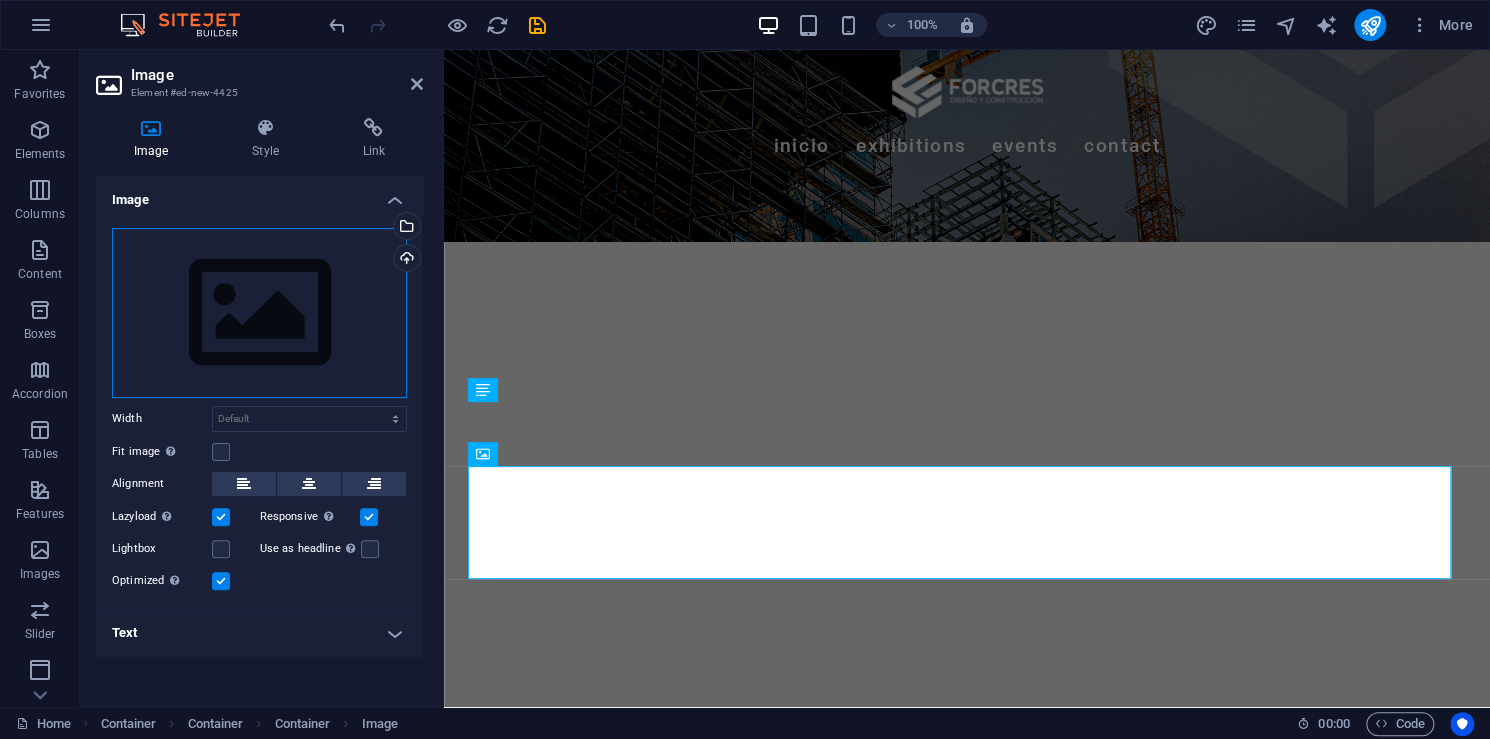 click on "Drag files here, click to choose files or select files from Files or our free stock photos & videos" at bounding box center [259, 313] 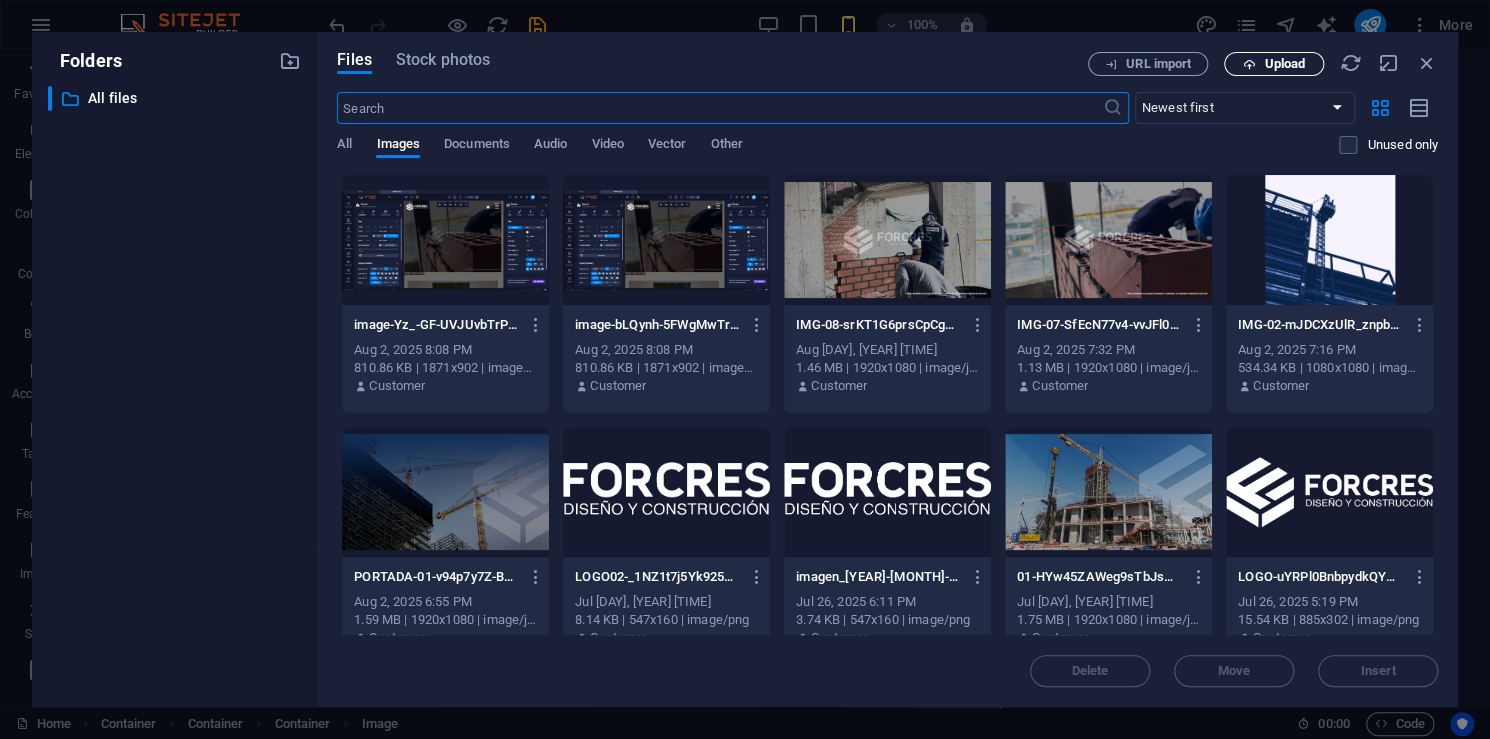 click on "Upload" at bounding box center (1284, 64) 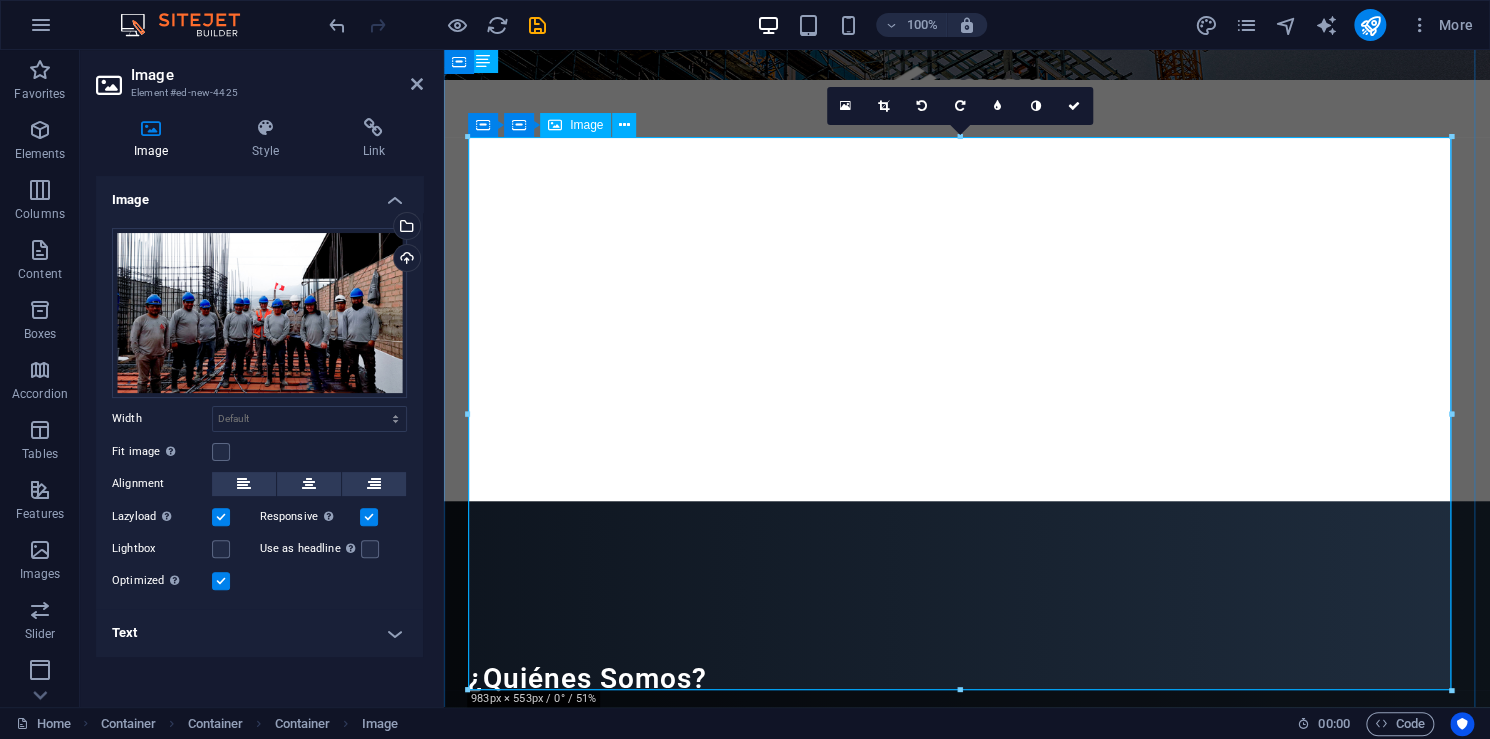 scroll, scrollTop: 600, scrollLeft: 0, axis: vertical 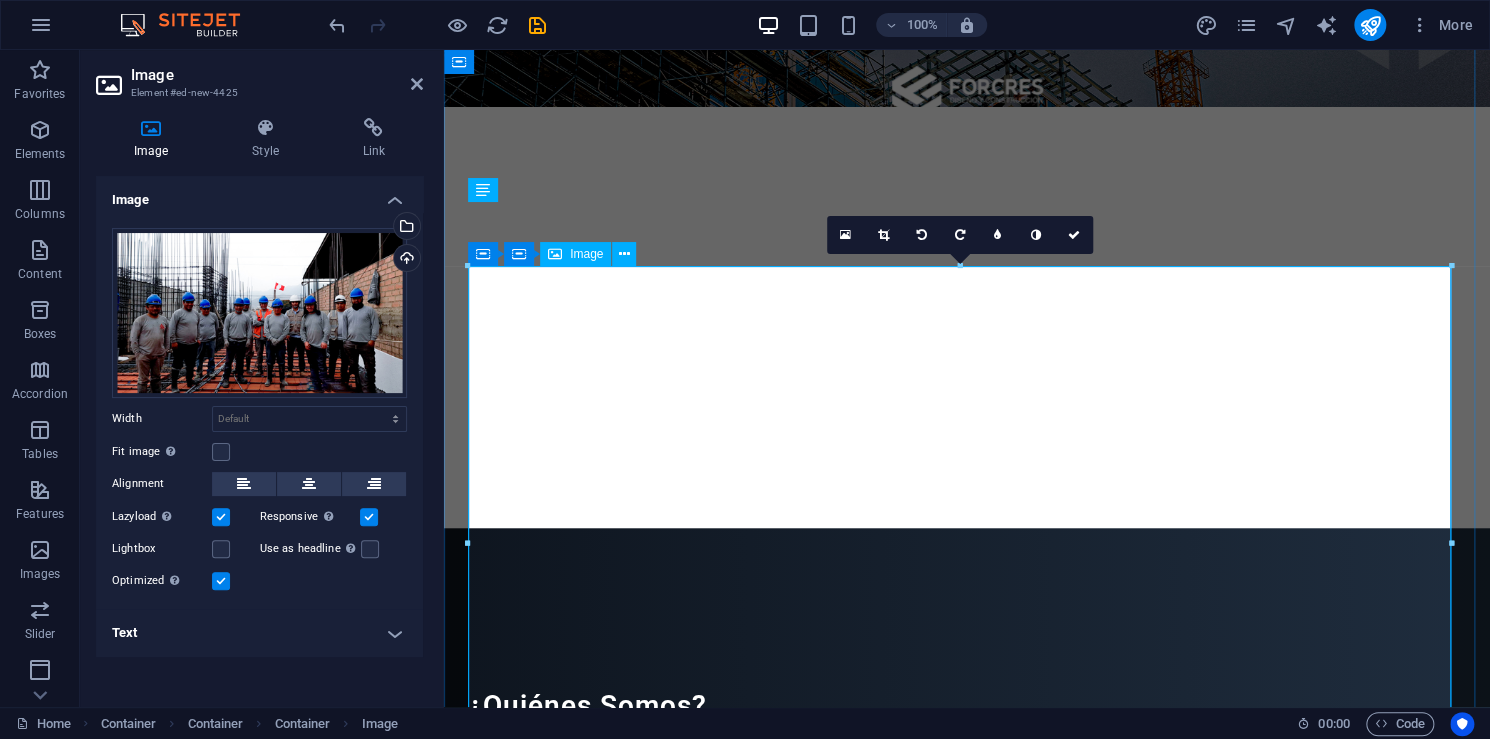 click at bounding box center (967, 1046) 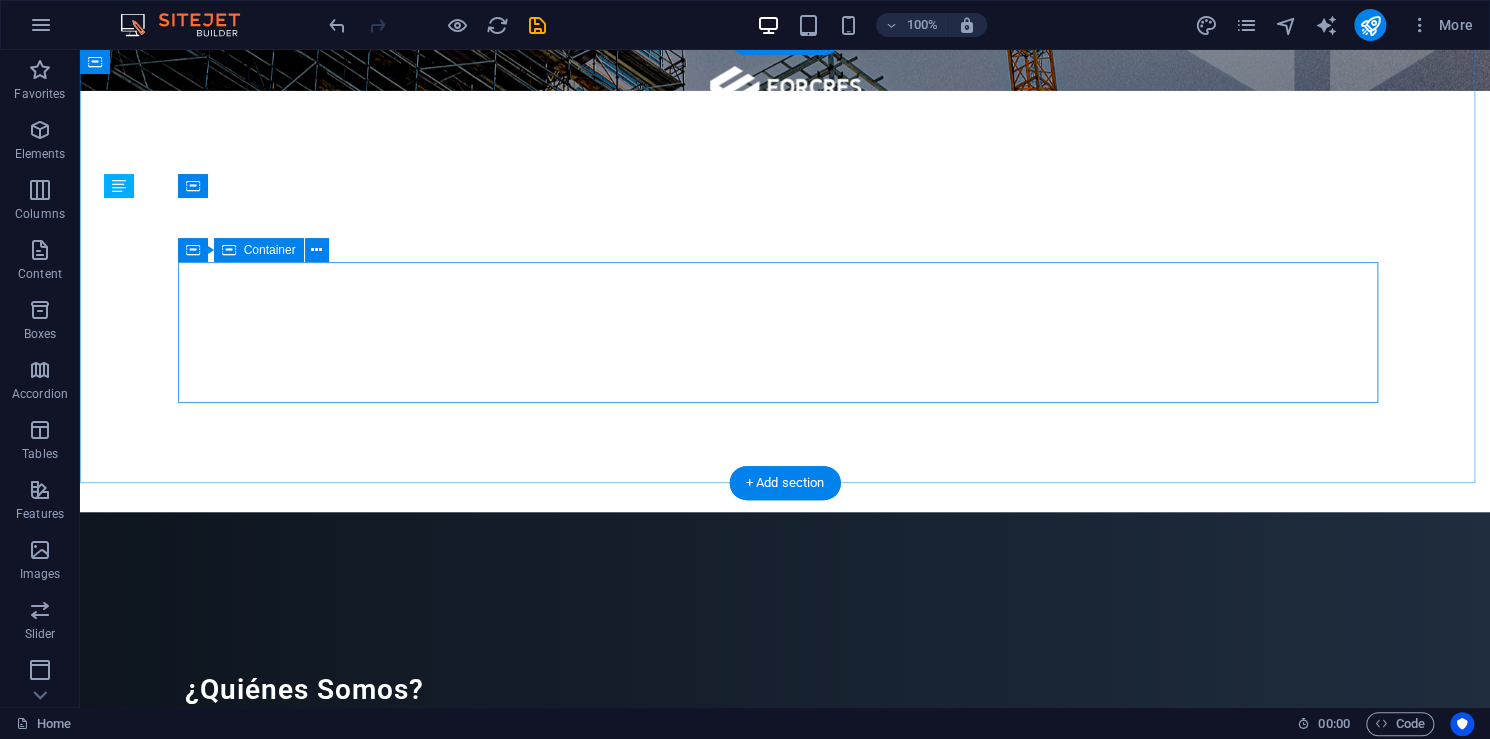 scroll, scrollTop: 600, scrollLeft: 0, axis: vertical 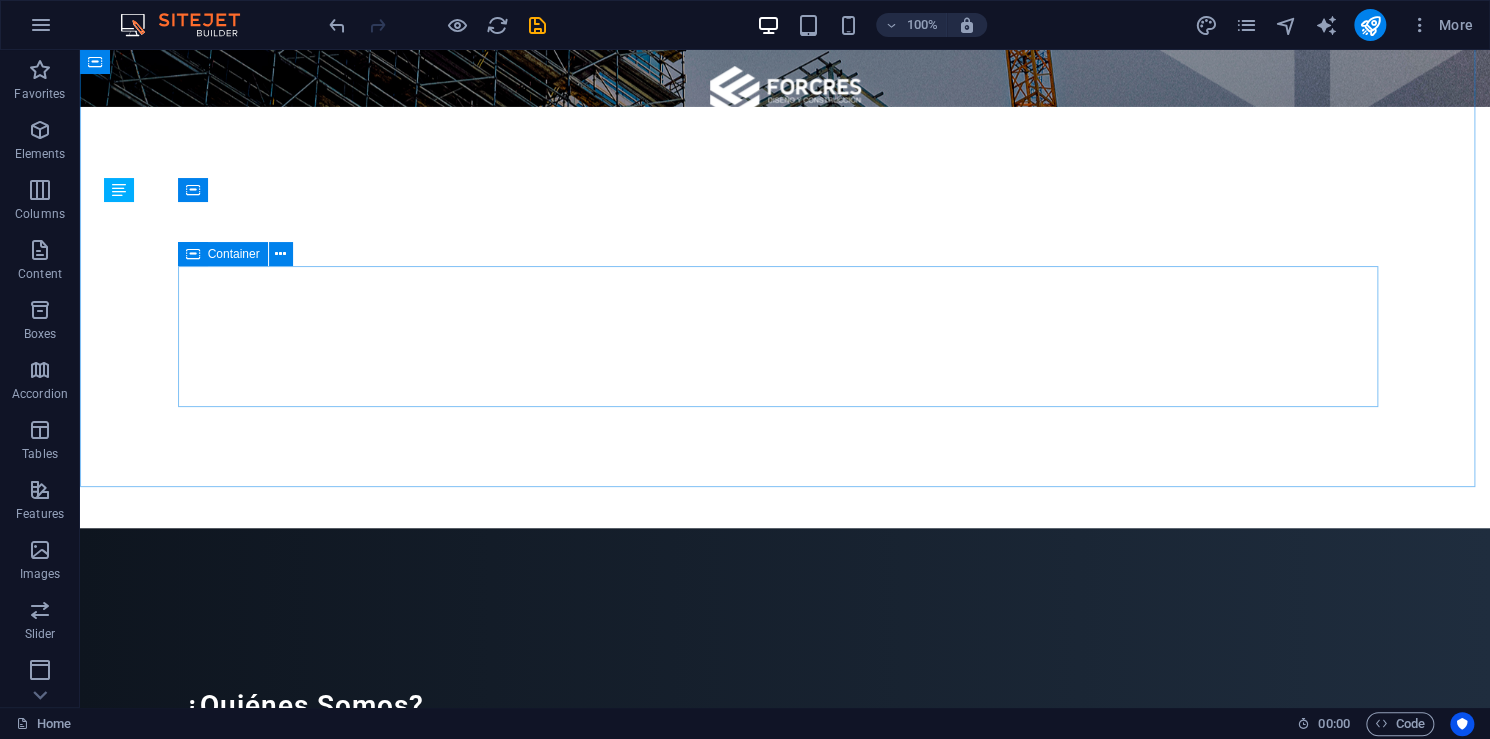 click at bounding box center [193, 254] 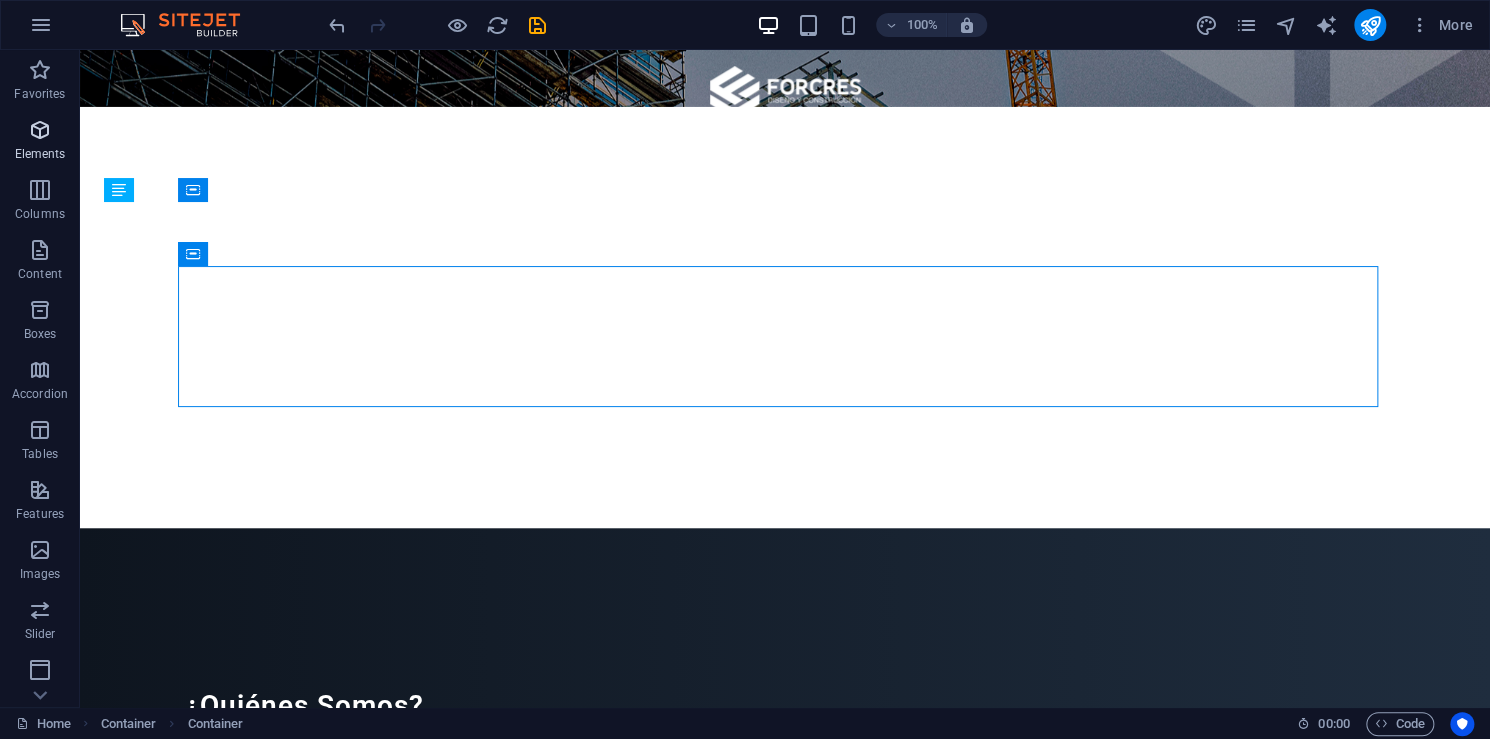 click on "Elements" at bounding box center (40, 154) 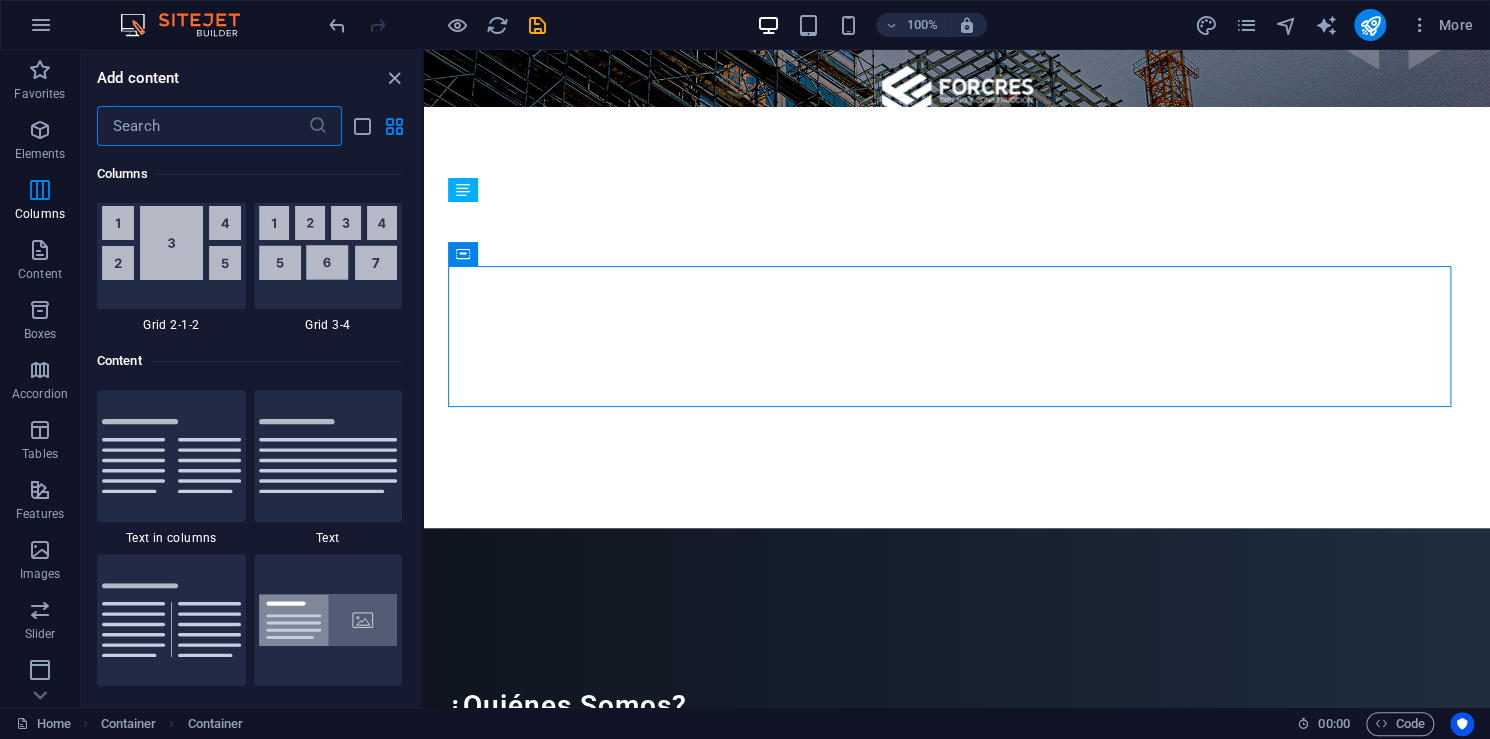 scroll, scrollTop: 3812, scrollLeft: 0, axis: vertical 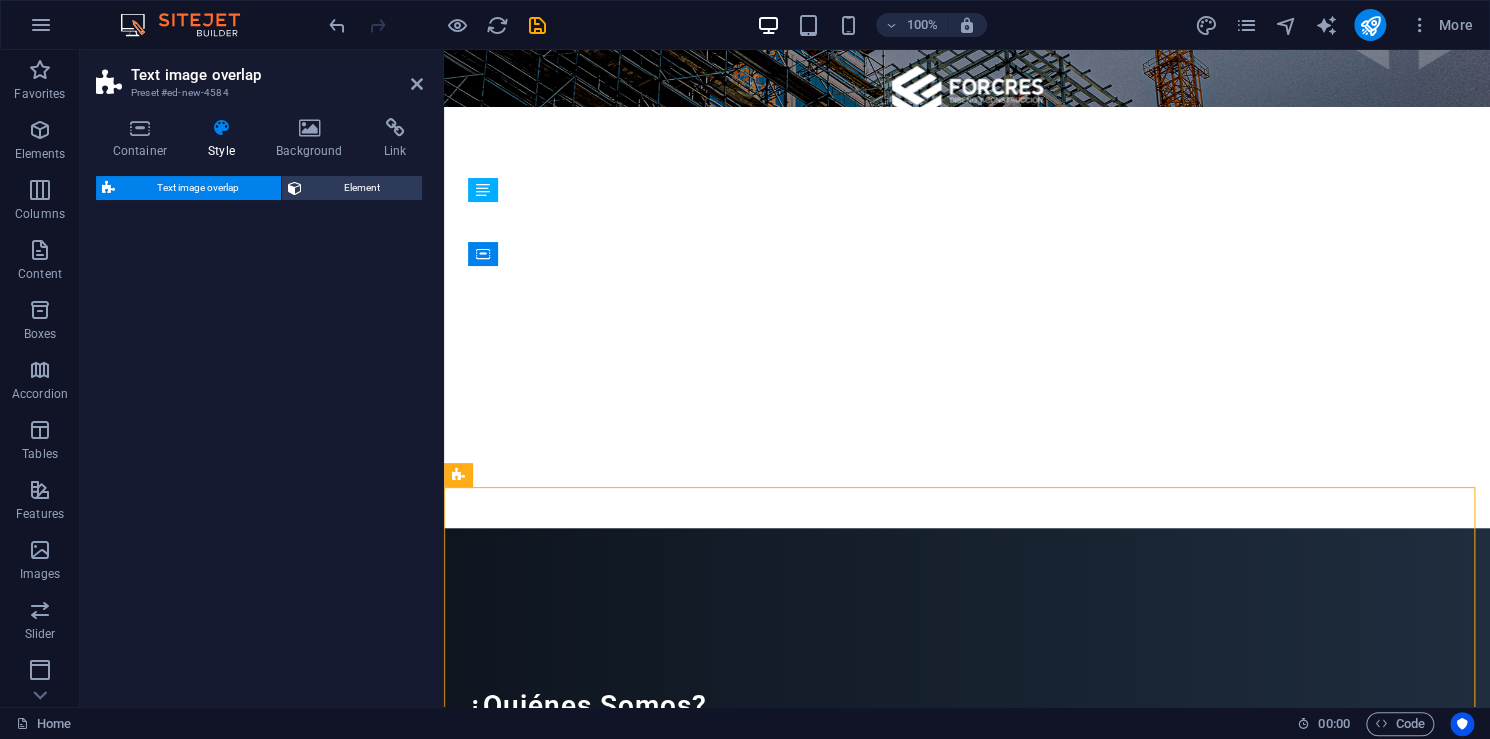select on "rem" 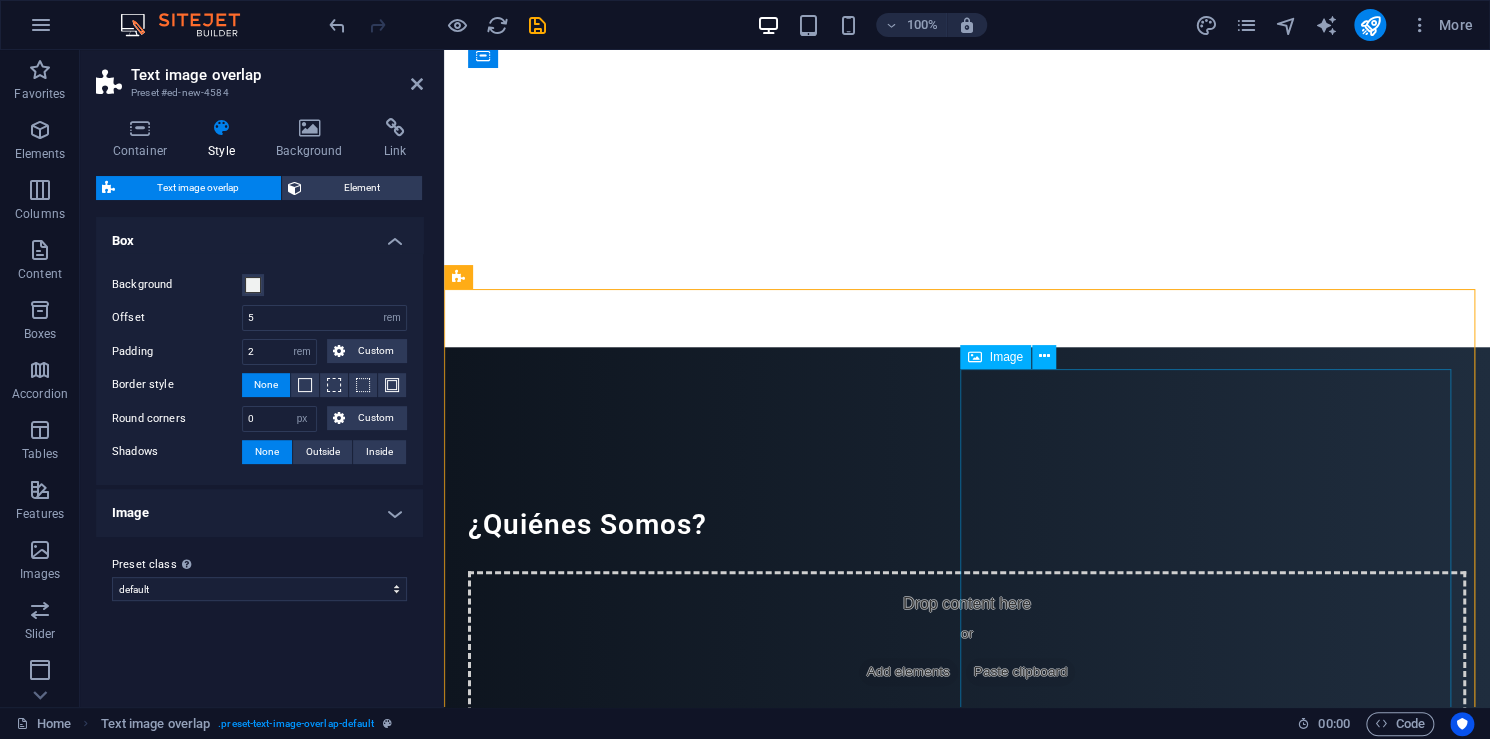 scroll, scrollTop: 800, scrollLeft: 0, axis: vertical 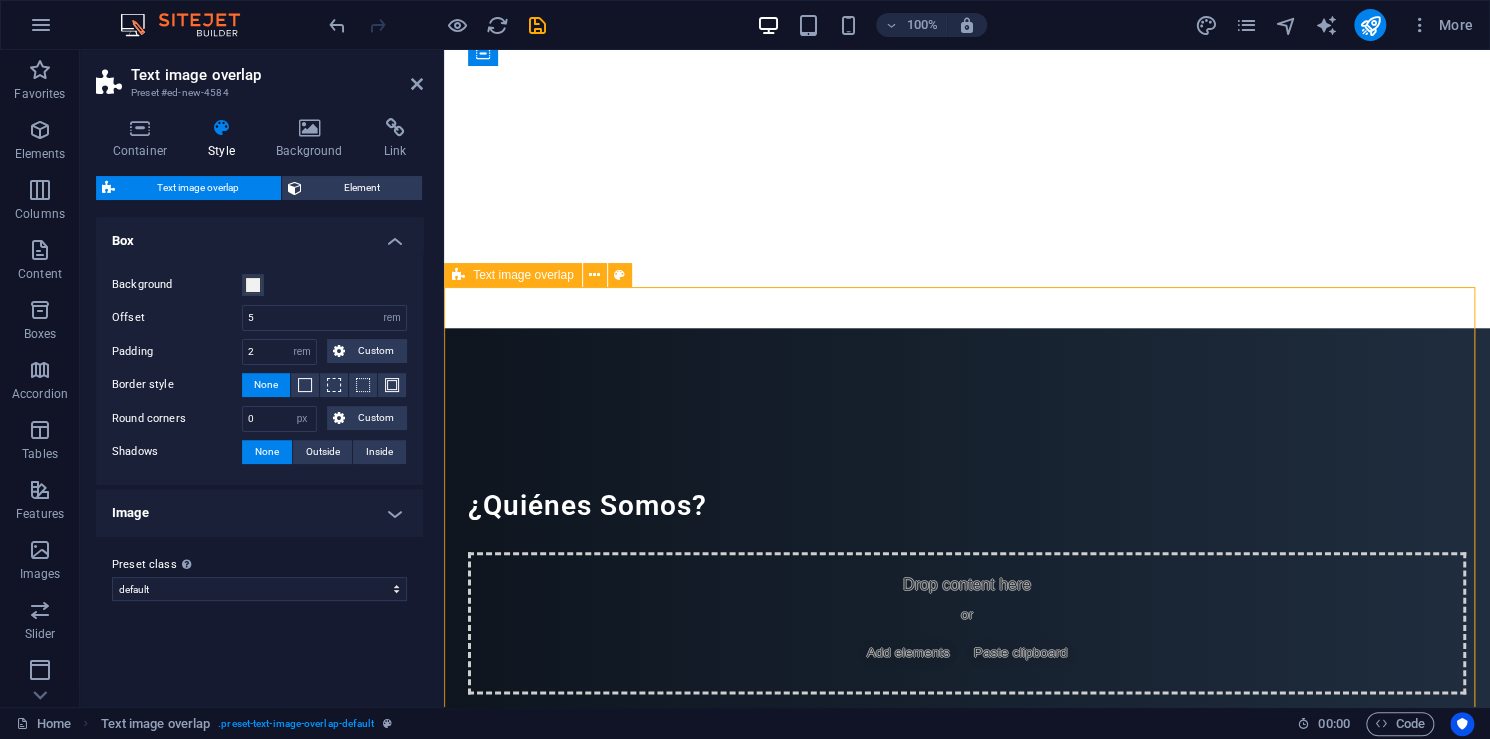 click on "New headline Lorem ipsum dolor sit amet, consectetuer adipiscing elit. Aenean commodo ligula eget dolor. Lorem ipsum dolor sit amet, consectetuer adipiscing elit leget dolor. Lorem ipsum dolor sit amet, consectetuer adipiscing elit. Aenean commodo ligula eget dolor." at bounding box center [967, 1301] 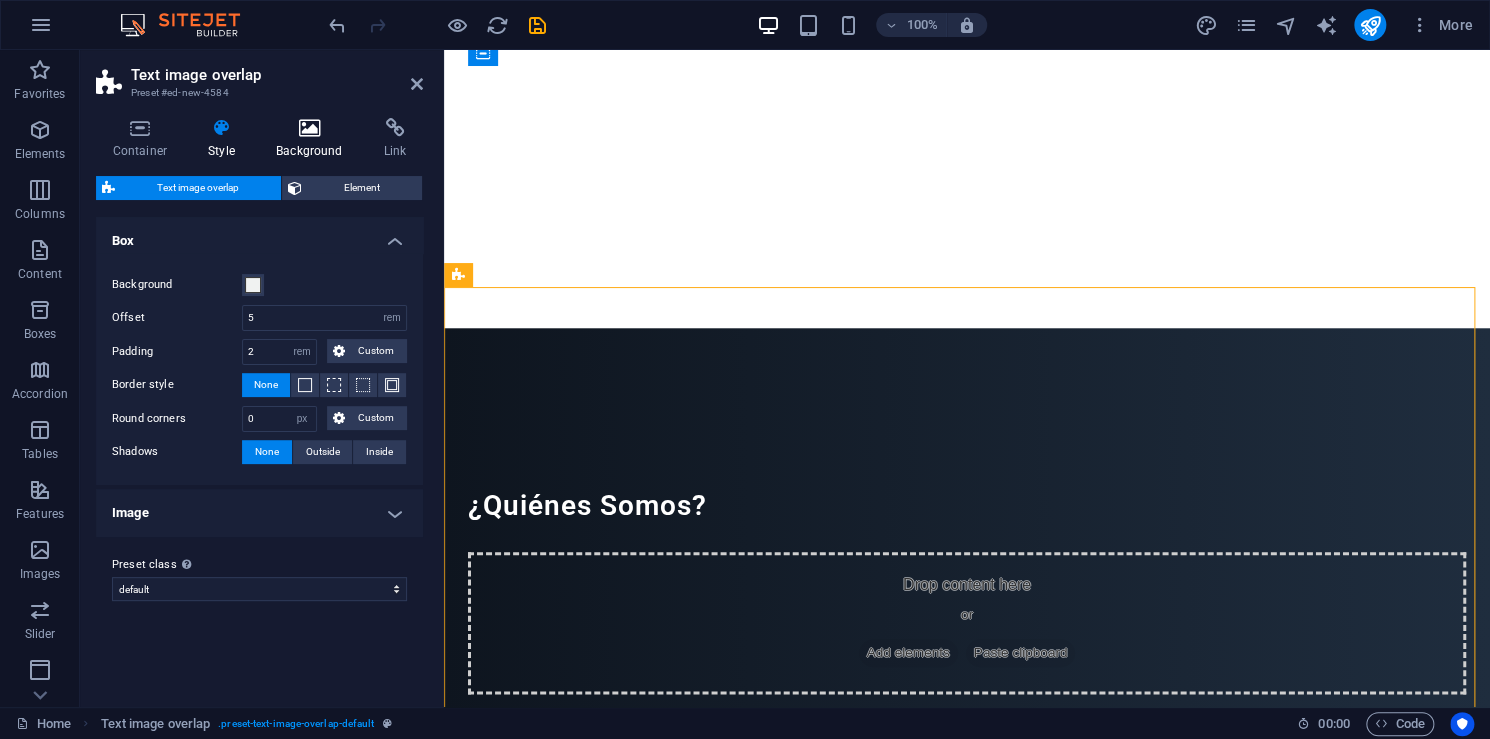 click on "Background" at bounding box center [314, 139] 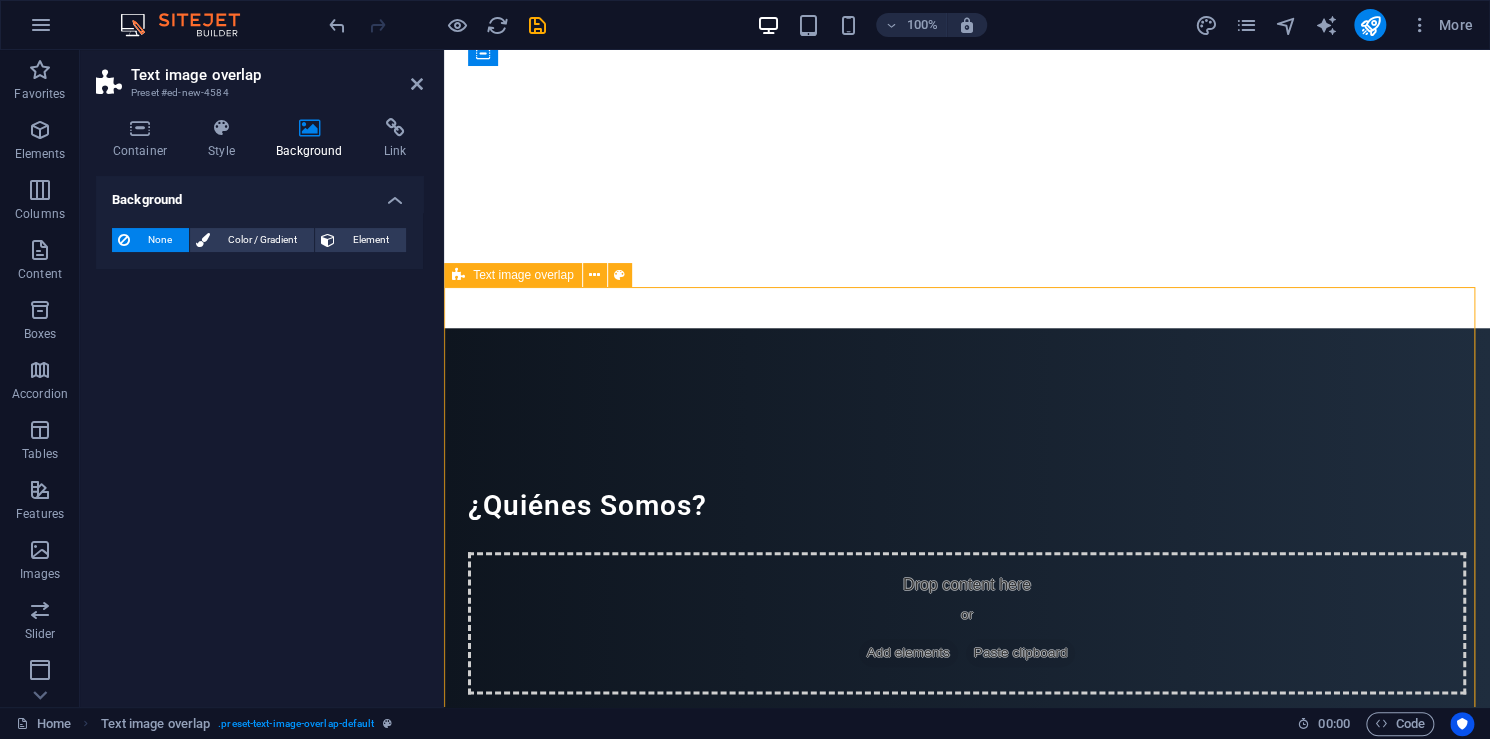 click on "New headline Lorem ipsum dolor sit amet, consectetuer adipiscing elit. Aenean commodo ligula eget dolor. Lorem ipsum dolor sit amet, consectetuer adipiscing elit leget dolor. Lorem ipsum dolor sit amet, consectetuer adipiscing elit. Aenean commodo ligula eget dolor." at bounding box center [967, 1301] 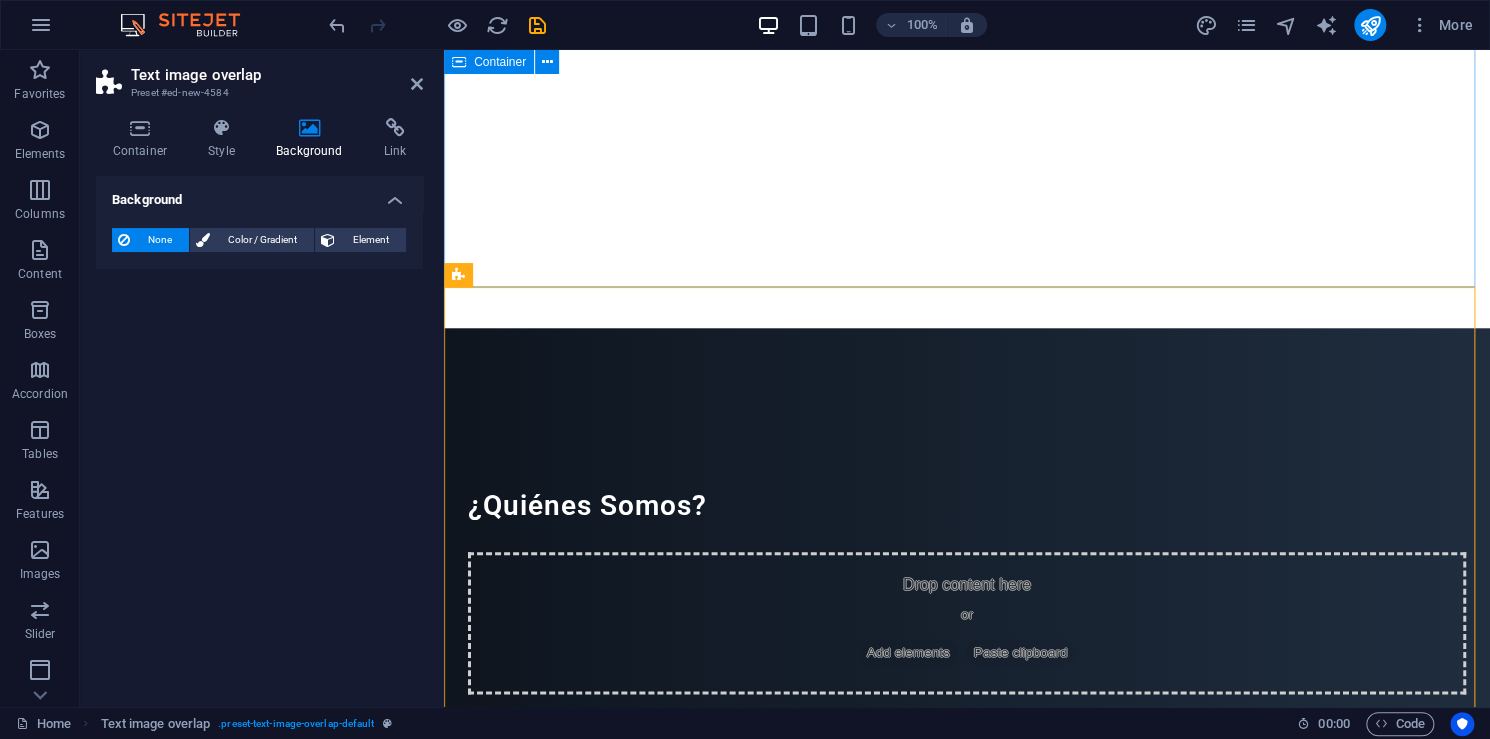 click on "¿Quiénes Somos? Drop content here or Add elements Paste clipboard" at bounding box center (967, 551) 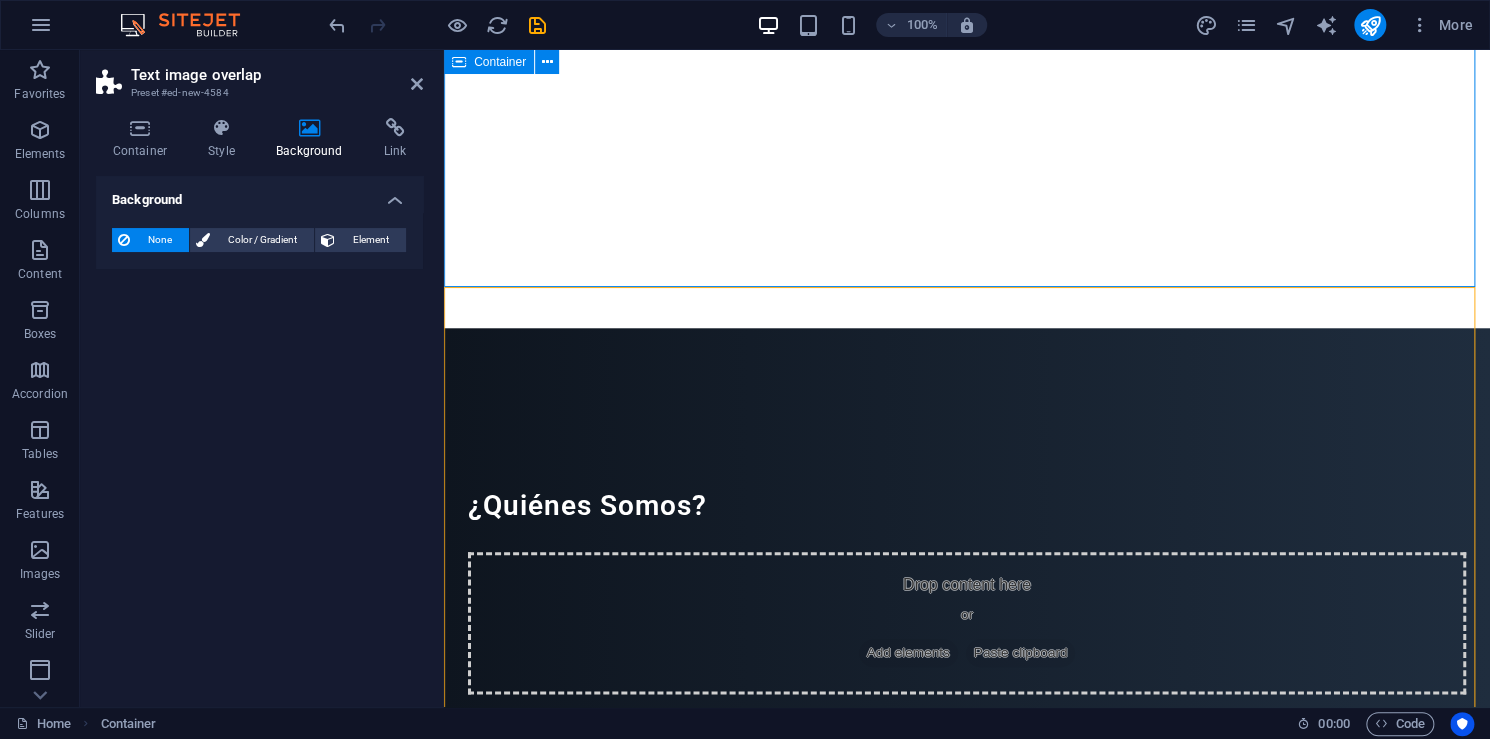 click on "¿Quiénes Somos? Drop content here or Add elements Paste clipboard" at bounding box center [967, 551] 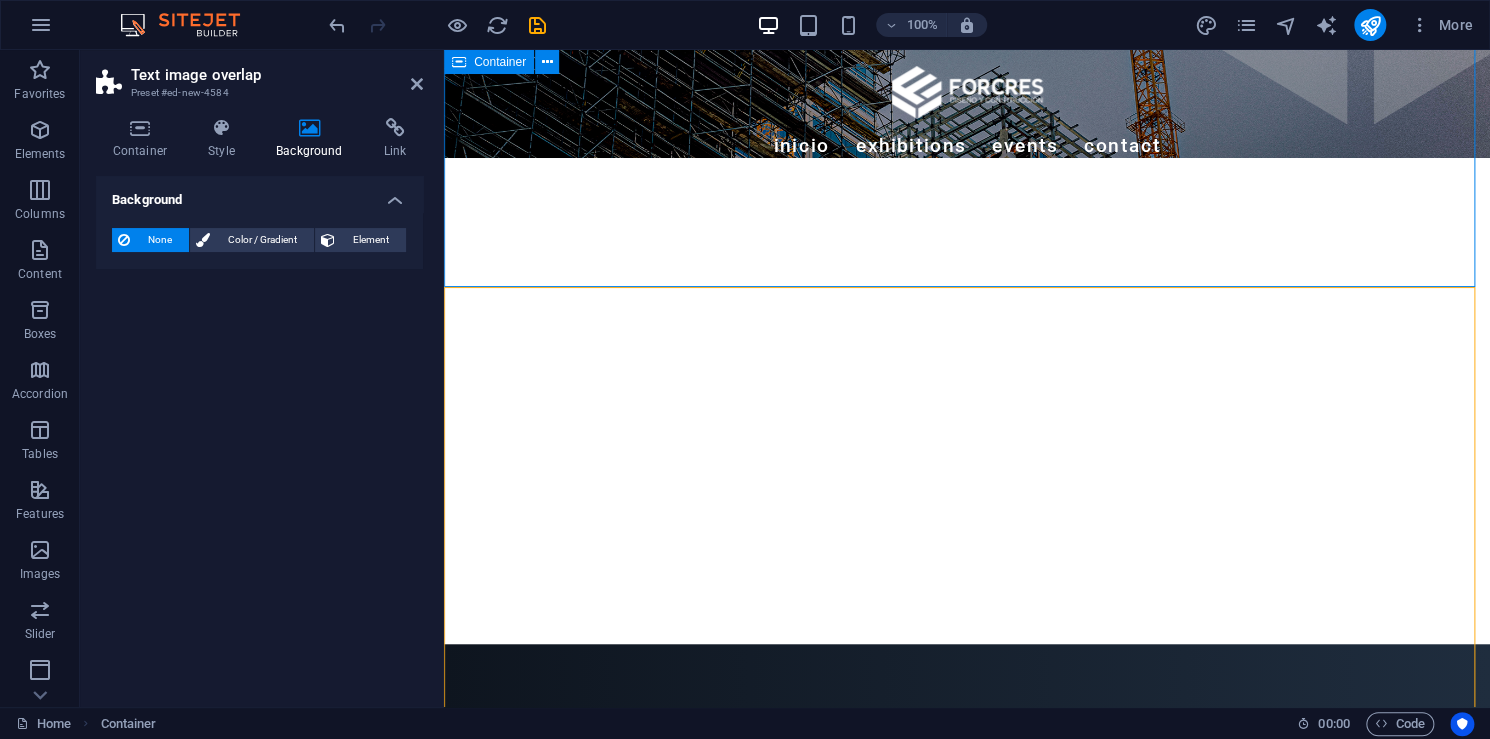 click on "¿Quiénes Somos? Drop content here or Add elements Paste clipboard" at bounding box center (967, 867) 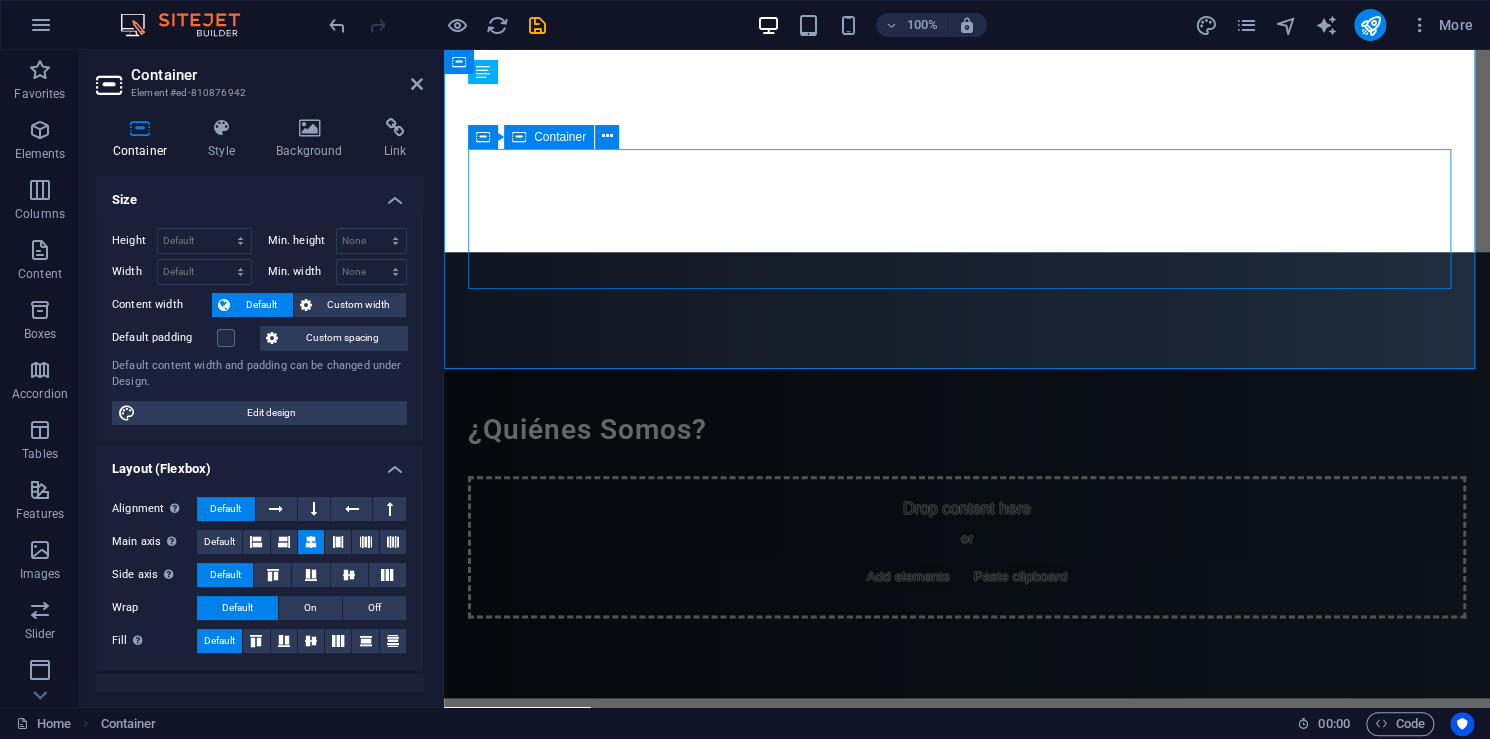 scroll, scrollTop: 884, scrollLeft: 0, axis: vertical 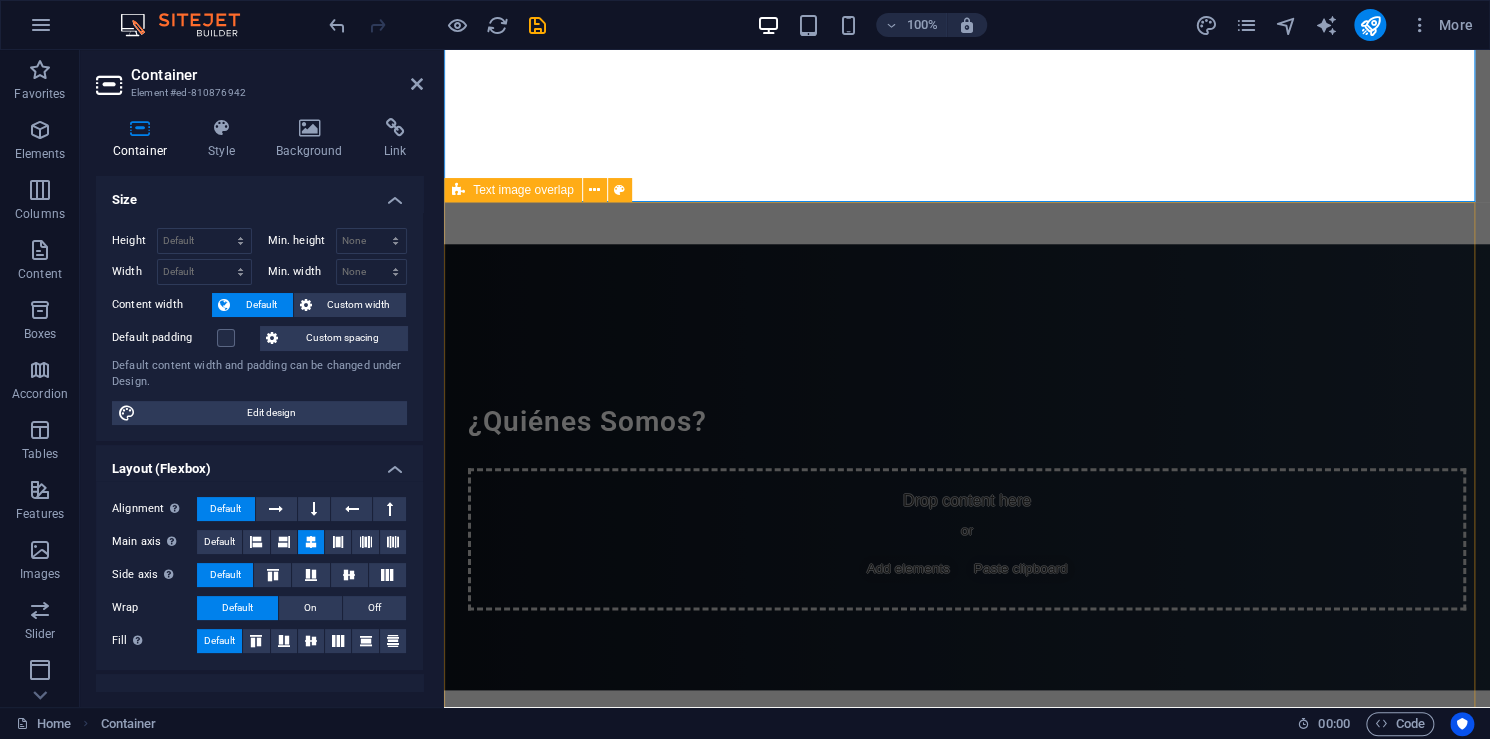 click on "New headline Lorem ipsum dolor sit amet, consectetuer adipiscing elit. Aenean commodo ligula eget dolor. Lorem ipsum dolor sit amet, consectetuer adipiscing elit leget dolor. Lorem ipsum dolor sit amet, consectetuer adipiscing elit. Aenean commodo ligula eget dolor." at bounding box center (967, 1217) 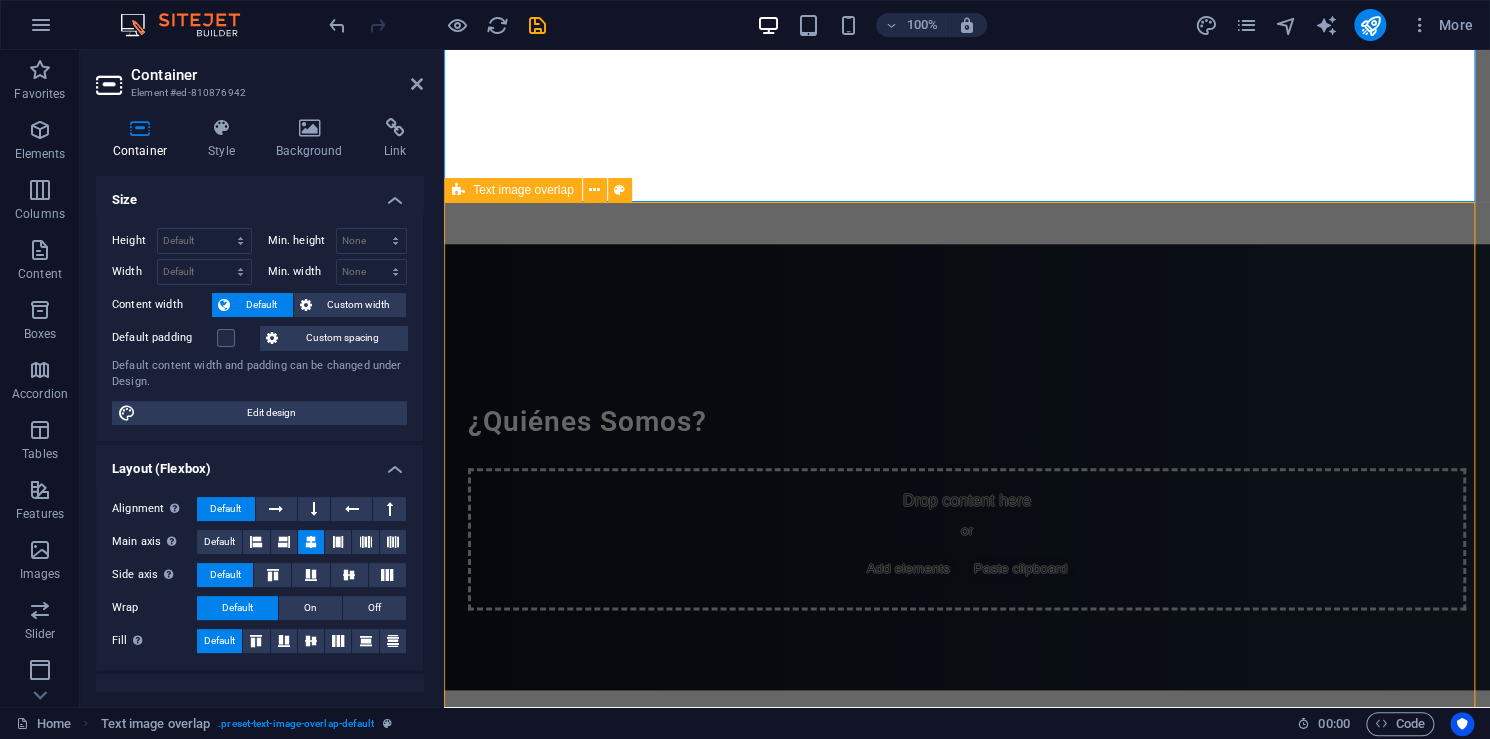 click on "New headline Lorem ipsum dolor sit amet, consectetuer adipiscing elit. Aenean commodo ligula eget dolor. Lorem ipsum dolor sit amet, consectetuer adipiscing elit leget dolor. Lorem ipsum dolor sit amet, consectetuer adipiscing elit. Aenean commodo ligula eget dolor." at bounding box center [967, 1217] 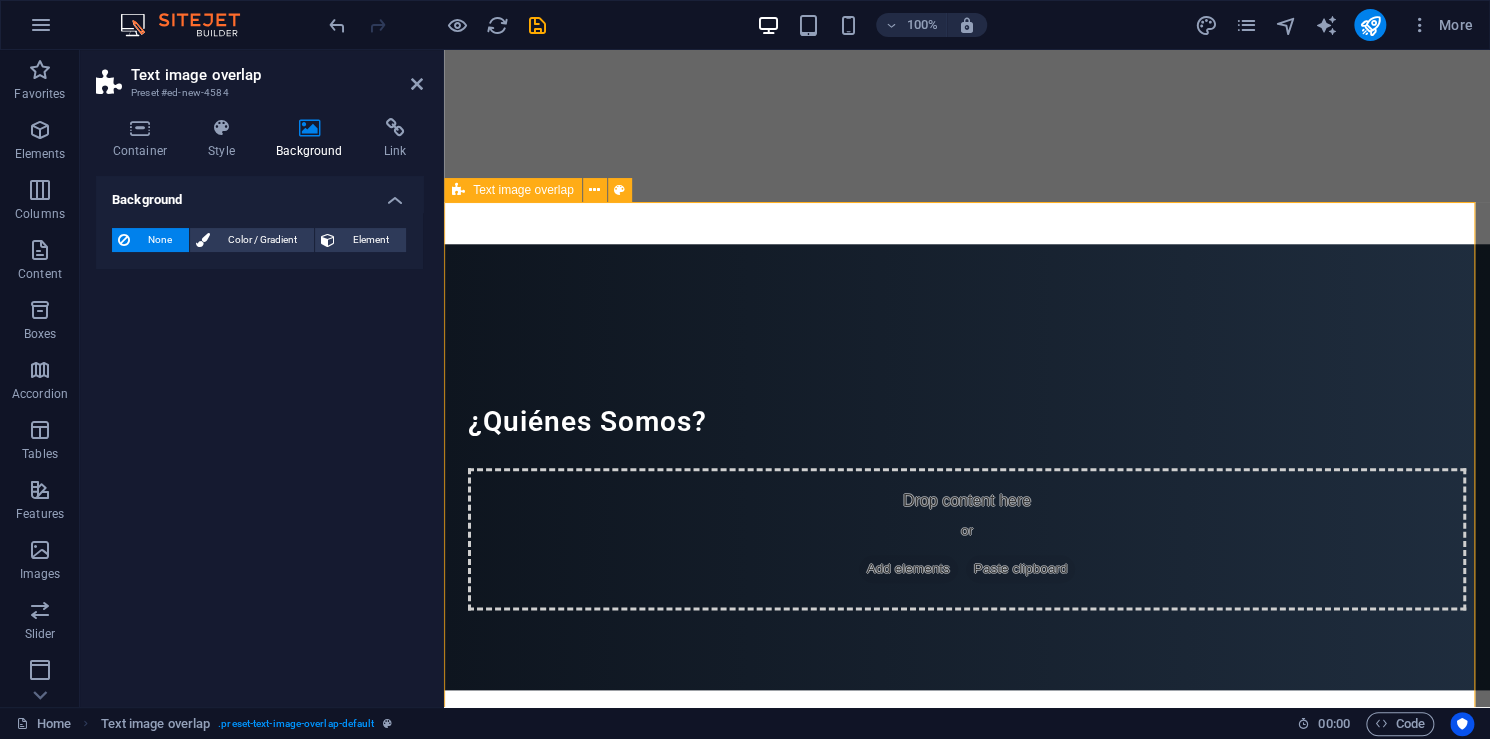 click on "New headline Lorem ipsum dolor sit amet, consectetuer adipiscing elit. Aenean commodo ligula eget dolor. Lorem ipsum dolor sit amet, consectetuer adipiscing elit leget dolor. Lorem ipsum dolor sit amet, consectetuer adipiscing elit. Aenean commodo ligula eget dolor." at bounding box center (967, 1217) 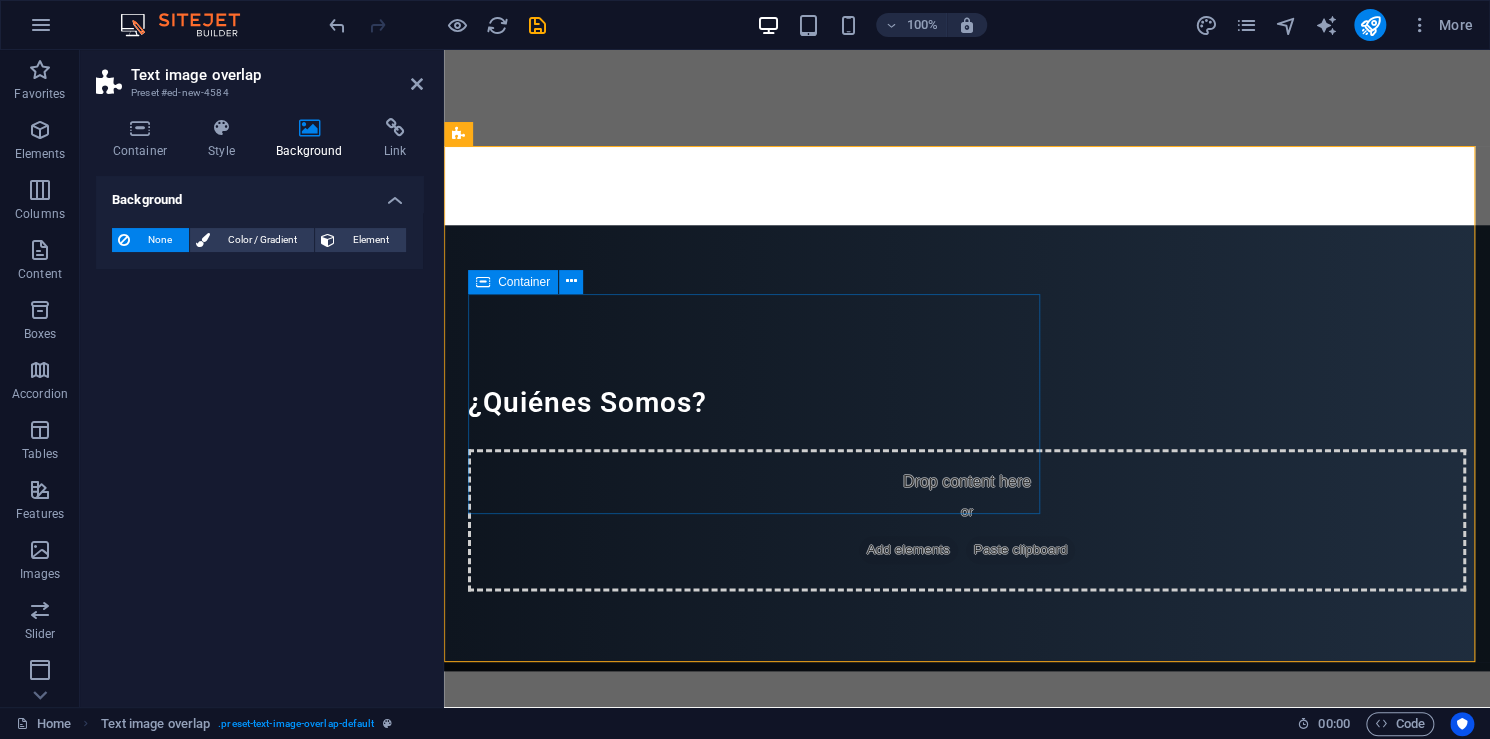 scroll, scrollTop: 984, scrollLeft: 0, axis: vertical 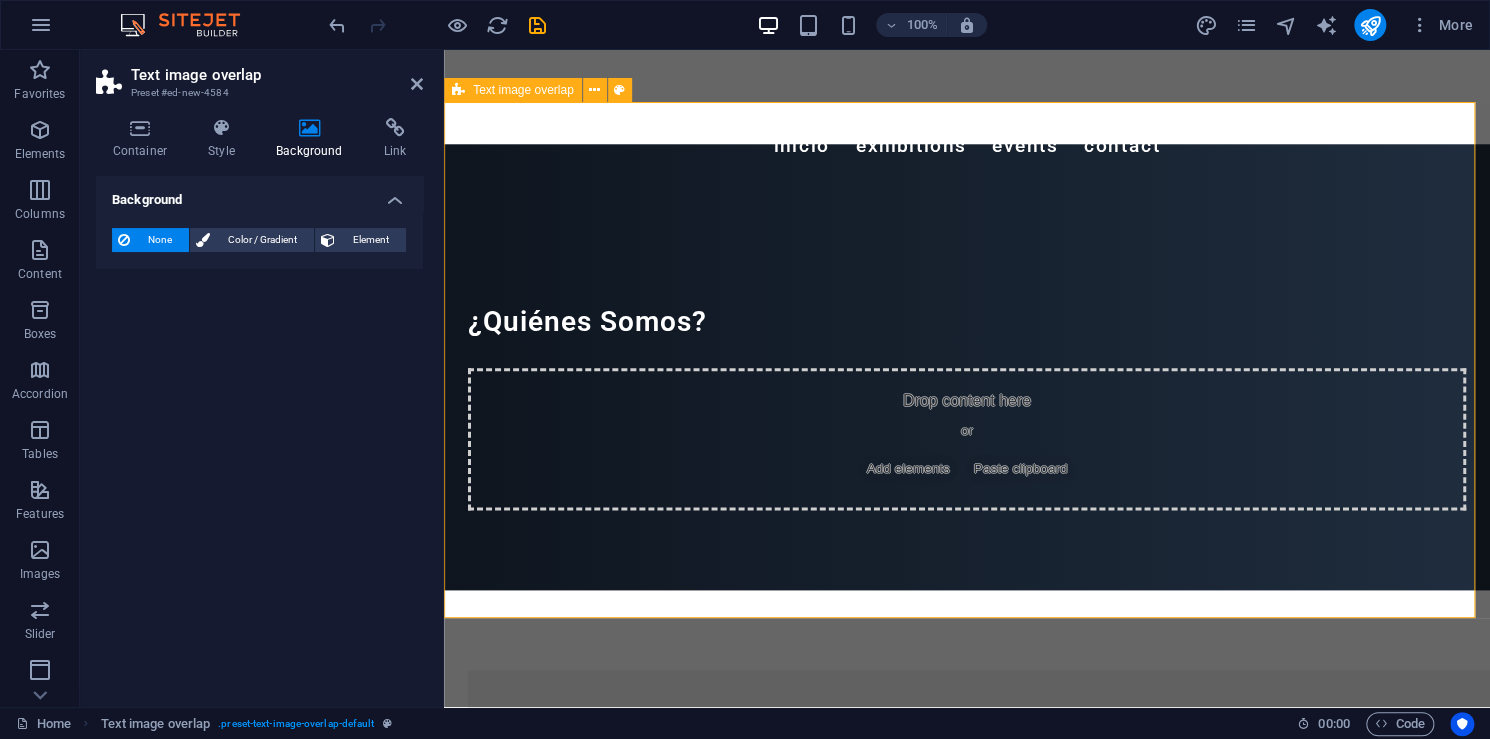click on "New headline Lorem ipsum dolor sit amet, consectetuer adipiscing elit. Aenean commodo ligula eget dolor. Lorem ipsum dolor sit amet, consectetuer adipiscing elit leget dolor. Lorem ipsum dolor sit amet, consectetuer adipiscing elit. Aenean commodo ligula eget dolor." at bounding box center (967, 1117) 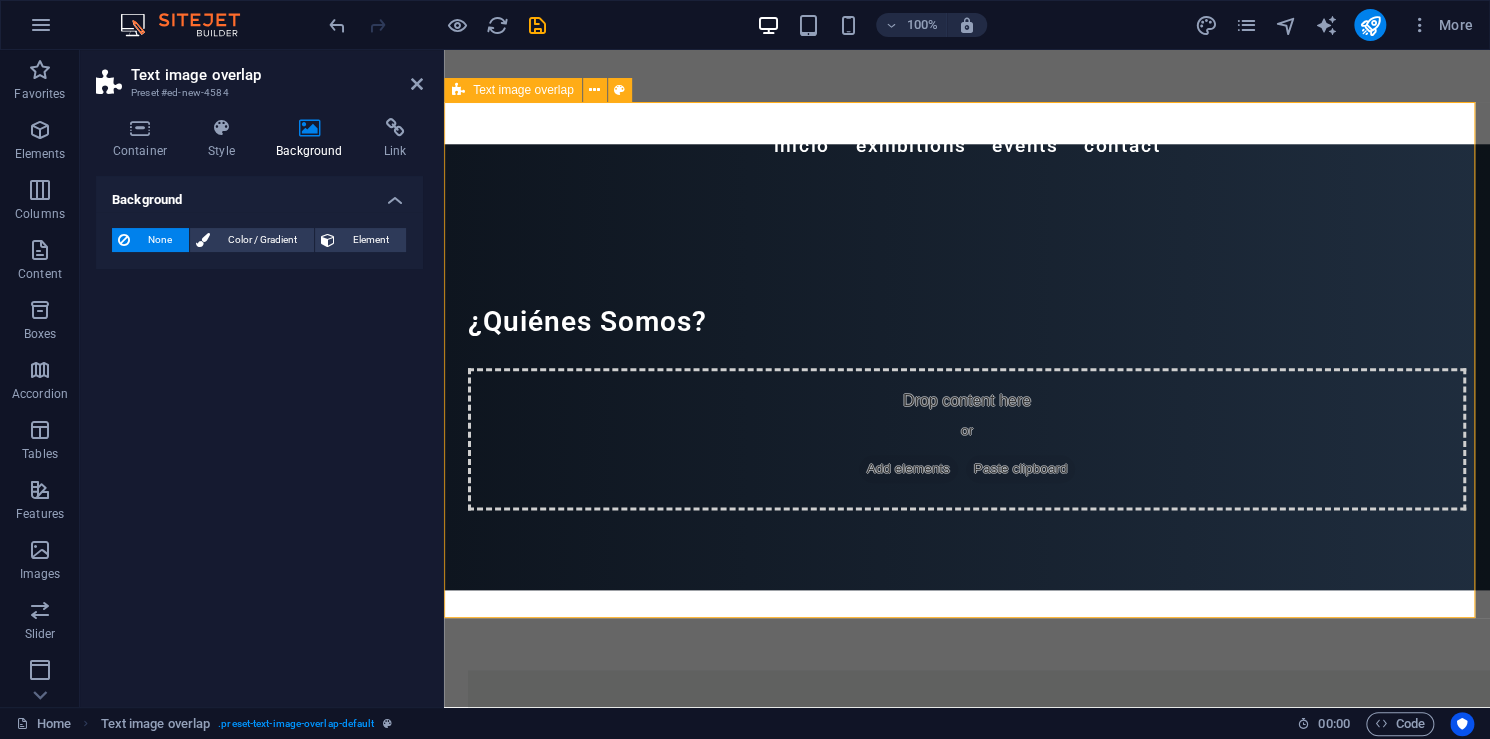 click on "New headline Lorem ipsum dolor sit amet, consectetuer adipiscing elit. Aenean commodo ligula eget dolor. Lorem ipsum dolor sit amet, consectetuer adipiscing elit leget dolor. Lorem ipsum dolor sit amet, consectetuer adipiscing elit. Aenean commodo ligula eget dolor." at bounding box center (967, 1117) 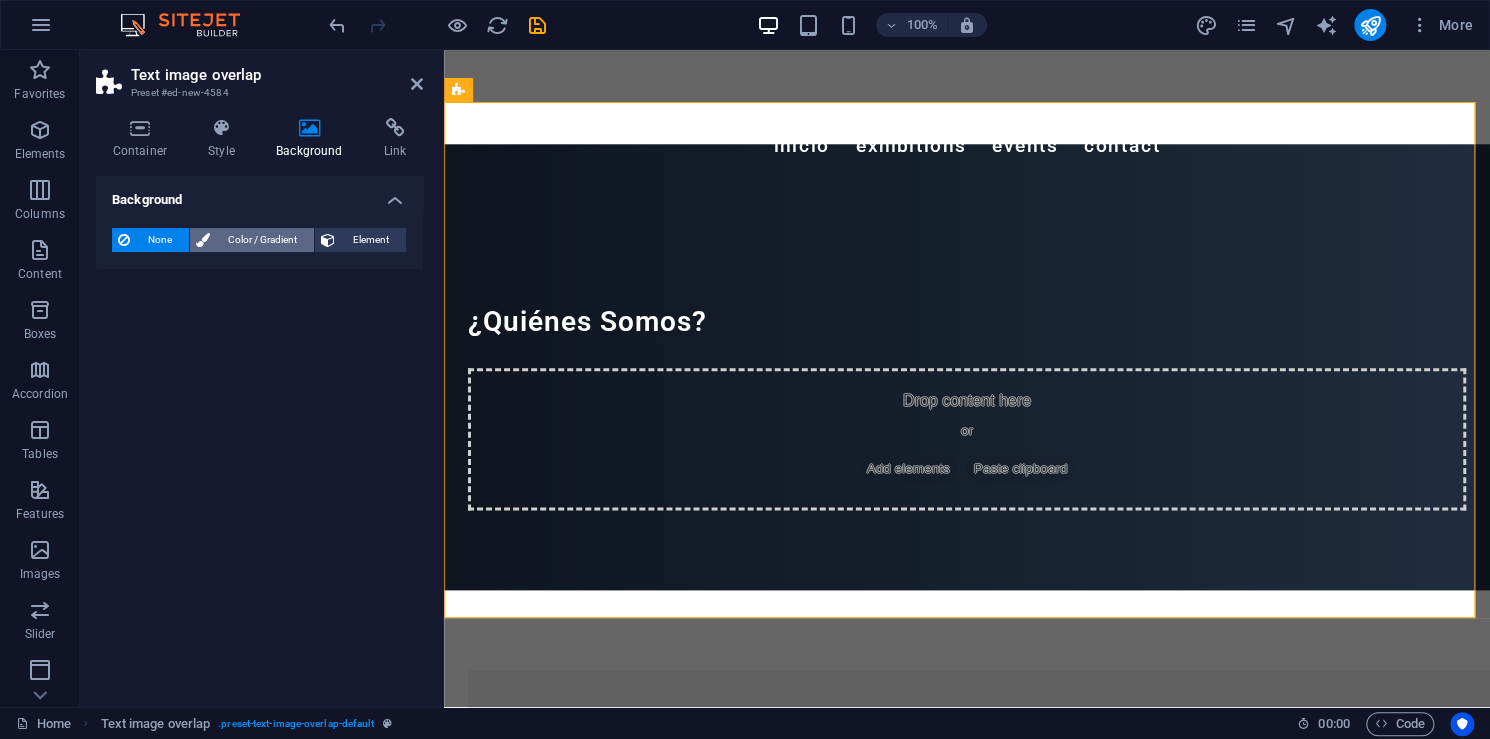 click on "Color / Gradient" at bounding box center (262, 240) 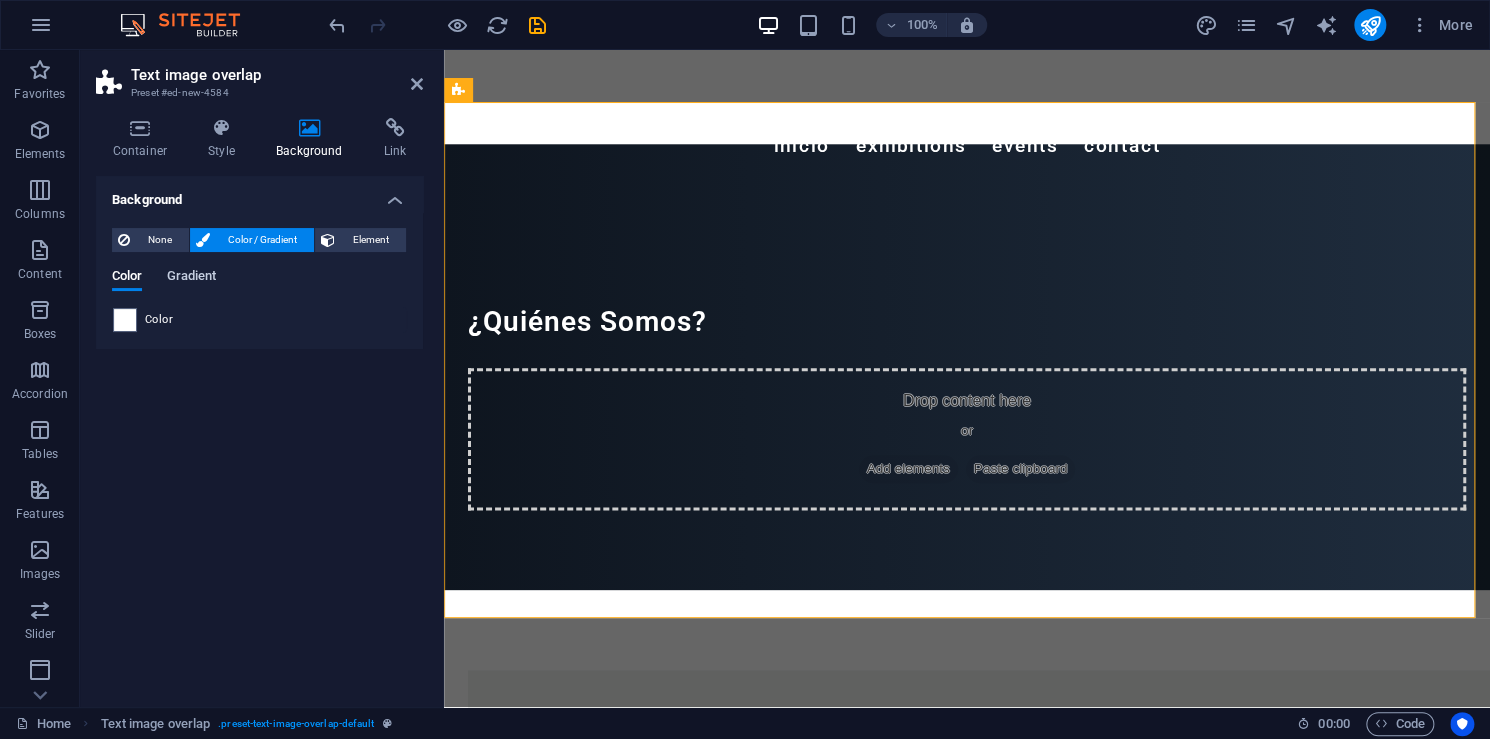click on "Gradient" at bounding box center [191, 278] 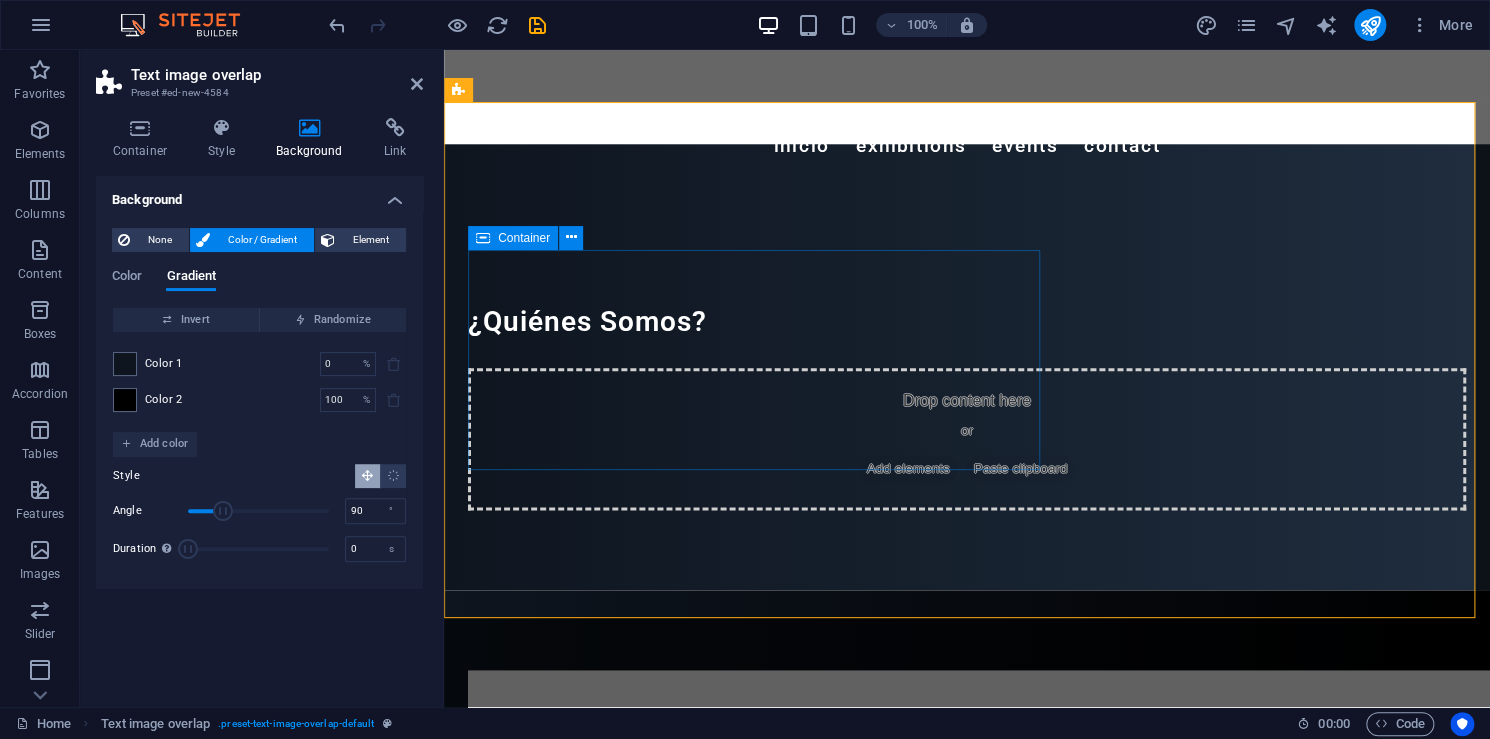 click on "New headline Lorem ipsum dolor sit amet, consectetuer adipiscing elit. Aenean commodo ligula eget dolor. Lorem ipsum dolor sit amet, consectetuer adipiscing elit leget dolor. Lorem ipsum dolor sit amet, consectetuer adipiscing elit. Aenean commodo ligula eget dolor." at bounding box center (1007, 756) 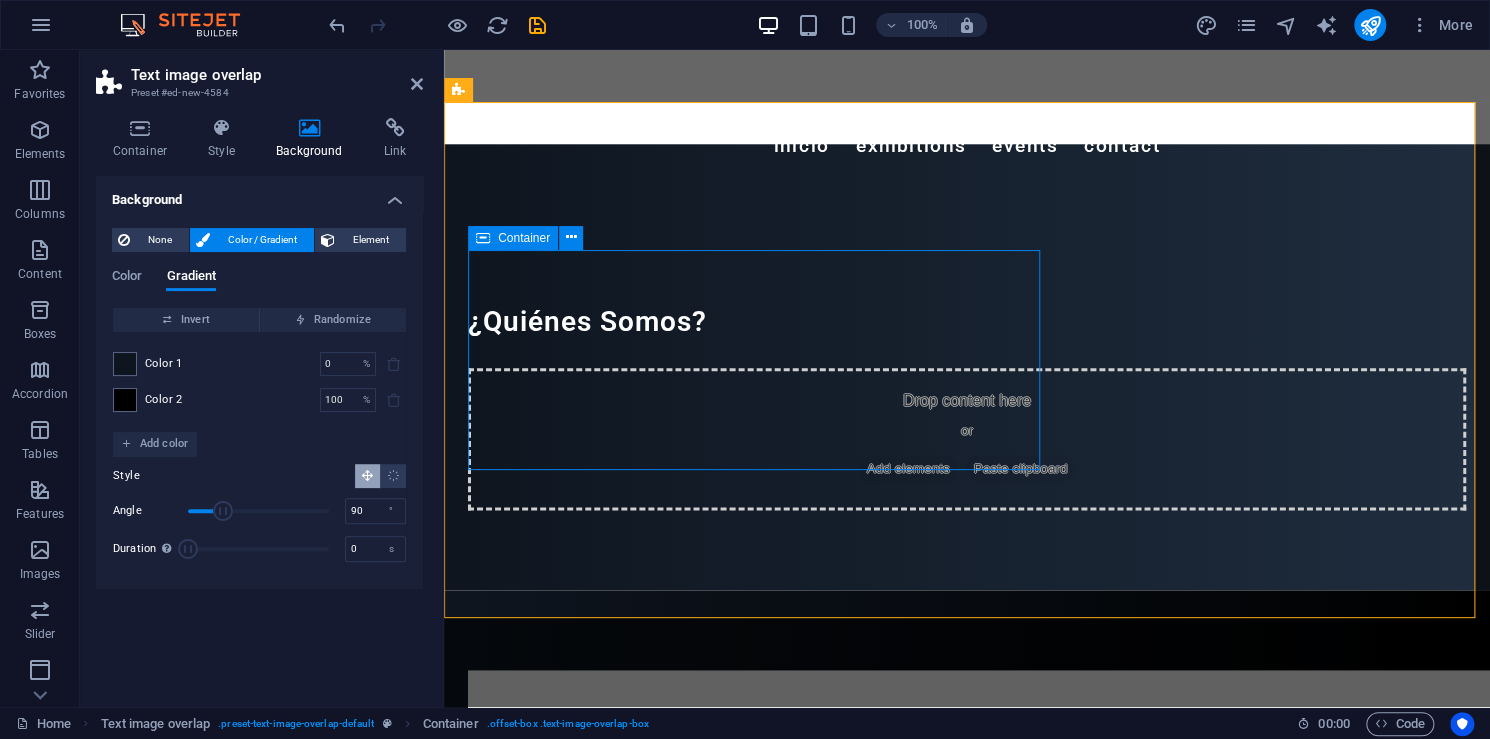 click on "New headline Lorem ipsum dolor sit amet, consectetuer adipiscing elit. Aenean commodo ligula eget dolor. Lorem ipsum dolor sit amet, consectetuer adipiscing elit leget dolor. Lorem ipsum dolor sit amet, consectetuer adipiscing elit. Aenean commodo ligula eget dolor." at bounding box center (1007, 756) 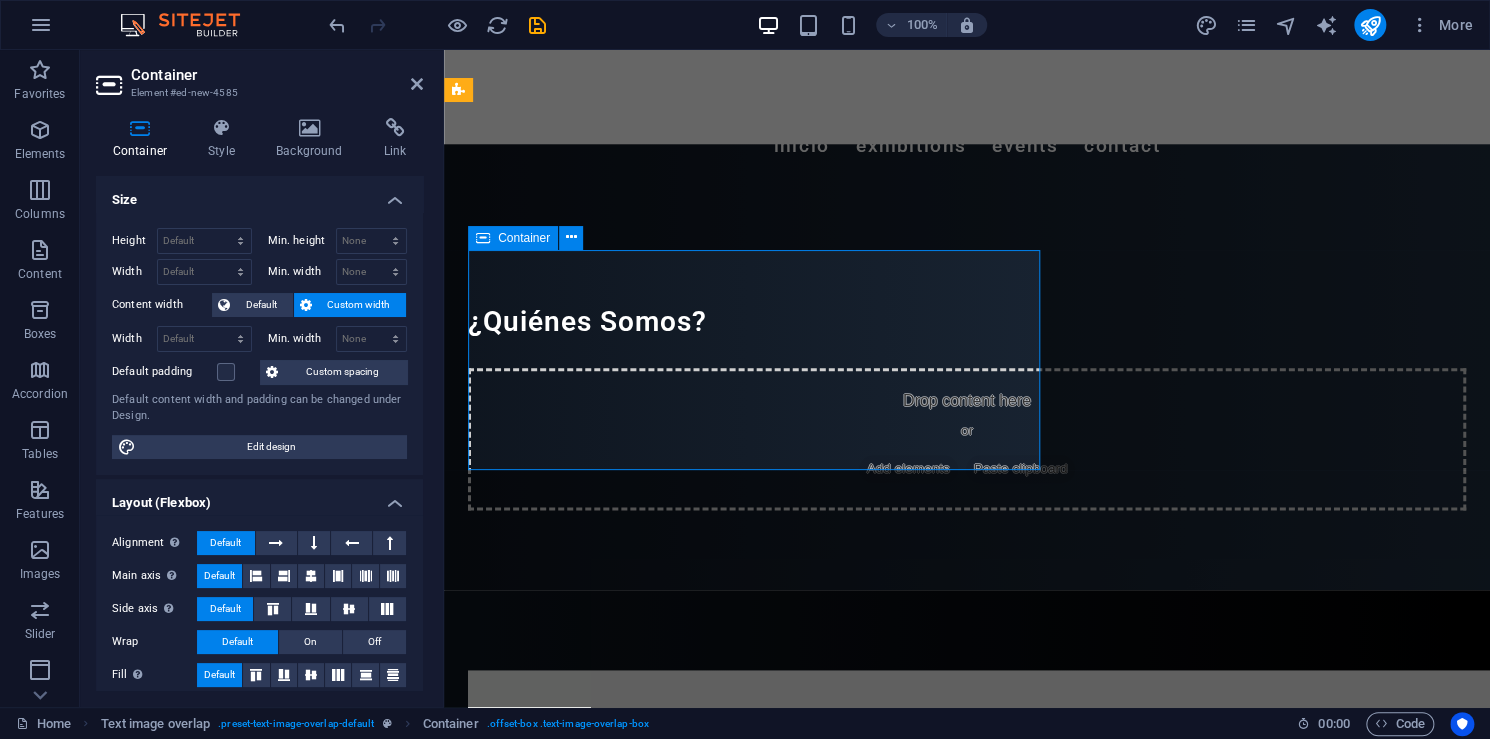 click on "New headline Lorem ipsum dolor sit amet, consectetuer adipiscing elit. Aenean commodo ligula eget dolor. Lorem ipsum dolor sit amet, consectetuer adipiscing elit leget dolor. Lorem ipsum dolor sit amet, consectetuer adipiscing elit. Aenean commodo ligula eget dolor." at bounding box center [1007, 756] 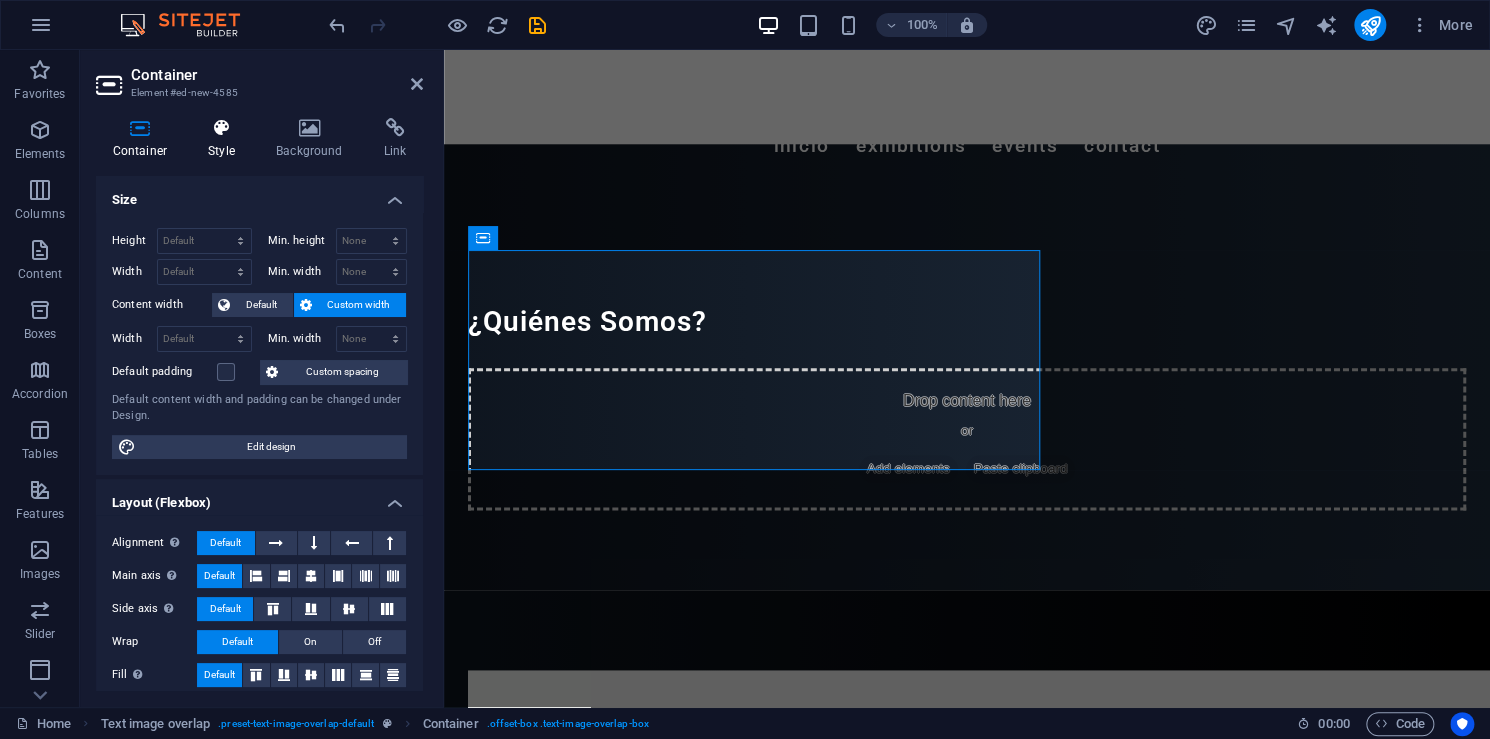 click on "Style" at bounding box center [226, 139] 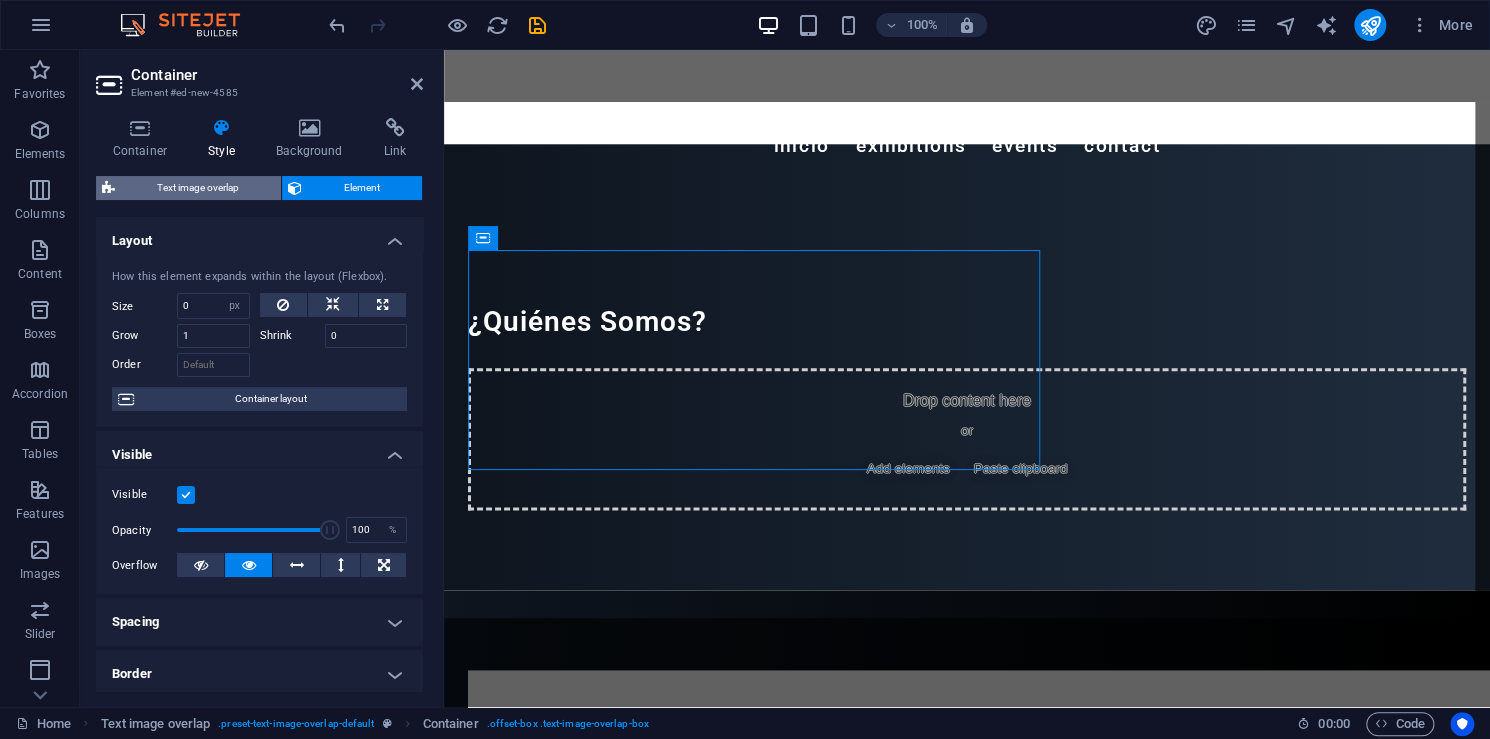 click on "Text image overlap" at bounding box center (198, 188) 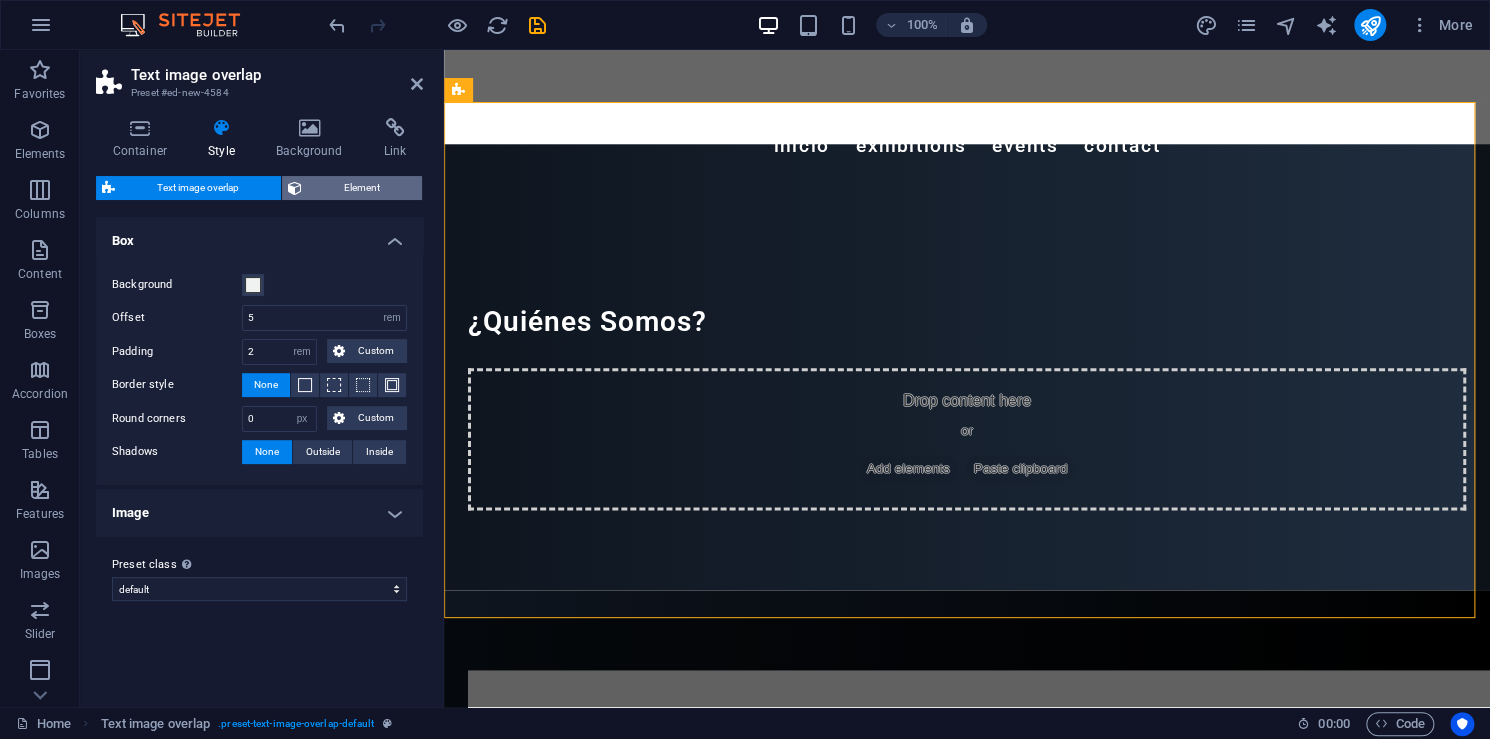 click on "Element" at bounding box center [362, 188] 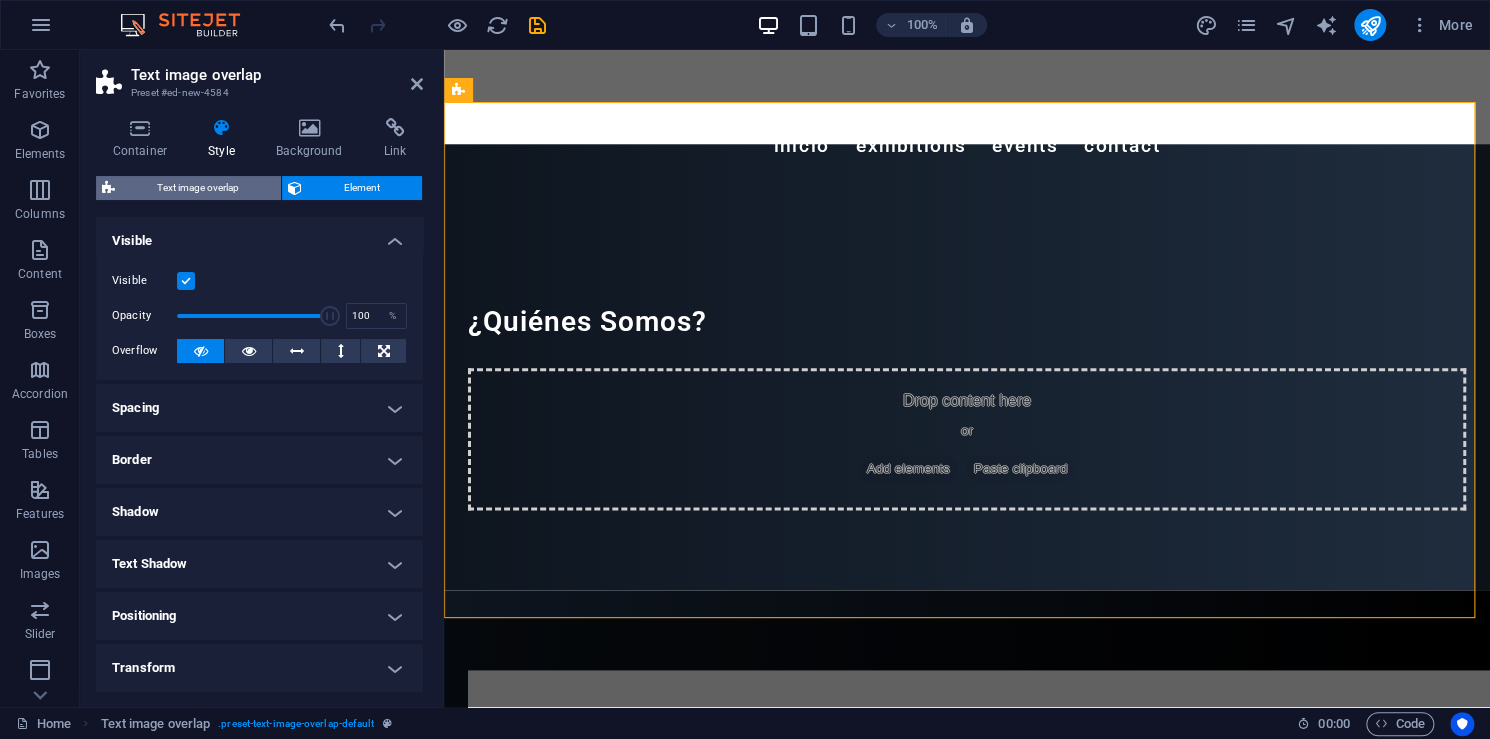 click on "Text image overlap" at bounding box center [198, 188] 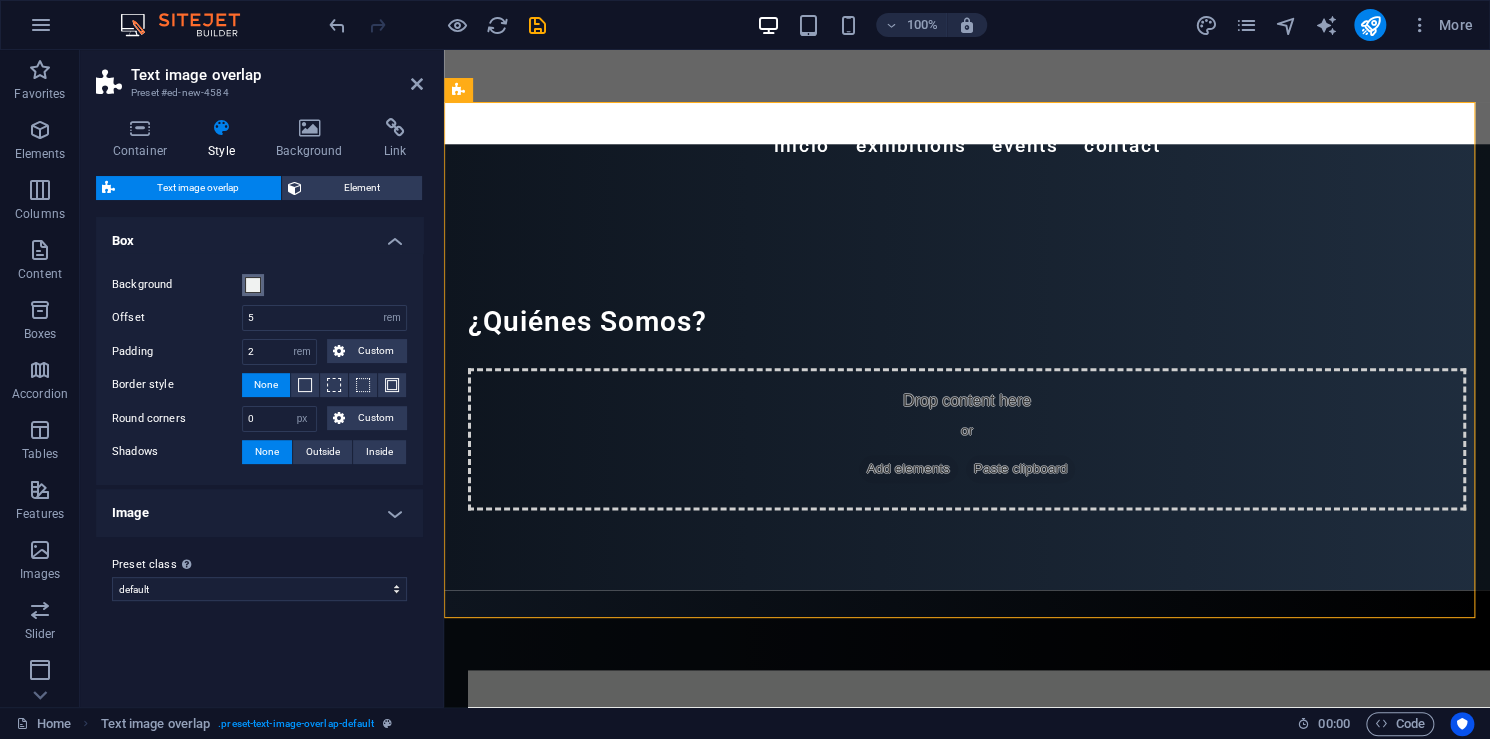 click at bounding box center (253, 285) 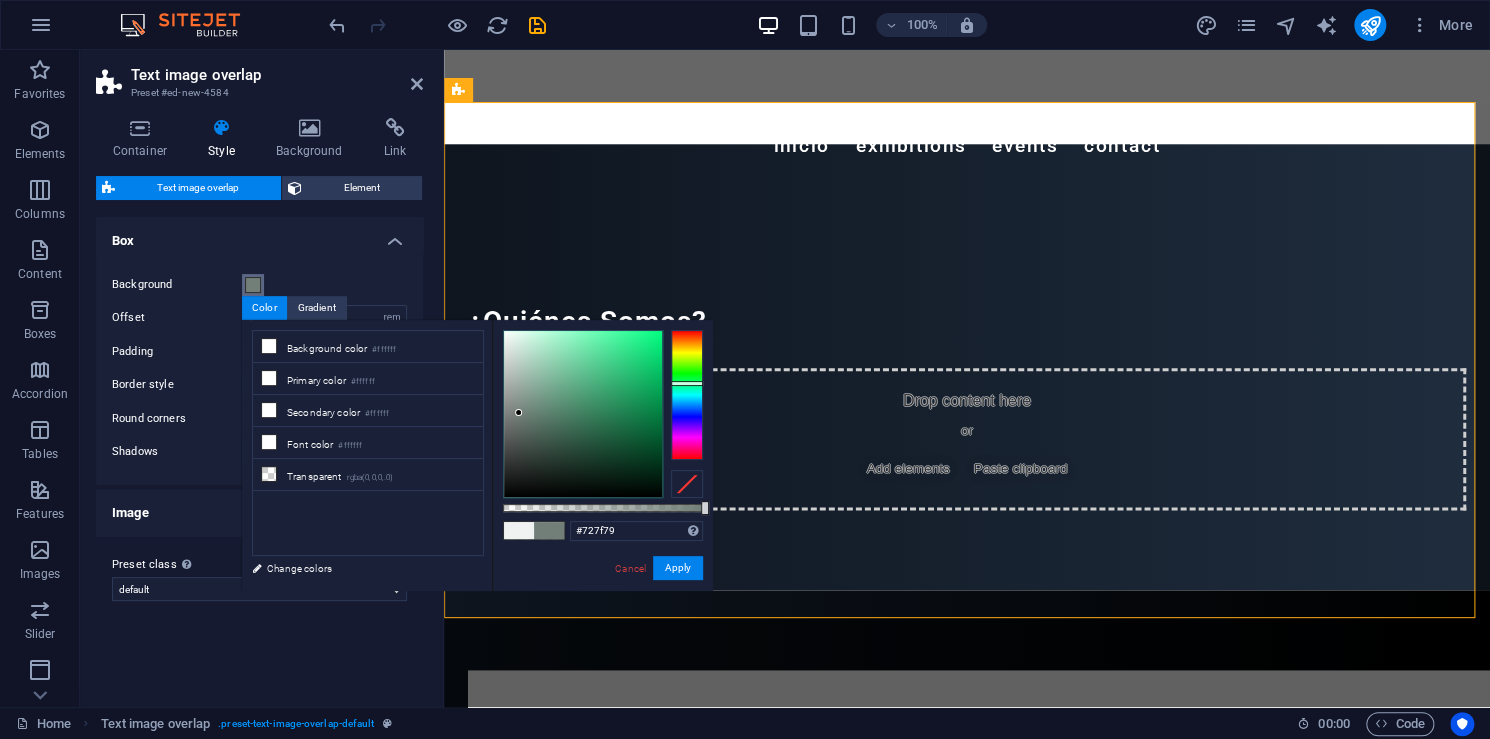 drag, startPoint x: 514, startPoint y: 346, endPoint x: 519, endPoint y: 413, distance: 67.18631 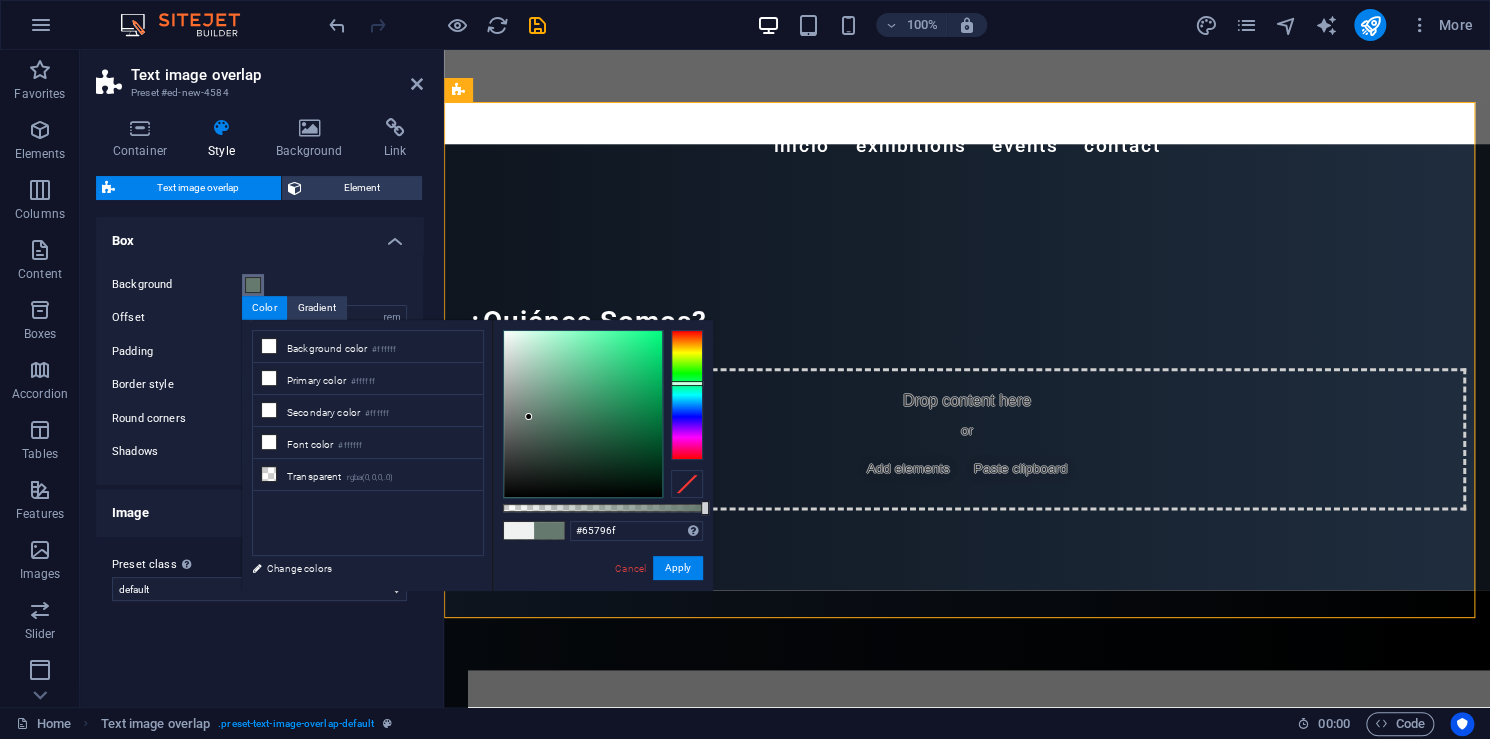 click at bounding box center (583, 414) 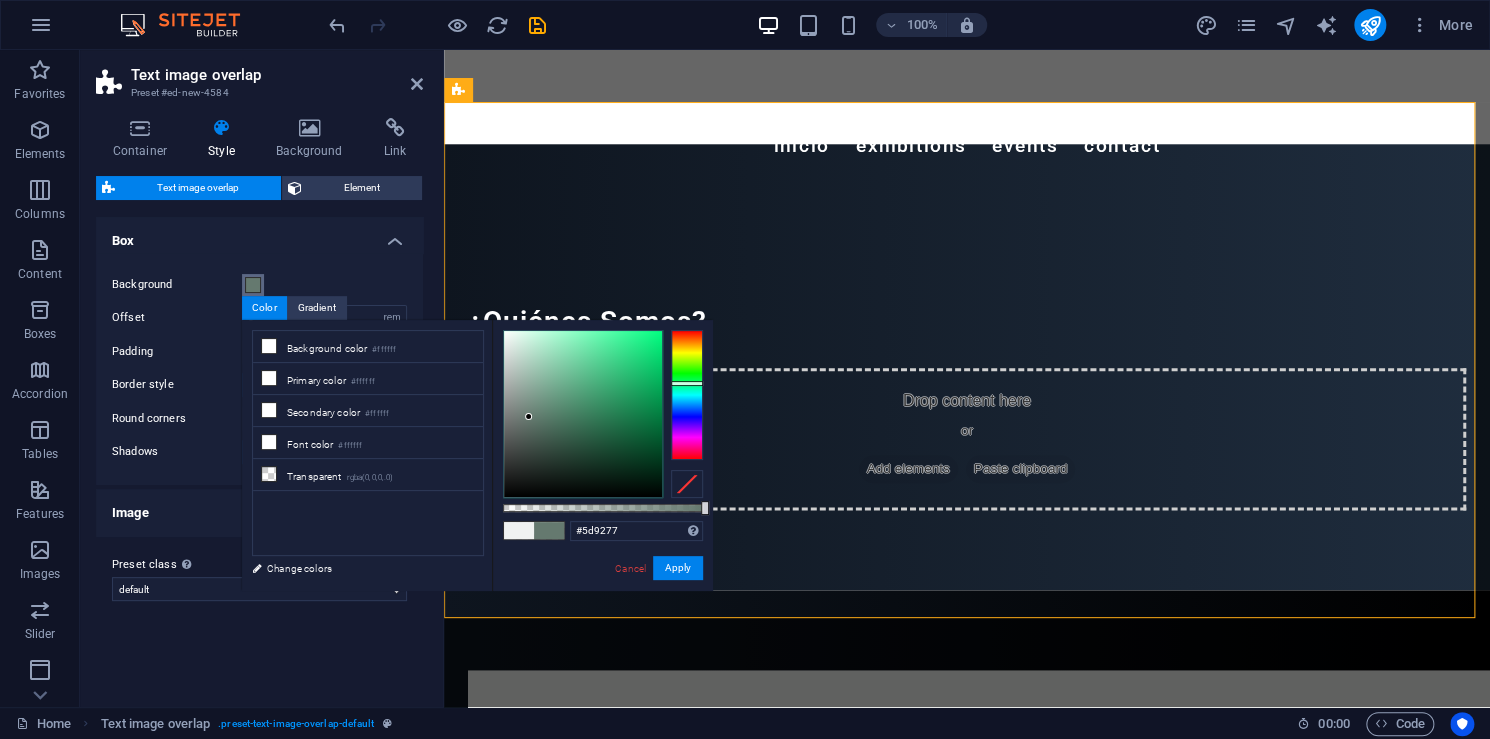 click at bounding box center (583, 414) 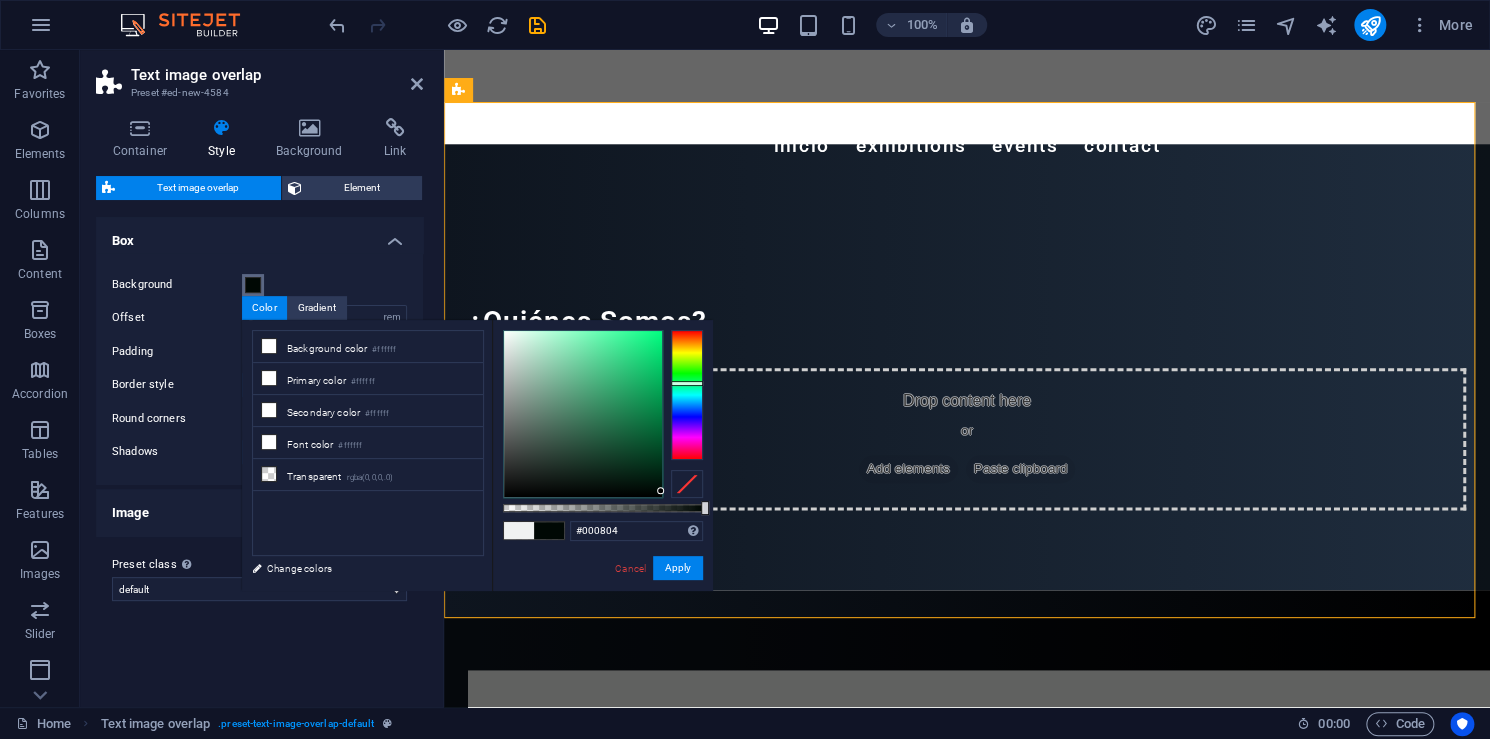 type on "#000000" 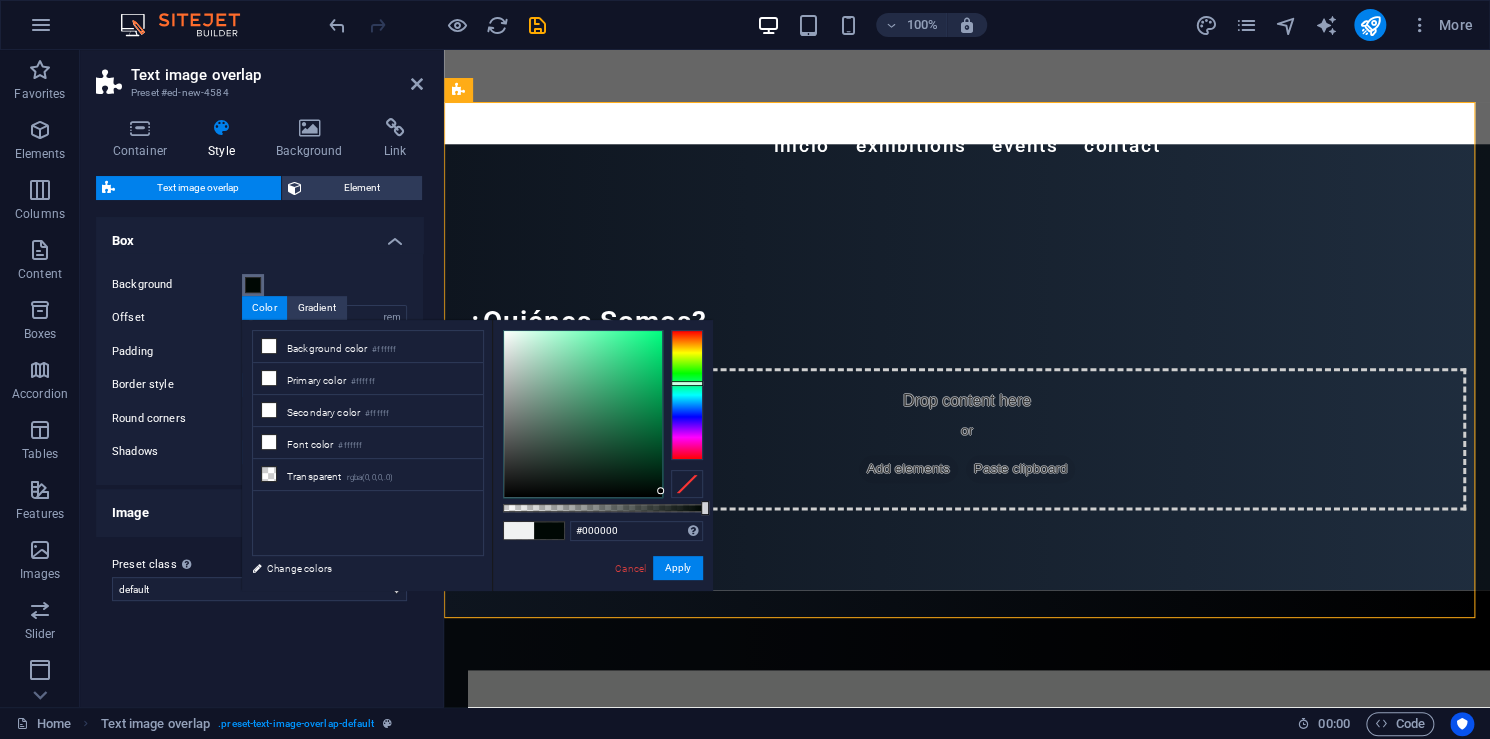drag, startPoint x: 652, startPoint y: 414, endPoint x: 682, endPoint y: 508, distance: 98.67117 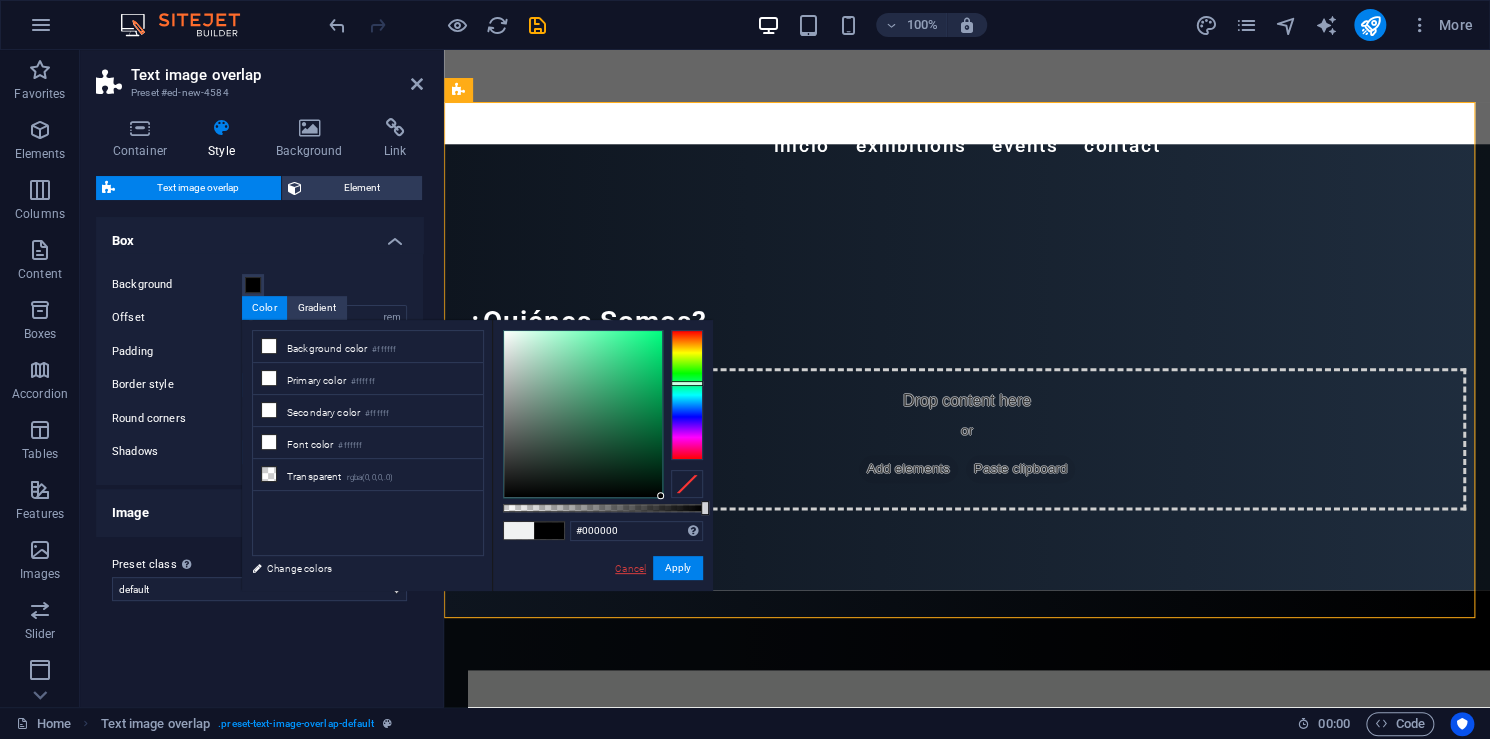 click on "Cancel" at bounding box center [630, 568] 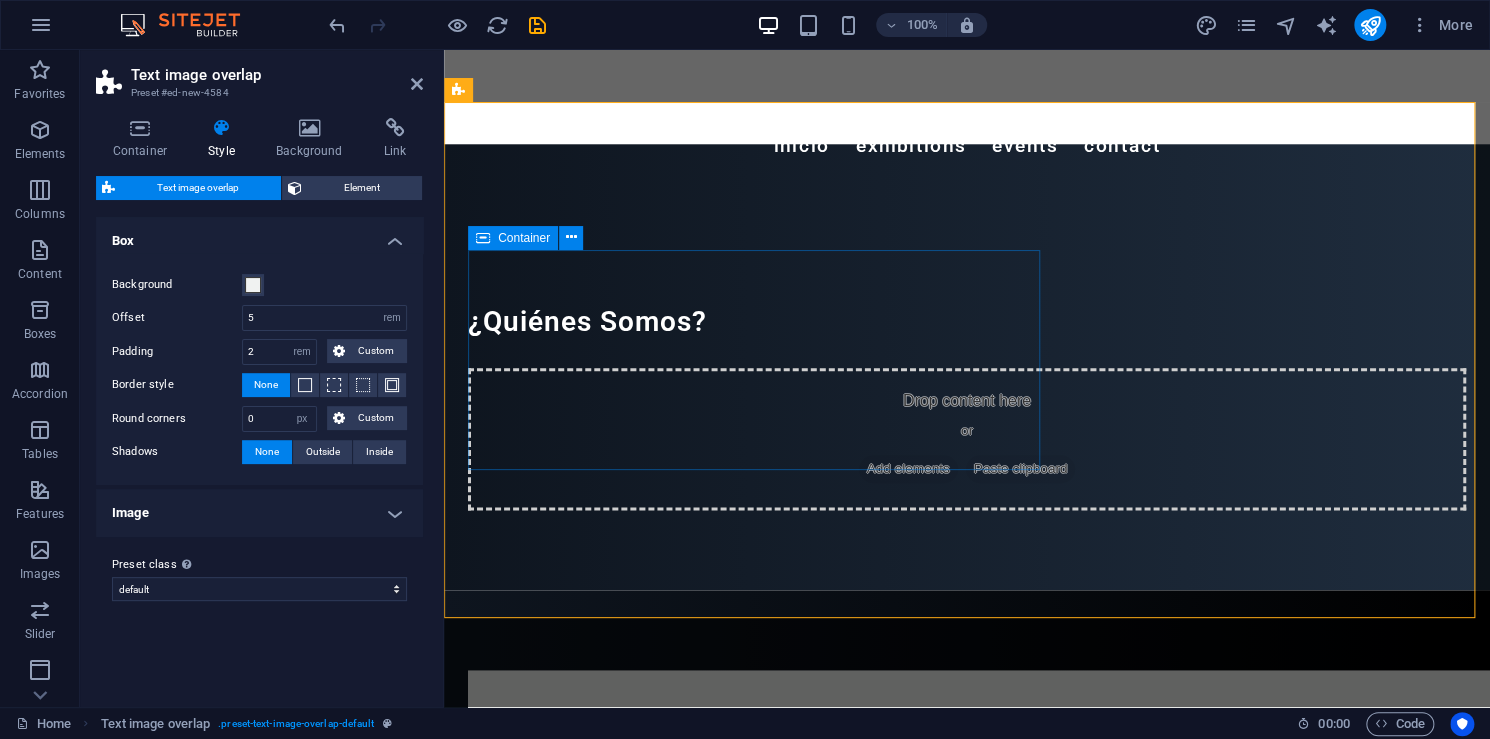 click on "New headline Lorem ipsum dolor sit amet, consectetuer adipiscing elit. Aenean commodo ligula eget dolor. Lorem ipsum dolor sit amet, consectetuer adipiscing elit leget dolor. Lorem ipsum dolor sit amet, consectetuer adipiscing elit. Aenean commodo ligula eget dolor." at bounding box center (1007, 756) 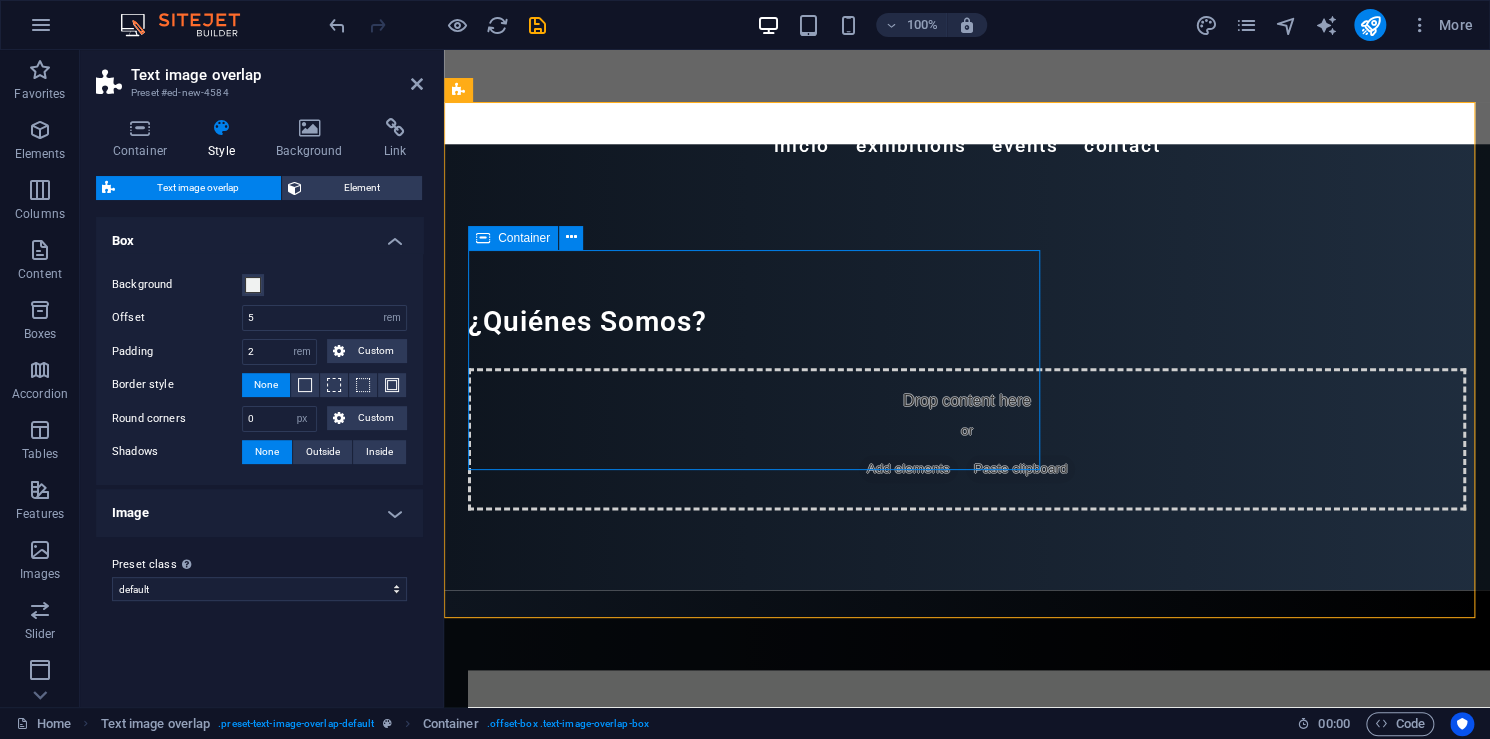 click on "New headline Lorem ipsum dolor sit amet, consectetuer adipiscing elit. Aenean commodo ligula eget dolor. Lorem ipsum dolor sit amet, consectetuer adipiscing elit leget dolor. Lorem ipsum dolor sit amet, consectetuer adipiscing elit. Aenean commodo ligula eget dolor." at bounding box center (1007, 756) 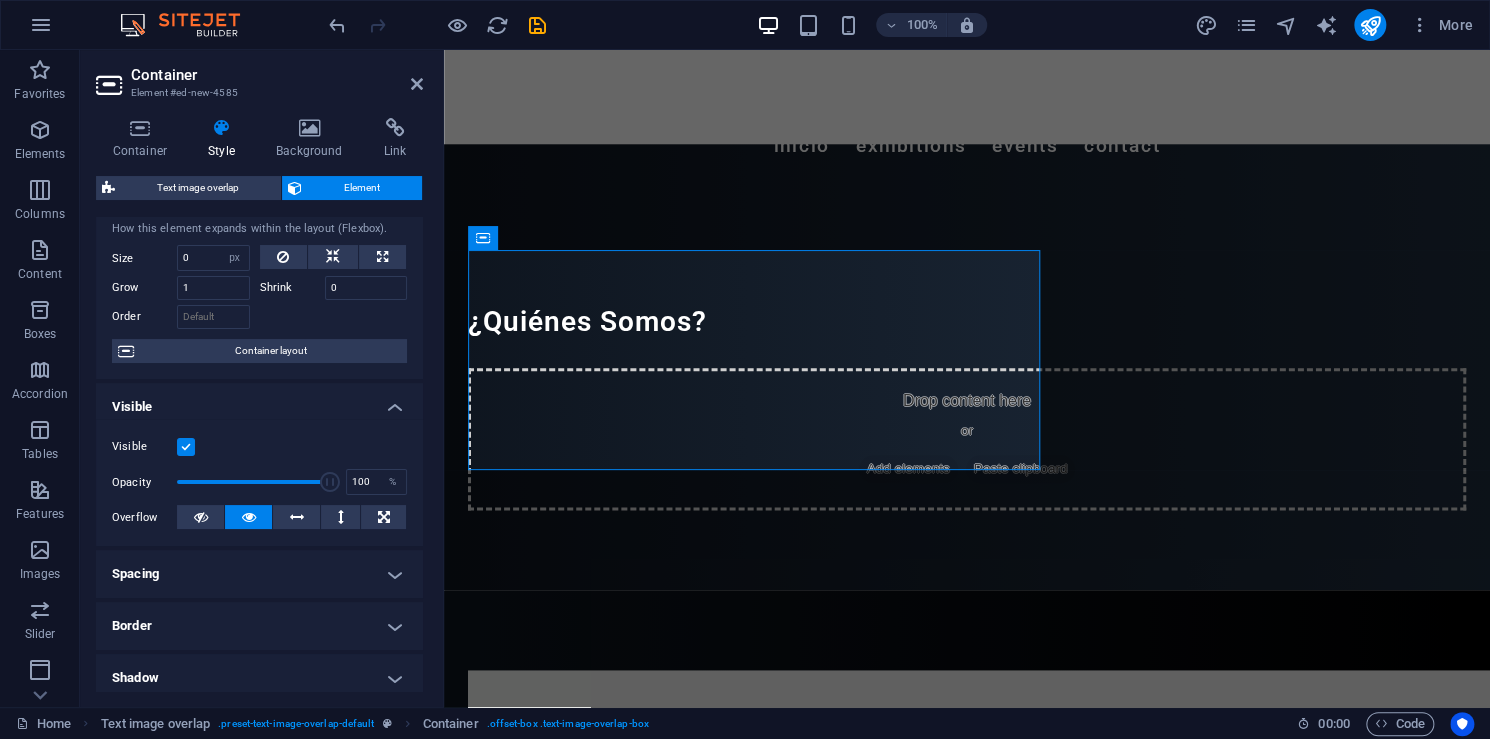 scroll, scrollTop: 300, scrollLeft: 0, axis: vertical 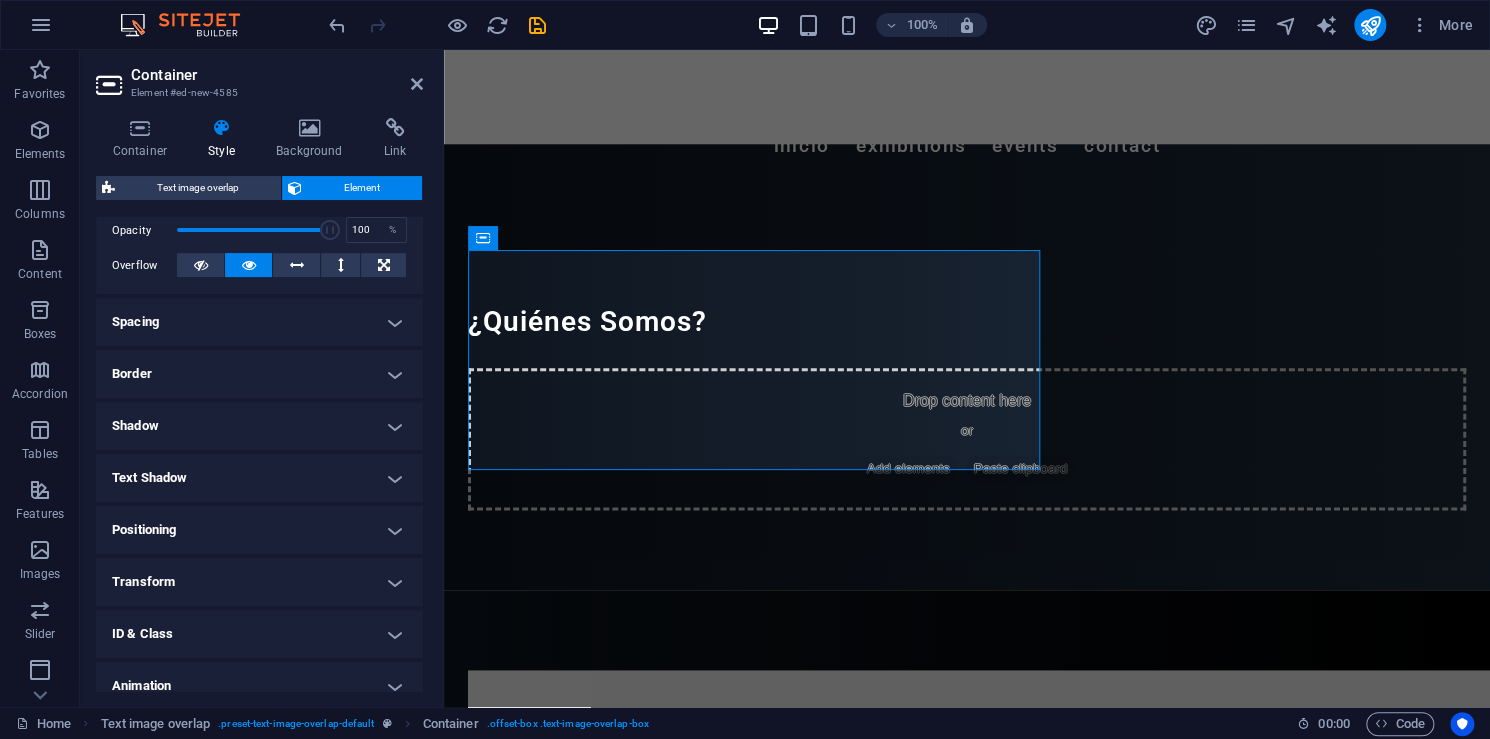 click on "Spacing" at bounding box center (259, 322) 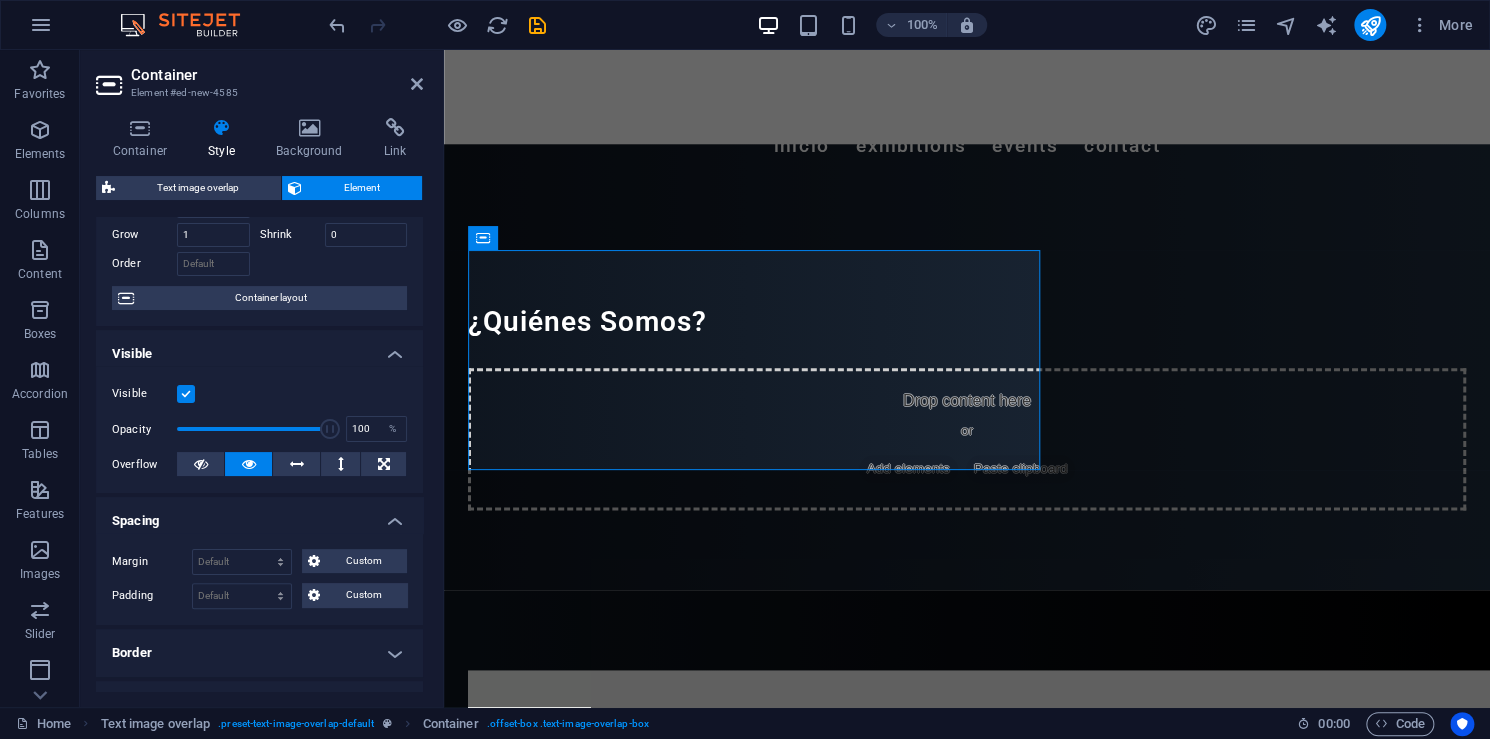 scroll, scrollTop: 0, scrollLeft: 0, axis: both 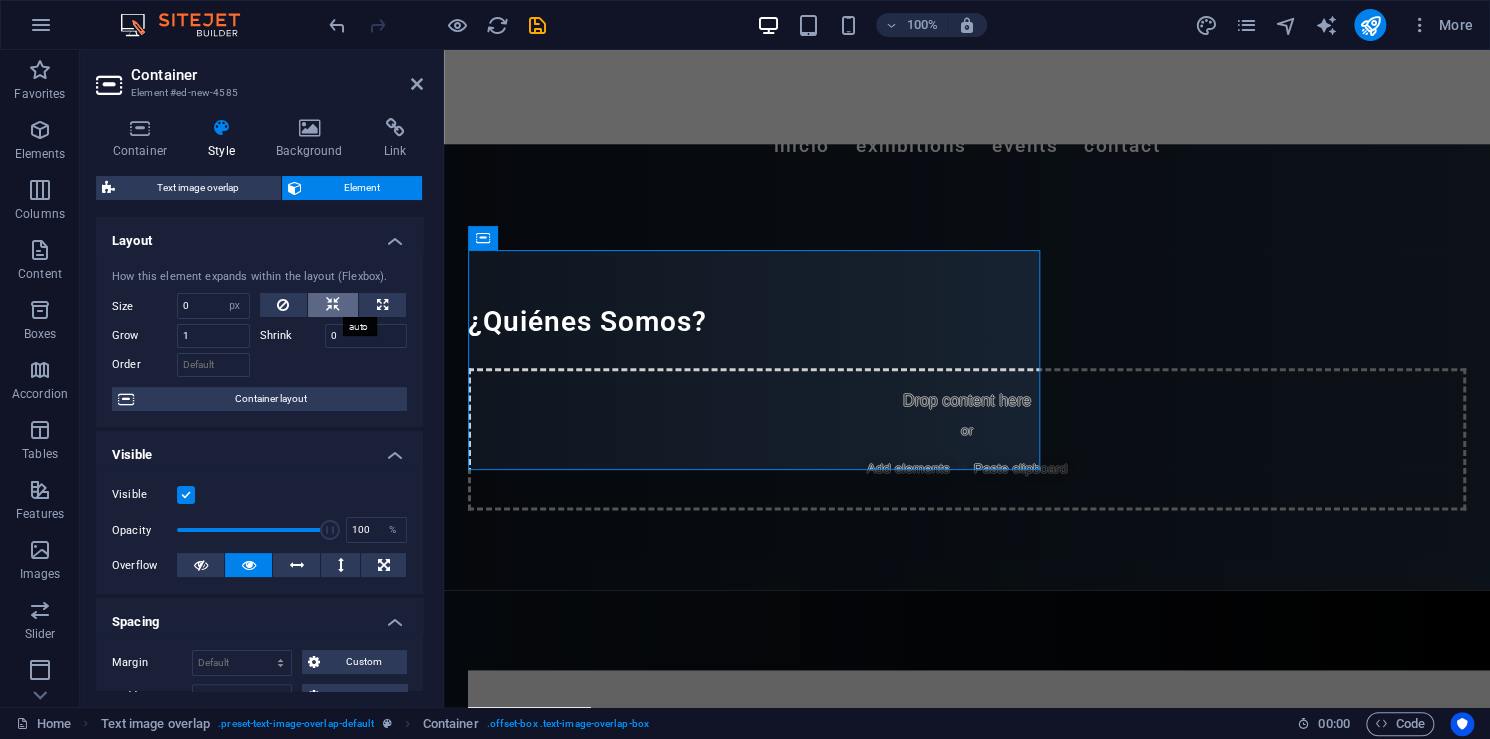click at bounding box center (333, 305) 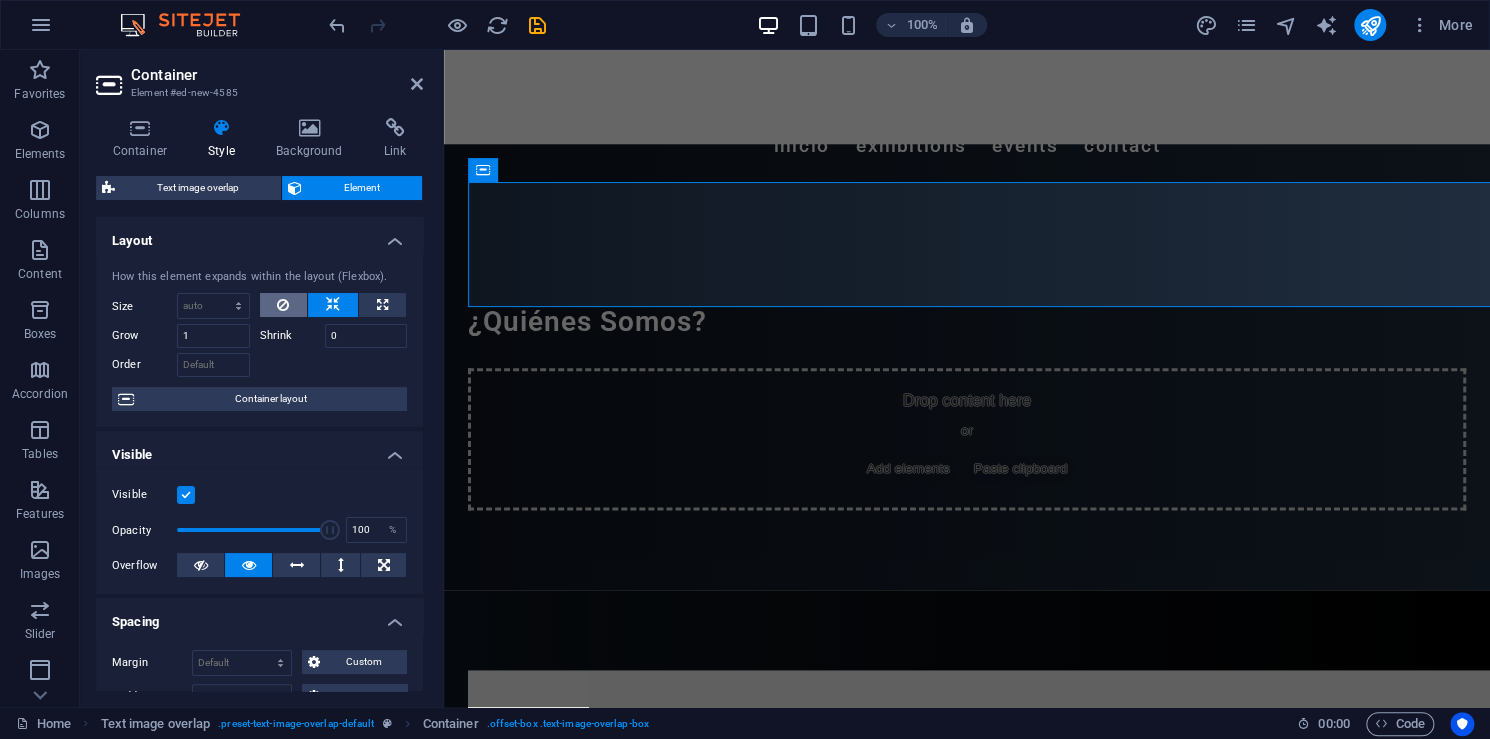 click at bounding box center (284, 305) 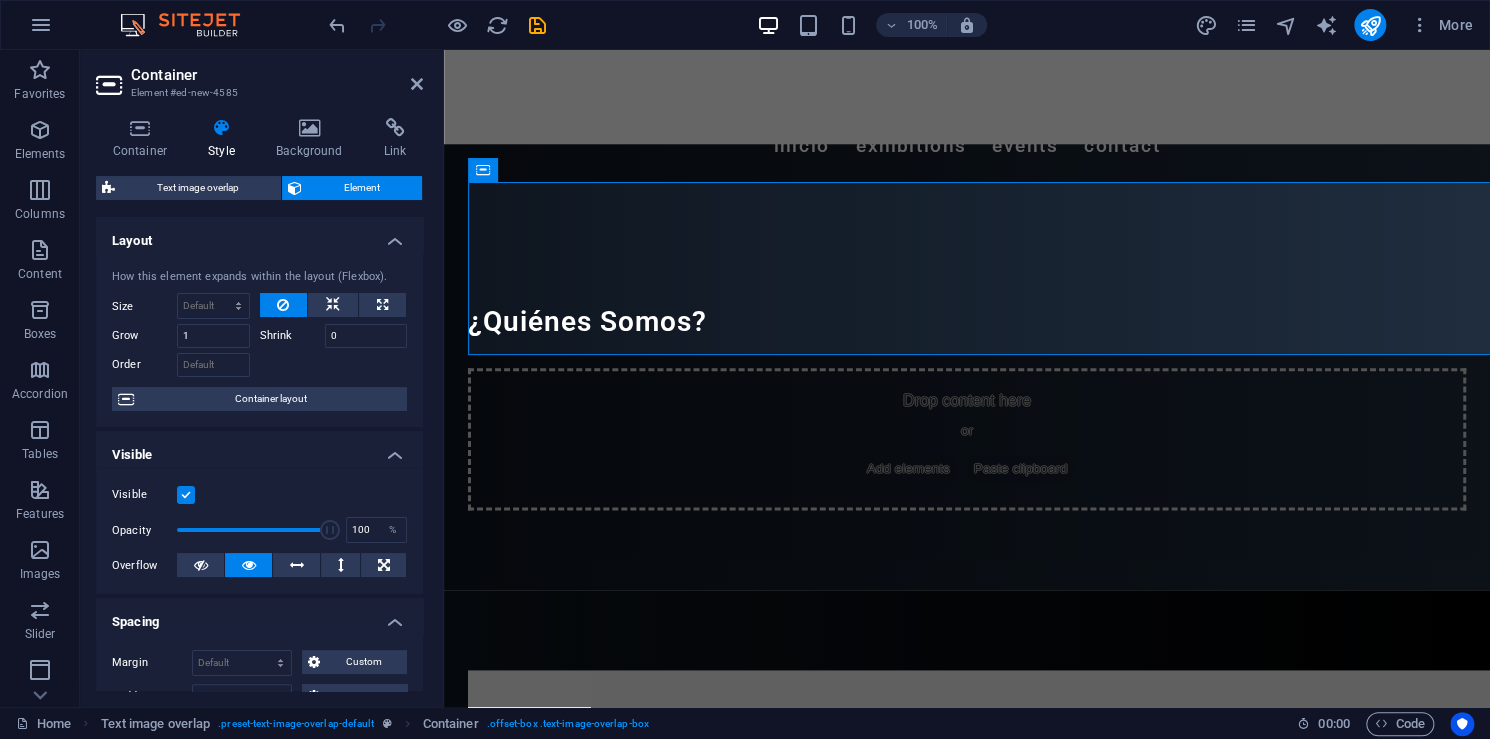 click at bounding box center (334, 305) 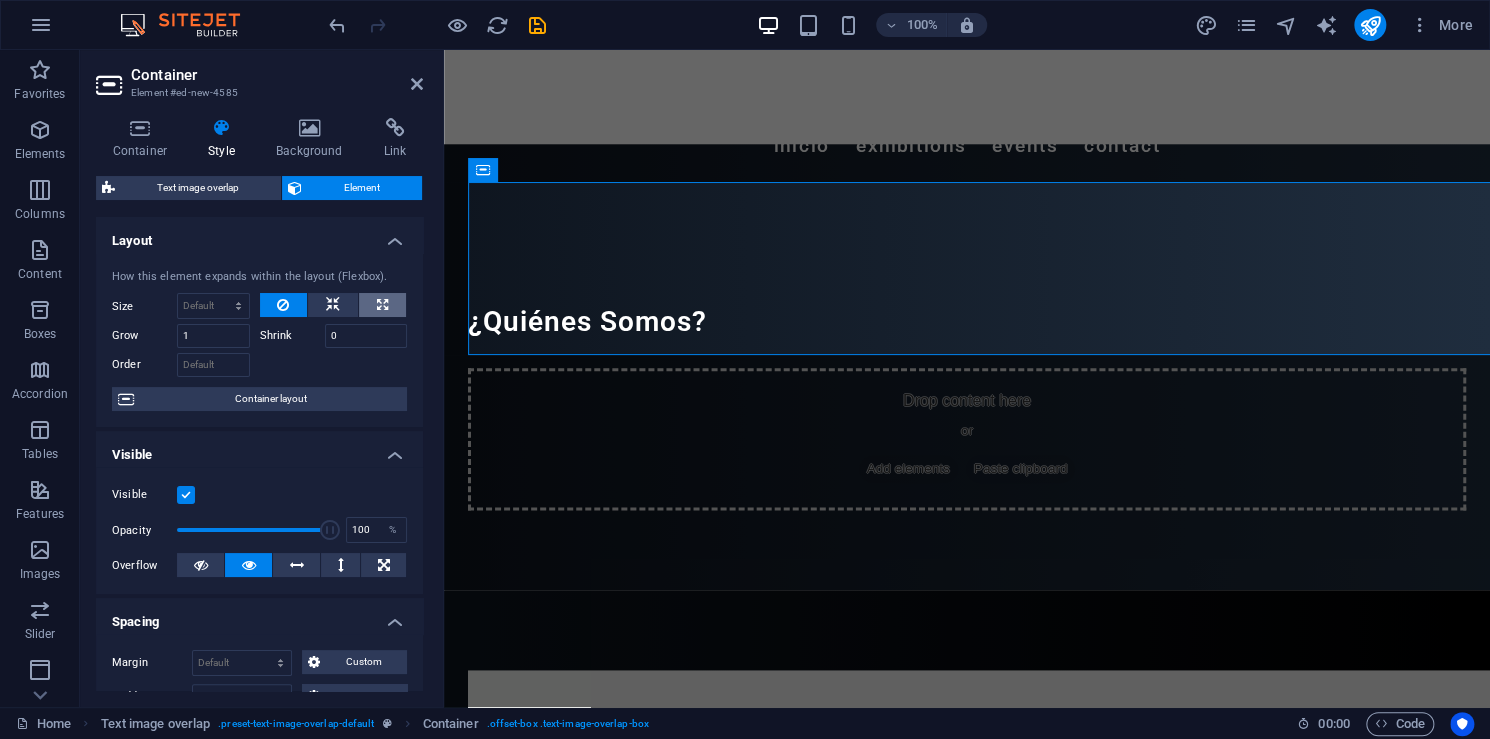 click at bounding box center [382, 305] 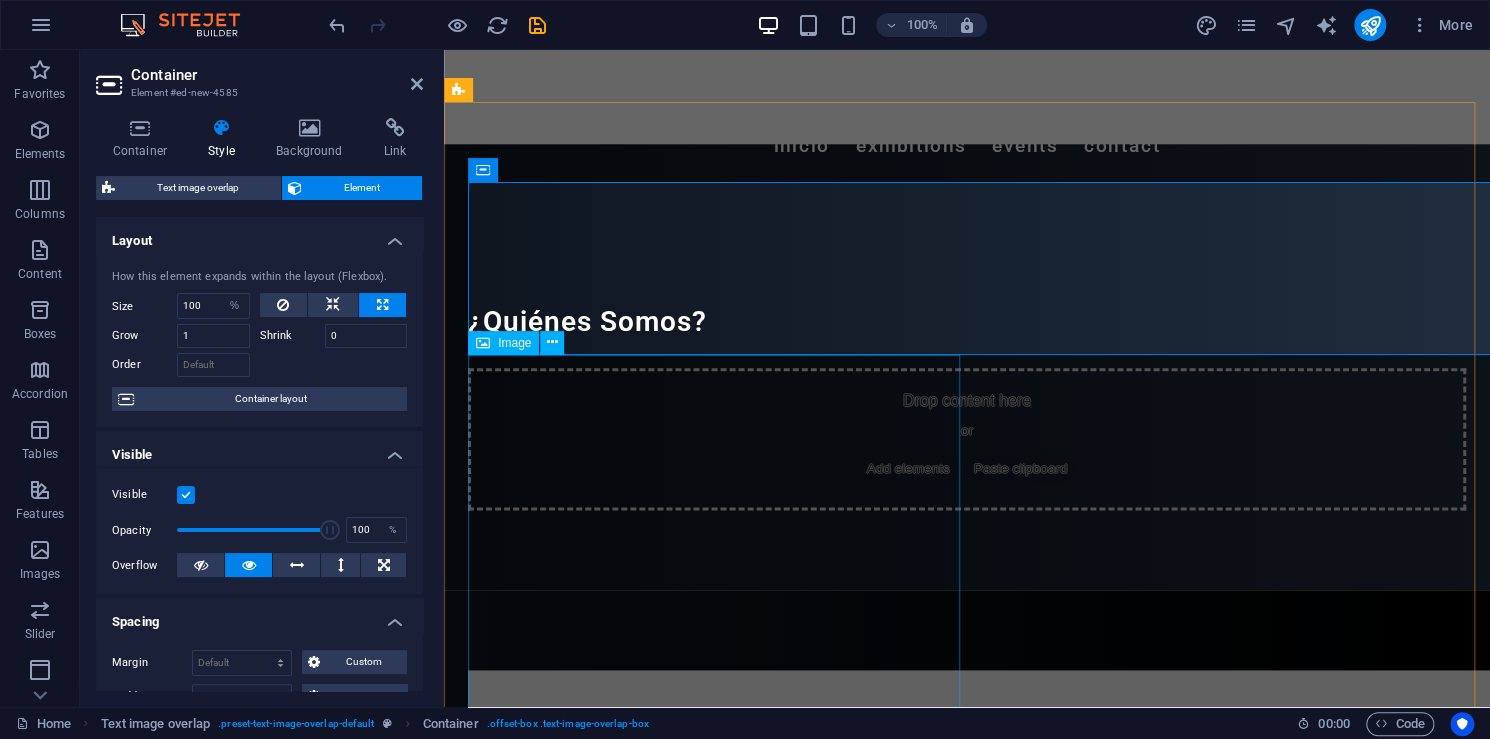 click at bounding box center (967, 1204) 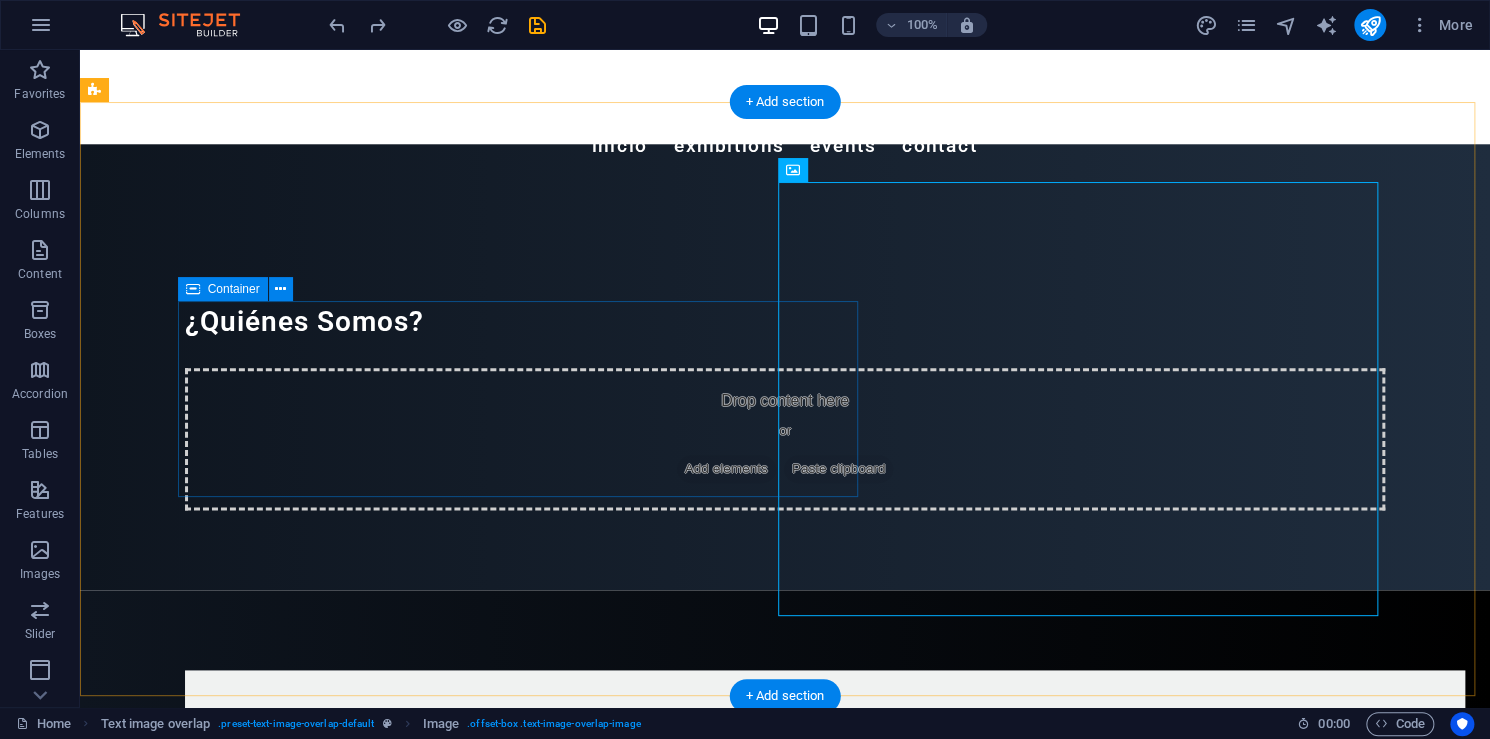 click on "New headline Lorem ipsum dolor sit amet, consectetuer adipiscing elit. Aenean commodo ligula eget dolor. Lorem ipsum dolor sit amet, consectetuer adipiscing elit leget dolor. Lorem ipsum dolor sit amet, consectetuer adipiscing elit. Aenean commodo ligula eget dolor." at bounding box center [825, 744] 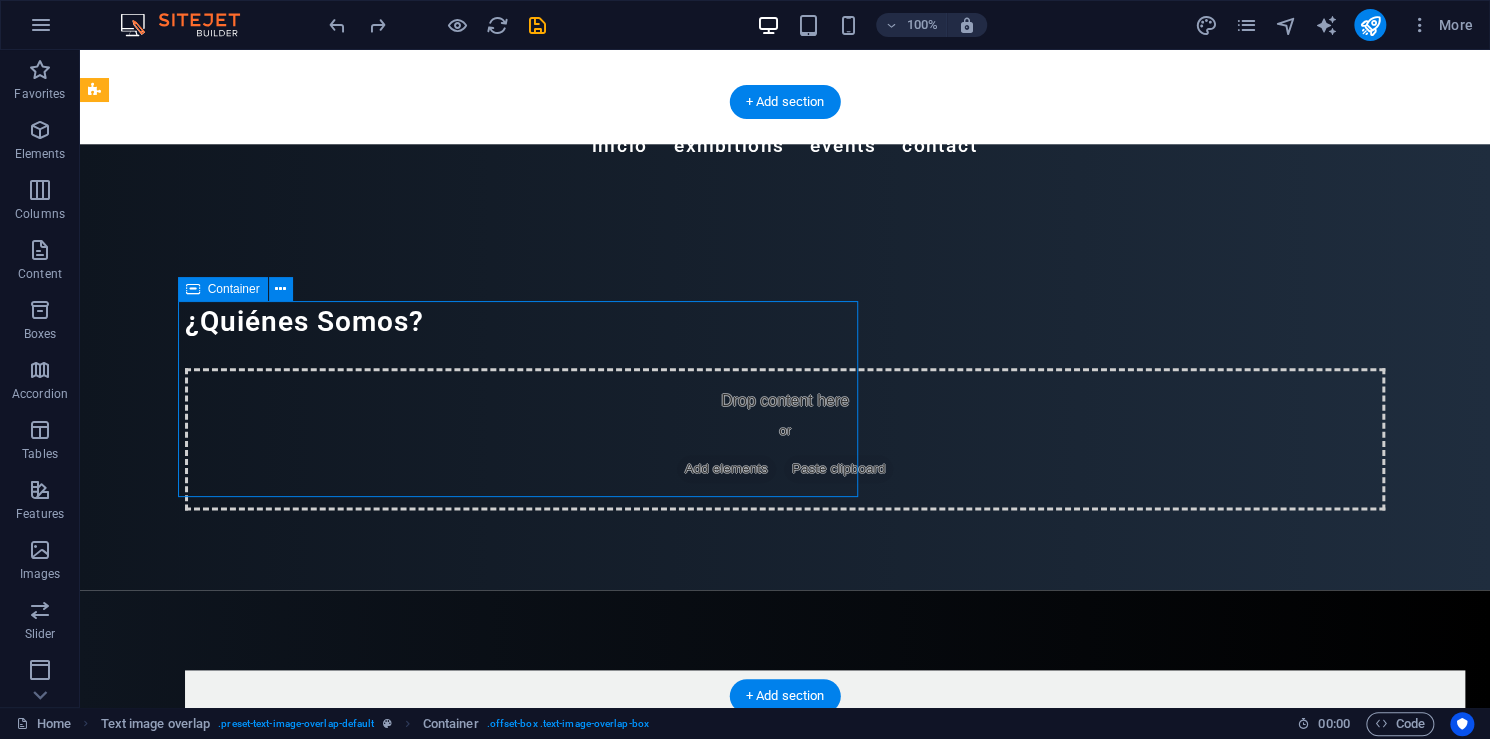 click on "New headline Lorem ipsum dolor sit amet, consectetuer adipiscing elit. Aenean commodo ligula eget dolor. Lorem ipsum dolor sit amet, consectetuer adipiscing elit leget dolor. Lorem ipsum dolor sit amet, consectetuer adipiscing elit. Aenean commodo ligula eget dolor." at bounding box center [825, 744] 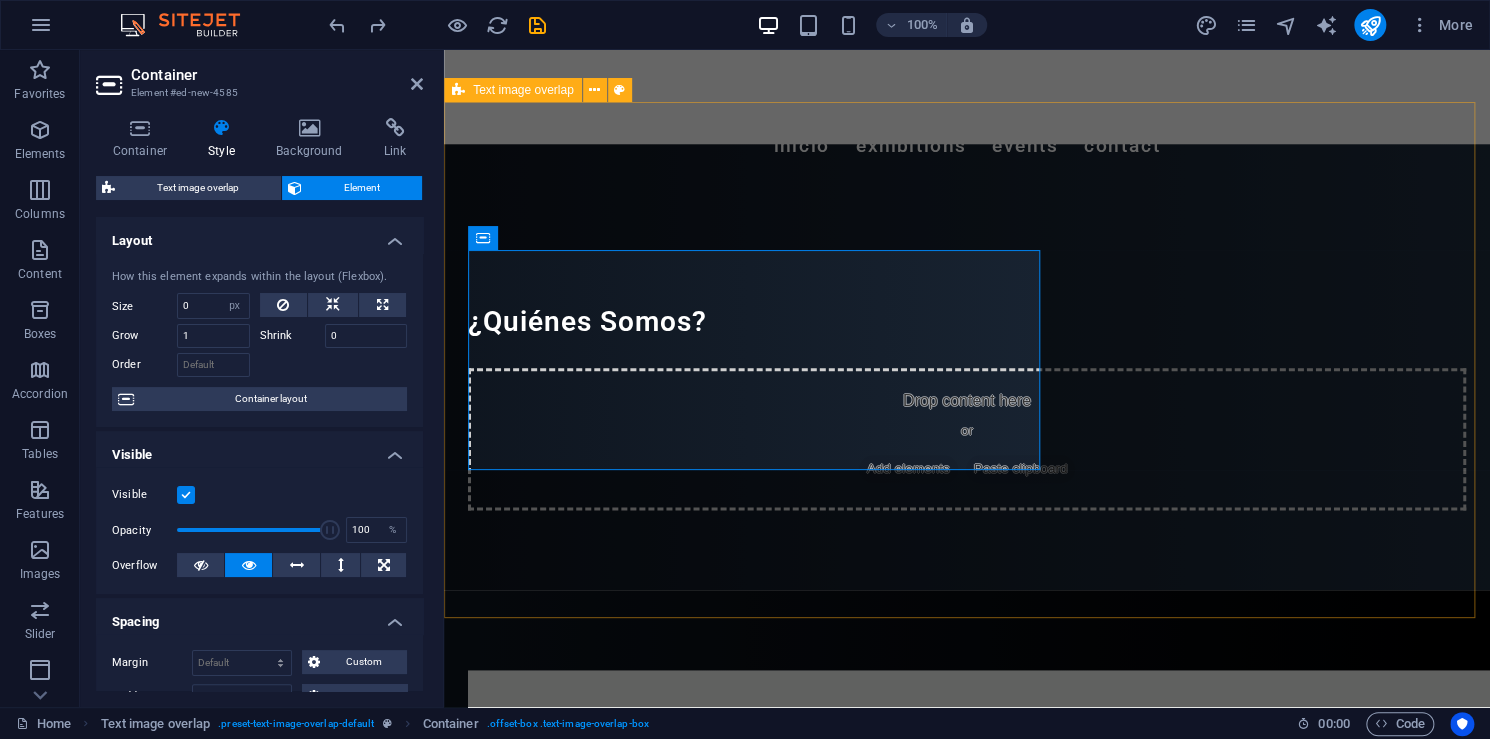 click on "New headline Lorem ipsum dolor sit amet, consectetuer adipiscing elit. Aenean commodo ligula eget dolor. Lorem ipsum dolor sit amet, consectetuer adipiscing elit leget dolor. Lorem ipsum dolor sit amet, consectetuer adipiscing elit. Aenean commodo ligula eget dolor." at bounding box center [967, 1117] 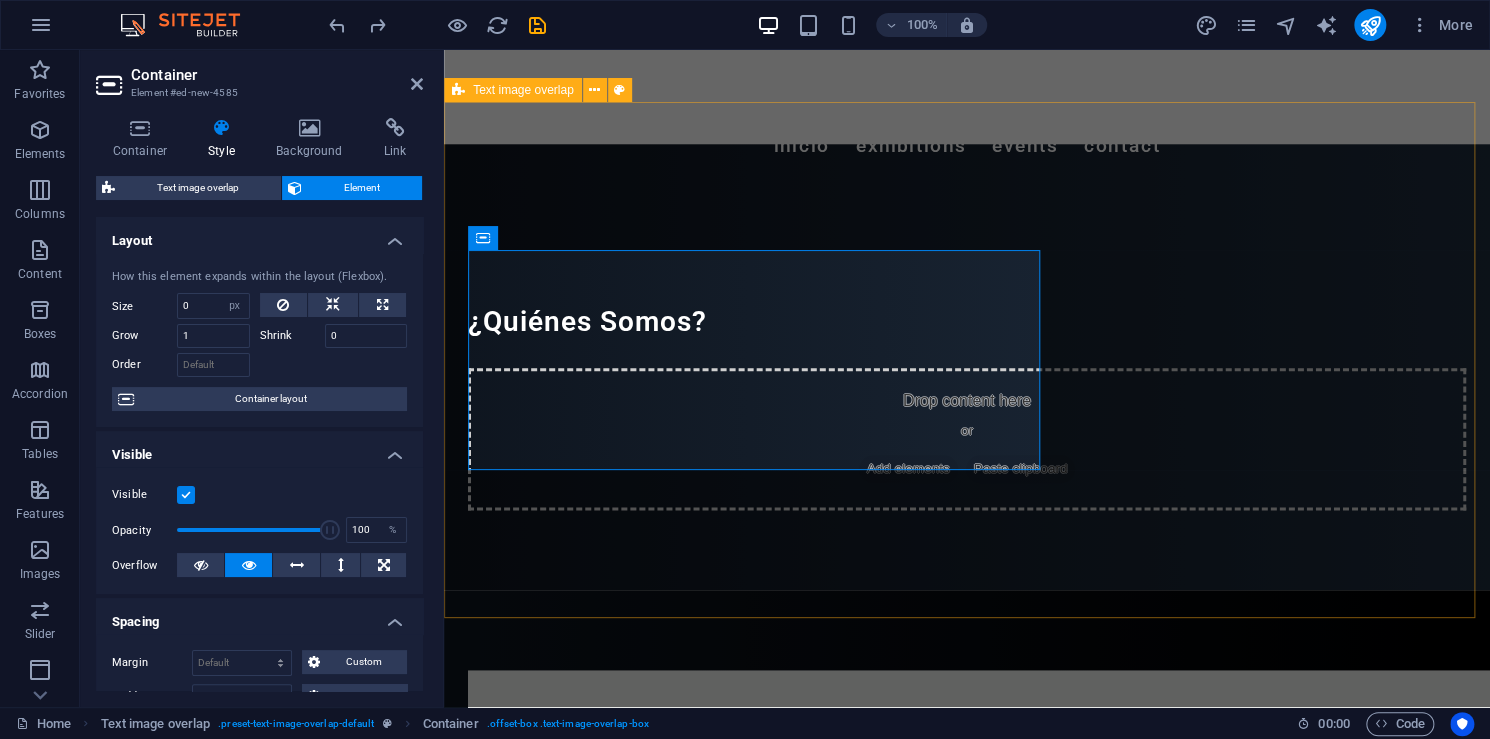 click on "New headline Lorem ipsum dolor sit amet, consectetuer adipiscing elit. Aenean commodo ligula eget dolor. Lorem ipsum dolor sit amet, consectetuer adipiscing elit leget dolor. Lorem ipsum dolor sit amet, consectetuer adipiscing elit. Aenean commodo ligula eget dolor." at bounding box center (967, 1117) 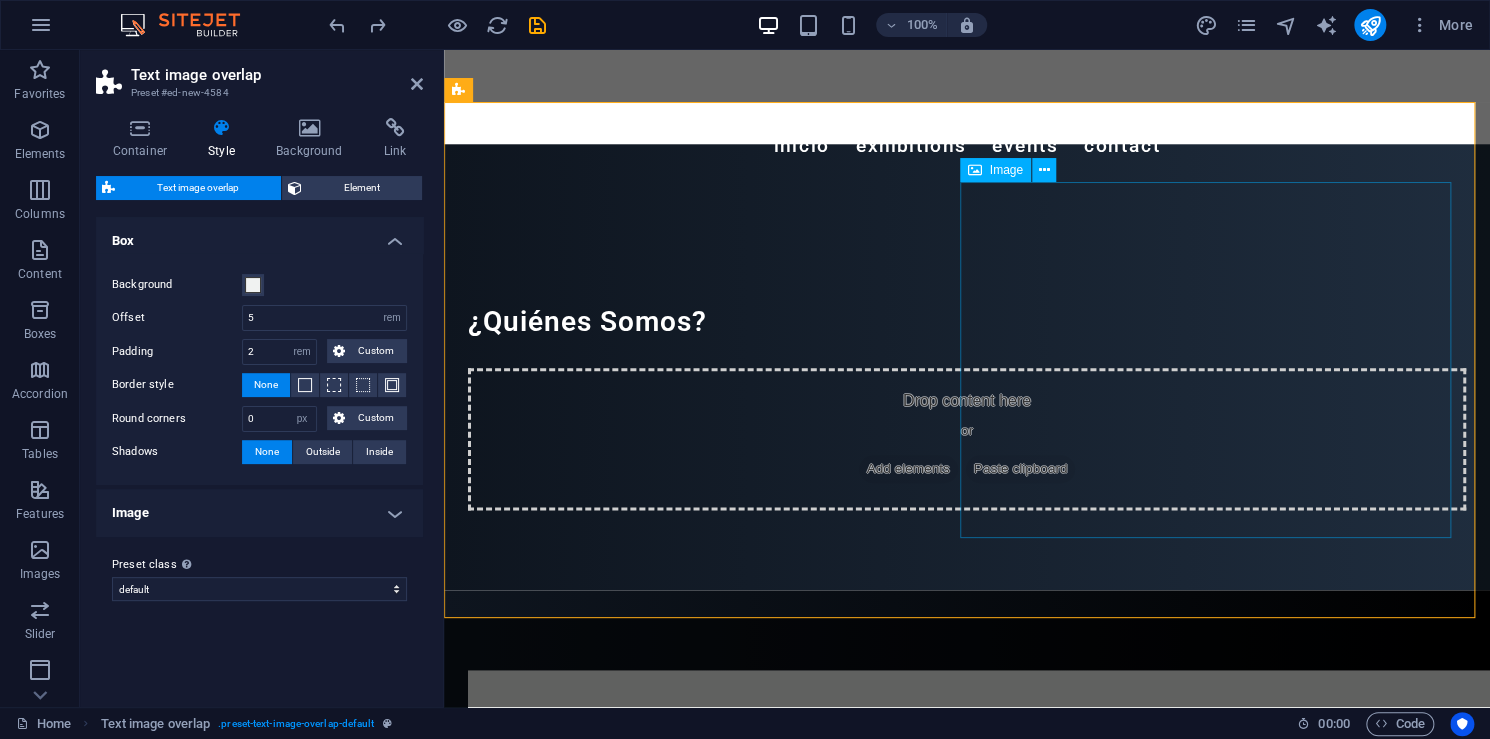 click at bounding box center (967, 1204) 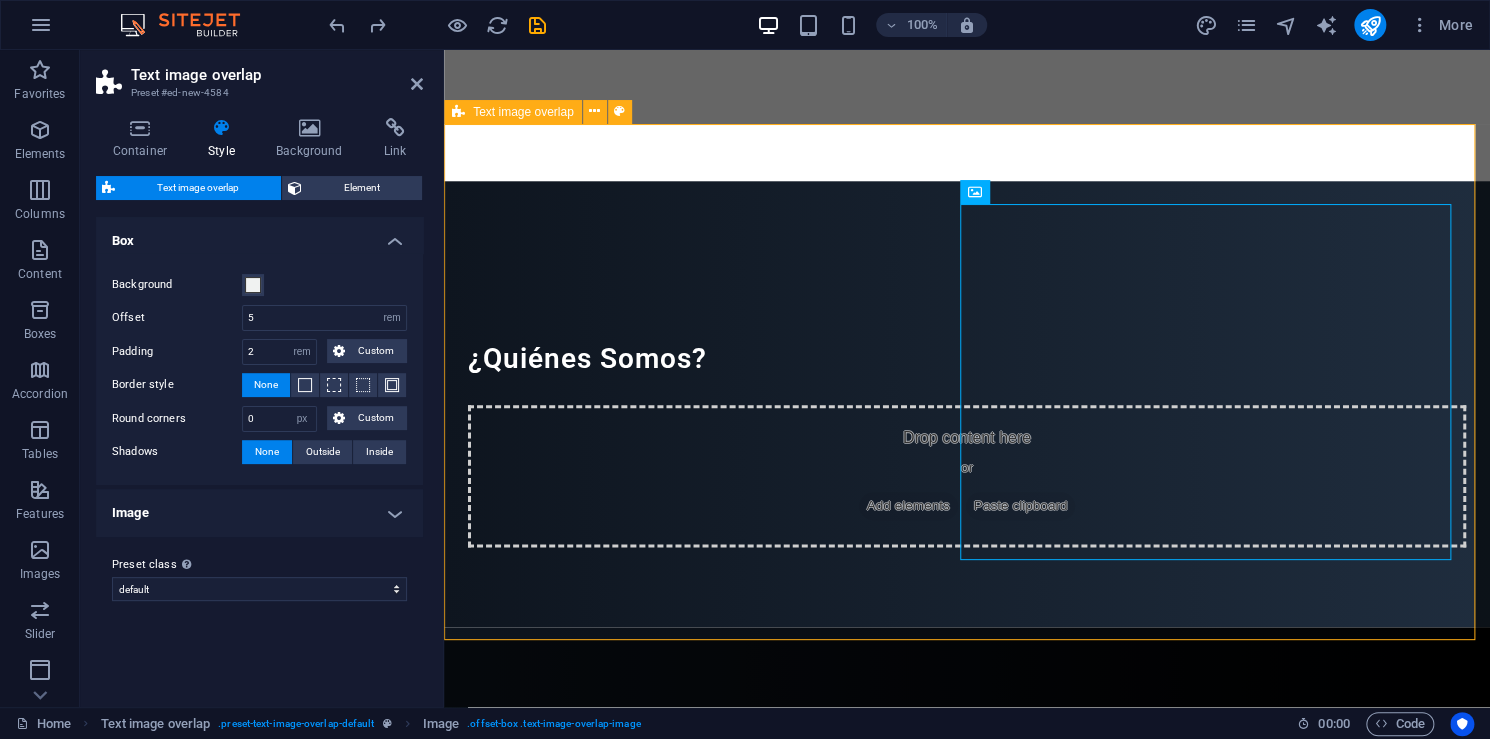 scroll, scrollTop: 784, scrollLeft: 0, axis: vertical 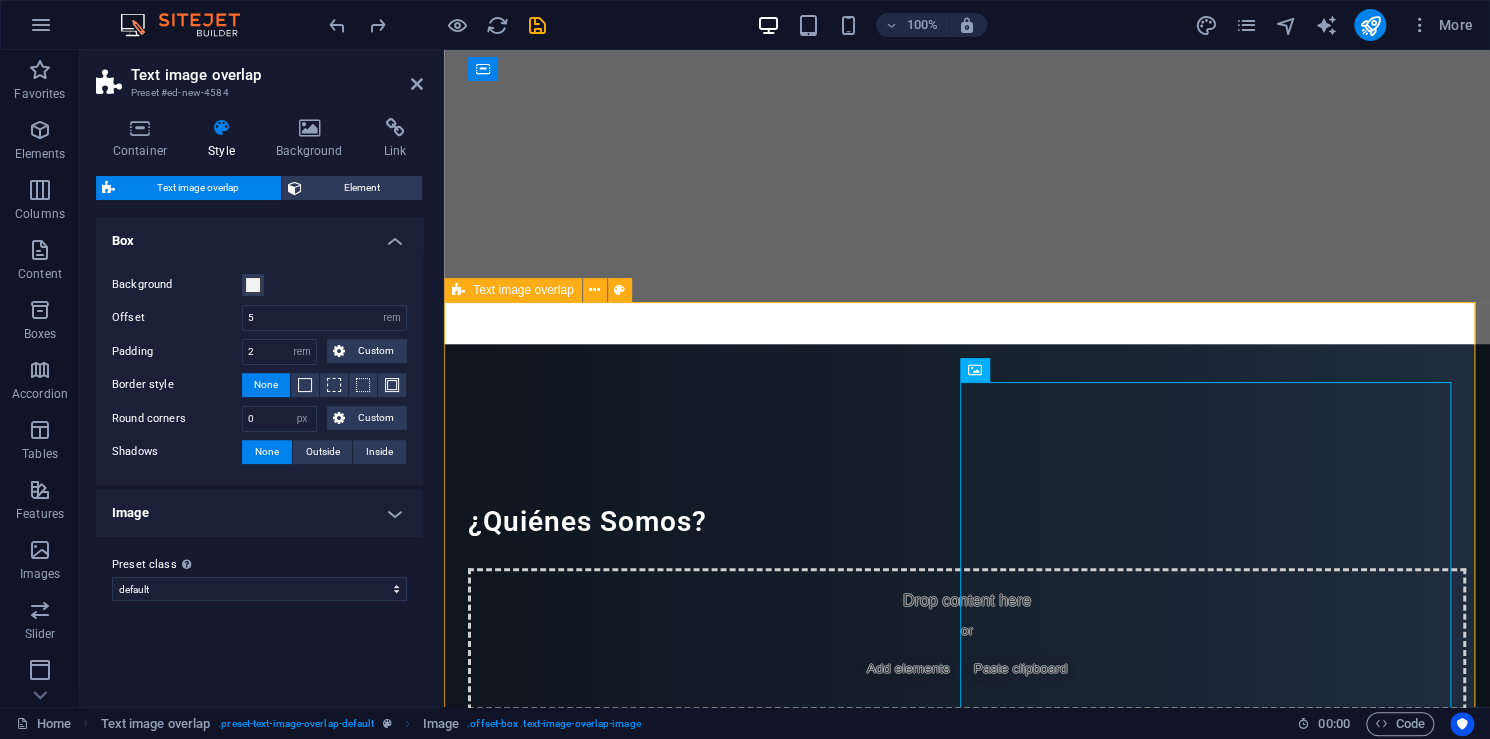 click on "New headline Lorem ipsum dolor sit amet, consectetuer adipiscing elit. Aenean commodo ligula eget dolor. Lorem ipsum dolor sit amet, consectetuer adipiscing elit leget dolor. Lorem ipsum dolor sit amet, consectetuer adipiscing elit. Aenean commodo ligula eget dolor." at bounding box center [967, 1317] 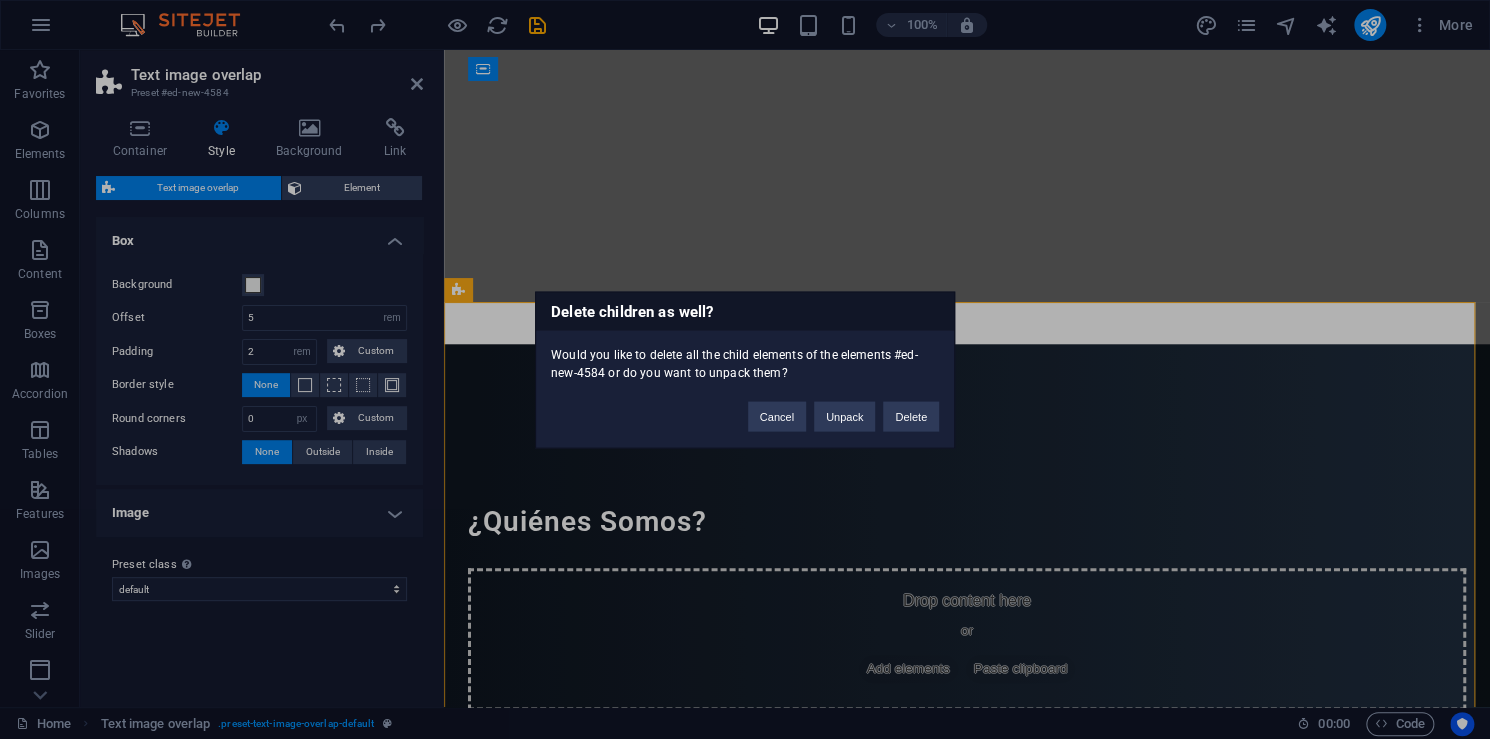 type 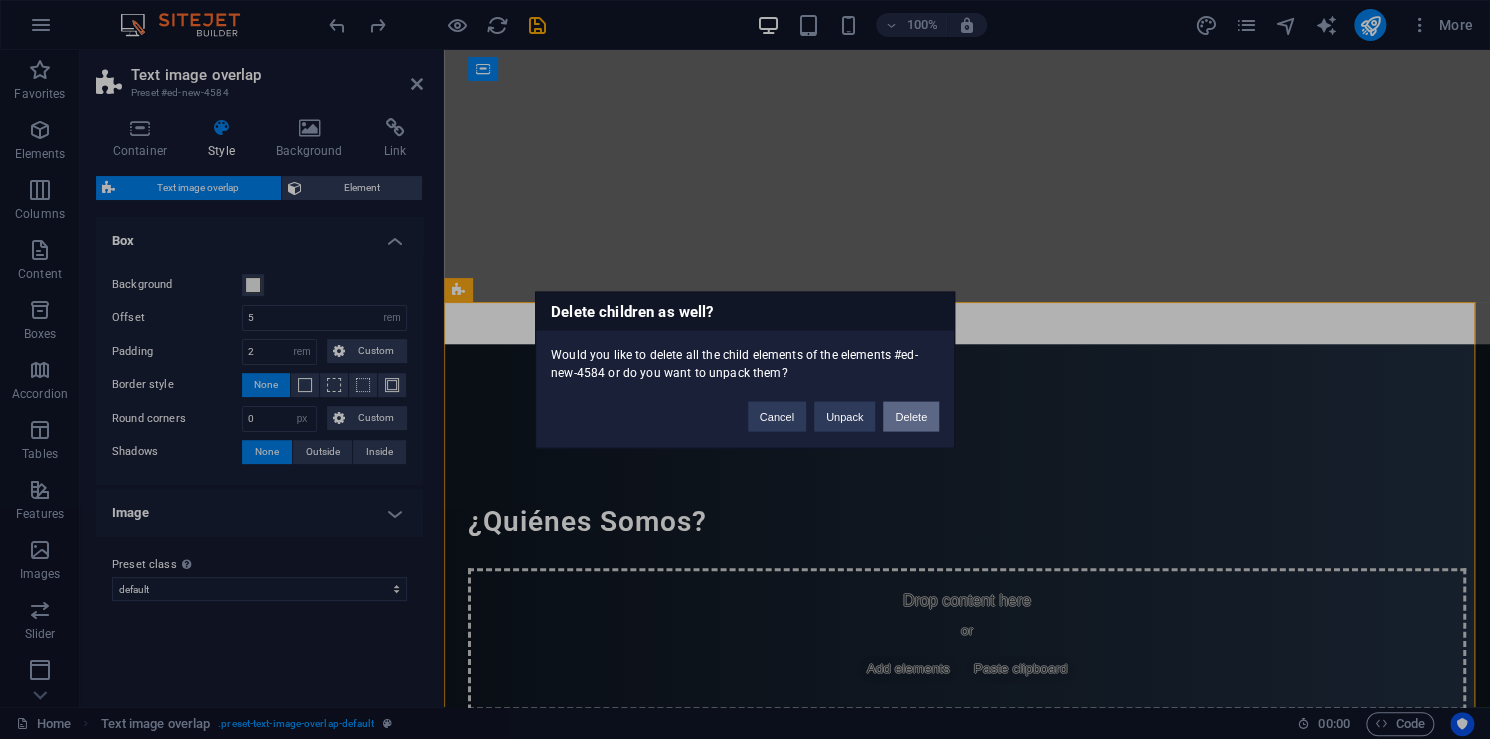 click on "Delete" at bounding box center [911, 416] 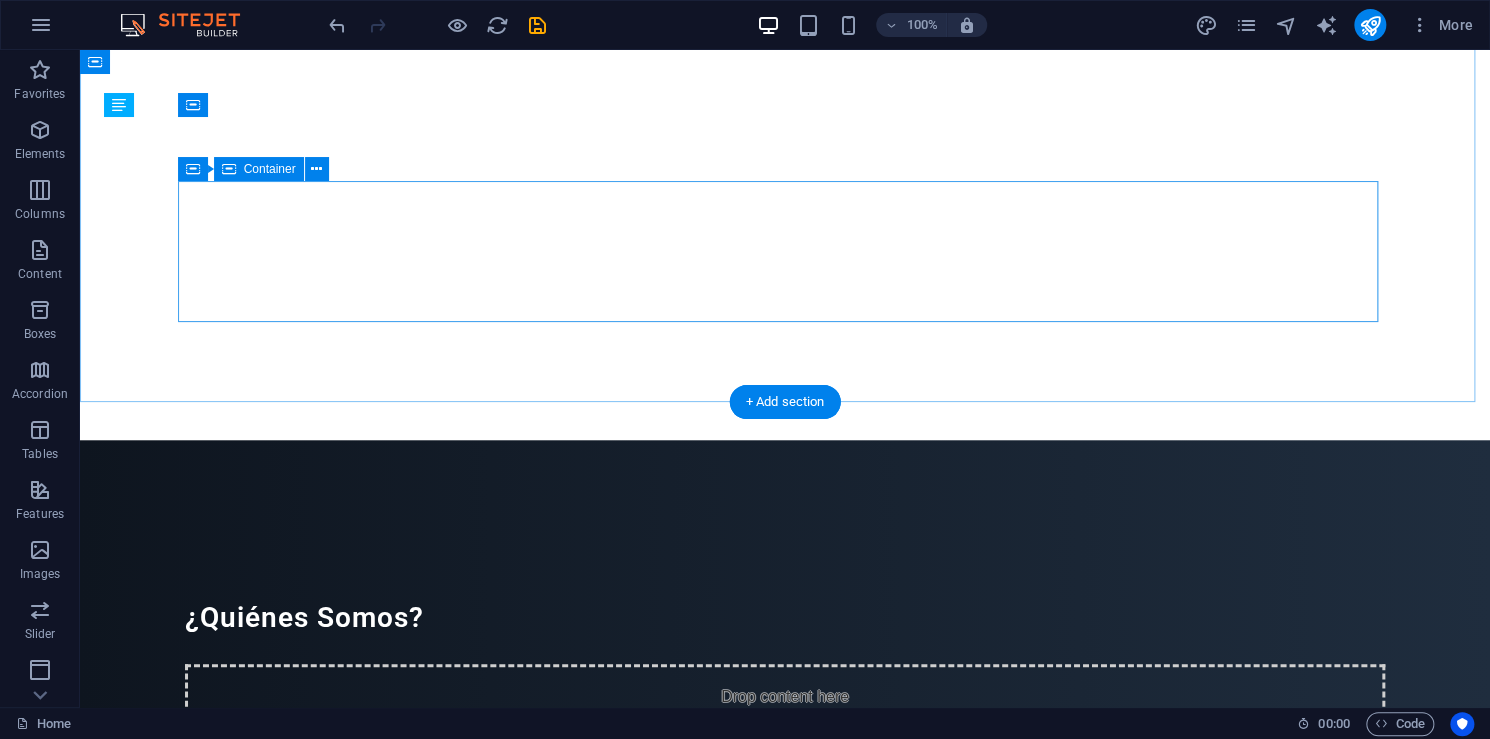 scroll, scrollTop: 684, scrollLeft: 0, axis: vertical 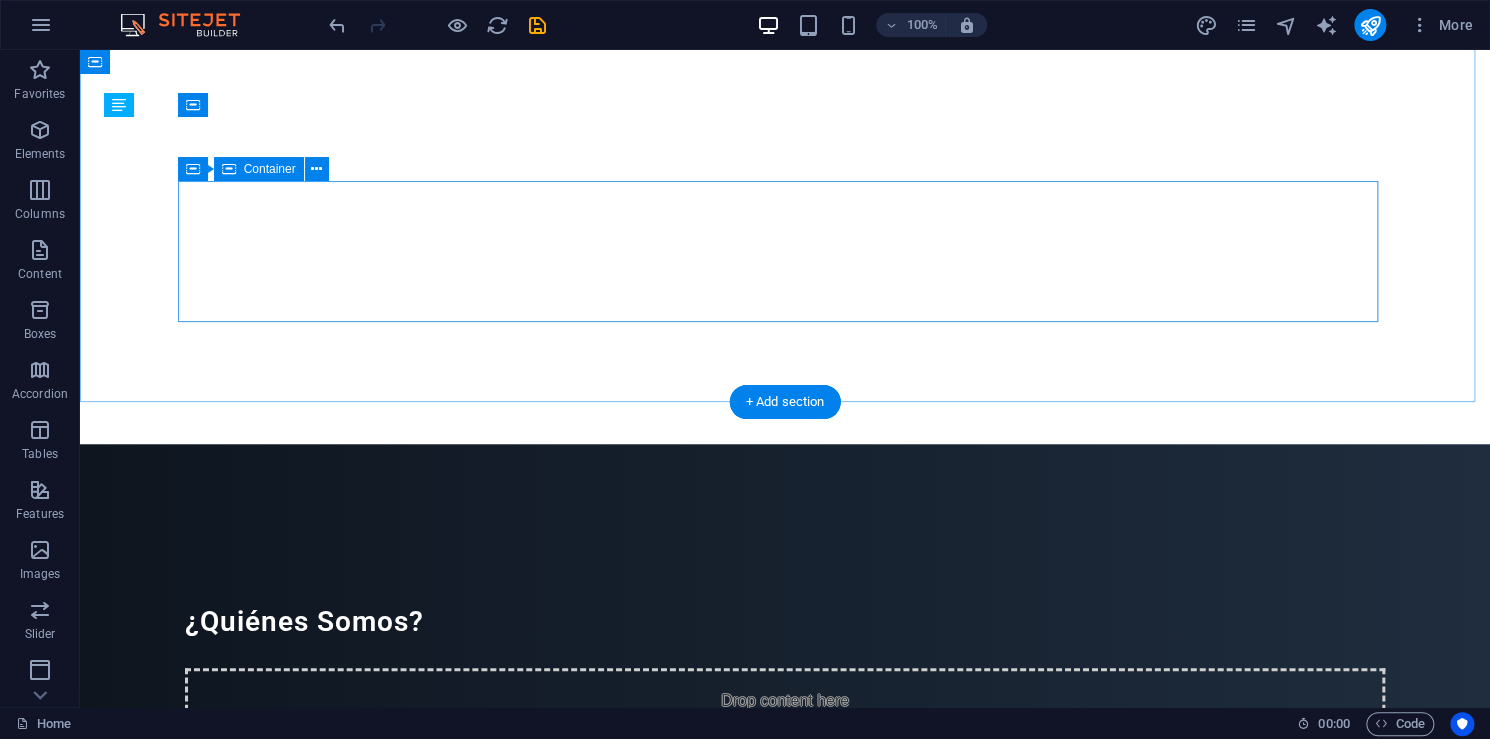 click on "Drop content here or  Add elements  Paste clipboard" at bounding box center (785, 739) 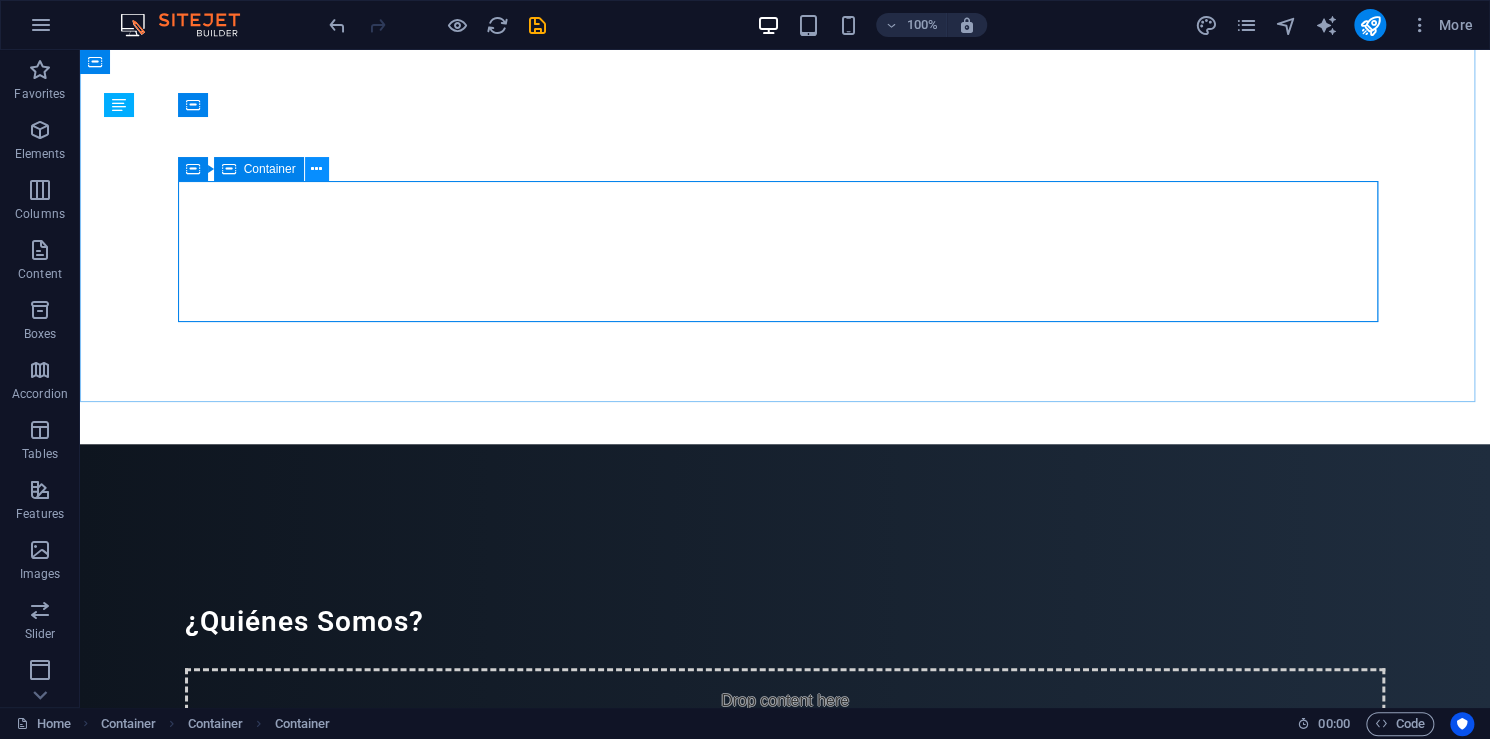 click at bounding box center (316, 169) 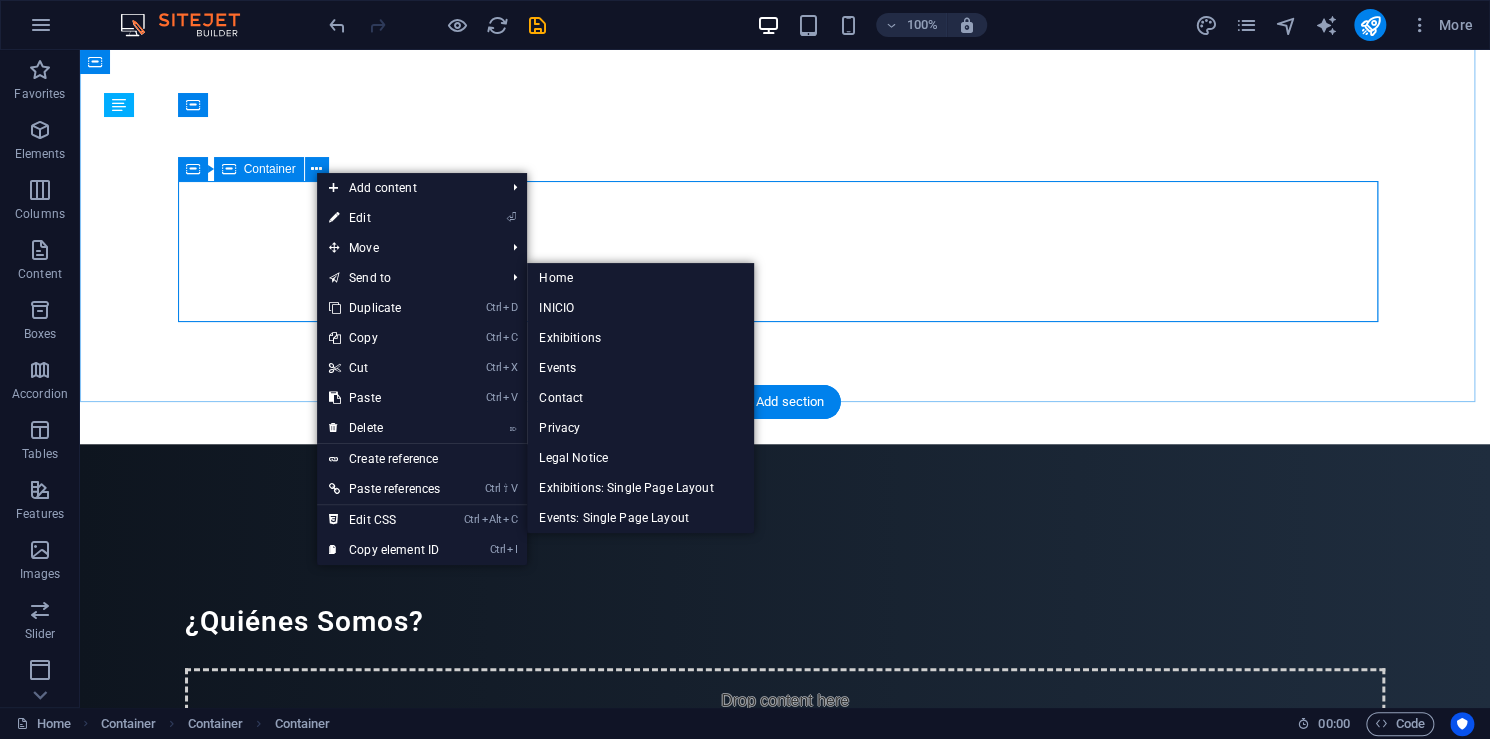 click on "Drop content here or  Add elements  Paste clipboard" at bounding box center (785, 739) 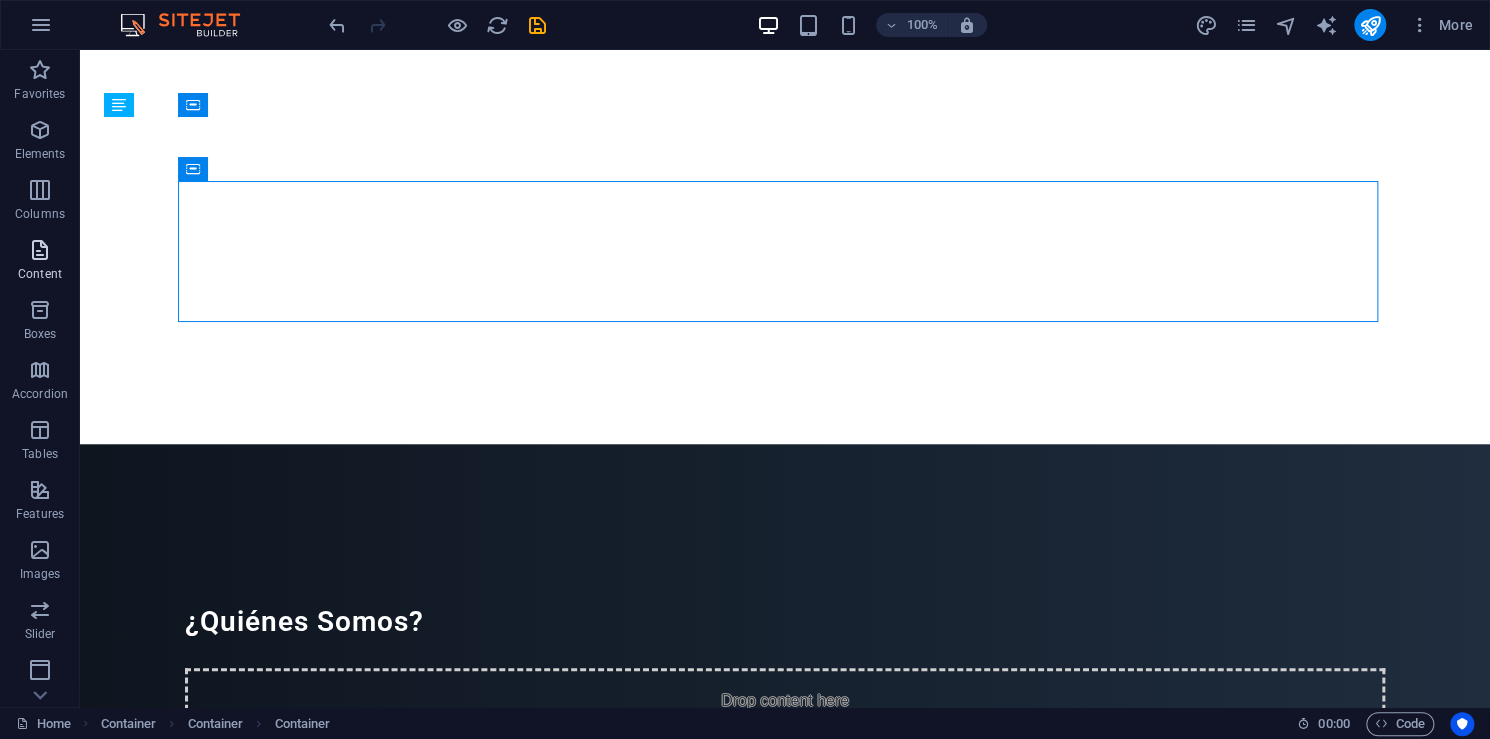 click on "Content" at bounding box center (40, 262) 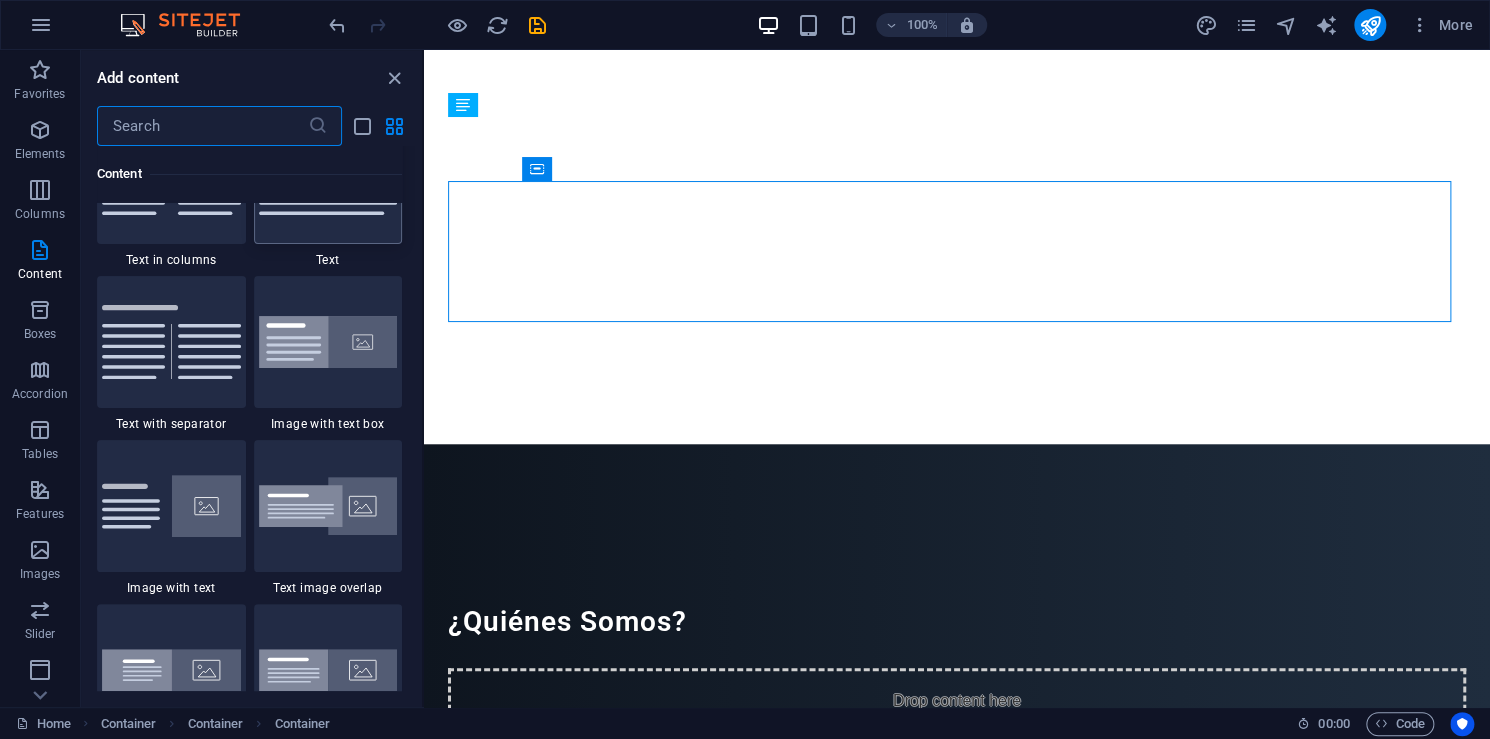scroll, scrollTop: 3599, scrollLeft: 0, axis: vertical 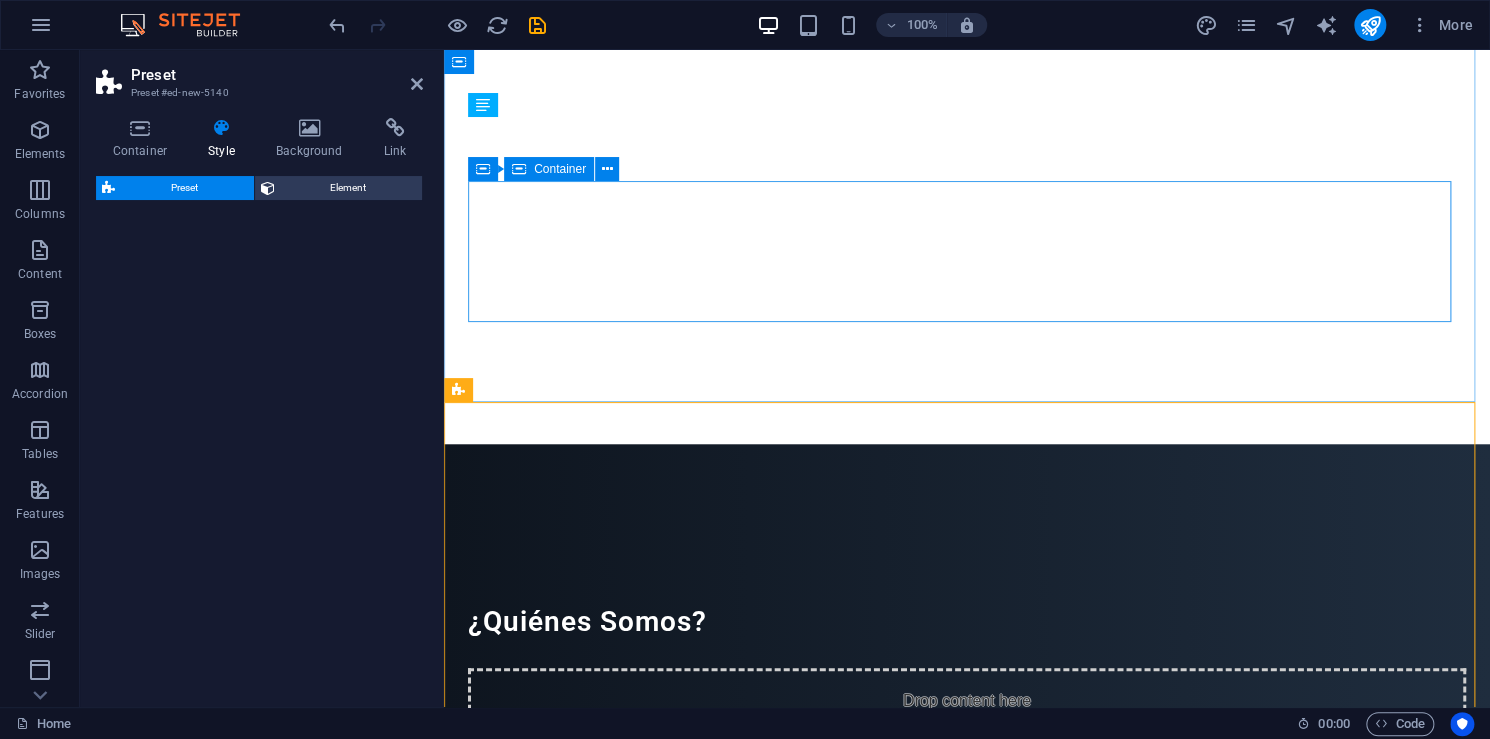 select on "rem" 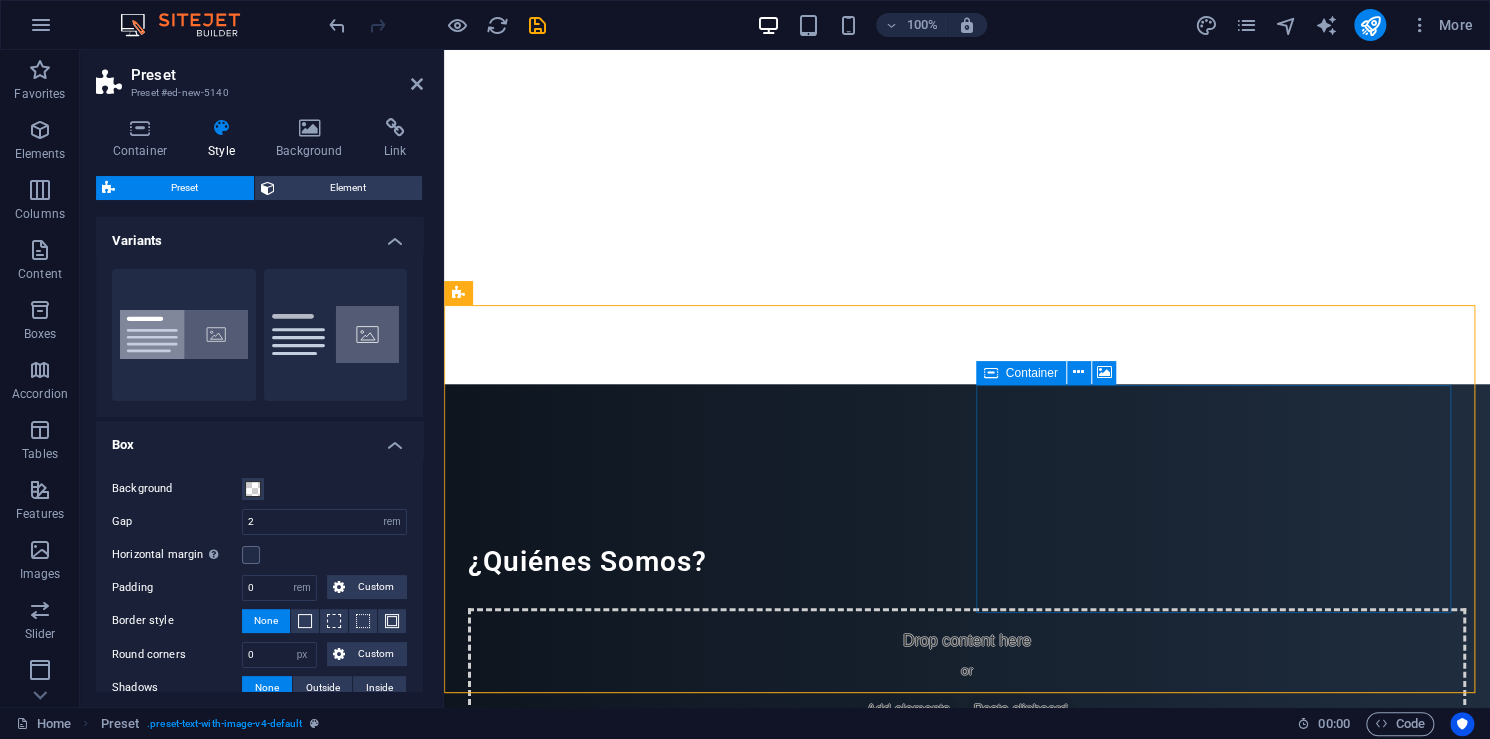 scroll, scrollTop: 684, scrollLeft: 0, axis: vertical 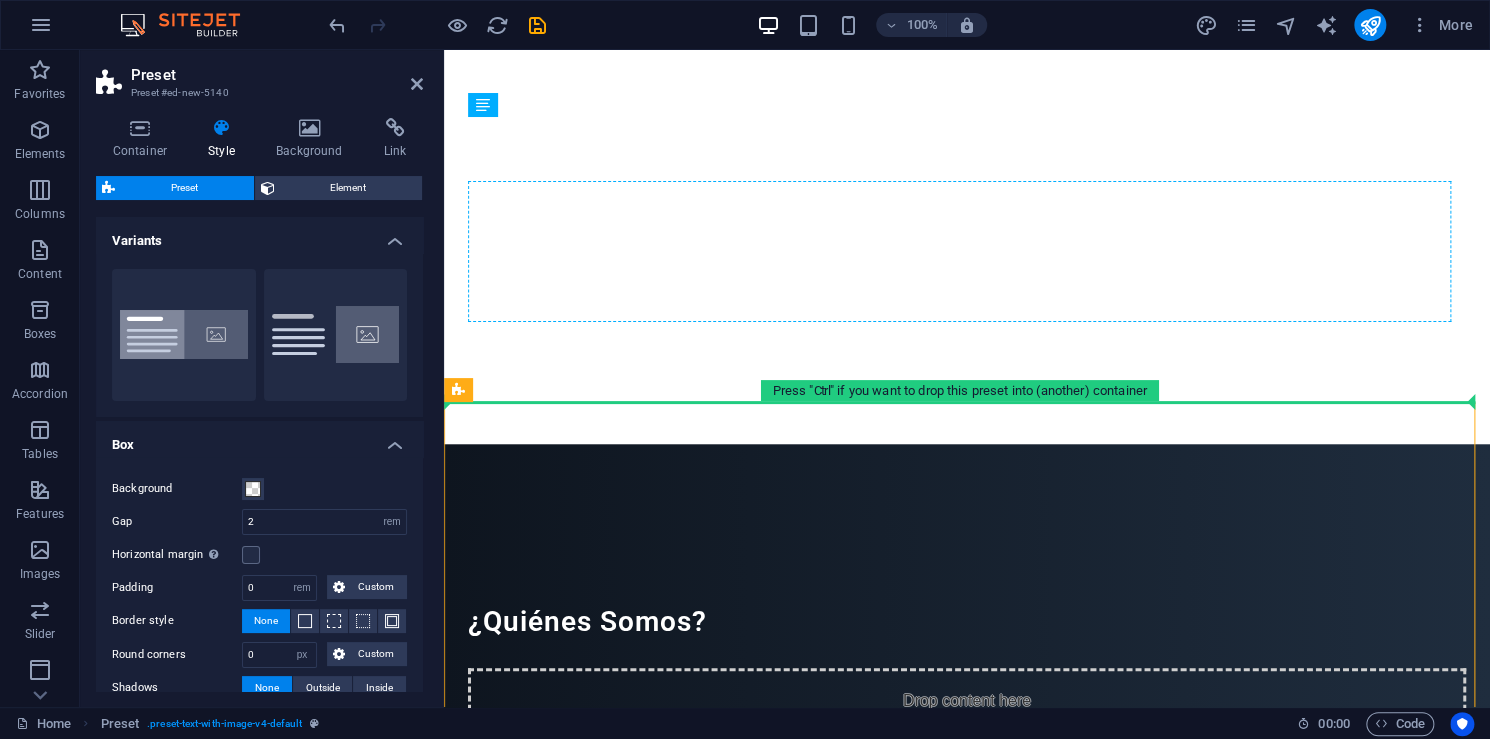 drag, startPoint x: 1084, startPoint y: 408, endPoint x: 1062, endPoint y: 190, distance: 219.10728 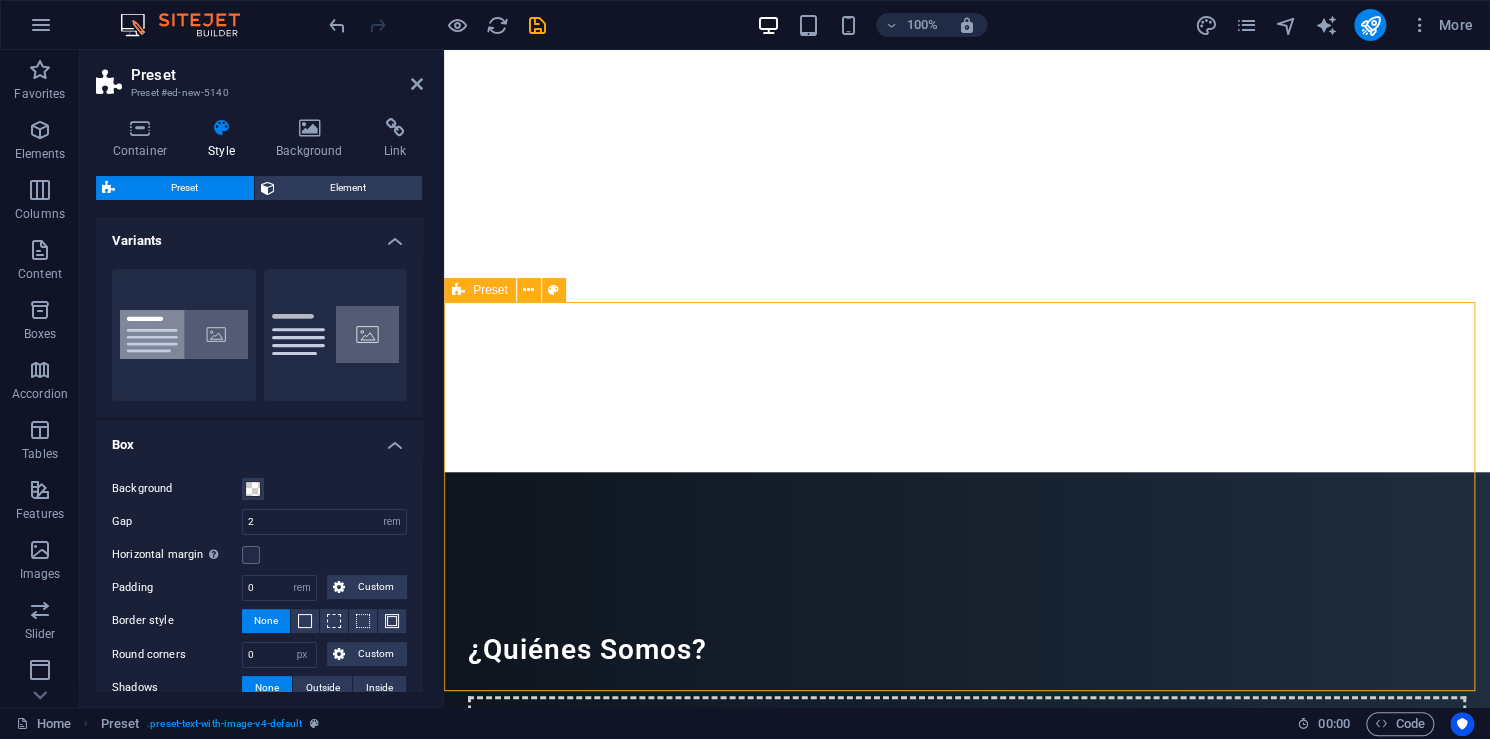 scroll, scrollTop: 784, scrollLeft: 0, axis: vertical 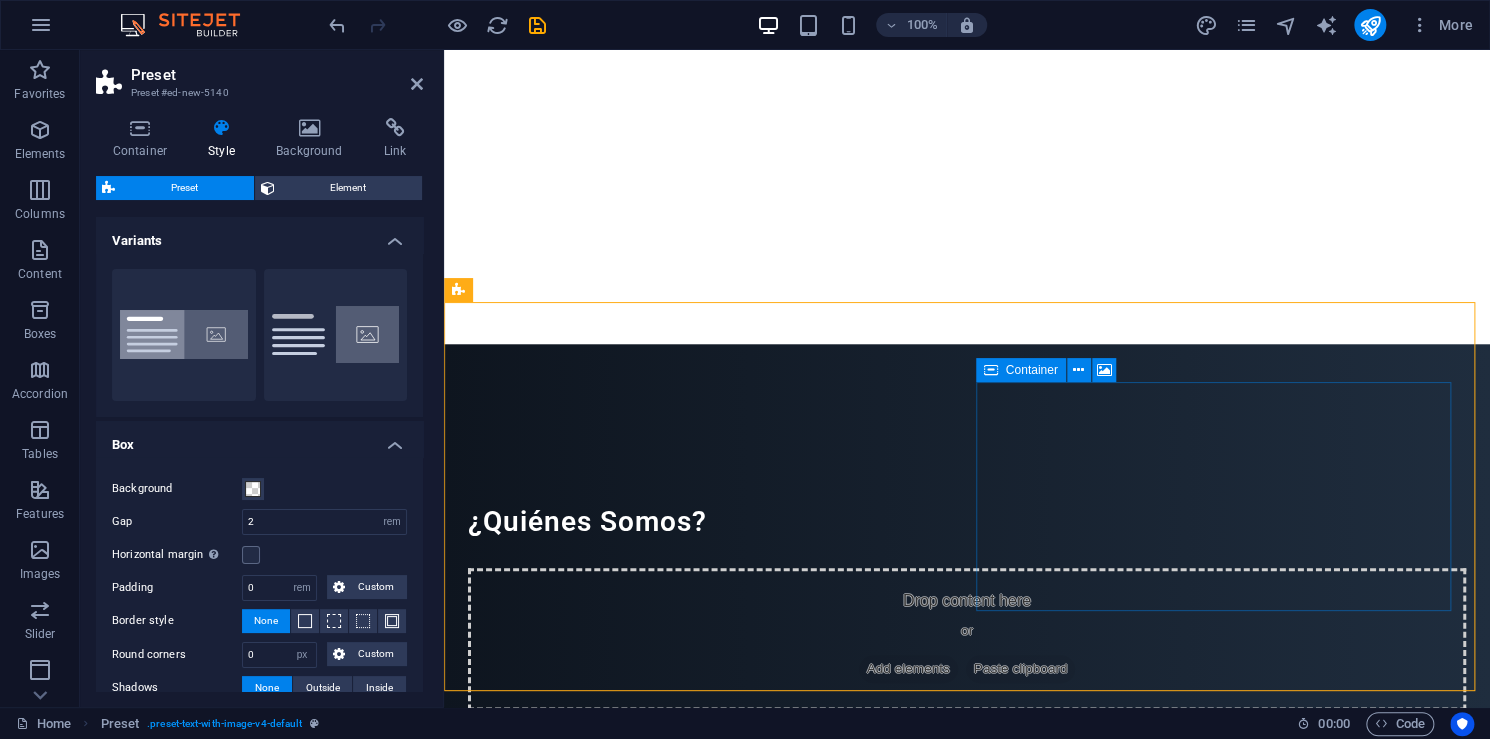 click on "Drop content here or  Add elements  Paste clipboard" at bounding box center [967, 1318] 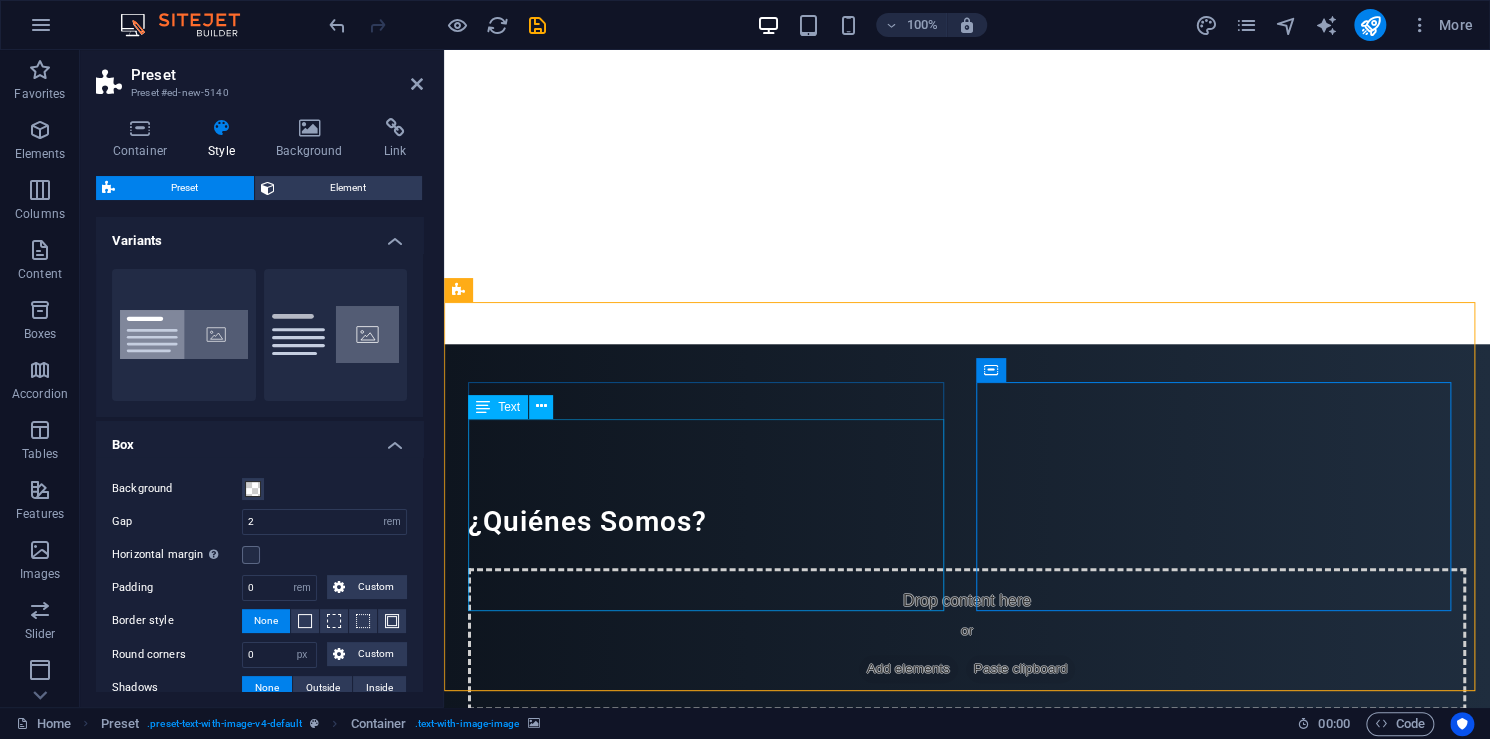 click on "Lorem ipsum dolor sit amet, consectetuer adipiscing elit. Aenean commodo ligula eget dolor. Lorem ipsum dolor sit amet, consectetuer adipiscing elit leget dolor. Lorem ipsum dolor sit amet, consectetuer adipiscing elit. Aenean commodo ligula eget dolor. Lorem ipsum dolor sit amet, consectetuer adipiscing elit dolor consectetuer adipiscing elit leget dolor. Lorem elit saget ipsum dolor sit amet, consectetuer." at bounding box center [967, 955] 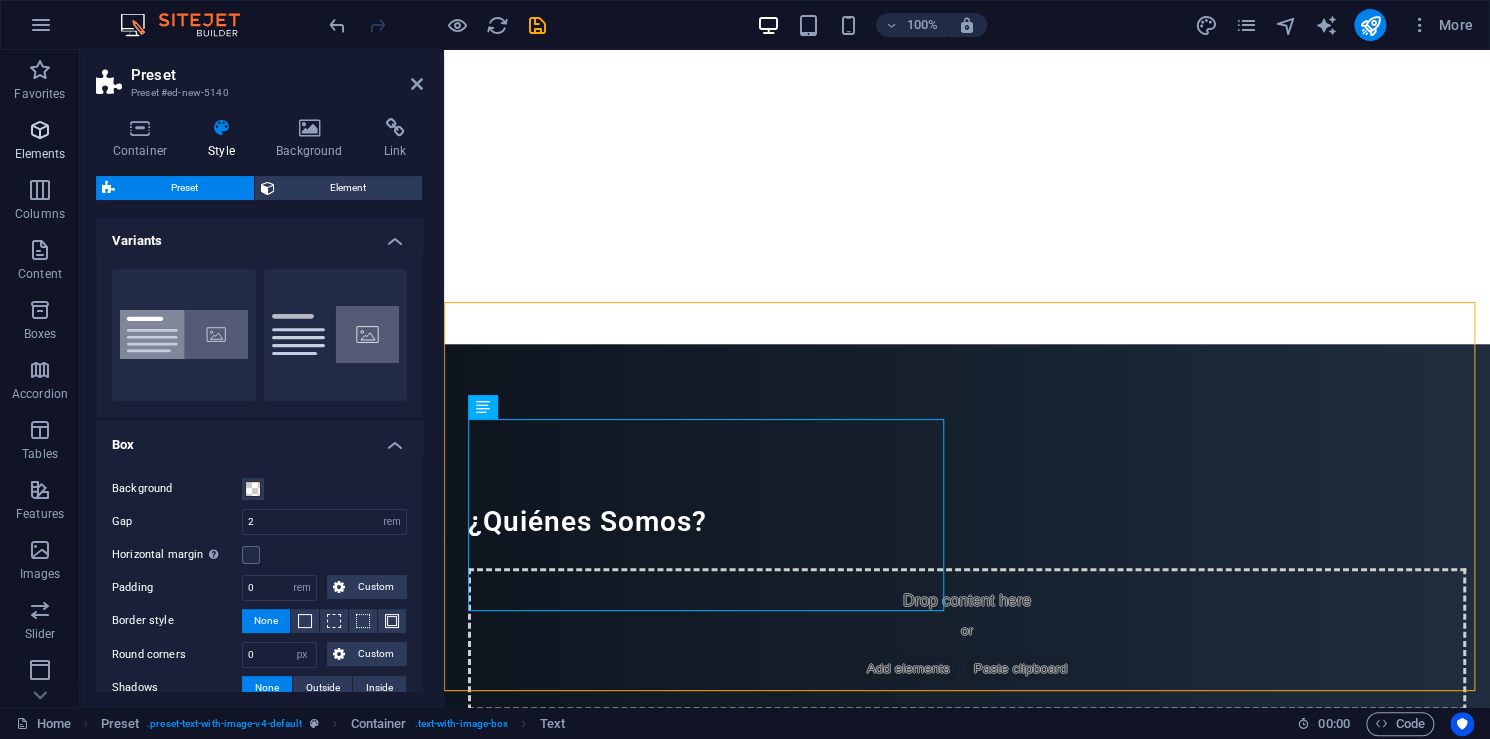 click on "Elements" at bounding box center (40, 154) 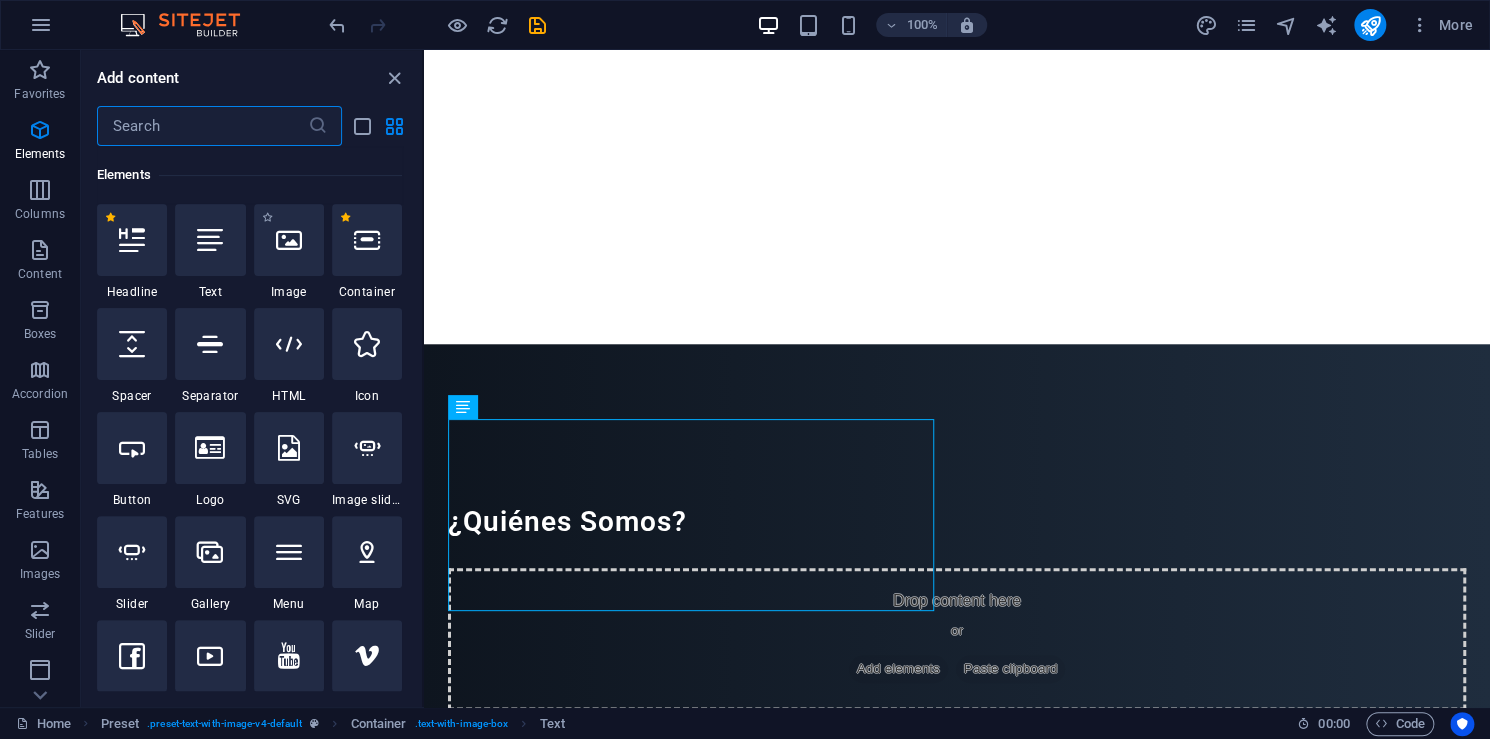 scroll, scrollTop: 212, scrollLeft: 0, axis: vertical 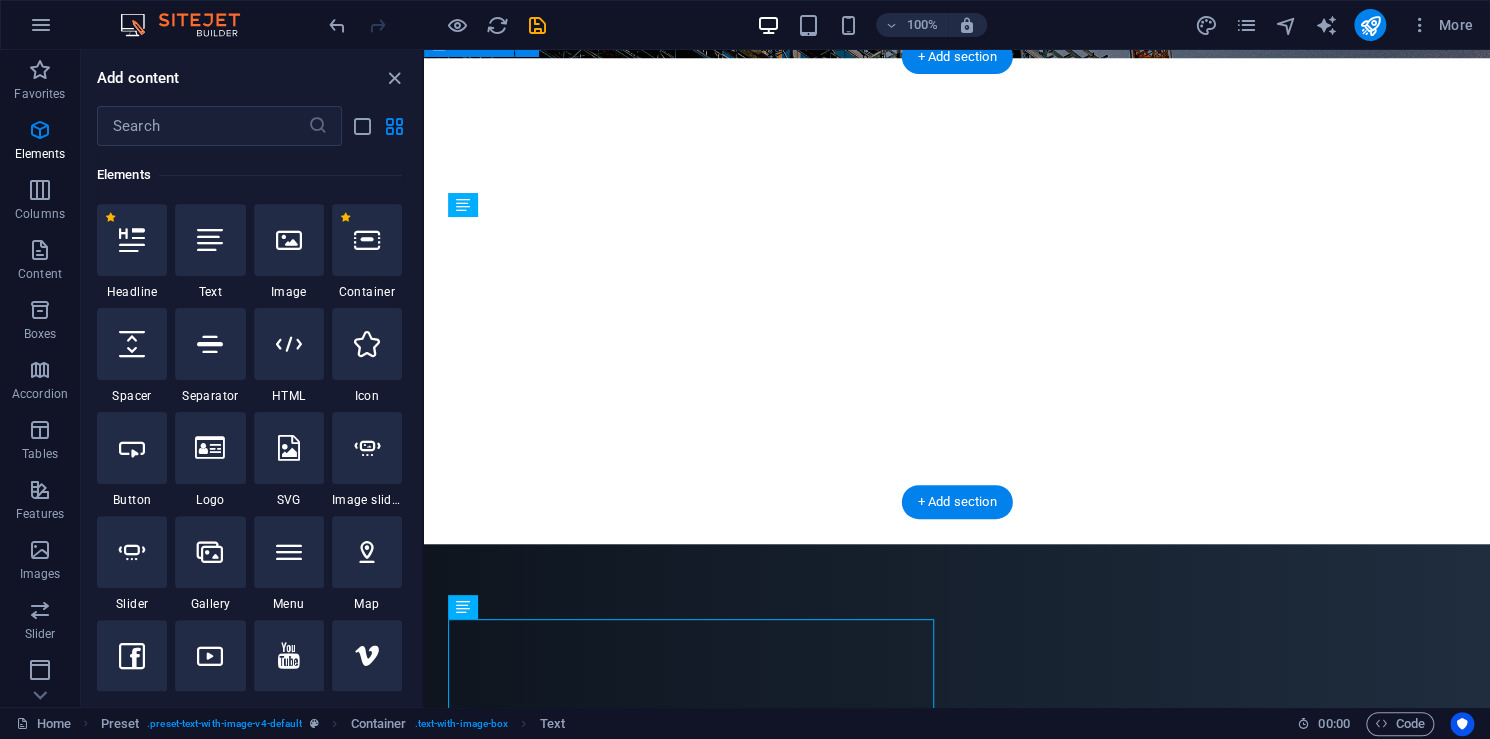 click on "¿Quiénes Somos? Drop content here or Add elements Paste clipboard" at bounding box center (957, 767) 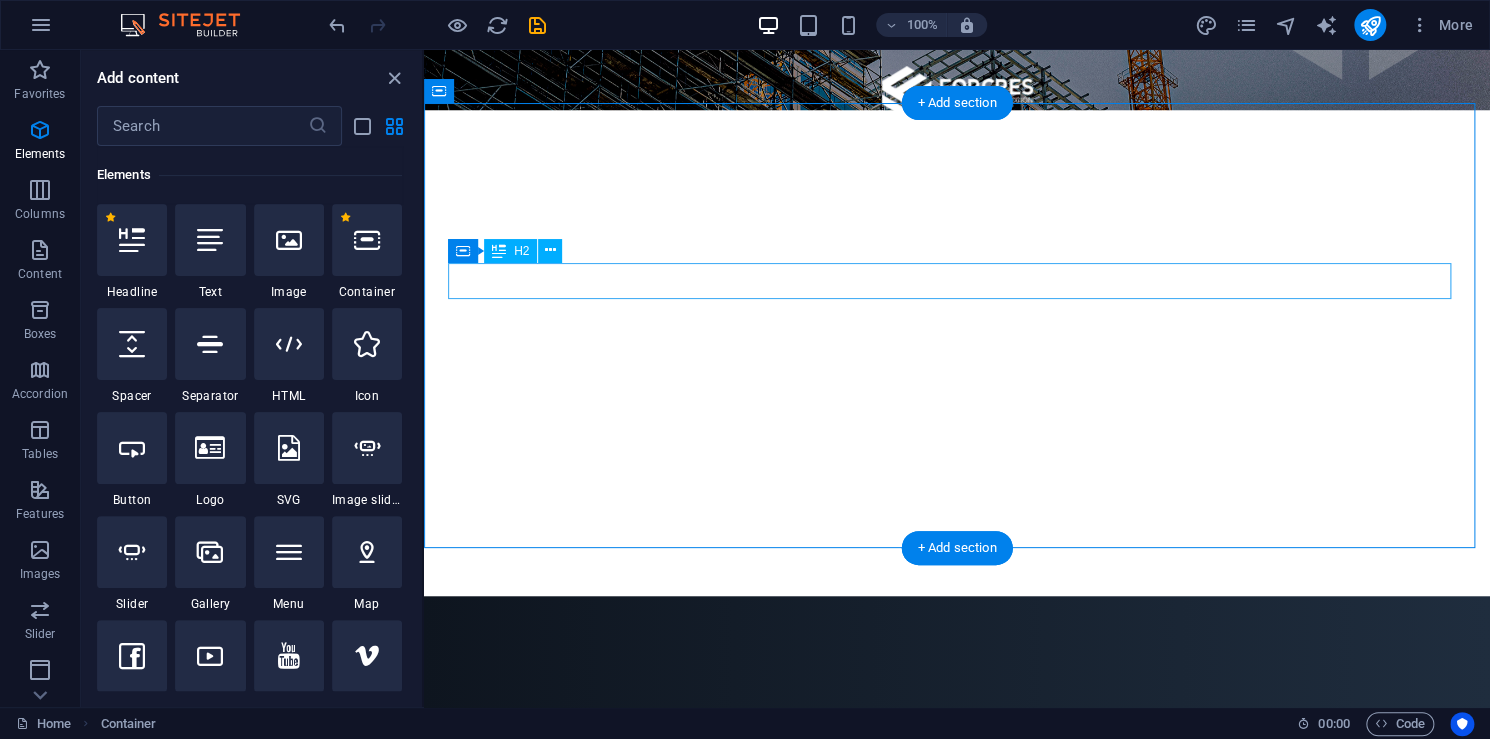 scroll, scrollTop: 484, scrollLeft: 0, axis: vertical 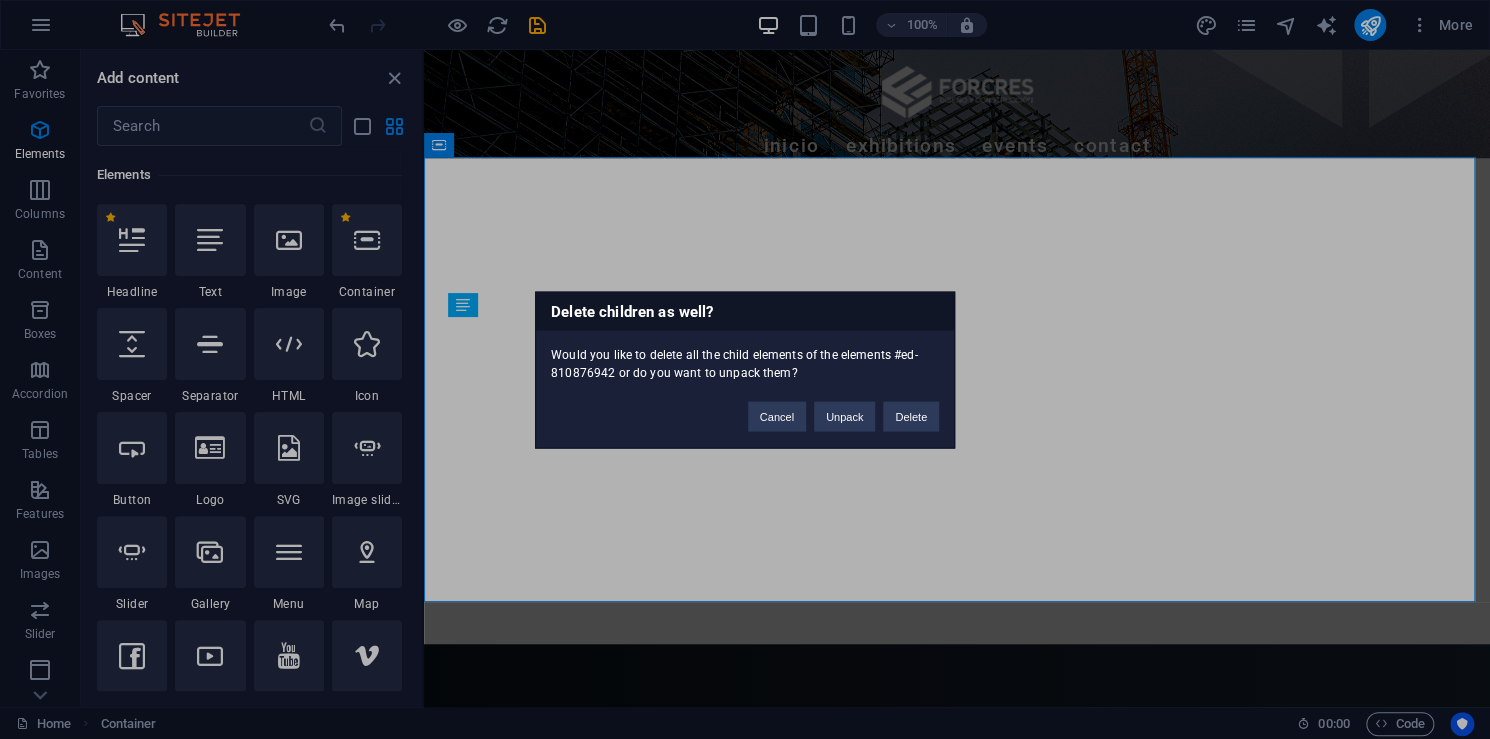type 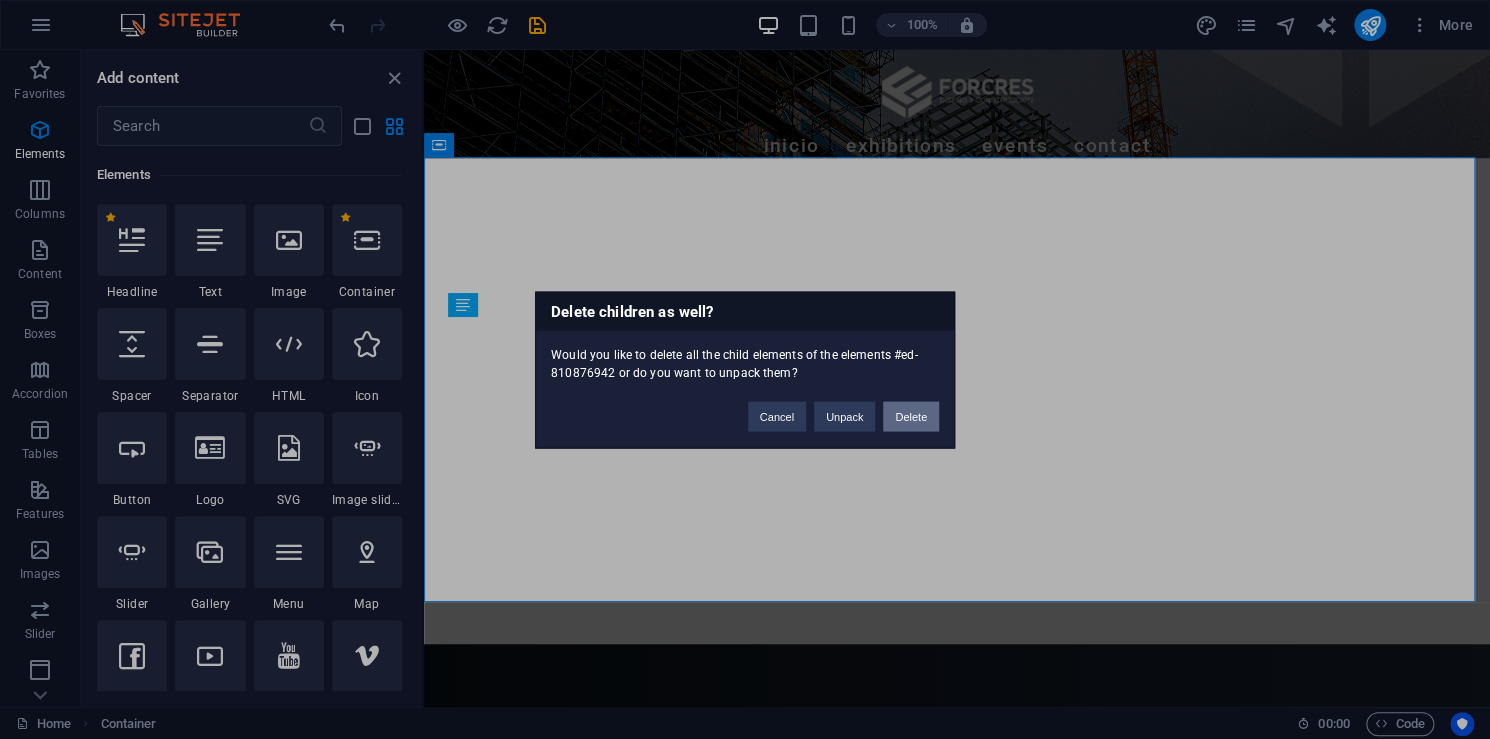 click on "Delete" at bounding box center (911, 416) 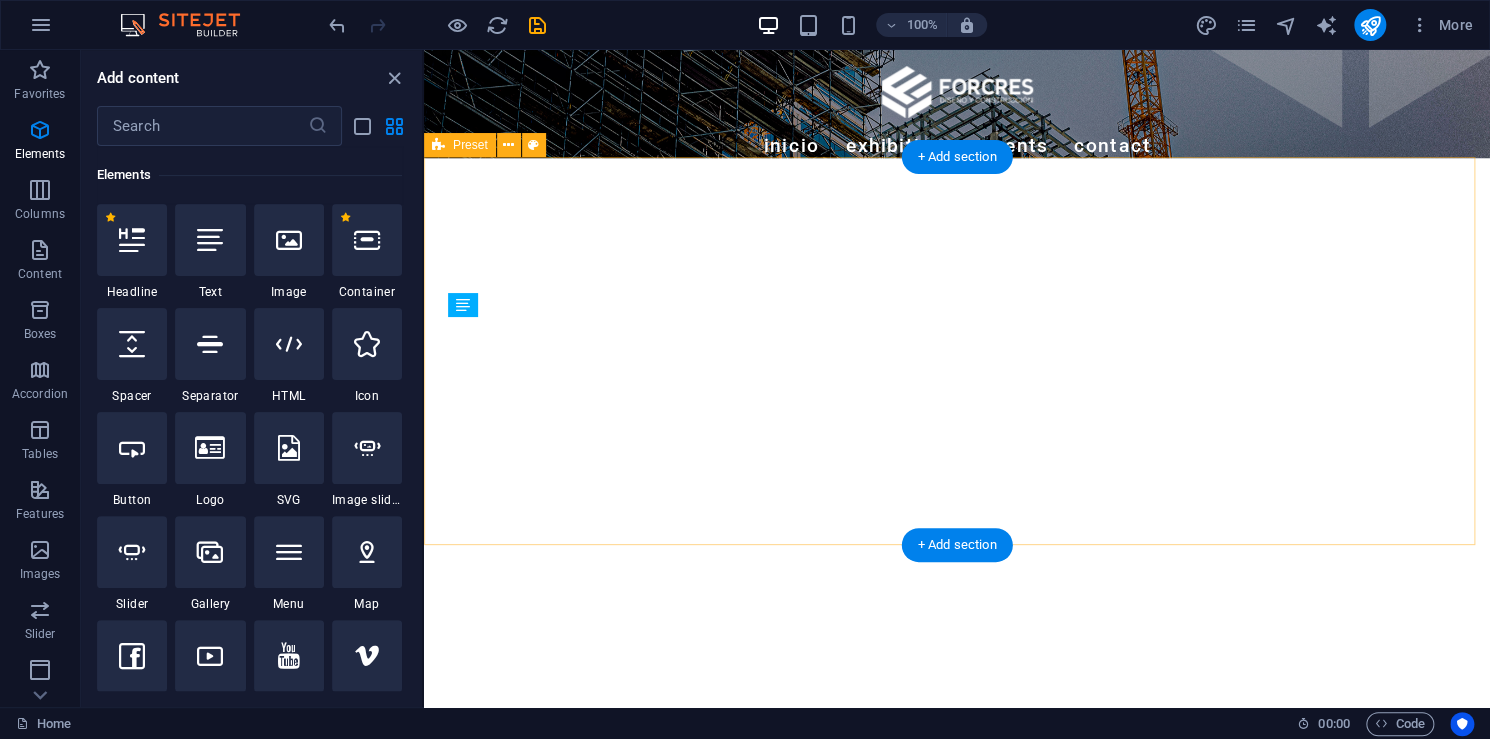 click on "New headline Lorem ipsum dolor sit amet, consectetuer adipiscing elit. Aenean commodo ligula eget dolor. Lorem ipsum dolor sit amet, consectetuer adipiscing elit leget dolor. Lorem ipsum dolor sit amet, consectetuer adipiscing elit. Aenean commodo ligula eget dolor. Lorem ipsum dolor sit amet, consectetuer adipiscing elit dolor consectetuer adipiscing elit leget dolor. Lorem elit saget ipsum dolor sit amet, consectetuer. Drop content here or  Add elements  Paste clipboard" at bounding box center [957, 983] 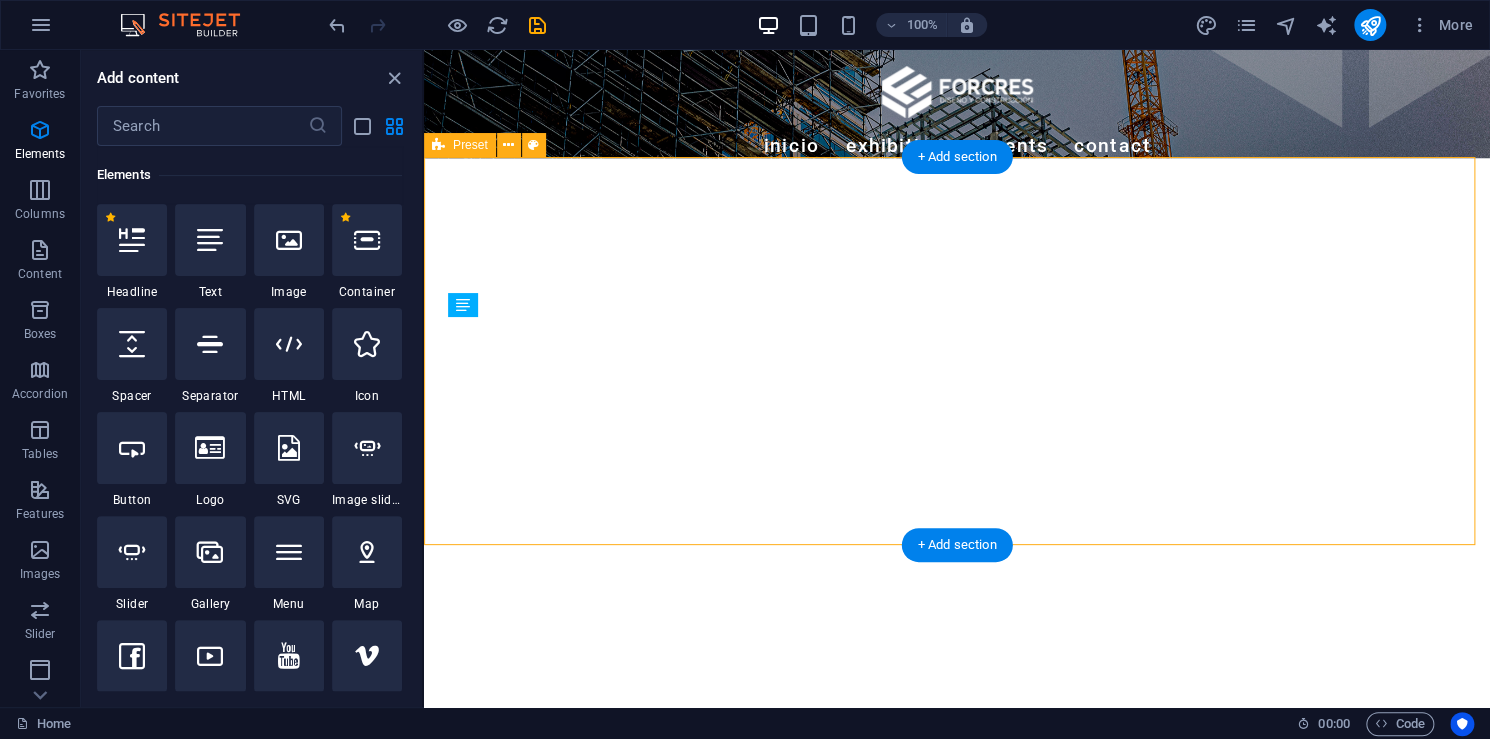 click on "New headline Lorem ipsum dolor sit amet, consectetuer adipiscing elit. Aenean commodo ligula eget dolor. Lorem ipsum dolor sit amet, consectetuer adipiscing elit leget dolor. Lorem ipsum dolor sit amet, consectetuer adipiscing elit. Aenean commodo ligula eget dolor. Lorem ipsum dolor sit amet, consectetuer adipiscing elit dolor consectetuer adipiscing elit leget dolor. Lorem elit saget ipsum dolor sit amet, consectetuer. Drop content here or  Add elements  Paste clipboard" at bounding box center (957, 983) 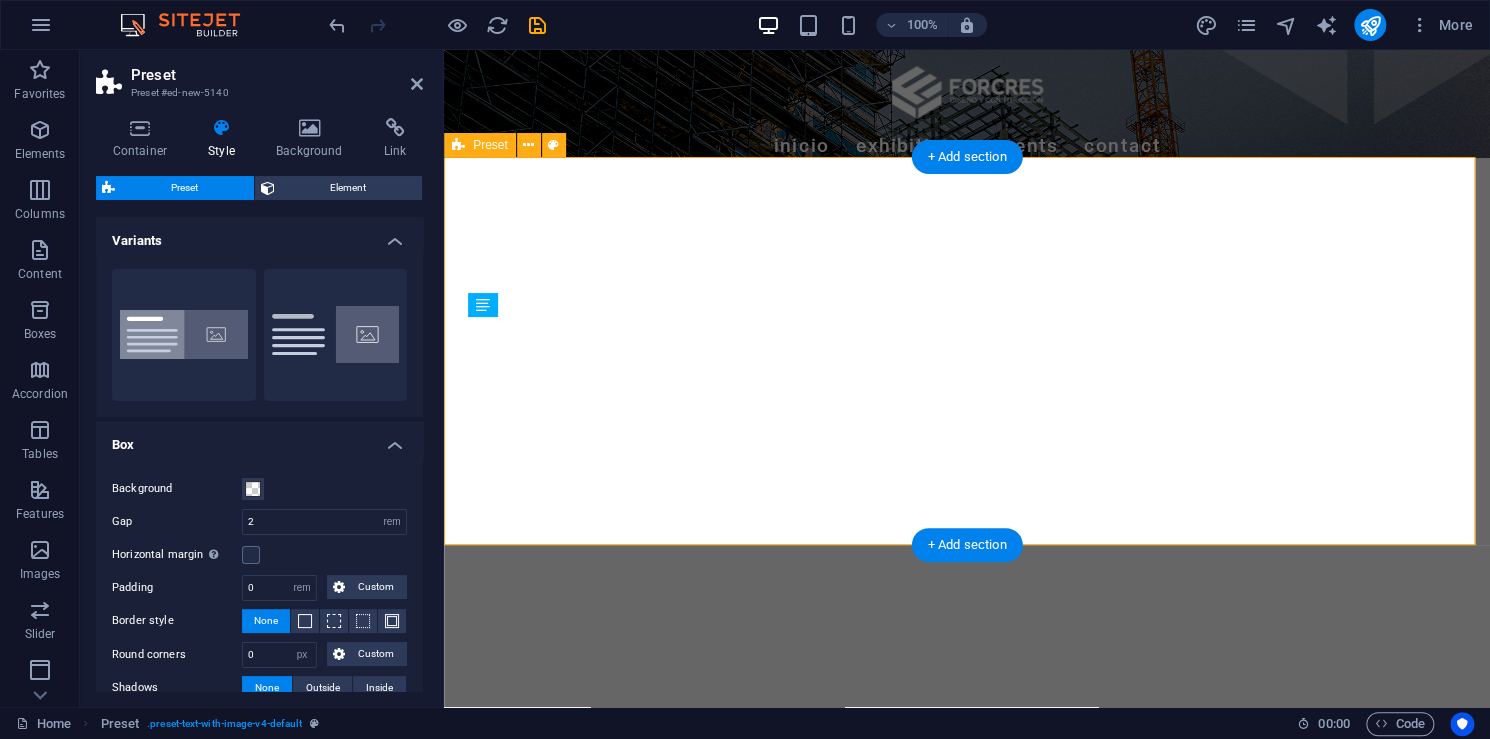 click on "New headline Lorem ipsum dolor sit amet, consectetuer adipiscing elit. Aenean commodo ligula eget dolor. Lorem ipsum dolor sit amet, consectetuer adipiscing elit leget dolor. Lorem ipsum dolor sit amet, consectetuer adipiscing elit. Aenean commodo ligula eget dolor. Lorem ipsum dolor sit amet, consectetuer adipiscing elit dolor consectetuer adipiscing elit leget dolor. Lorem elit saget ipsum dolor sit amet, consectetuer. Drop content here or  Add elements  Paste clipboard" at bounding box center (967, 983) 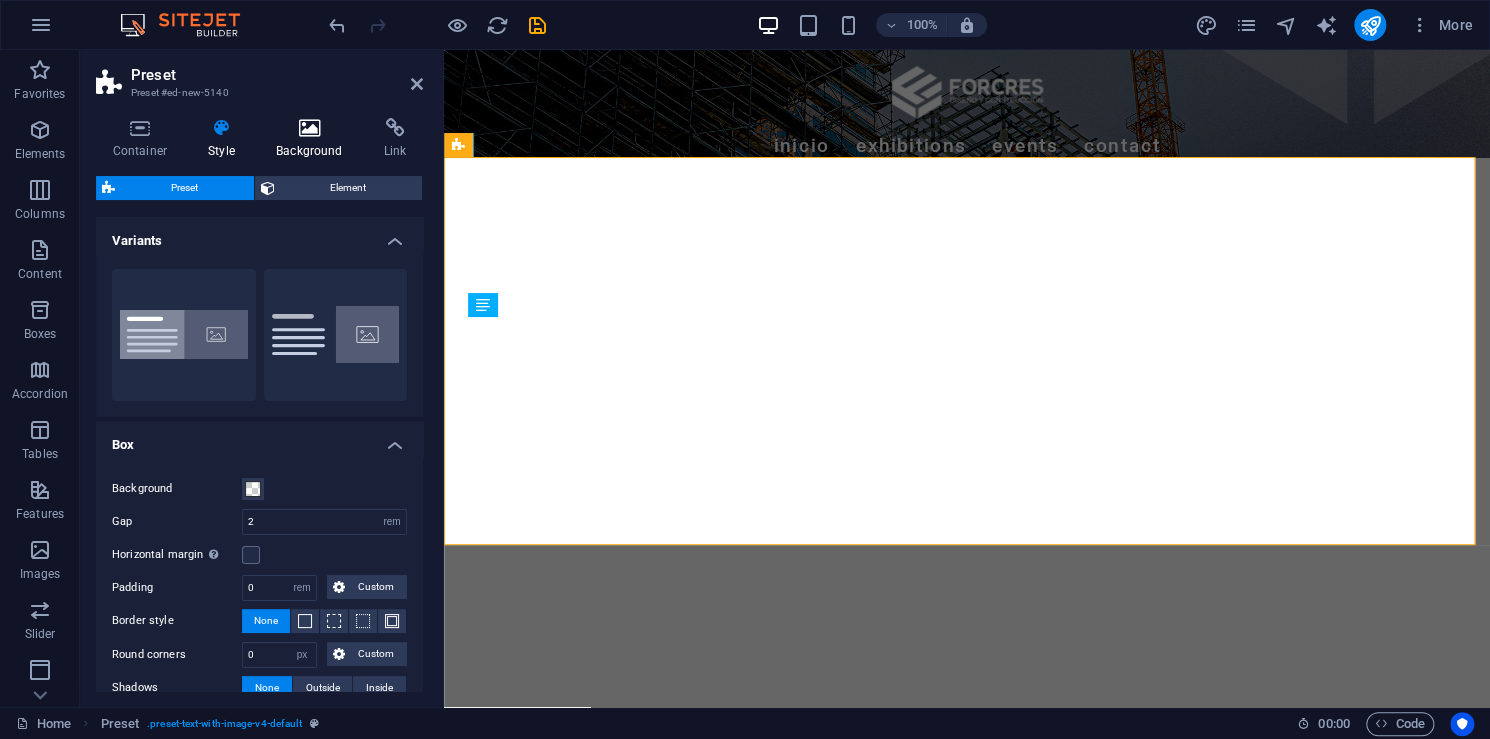 click at bounding box center (310, 128) 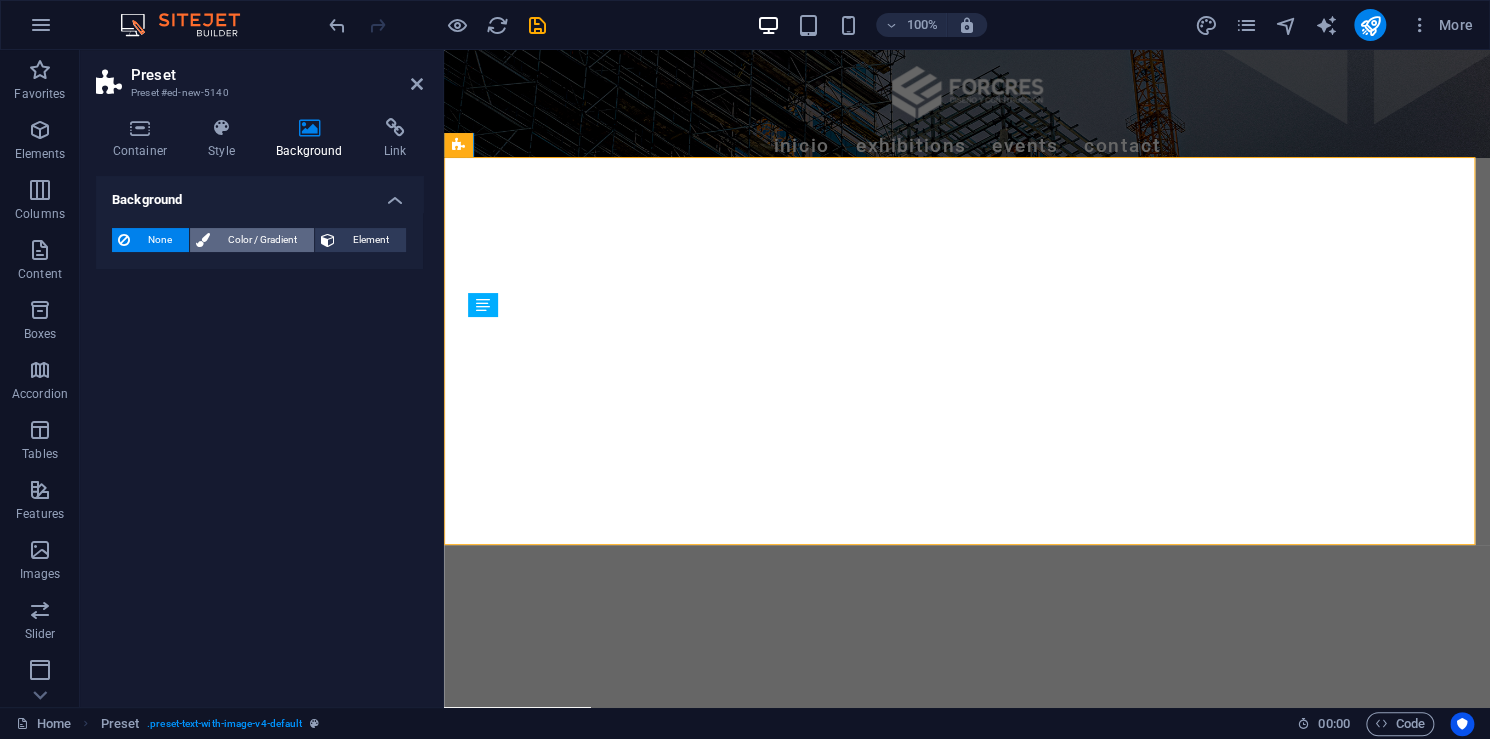 click on "Color / Gradient" at bounding box center (262, 240) 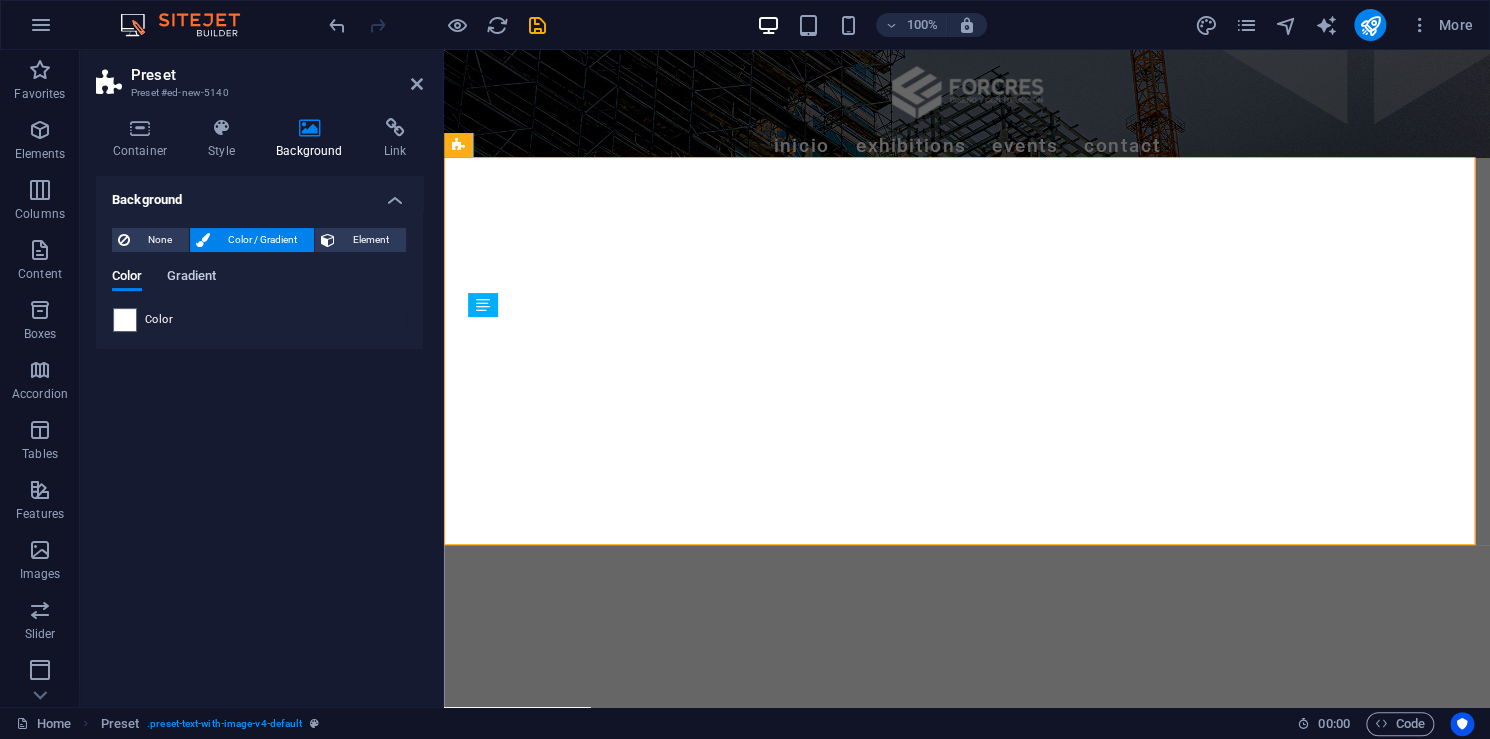 click on "Gradient" at bounding box center [191, 278] 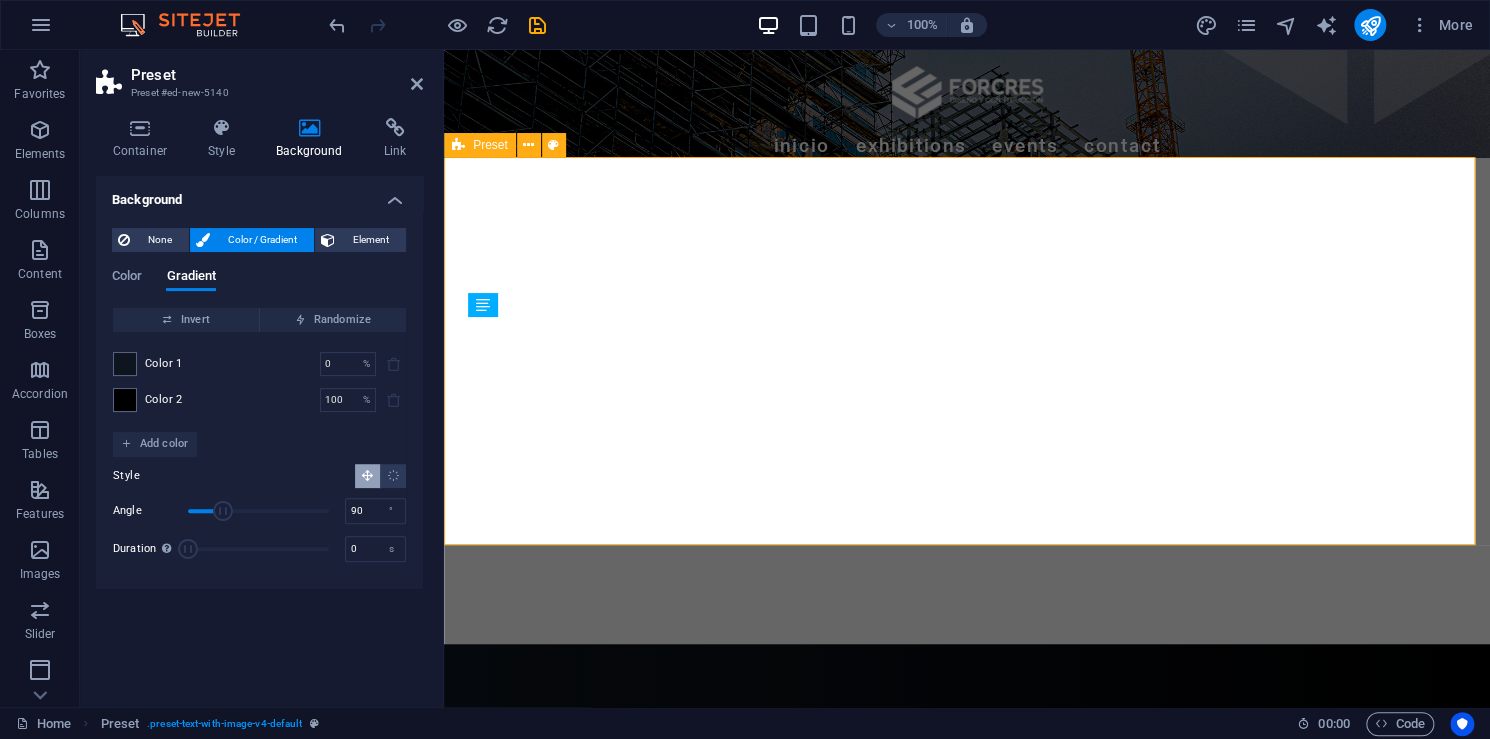 click on "New headline Lorem ipsum dolor sit amet, consectetuer adipiscing elit. Aenean commodo ligula eget dolor. Lorem ipsum dolor sit amet, consectetuer adipiscing elit leget dolor. Lorem ipsum dolor sit amet, consectetuer adipiscing elit. Aenean commodo ligula eget dolor. Lorem ipsum dolor sit amet, consectetuer adipiscing elit dolor consectetuer adipiscing elit leget dolor. Lorem elit saget ipsum dolor sit amet, consectetuer. Drop content here or  Add elements  Paste clipboard" at bounding box center (967, 983) 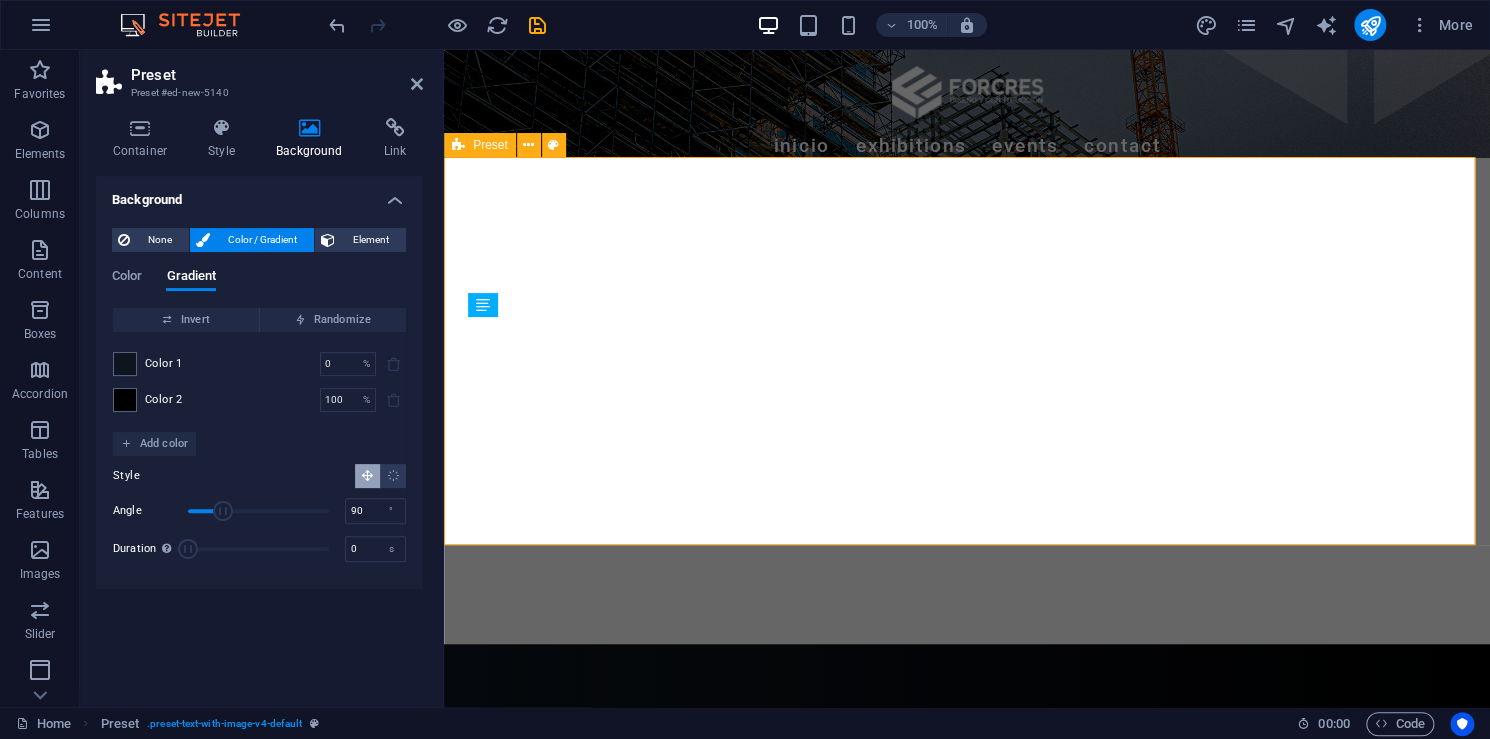 click on "New headline Lorem ipsum dolor sit amet, consectetuer adipiscing elit. Aenean commodo ligula eget dolor. Lorem ipsum dolor sit amet, consectetuer adipiscing elit leget dolor. Lorem ipsum dolor sit amet, consectetuer adipiscing elit. Aenean commodo ligula eget dolor. Lorem ipsum dolor sit amet, consectetuer adipiscing elit dolor consectetuer adipiscing elit leget dolor. Lorem elit saget ipsum dolor sit amet, consectetuer. Drop content here or  Add elements  Paste clipboard" at bounding box center (967, 983) 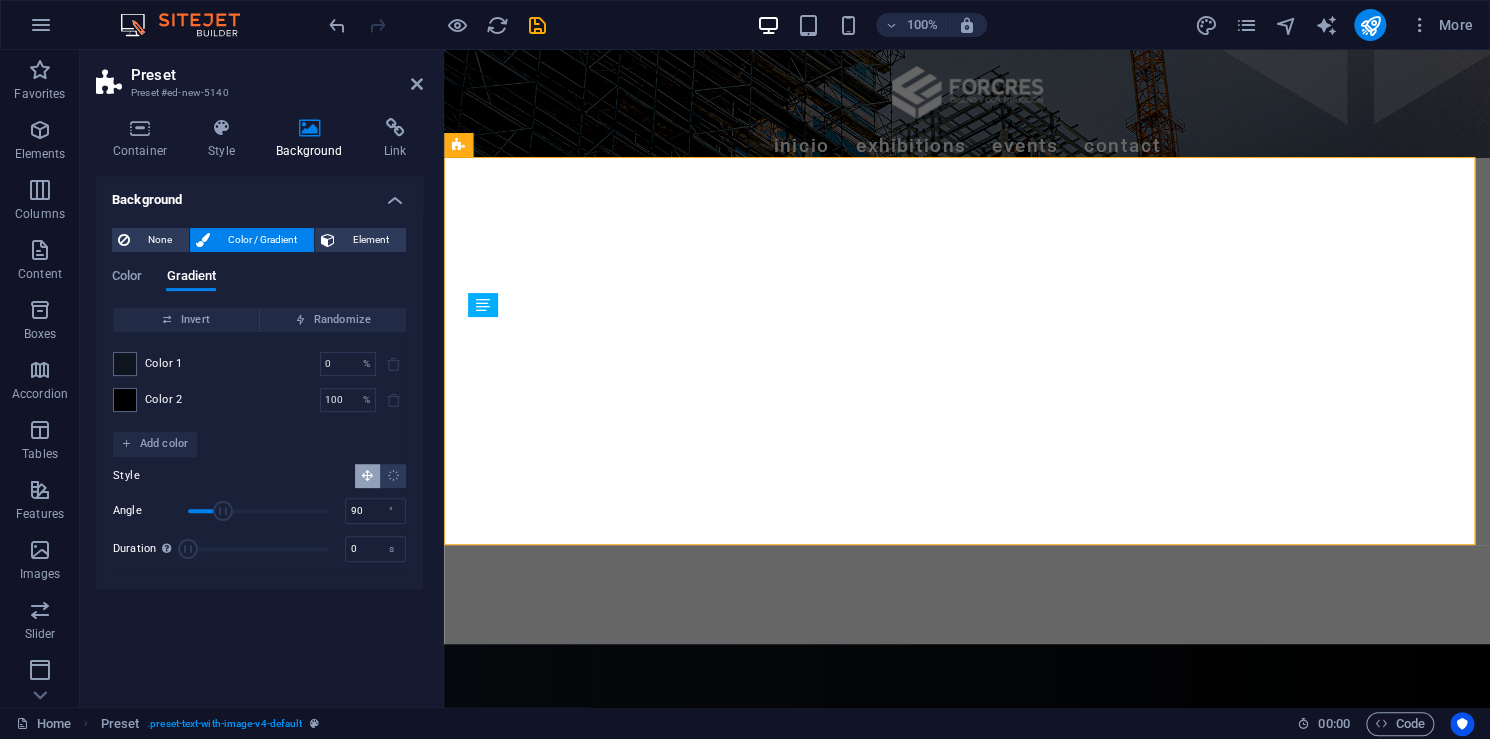 click on "Preset" at bounding box center [277, 75] 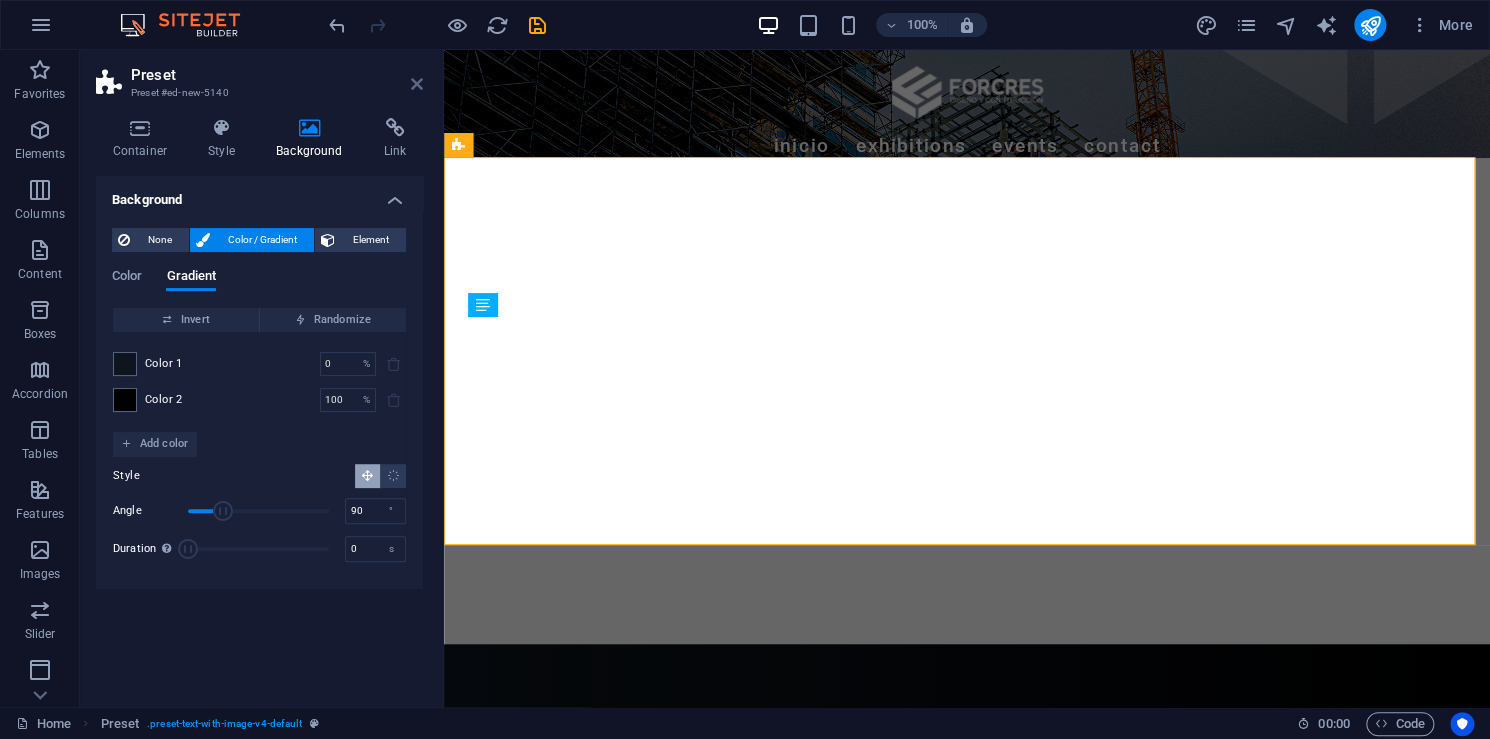 click at bounding box center [417, 84] 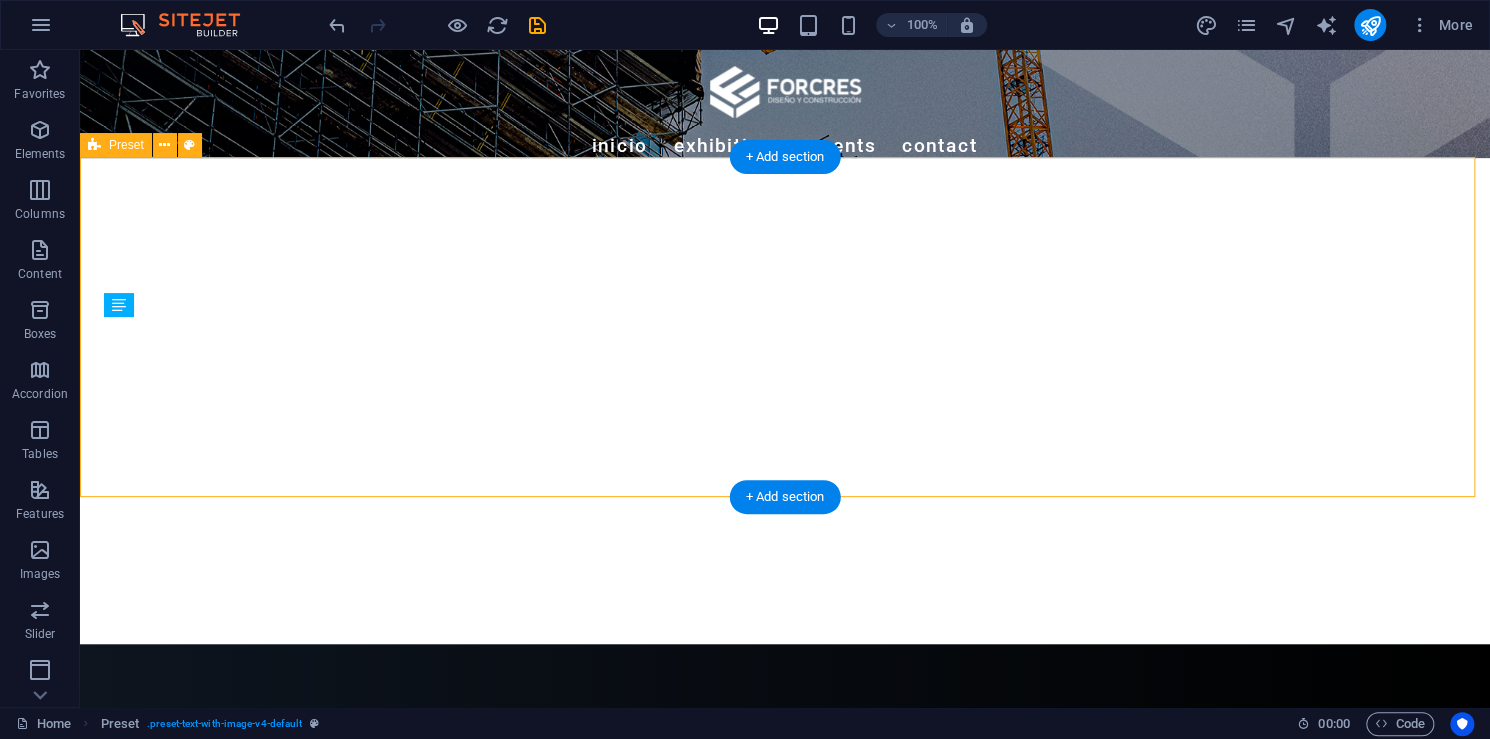 click on "New headline Lorem ipsum dolor sit amet, consectetuer adipiscing elit. Aenean commodo ligula eget dolor. Lorem ipsum dolor sit amet, consectetuer adipiscing elit leget dolor. Lorem ipsum dolor sit amet, consectetuer adipiscing elit. Aenean commodo ligula eget dolor. Lorem ipsum dolor sit amet, consectetuer adipiscing elit dolor consectetuer adipiscing elit leget dolor. Lorem elit saget ipsum dolor sit amet, consectetuer. Drop content here or  Add elements  Paste clipboard" at bounding box center [785, 971] 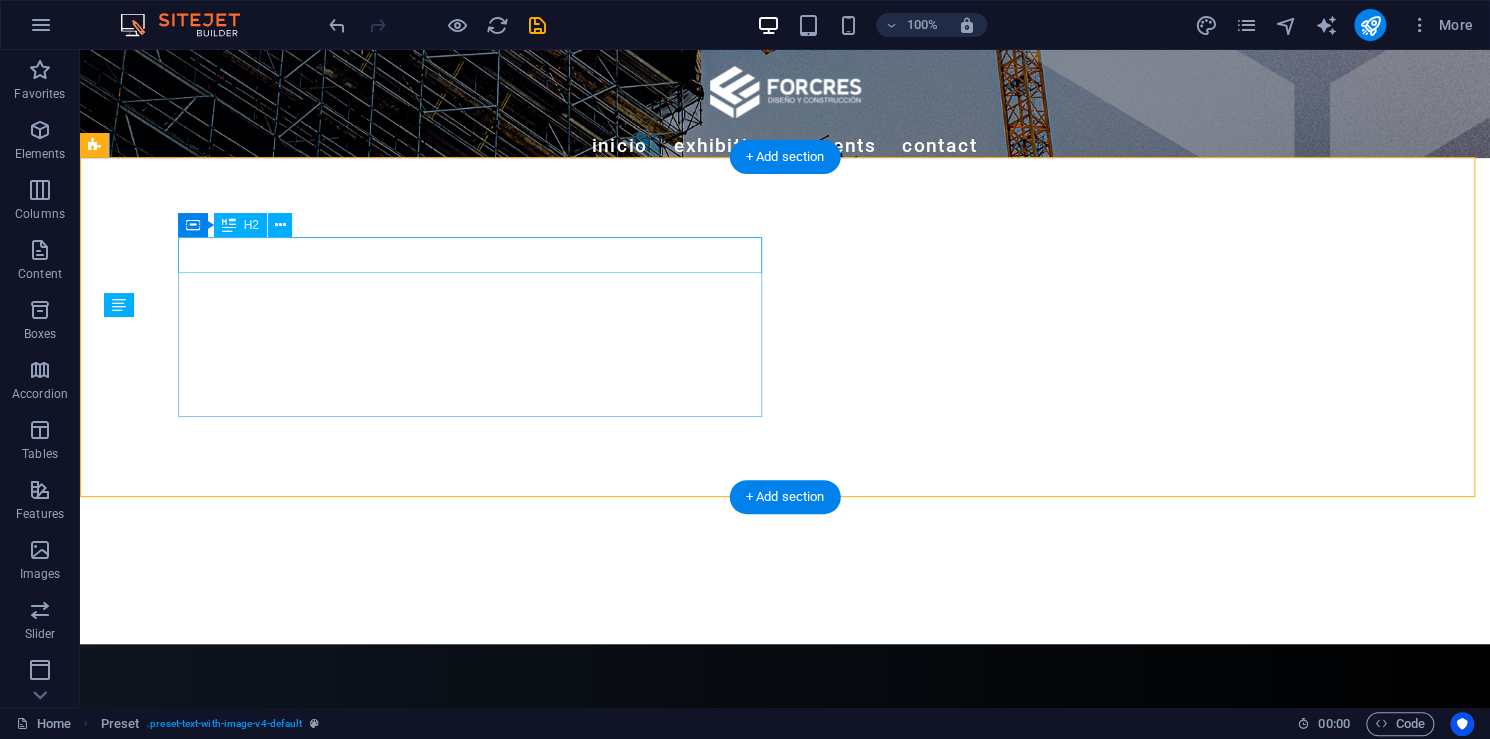 click on "New headline" at bounding box center (704, 742) 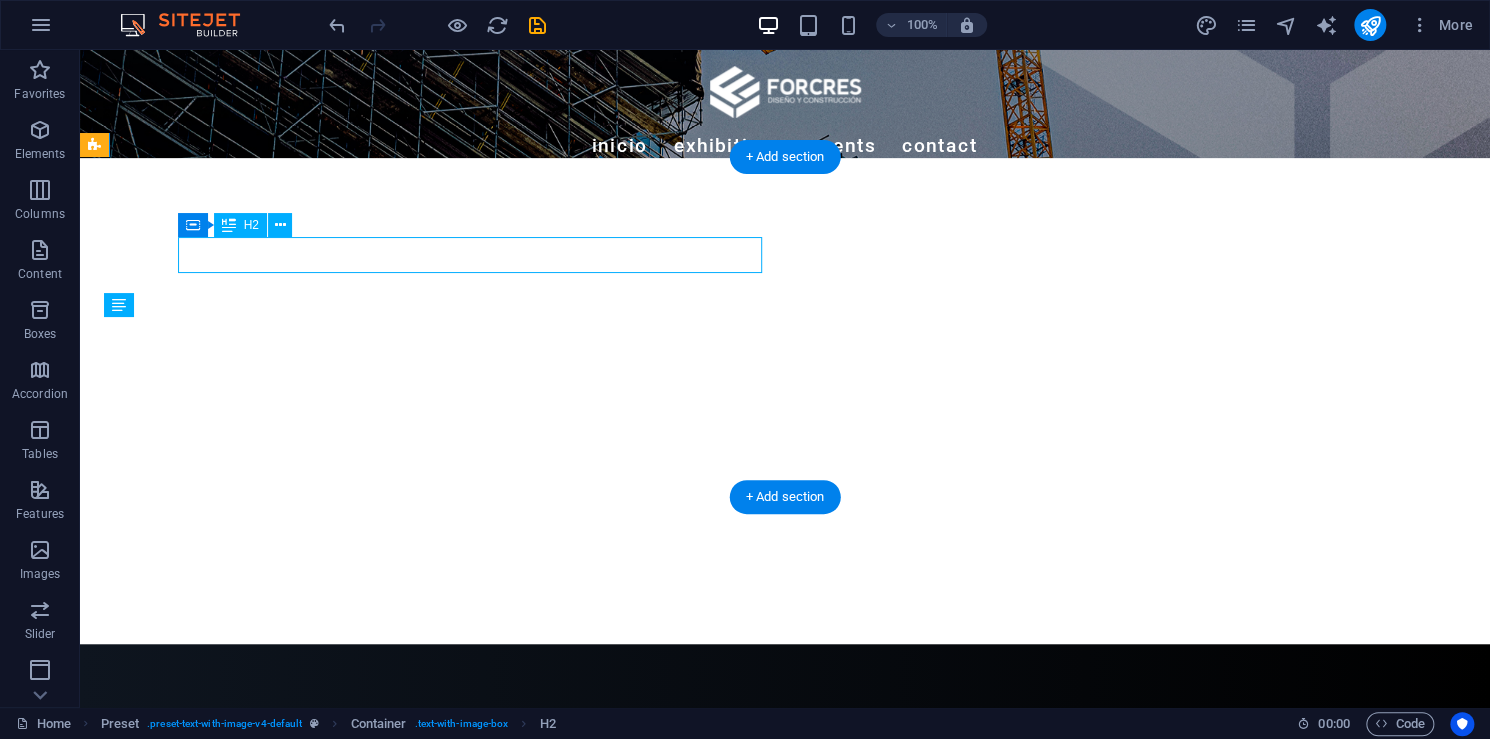click on "New headline" at bounding box center (704, 742) 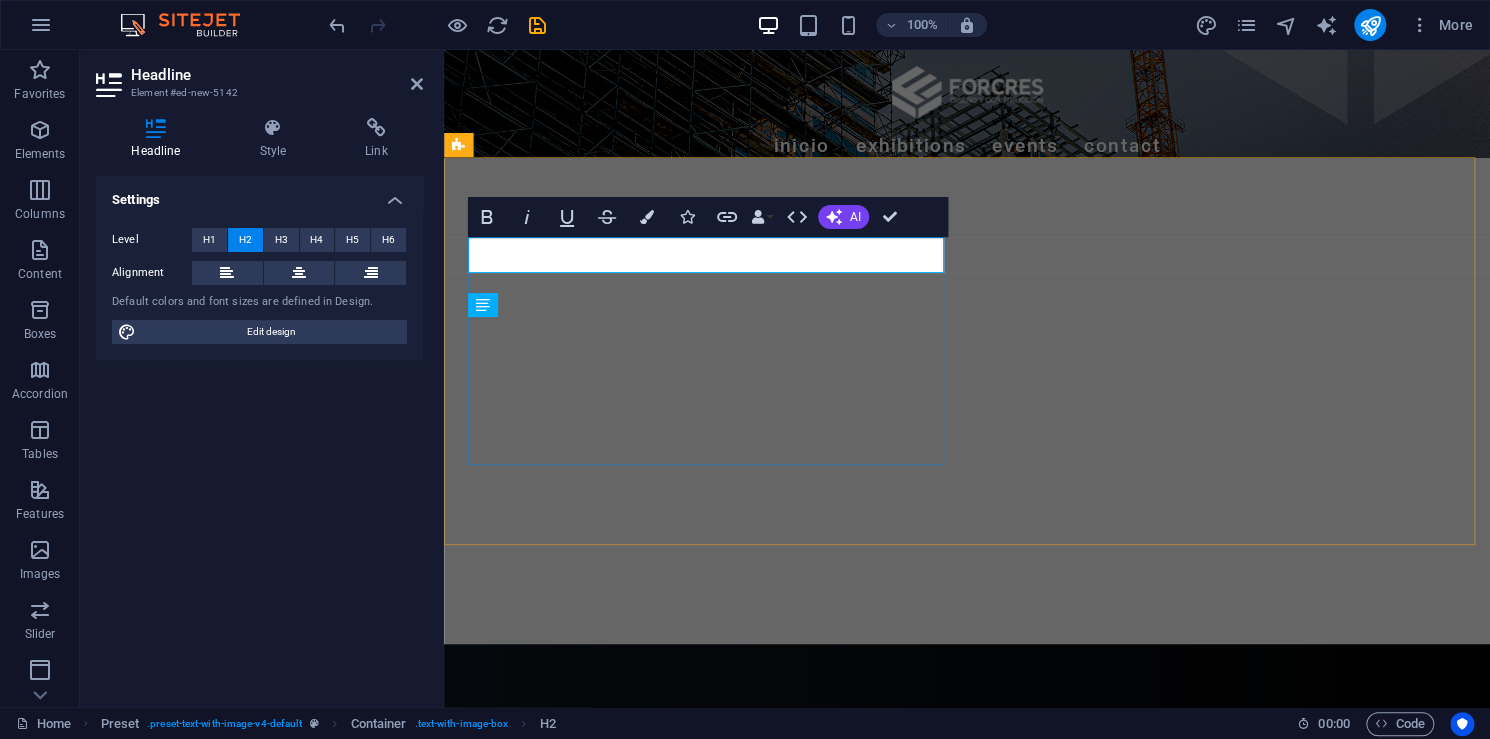 click on "New headline" at bounding box center (967, 742) 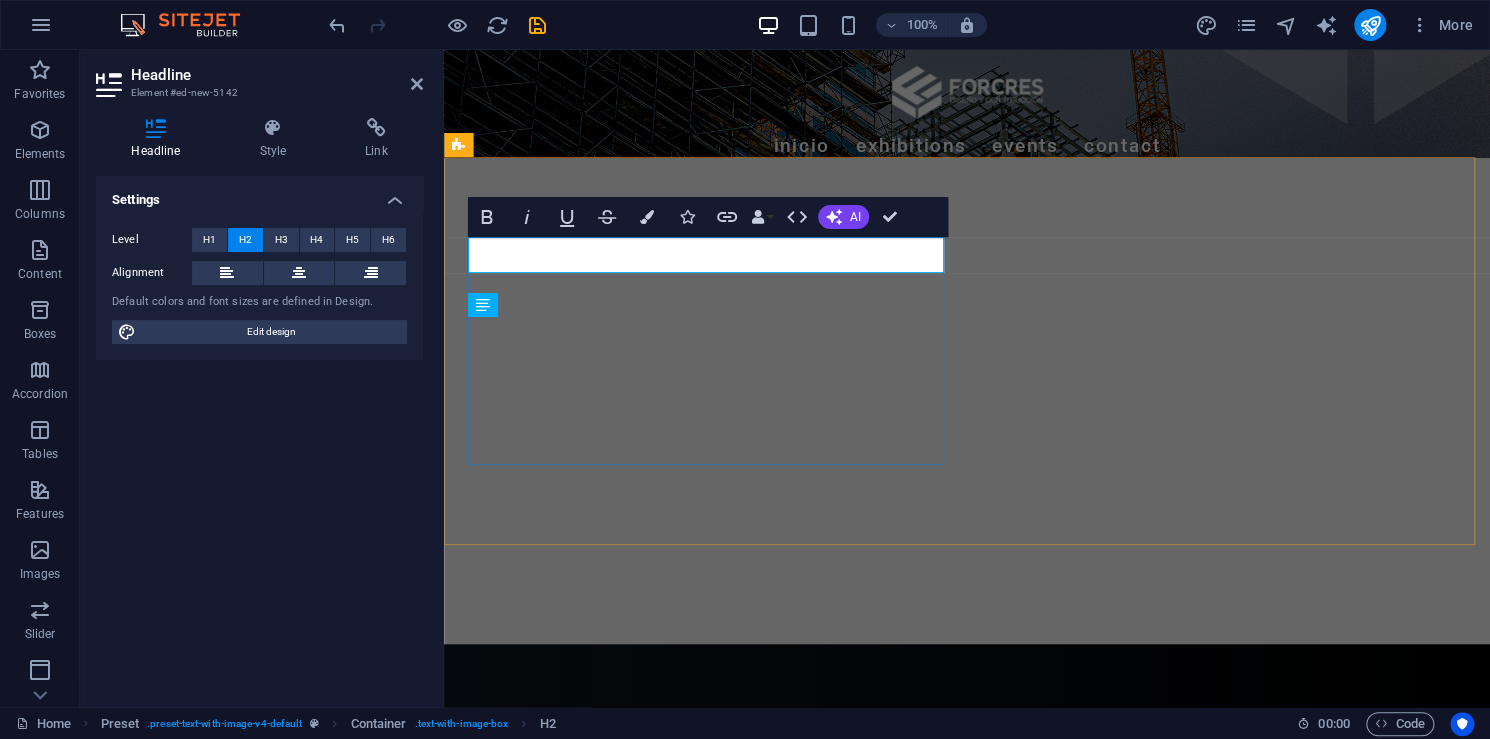 click on "New headline" at bounding box center [967, 742] 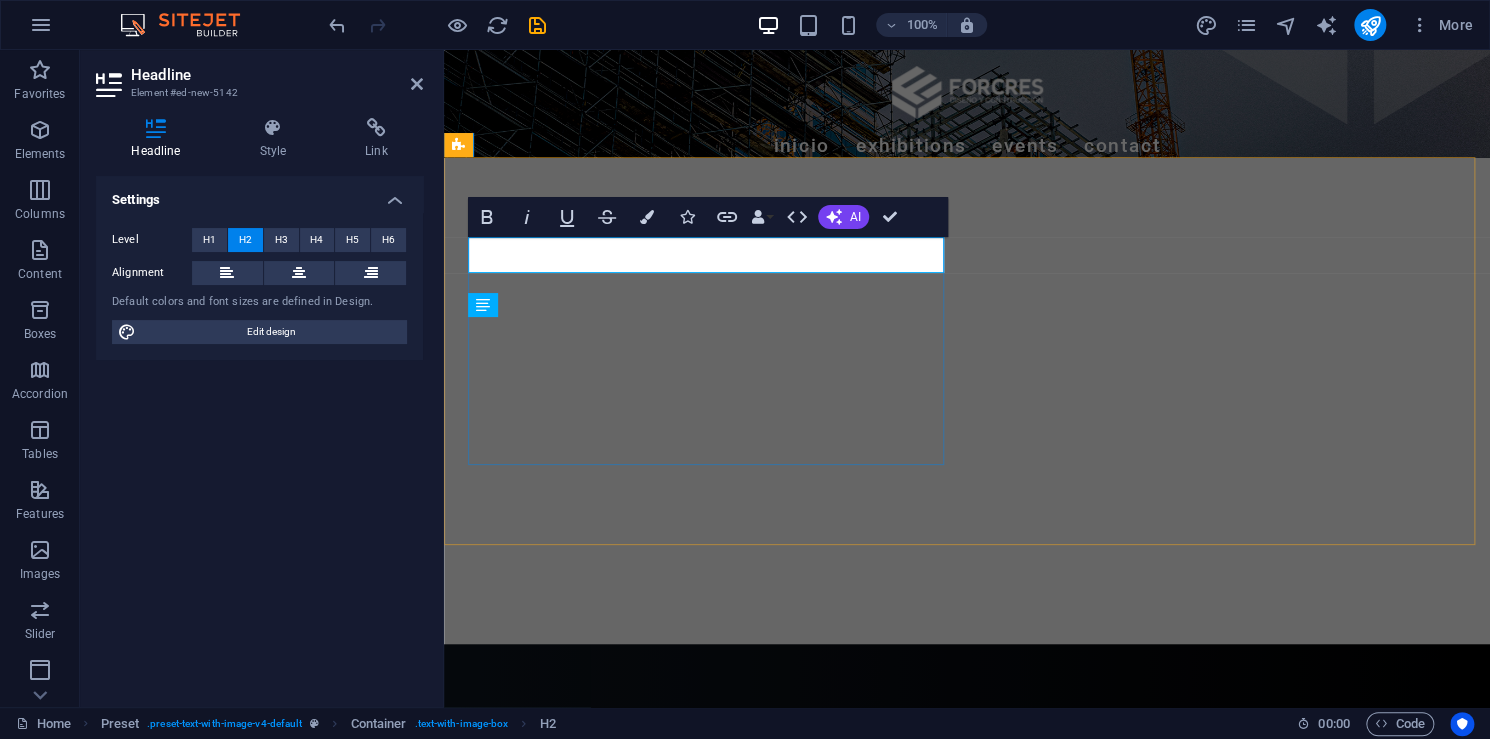 type 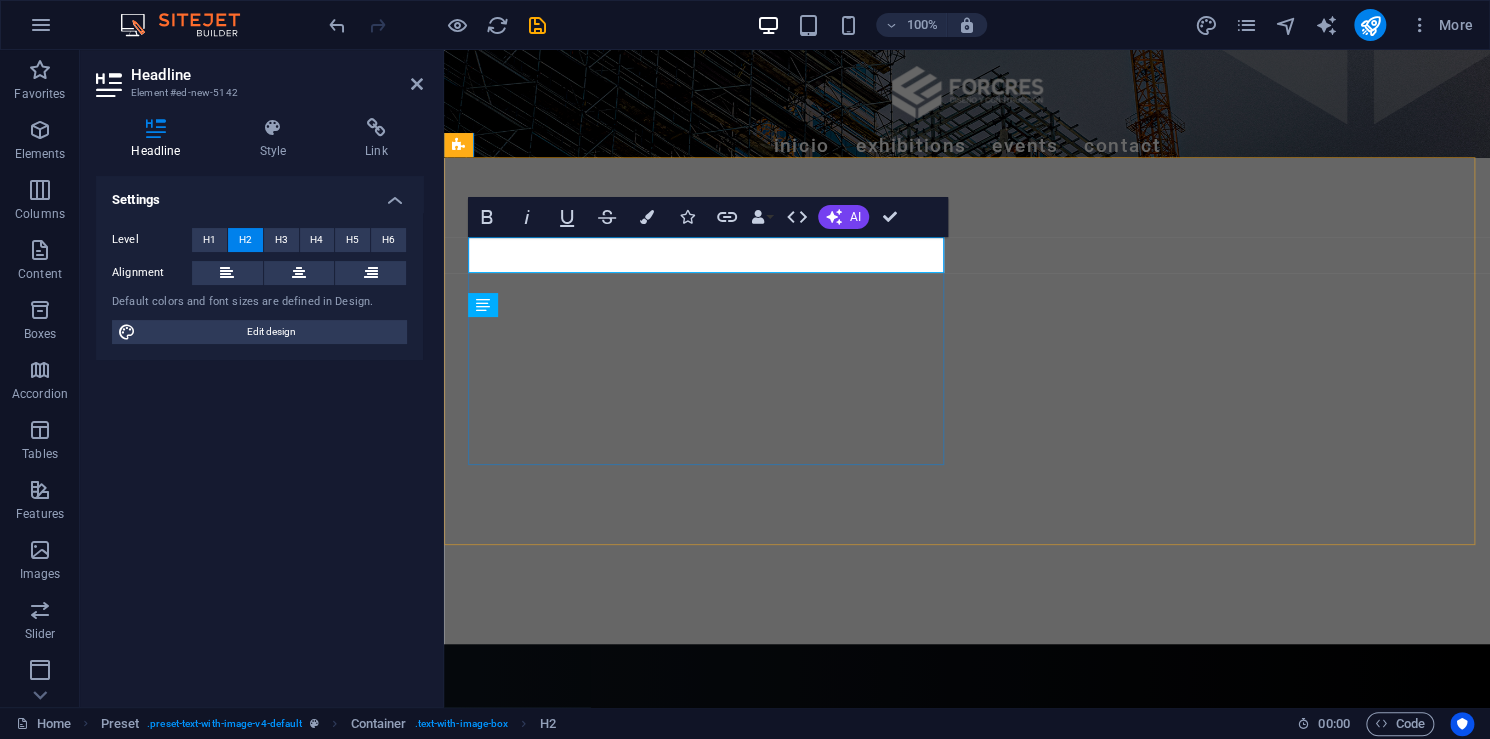 click on "¿Quiénes somos?" at bounding box center [967, 742] 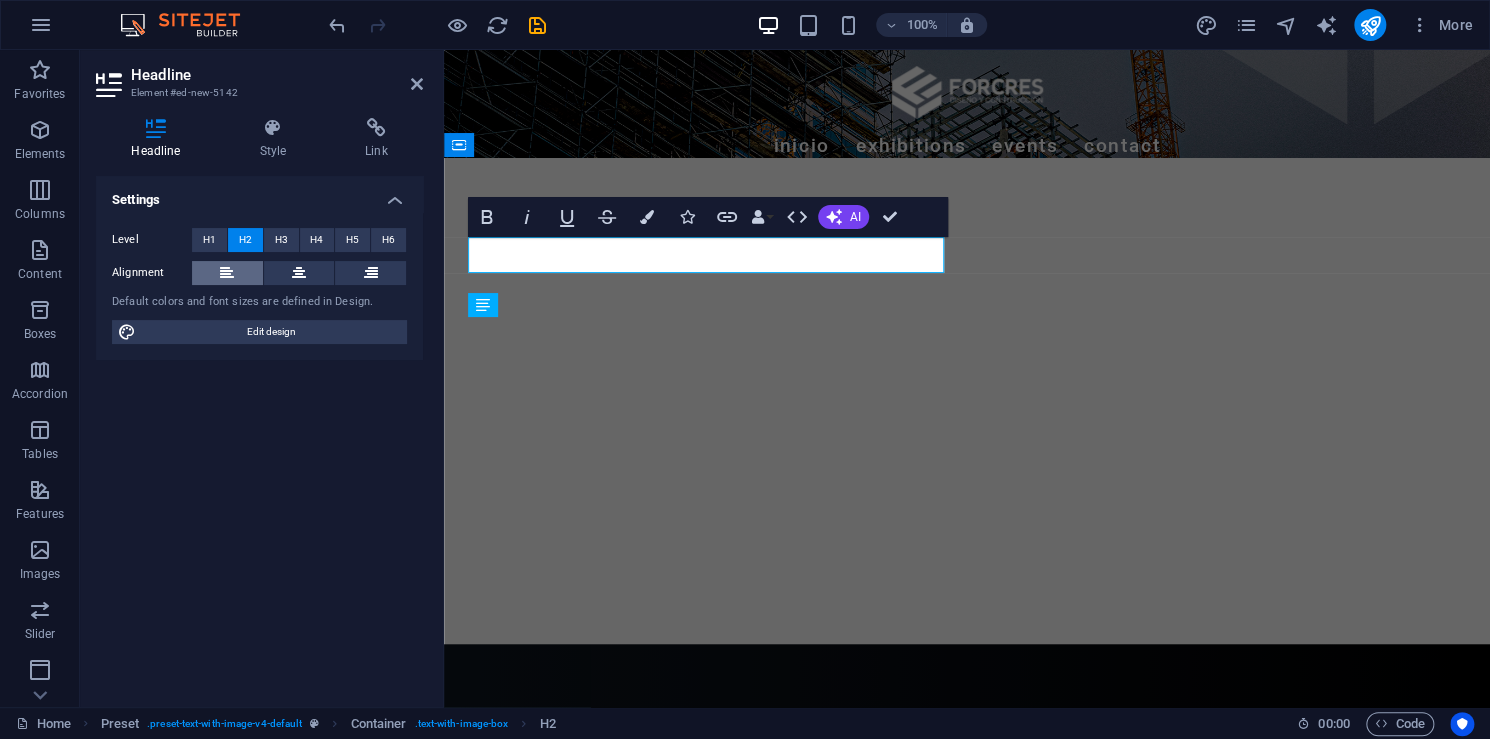 click at bounding box center [227, 273] 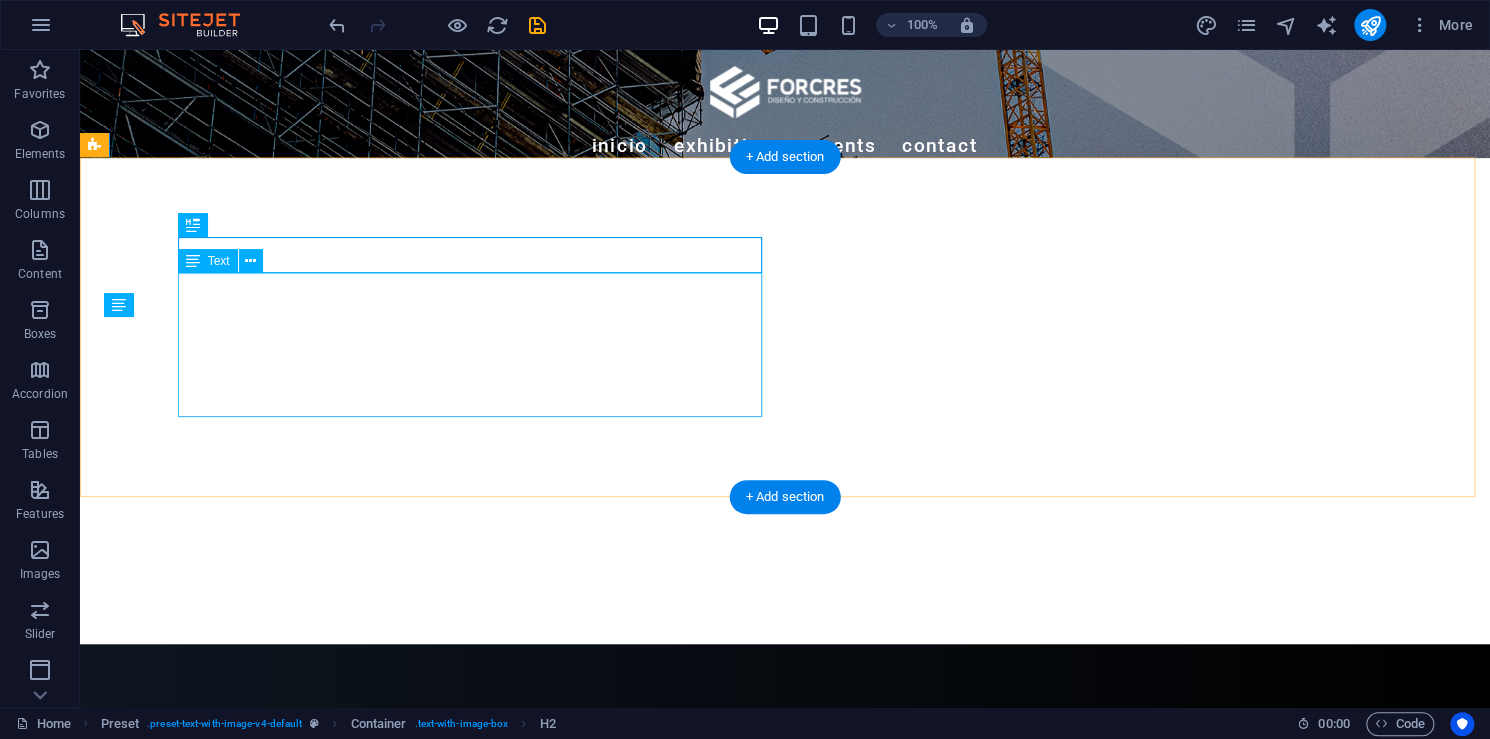 click on "Lorem ipsum dolor sit amet, consectetuer adipiscing elit. Aenean commodo ligula eget dolor. Lorem ipsum dolor sit amet, consectetuer adipiscing elit leget dolor. Lorem ipsum dolor sit amet, consectetuer adipiscing elit. Aenean commodo ligula eget dolor. Lorem ipsum dolor sit amet, consectetuer adipiscing elit dolor consectetuer adipiscing elit leget dolor. Lorem elit saget ipsum dolor sit amet, consectetuer." at bounding box center [704, 796] 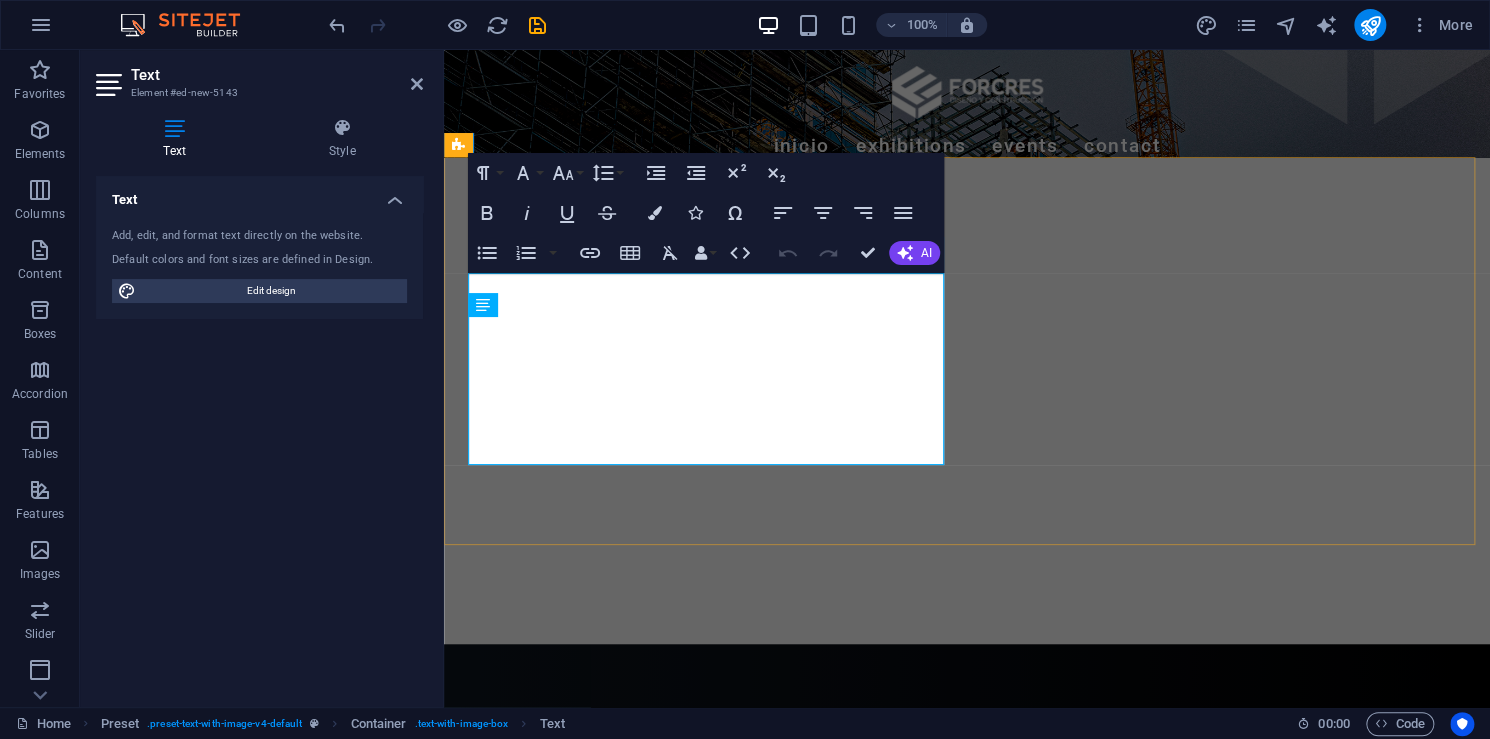 click on "Lorem ipsum dolor sit amet, consectetuer adipiscing elit. Aenean commodo ligula eget dolor. Lorem ipsum dolor sit amet, consectetuer adipiscing elit leget dolor. Lorem ipsum dolor sit amet, consectetuer adipiscing elit. Aenean commodo ligula eget dolor. Lorem ipsum dolor sit amet, consectetuer adipiscing elit dolor consectetuer adipiscing elit leget dolor. Lorem elit saget ipsum dolor sit amet, consectetuer." at bounding box center [967, 808] 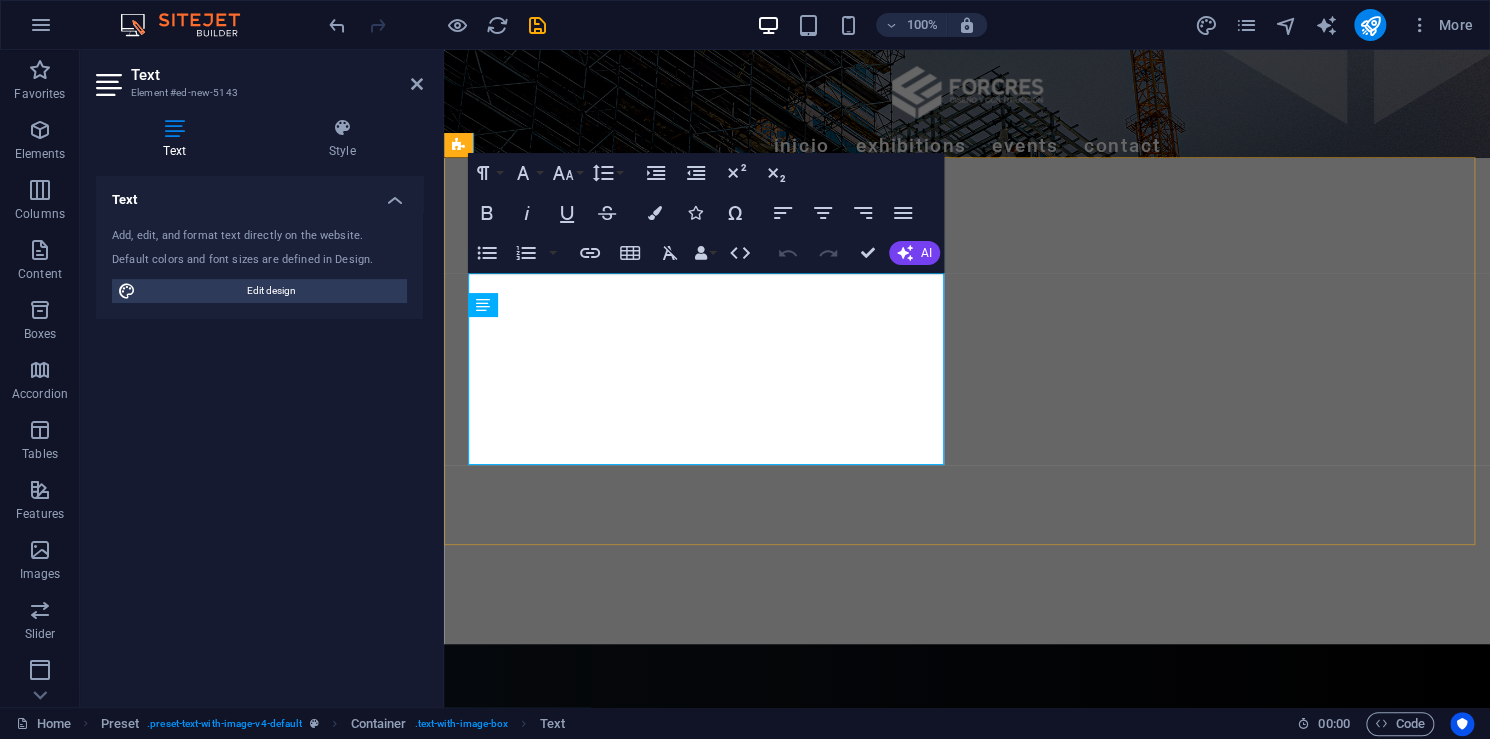 click on "Lorem ipsum dolor sit amet, consectetuer adipiscing elit. Aenean commodo ligula eget dolor. Lorem ipsum dolor sit amet, consectetuer adipiscing elit leget dolor. Lorem ipsum dolor sit amet, consectetuer adipiscing elit. Aenean commodo ligula eget dolor. Lorem ipsum dolor sit amet, consectetuer adipiscing elit dolor consectetuer adipiscing elit leget dolor. Lorem elit saget ipsum dolor sit amet, consectetuer." at bounding box center [967, 808] 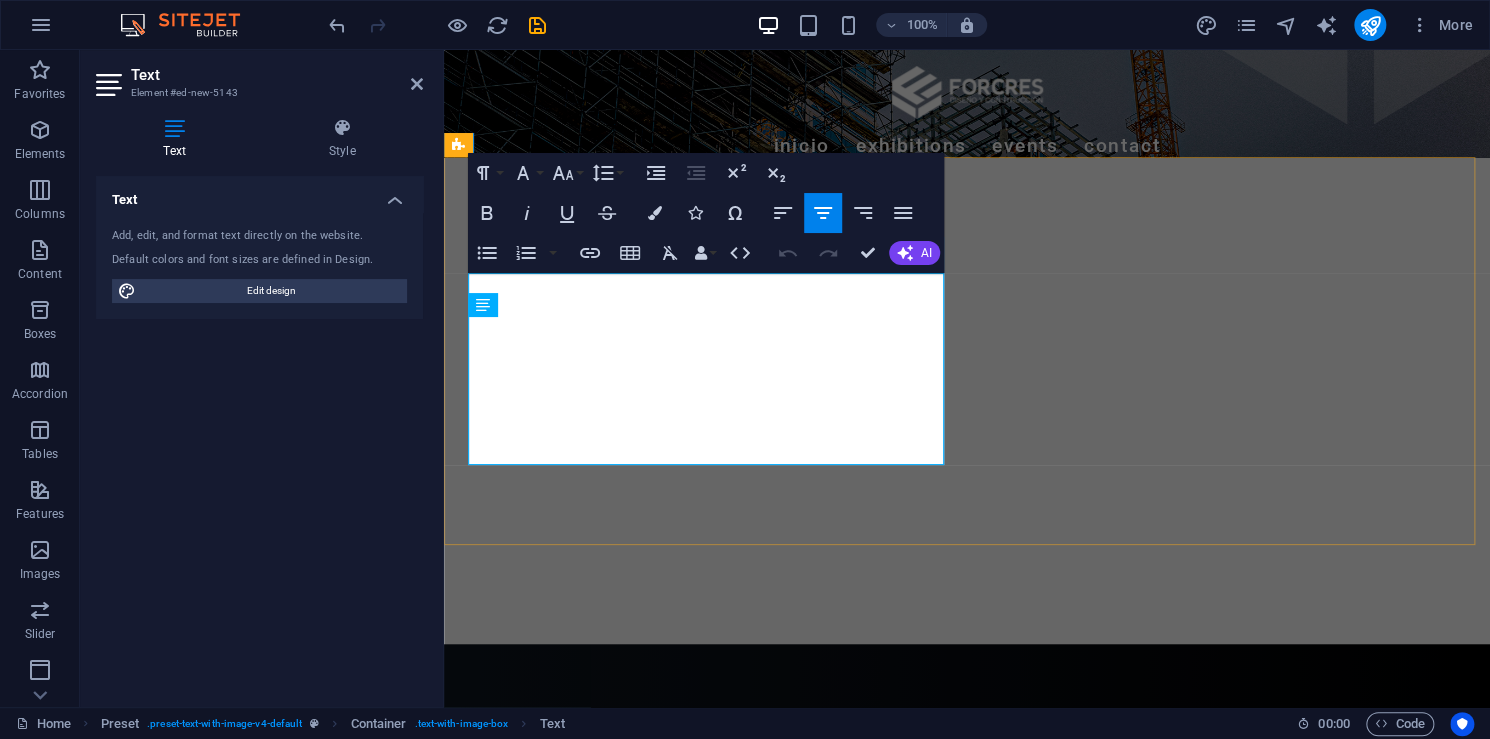 click on "Lorem ipsum dolor sit amet, consectetuer adipiscing elit. Aenean commodo ligula eget dolor. Lorem ipsum dolor sit amet, consectetuer adipiscing elit leget dolor. Lorem ipsum dolor sit amet, consectetuer adipiscing elit. Aenean commodo ligula eget dolor. Lorem ipsum dolor sit amet, consectetuer adipiscing elit dolor consectetuer adipiscing elit leget dolor. Lorem elit saget ipsum dolor sit amet, consectetuer." at bounding box center (967, 808) 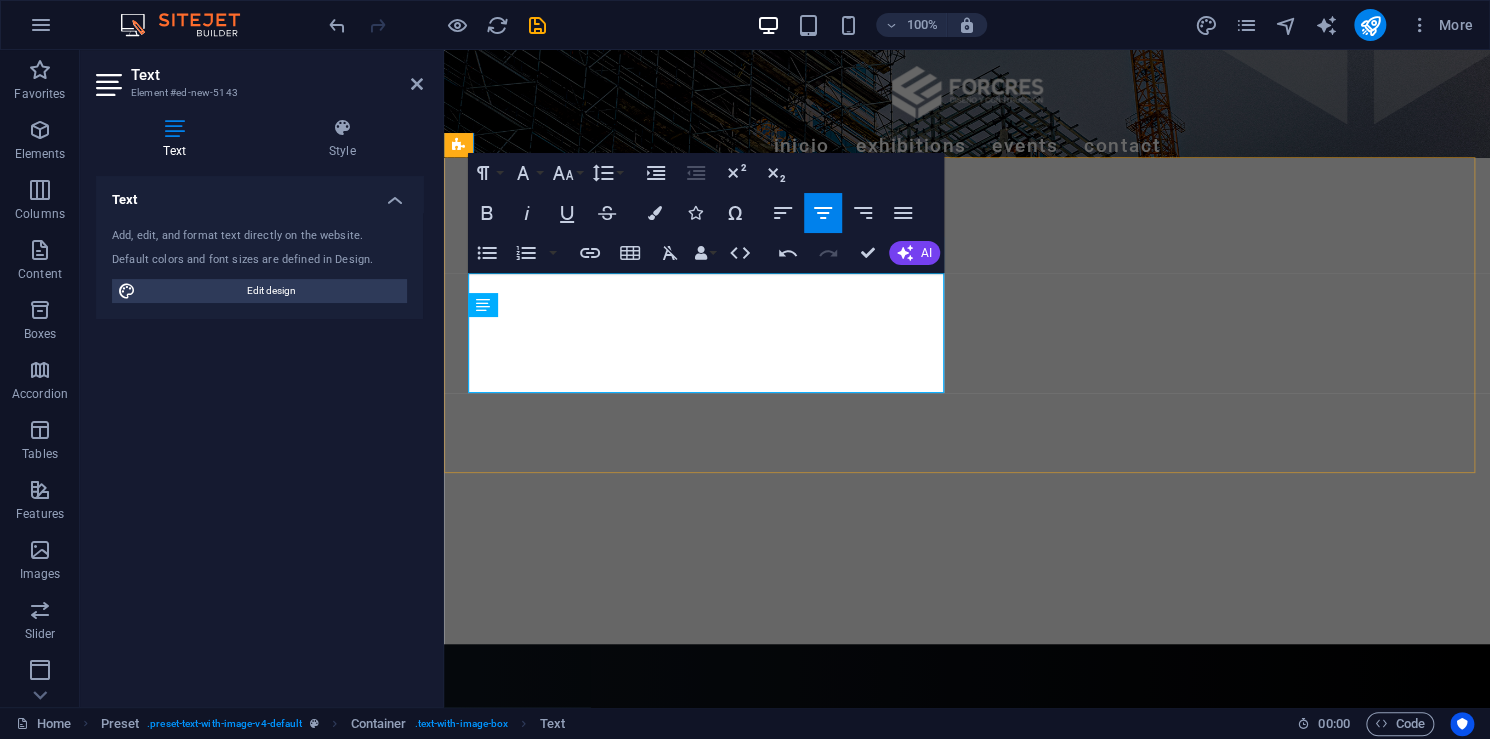 drag, startPoint x: 834, startPoint y: 380, endPoint x: 484, endPoint y: 287, distance: 362.145 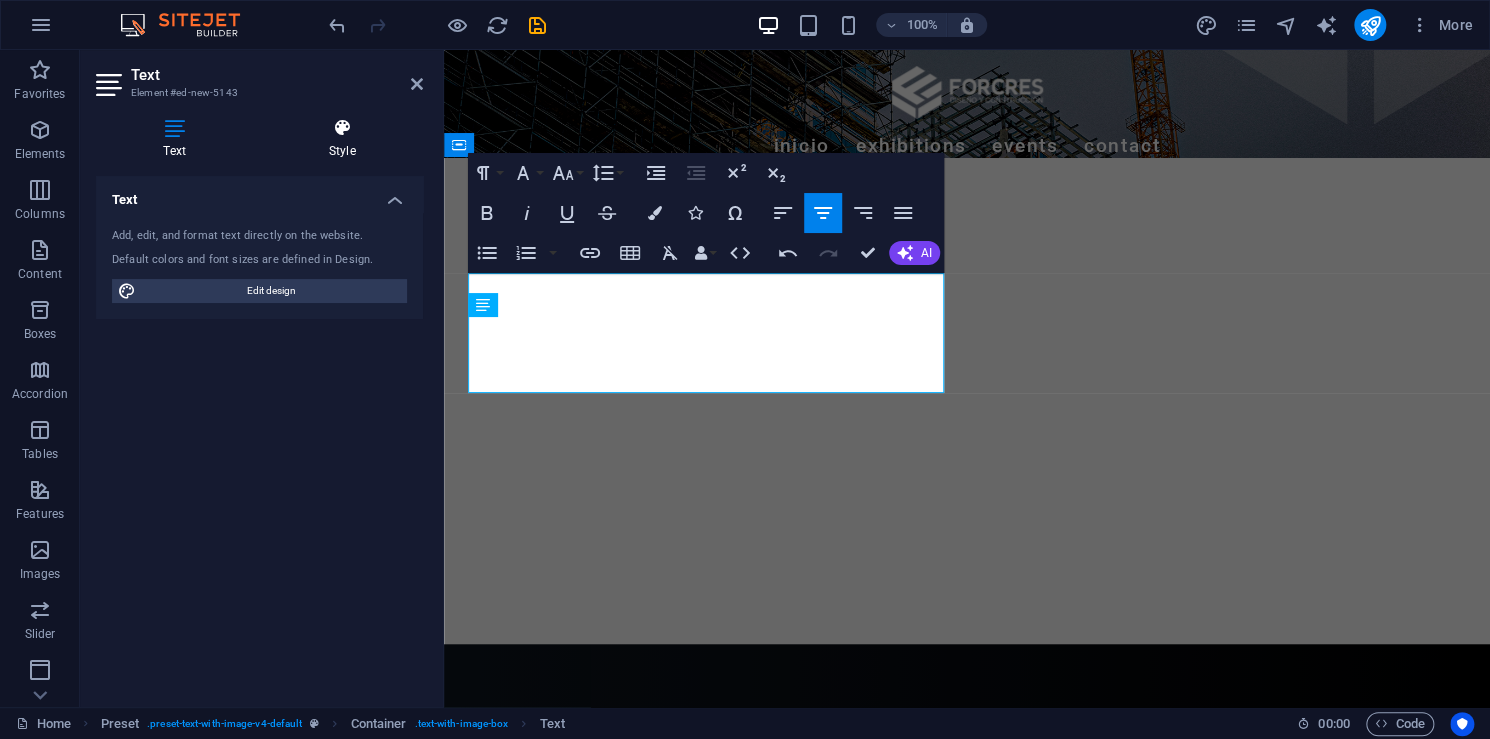click at bounding box center [342, 128] 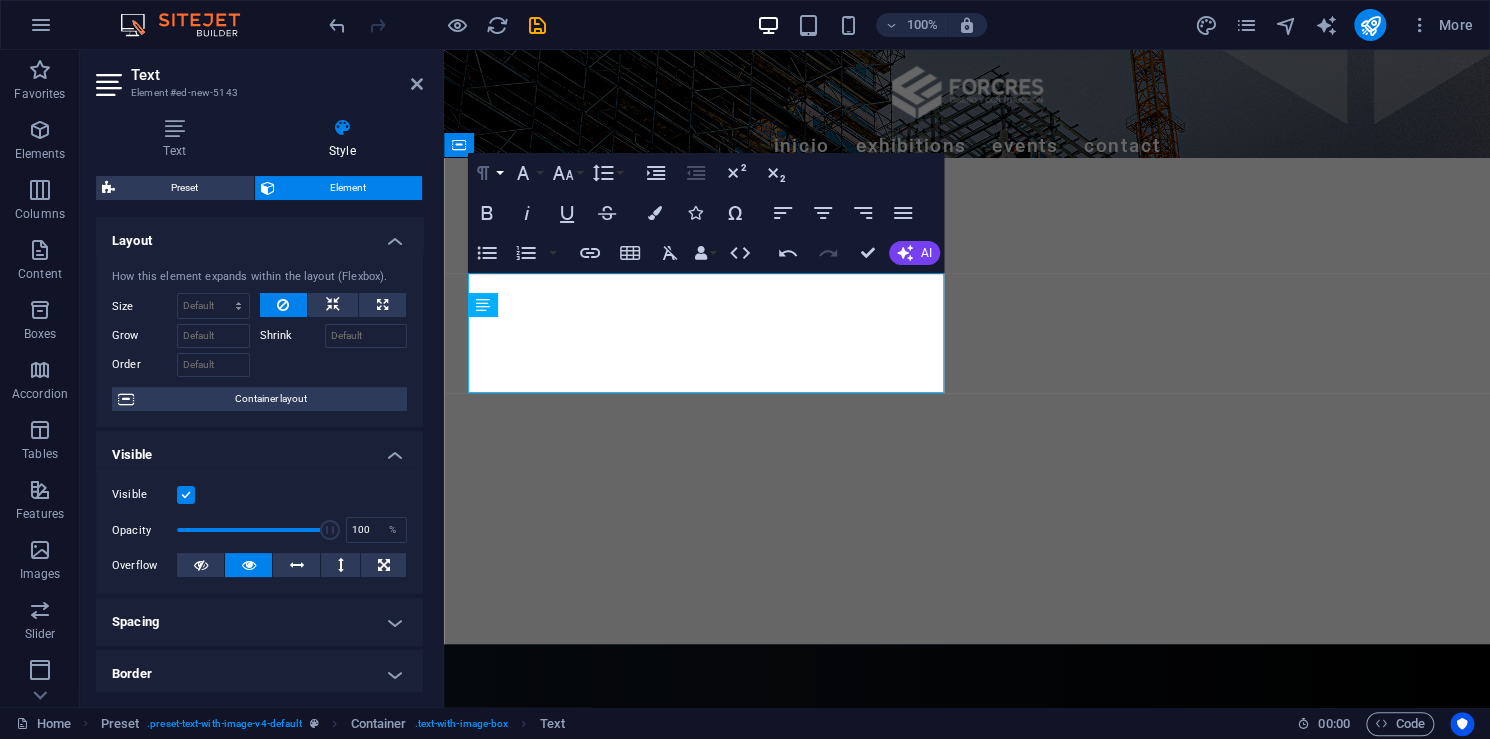 click on "Paragraph Format" at bounding box center (487, 173) 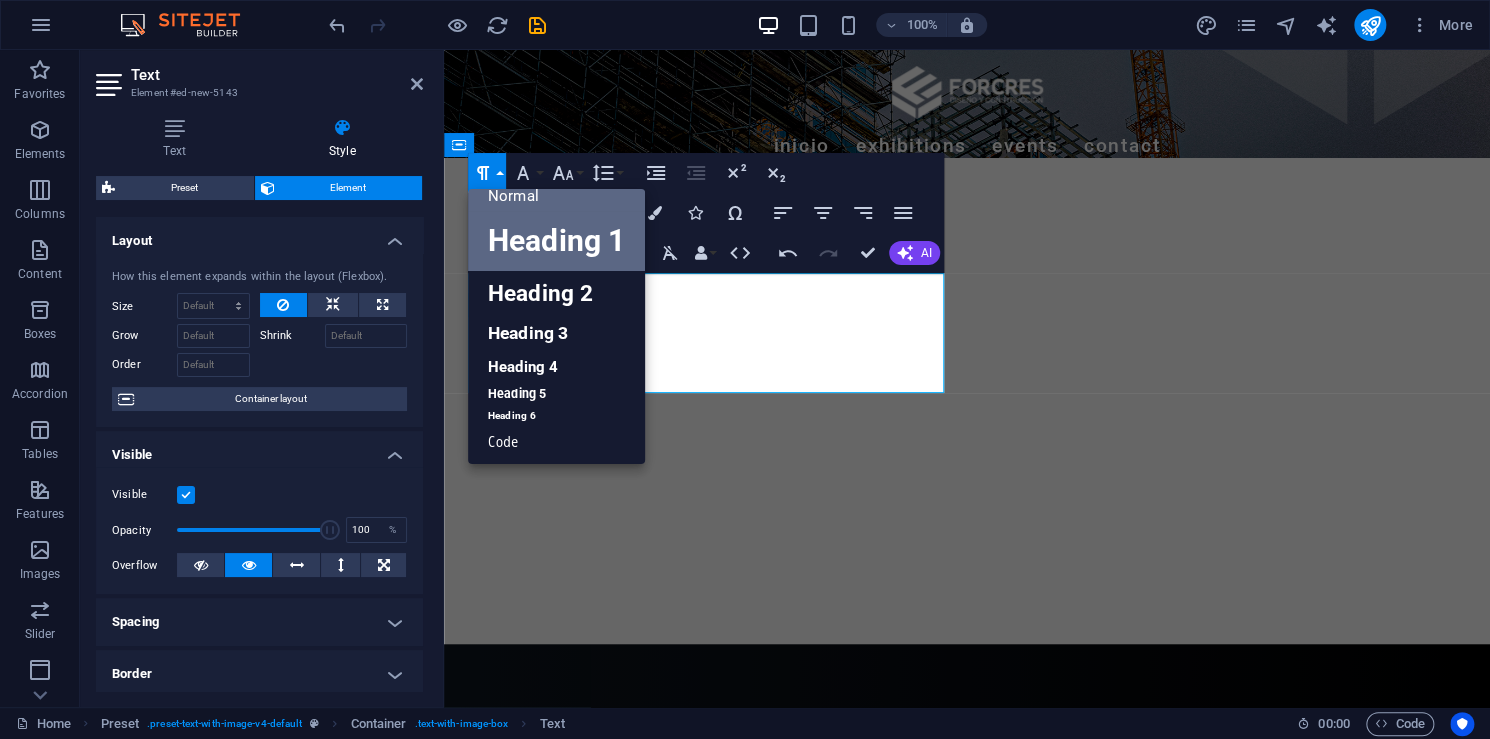 scroll, scrollTop: 16, scrollLeft: 0, axis: vertical 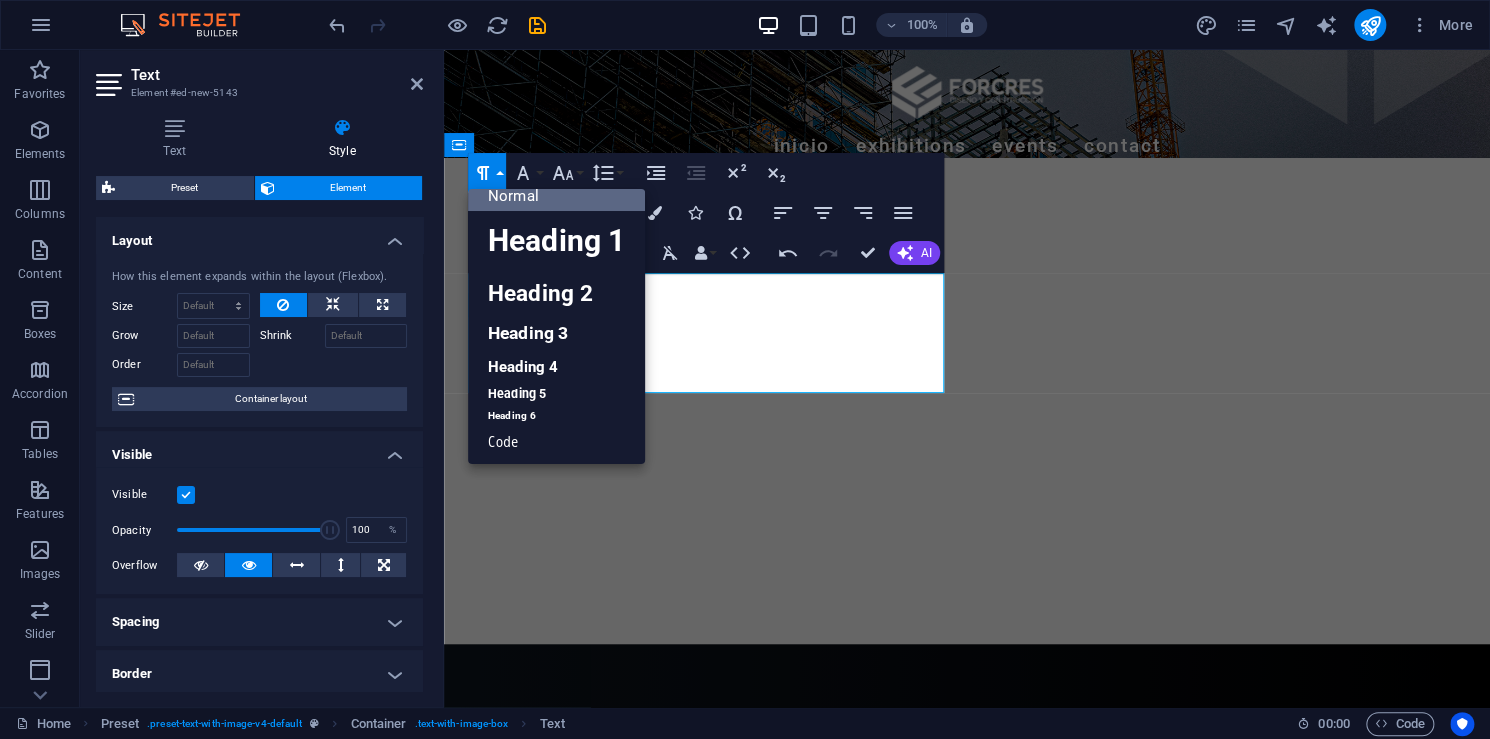 click on "Normal" at bounding box center [556, 196] 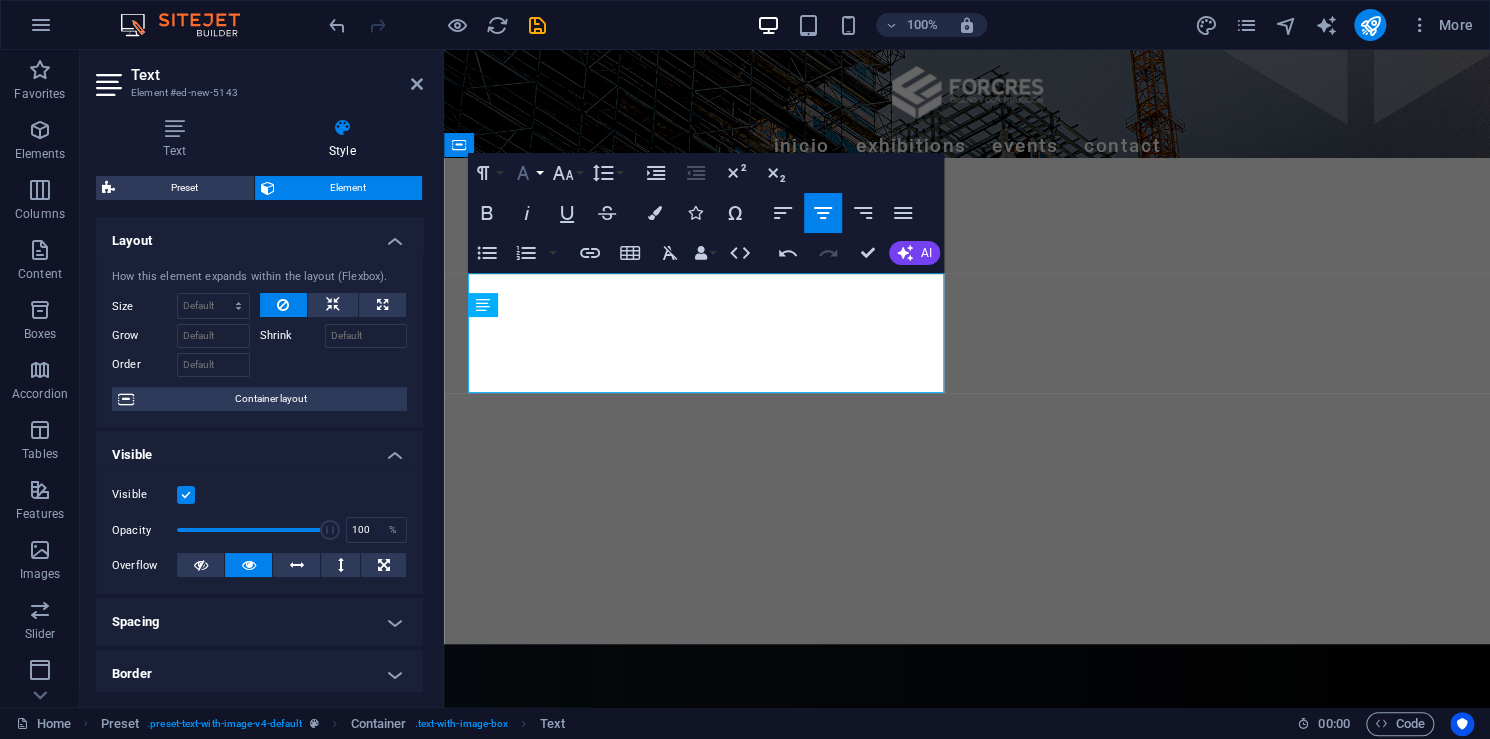 click on "Font Family" at bounding box center [527, 173] 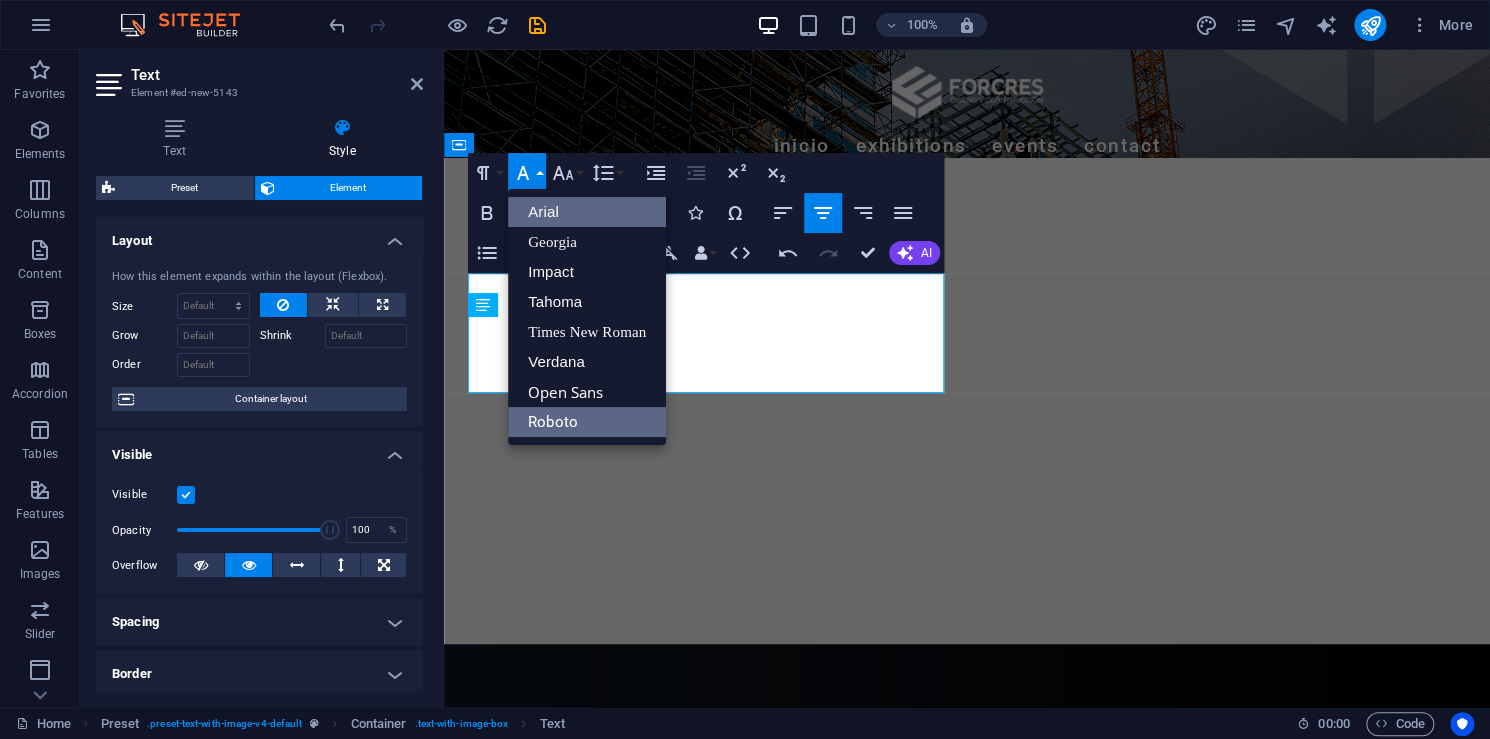 scroll, scrollTop: 0, scrollLeft: 0, axis: both 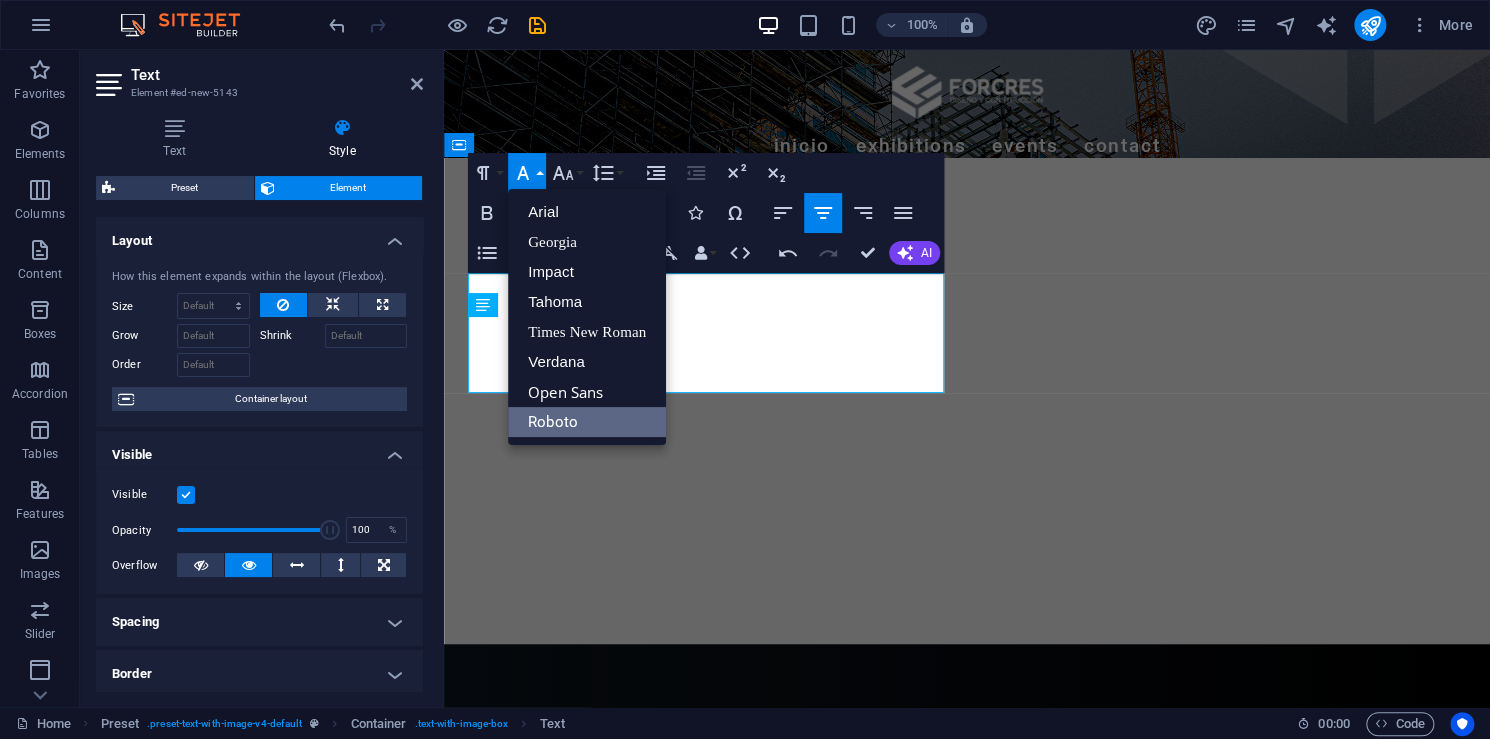 click on "Roboto" at bounding box center [587, 422] 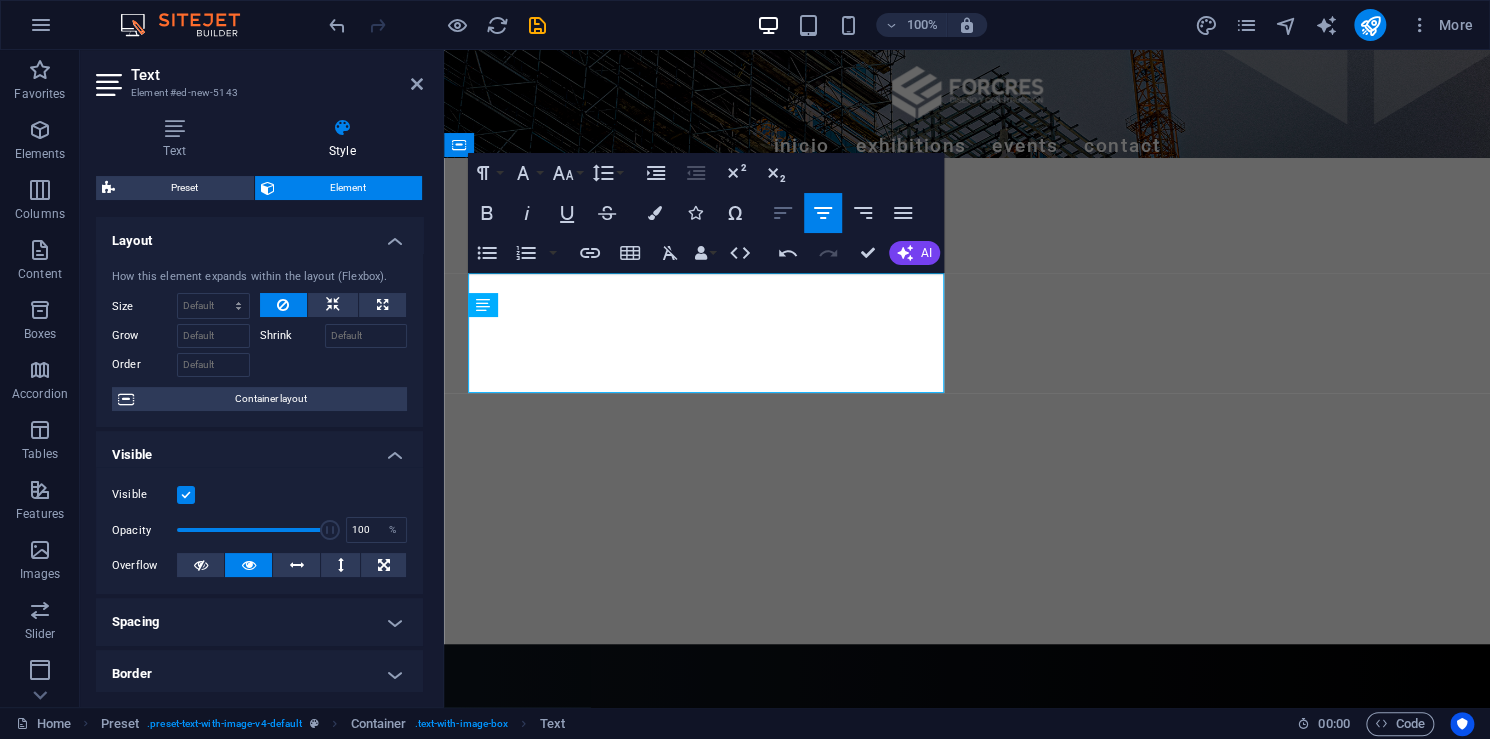 click 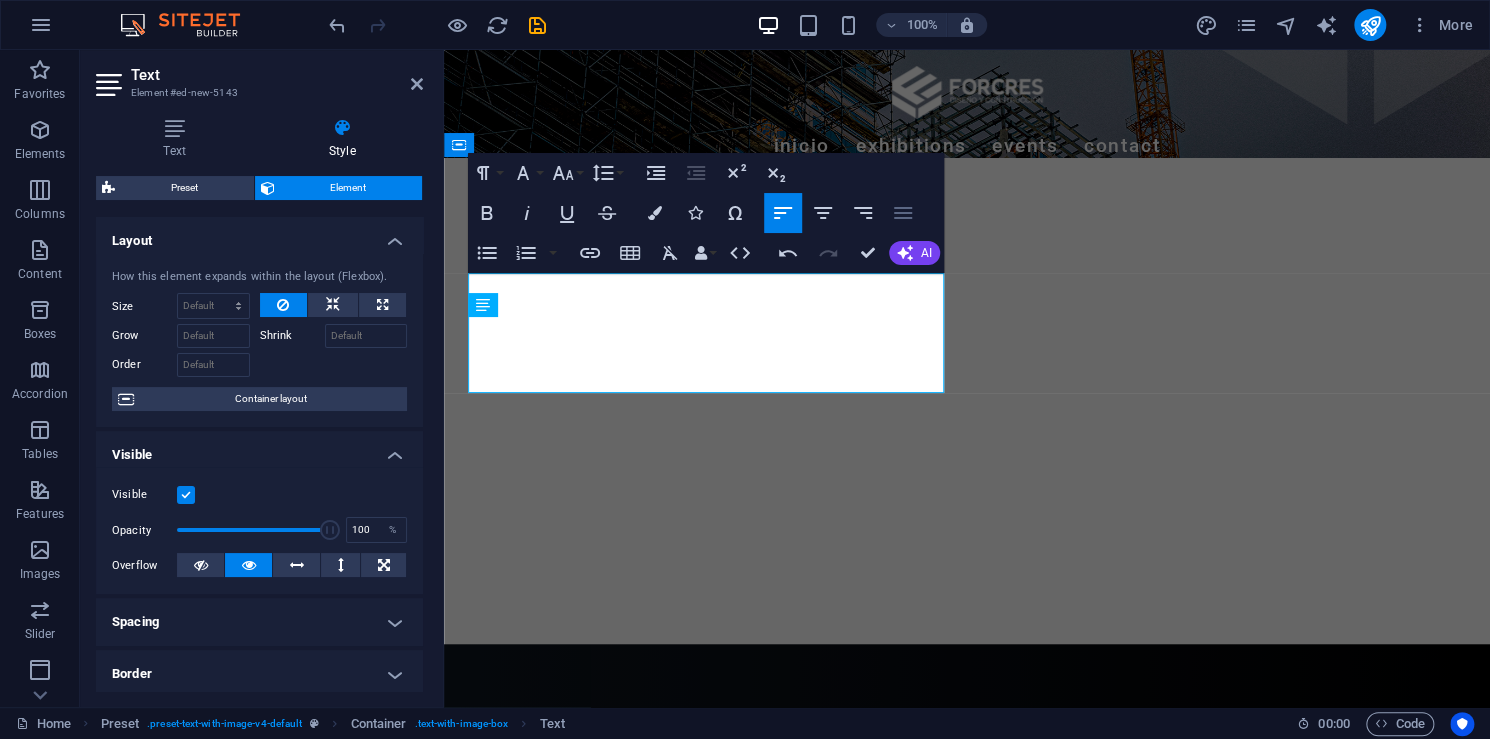click 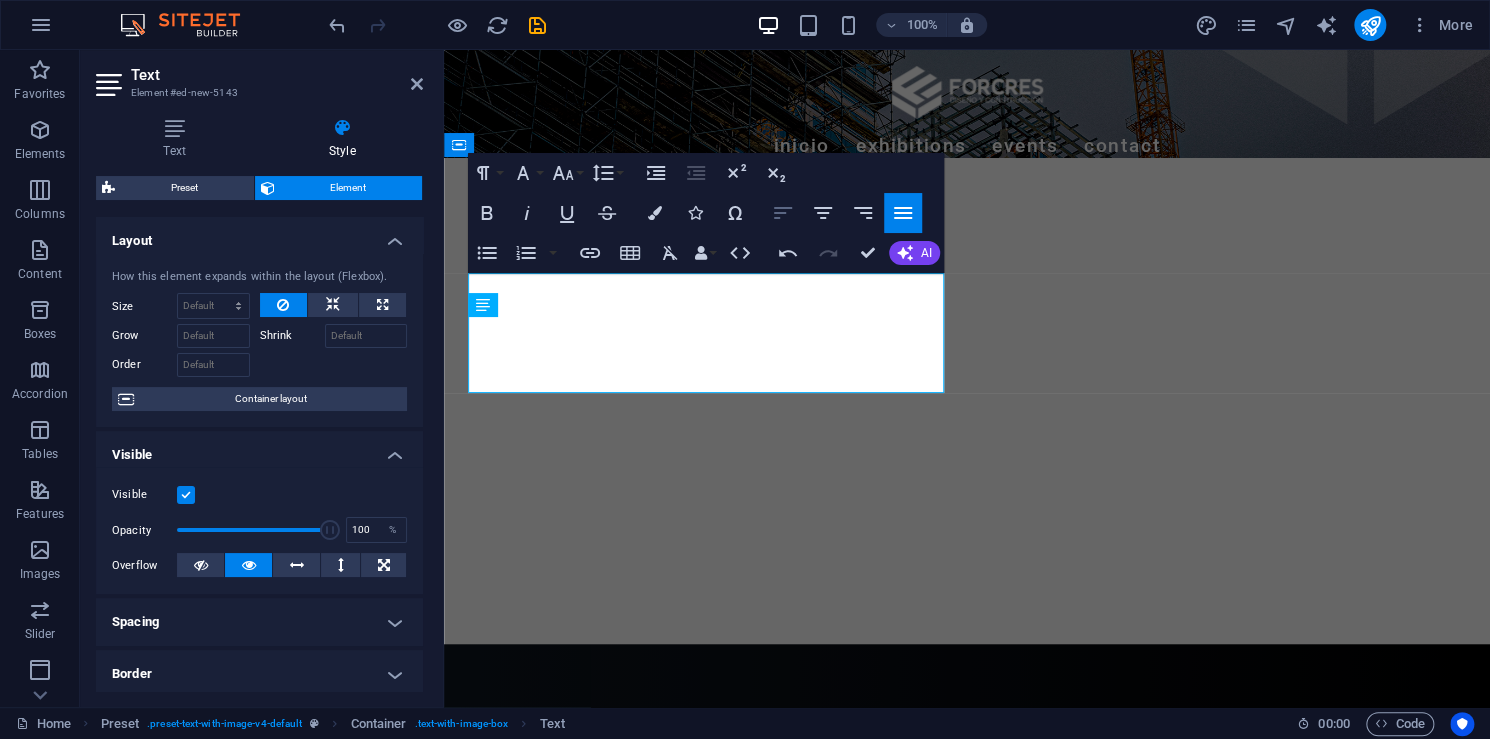 click 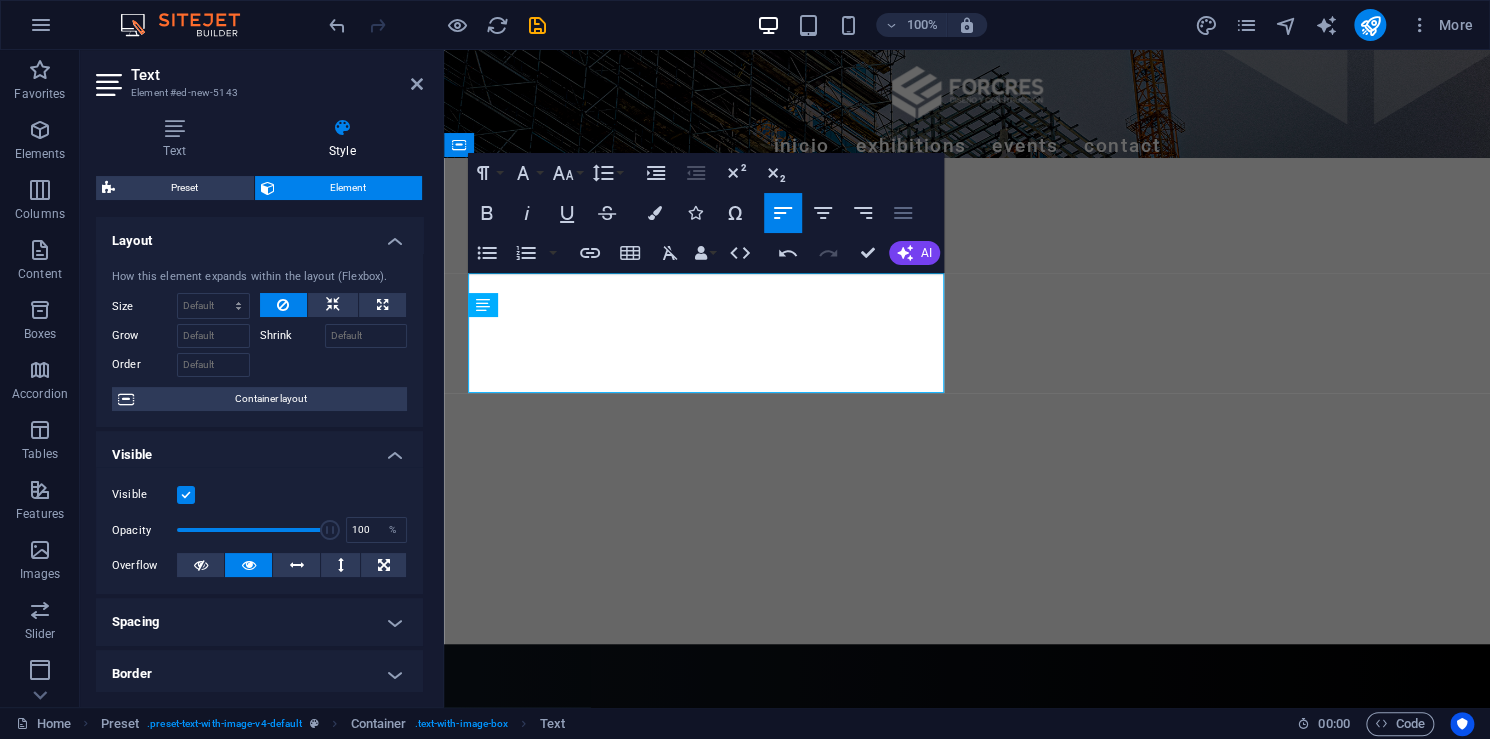 click on "Align Justify" at bounding box center [903, 213] 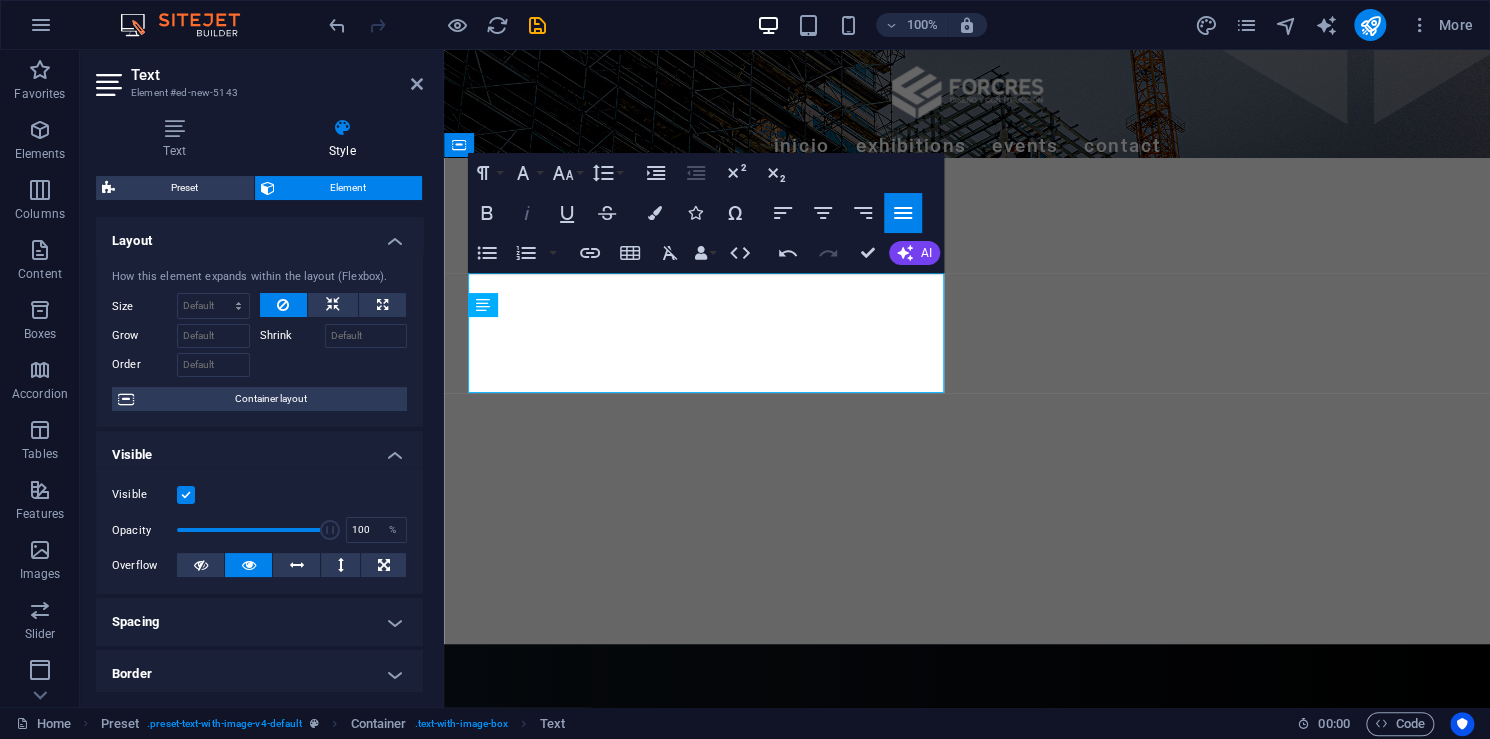 click 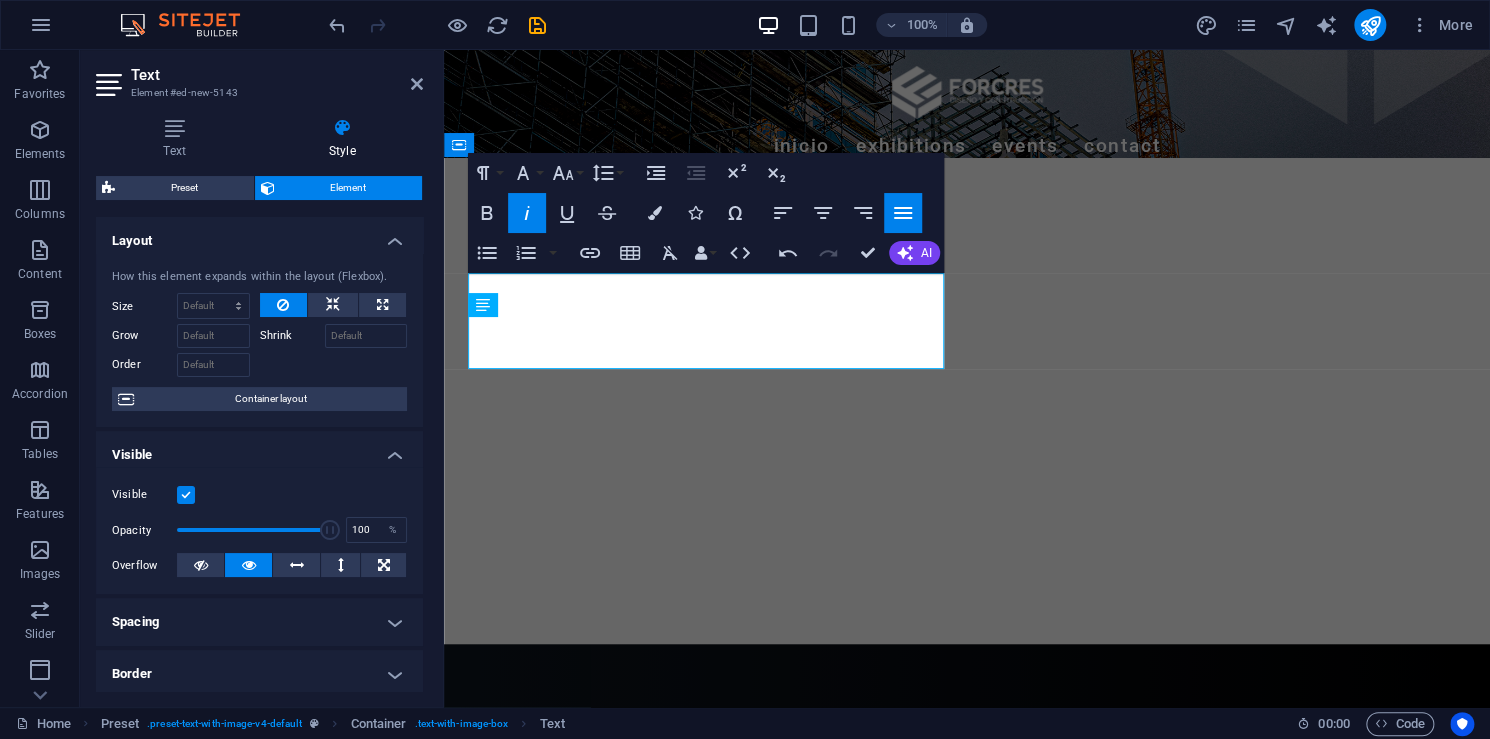 click 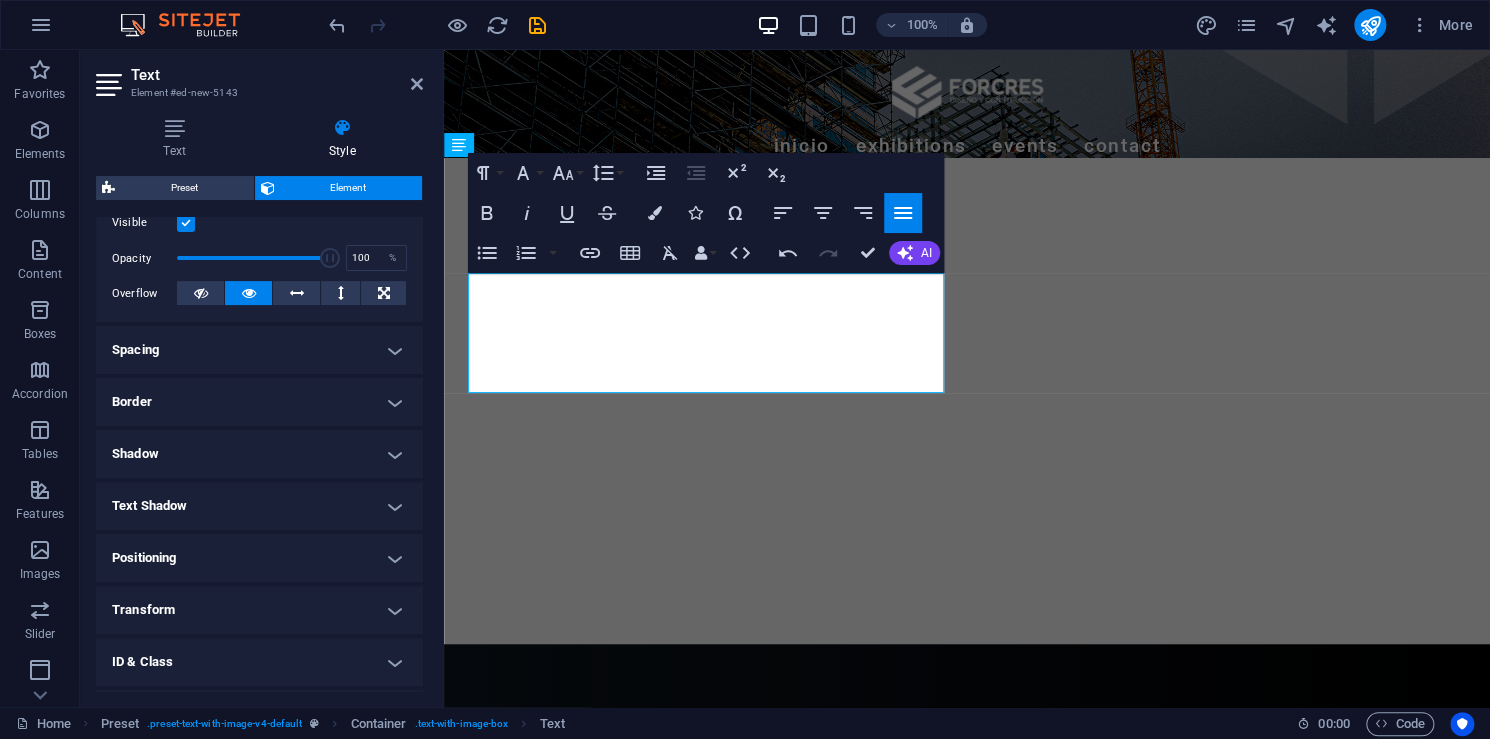 scroll, scrollTop: 0, scrollLeft: 0, axis: both 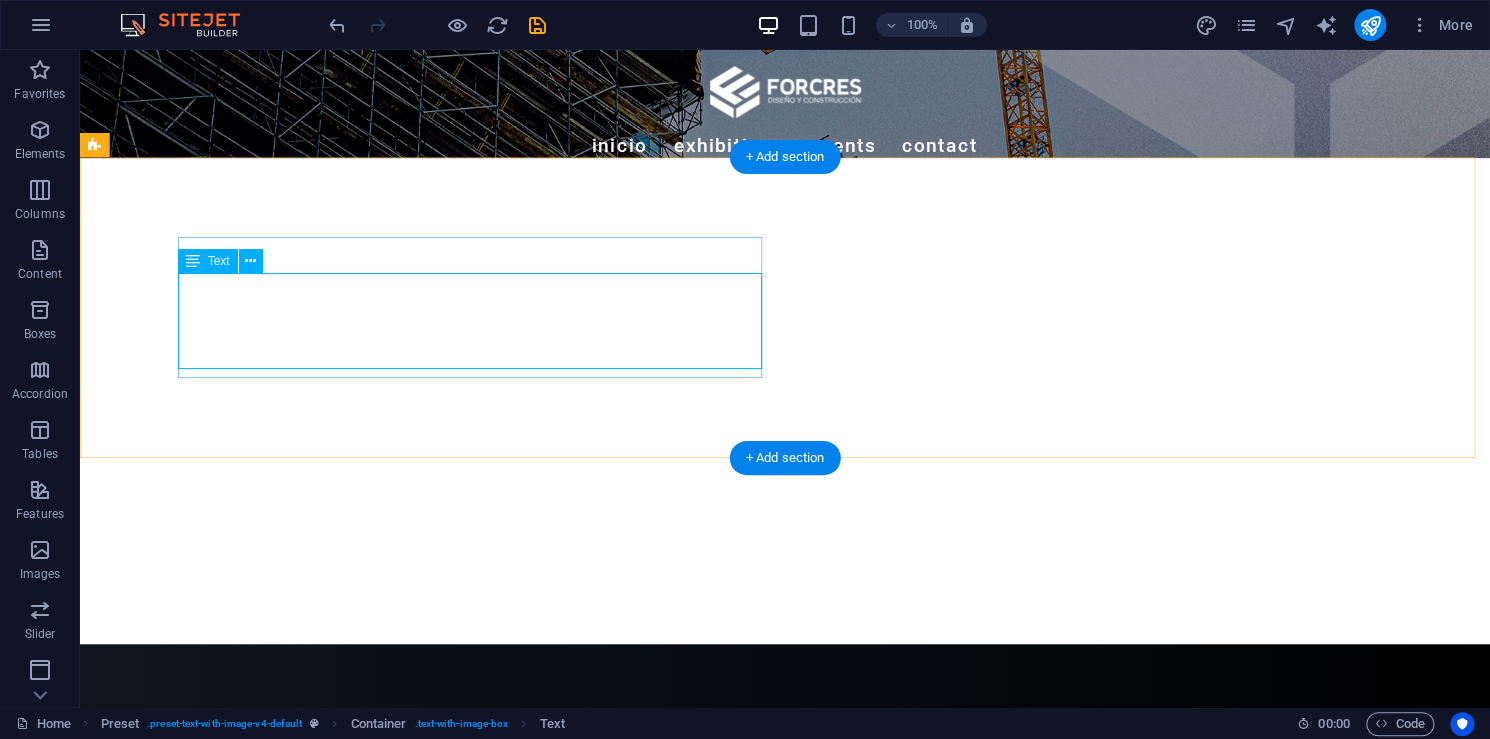 click on "¿Quiénes somos? Somos especialistas en diseño arquitectónico y construcción de obras civiles. Desde el concepto inicial hasta la entrega final, ofrecemos soluciones adaptadas a las necesidades de cada cliente, con garantía de calidad y cumplimiento de plazos." at bounding box center [704, 784] 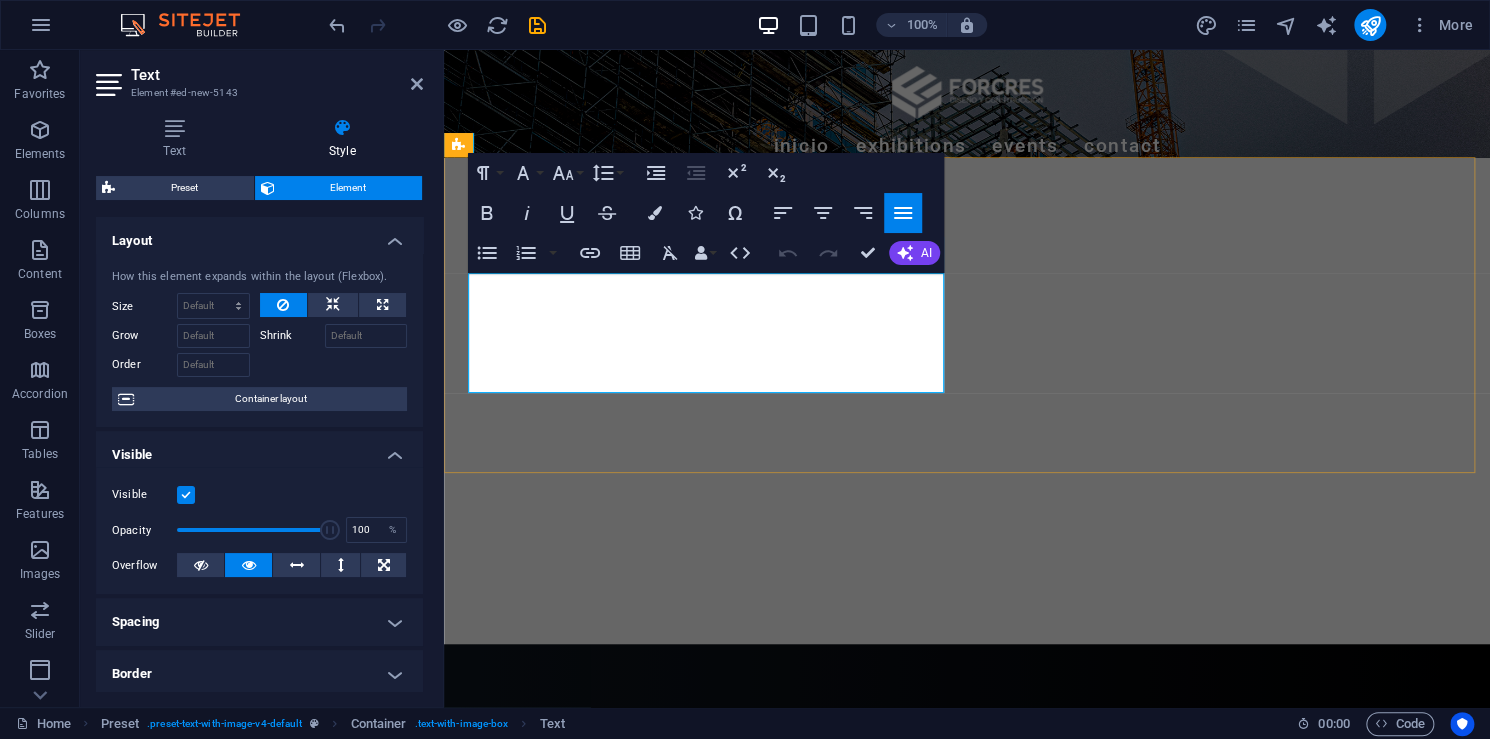 click on "¿Quiénes somos? Somos especialistas en diseño arquitectónico y construcción de obras civiles. Desde el concepto inicial hasta la entrega final, ofrecemos soluciones adaptadas a las necesidades de cada cliente, con garantía de calidad y cumplimiento de plazos." at bounding box center [967, 795] 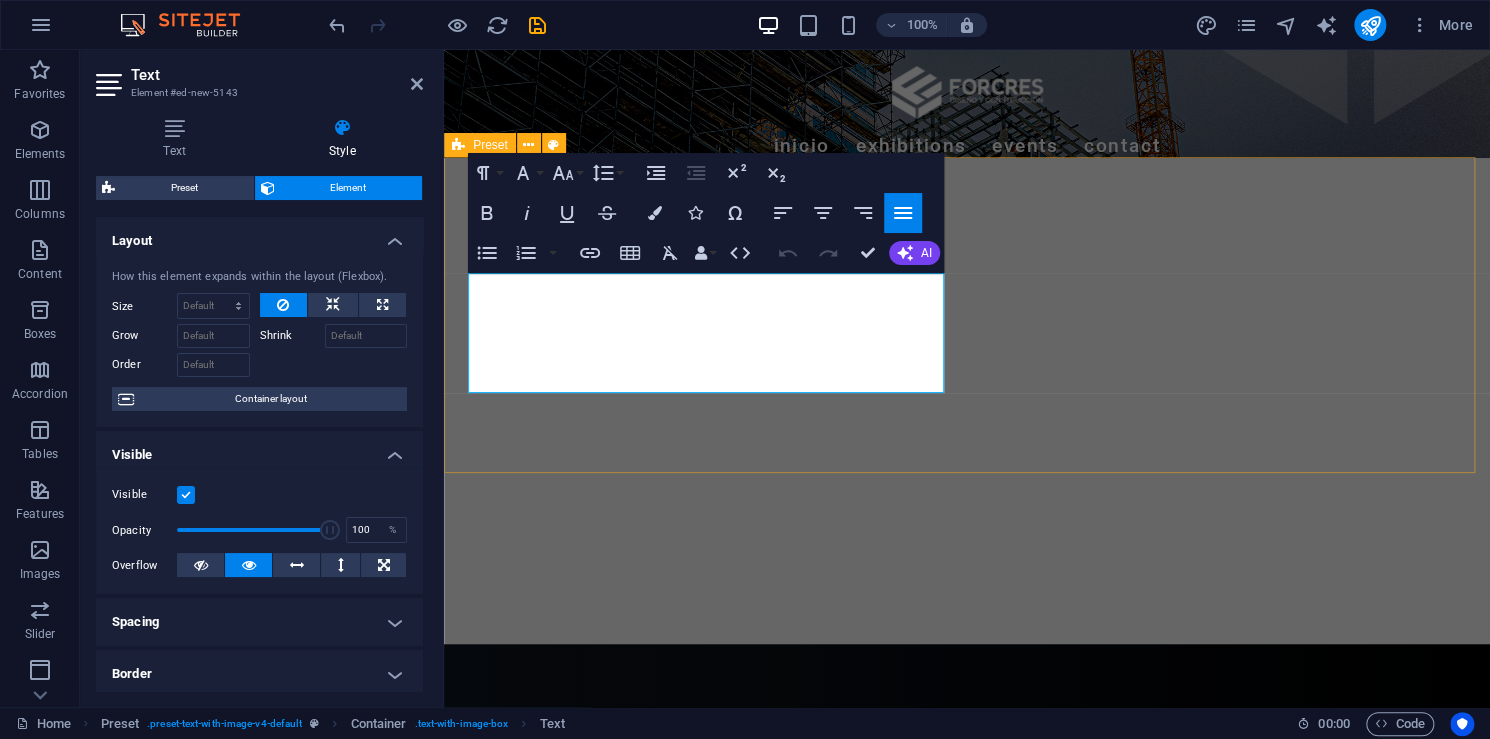 click on "¿Quiénes somos? Somos especialistas en diseño arquitectónico y construcción de obras civiles. Desde el concepto inicial hasta la entrega final, ofrecemos soluciones adaptadas a las necesidades de cada cliente, con garantía de calidad y cumplimiento de plazos. Drop content here or Add elements Paste clipboard" at bounding box center (967, 927) 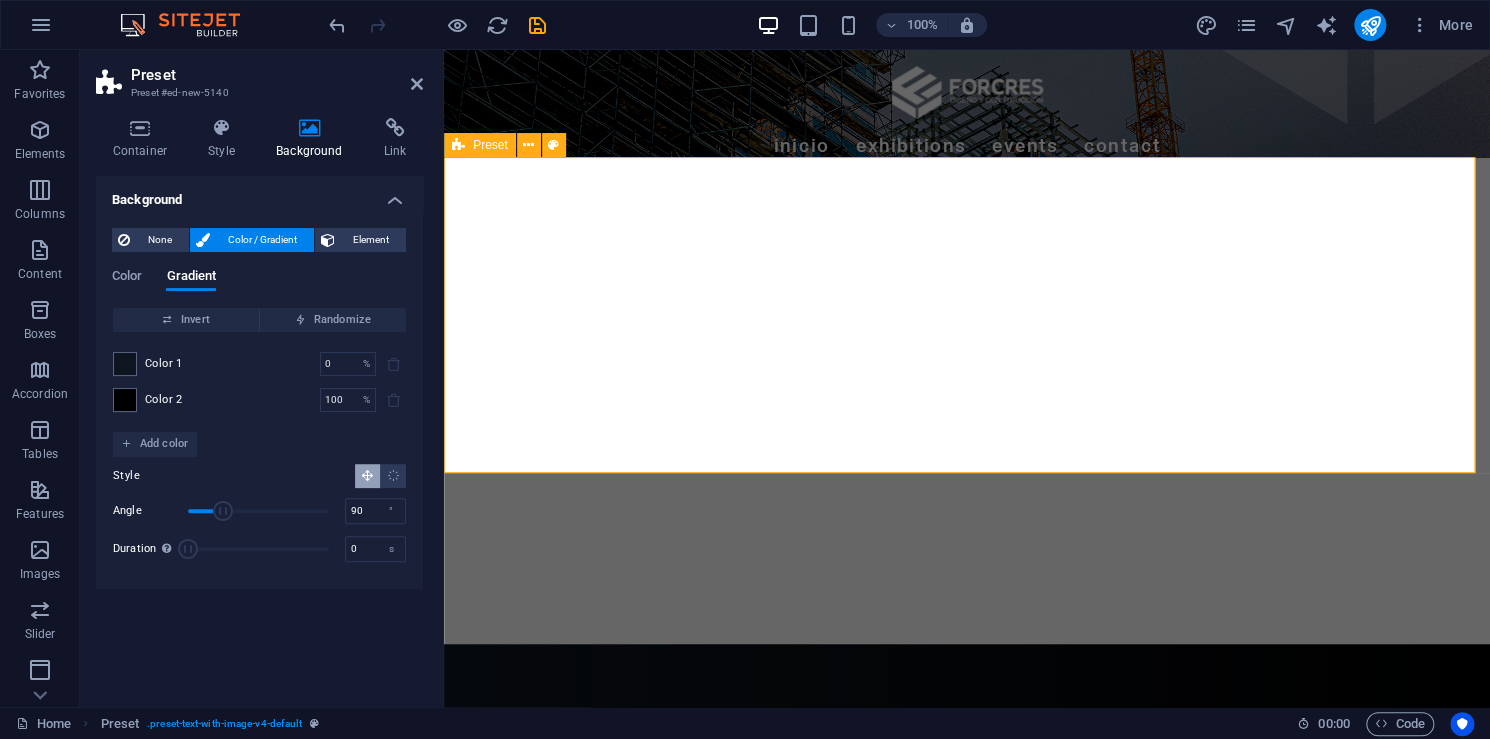 click on "¿Quiénes somos? Somos especialistas en diseño arquitectónico y construcción de obras civiles. Desde el concepto inicial hasta la entrega final, ofrecemos soluciones adaptadas a las necesidades de cada cliente, con garantía de calidad y cumplimiento de plazos." at bounding box center (967, 796) 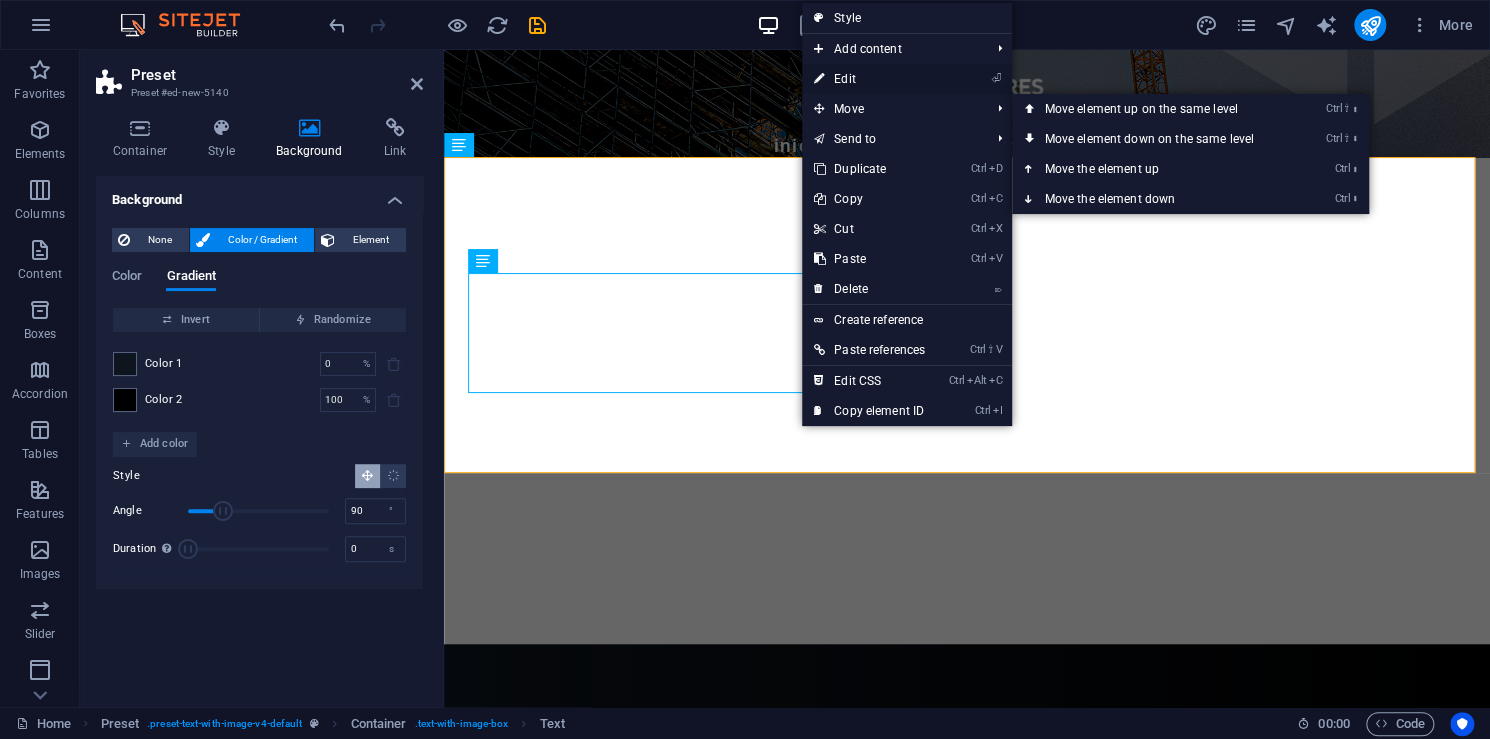 click on "⏎  Edit" at bounding box center [869, 79] 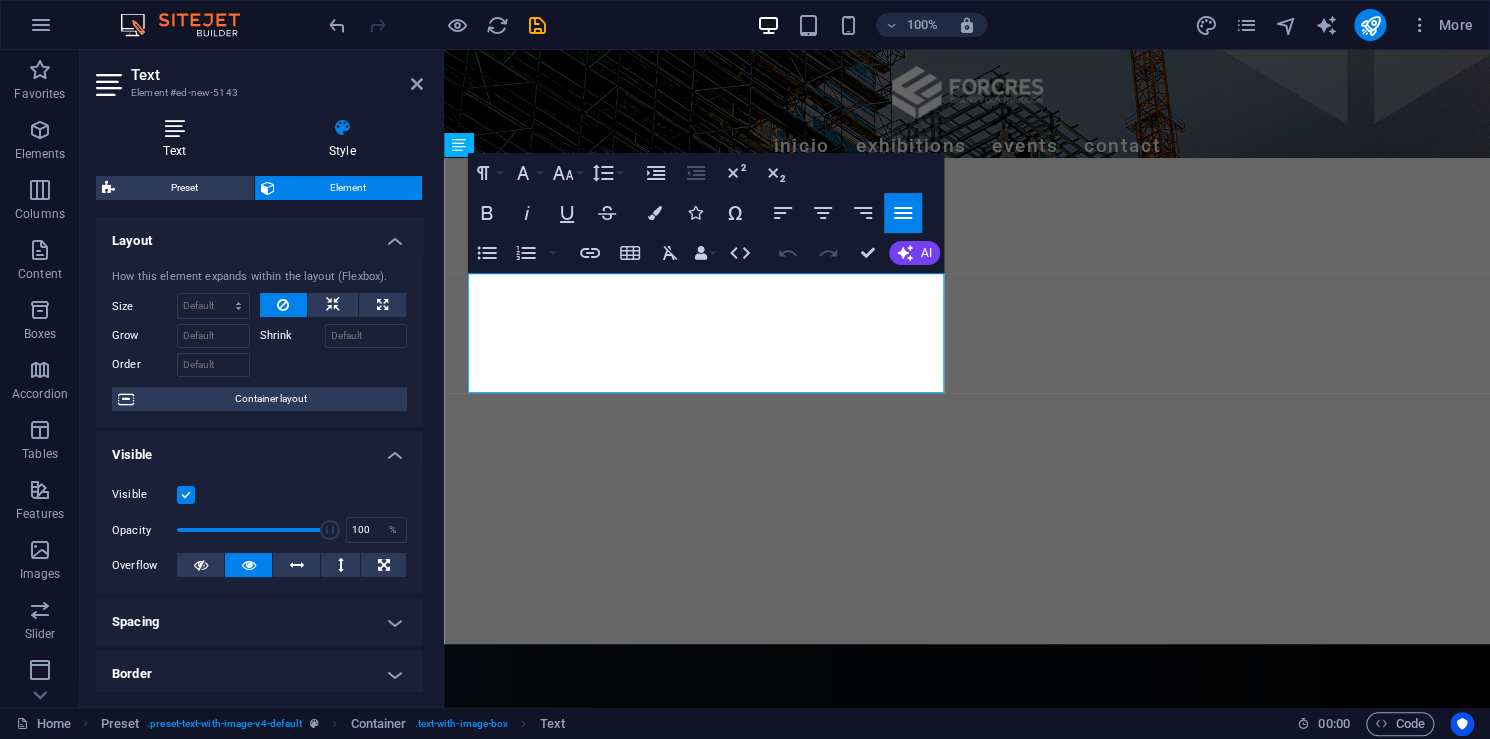 click on "Text" at bounding box center (178, 139) 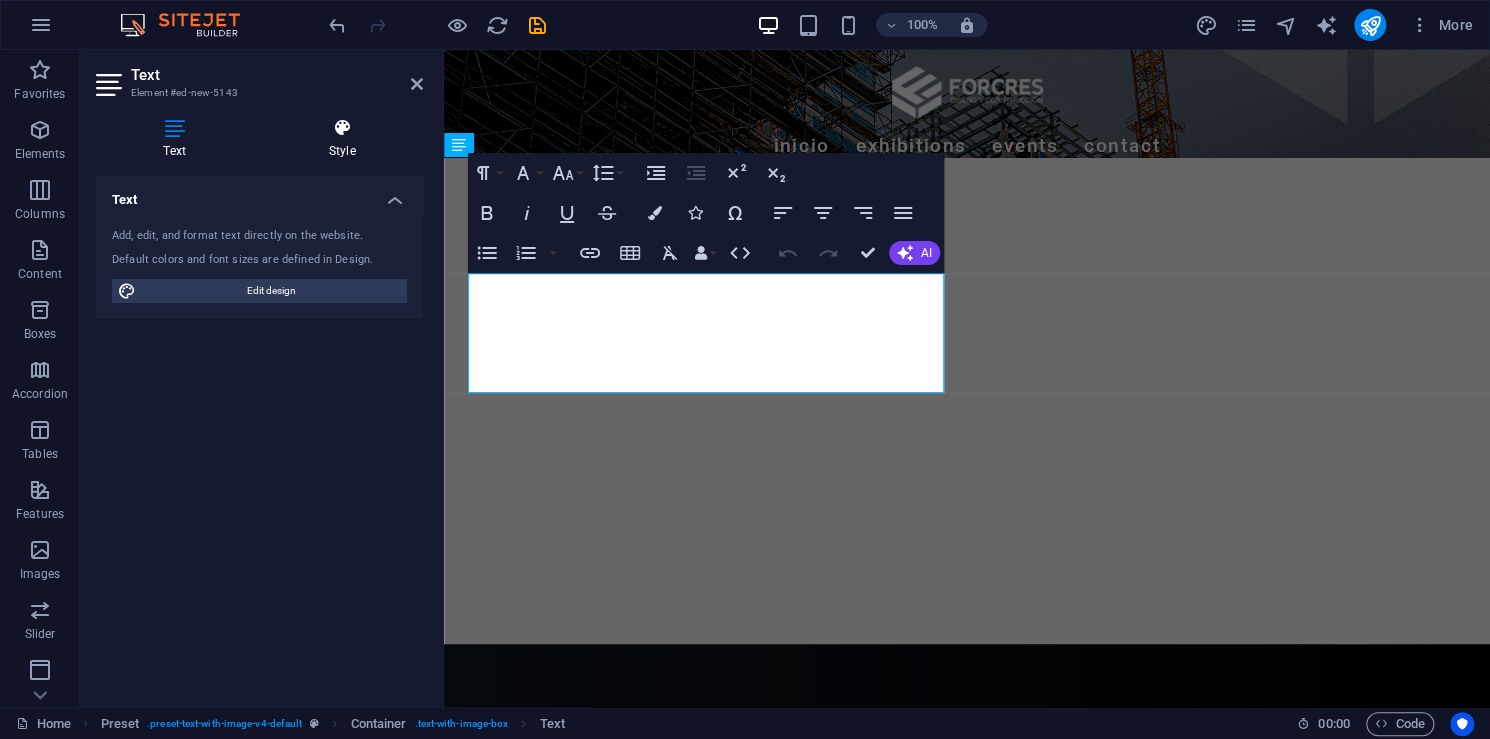 click on "Style" at bounding box center [342, 139] 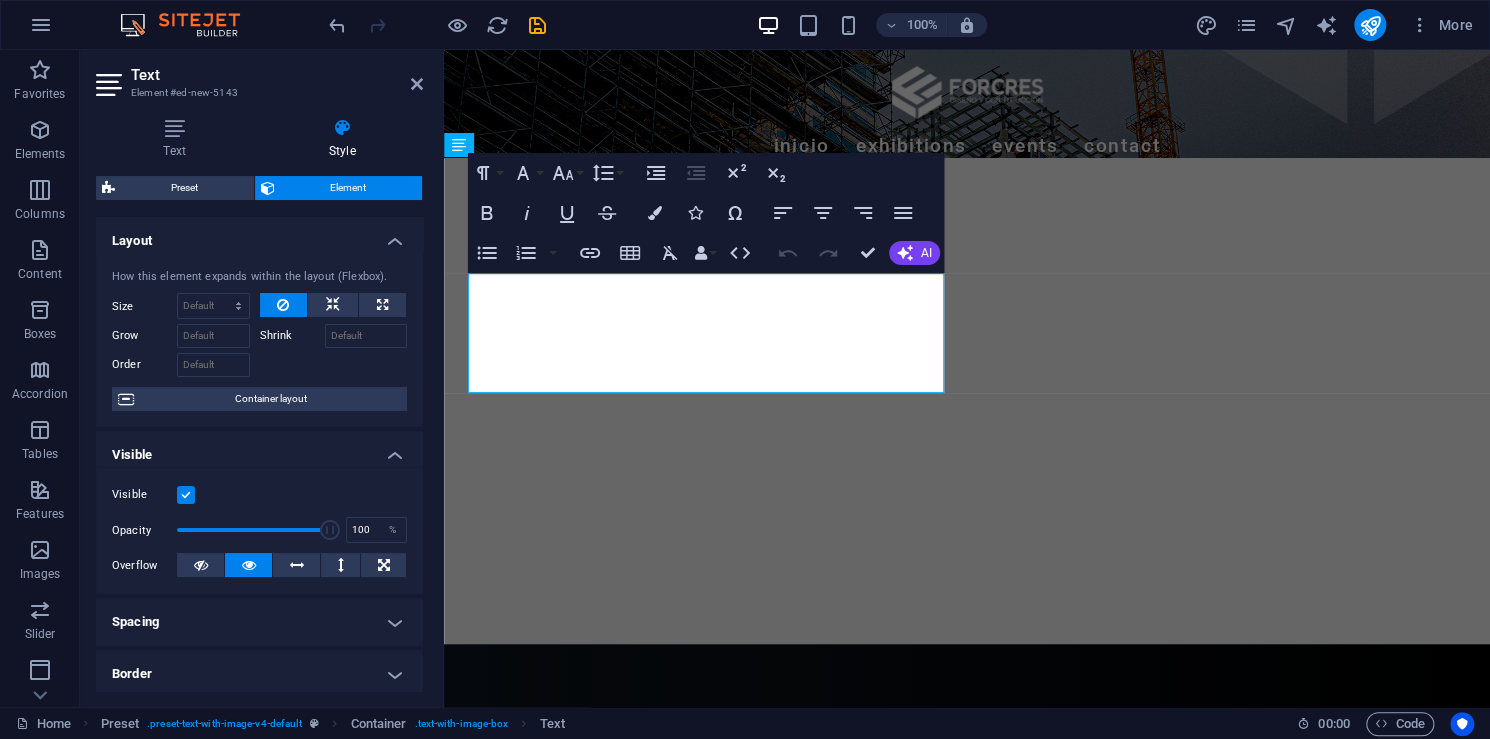 drag, startPoint x: 212, startPoint y: 134, endPoint x: 224, endPoint y: 185, distance: 52.392746 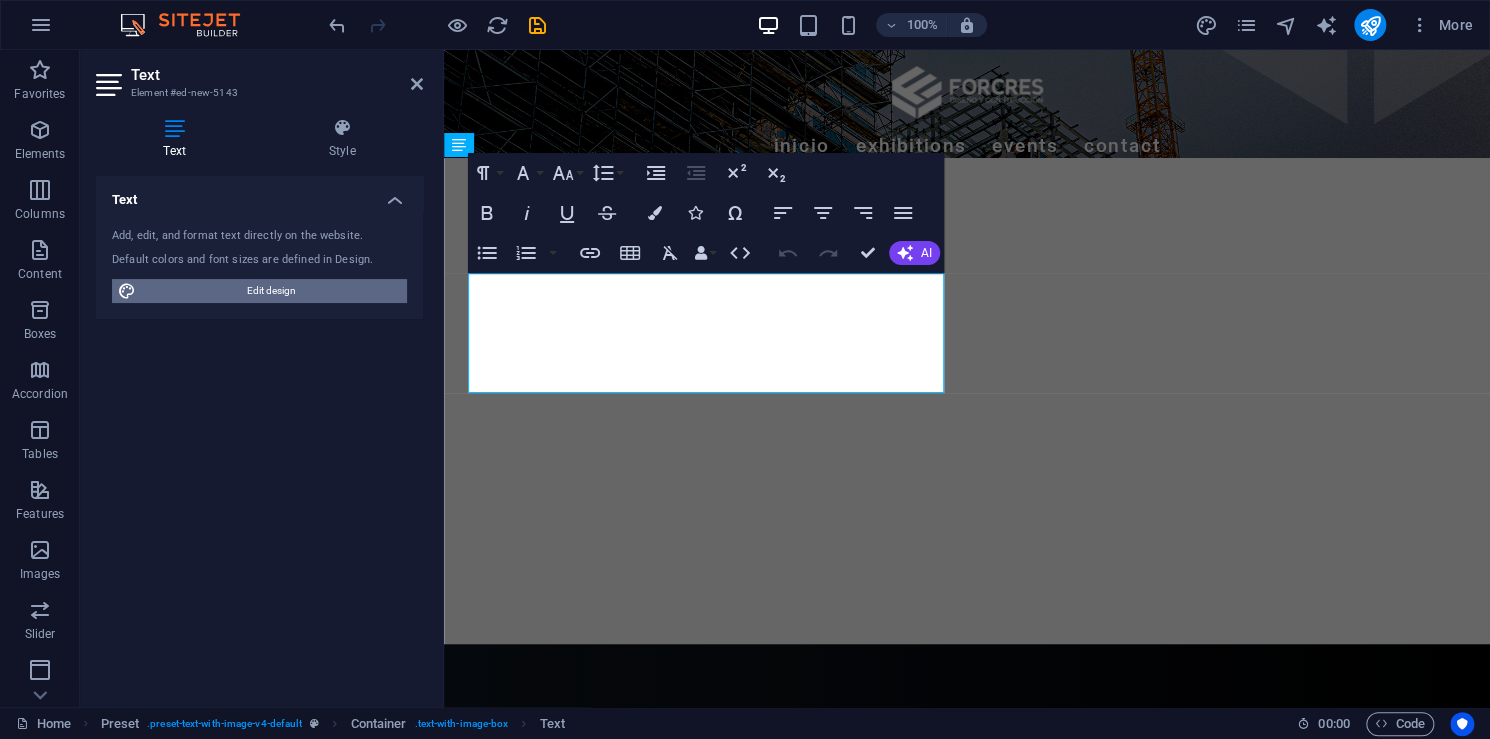 click on "Edit design" at bounding box center [271, 291] 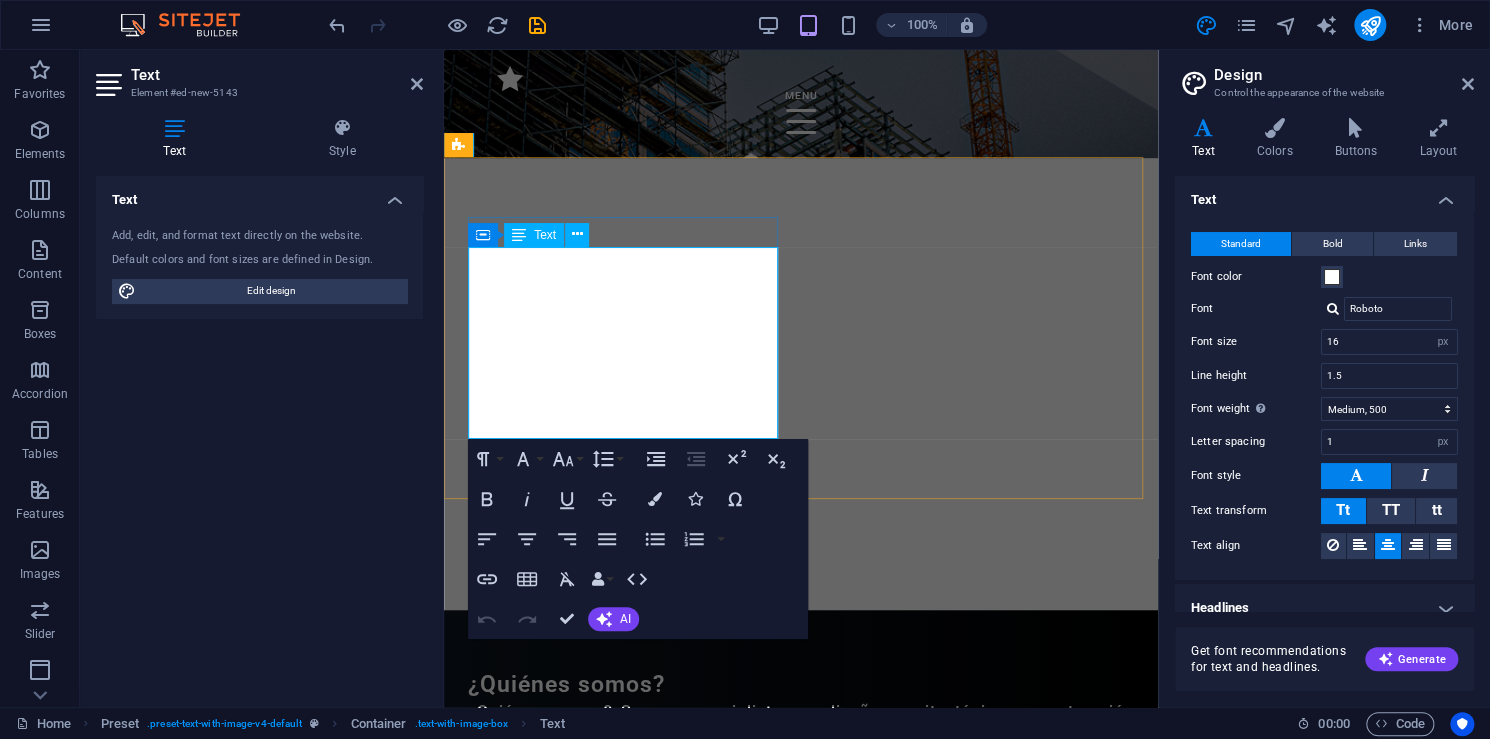 click on "¿Quiénes somos? Somos especialistas en diseño arquitectónico y construcción de obras civiles. Desde el concepto inicial hasta la entrega final, ofrecemos soluciones adaptadas a las necesidades de cada cliente, con garantía de calidad y cumplimiento de plazos." at bounding box center (801, 747) 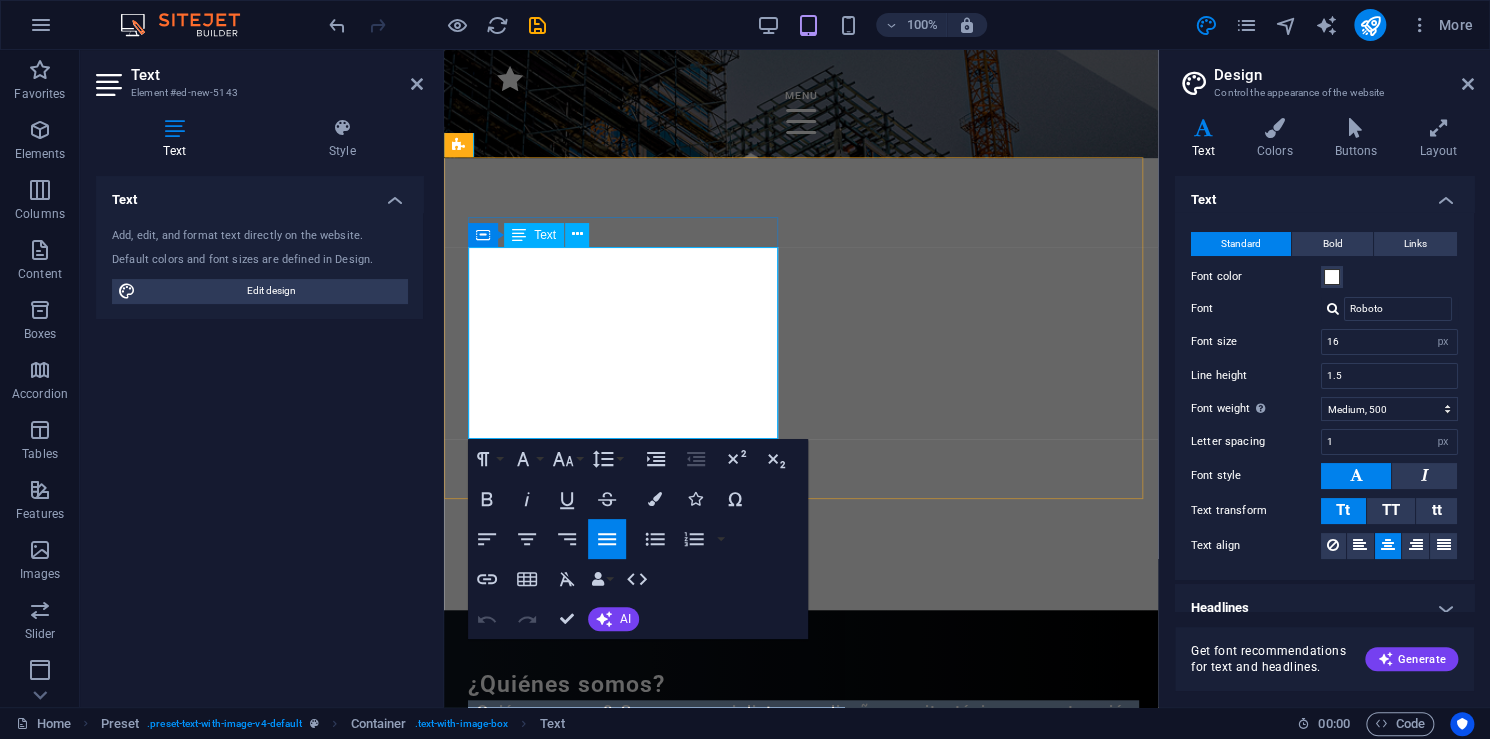 click on "¿Quiénes somos? Somos especialistas en diseño arquitectónico y construcción de obras civiles. Desde el concepto inicial hasta la entrega final, ofrecemos soluciones adaptadas a las necesidades de cada cliente, con garantía de calidad y cumplimiento de plazos." at bounding box center (801, 747) 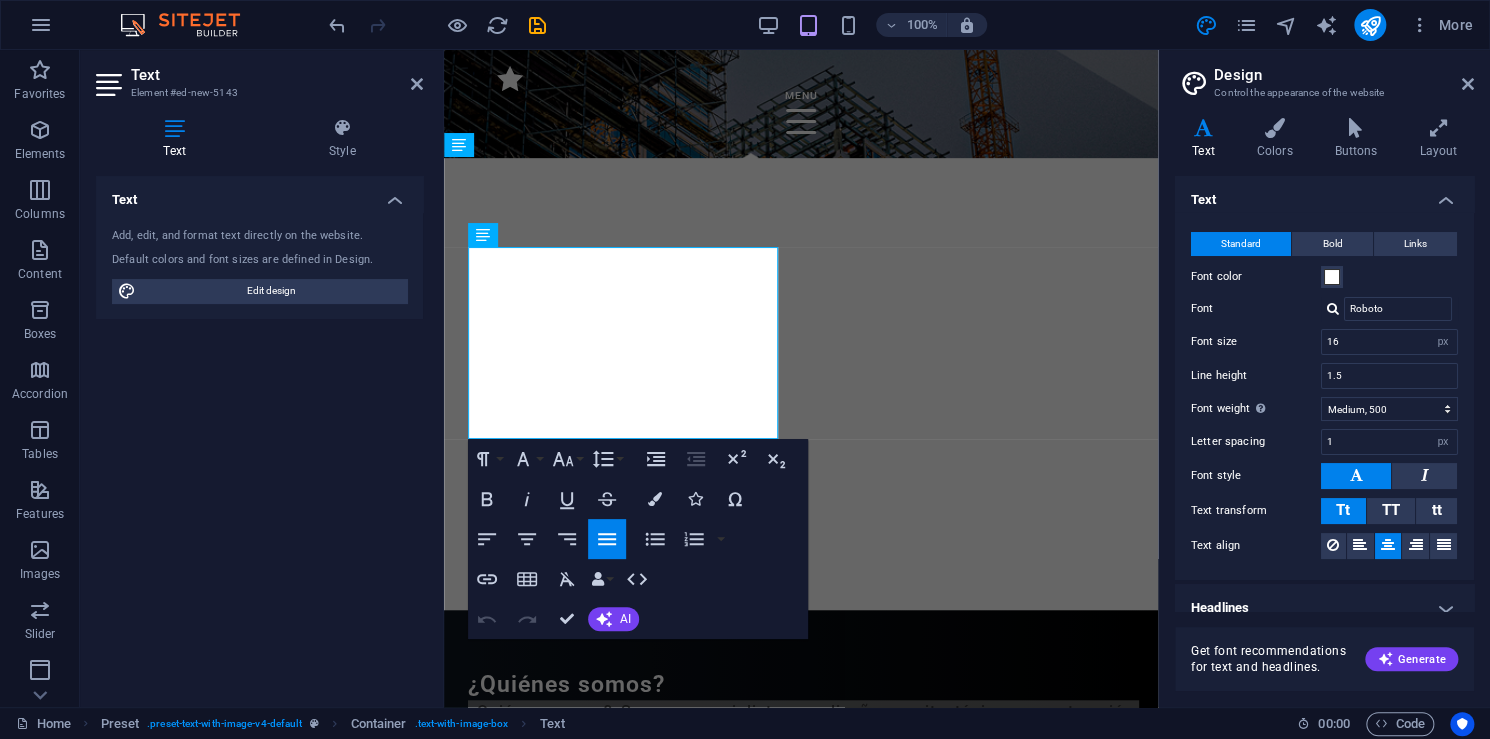 click on "Standard Bold Links Font color Font Roboto Font size 16 rem px Line height 1.5 Font weight To display the font weight correctly, it may need to be enabled.  Manage Fonts Thin, 100 Extra-light, 200 Light, 300 Regular, 400 Medium, 500 Semi-bold, 600 Bold, 700 Extra-bold, 800 Black, 900 Letter spacing 1 rem px Font style Text transform Tt TT tt Text align Font weight To display the font weight correctly, it may need to be enabled.  Manage Fonts Thin, 100 Extra-light, 200 Light, 300 Regular, 400 Medium, 500 Semi-bold, 600 Bold, 700 Extra-bold, 800 Black, 900 Default Hover / Active Font color Font color Decoration None Decoration None Transition duration 0.3 s Transition function Ease Ease In Ease Out Ease In/Ease Out Linear" at bounding box center (1324, 396) 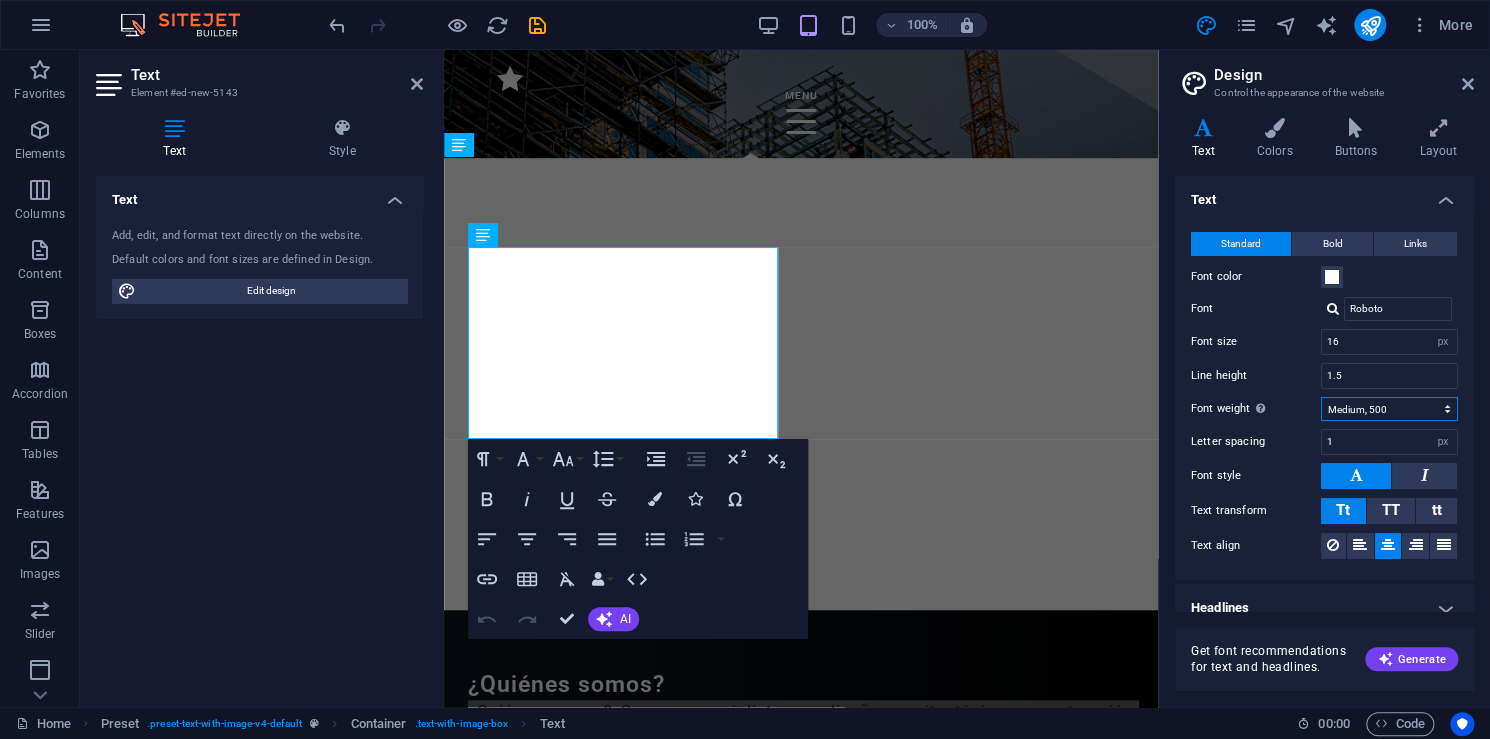 click on "Thin, 100 Extra-light, 200 Light, 300 Regular, 400 Medium, 500 Semi-bold, 600 Bold, 700 Extra-bold, 800 Black, 900" at bounding box center (1389, 409) 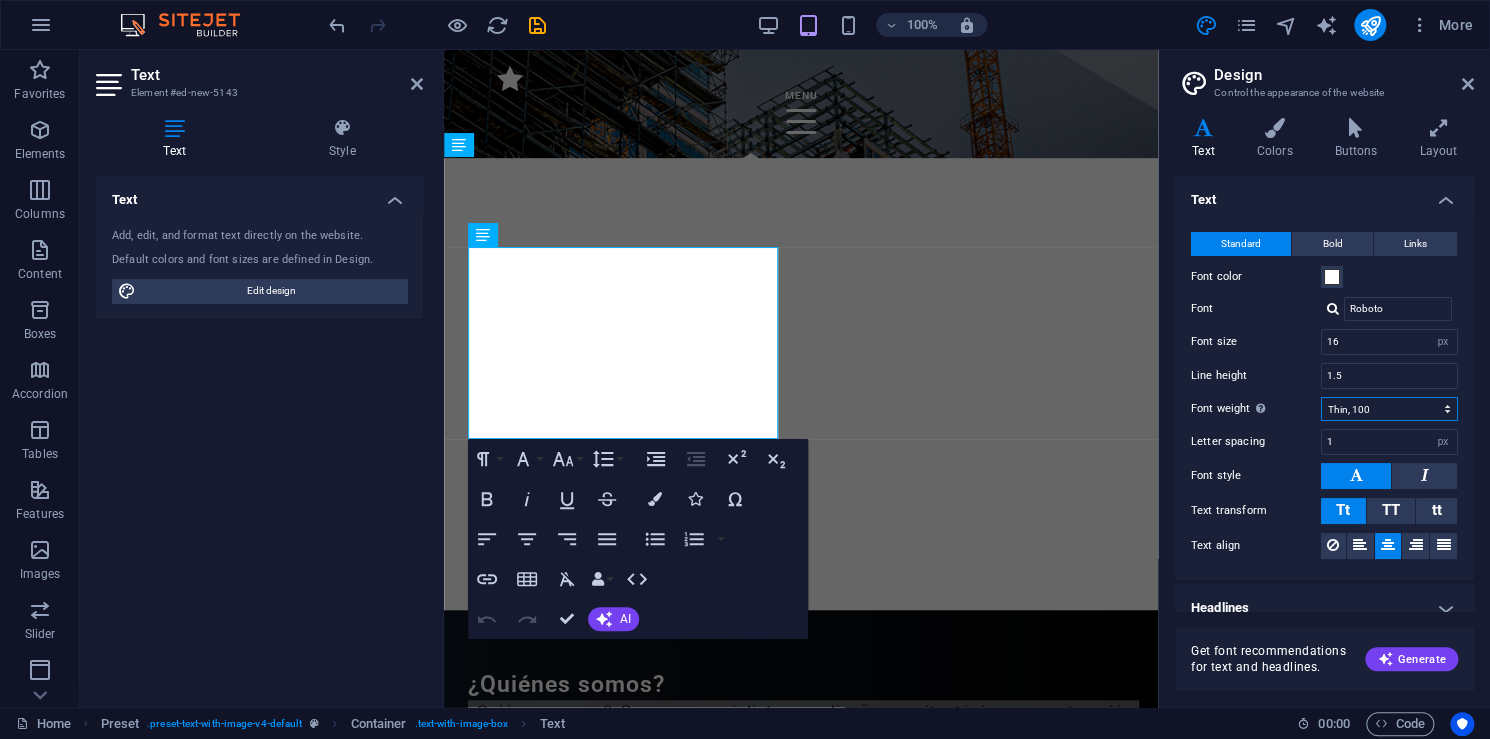 click on "Thin, 100 Extra-light, 200 Light, 300 Regular, 400 Medium, 500 Semi-bold, 600 Bold, 700 Extra-bold, 800 Black, 900" at bounding box center [1389, 409] 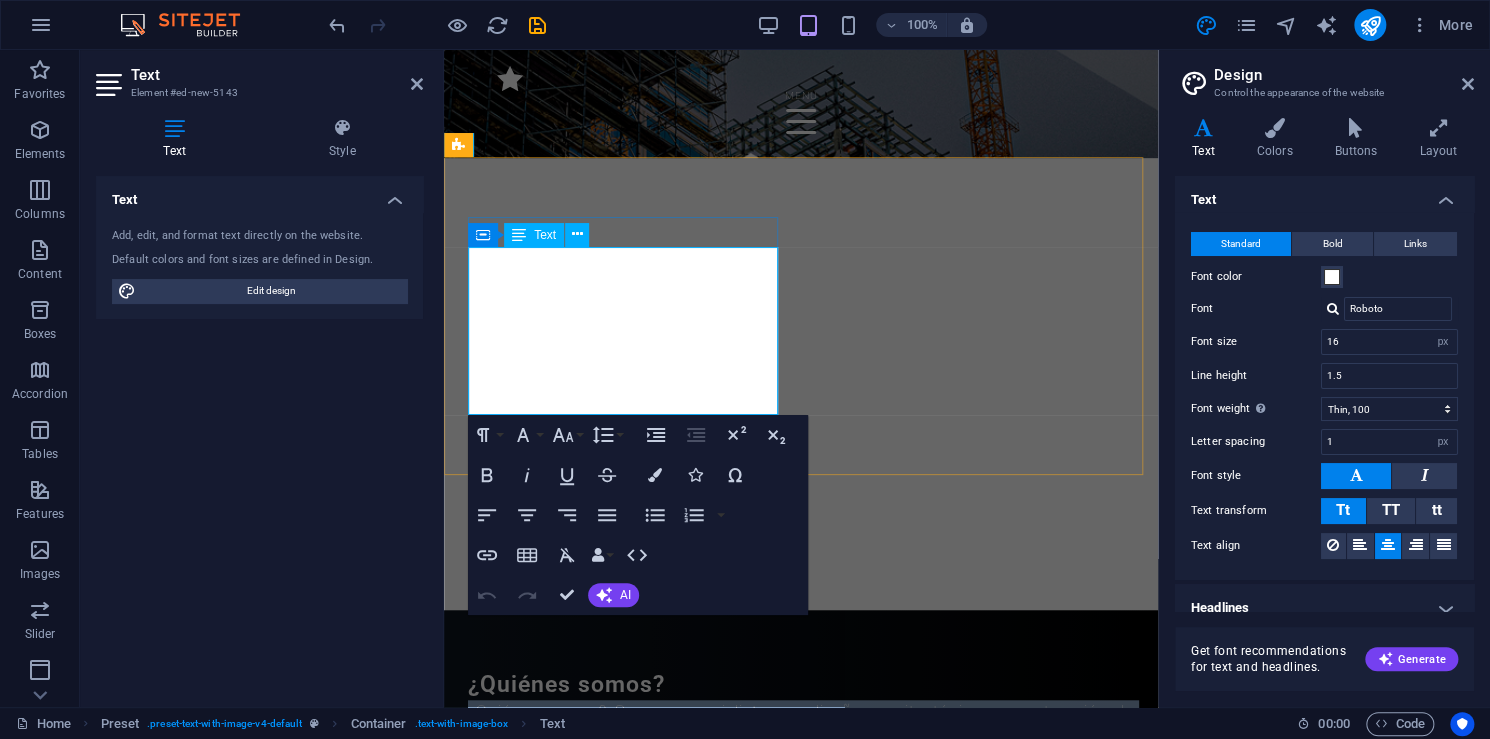 click on "¿Quiénes somos? Somos especialistas en diseño arquitectónico y construcción de obras civiles. Desde el concepto inicial hasta la entrega final, ofrecemos soluciones adaptadas a las necesidades de cada cliente, con garantía de calidad y cumplimiento de plazos." at bounding box center [801, 748] 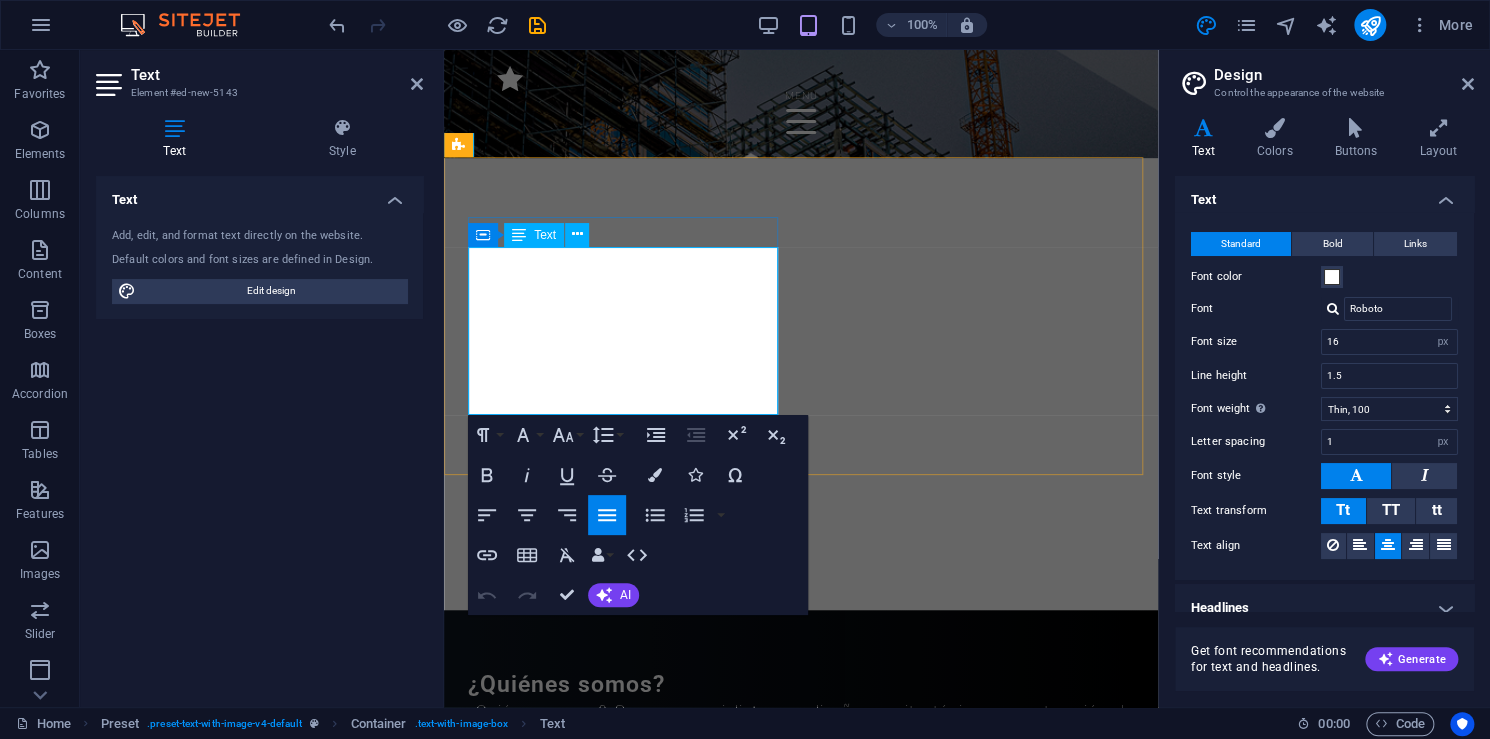 click on "¿Quiénes somos? Somos especialistas en diseño arquitectónico y construcción de obras civiles. Desde el concepto inicial hasta la entrega final, ofrecemos soluciones adaptadas a las necesidades de cada cliente, con garantía de calidad y cumplimiento de plazos." at bounding box center (801, 747) 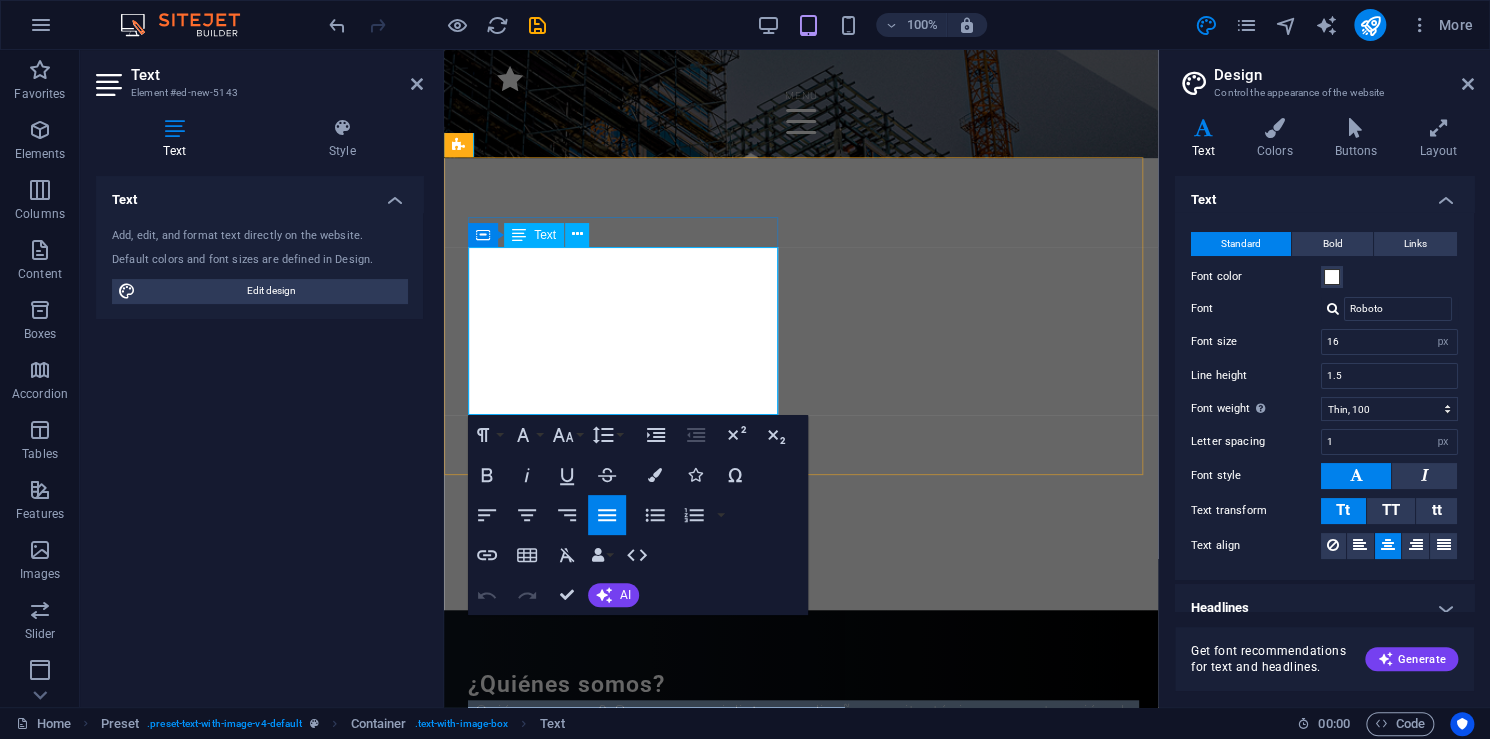 click on "¿Quiénes somos? Somos especialistas en diseño arquitectónico y construcción de obras civiles. Desde el concepto inicial hasta la entrega final, ofrecemos soluciones adaptadas a las necesidades de cada cliente, con garantía de calidad y cumplimiento de plazos." at bounding box center (801, 747) 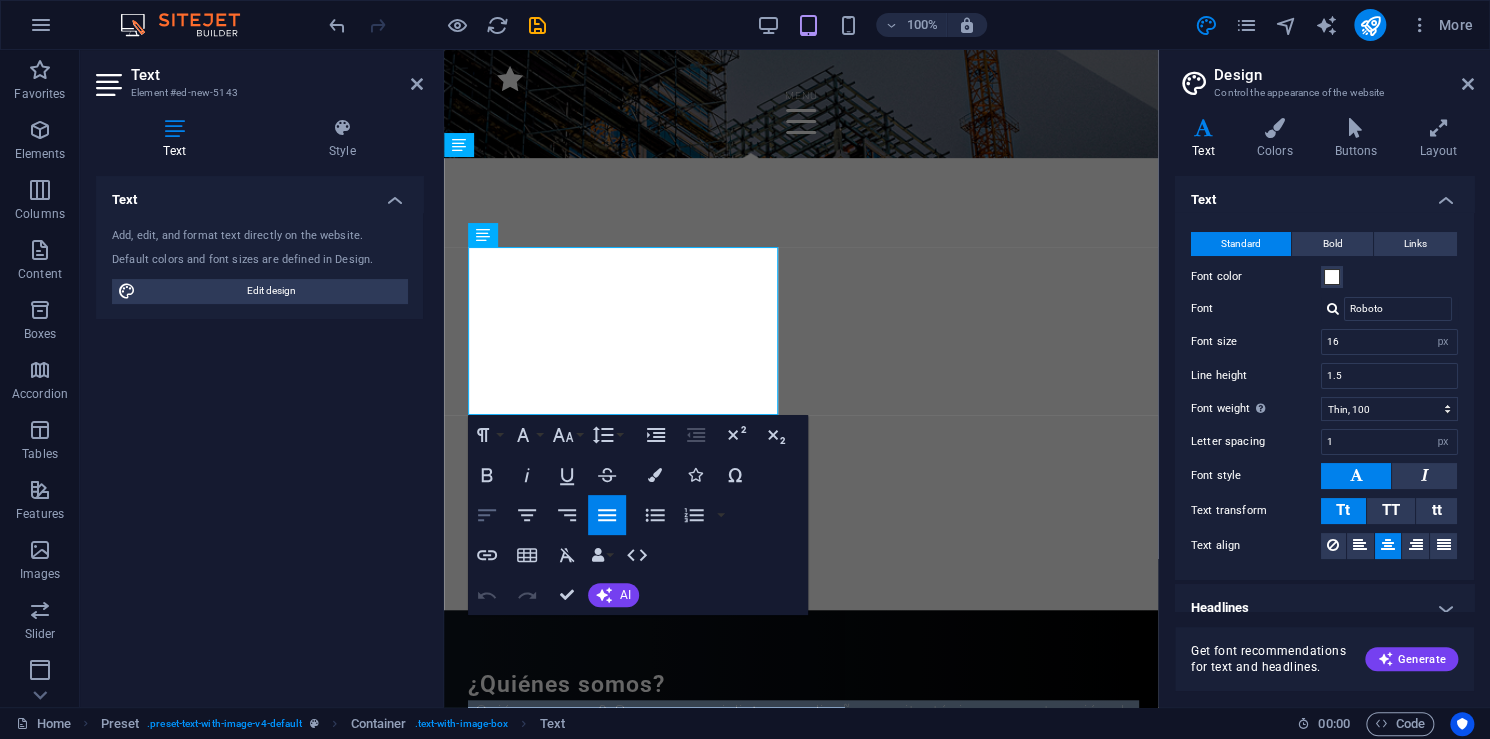 click 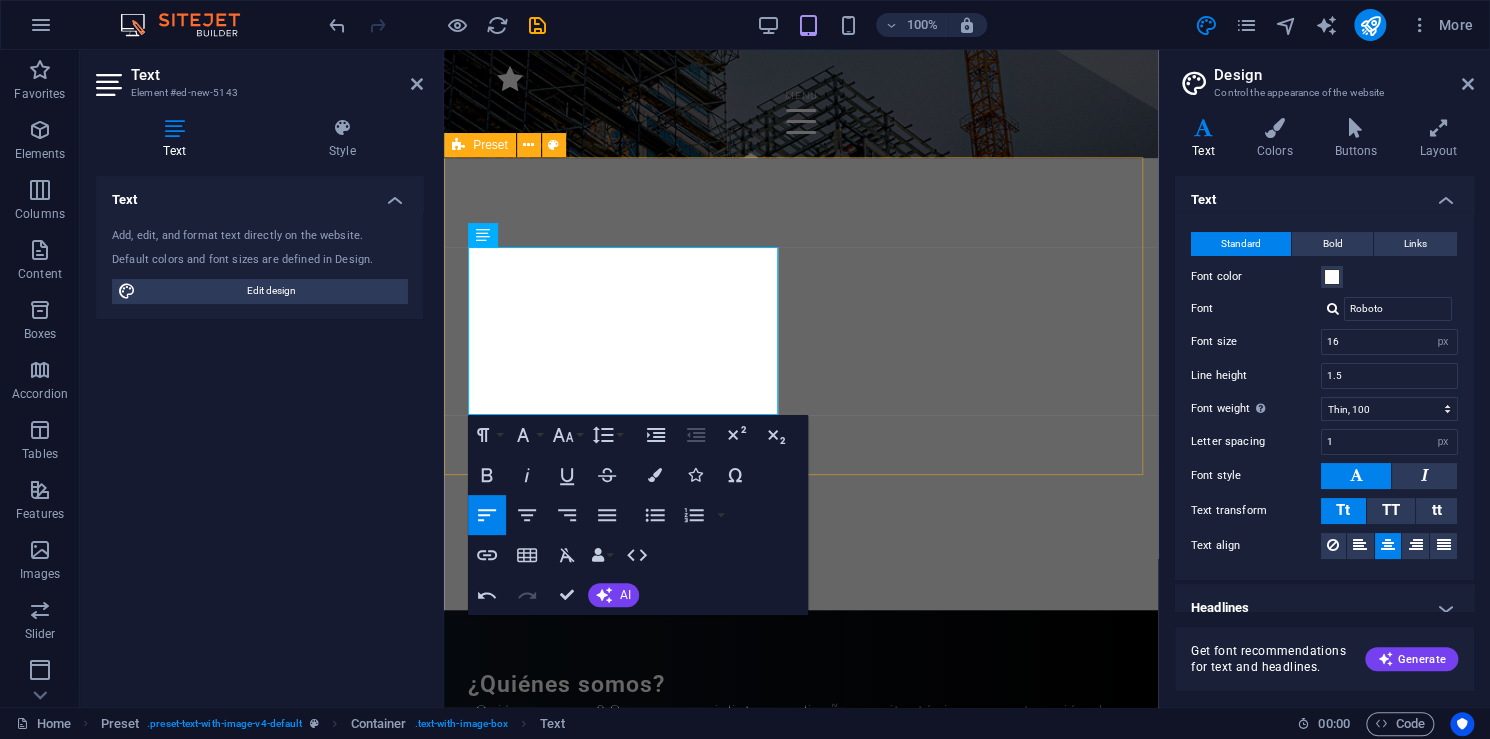 click on "¿Quiénes somos? Somos especialistas en diseño arquitectónico y construcción de obras civiles. Desde el concepto inicial hasta la entrega final, ofrecemos soluciones adaptadas a las necesidades de cada cliente, con garantía de calidad y cumplimiento de plazos. Drop content here or Add elements Paste clipboard" at bounding box center (801, 911) 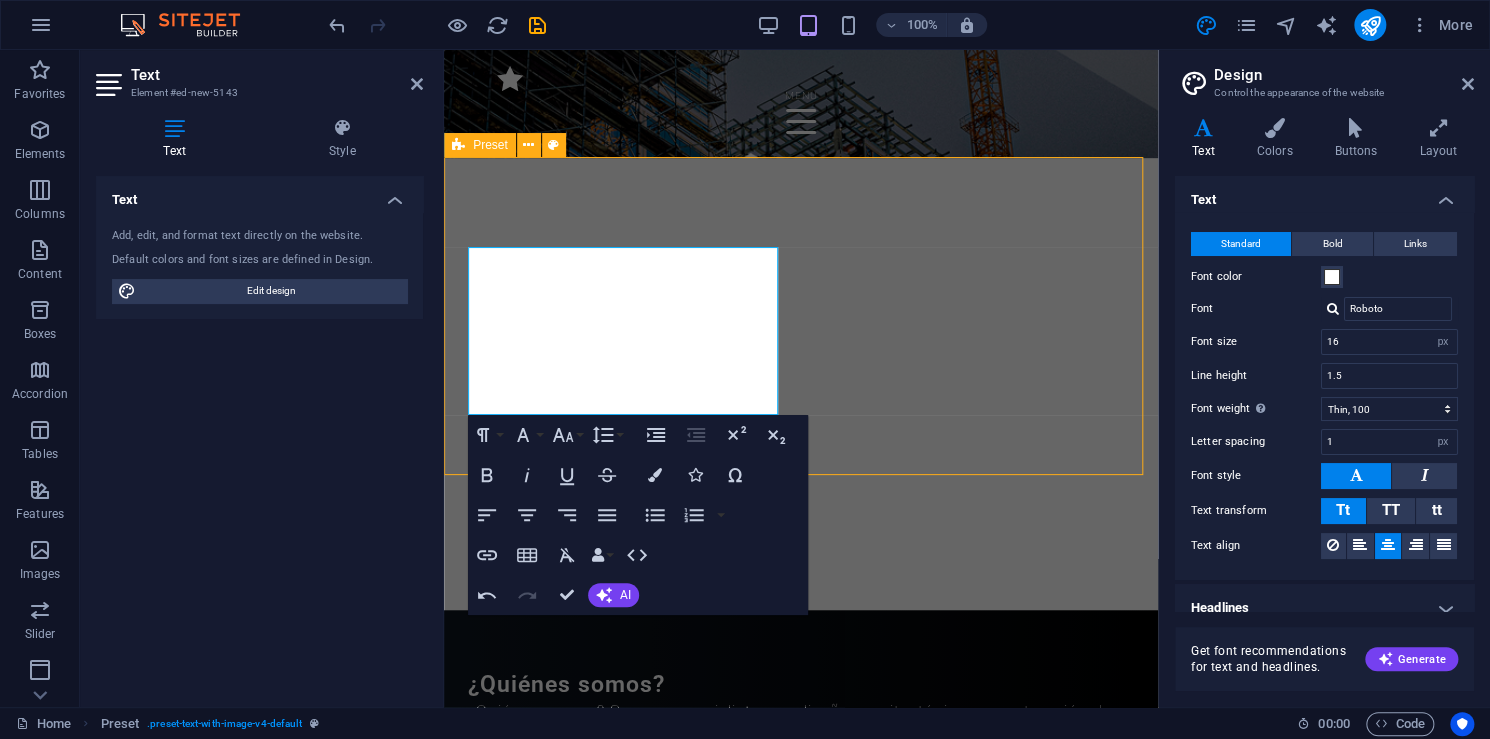 click on "¿Quiénes somos? Somos especialistas en diseño arquitectónico y construcción de obras civiles. Desde el concepto inicial hasta la entrega final, ofrecemos soluciones adaptadas a las necesidades de cada cliente, con garantía de calidad y cumplimiento de plazos. Drop content here or Add elements Paste clipboard" at bounding box center [801, 911] 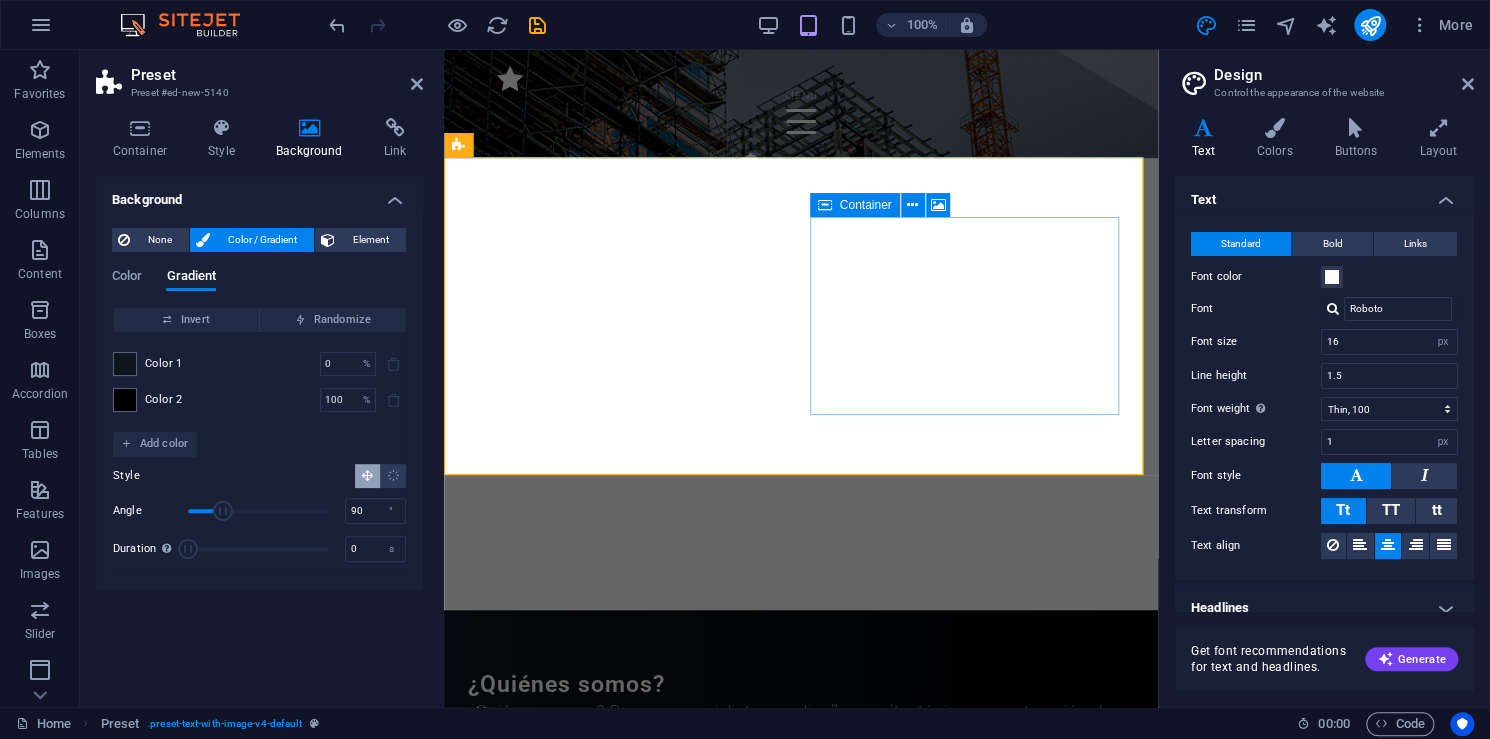 click on "Drop content here or  Add elements  Paste clipboard" at bounding box center [801, 1039] 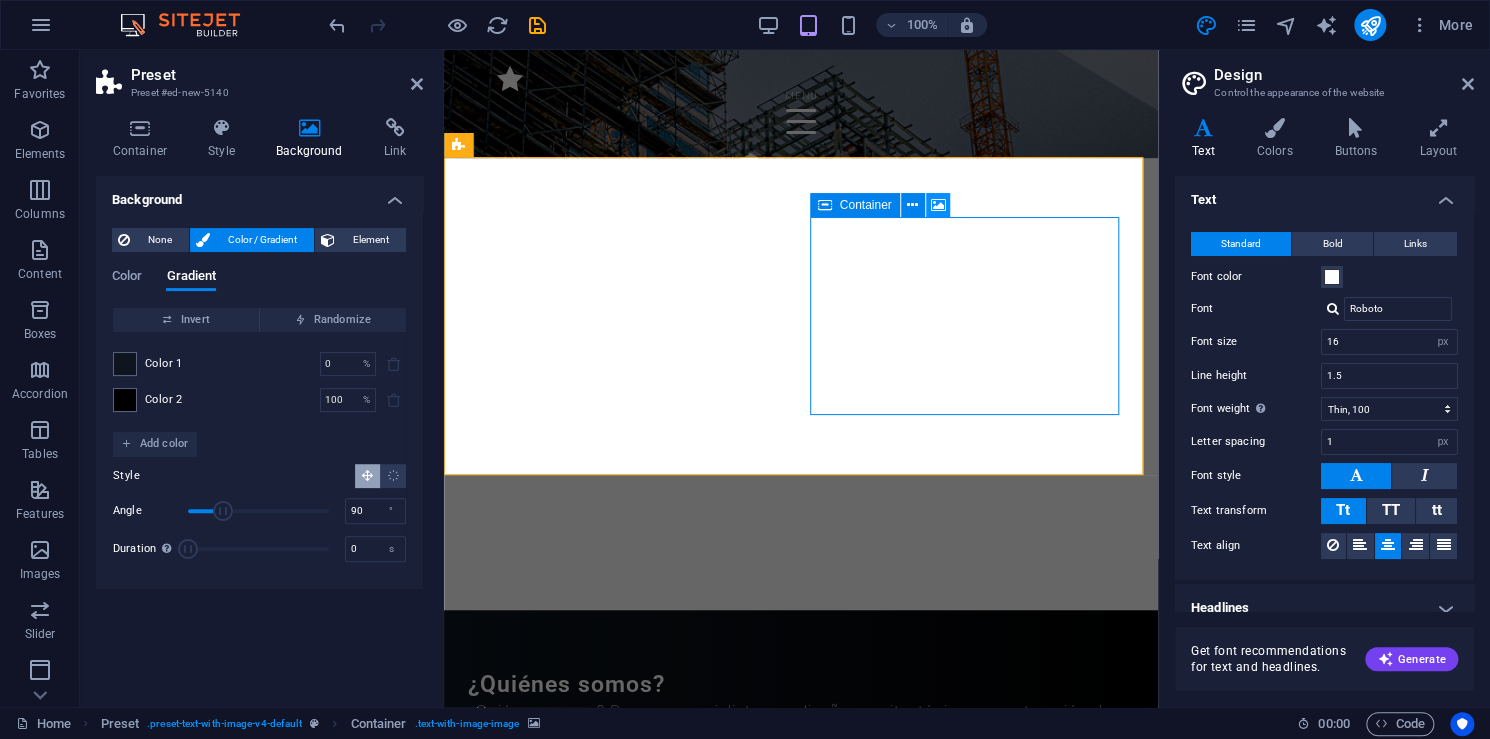 click at bounding box center (938, 205) 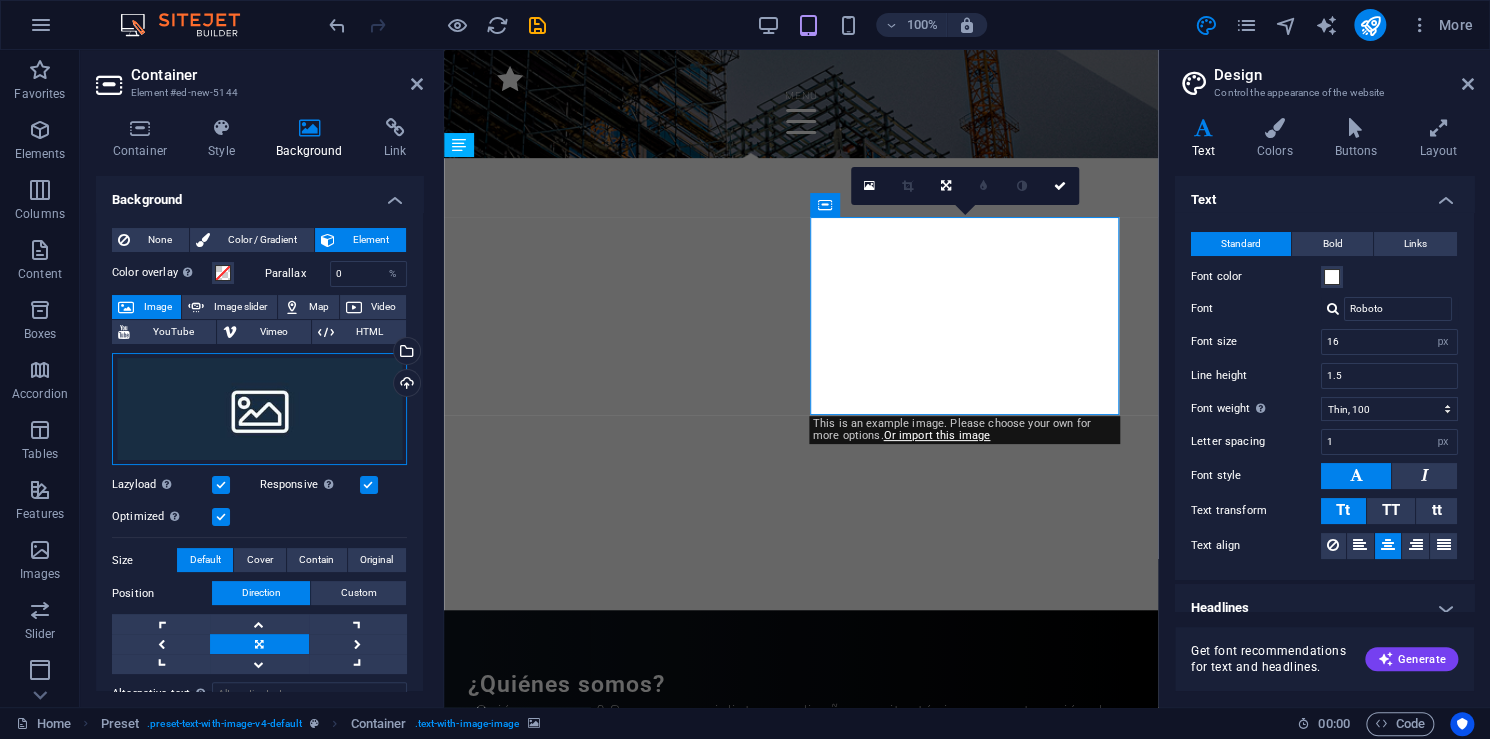 click on "Drag files here, click to choose files or select files from Files or our free stock photos & videos" at bounding box center [259, 409] 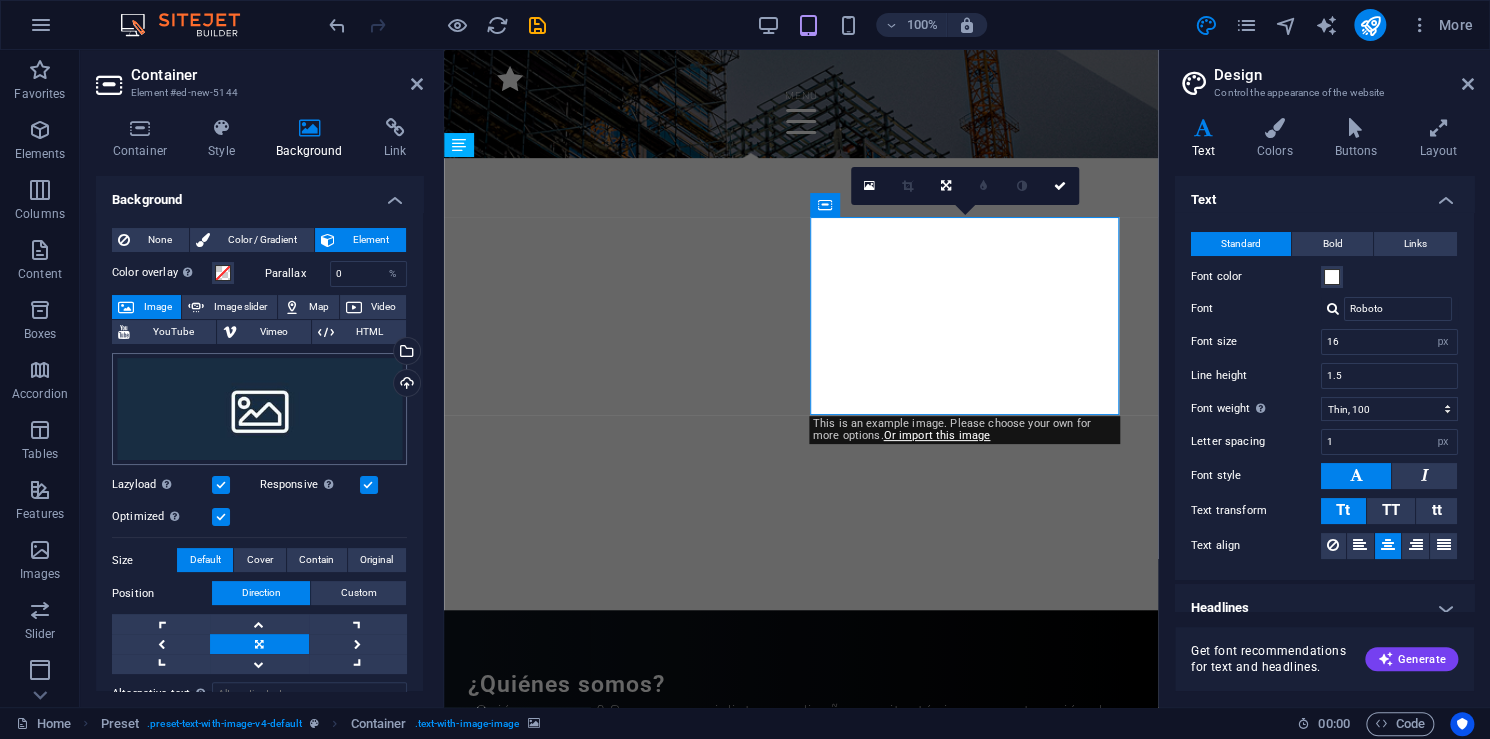 scroll, scrollTop: 954, scrollLeft: 0, axis: vertical 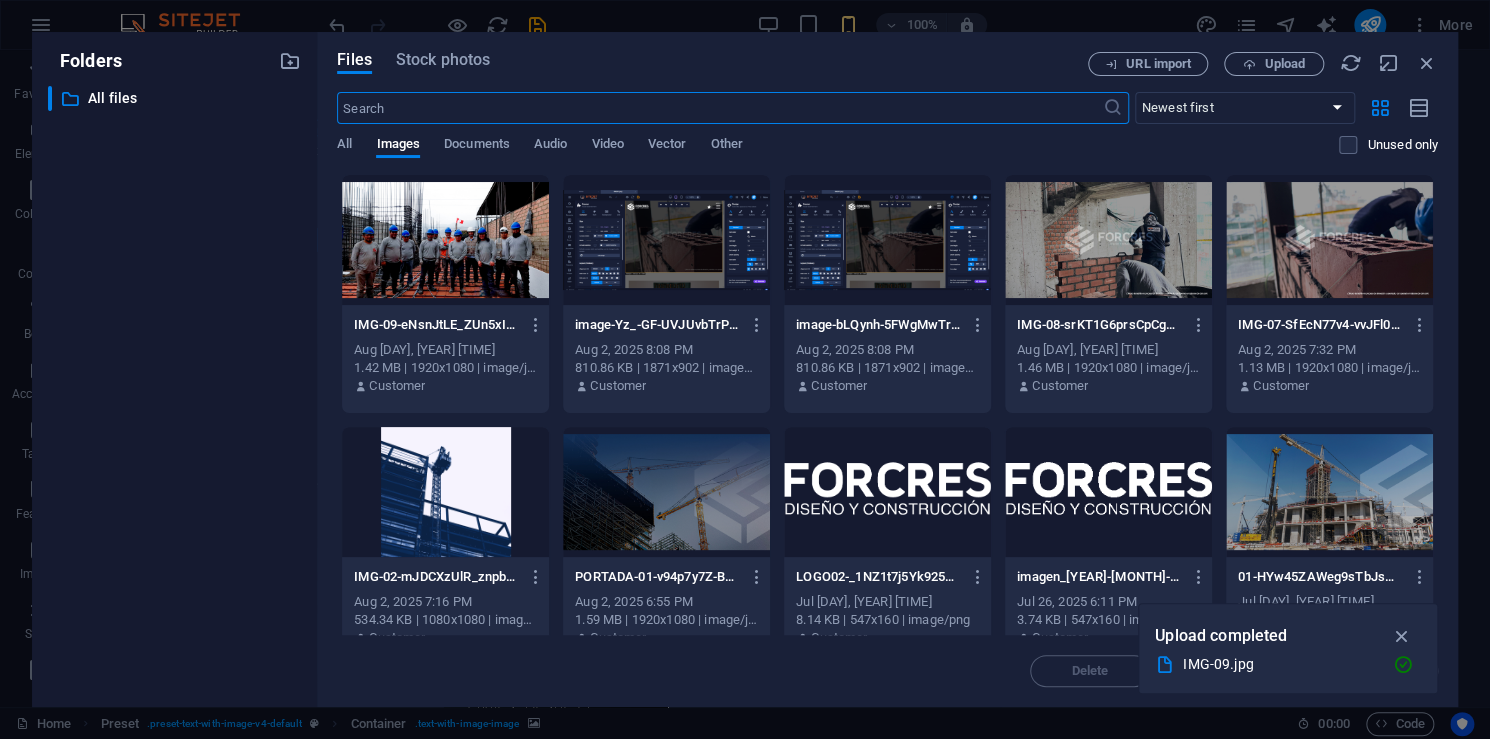 click at bounding box center (445, 240) 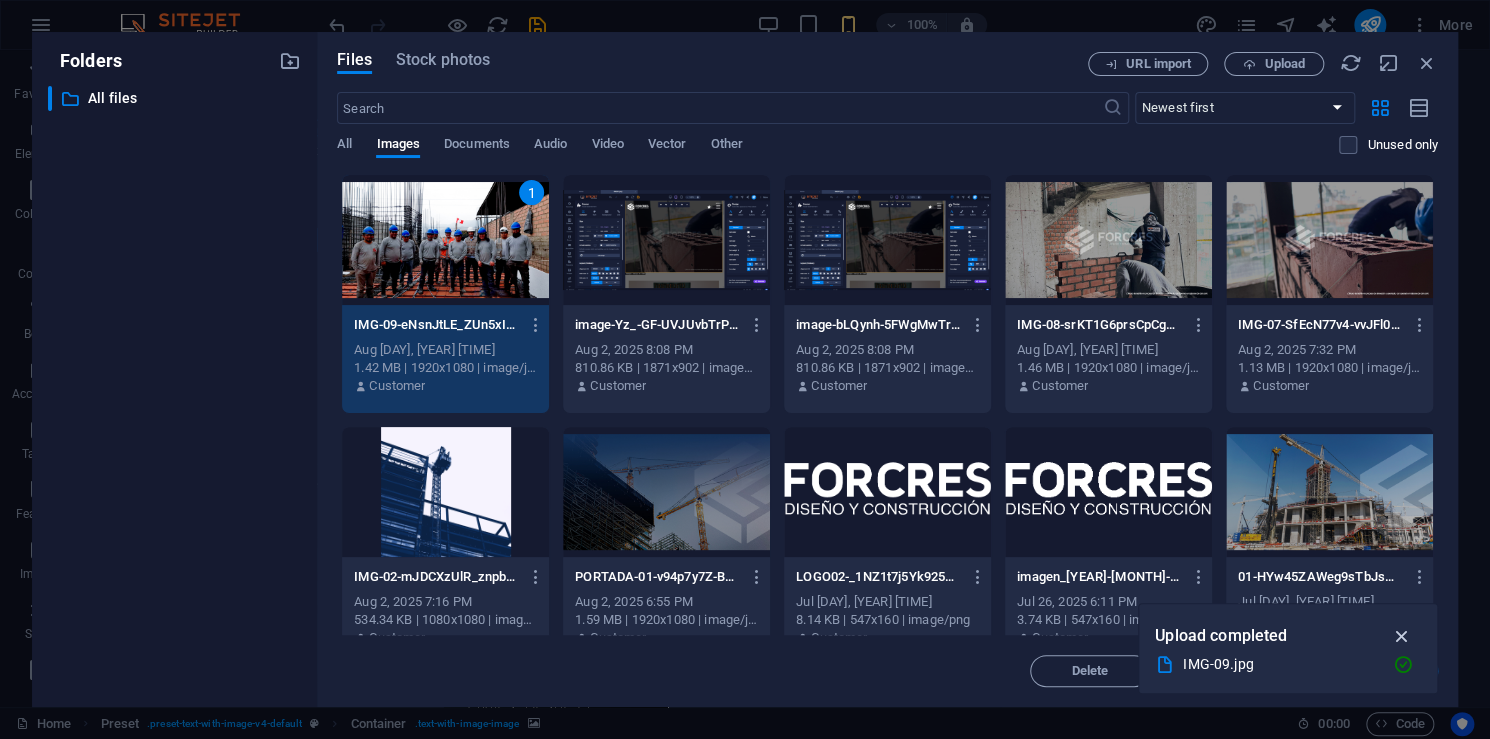 click at bounding box center [1401, 636] 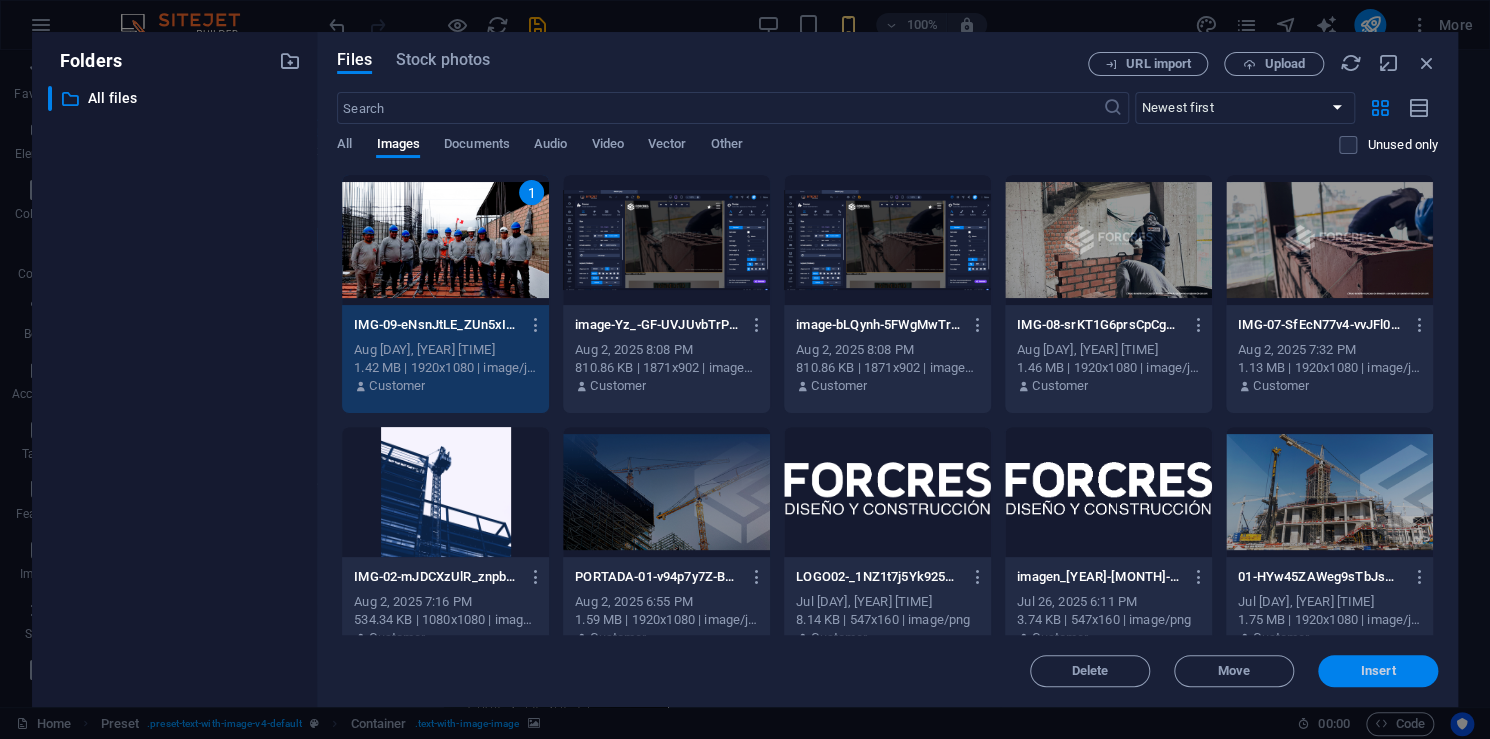 click on "Insert" at bounding box center [1378, 671] 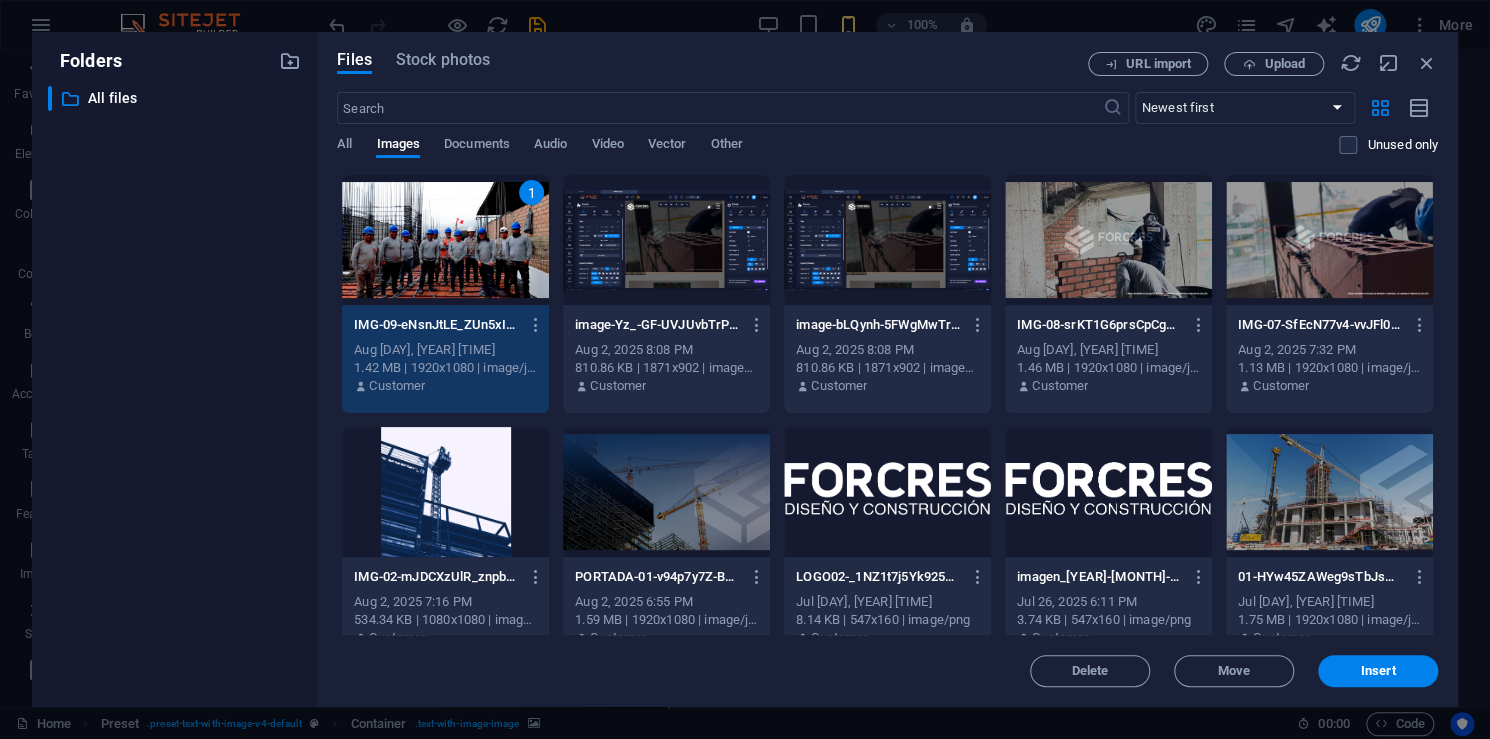 scroll, scrollTop: 421, scrollLeft: 0, axis: vertical 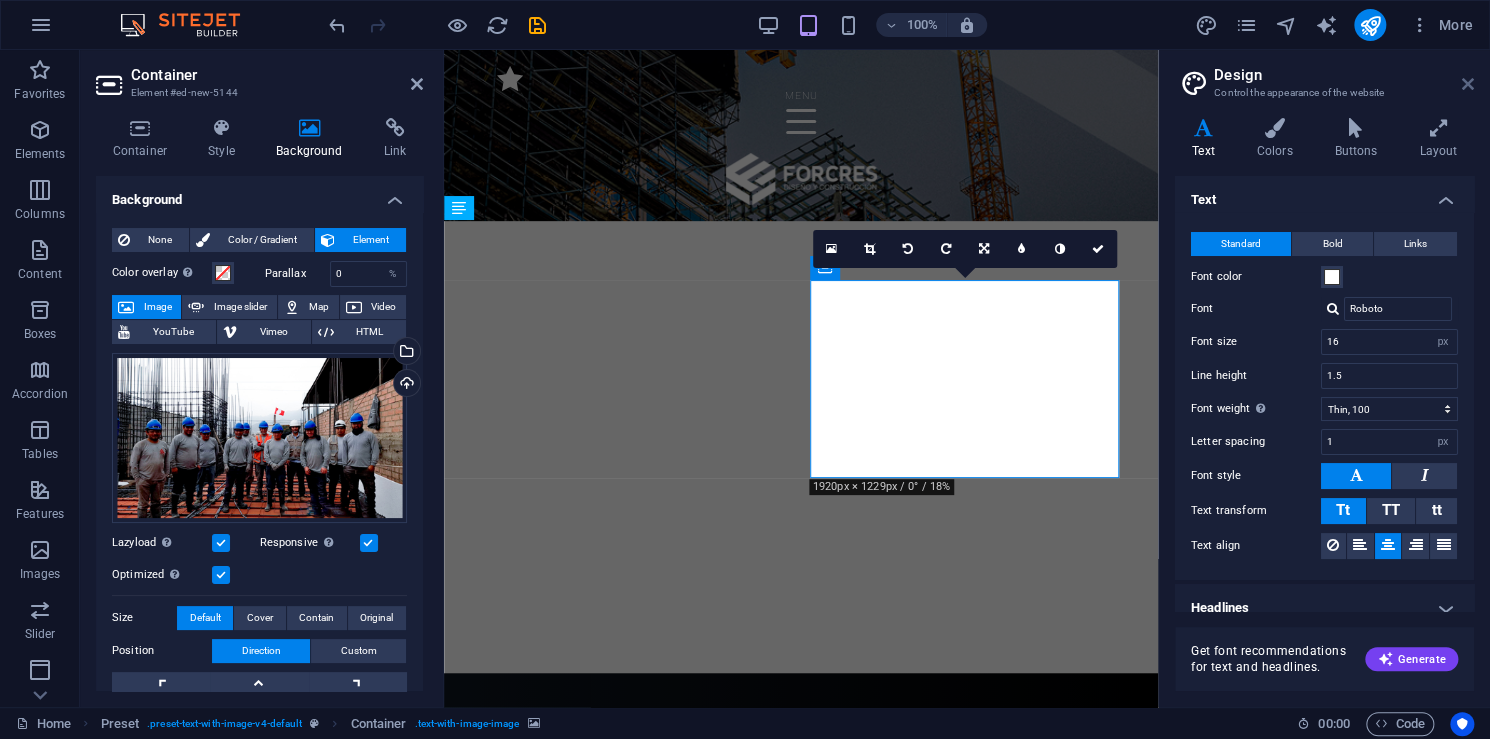 click at bounding box center [1468, 84] 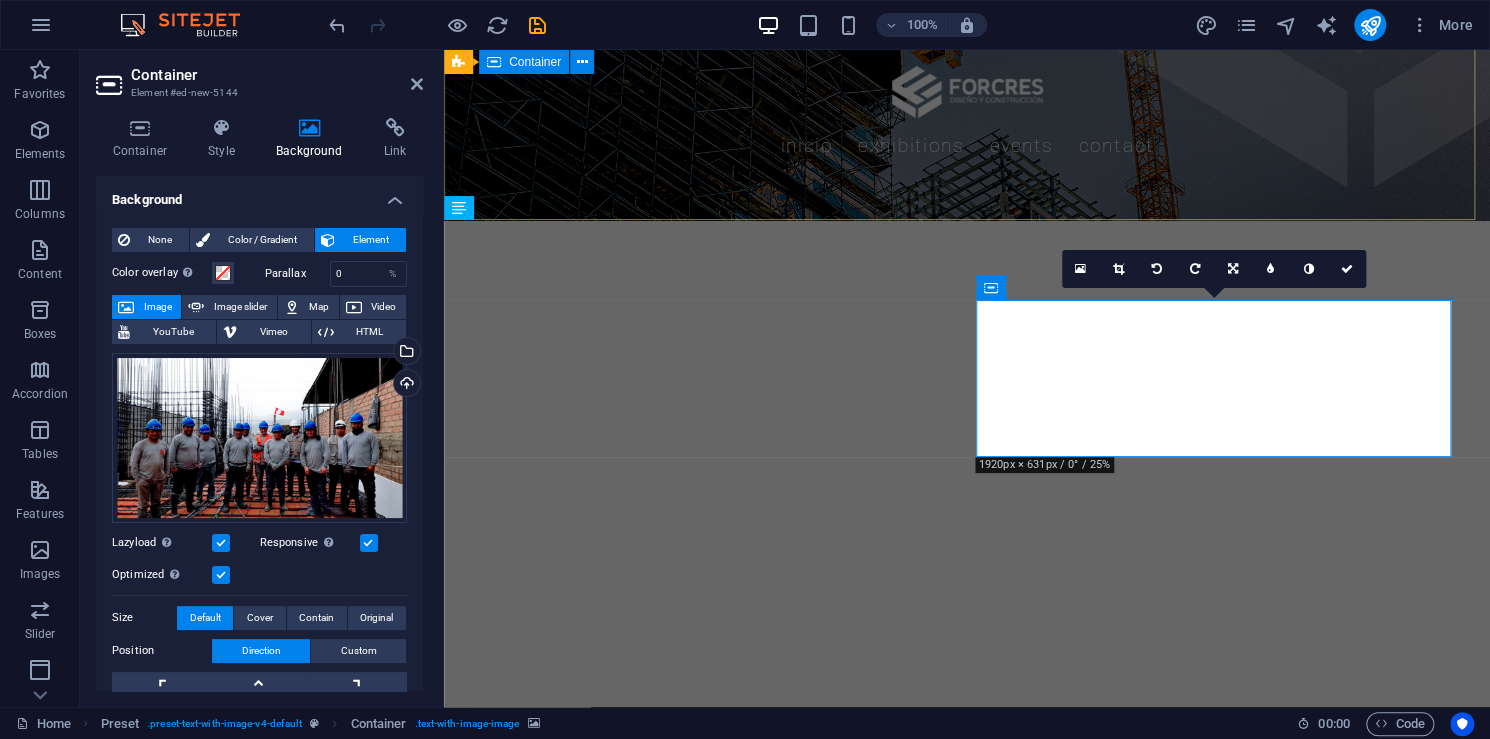 click on "En FORCRES , transformamos ideas en estructuras sólidas. Nos especializamos en el diseño arquitectónico y la construcción de obras civiles que combinan funcionalidad, estética y durabilidad." at bounding box center [967, 464] 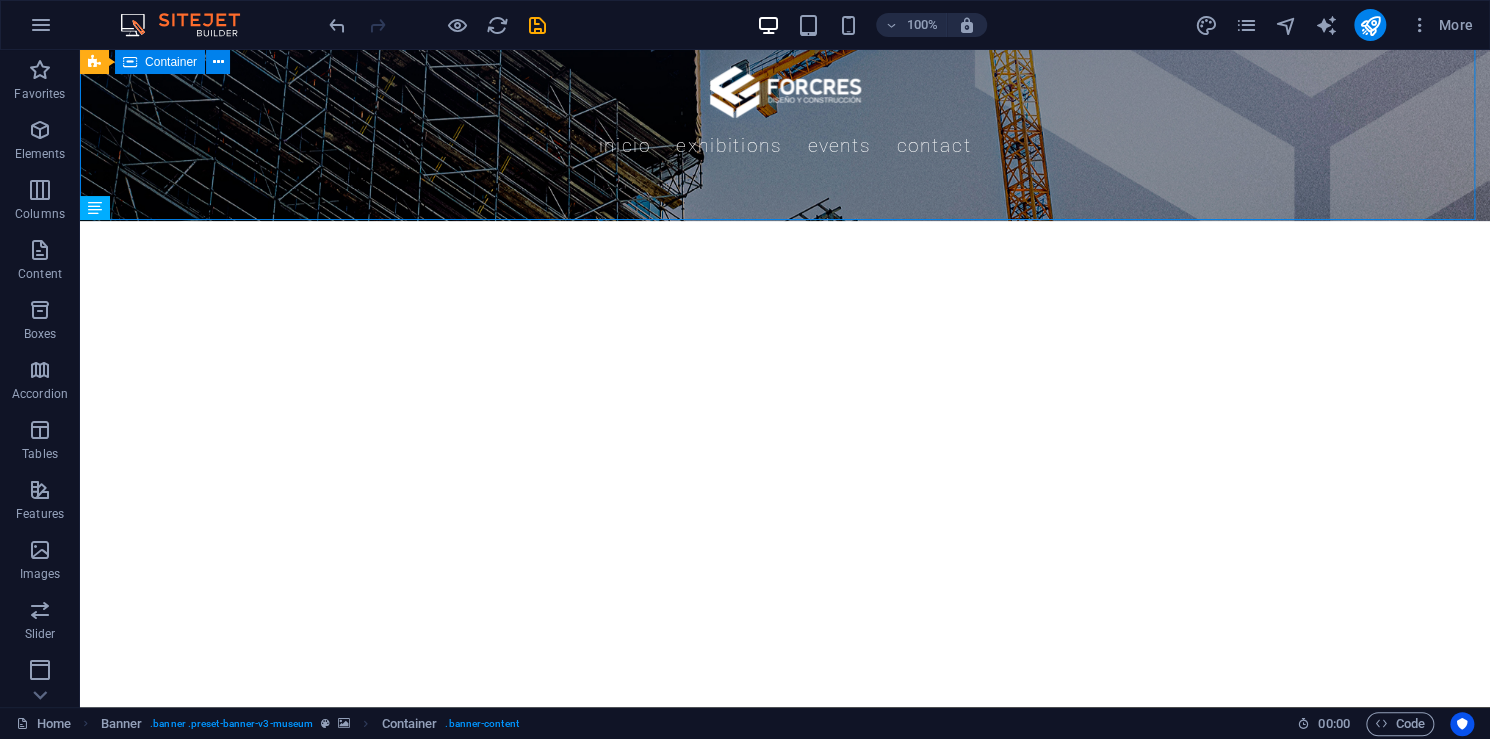 click on "En FORCRES , transformamos ideas en estructuras sólidas. Nos especializamos en el diseño arquitectónico y la construcción de obras civiles que combinan funcionalidad, estética y durabilidad." at bounding box center (785, 464) 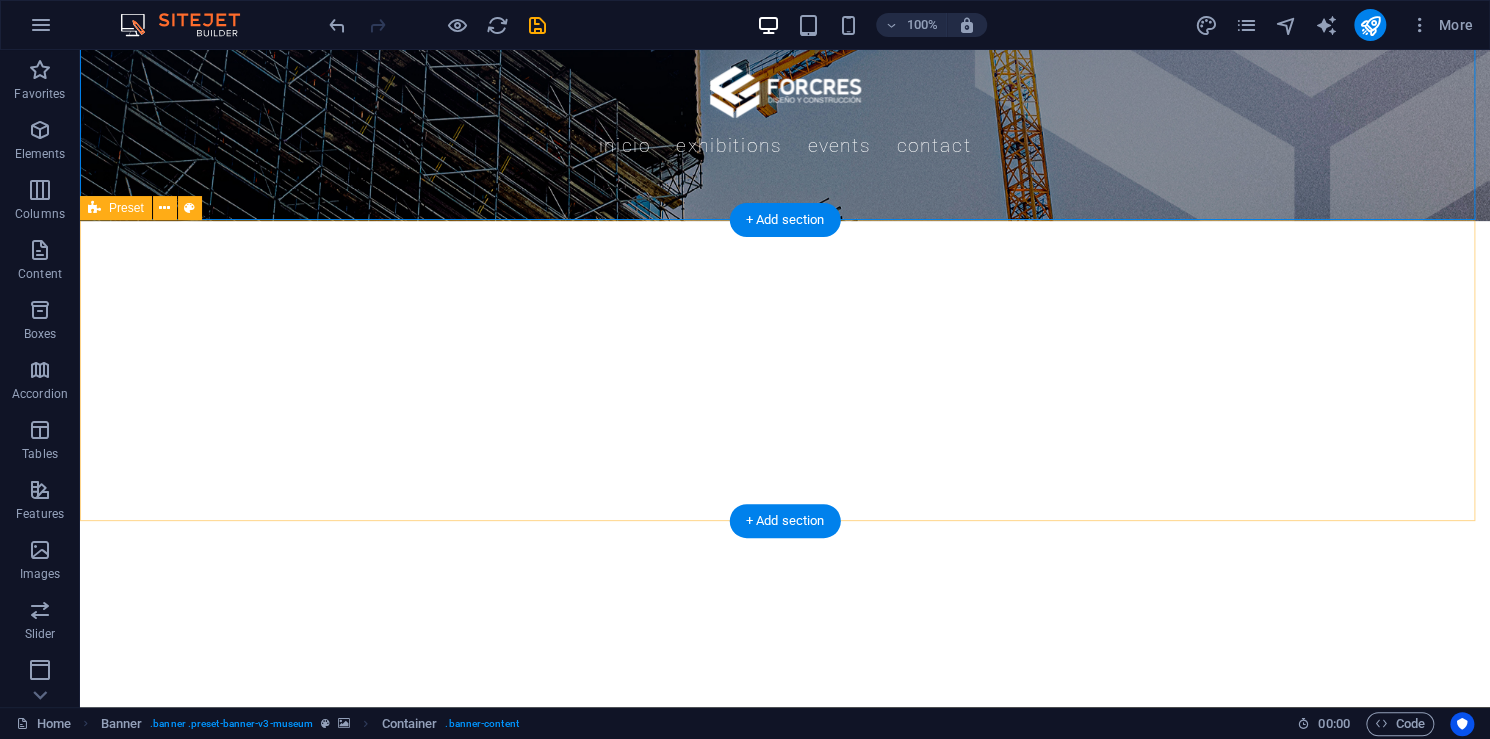 click on "Drop content here or  Add elements  Paste clipboard" at bounding box center [704, 1156] 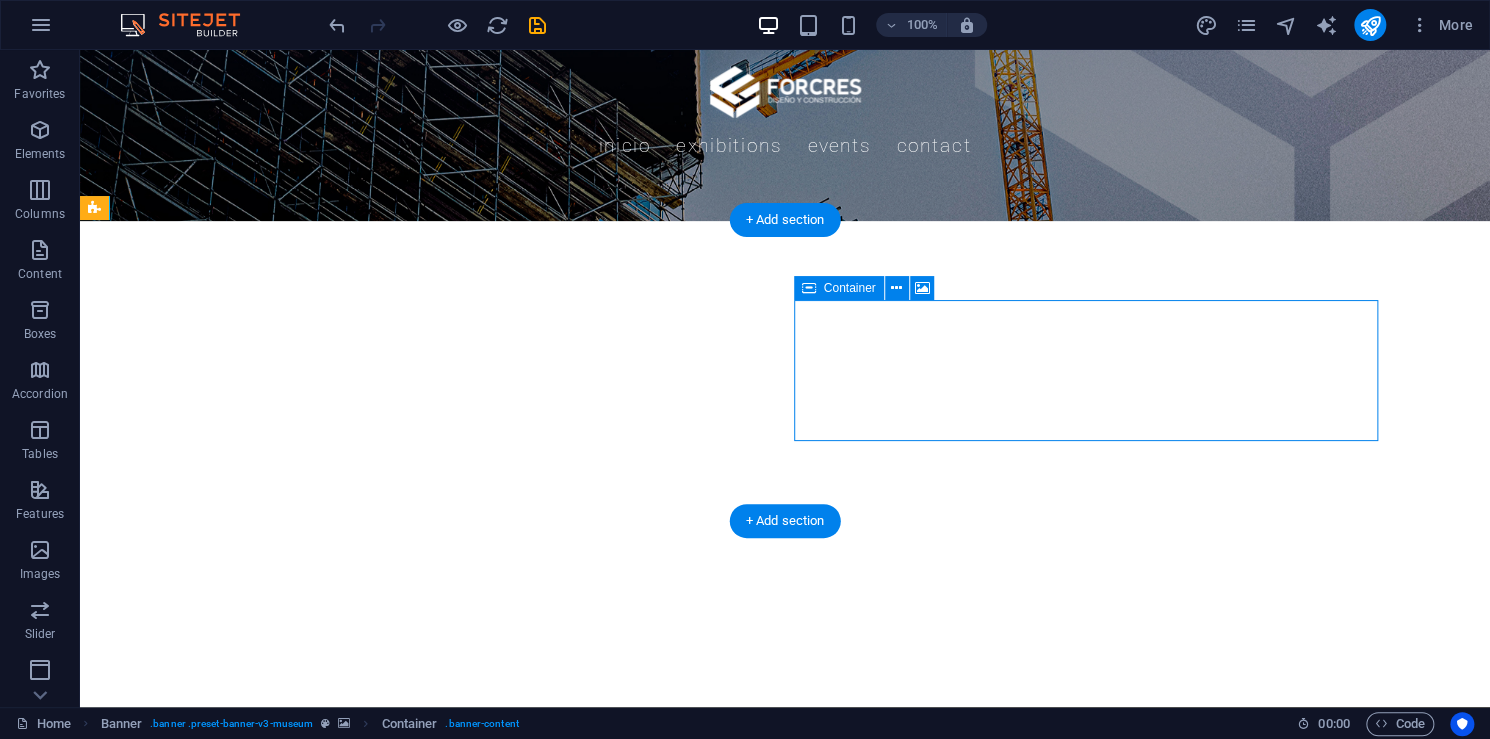 click on "Drop content here or  Add elements  Paste clipboard" at bounding box center (704, 1156) 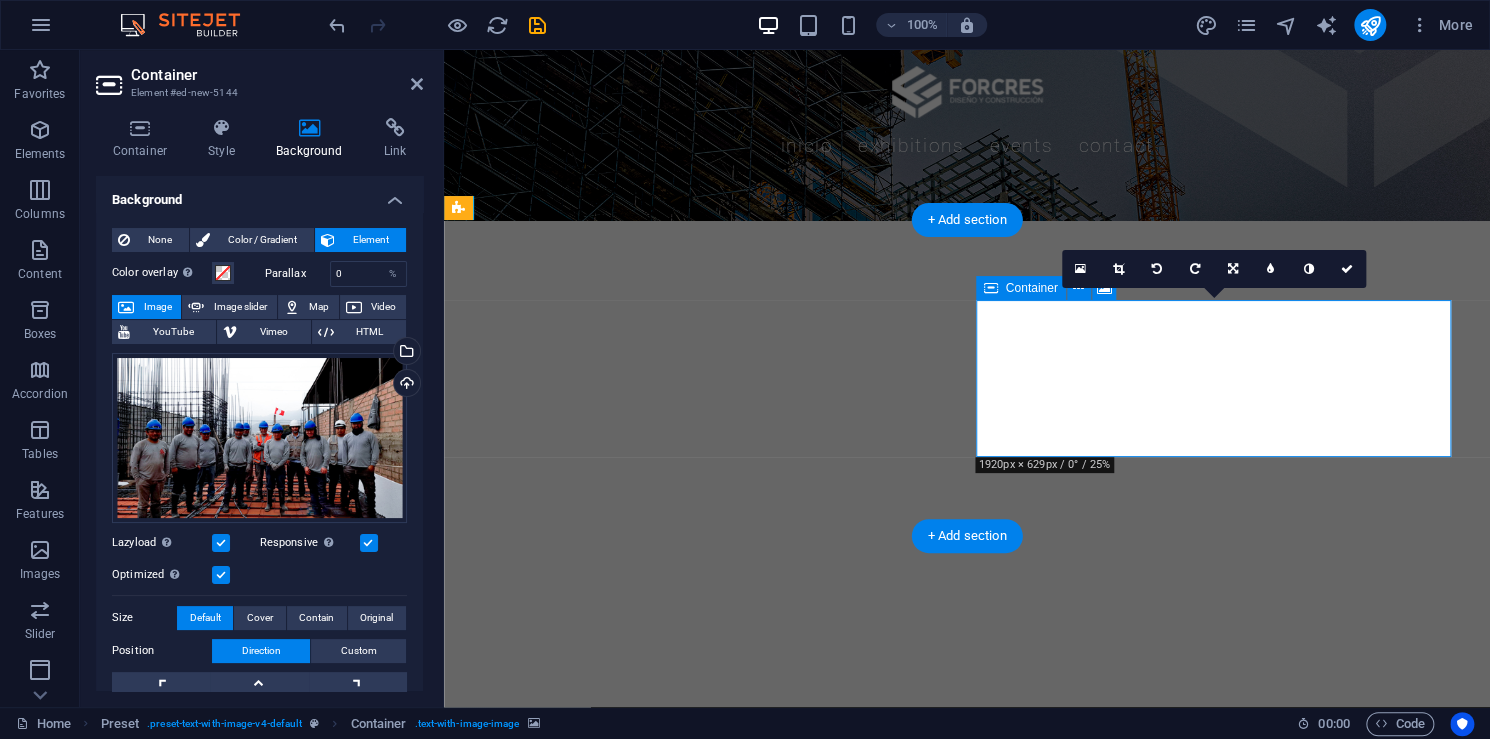 click on "Add elements" at bounding box center (908, 1210) 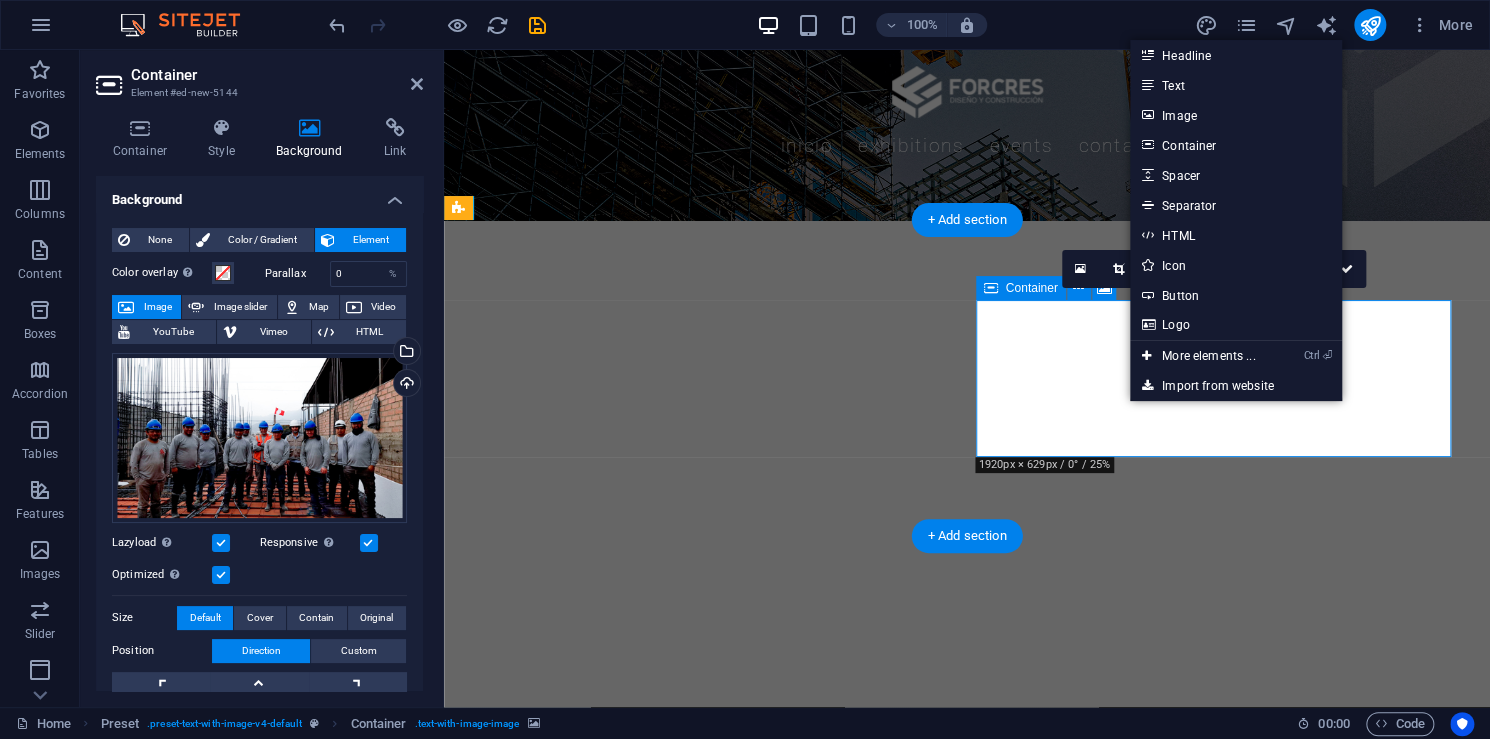 click on "Drop content here or  Add elements  Paste clipboard" at bounding box center (967, 1180) 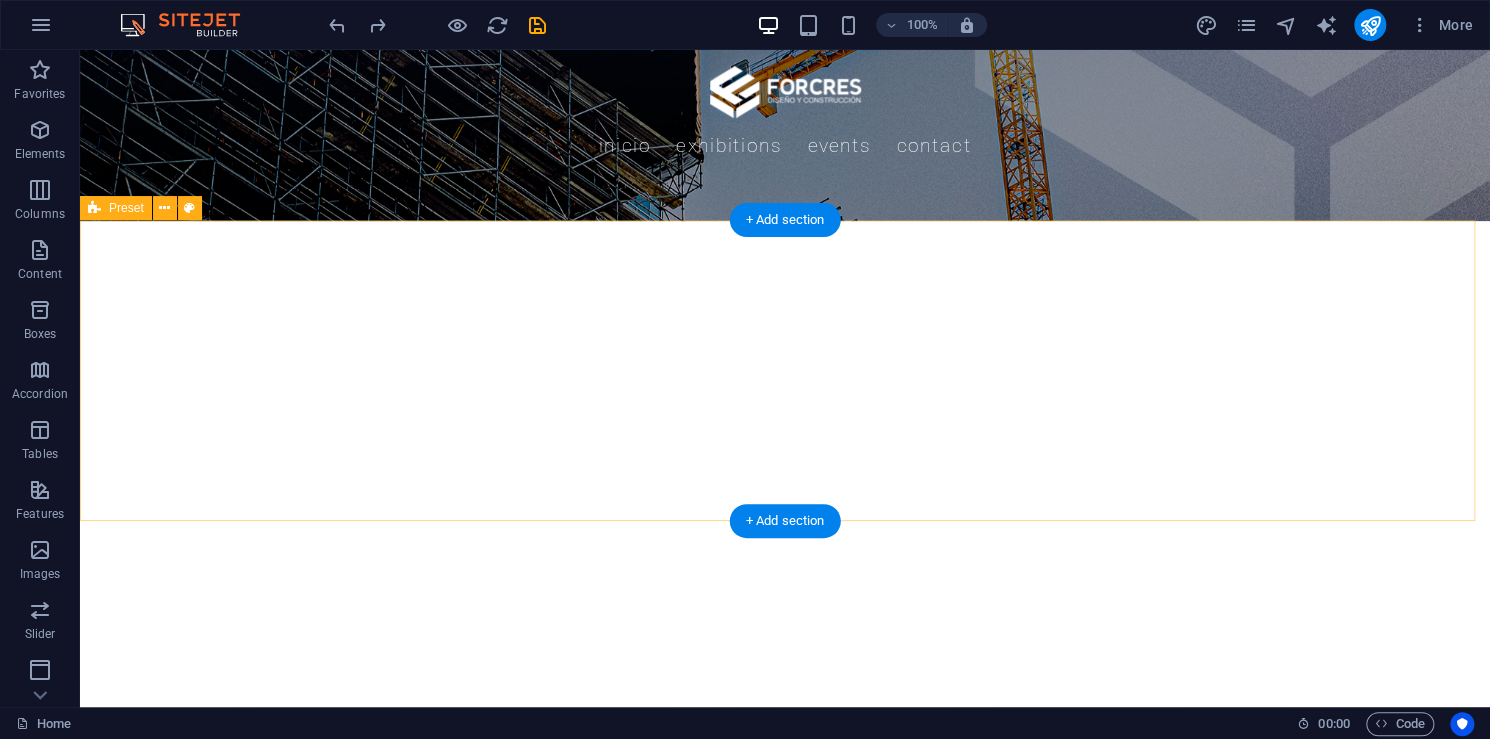 click on "¿Quiénes somos? Somos especialistas en diseño arquitectónico y construcción de obras civiles. Desde el concepto inicial hasta la entrega final, ofrecemos soluciones adaptadas a las necesidades de cada cliente, con garantía de calidad y cumplimiento de plazos. Drop content here or Add elements Paste clipboard" at bounding box center [785, 978] 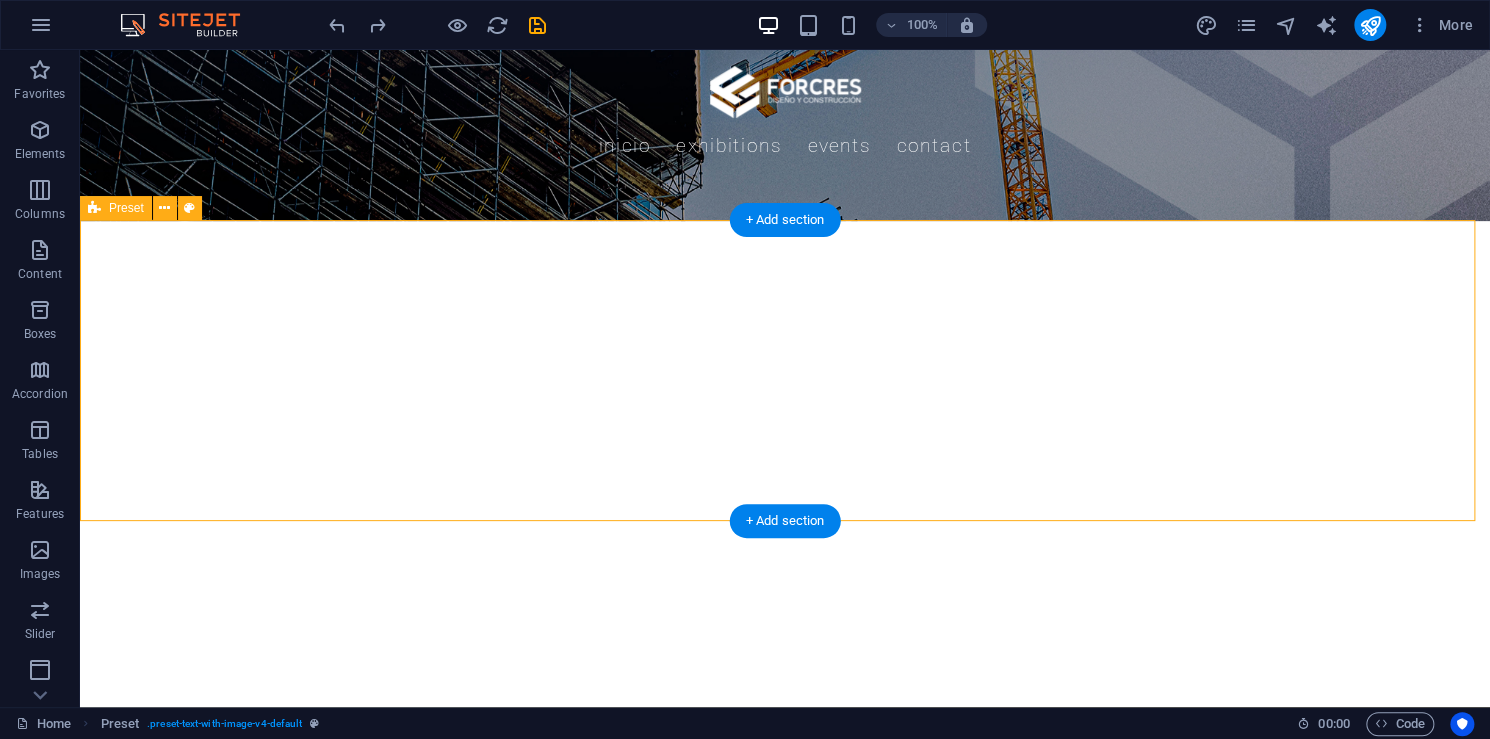 click on "¿Quiénes somos? Somos especialistas en diseño arquitectónico y construcción de obras civiles. Desde el concepto inicial hasta la entrega final, ofrecemos soluciones adaptadas a las necesidades de cada cliente, con garantía de calidad y cumplimiento de plazos. Drop content here or Add elements Paste clipboard" at bounding box center (785, 978) 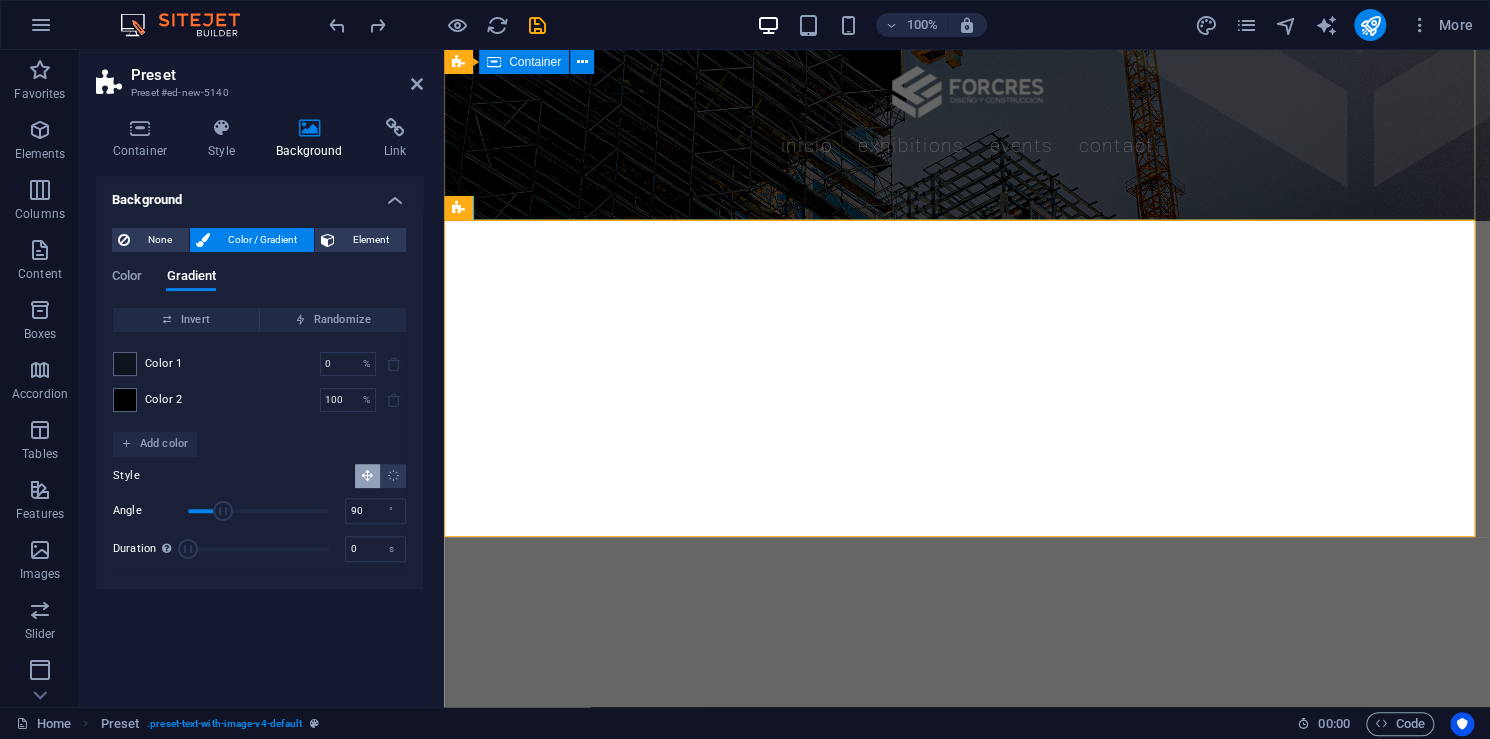 click on "En FORCRES , transformamos ideas en estructuras sólidas. Nos especializamos en el diseño arquitectónico y la construcción de obras civiles que combinan funcionalidad, estética y durabilidad." at bounding box center [967, 464] 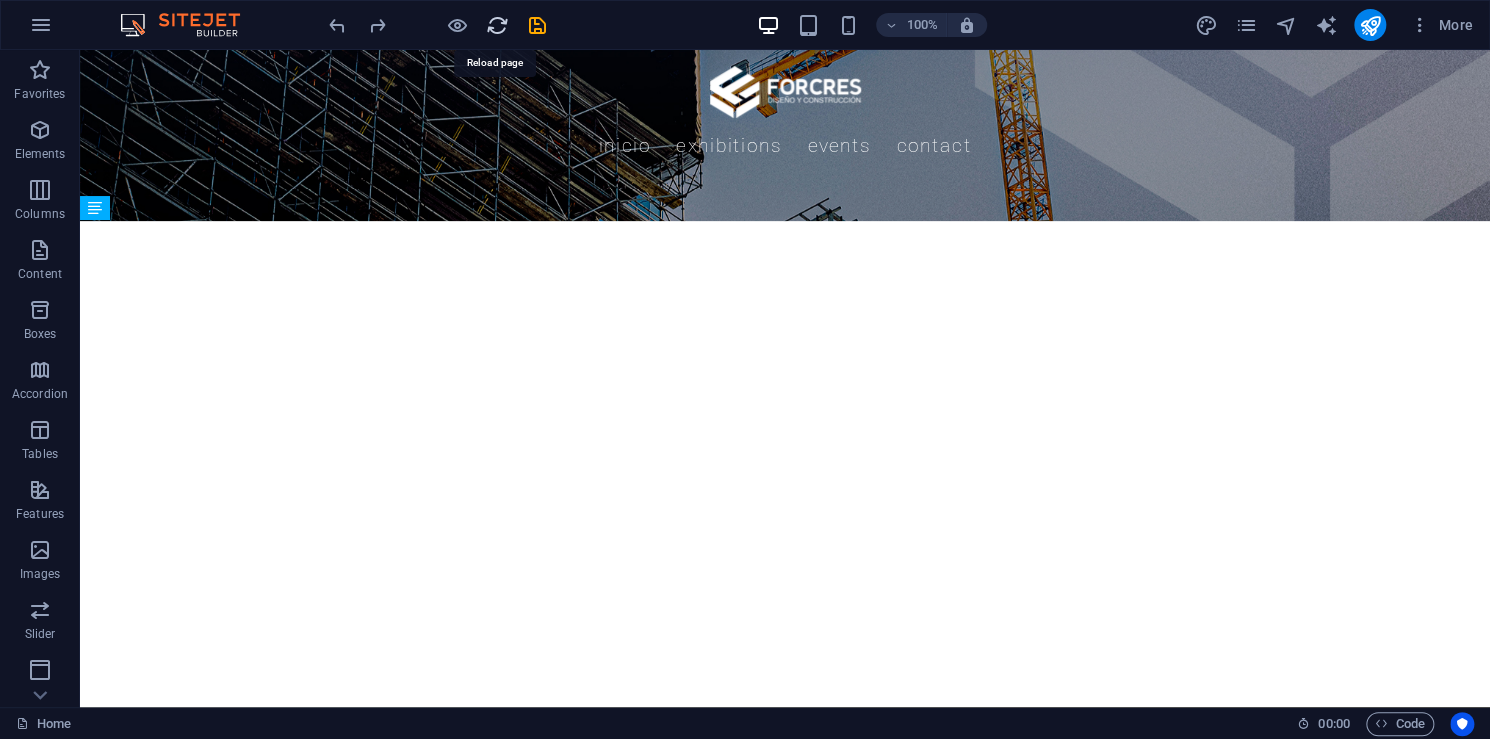 click at bounding box center [497, 25] 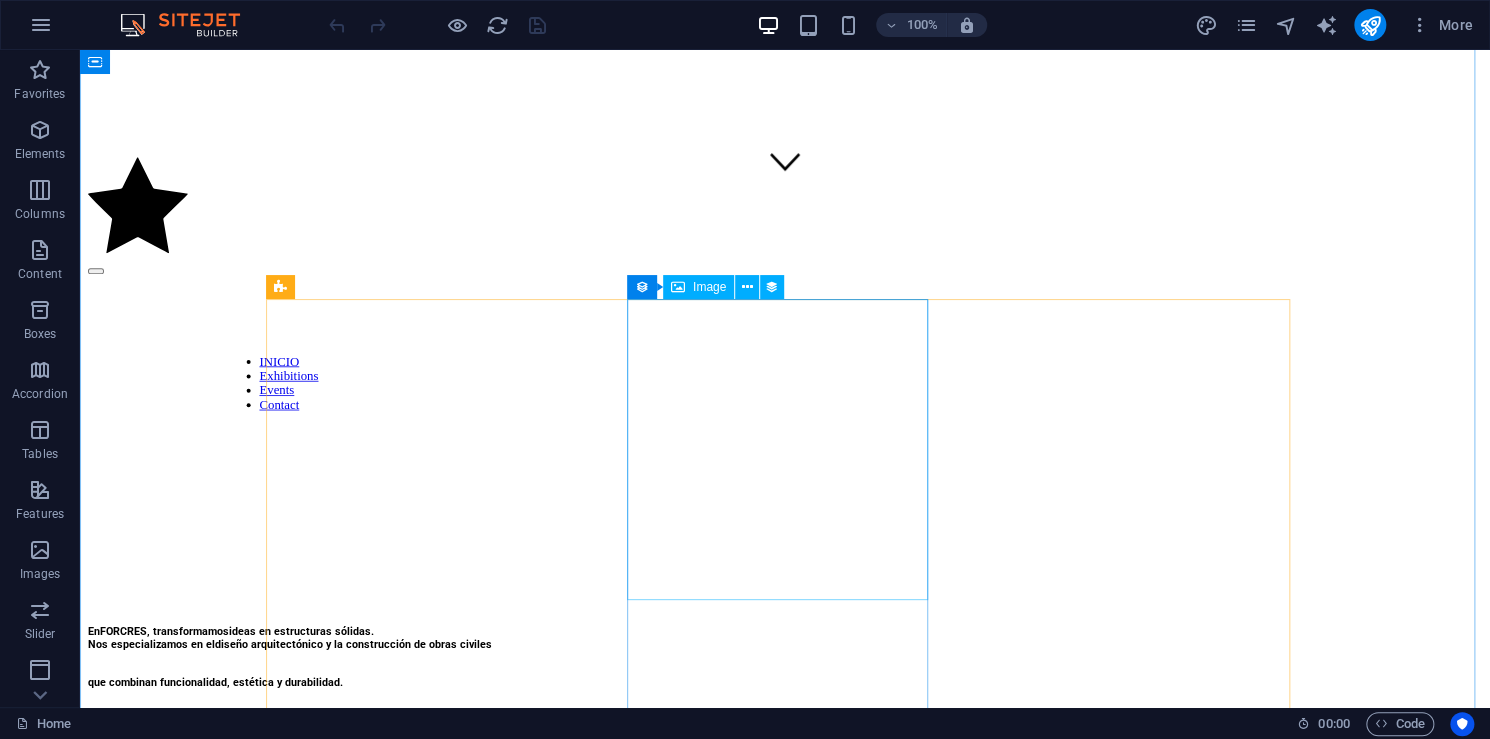 scroll, scrollTop: 500, scrollLeft: 0, axis: vertical 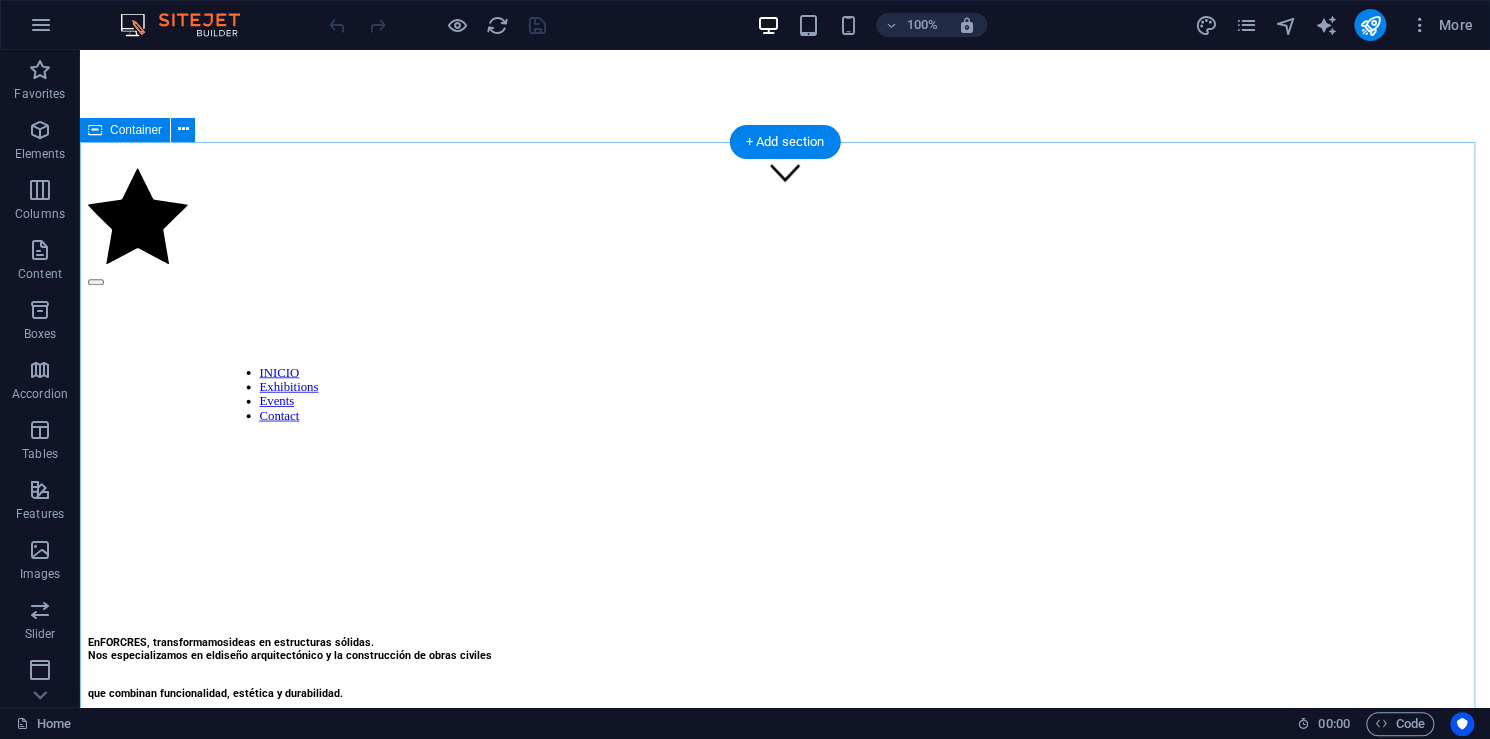 click on "Próximas exposiciones October [DATE] Artistic View Lorem ipsum dolor sit amet, consectetur adipiscing elit, sed do eiusmod tempor incididunt ut labore October [DATE] Modern Artists Lorem ipsum dolor sit amet, consectetur adipiscing elit, sed do eiusmod tempor incididunt ut labore October [DATE] Art and Music Lorem ipsum dolor sit amet, consectetur adipiscing elit, sed do eiusmod tempor incididunt ut labore October [DATE] Making New Era Lorem ipsum dolor sit amet, consectetur adipiscing elit, sed do eiusmod tempor incididunt ut labore November [DATE] The Evolution of Painting Lorem ipsum dolor sit amet, consectetur adipiscing elit, sed do eiusmod tempor incididunt ut labore November [DATE] Classical Art Lorem ipsum dolor sit amet, consectetur adipiscing elit, sed do eiusmod tempor incididunt ut labore Anterior Siguiente" at bounding box center [785, 3841] 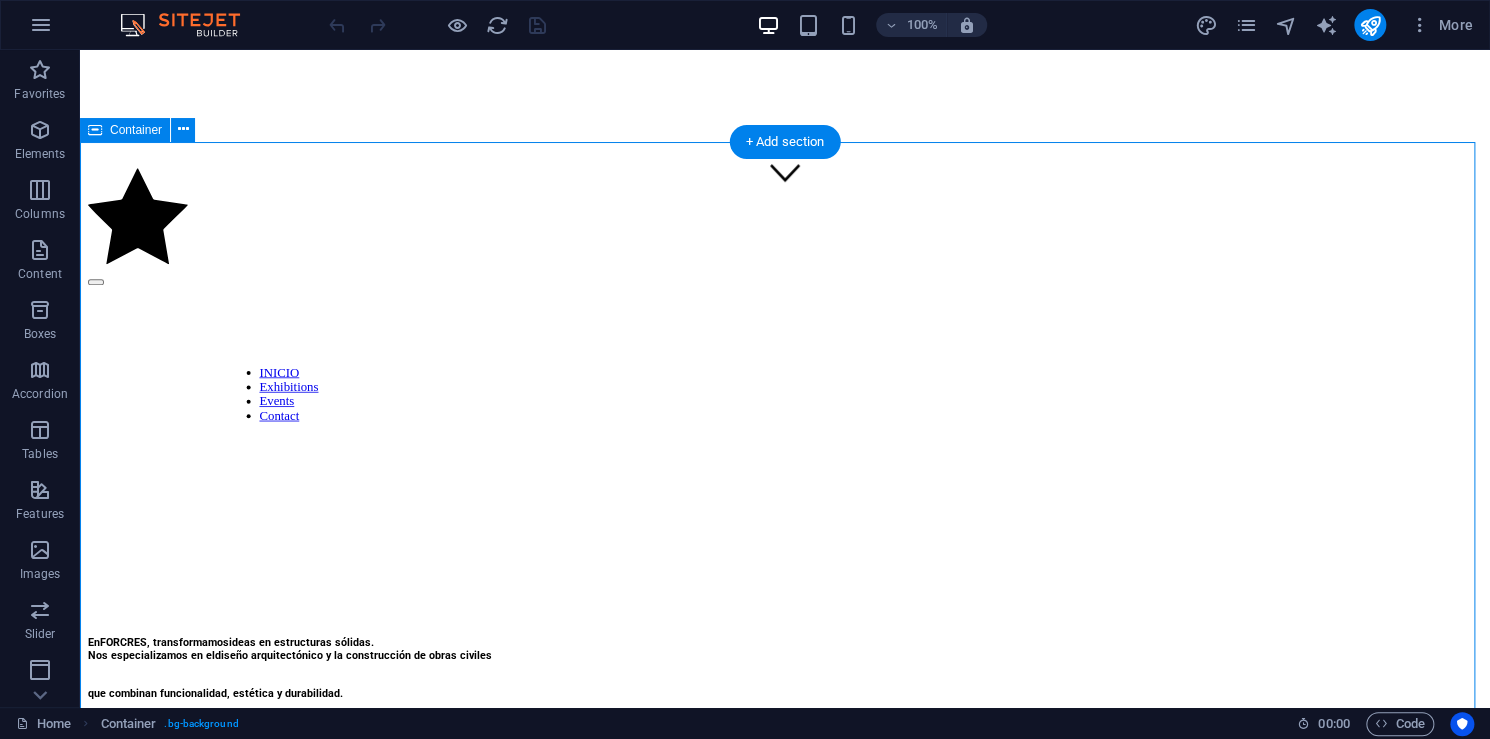click on "Próximas exposiciones October [DATE] Artistic View Lorem ipsum dolor sit amet, consectetur adipiscing elit, sed do eiusmod tempor incididunt ut labore October [DATE] Modern Artists Lorem ipsum dolor sit amet, consectetur adipiscing elit, sed do eiusmod tempor incididunt ut labore October [DATE] Art and Music Lorem ipsum dolor sit amet, consectetur adipiscing elit, sed do eiusmod tempor incididunt ut labore October [DATE] Making New Era Lorem ipsum dolor sit amet, consectetur adipiscing elit, sed do eiusmod tempor incididunt ut labore November [DATE] The Evolution of Painting Lorem ipsum dolor sit amet, consectetur adipiscing elit, sed do eiusmod tempor incididunt ut labore November [DATE] Classical Art Lorem ipsum dolor sit amet, consectetur adipiscing elit, sed do eiusmod tempor incididunt ut labore Anterior Siguiente" at bounding box center [785, 3841] 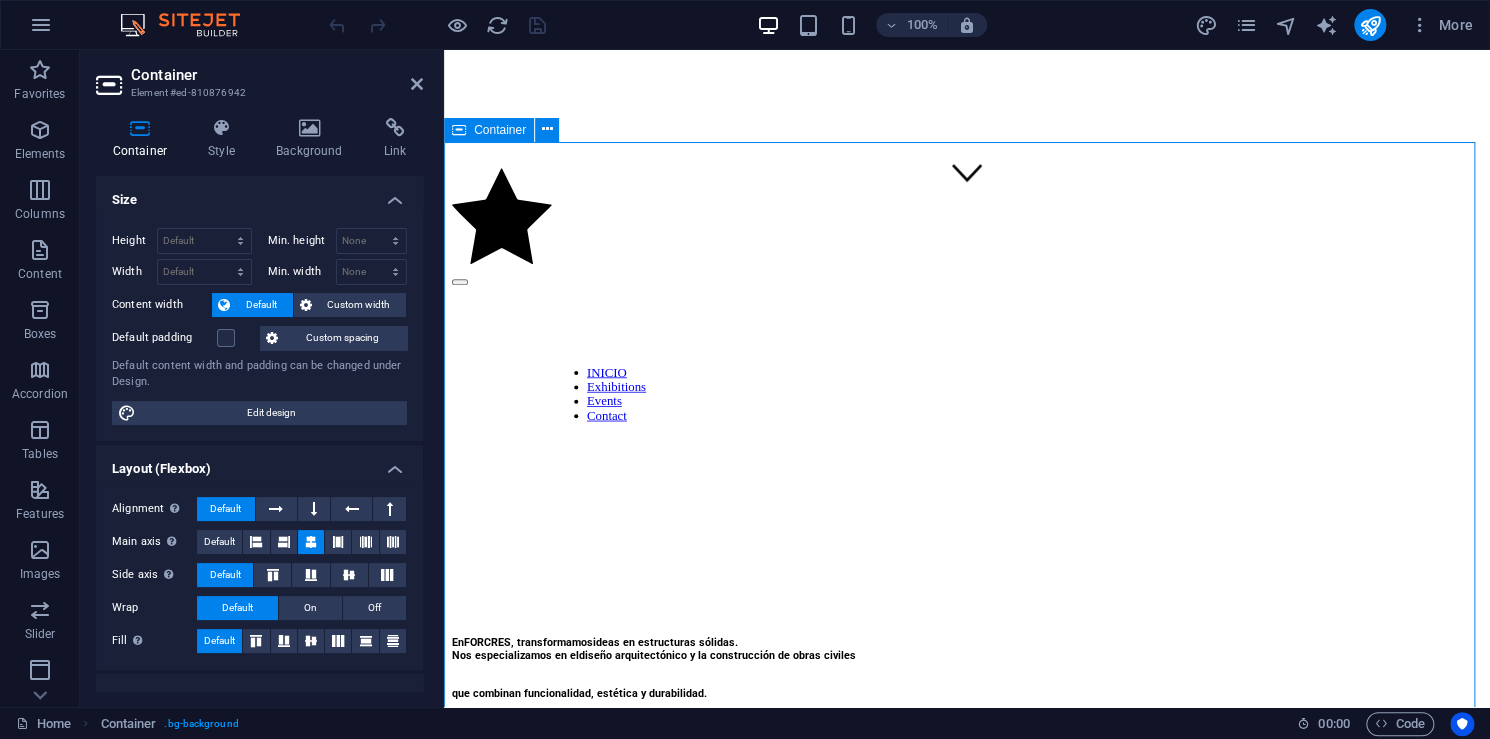 click on "Próximas exposiciones October [DATE] Artistic View Lorem ipsum dolor sit amet, consectetur adipiscing elit, sed do eiusmod tempor incididunt ut labore October [DATE] Modern Artists Lorem ipsum dolor sit amet, consectetur adipiscing elit, sed do eiusmod tempor incididunt ut labore October [DATE] Art and Music Lorem ipsum dolor sit amet, consectetur adipiscing elit, sed do eiusmod tempor incididunt ut labore October [DATE] Making New Era Lorem ipsum dolor sit amet, consectetur adipiscing elit, sed do eiusmod tempor incididunt ut labore November [DATE] The Evolution of Painting Lorem ipsum dolor sit amet, consectetur adipiscing elit, sed do eiusmod tempor incididunt ut labore November [DATE] Classical Art Lorem ipsum dolor sit amet, consectetur adipiscing elit, sed do eiusmod tempor incididunt ut labore Anterior Siguiente" at bounding box center [967, 3659] 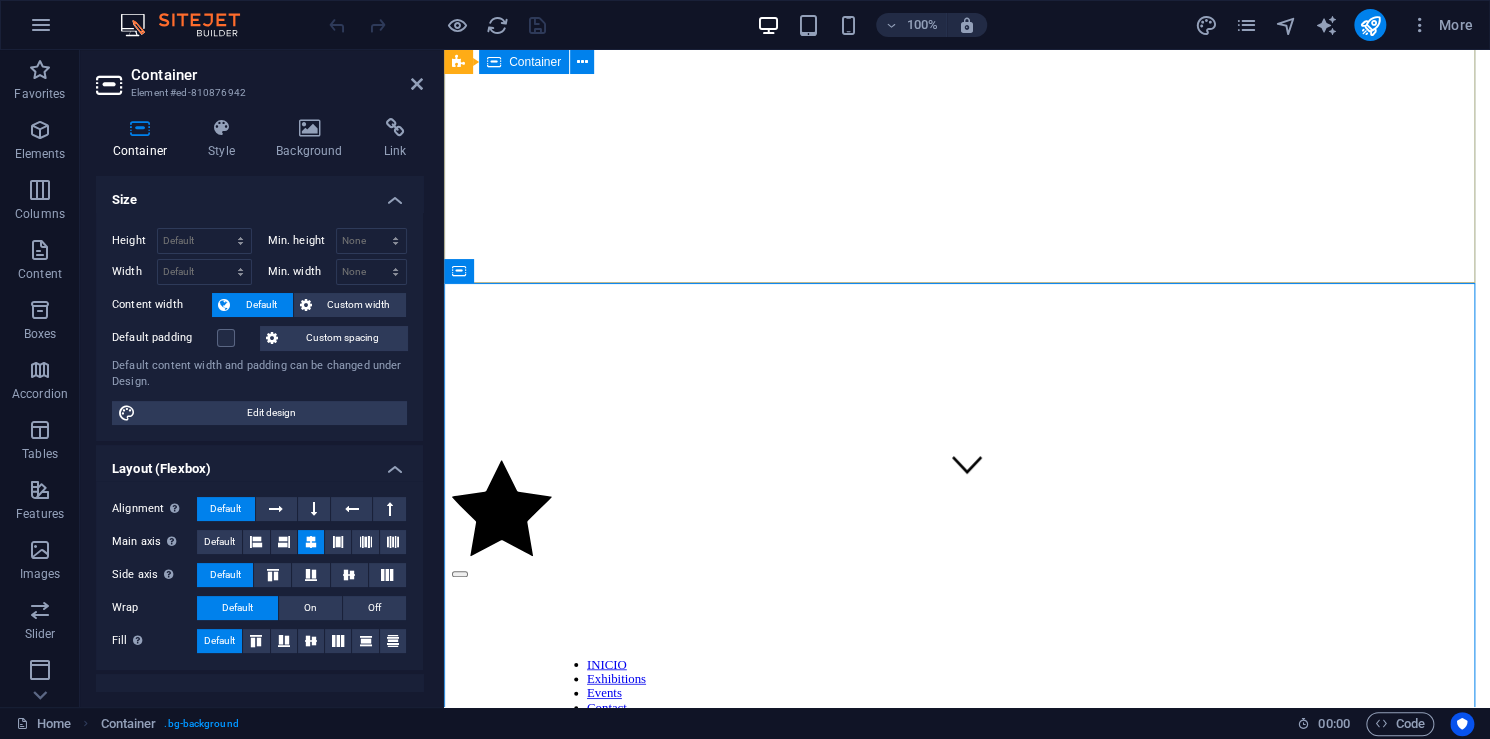scroll, scrollTop: 200, scrollLeft: 0, axis: vertical 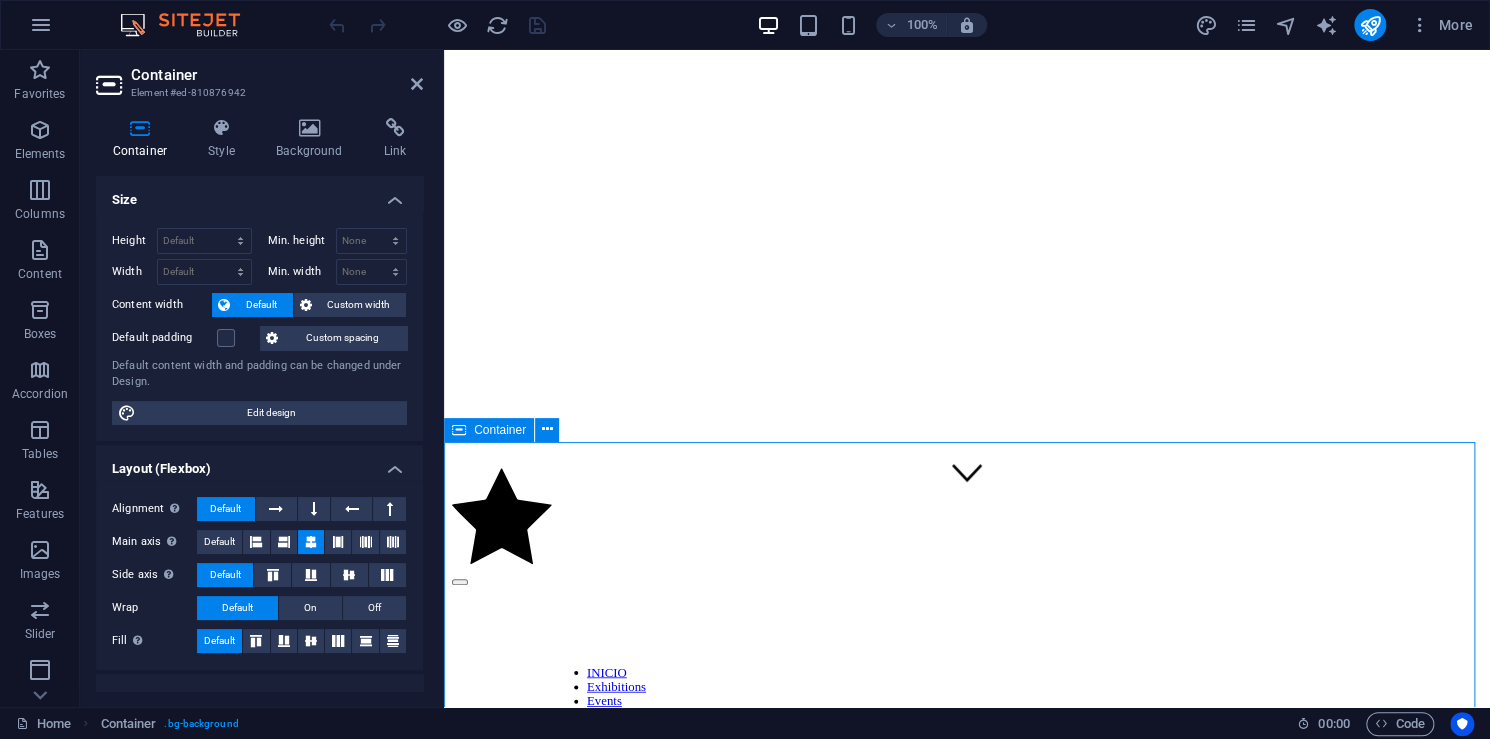 click on "Próximas exposiciones October [DATE] Artistic View Lorem ipsum dolor sit amet, consectetur adipiscing elit, sed do eiusmod tempor incididunt ut labore October [DATE] Modern Artists Lorem ipsum dolor sit amet, consectetur adipiscing elit, sed do eiusmod tempor incididunt ut labore October [DATE] Art and Music Lorem ipsum dolor sit amet, consectetur adipiscing elit, sed do eiusmod tempor incididunt ut labore October [DATE] Making New Era Lorem ipsum dolor sit amet, consectetur adipiscing elit, sed do eiusmod tempor incididunt ut labore November [DATE] The Evolution of Painting Lorem ipsum dolor sit amet, consectetur adipiscing elit, sed do eiusmod tempor incididunt ut labore November [DATE] Classical Art Lorem ipsum dolor sit amet, consectetur adipiscing elit, sed do eiusmod tempor incididunt ut labore Anterior Siguiente" at bounding box center (967, 3959) 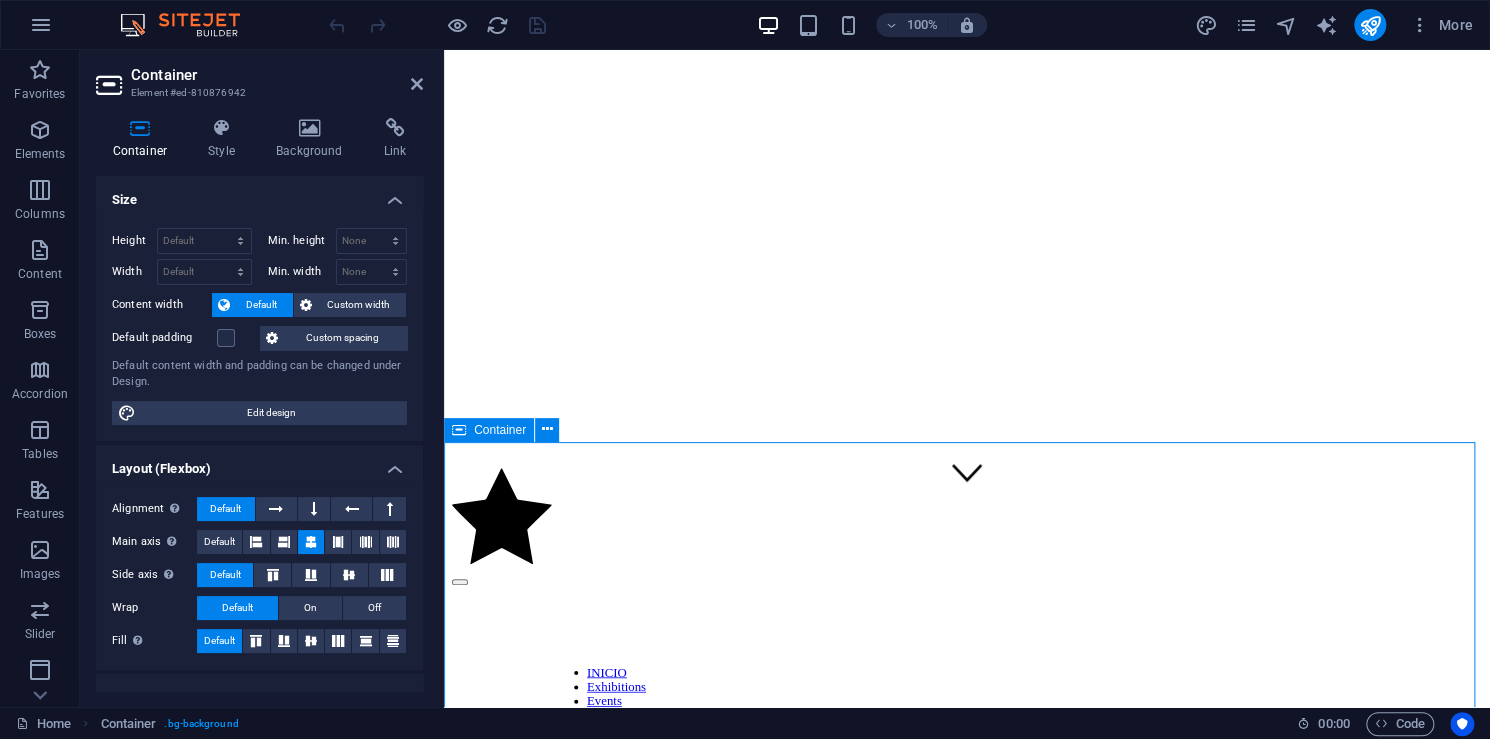 click on "Próximas exposiciones October [DATE] Artistic View Lorem ipsum dolor sit amet, consectetur adipiscing elit, sed do eiusmod tempor incididunt ut labore October [DATE] Modern Artists Lorem ipsum dolor sit amet, consectetur adipiscing elit, sed do eiusmod tempor incididunt ut labore October [DATE] Art and Music Lorem ipsum dolor sit amet, consectetur adipiscing elit, sed do eiusmod tempor incididunt ut labore October [DATE] Making New Era Lorem ipsum dolor sit amet, consectetur adipiscing elit, sed do eiusmod tempor incididunt ut labore November [DATE] The Evolution of Painting Lorem ipsum dolor sit amet, consectetur adipiscing elit, sed do eiusmod tempor incididunt ut labore November [DATE] Classical Art Lorem ipsum dolor sit amet, consectetur adipiscing elit, sed do eiusmod tempor incididunt ut labore Anterior Siguiente" at bounding box center [967, 3959] 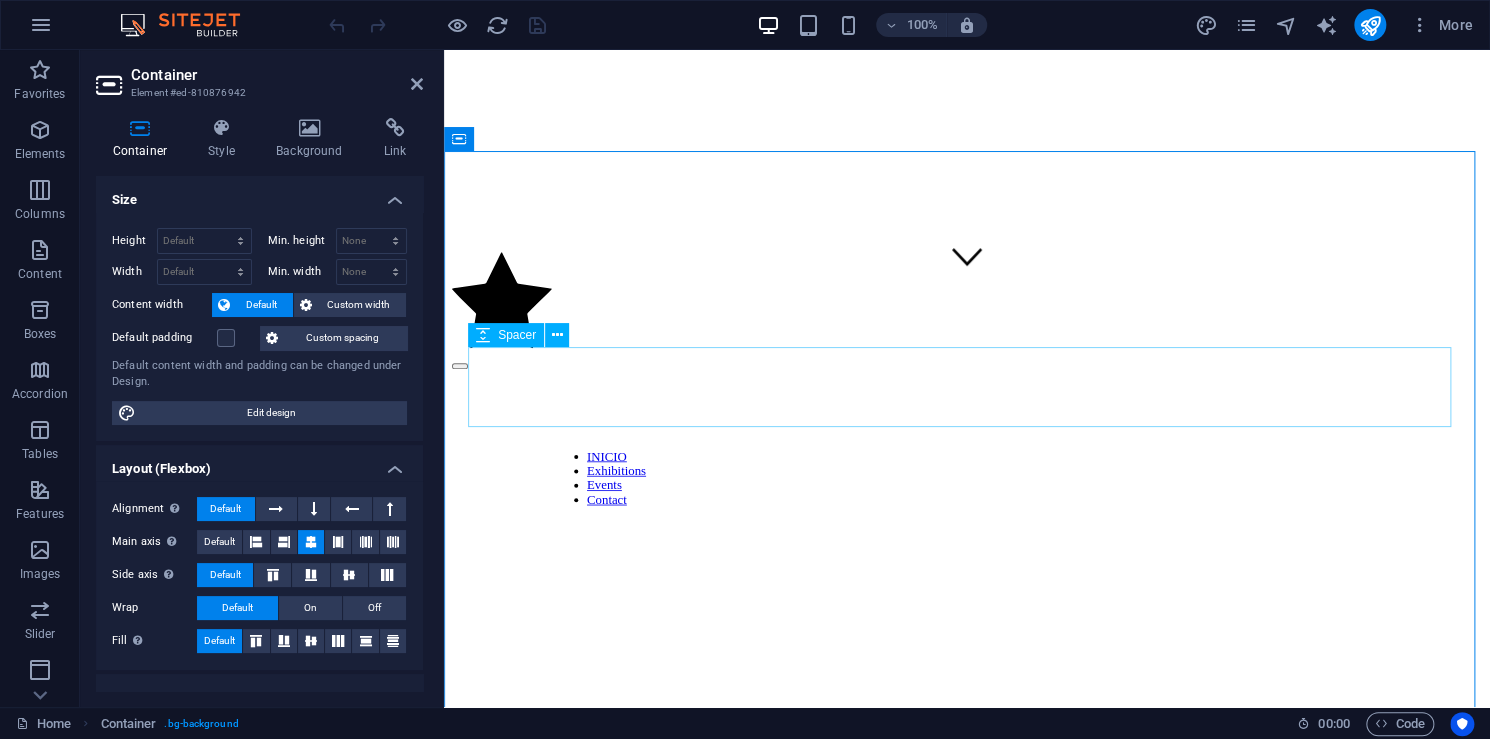 scroll, scrollTop: 500, scrollLeft: 0, axis: vertical 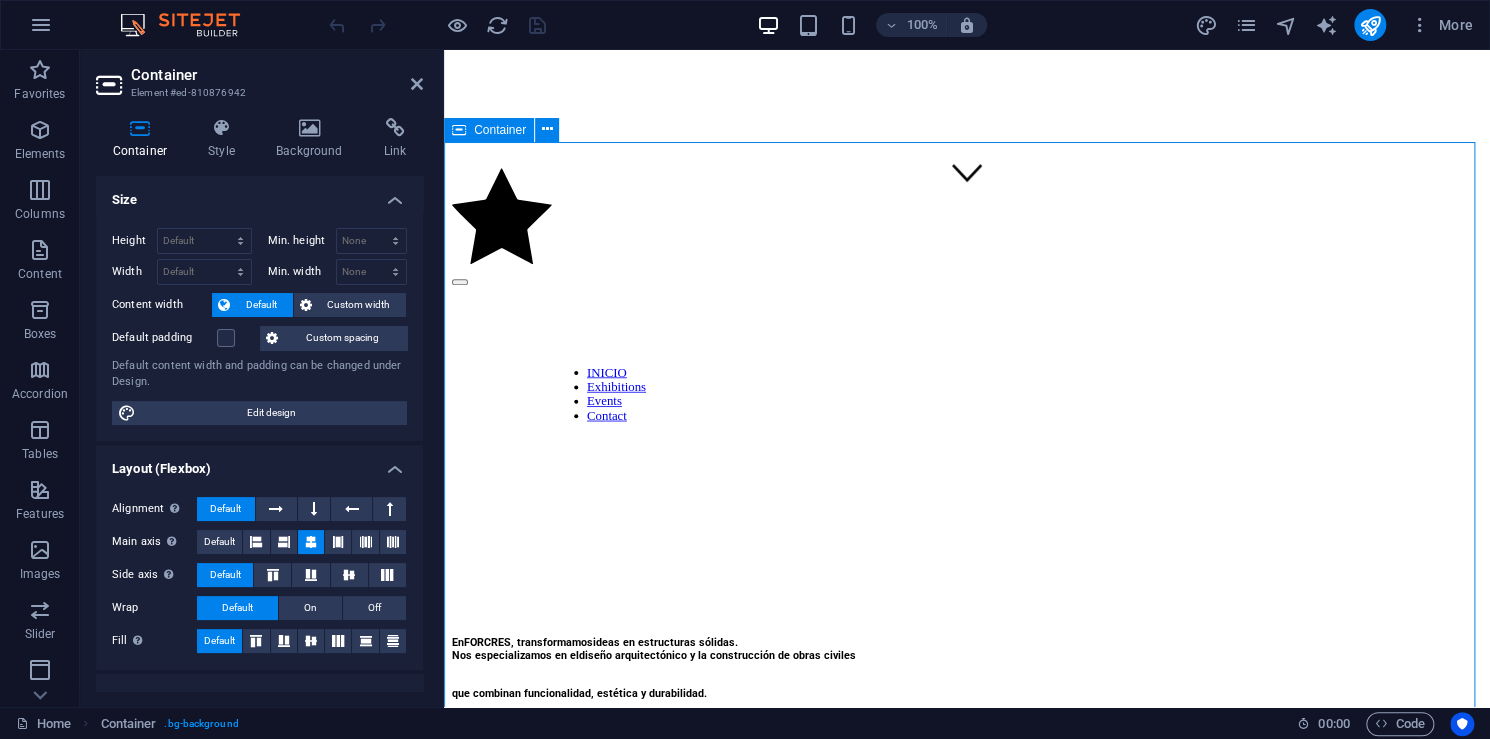 click on "Próximas exposiciones October [DATE] Artistic View Lorem ipsum dolor sit amet, consectetur adipiscing elit, sed do eiusmod tempor incididunt ut labore October [DATE] Modern Artists Lorem ipsum dolor sit amet, consectetur adipiscing elit, sed do eiusmod tempor incididunt ut labore October [DATE] Art and Music Lorem ipsum dolor sit amet, consectetur adipiscing elit, sed do eiusmod tempor incididunt ut labore October [DATE] Making New Era Lorem ipsum dolor sit amet, consectetur adipiscing elit, sed do eiusmod tempor incididunt ut labore November [DATE] The Evolution of Painting Lorem ipsum dolor sit amet, consectetur adipiscing elit, sed do eiusmod tempor incididunt ut labore November [DATE] Classical Art Lorem ipsum dolor sit amet, consectetur adipiscing elit, sed do eiusmod tempor incididunt ut labore Anterior Siguiente" at bounding box center [967, 3659] 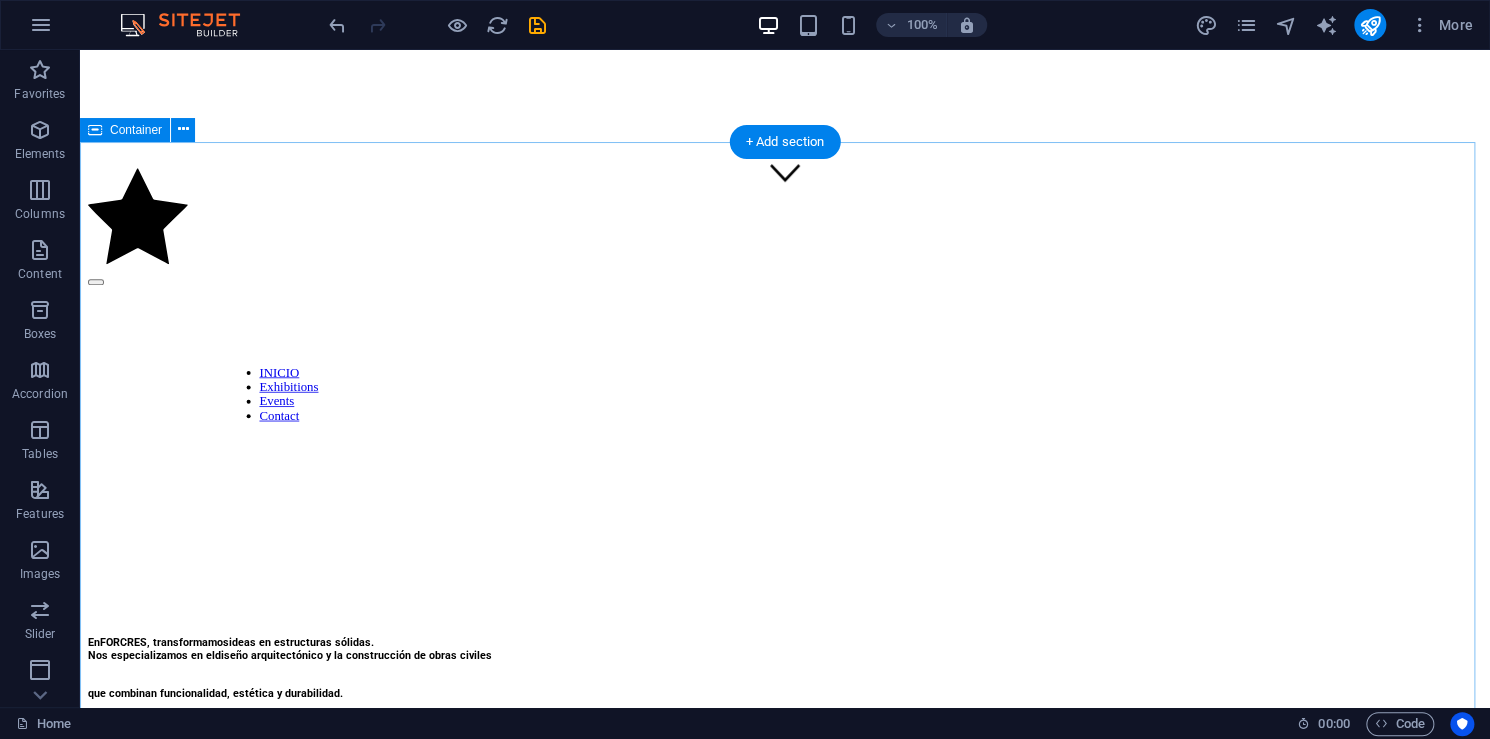 click at bounding box center (785, 1322) 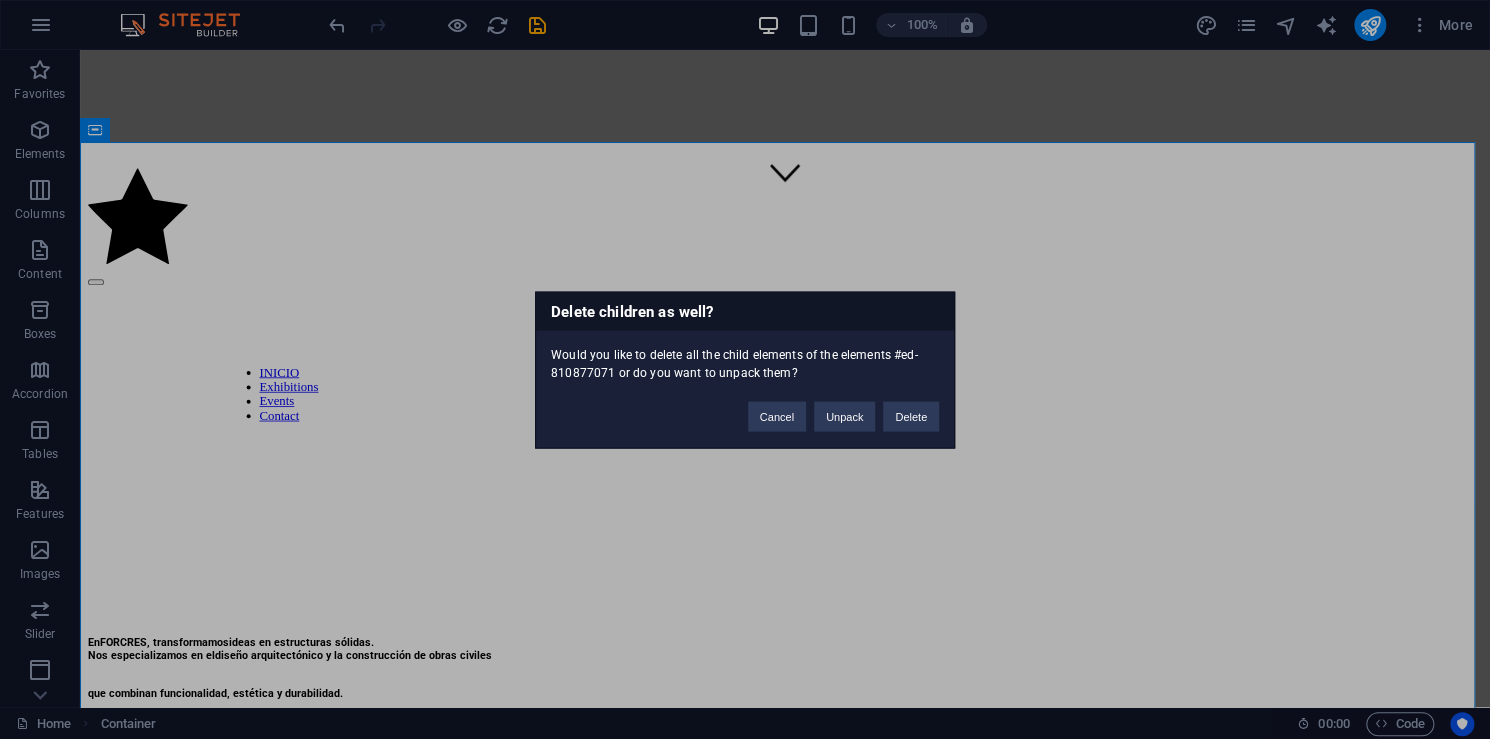 type 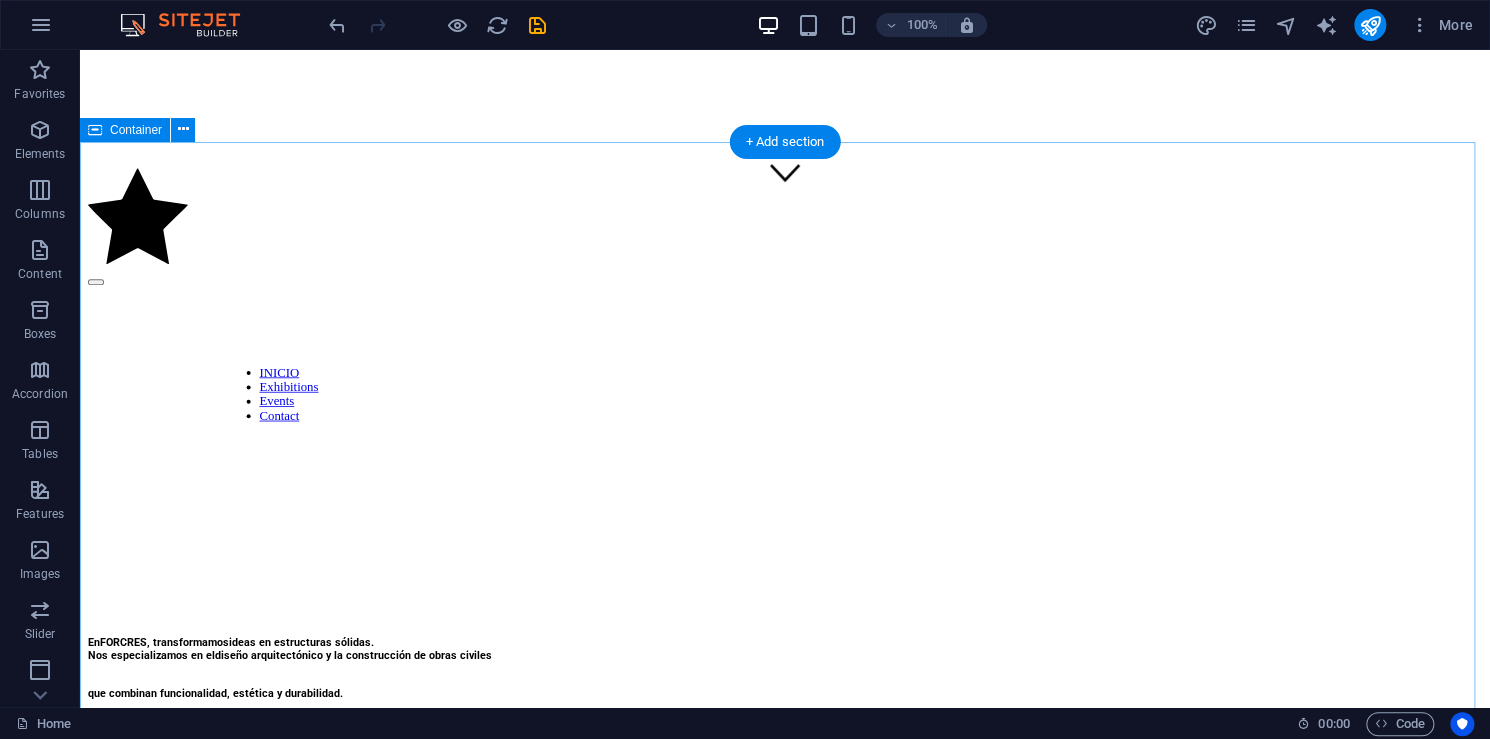 click at bounding box center (785, 791) 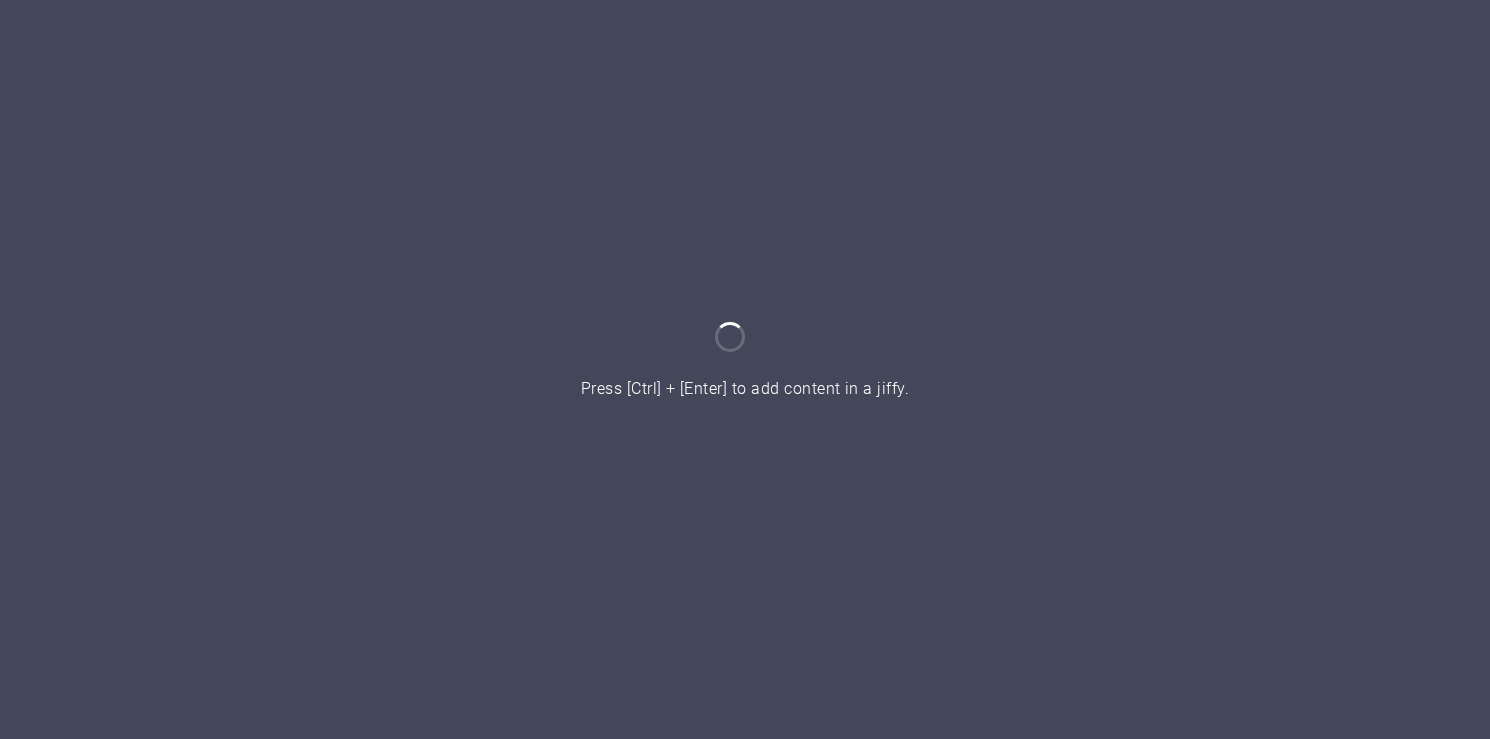 scroll, scrollTop: 0, scrollLeft: 0, axis: both 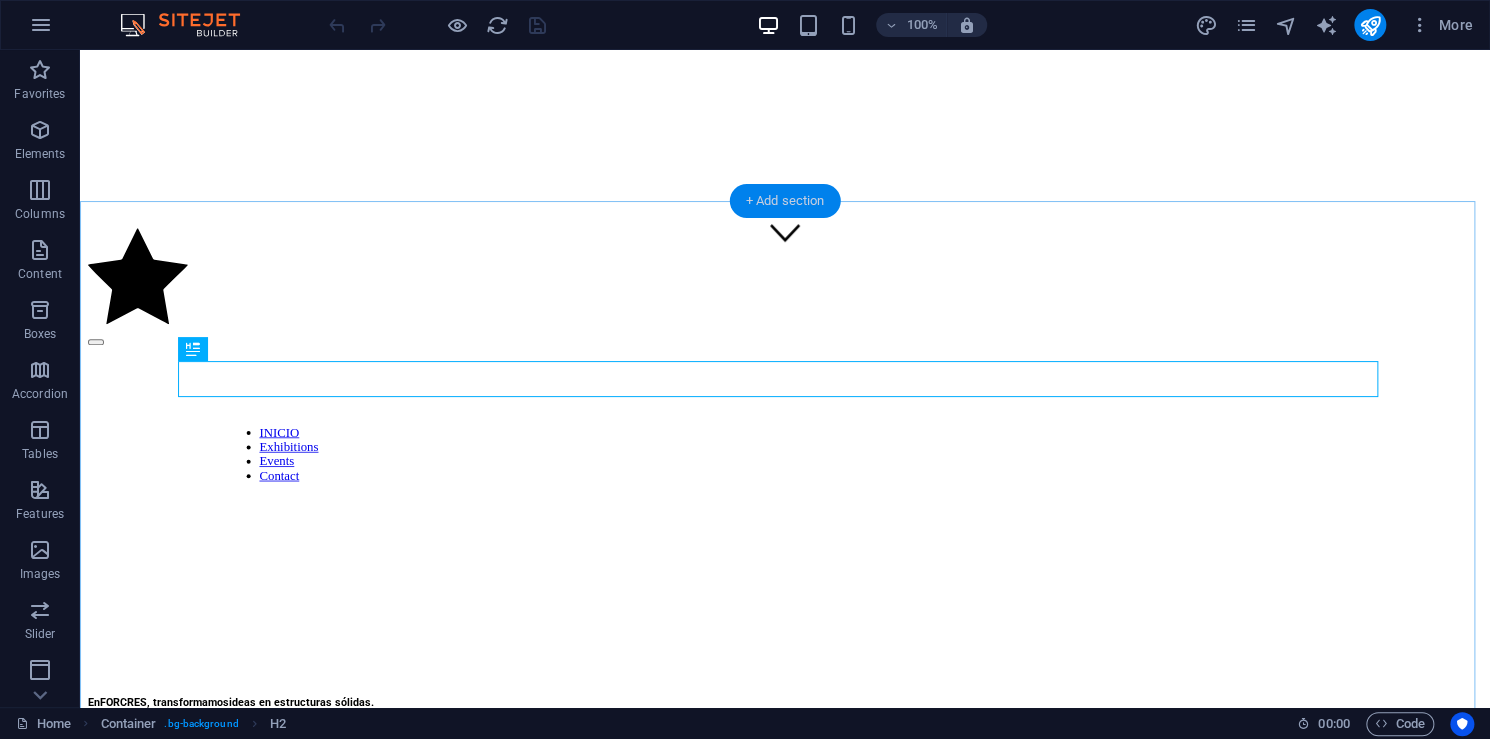 drag, startPoint x: 776, startPoint y: 206, endPoint x: 351, endPoint y: 216, distance: 425.11765 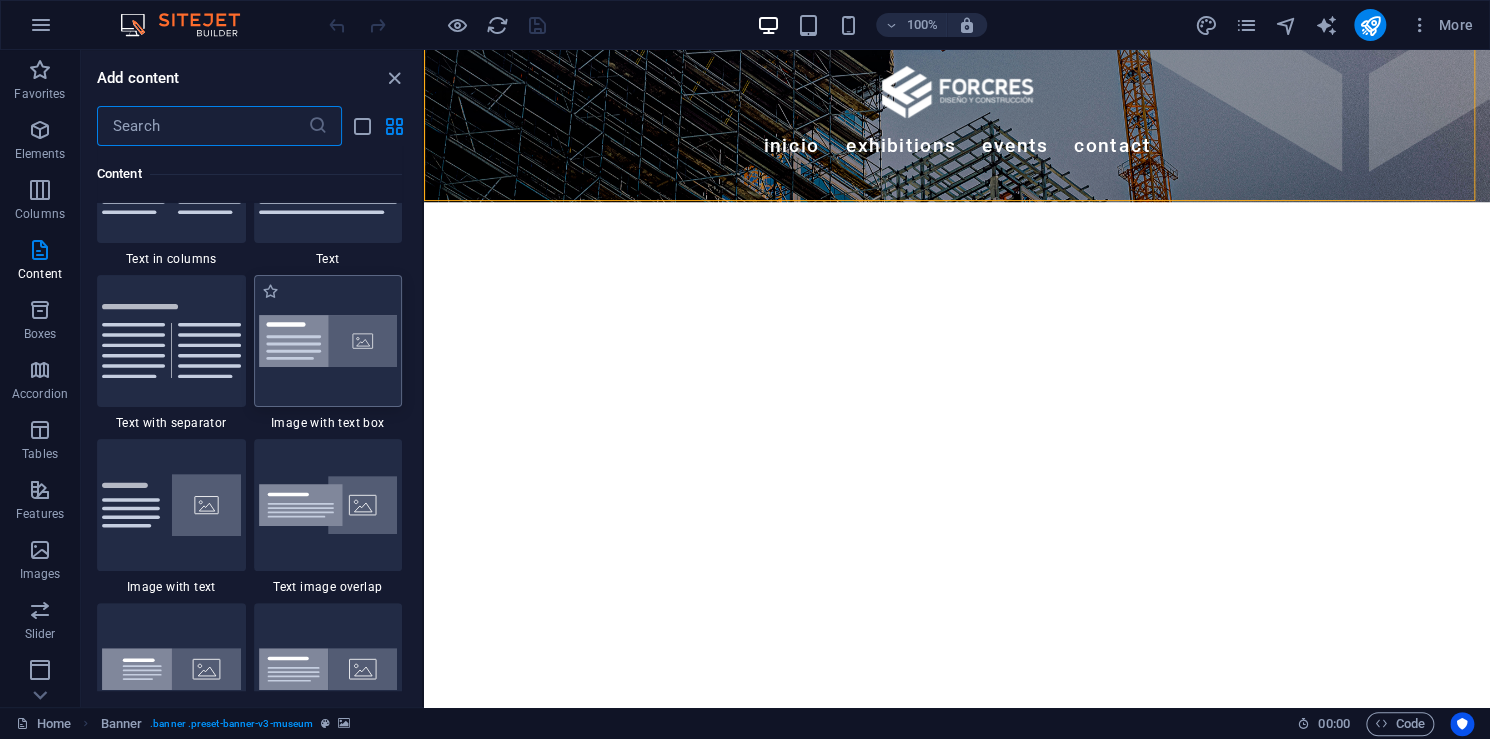 scroll, scrollTop: 3599, scrollLeft: 0, axis: vertical 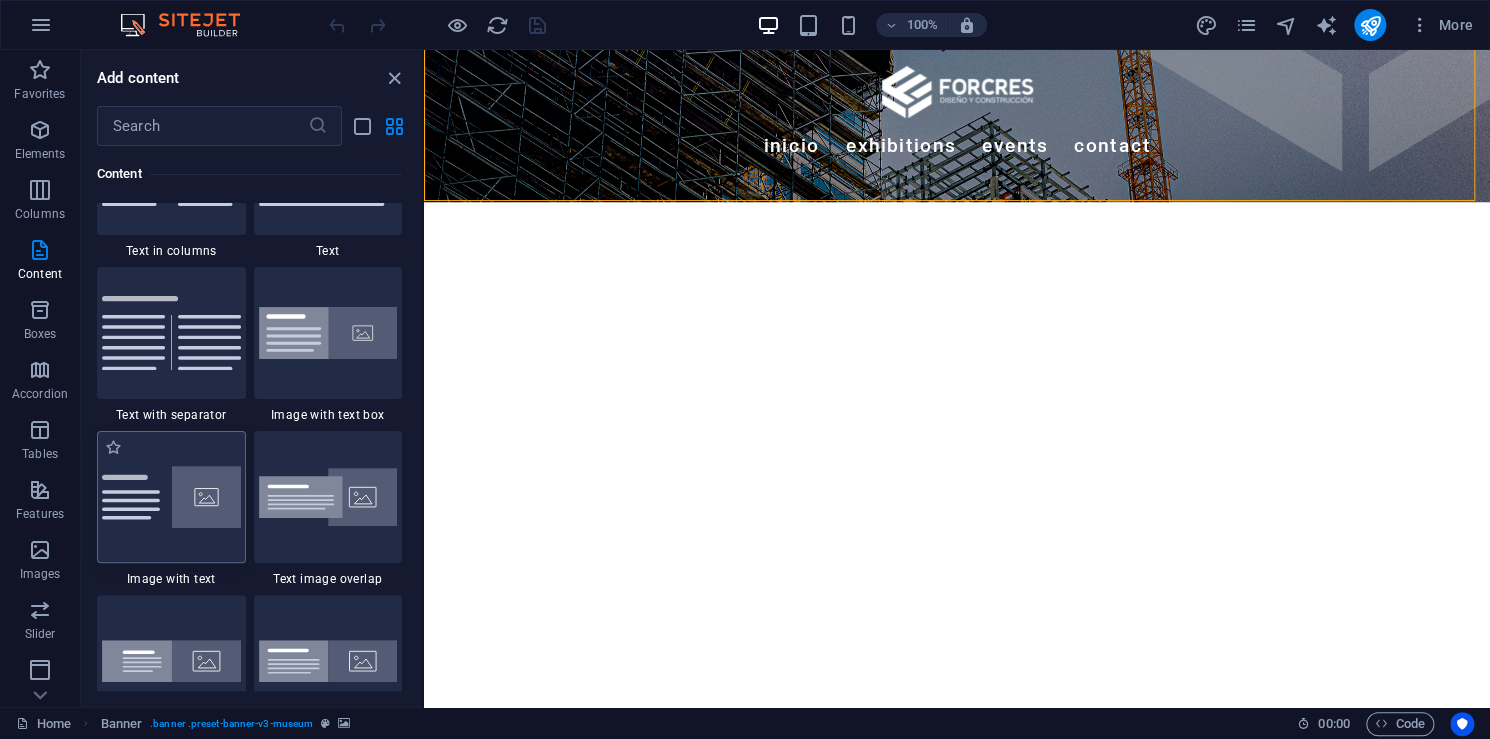 click at bounding box center [171, 497] 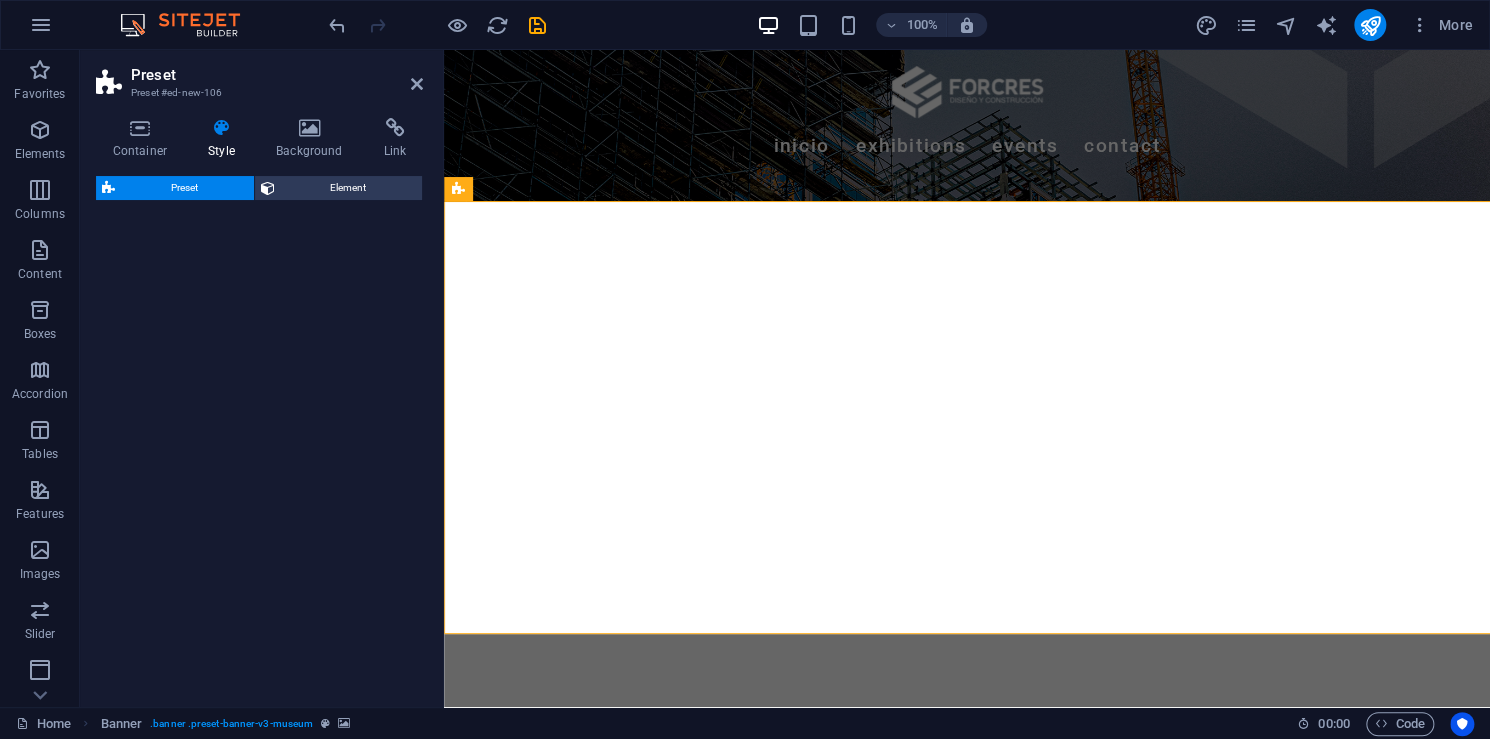 select on "rem" 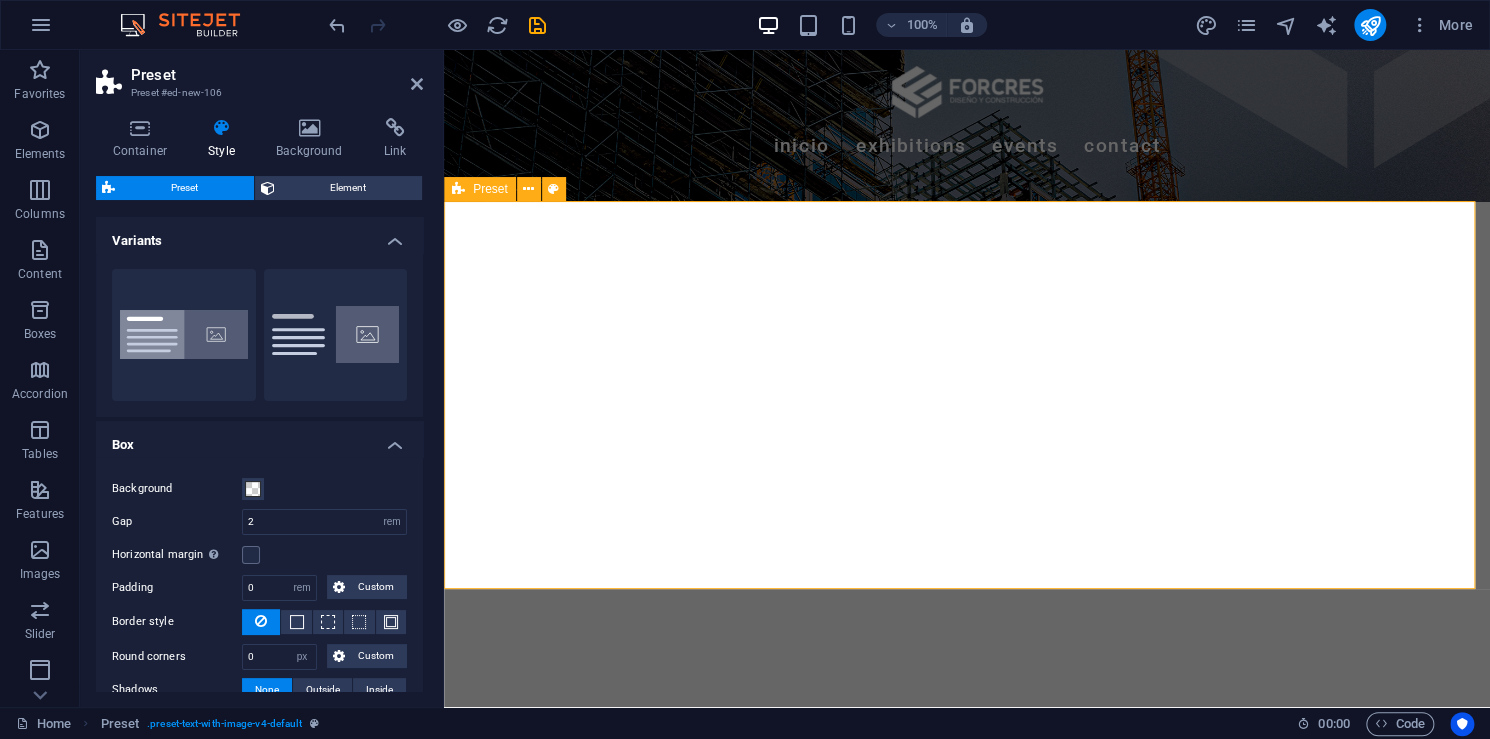 click on "New headline Lorem ipsum dolor sit amet, consectetuer adipiscing elit. Aenean commodo ligula eget dolor. Lorem ipsum dolor sit amet, consectetuer adipiscing elit leget dolor. Lorem ipsum dolor sit amet, consectetuer adipiscing elit. Aenean commodo ligula eget dolor. Lorem ipsum dolor sit amet, consectetuer adipiscing elit dolor consectetuer adipiscing elit leget dolor. Lorem elit saget ipsum dolor sit amet, consectetuer. Drop content here or  Add elements  Paste clipboard" at bounding box center [967, 1027] 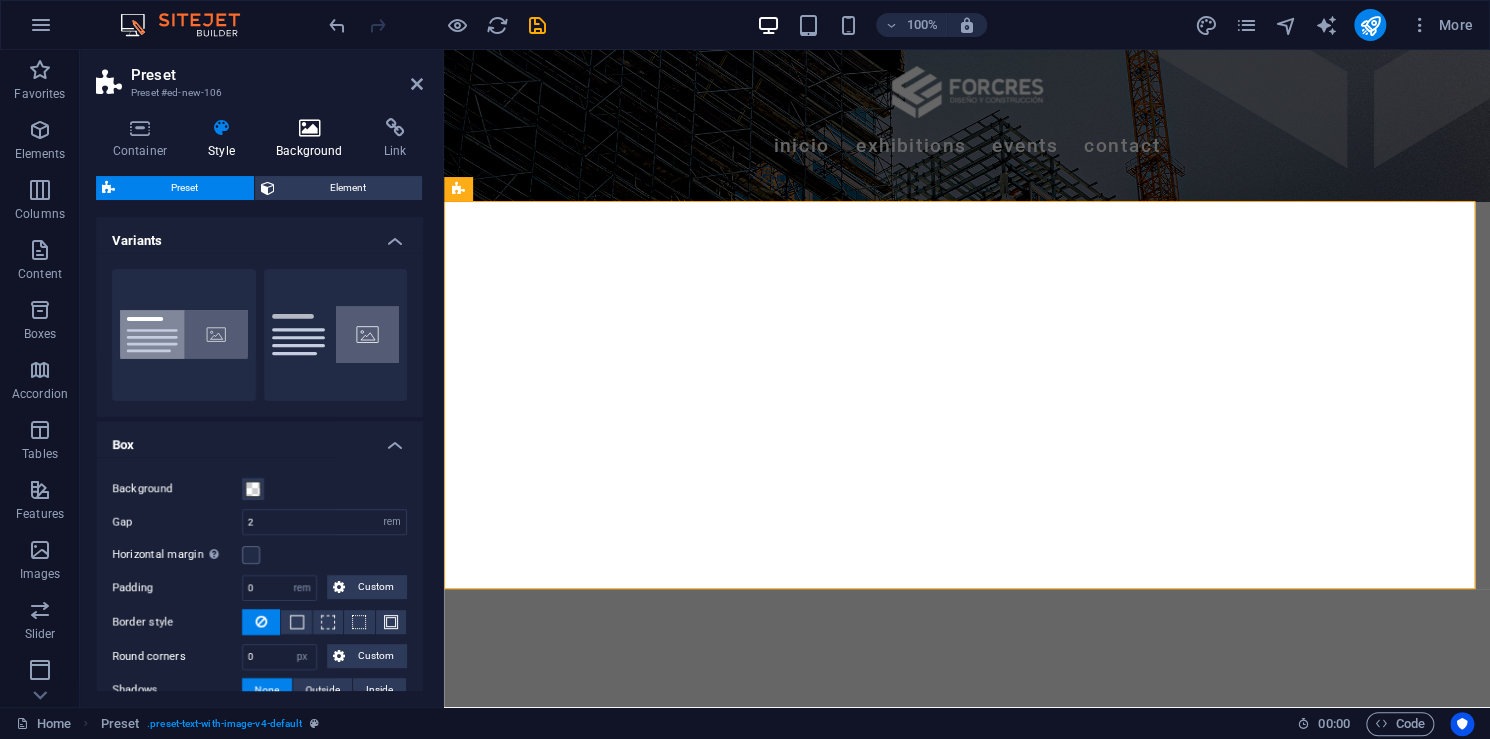 click at bounding box center (310, 128) 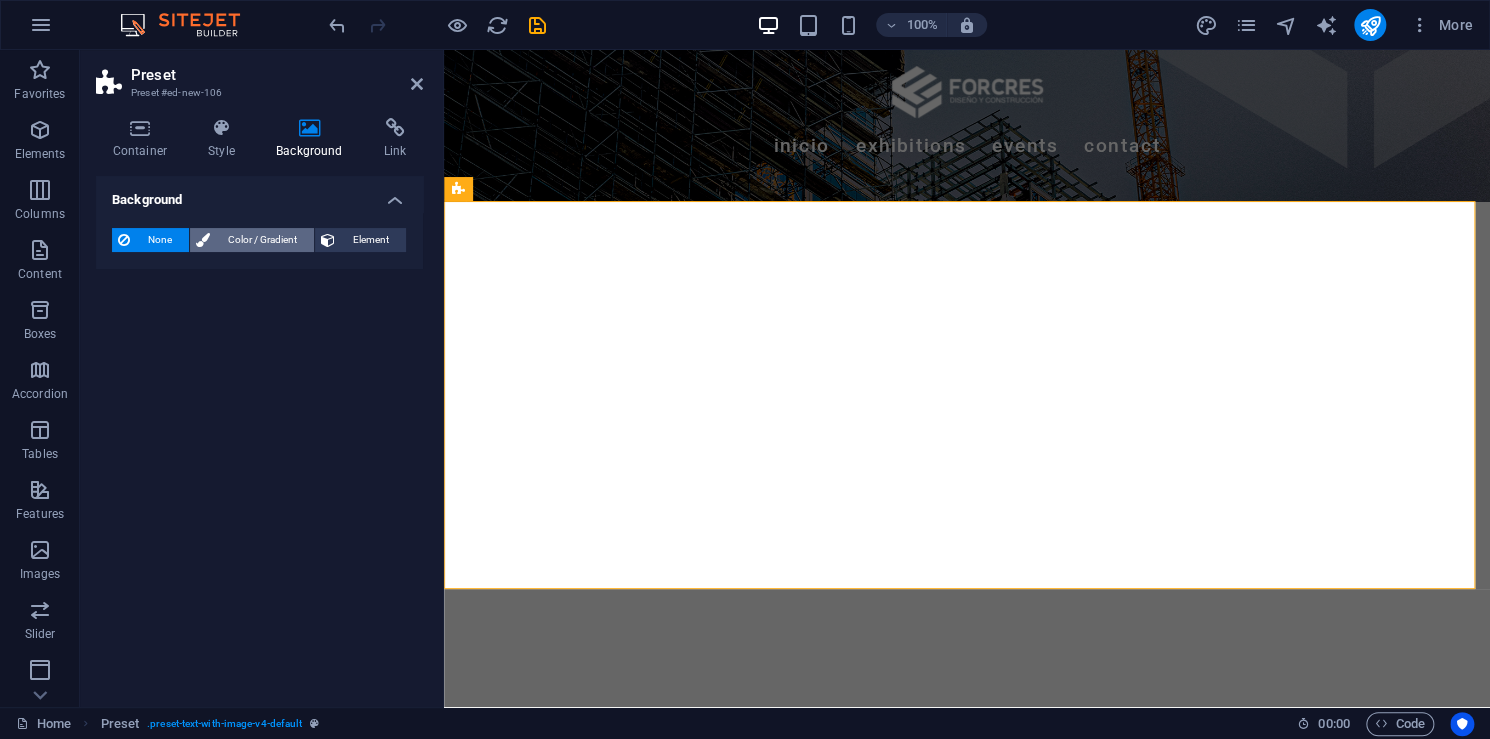 click on "Color / Gradient" at bounding box center [262, 240] 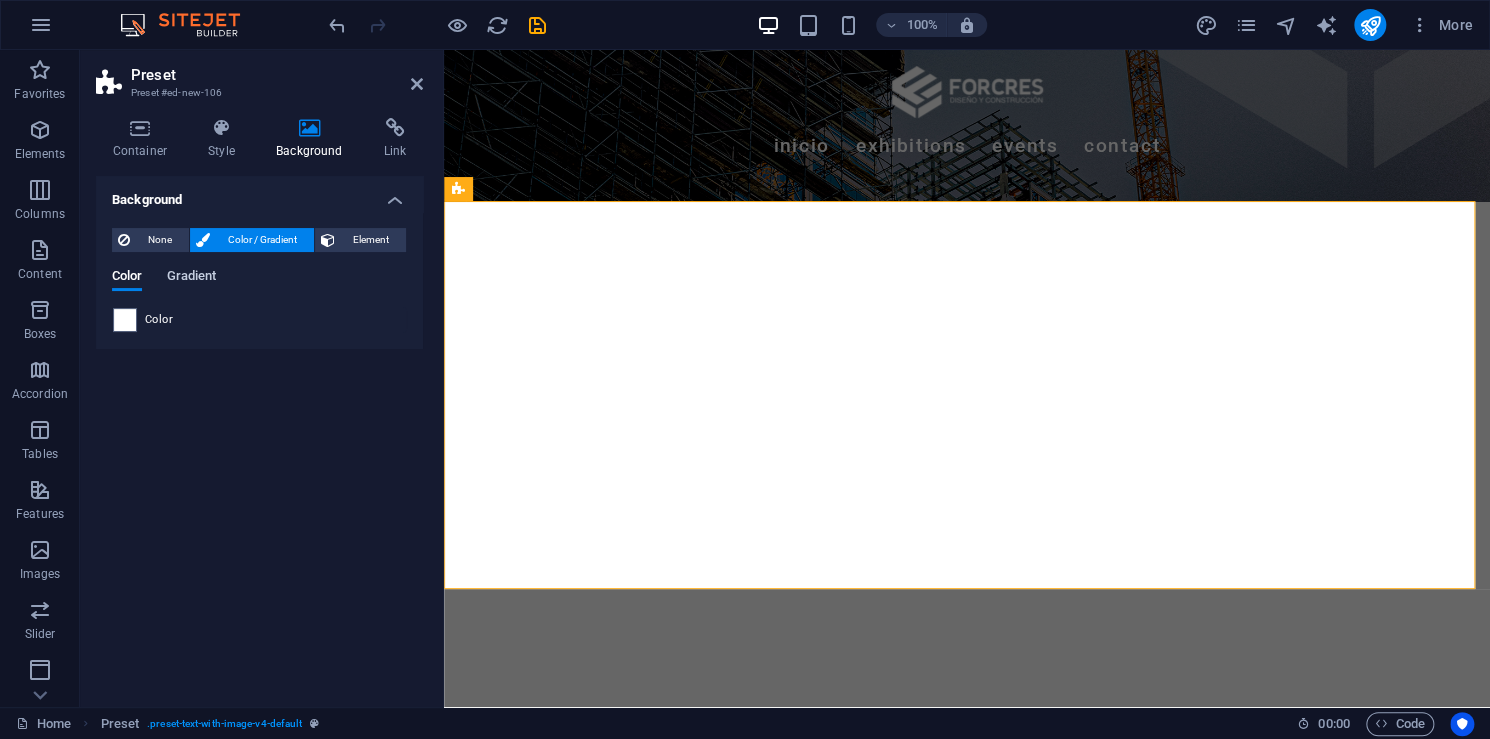 click on "Gradient" at bounding box center (191, 278) 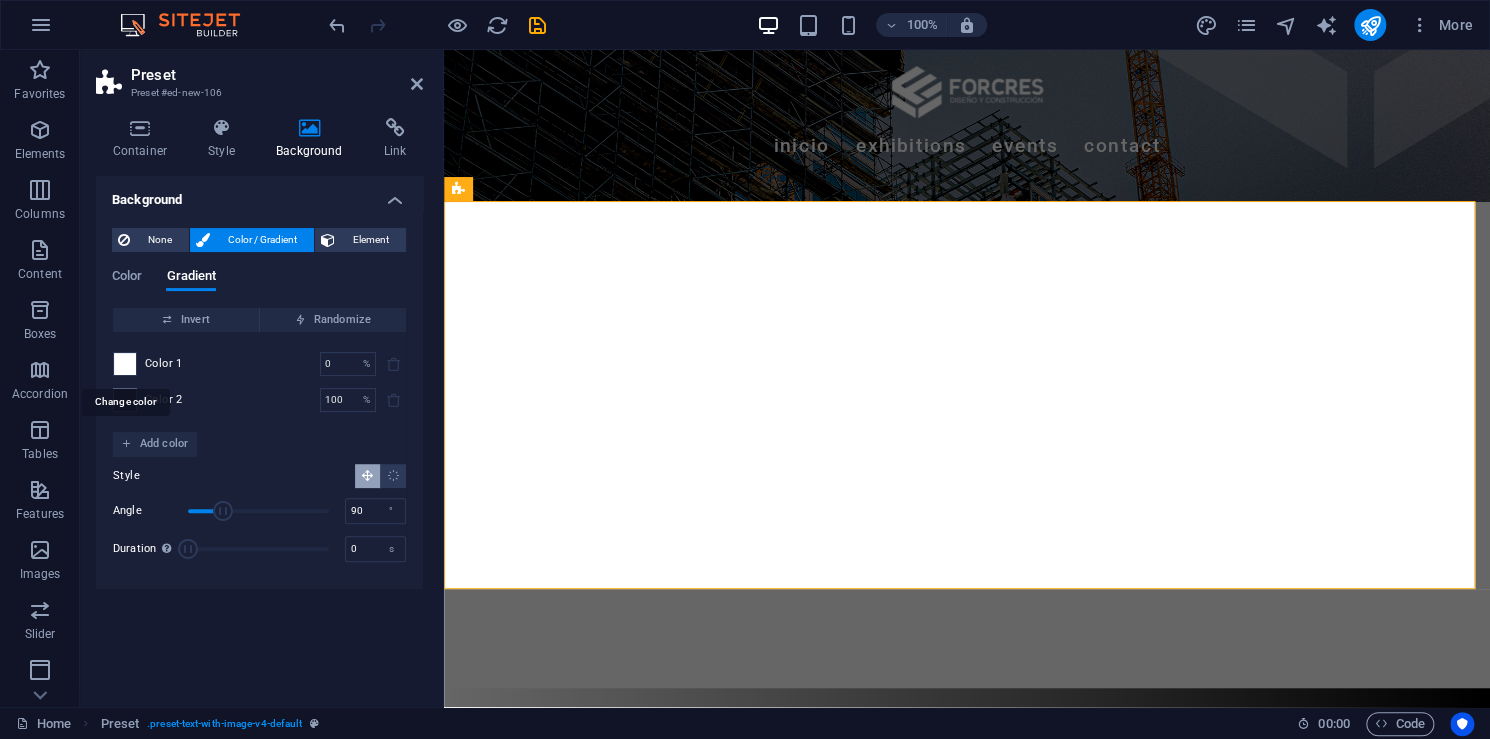 click at bounding box center (125, 364) 